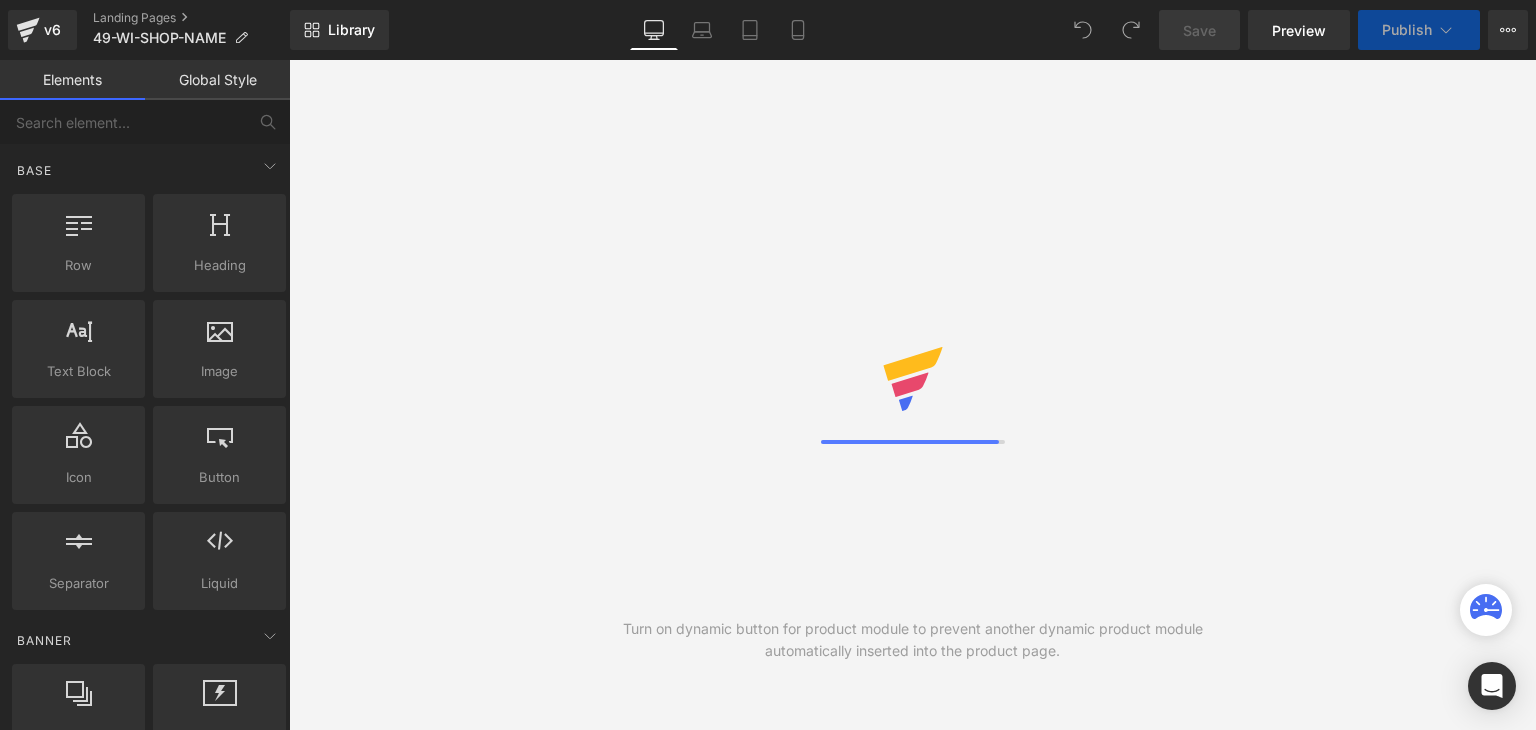 scroll, scrollTop: 0, scrollLeft: 0, axis: both 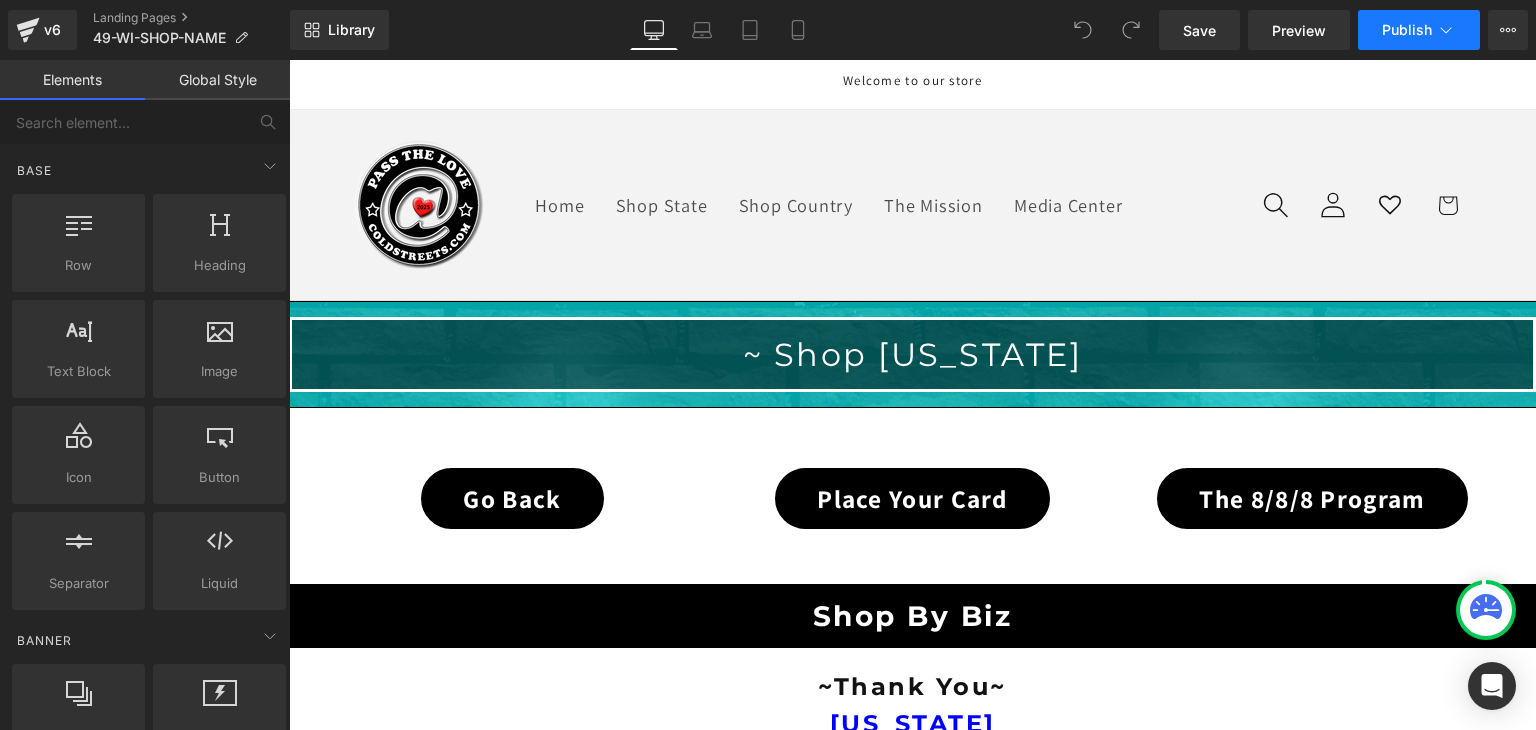 click on "Publish" at bounding box center [1419, 30] 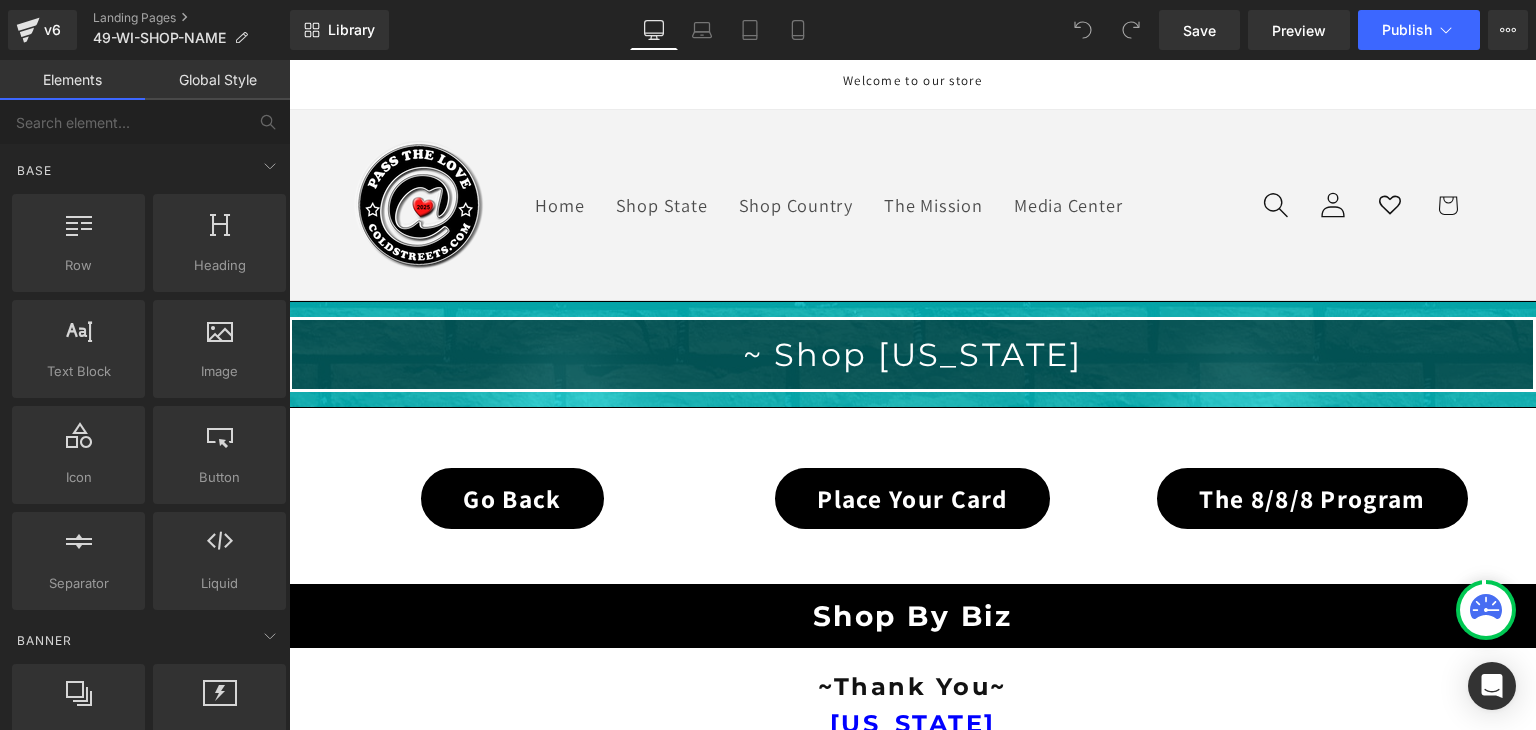 click 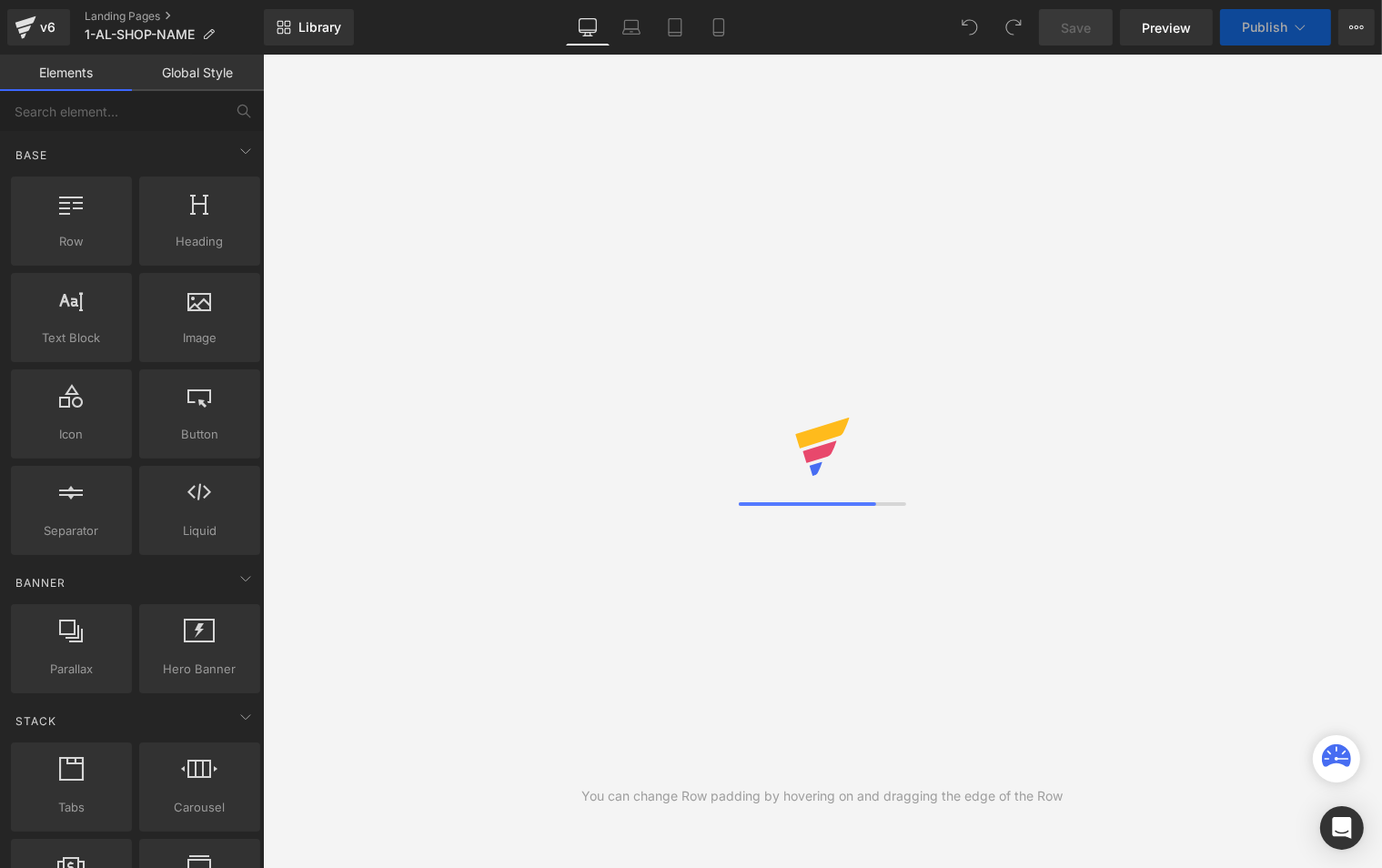 scroll, scrollTop: 0, scrollLeft: 0, axis: both 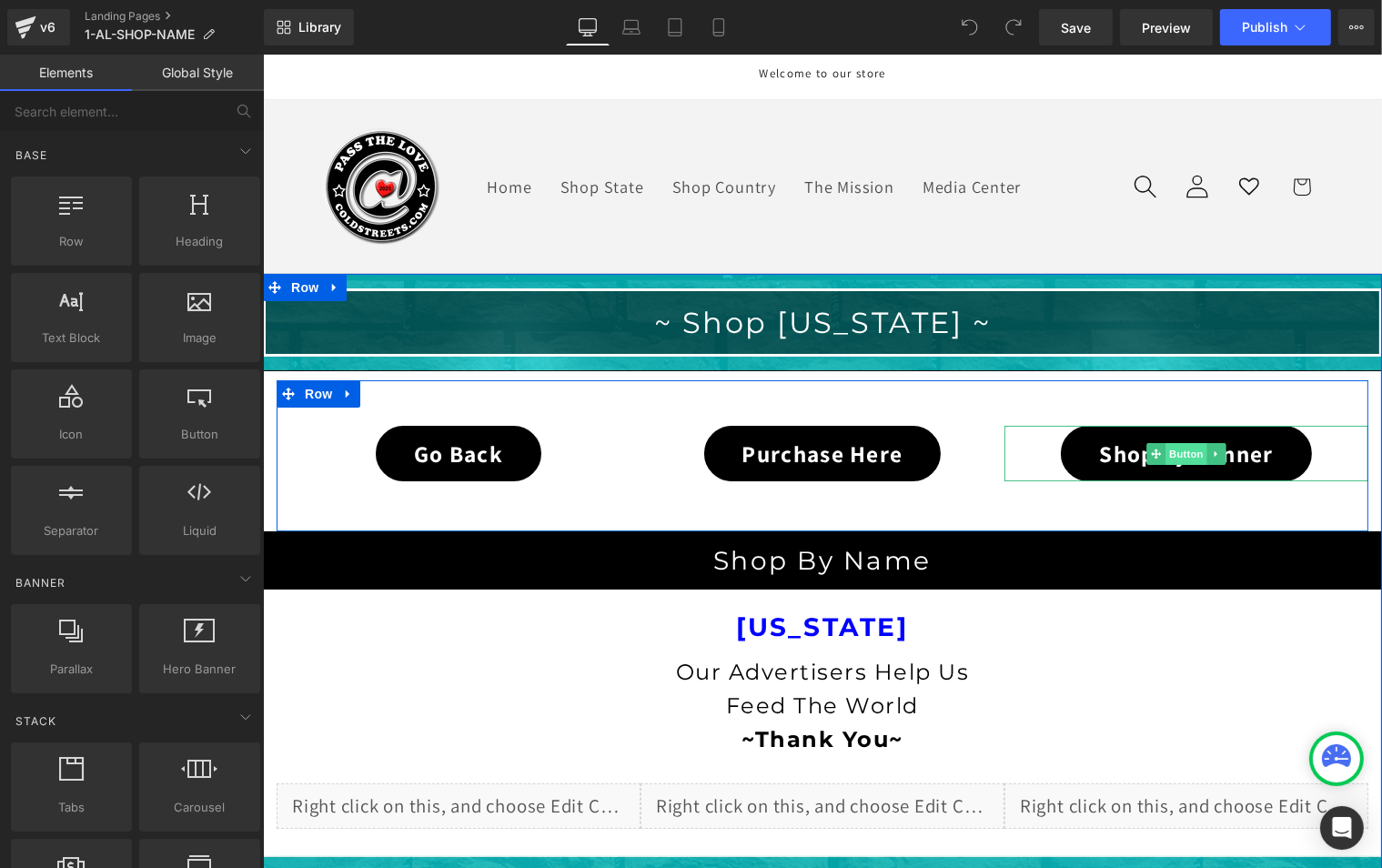click on "Button" at bounding box center (1185, 453) 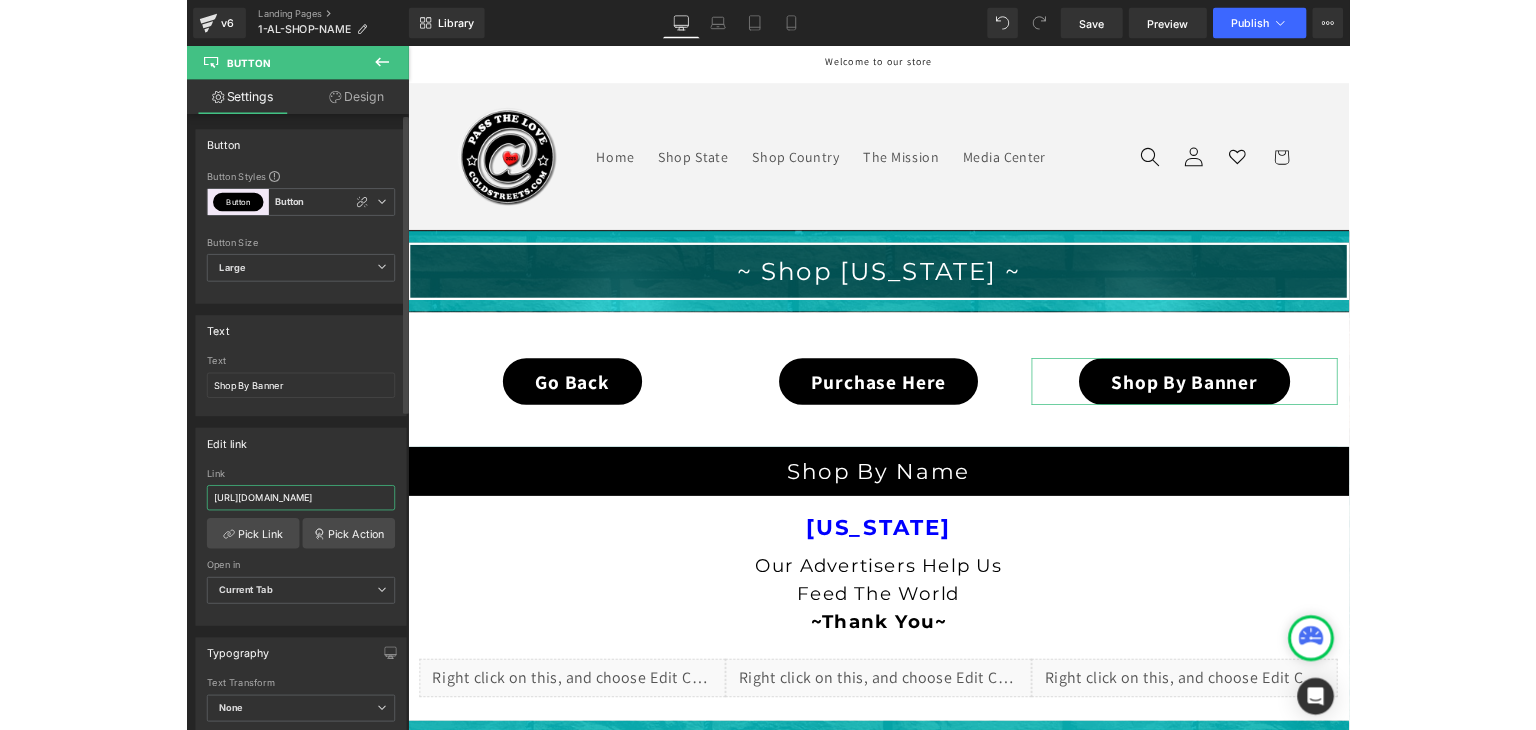 scroll, scrollTop: 0, scrollLeft: 53, axis: horizontal 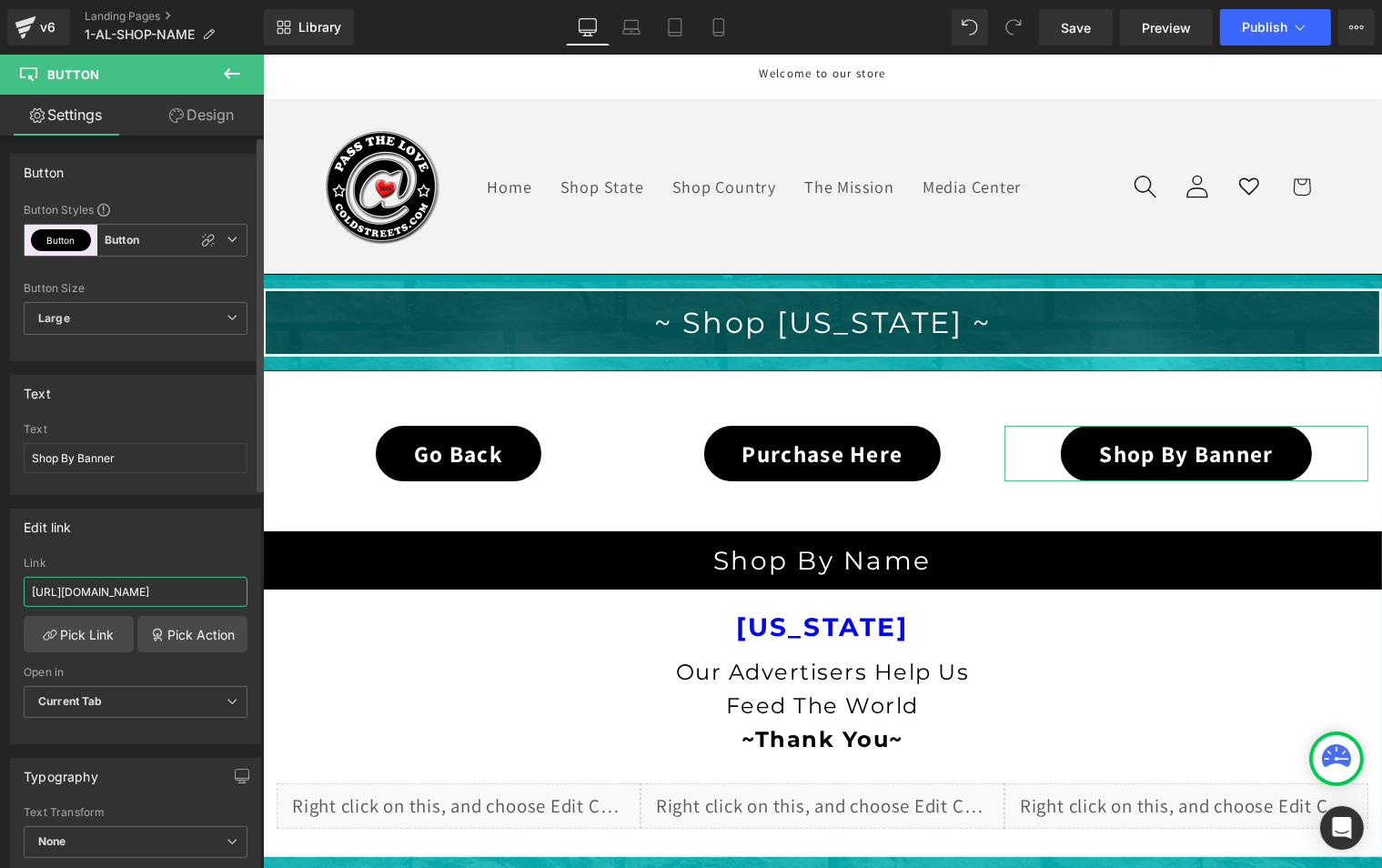 drag, startPoint x: 208, startPoint y: 589, endPoint x: 231, endPoint y: 590, distance: 23.021729 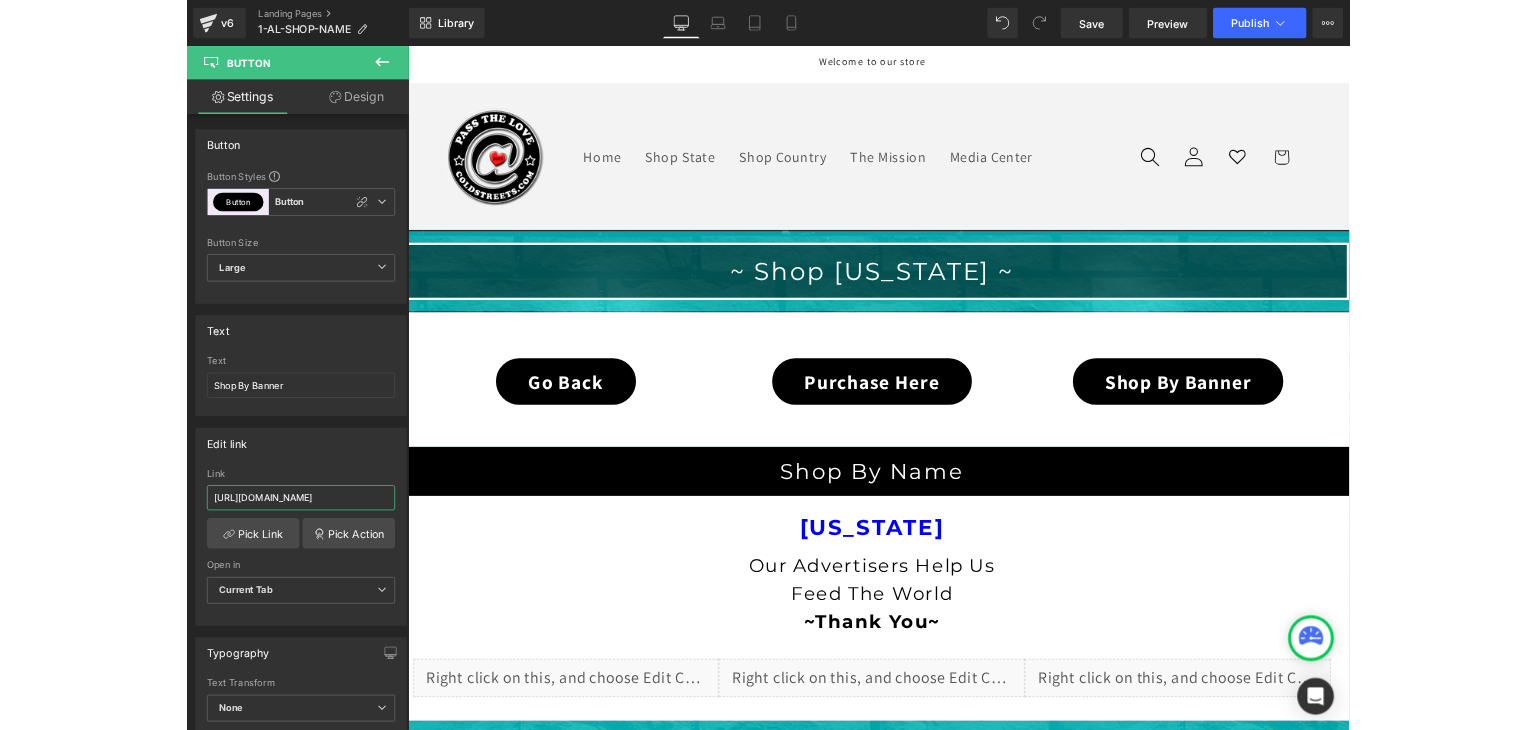 scroll, scrollTop: 0, scrollLeft: 0, axis: both 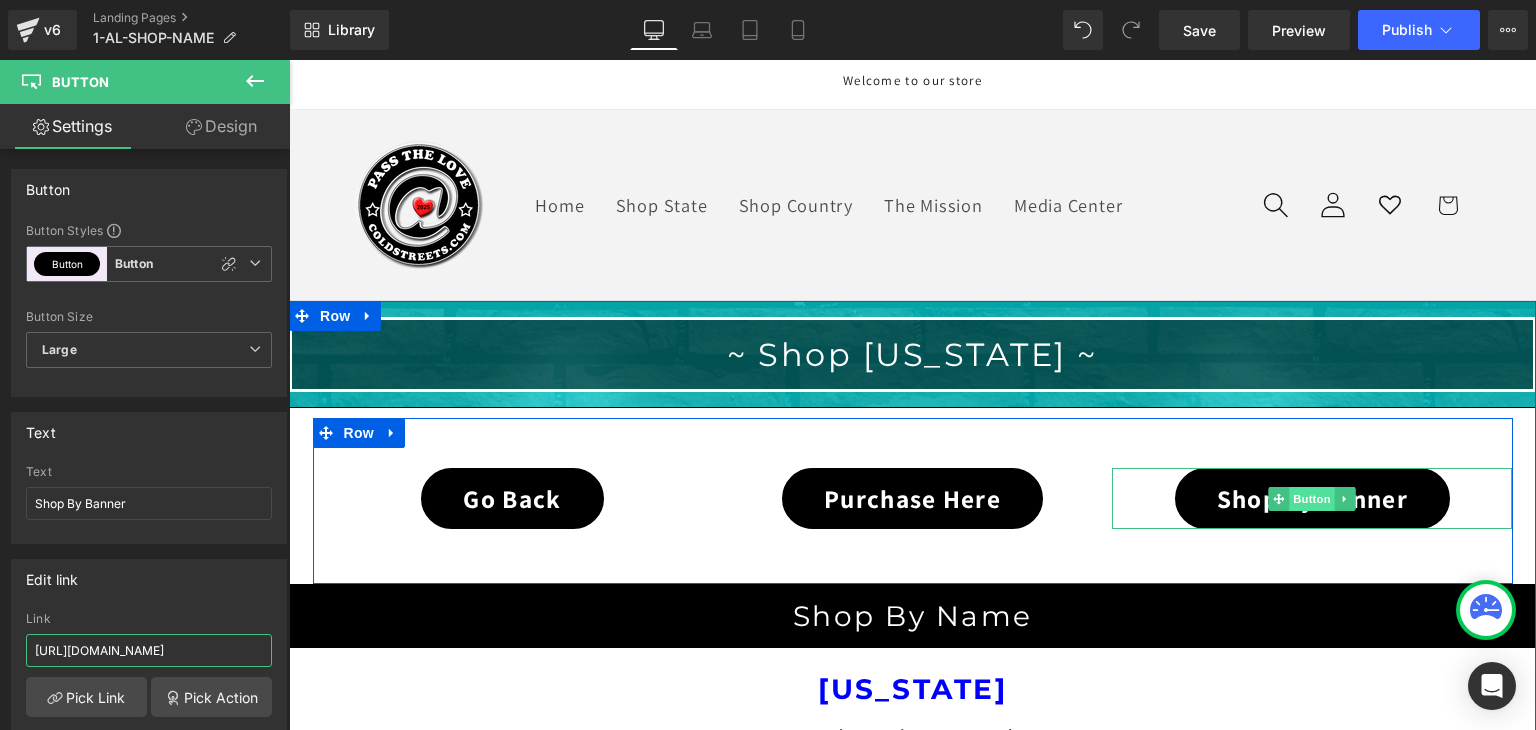 click on "Button" at bounding box center [1313, 499] 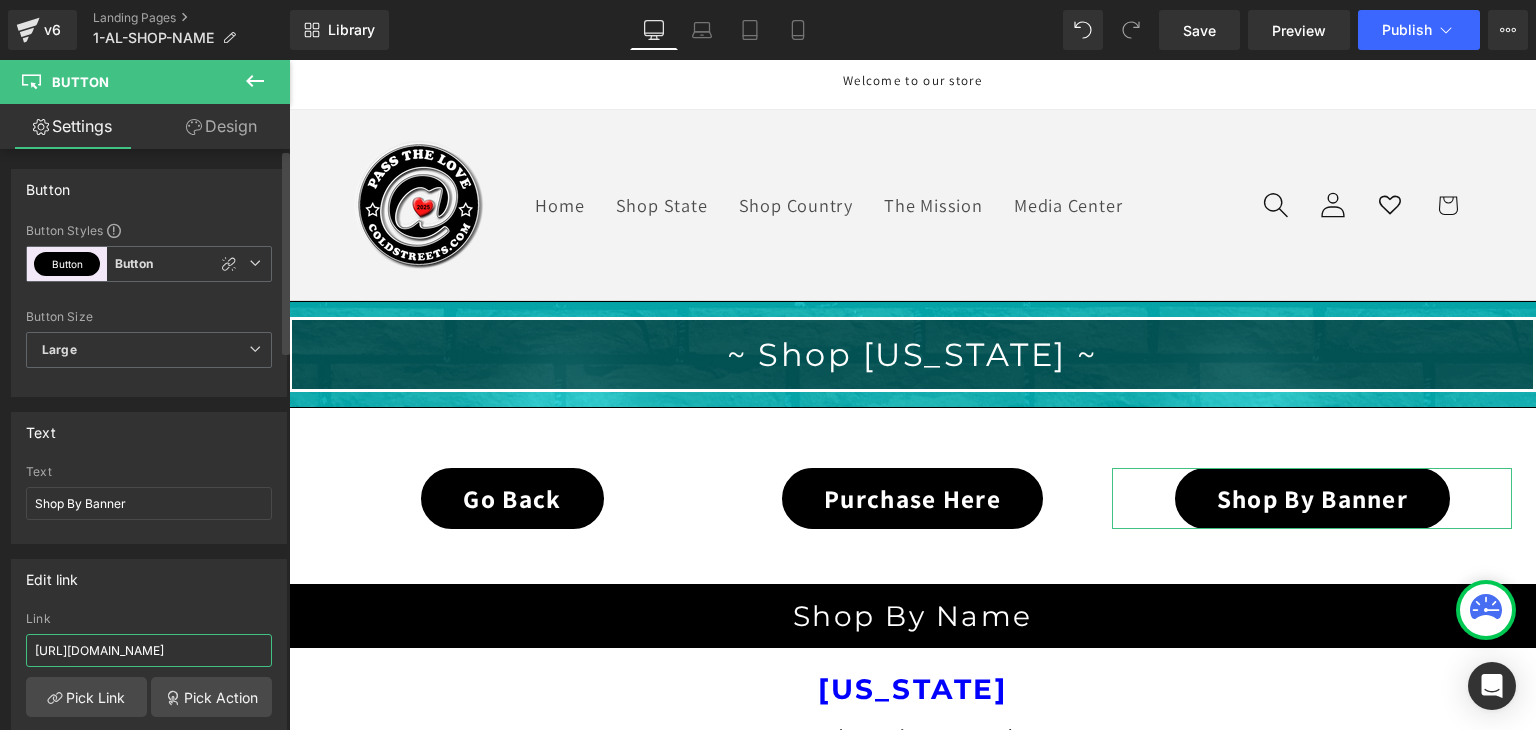 drag, startPoint x: 213, startPoint y: 649, endPoint x: 14, endPoint y: 648, distance: 199.00252 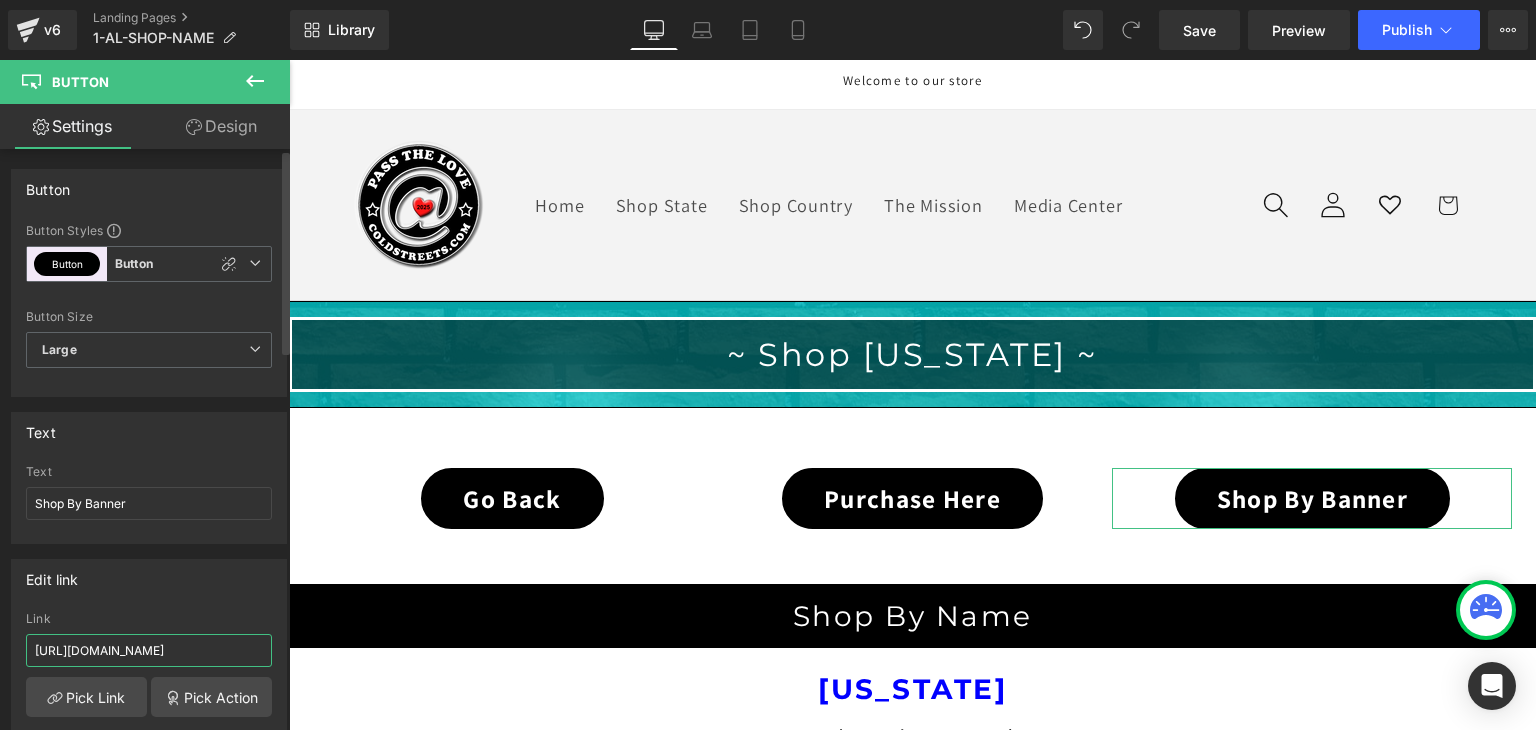 click on "https://coldstreets.com/pages/1-al-shop-banner" at bounding box center (149, 650) 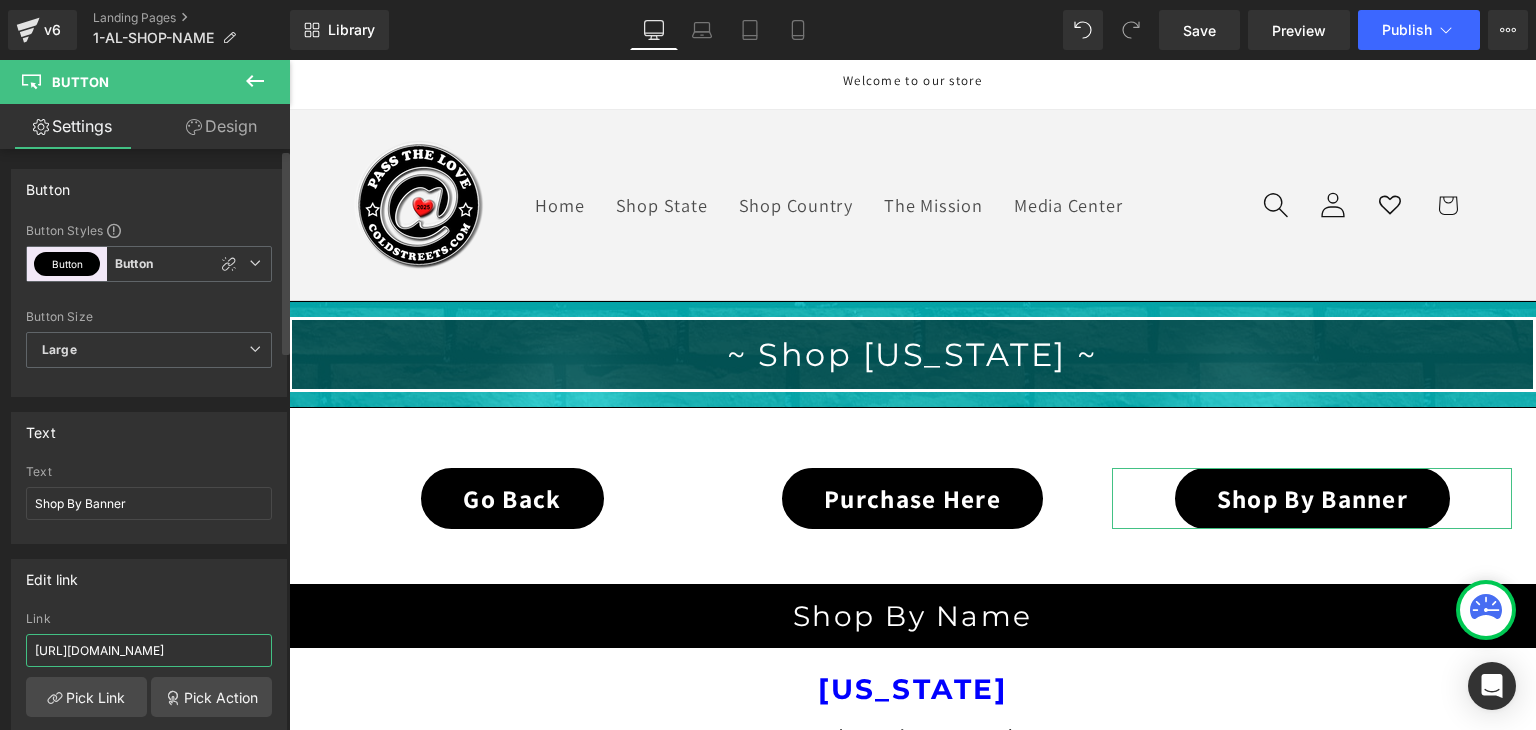 drag, startPoint x: 208, startPoint y: 645, endPoint x: 28, endPoint y: 649, distance: 180.04443 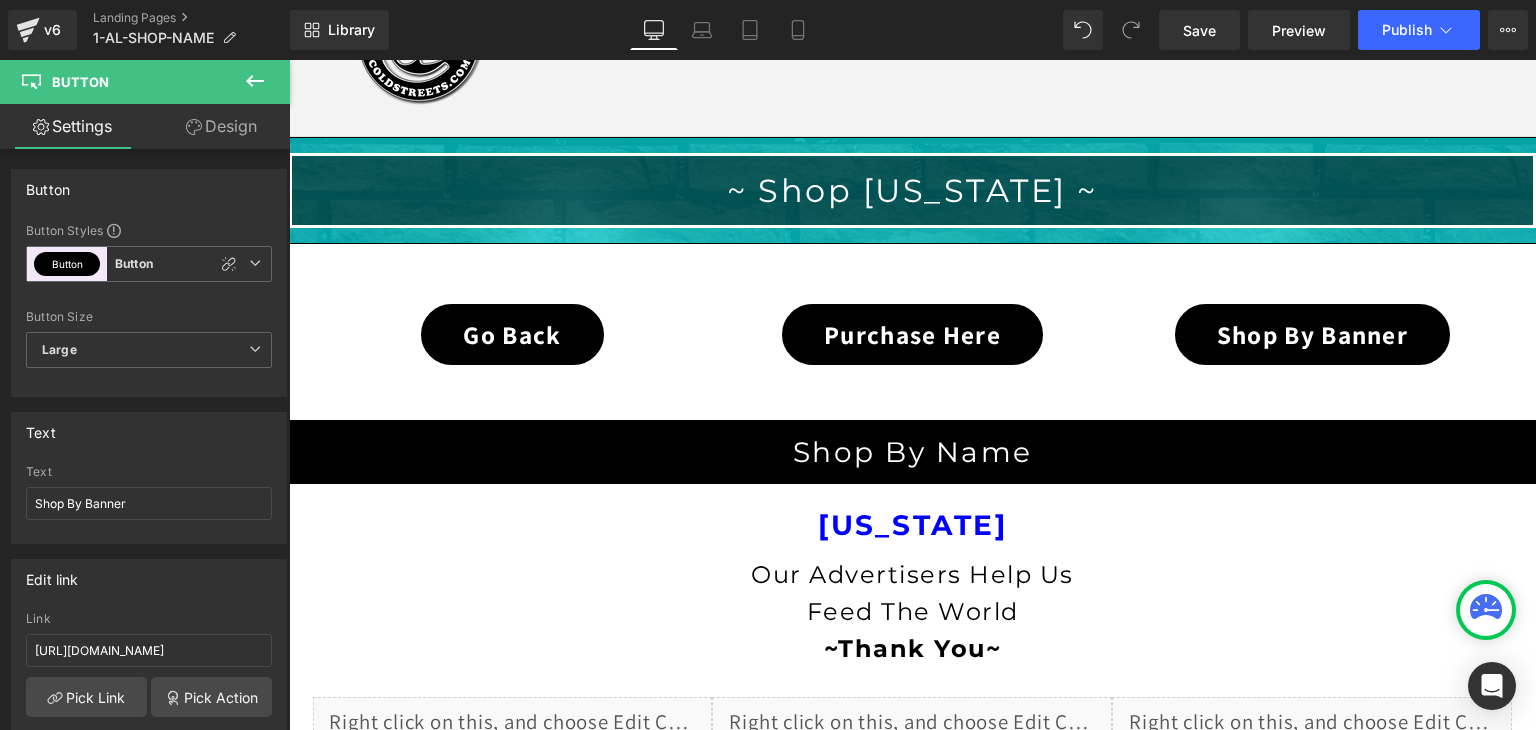 scroll, scrollTop: 200, scrollLeft: 0, axis: vertical 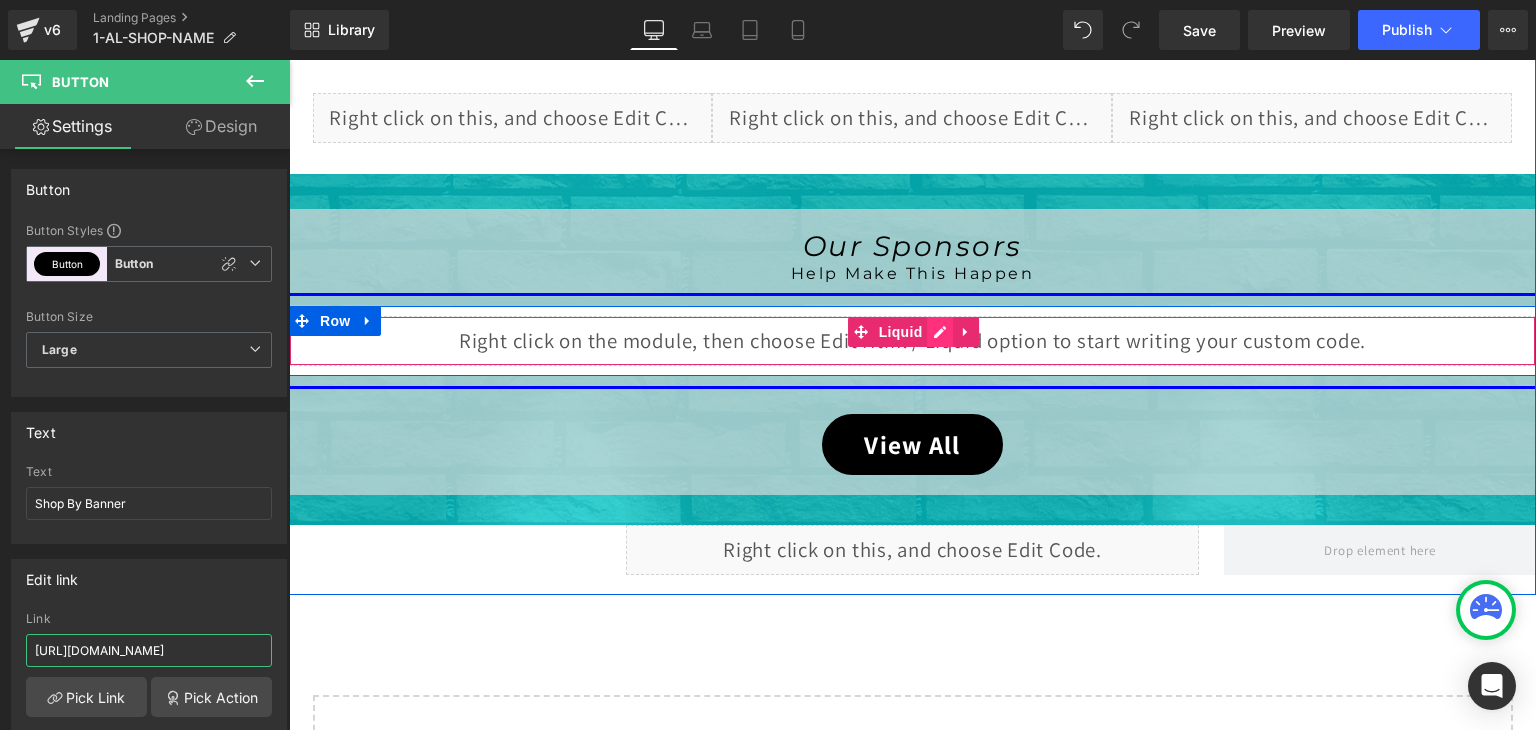 click on "Liquid" at bounding box center (912, 341) 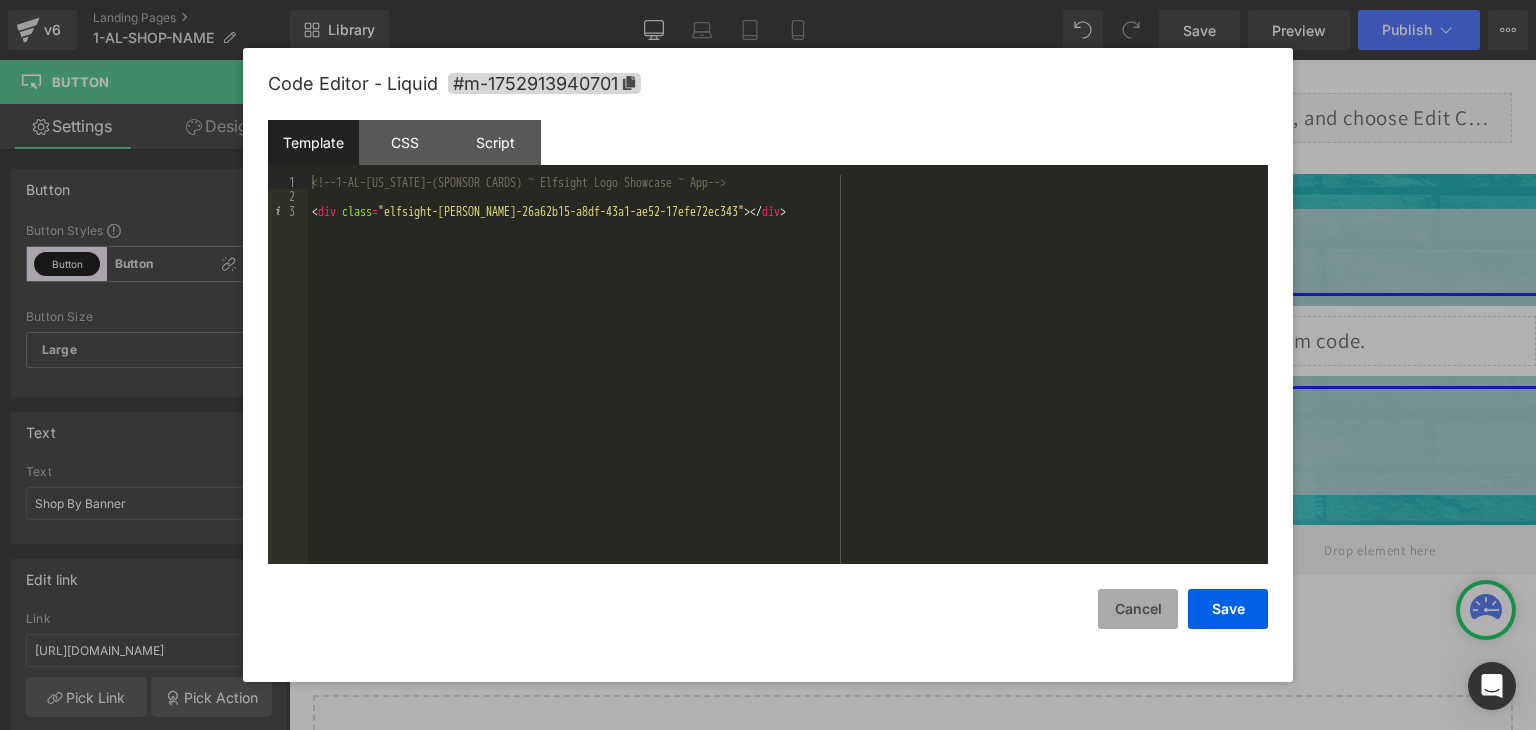 click on "Cancel" at bounding box center [1138, 609] 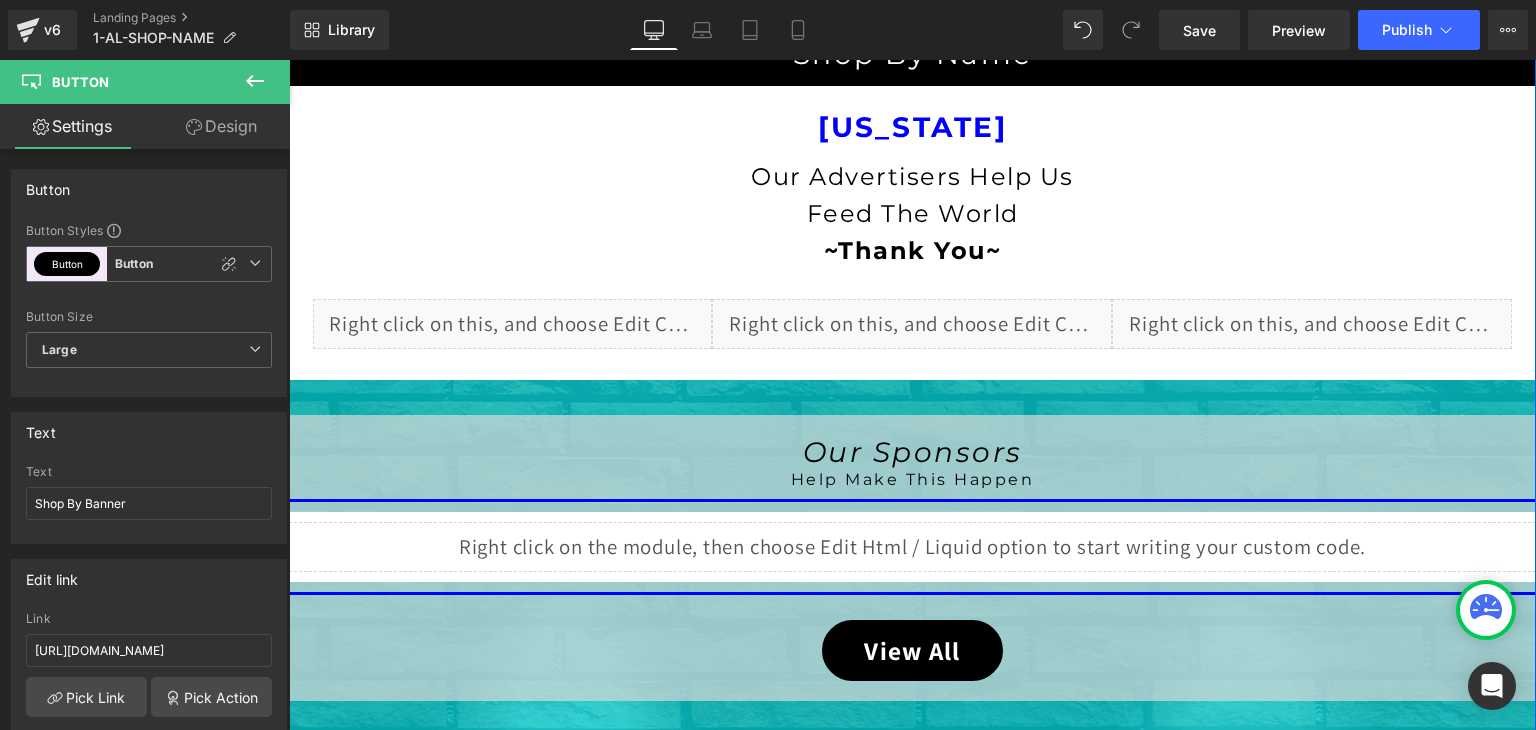 scroll, scrollTop: 568, scrollLeft: 0, axis: vertical 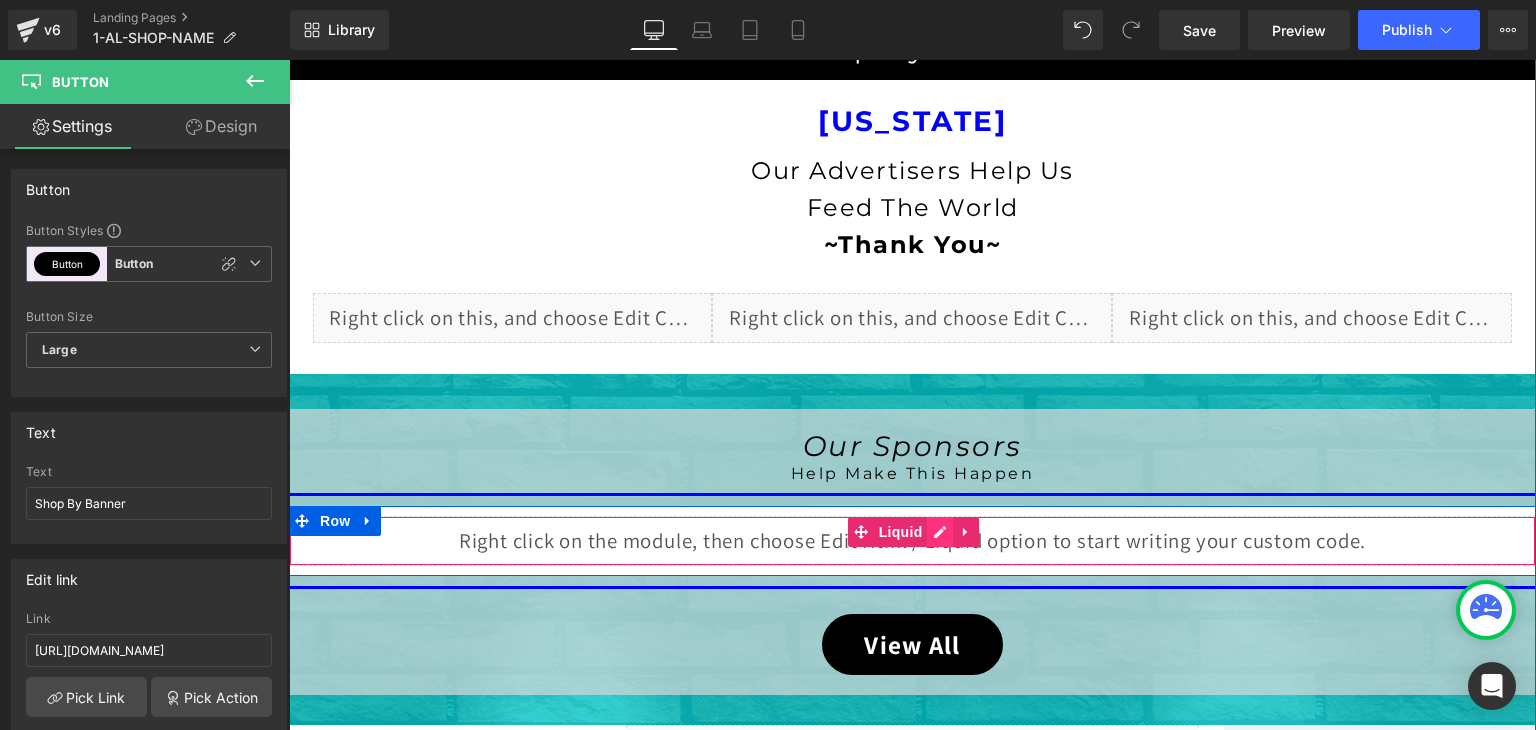 click on "Liquid" at bounding box center (912, 541) 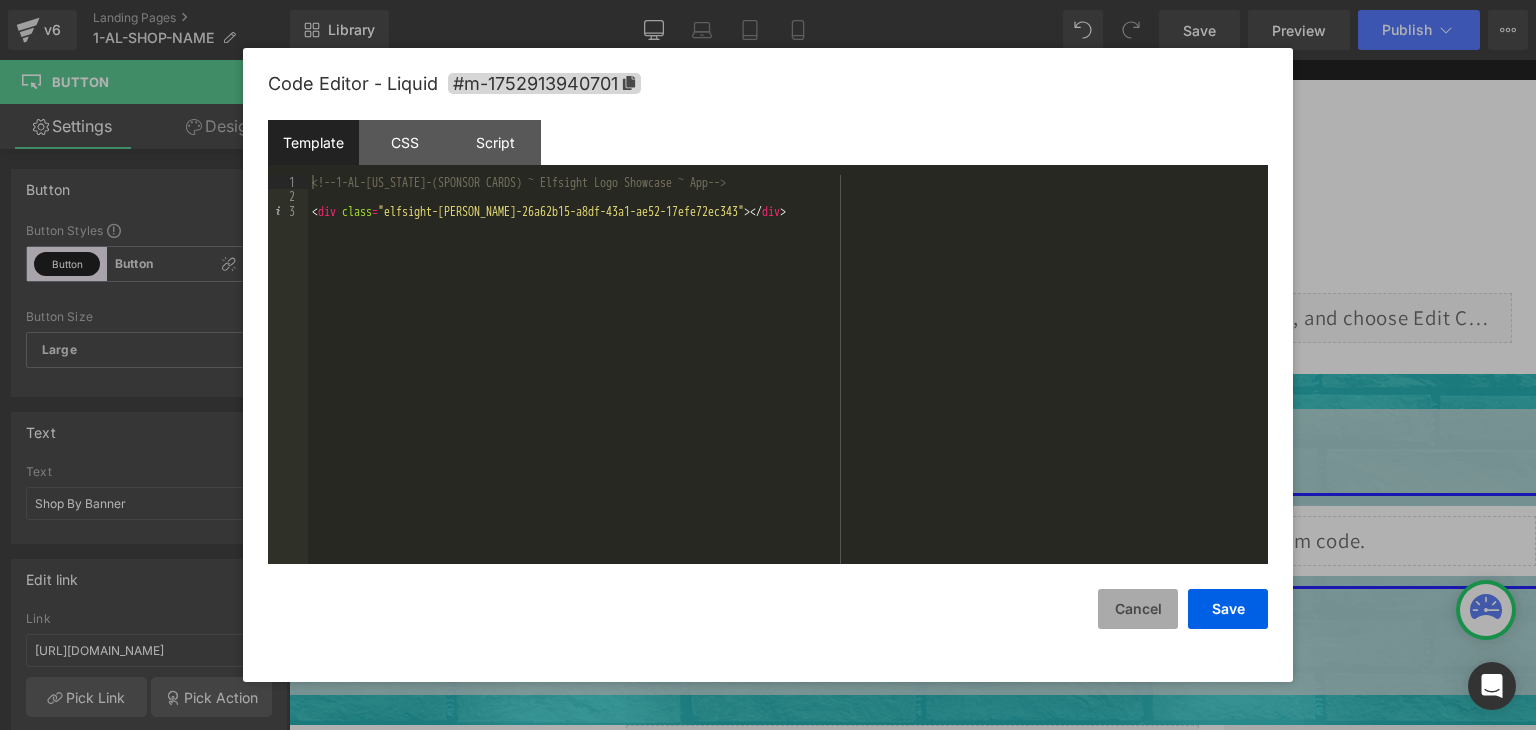 click on "Cancel" at bounding box center (1138, 609) 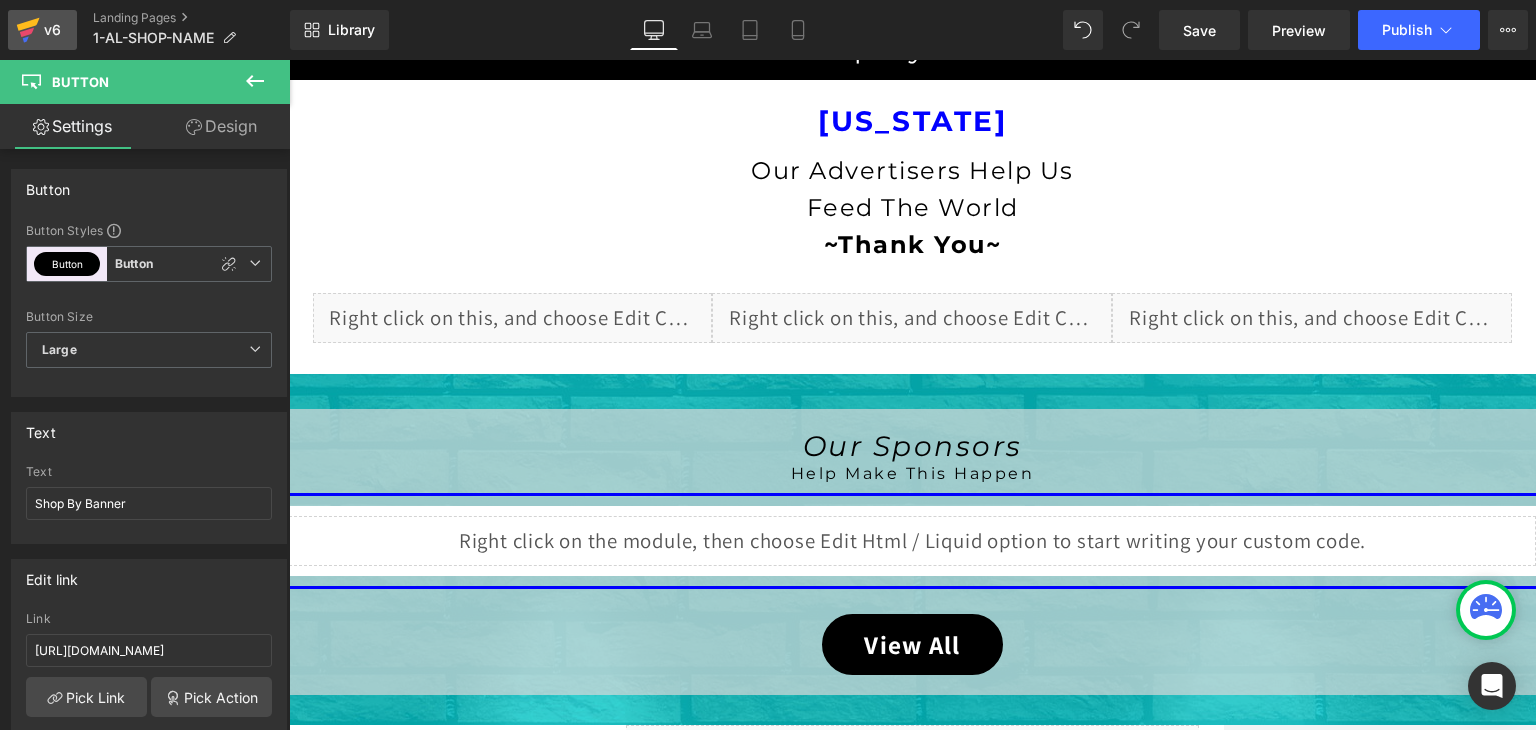 click 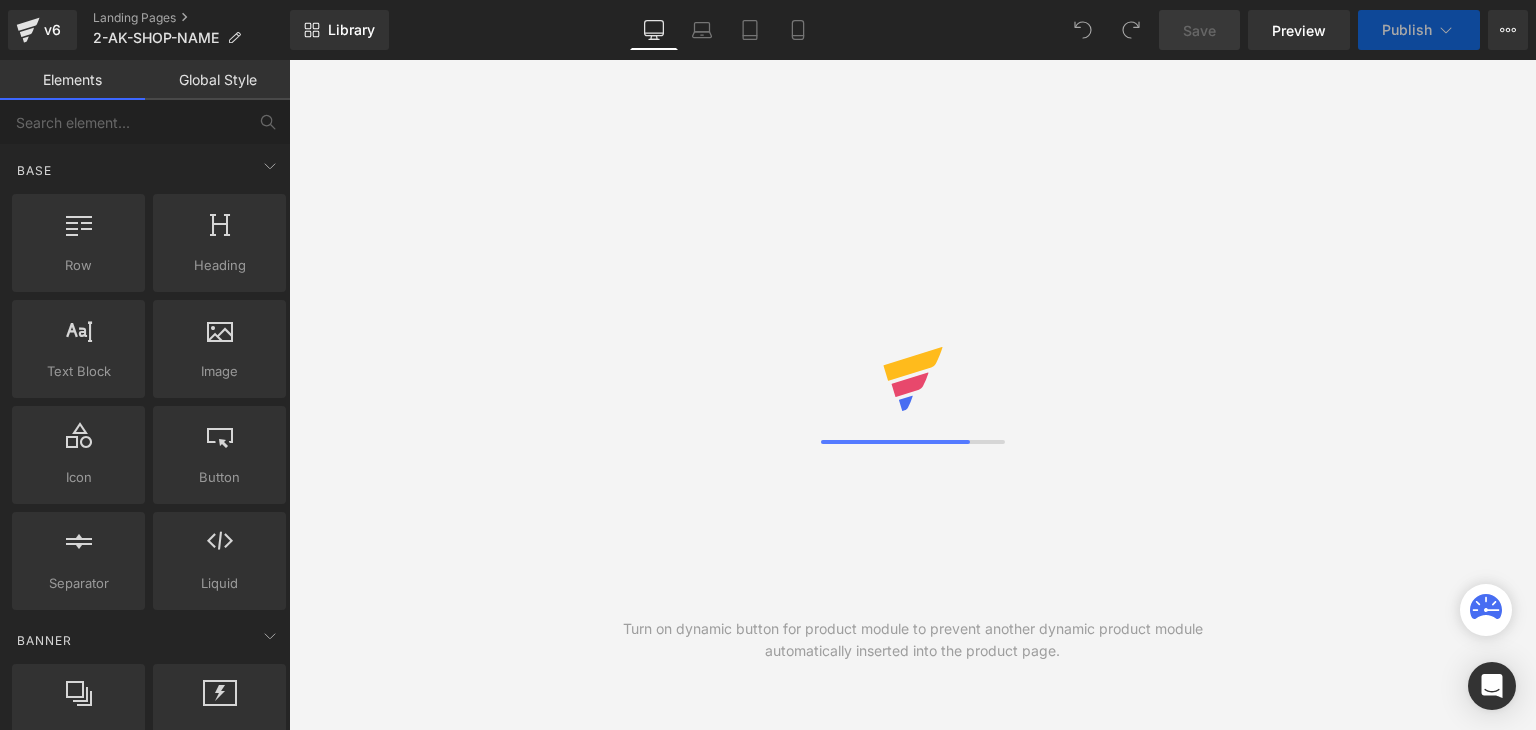 scroll, scrollTop: 0, scrollLeft: 0, axis: both 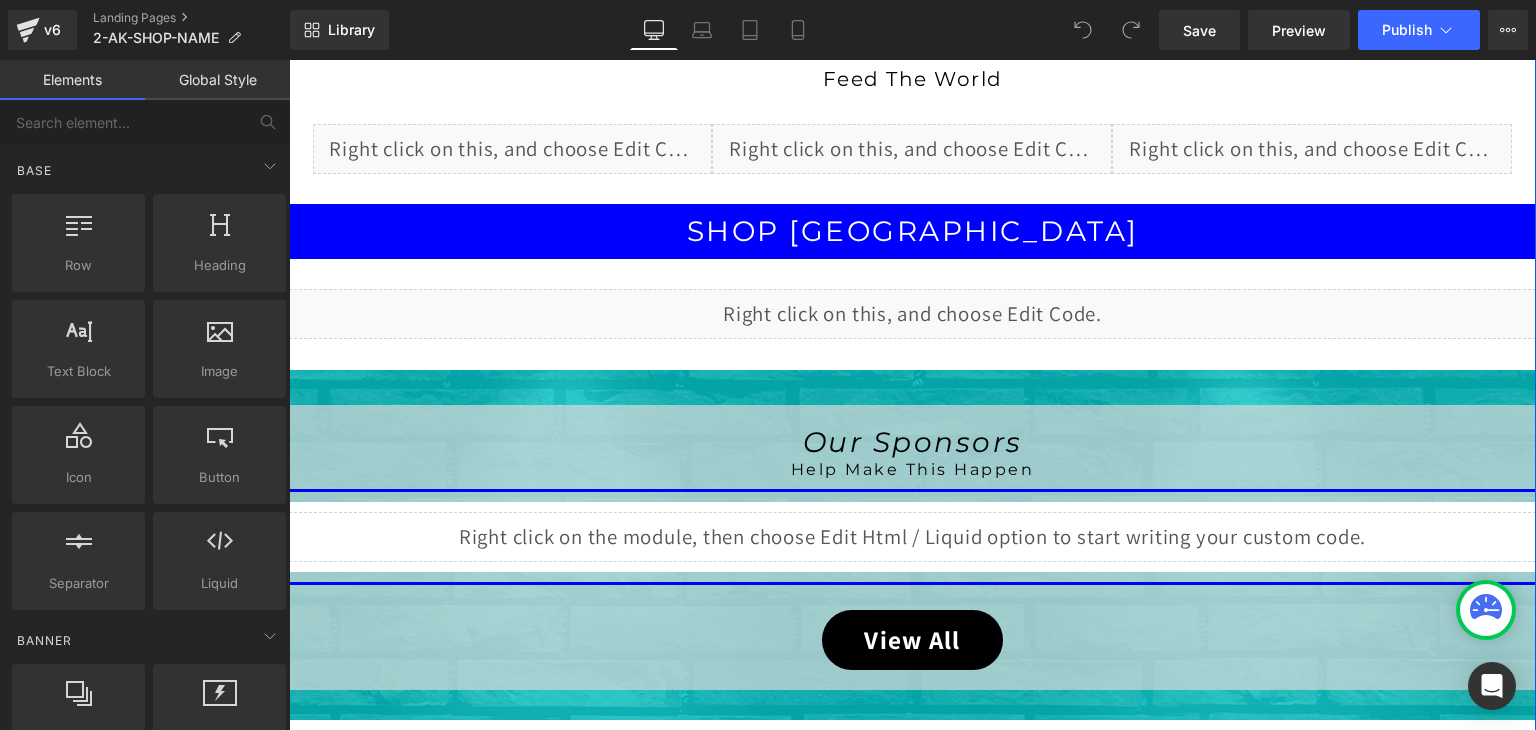 click on "Liquid" at bounding box center (912, 537) 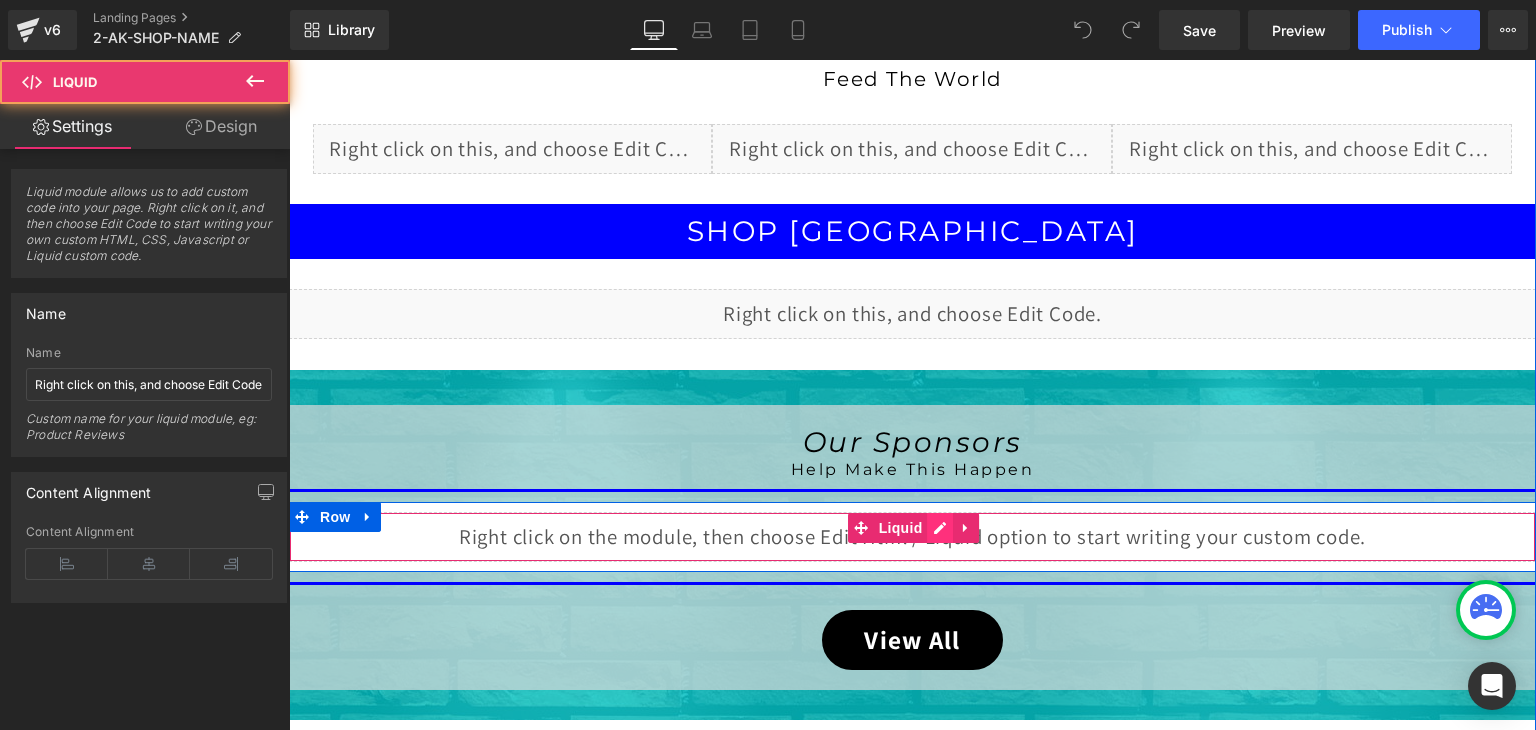 click on "Liquid" at bounding box center (912, 537) 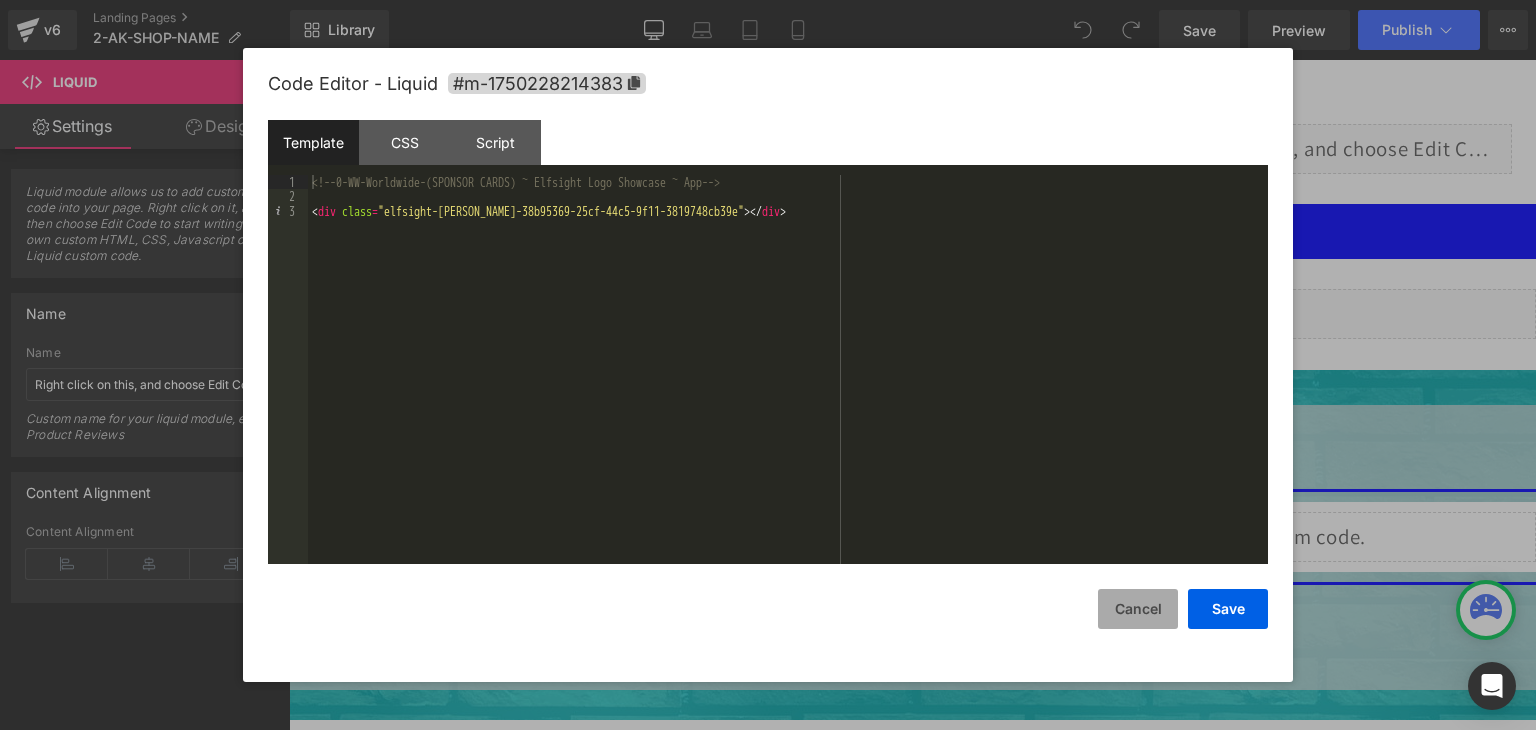click on "Cancel" at bounding box center (1138, 609) 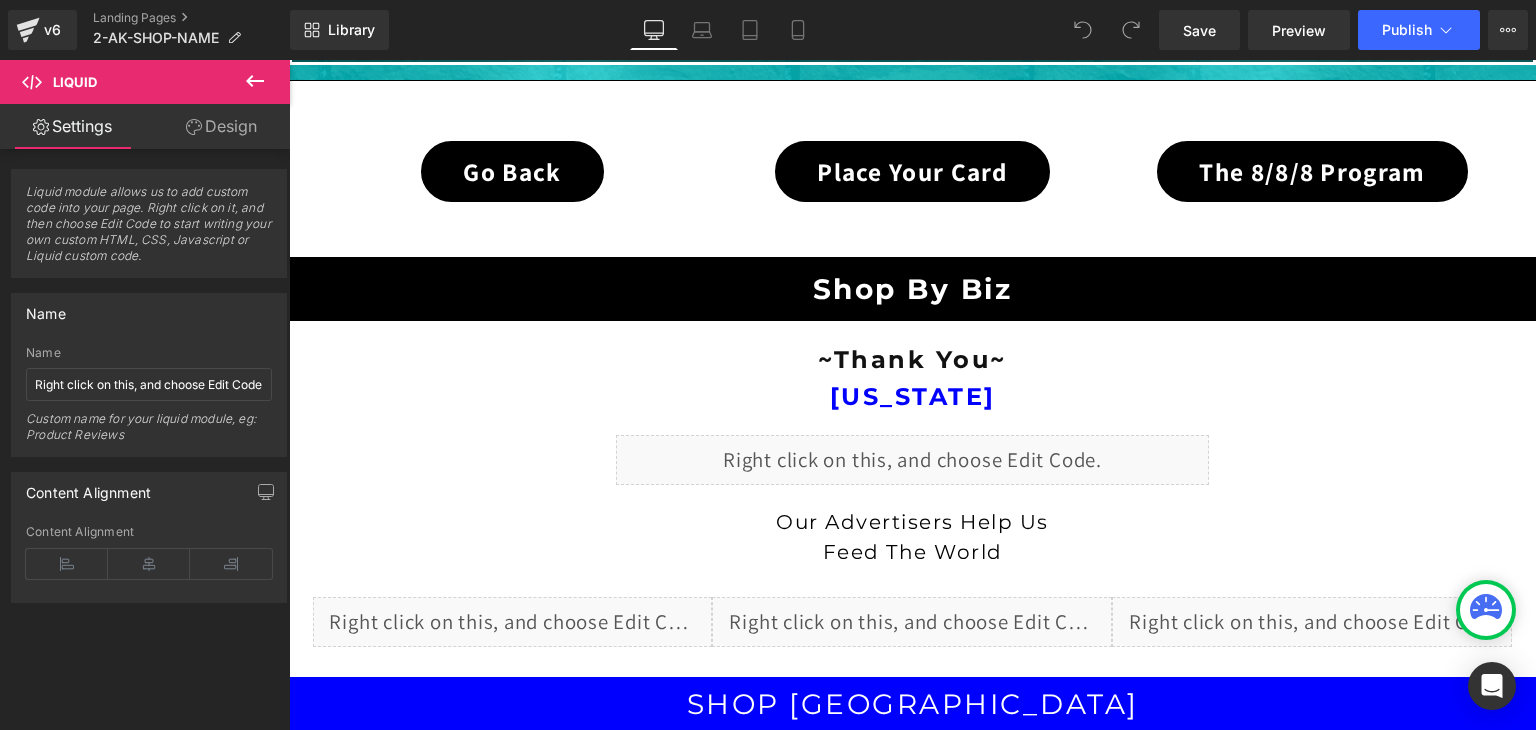 scroll, scrollTop: 0, scrollLeft: 0, axis: both 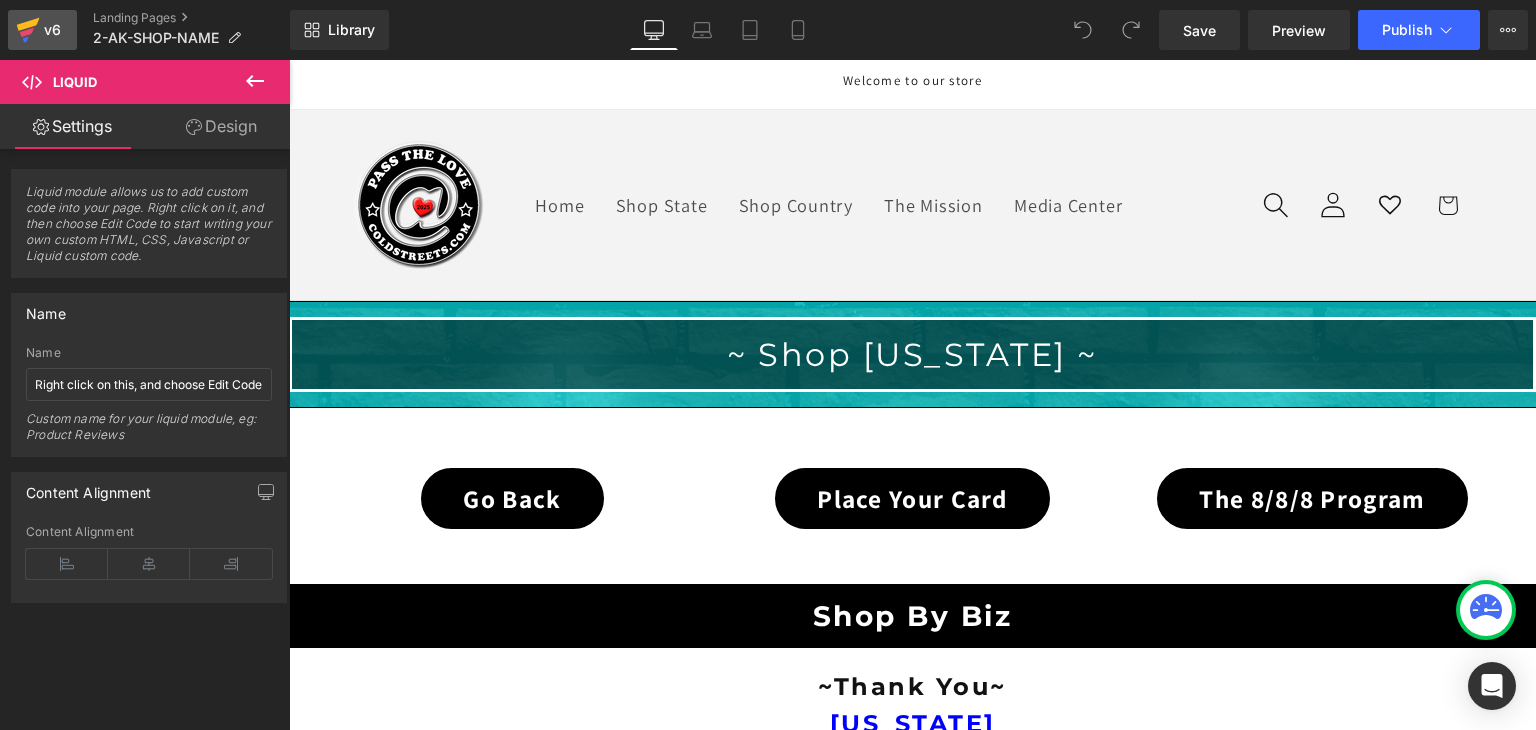 click 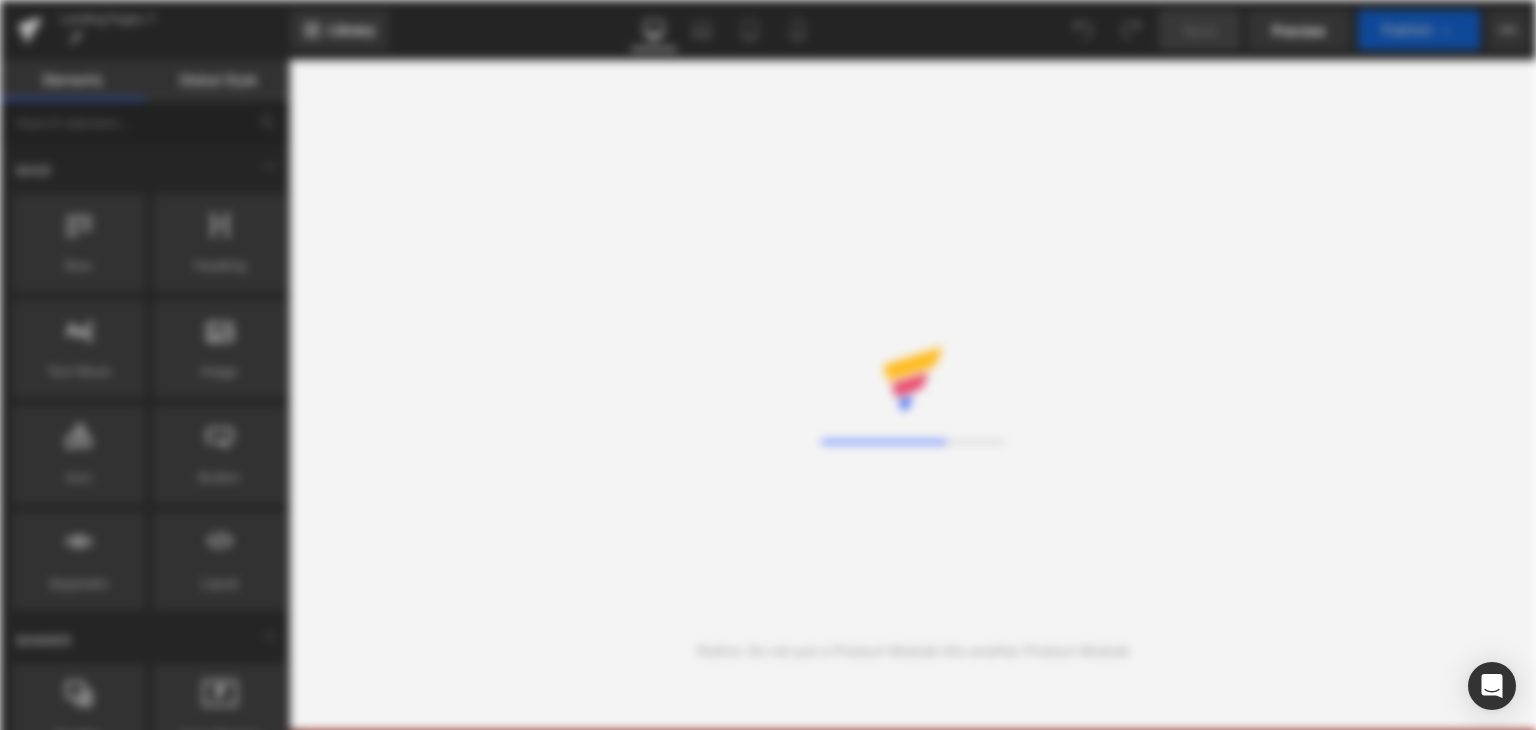 scroll, scrollTop: 0, scrollLeft: 0, axis: both 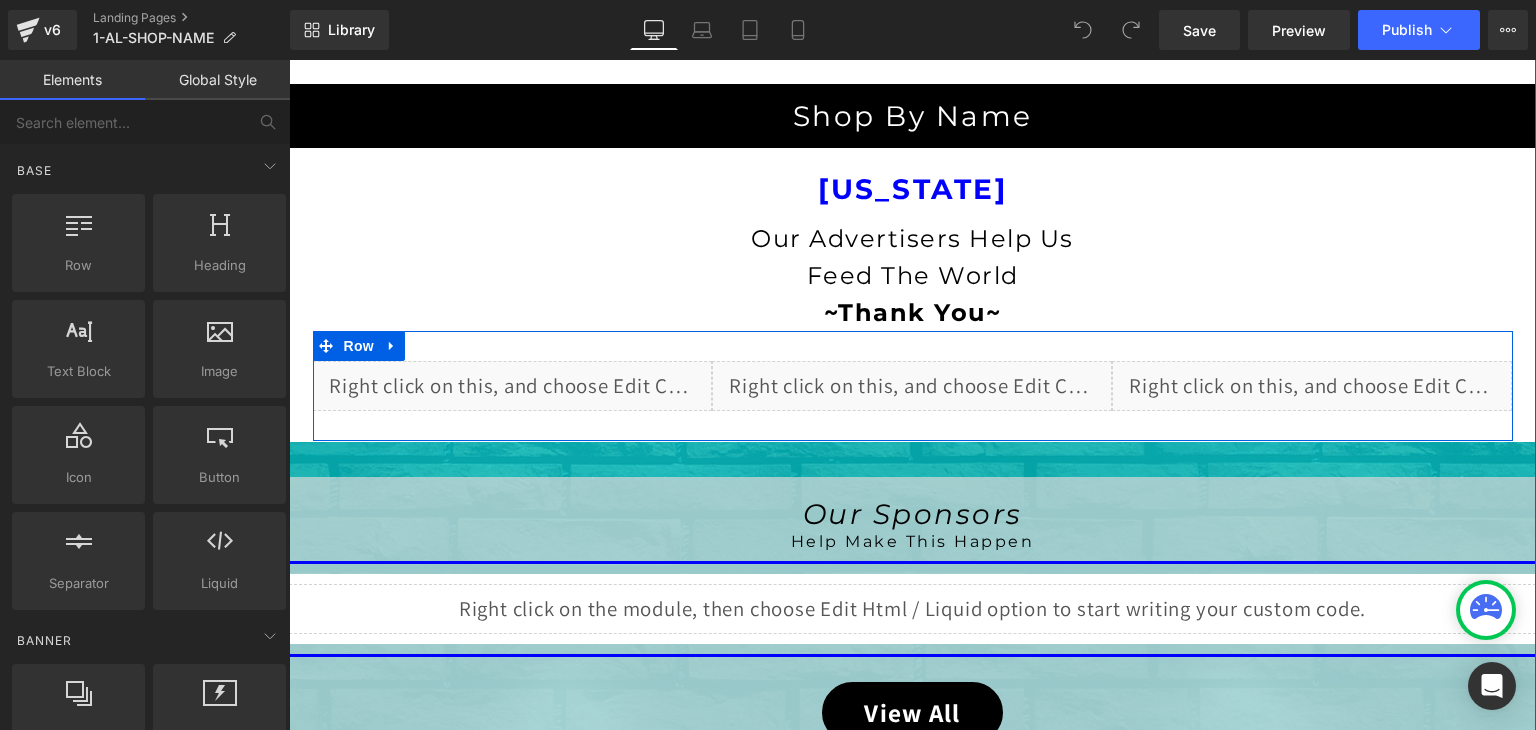 click on "Liquid" at bounding box center (912, 386) 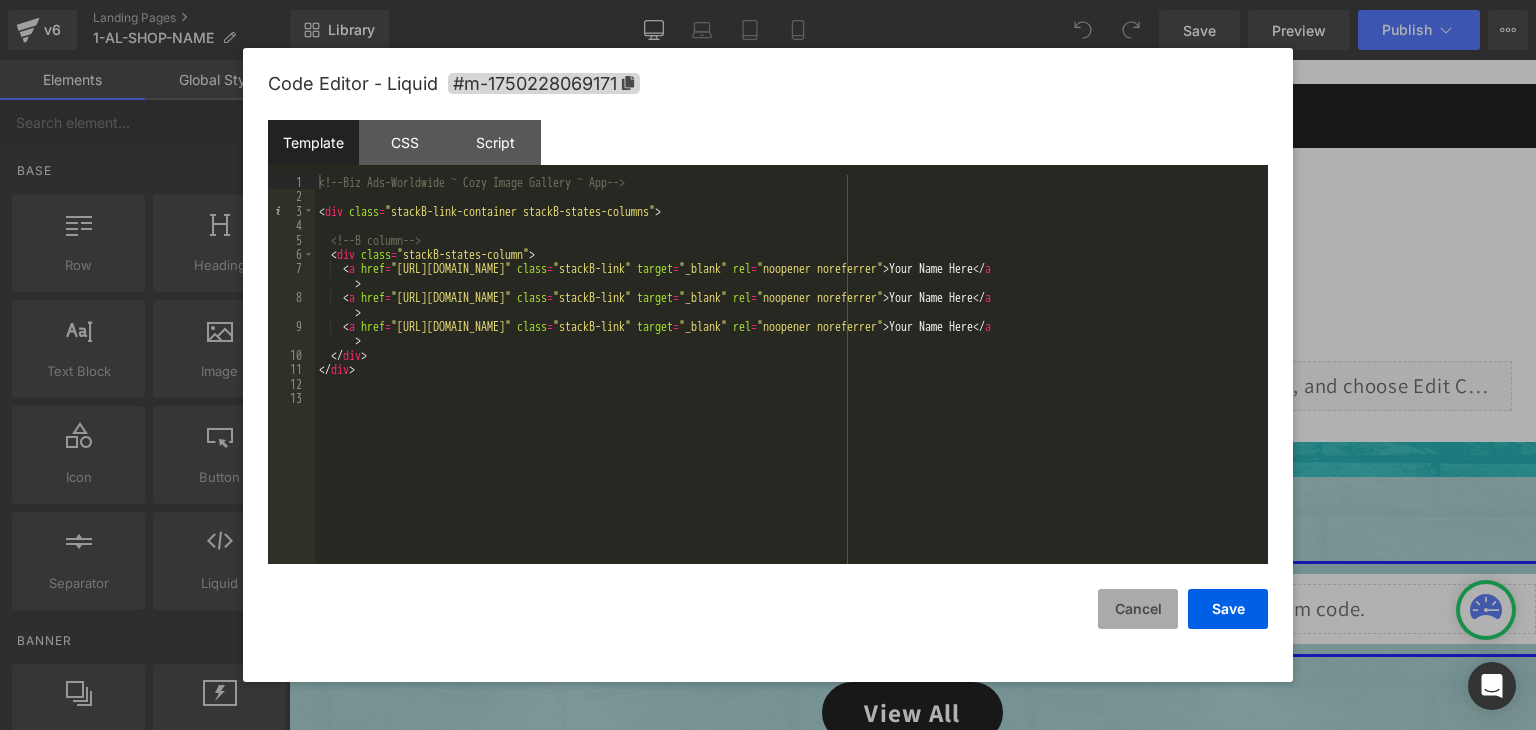 click on "Cancel" at bounding box center [1138, 609] 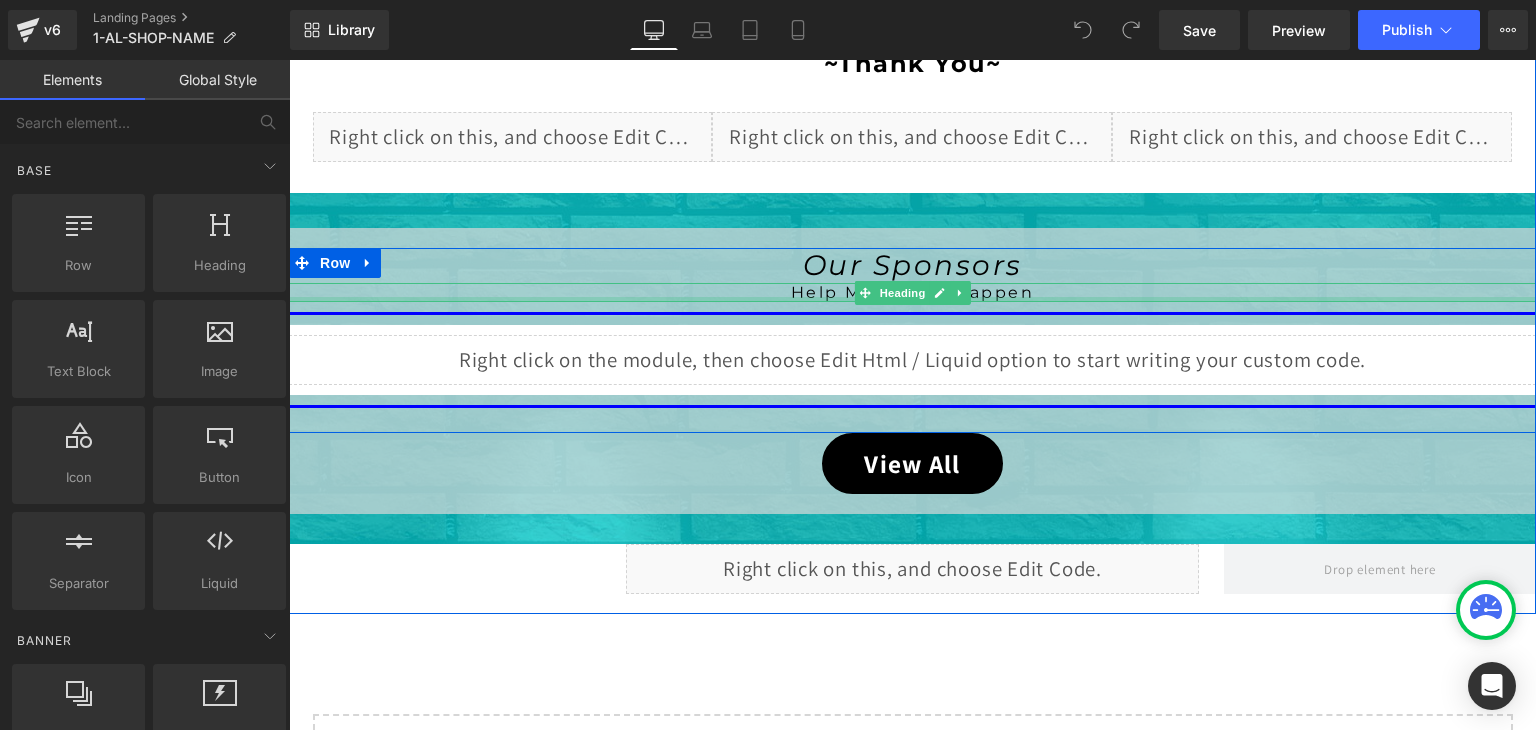 scroll, scrollTop: 800, scrollLeft: 0, axis: vertical 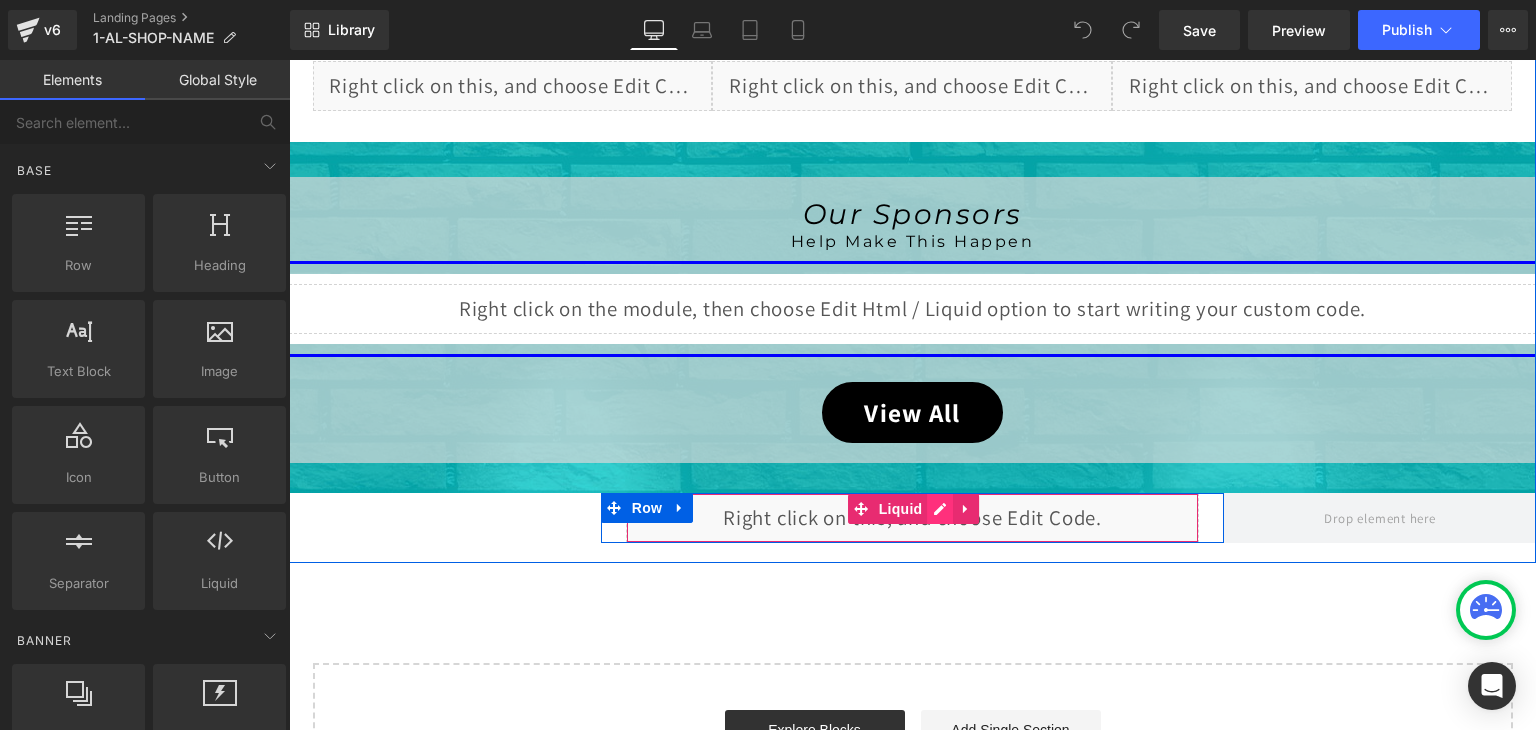 click on "Liquid" at bounding box center (913, 518) 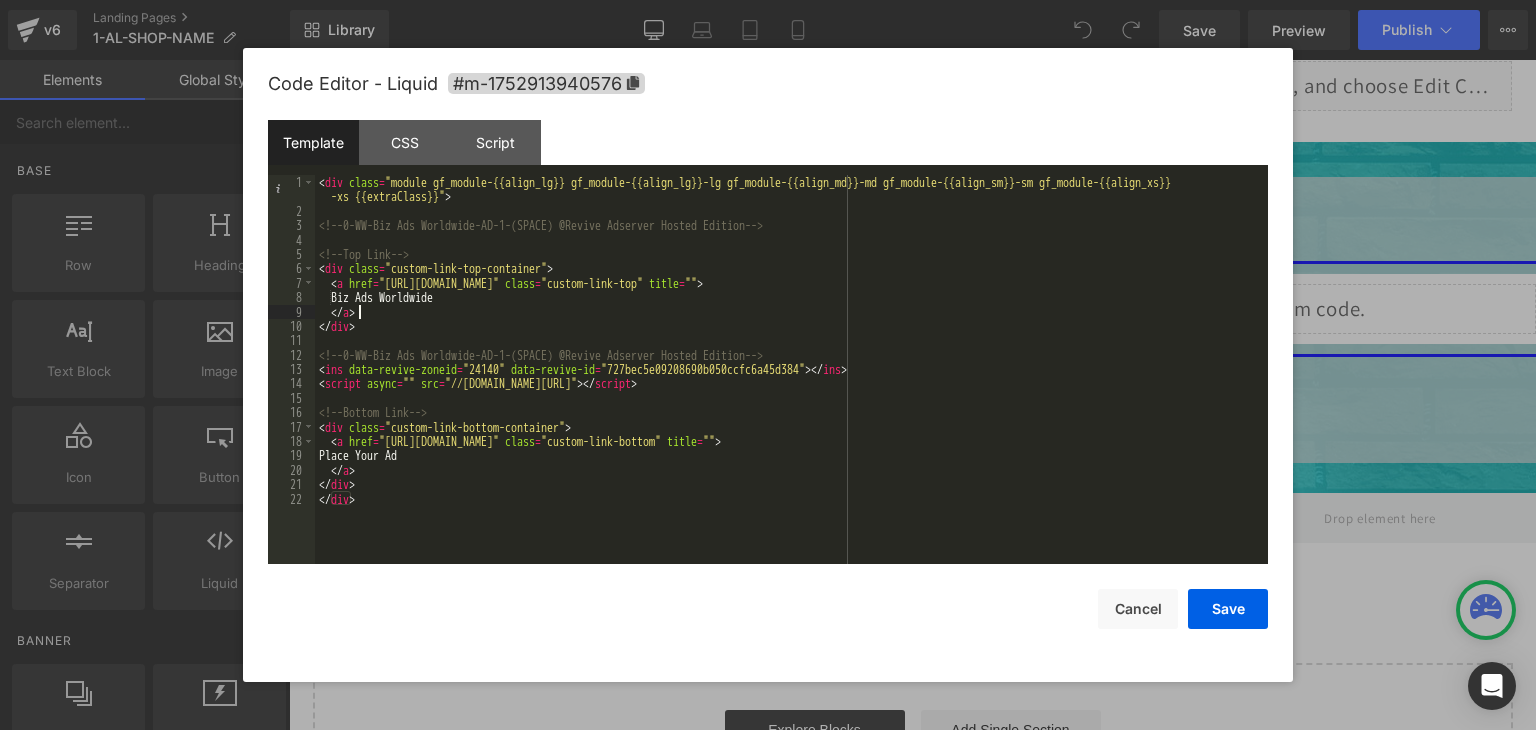 click on "< div   class = "module gf_module-{{align_lg}} gf_module-{{align_lg}}-lg gf_module-{{align_md}}-md gf_module-{{align_sm}}-sm gf_module-{{align_xs}}    -xs {{extraClass}}" > <!--  0-WW-Biz Ads Worldwide-AD-1-(SPACE) @Revive Adserver Hosted Edition  --> <!--  Top Link  --> < div   class = "custom-link-top-container" >    < a   href = "https://coldstreets.com/pages/biz-ads-worldwide"   class = "custom-link-top"   title = "" >      Biz Ads Worldwide    </ a > </ div > <!--  0-WW-Biz Ads Worldwide-AD-1-(SPACE) @Revive Adserver Hosted Edition  --> < ins   data-revive-zoneid = "24140"   data-revive-id = "727bec5e09208690b050ccfc6a45d384" > </ ins > < script   async = ""   src = "//servedby.revive-adserver.net/asyncjs.php" > </ script > <!--  Bottom Link  --> < div   class = "custom-link-bottom-container" >    < a   href = "https://coldstreets.com/pages/biz-ads-worldwide"   class = "custom-link-bottom"   title = "" >   Place Your Ad    </ a > </ div > </ div >" at bounding box center [791, 391] 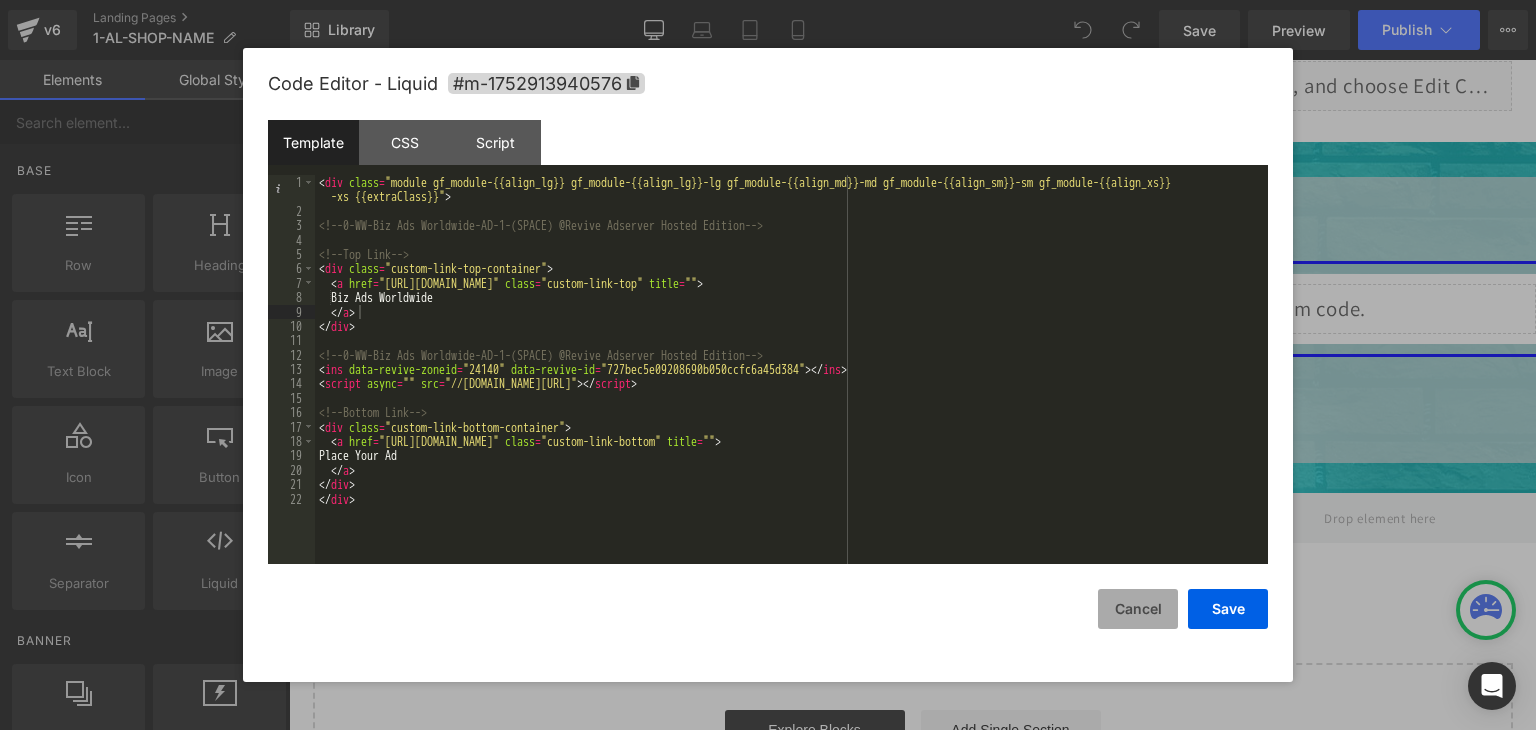 click on "Cancel" at bounding box center [1138, 609] 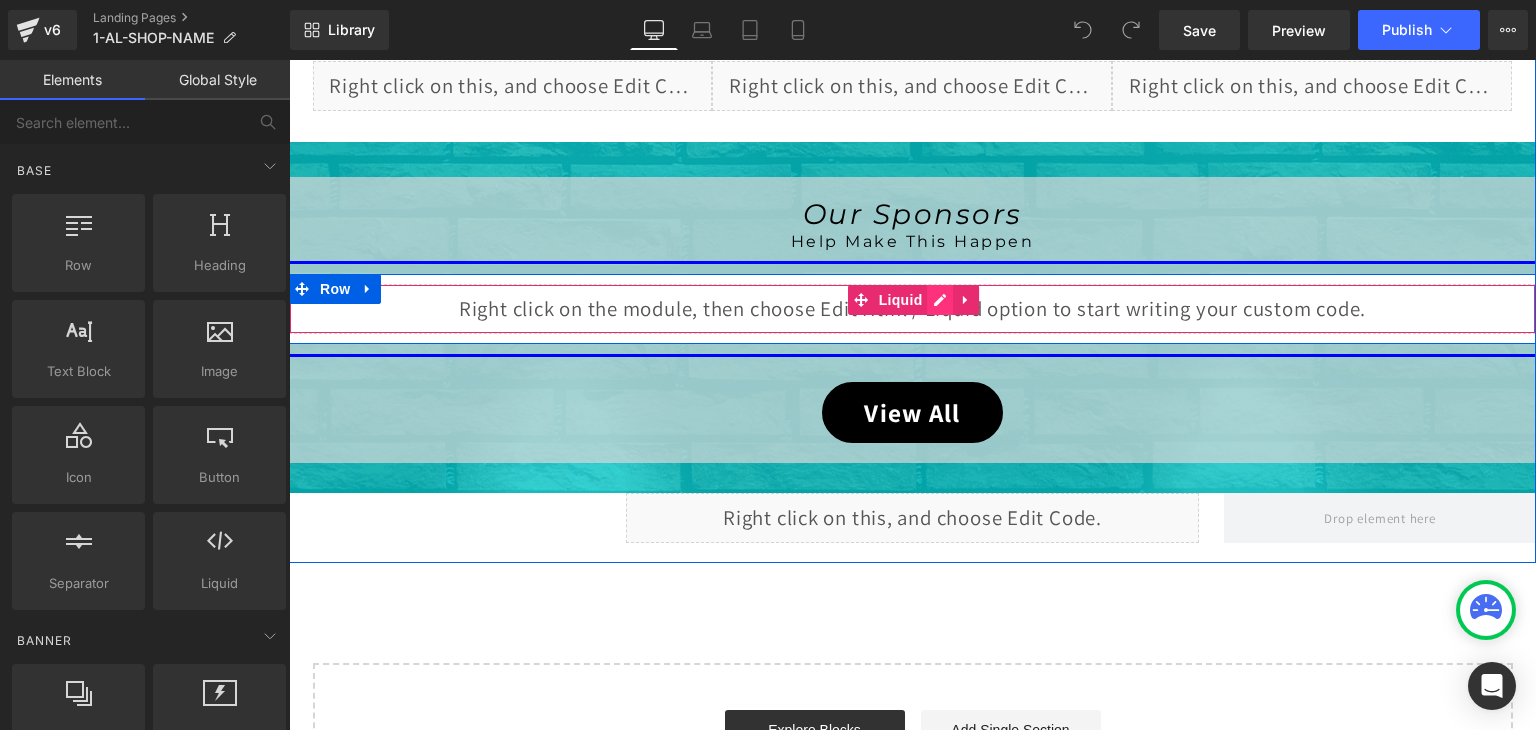 click on "Liquid" at bounding box center (912, 309) 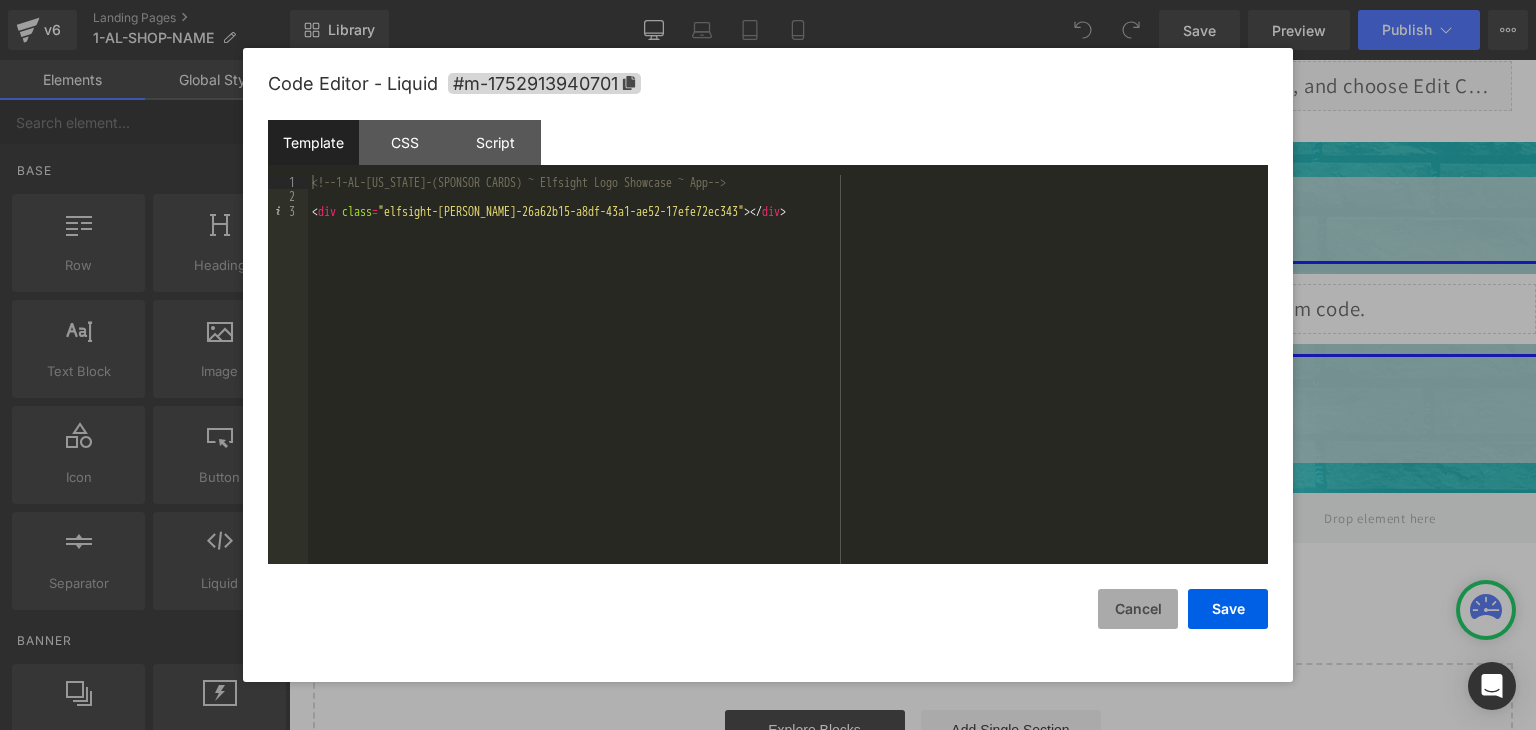click on "Cancel" at bounding box center (1138, 609) 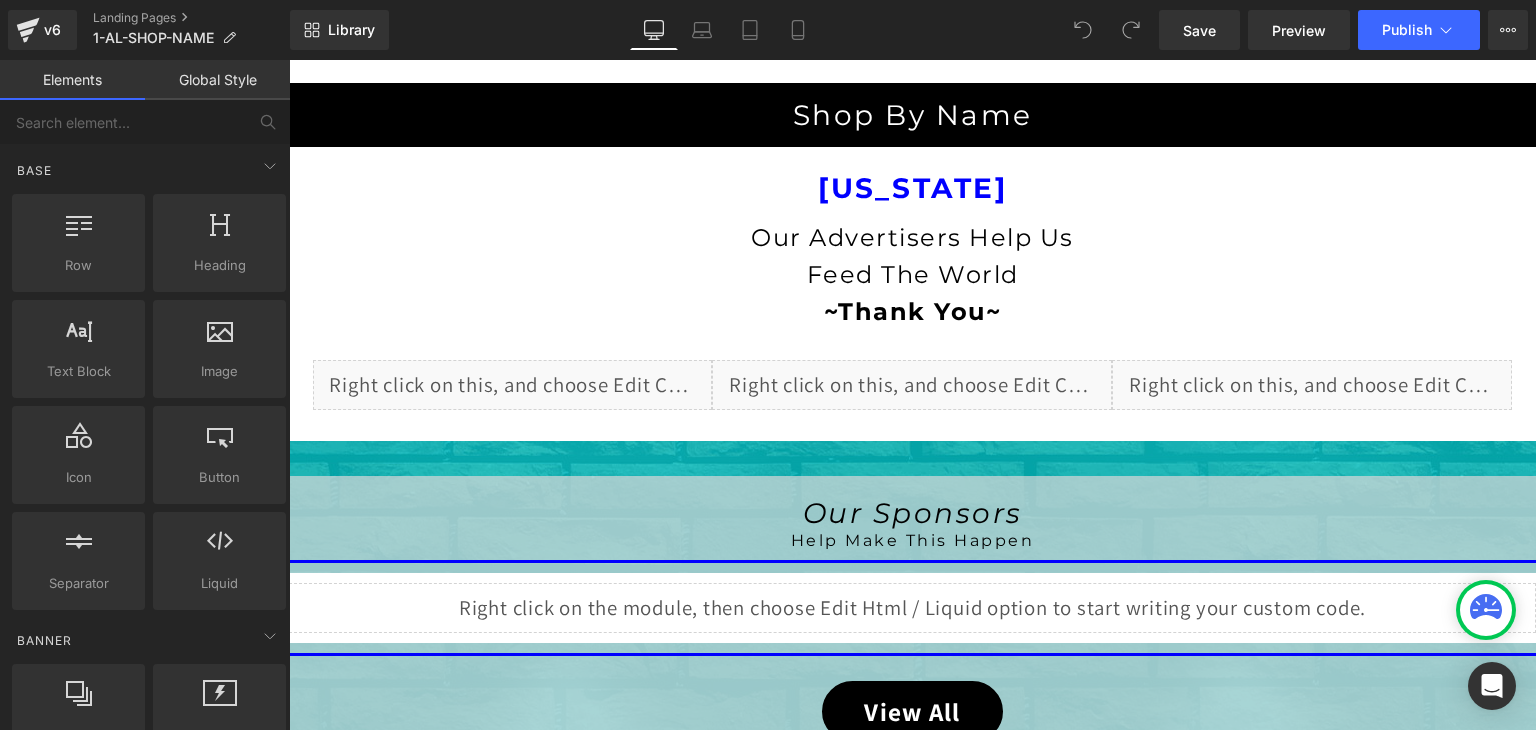 scroll, scrollTop: 504, scrollLeft: 0, axis: vertical 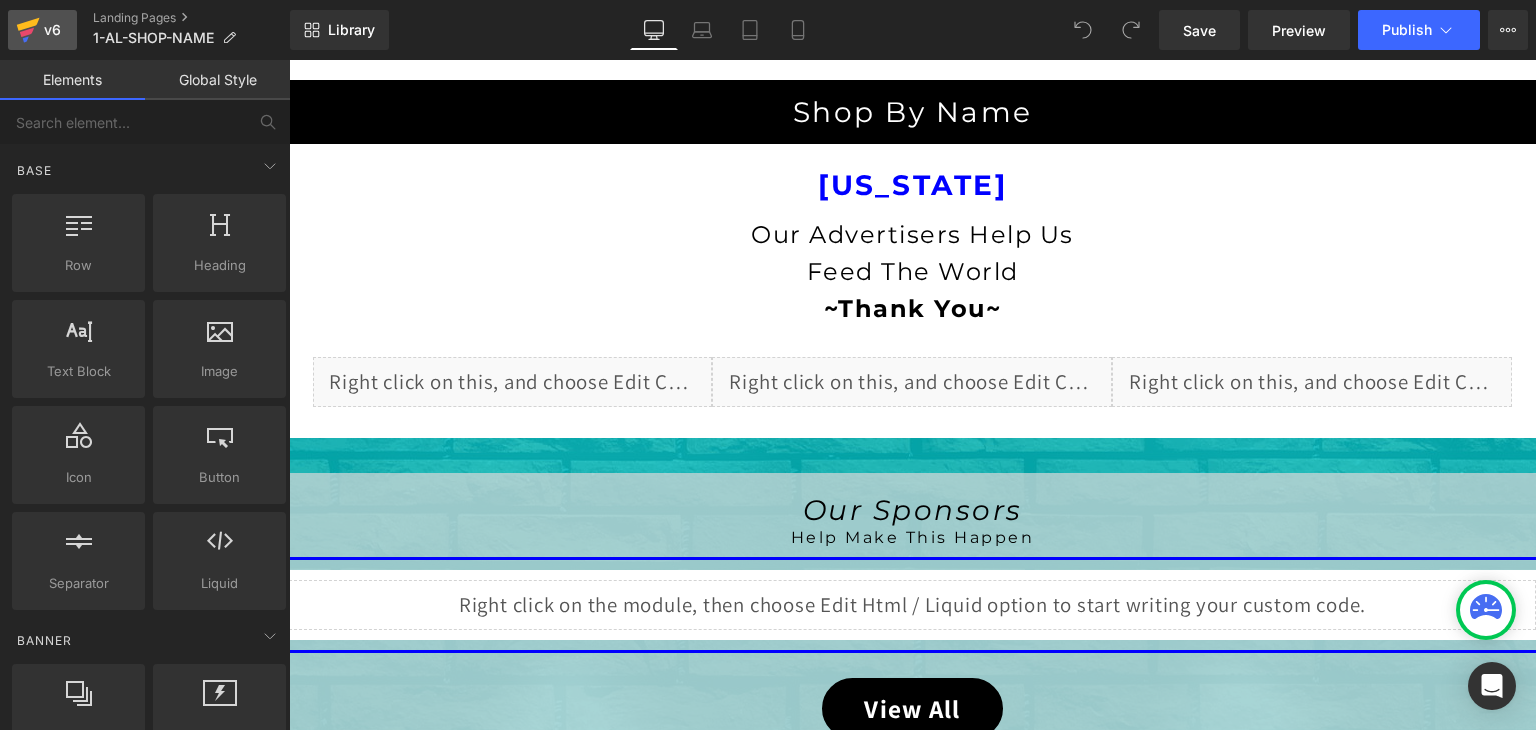 click 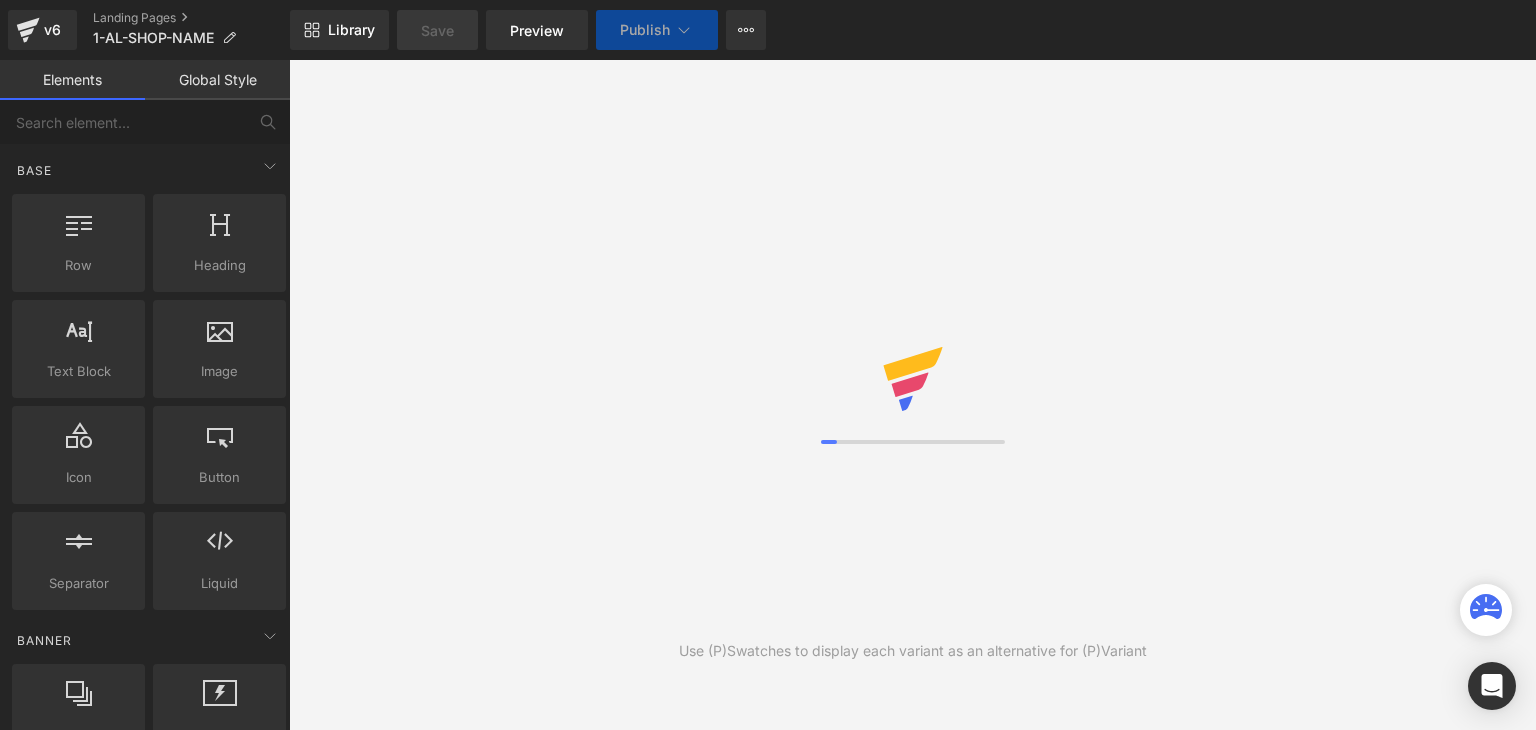 scroll, scrollTop: 0, scrollLeft: 0, axis: both 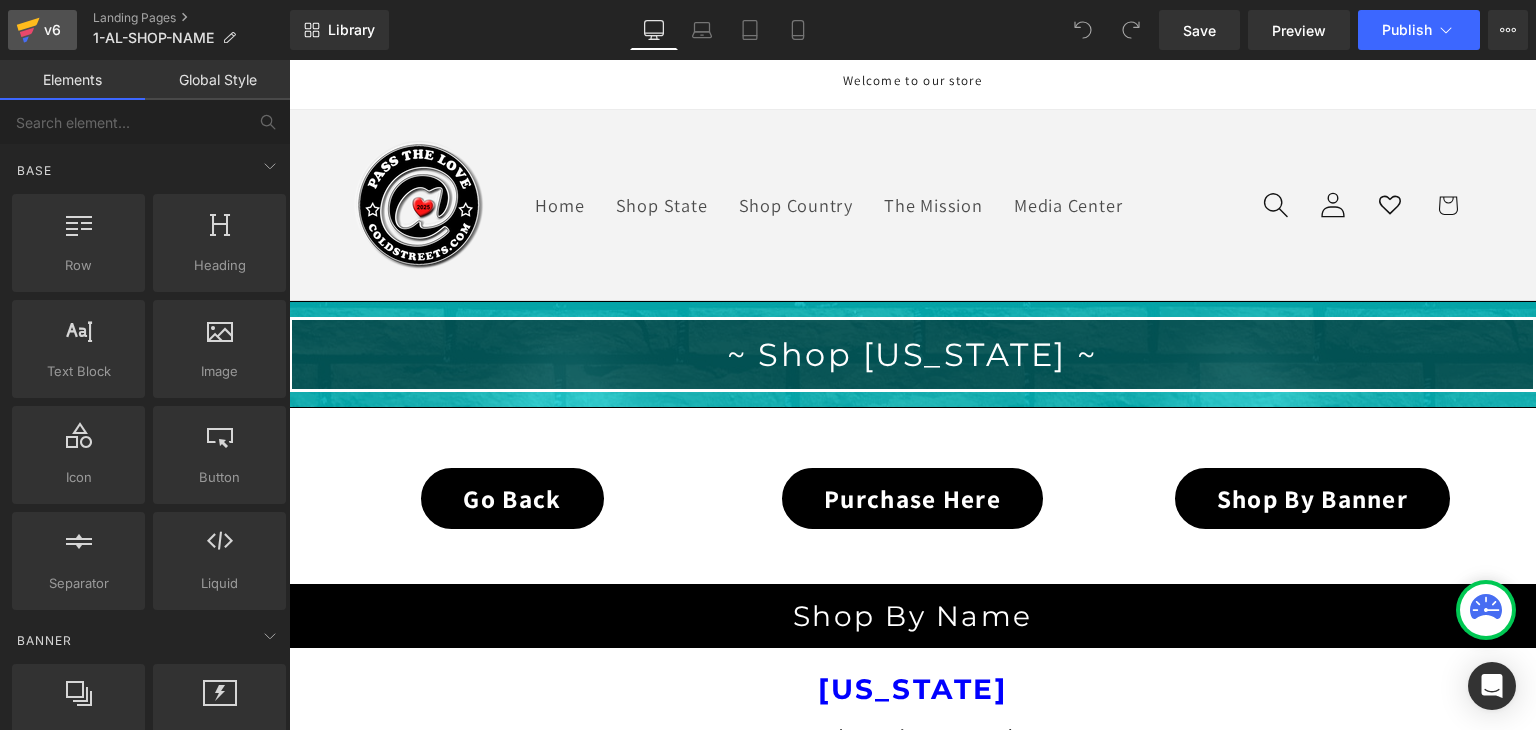 click 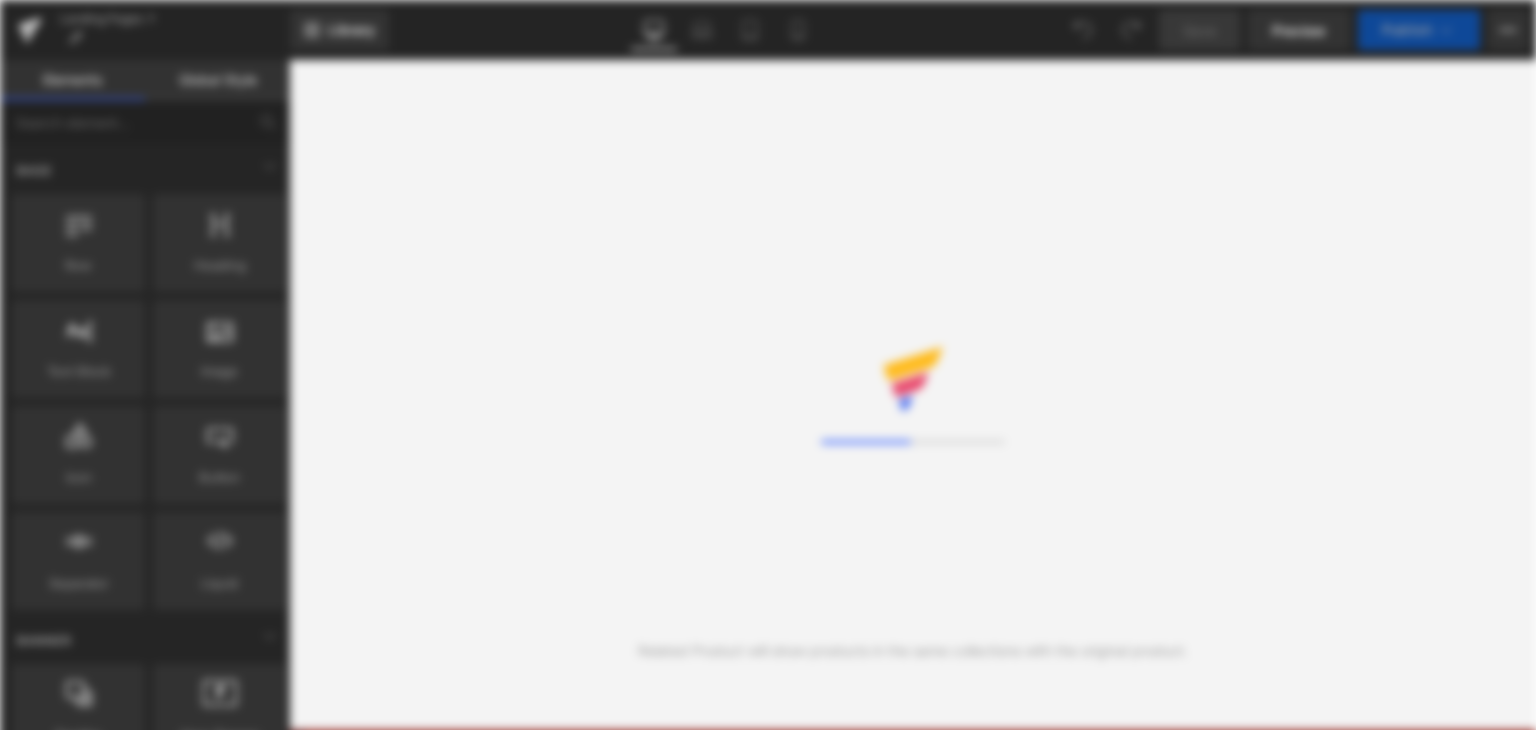 scroll, scrollTop: 0, scrollLeft: 0, axis: both 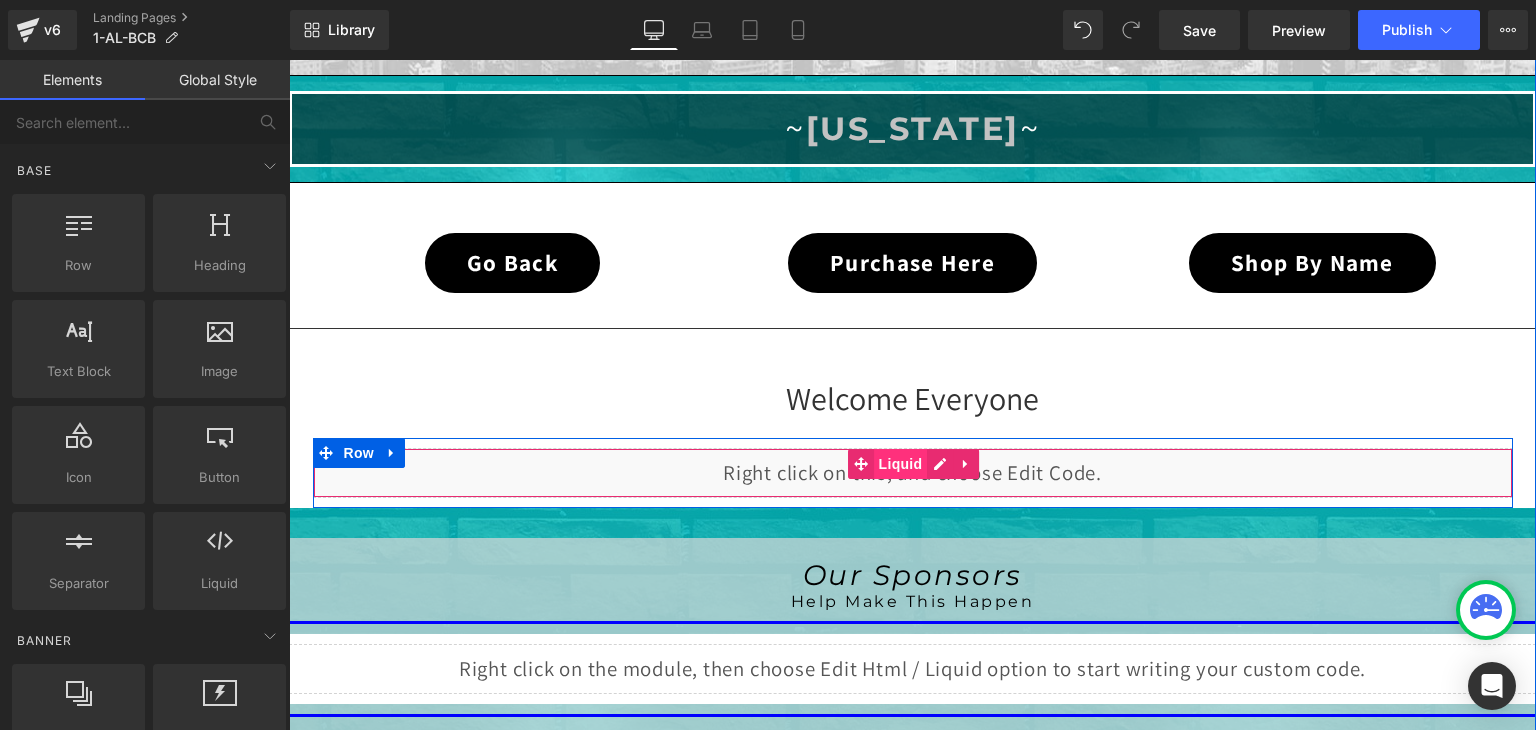 click on "Liquid" at bounding box center [901, 464] 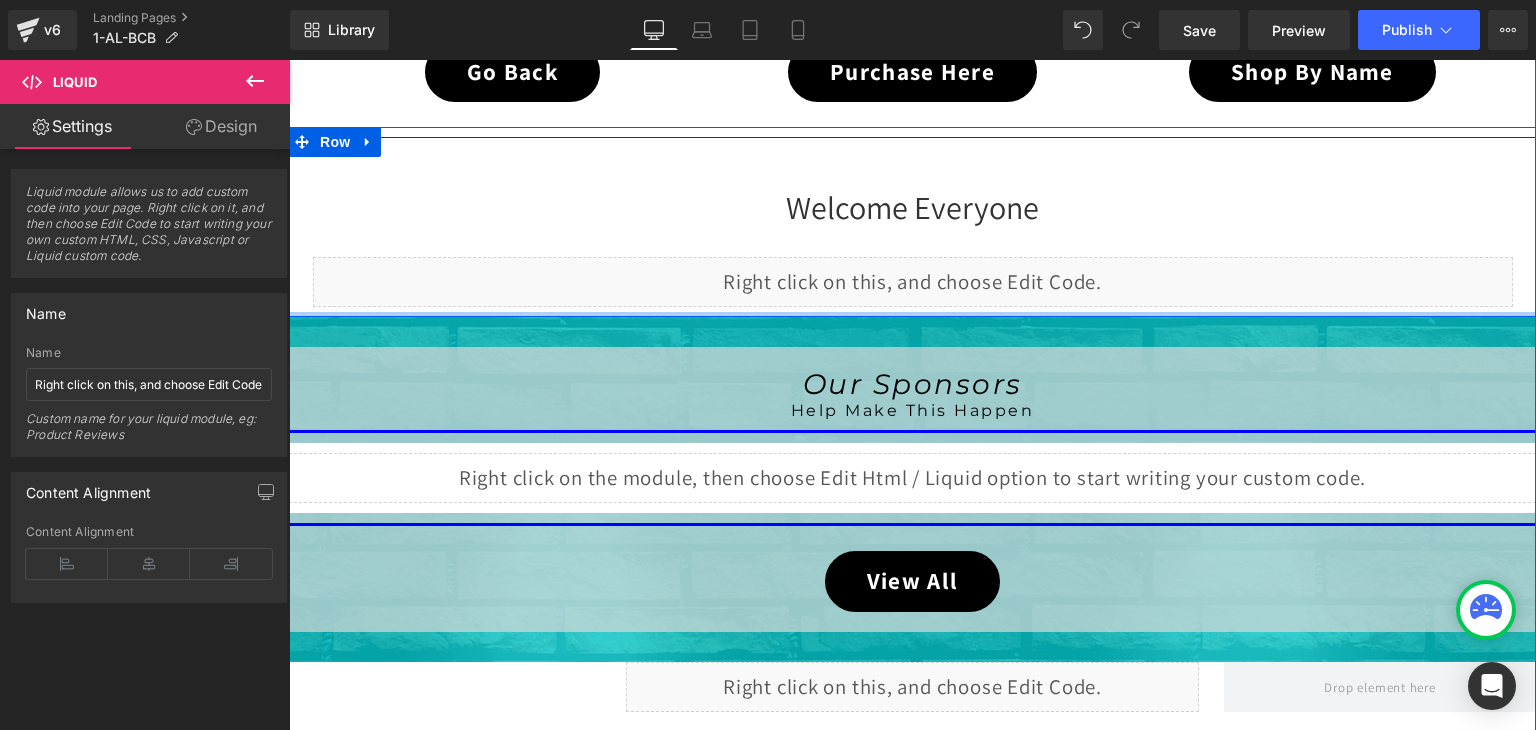 scroll, scrollTop: 700, scrollLeft: 0, axis: vertical 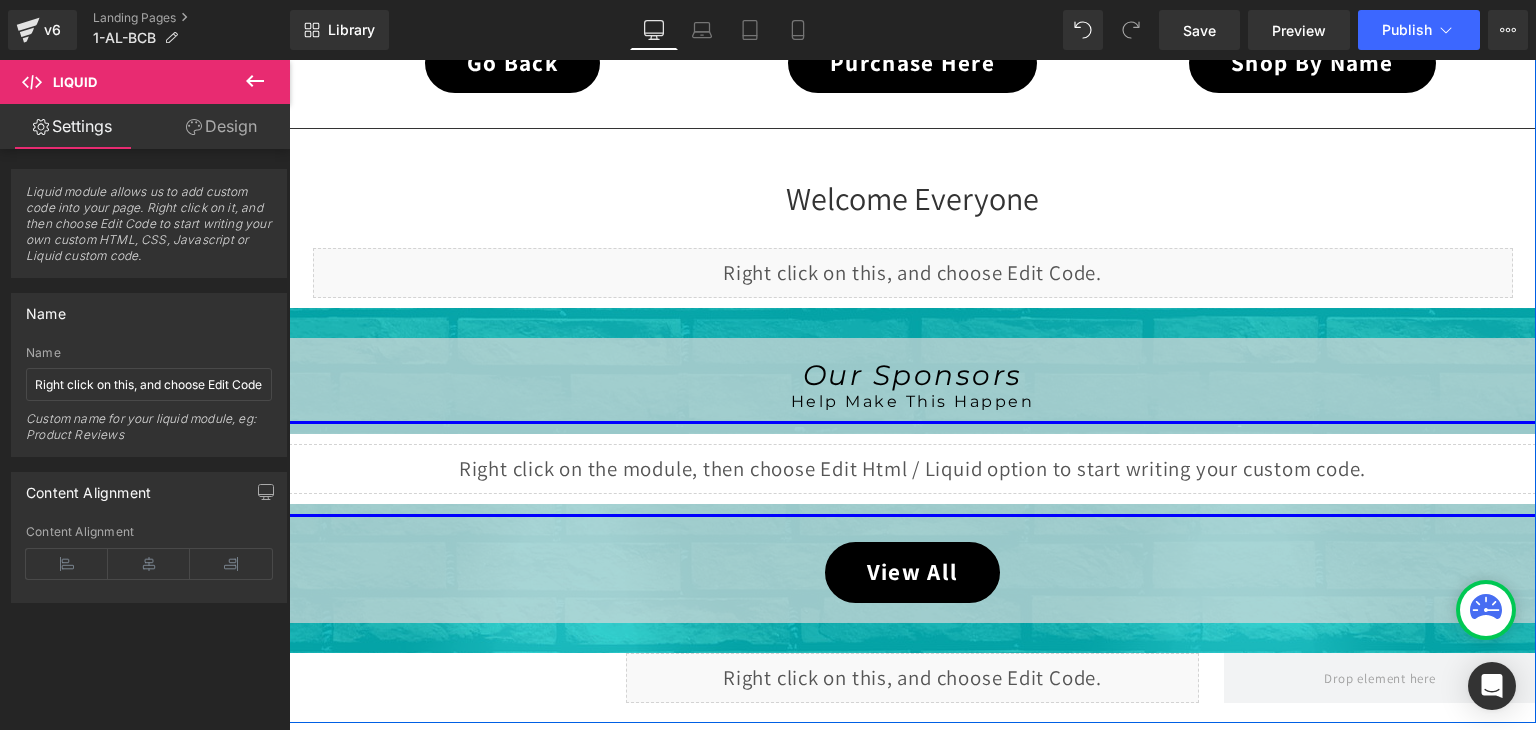 click on "Liquid" at bounding box center (912, 469) 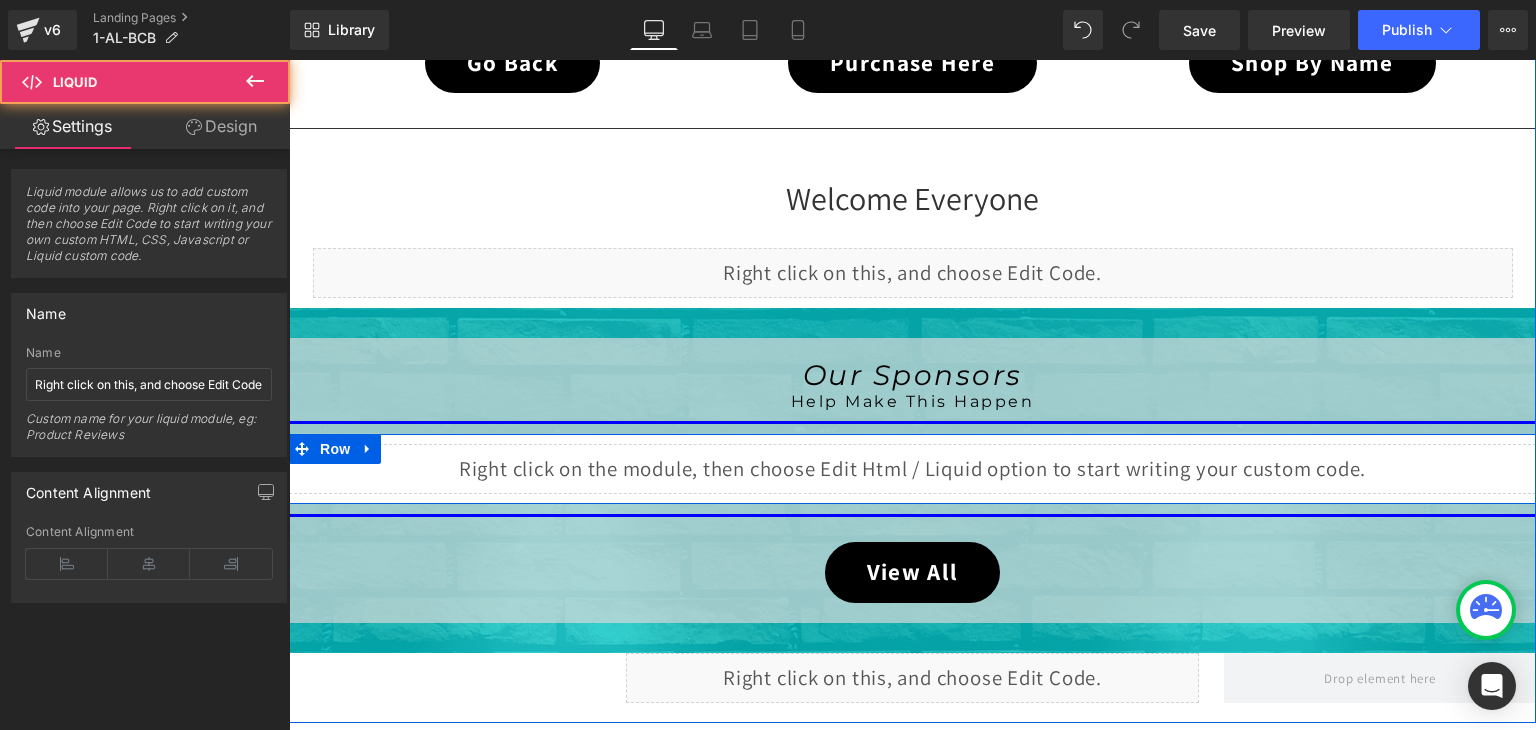 click on "Liquid" at bounding box center (912, 469) 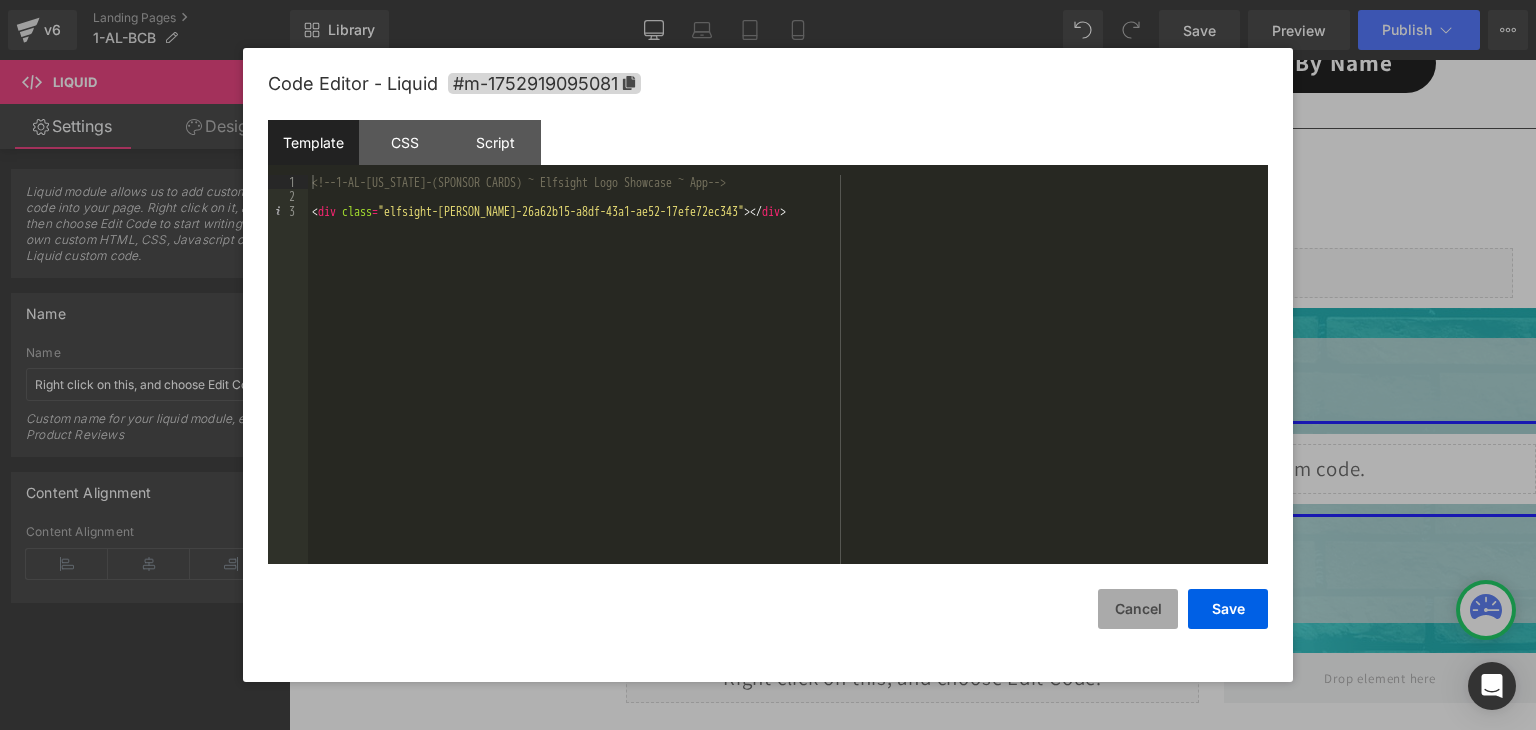 click on "Cancel" at bounding box center [1138, 609] 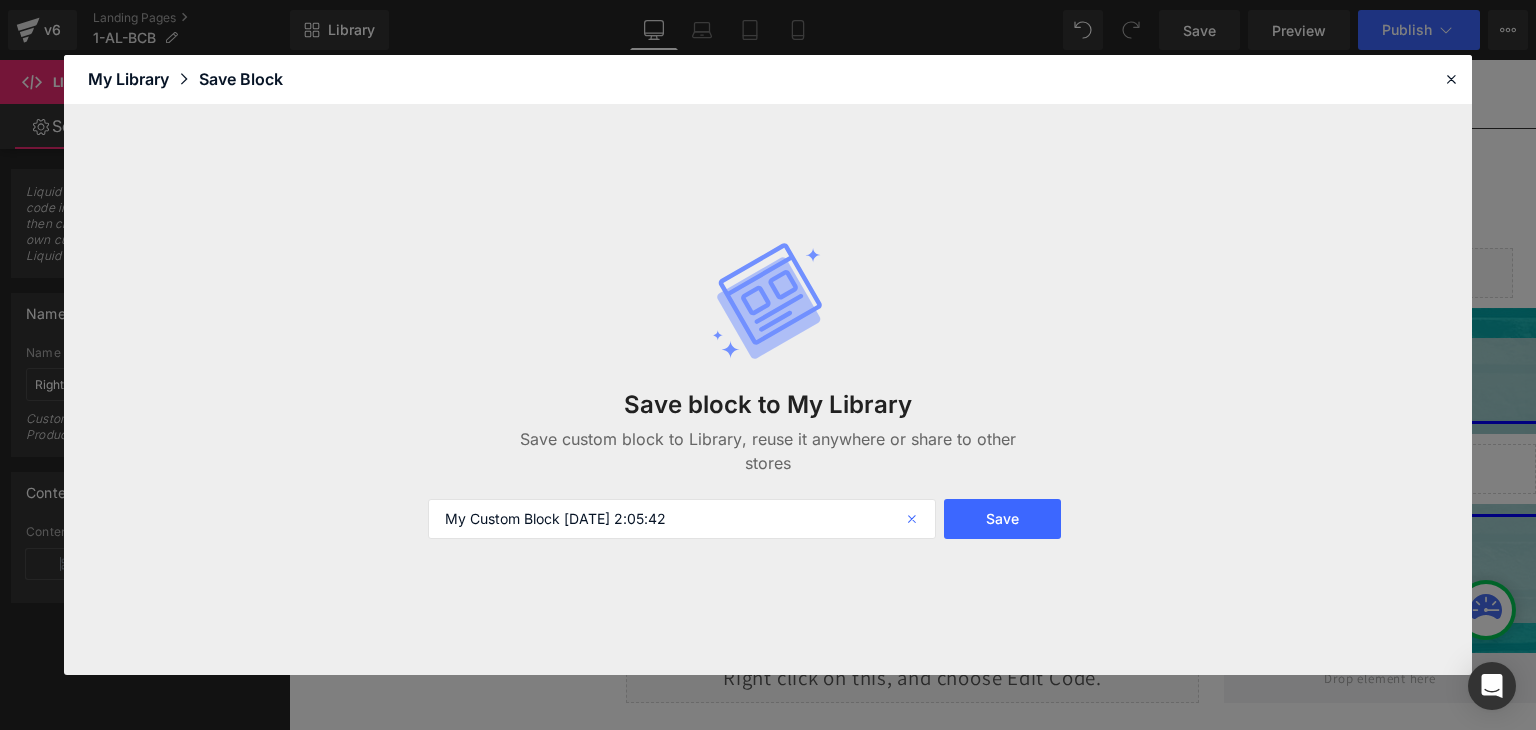 click at bounding box center (914, 519) 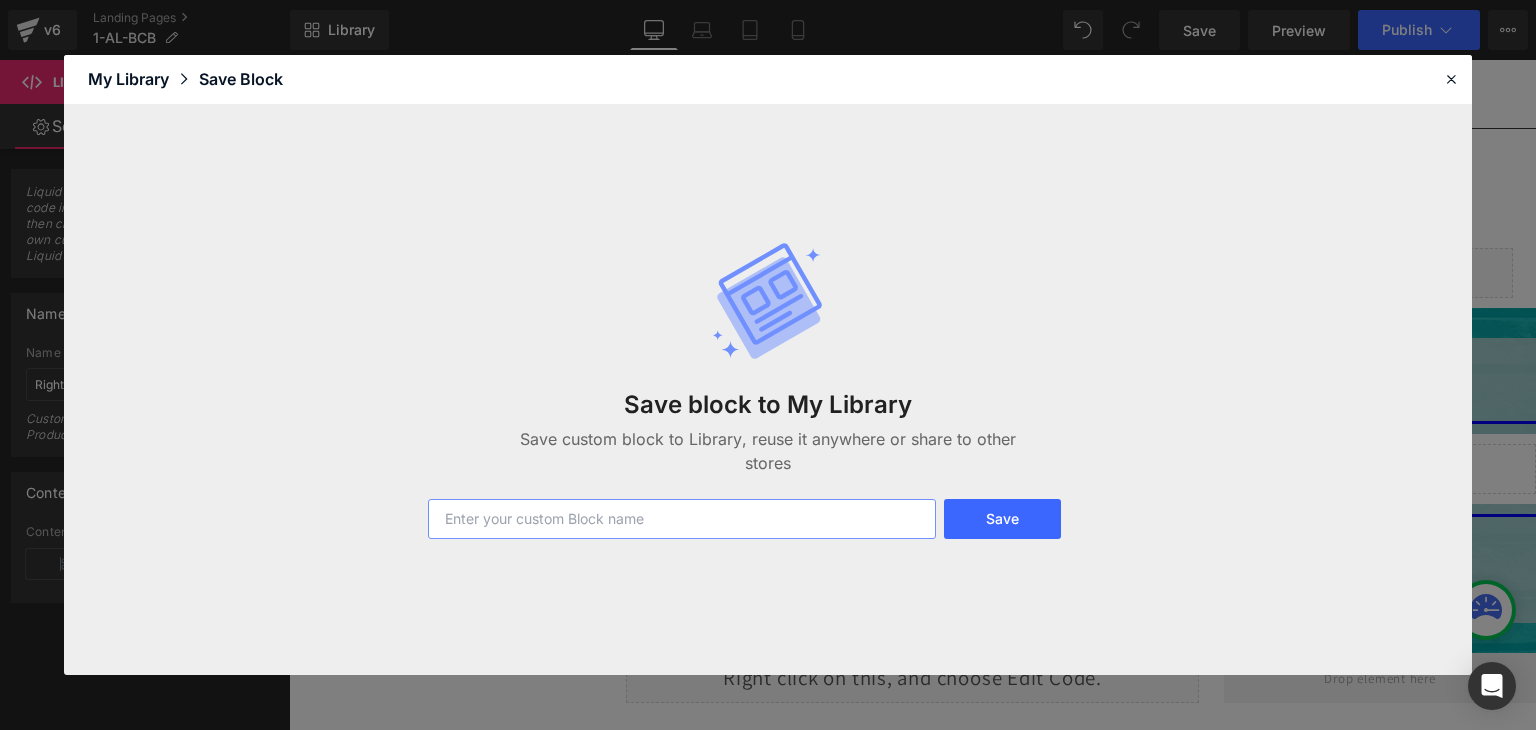 paste on "1-AL-BCB" 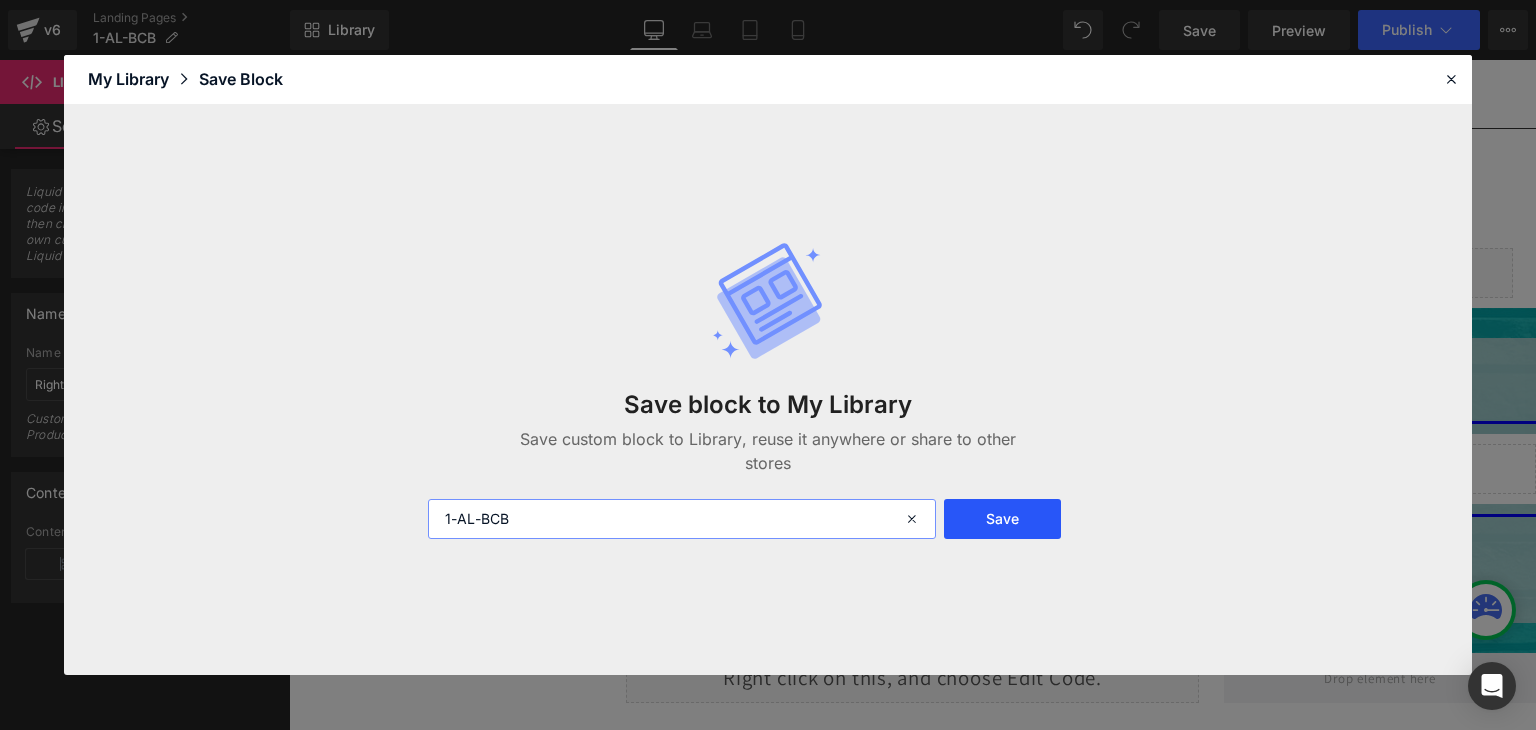 type on "1-AL-BCB" 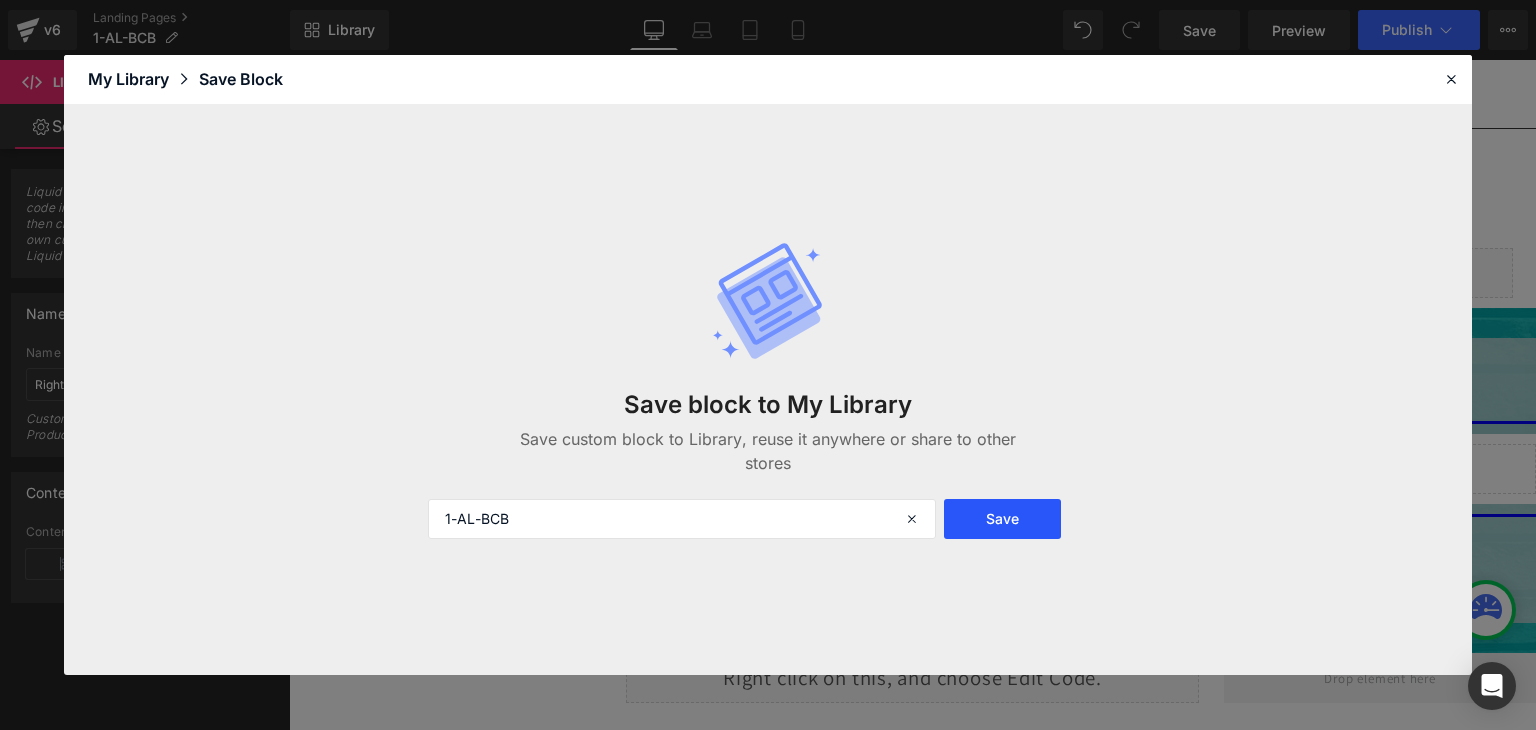 click on "Save" at bounding box center (1002, 519) 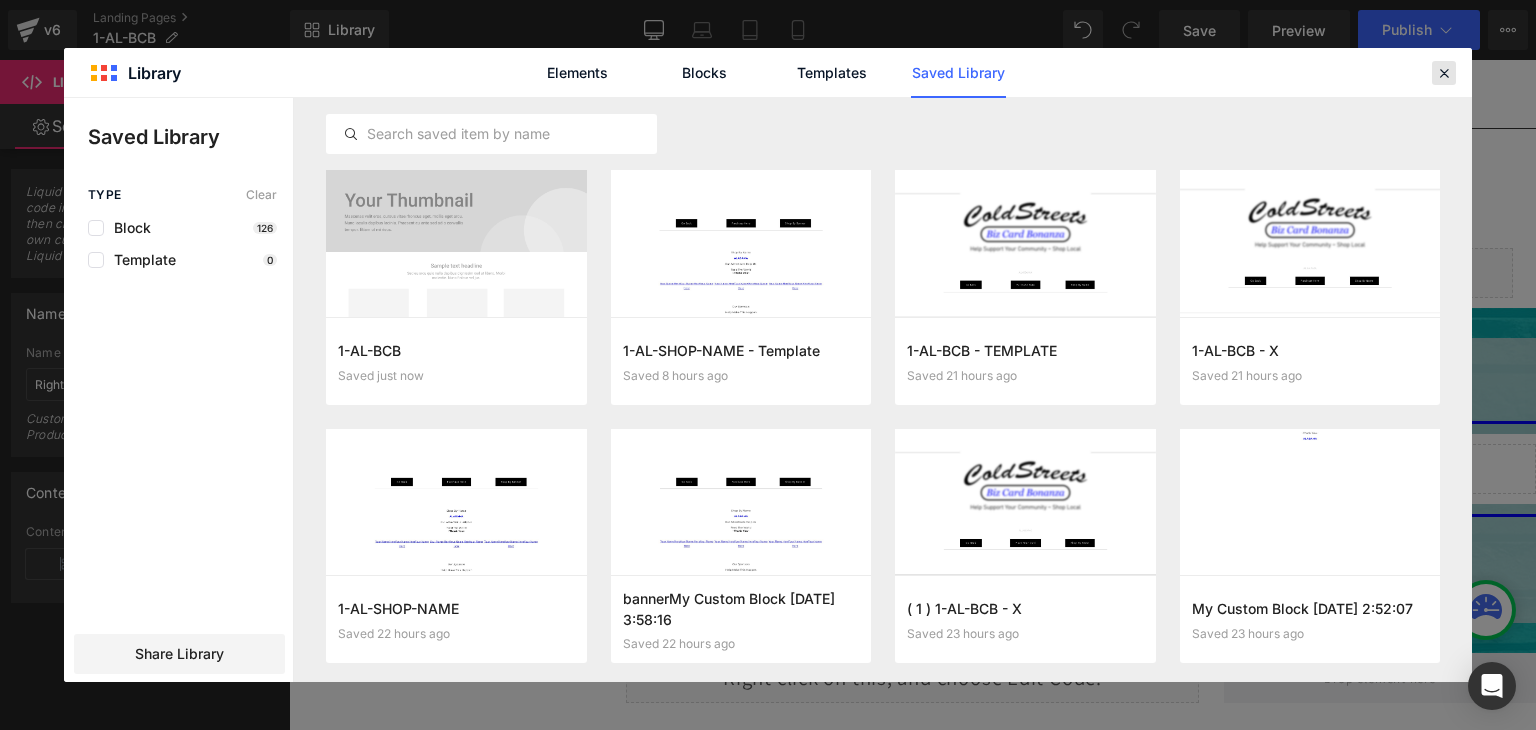 click at bounding box center [1444, 73] 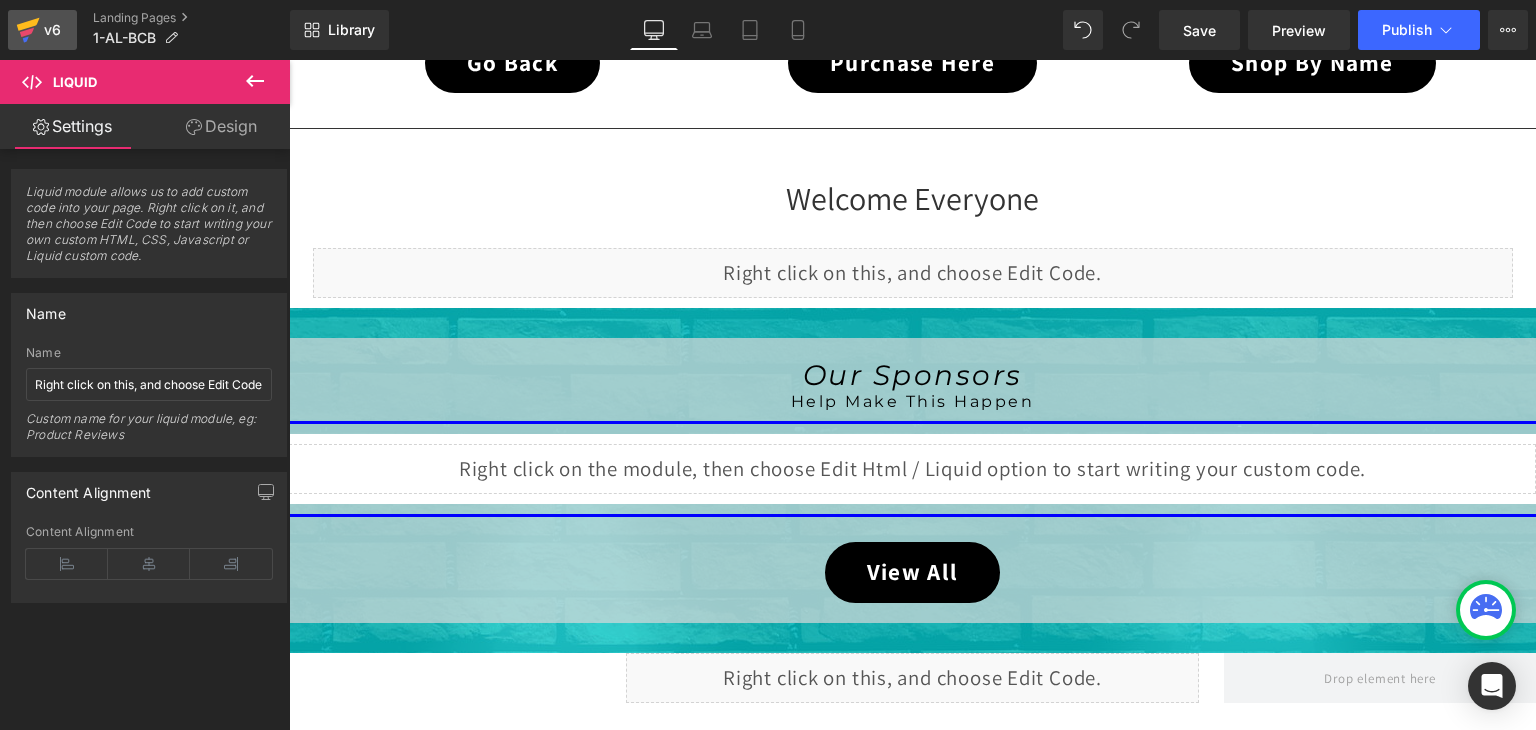 click 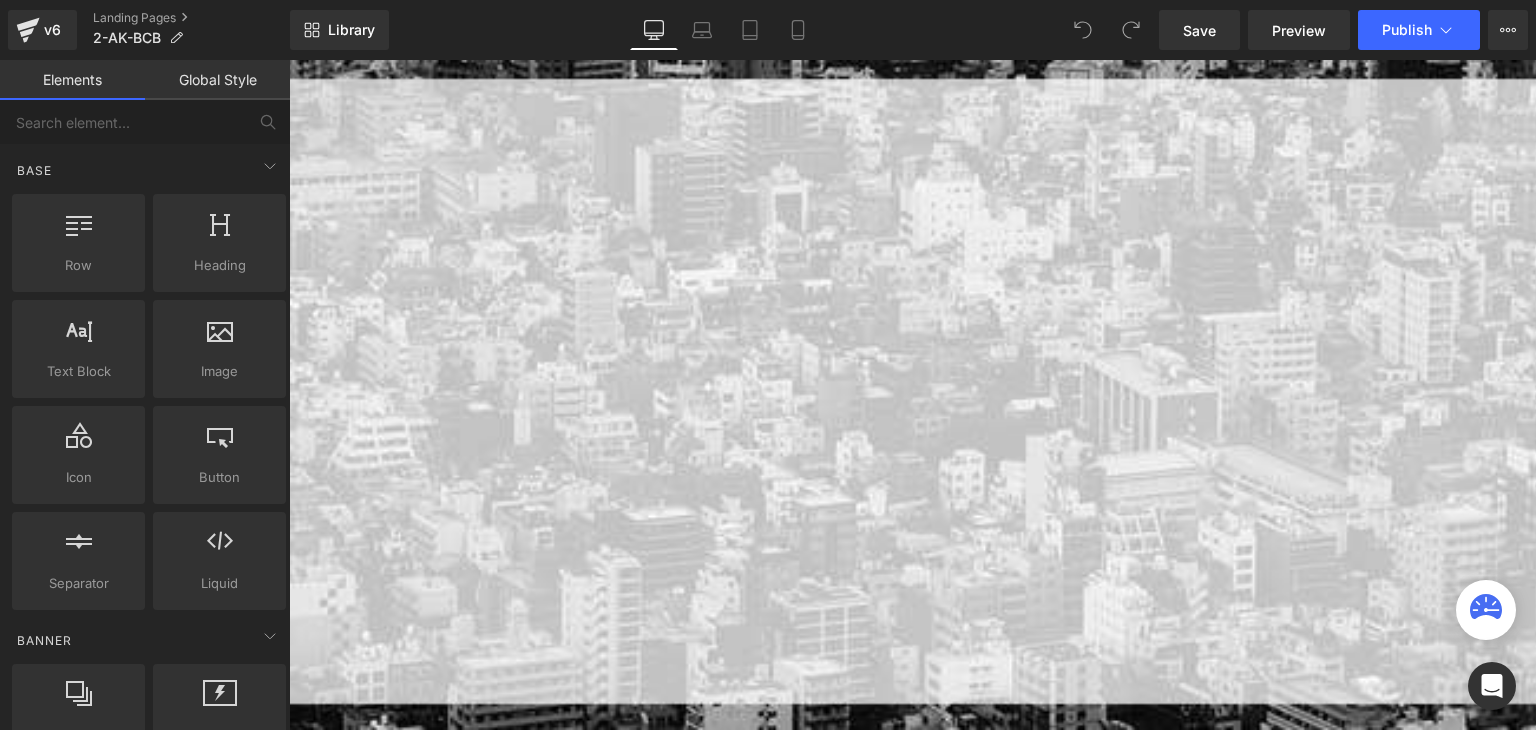 scroll, scrollTop: 0, scrollLeft: 0, axis: both 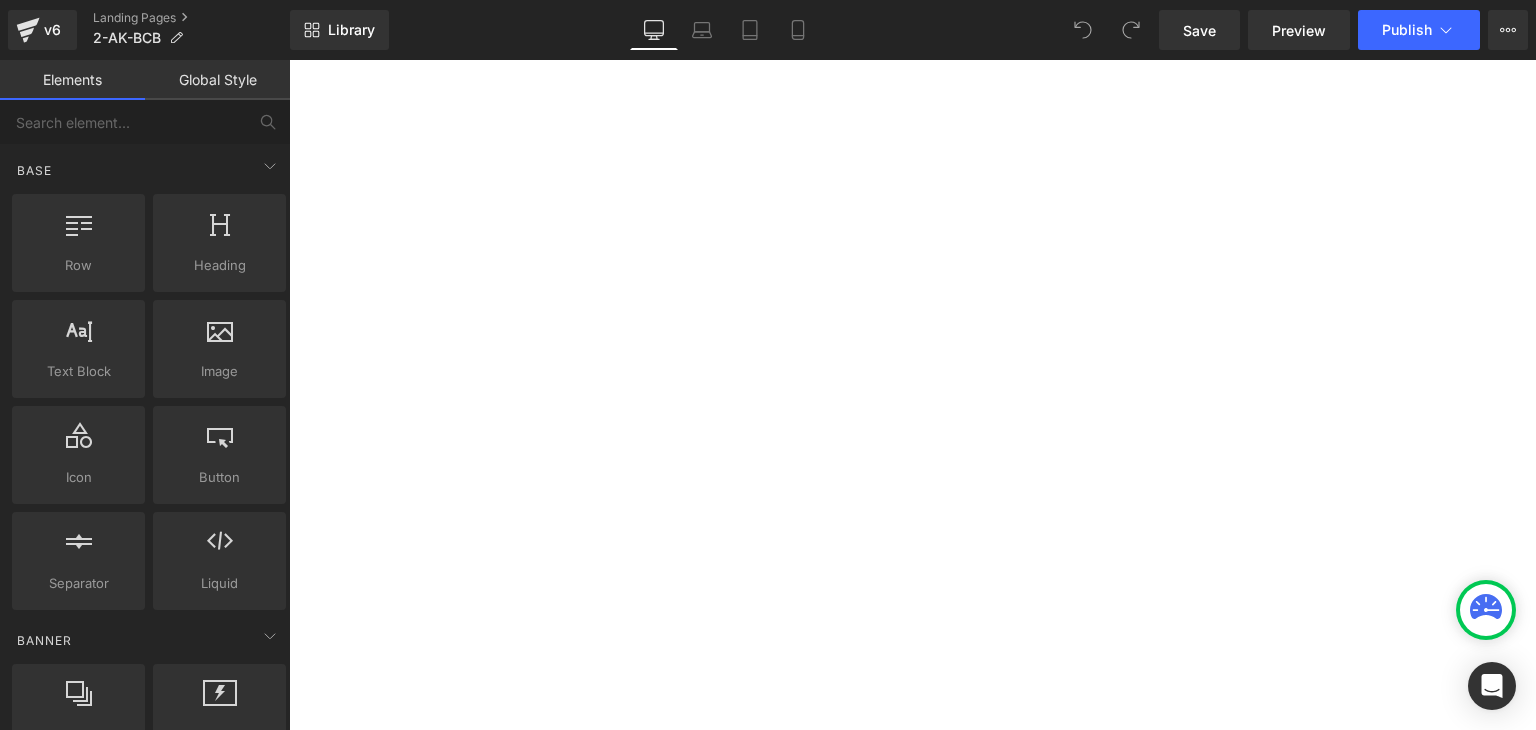 click on "Liquid" at bounding box center [-2829, 1443] 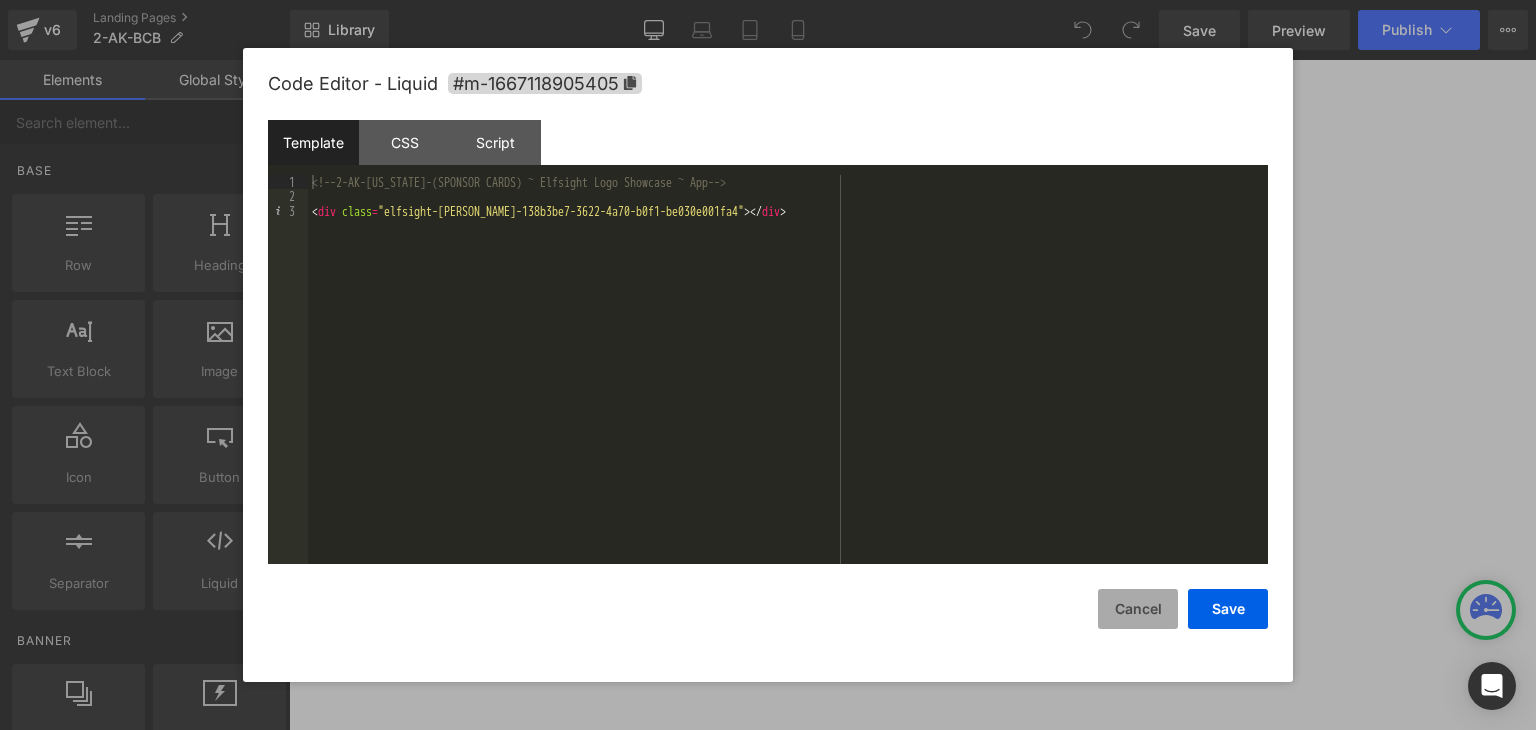 click on "Cancel" at bounding box center [1138, 609] 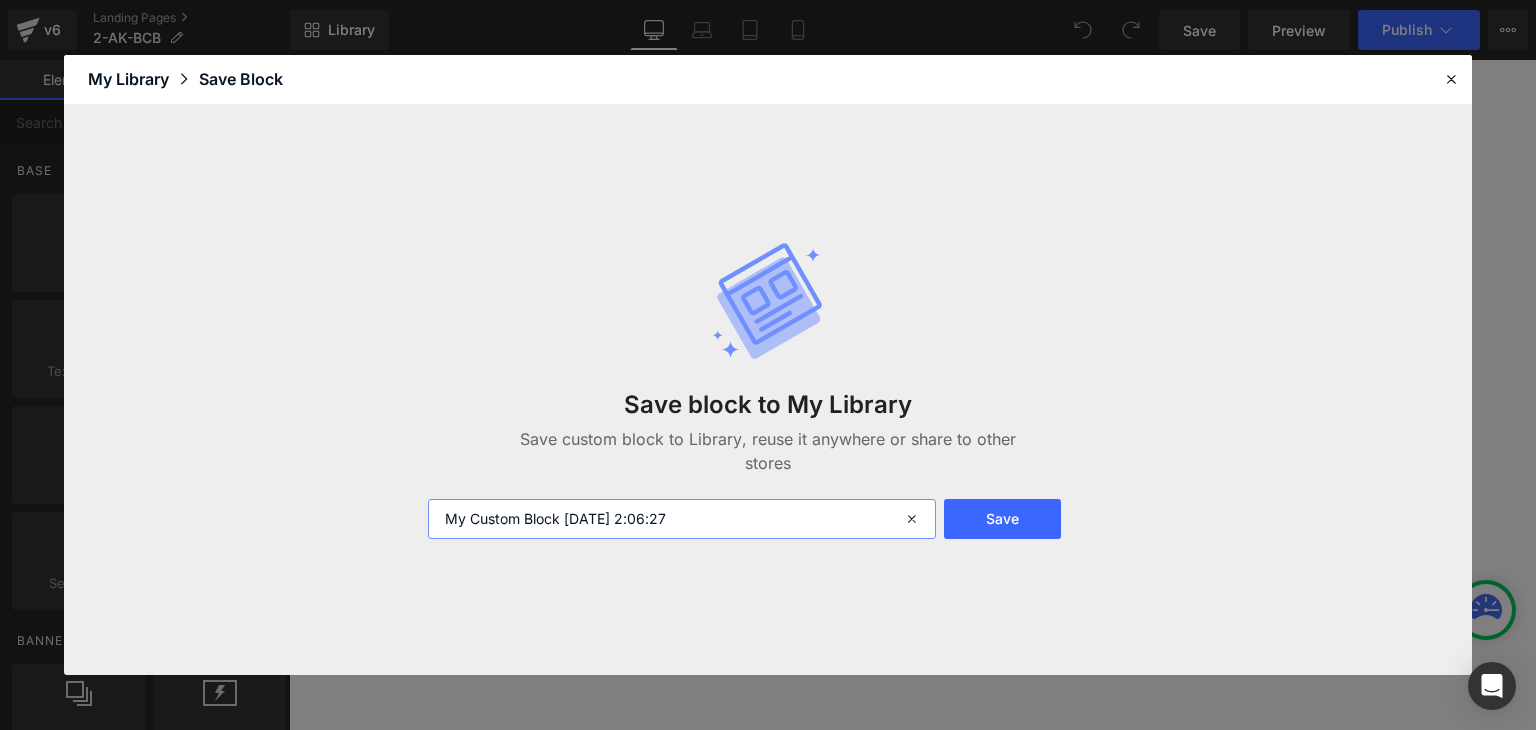 drag, startPoint x: 756, startPoint y: 520, endPoint x: 421, endPoint y: 521, distance: 335.0015 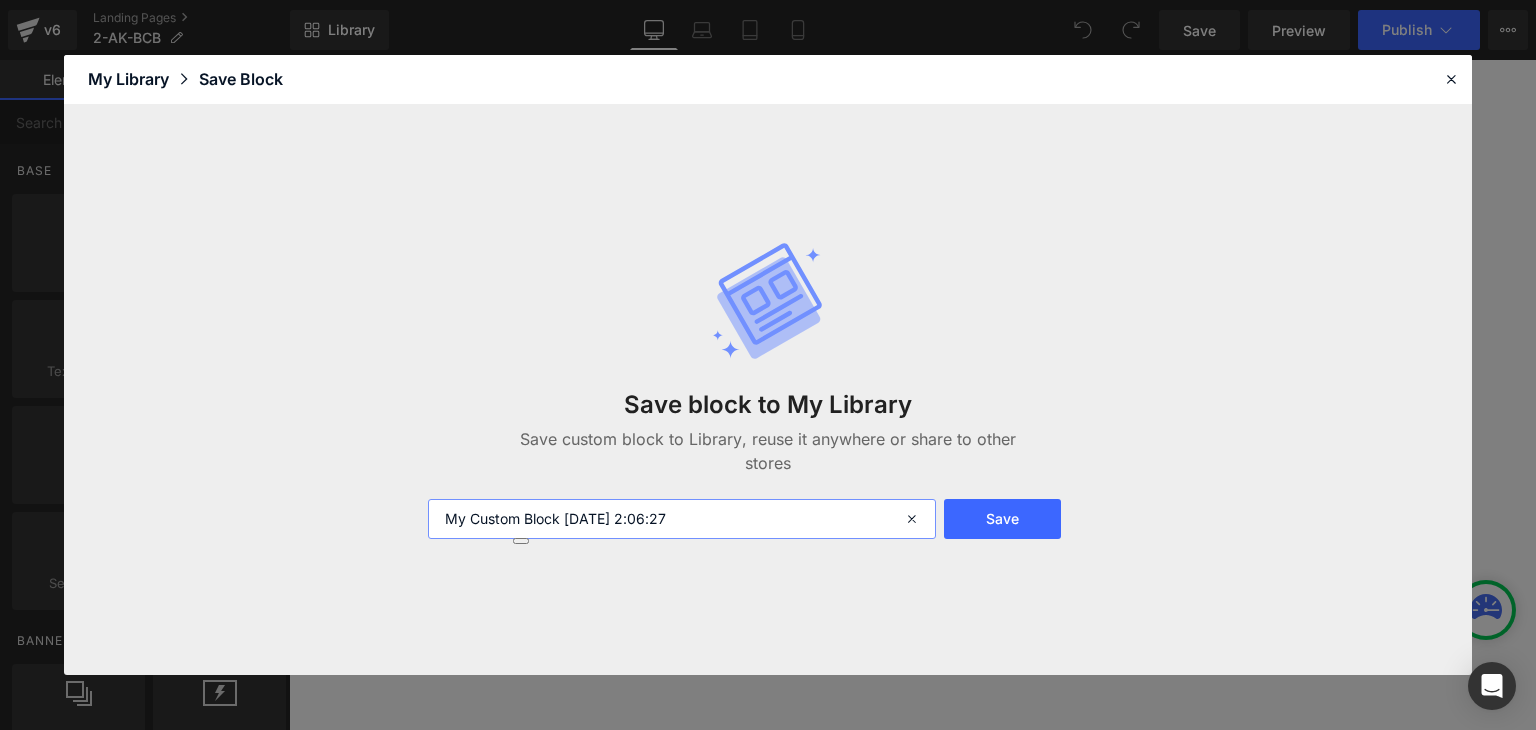 paste on "2-AK-BCB" 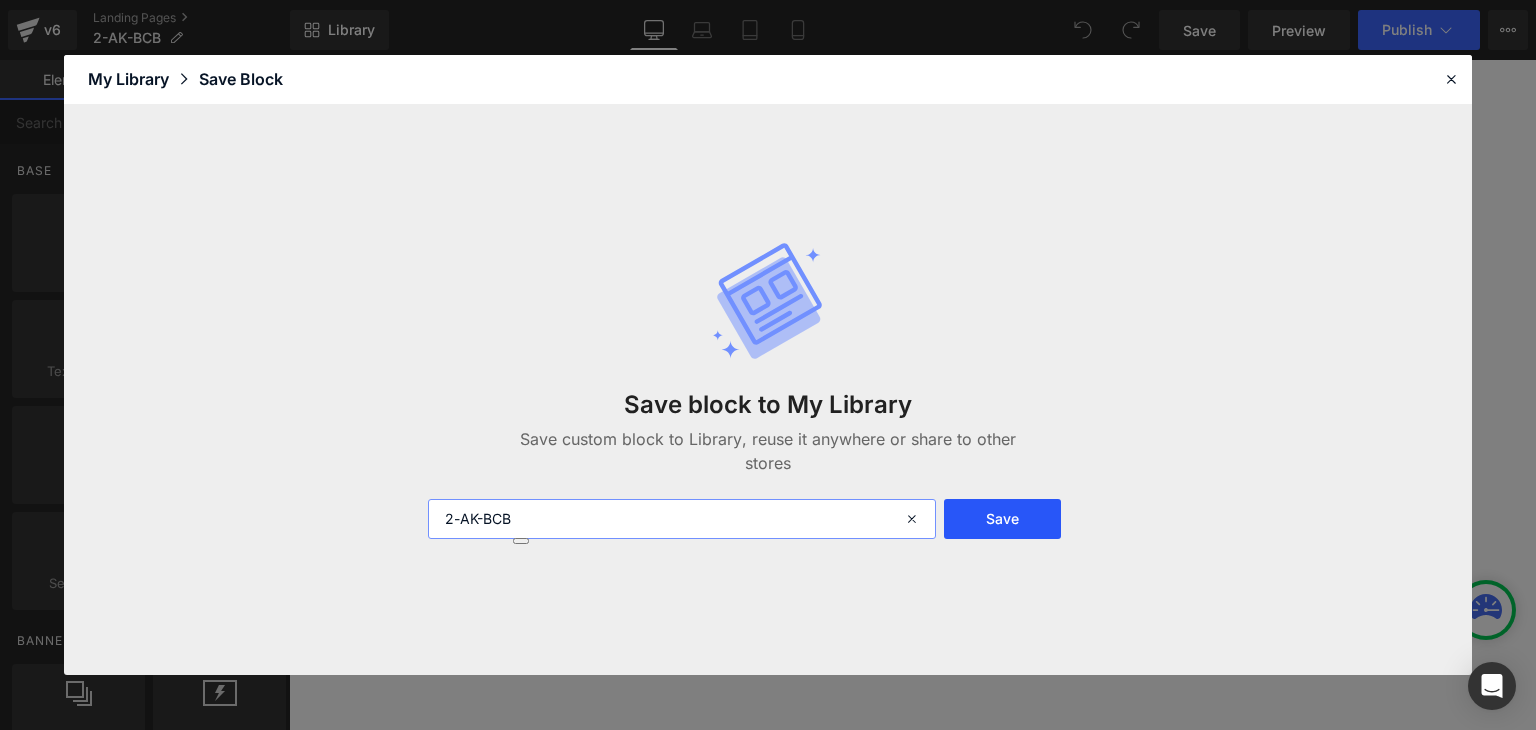 type on "2-AK-BCB" 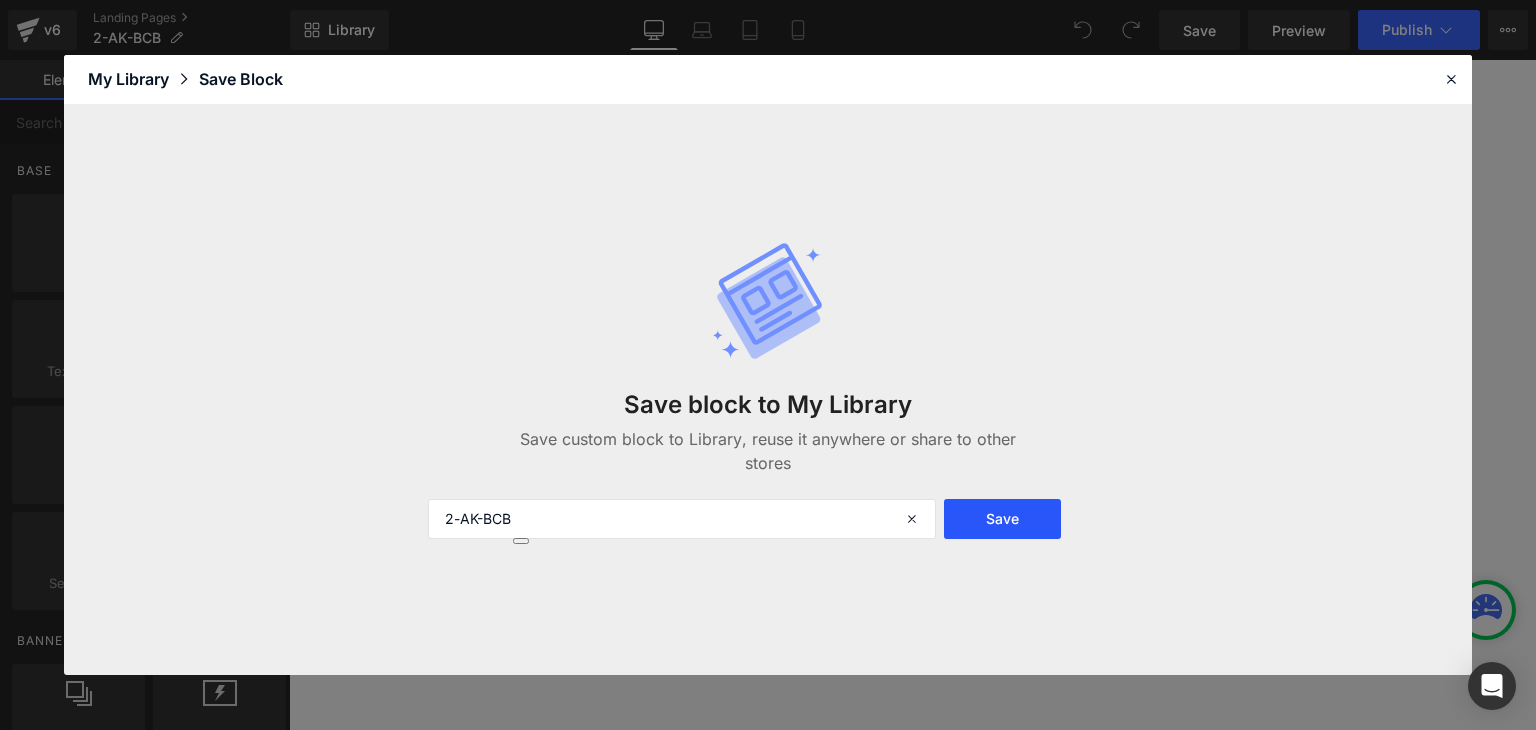 click on "Save" at bounding box center (1002, 519) 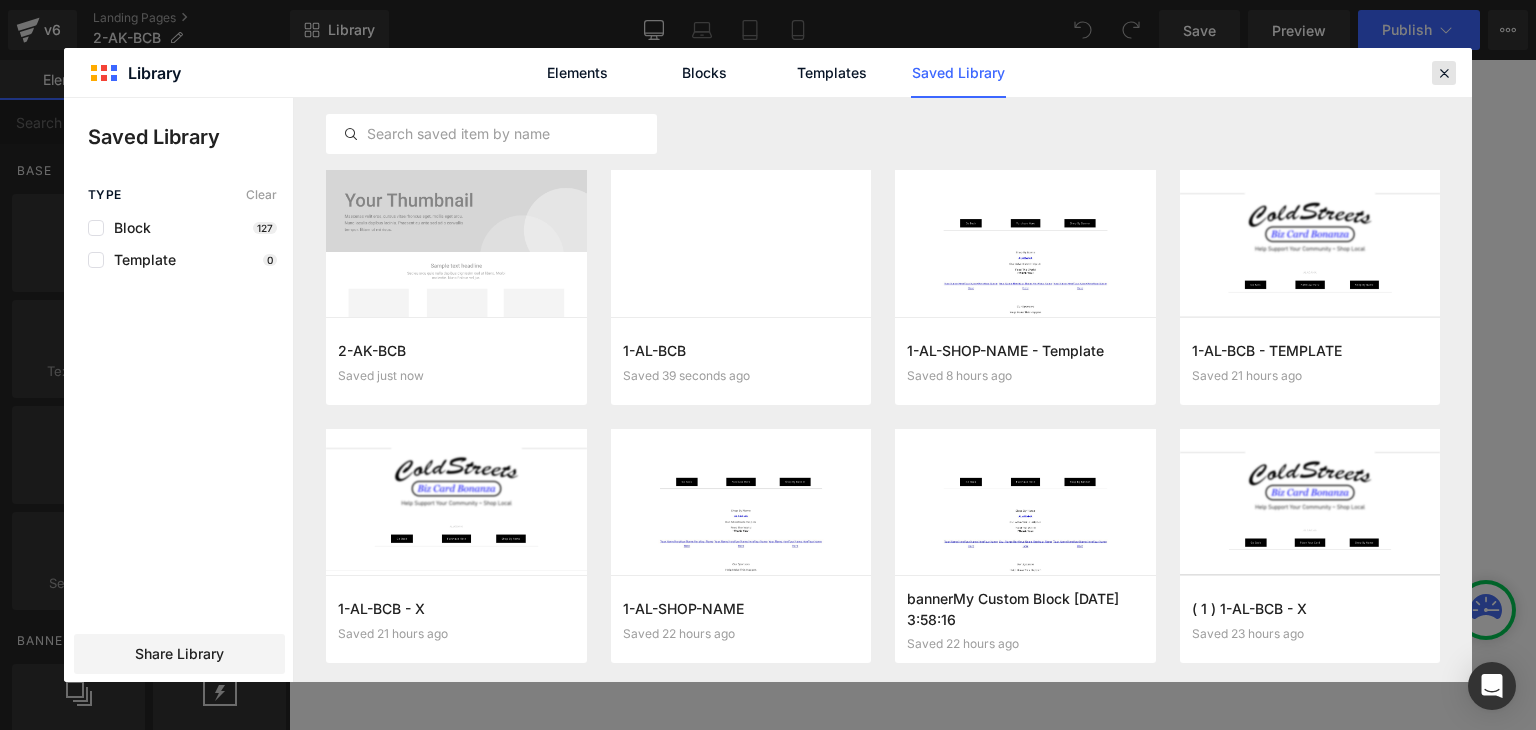 click at bounding box center (1444, 73) 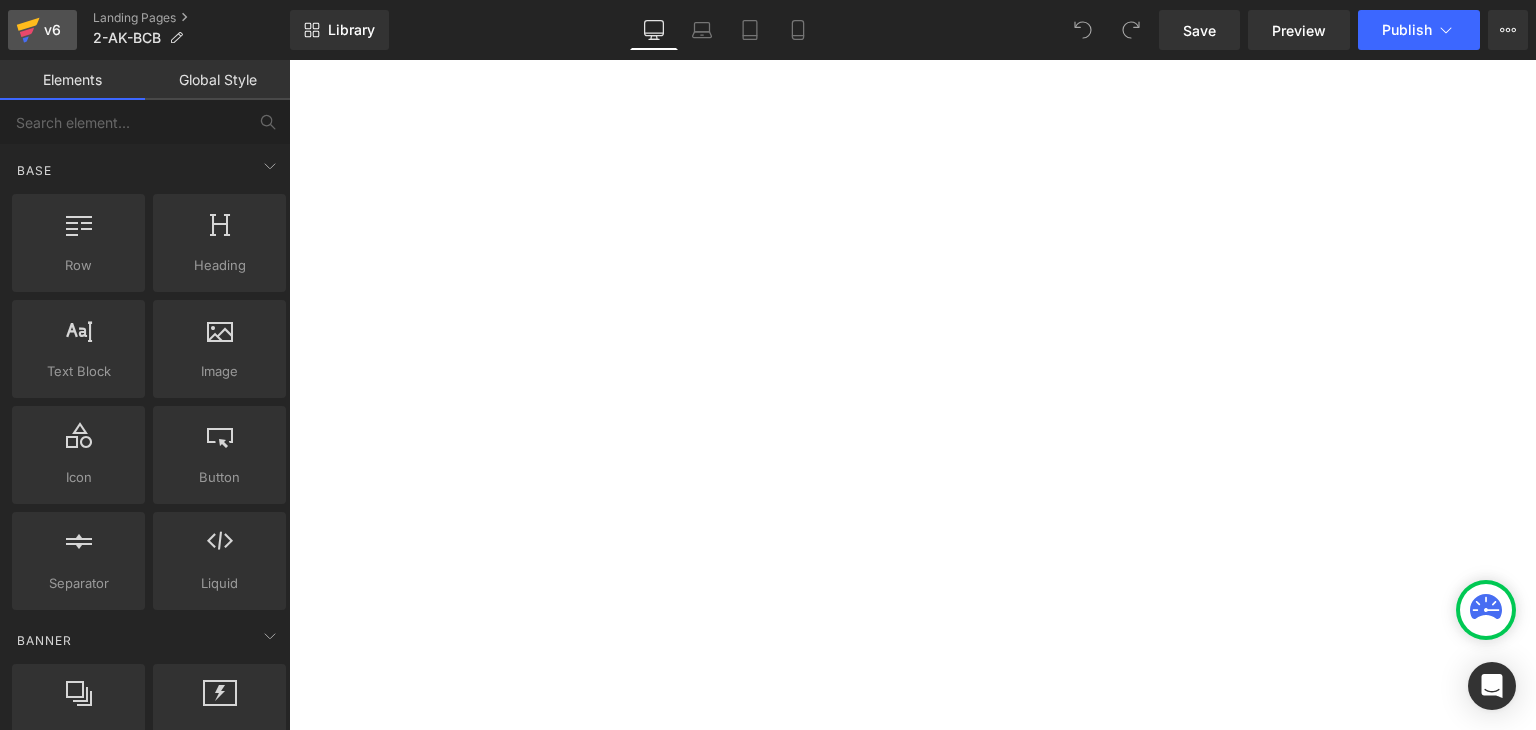 click 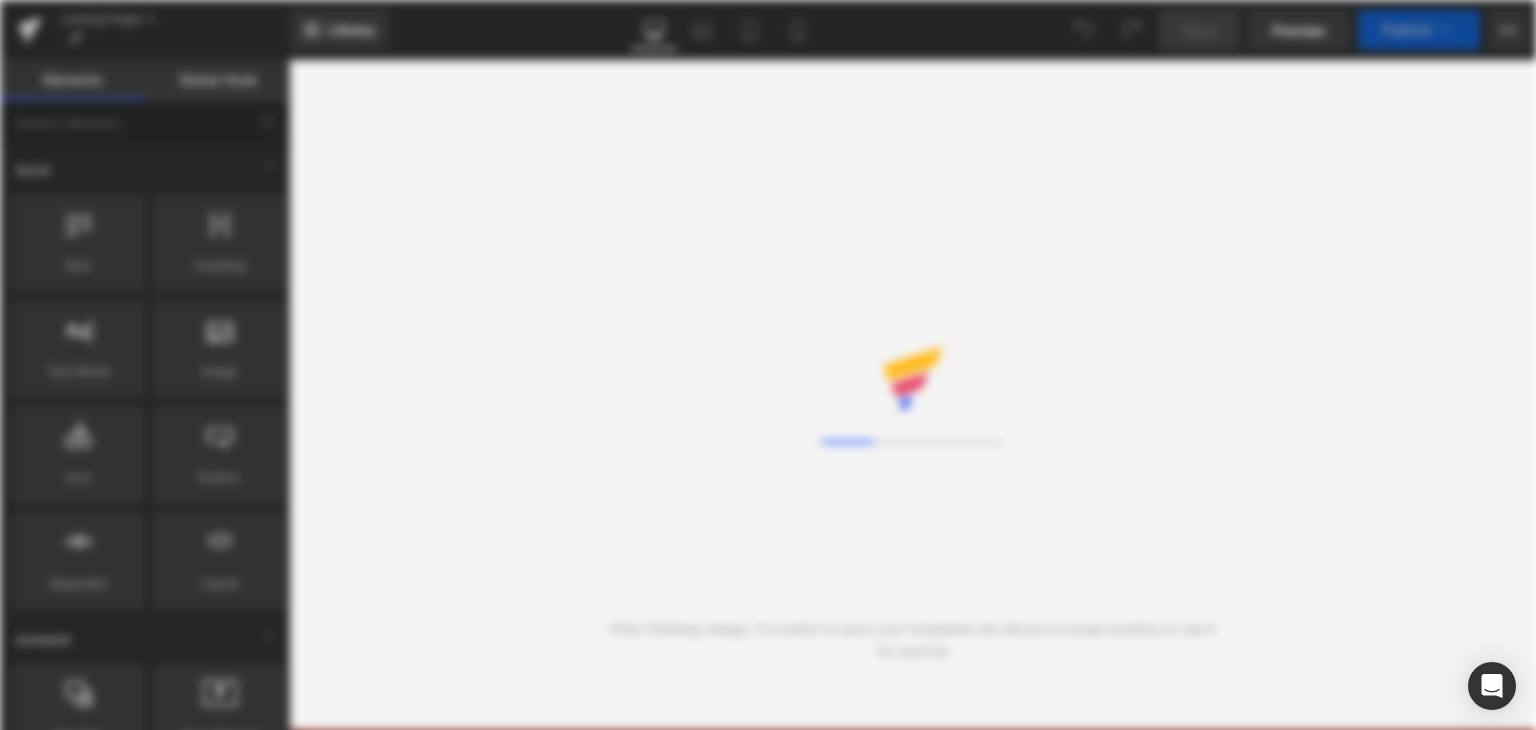 scroll, scrollTop: 0, scrollLeft: 0, axis: both 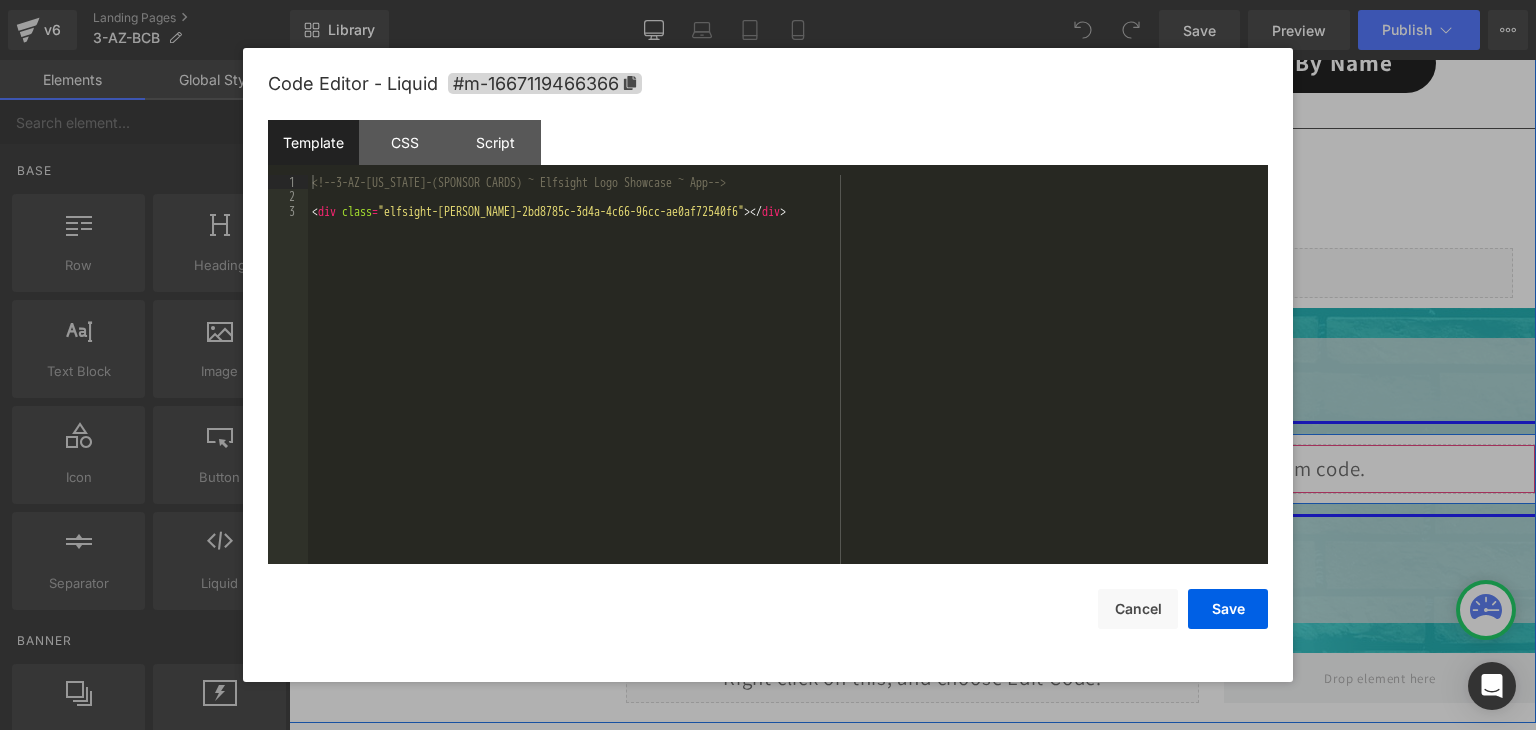 click on "Liquid" at bounding box center (912, 469) 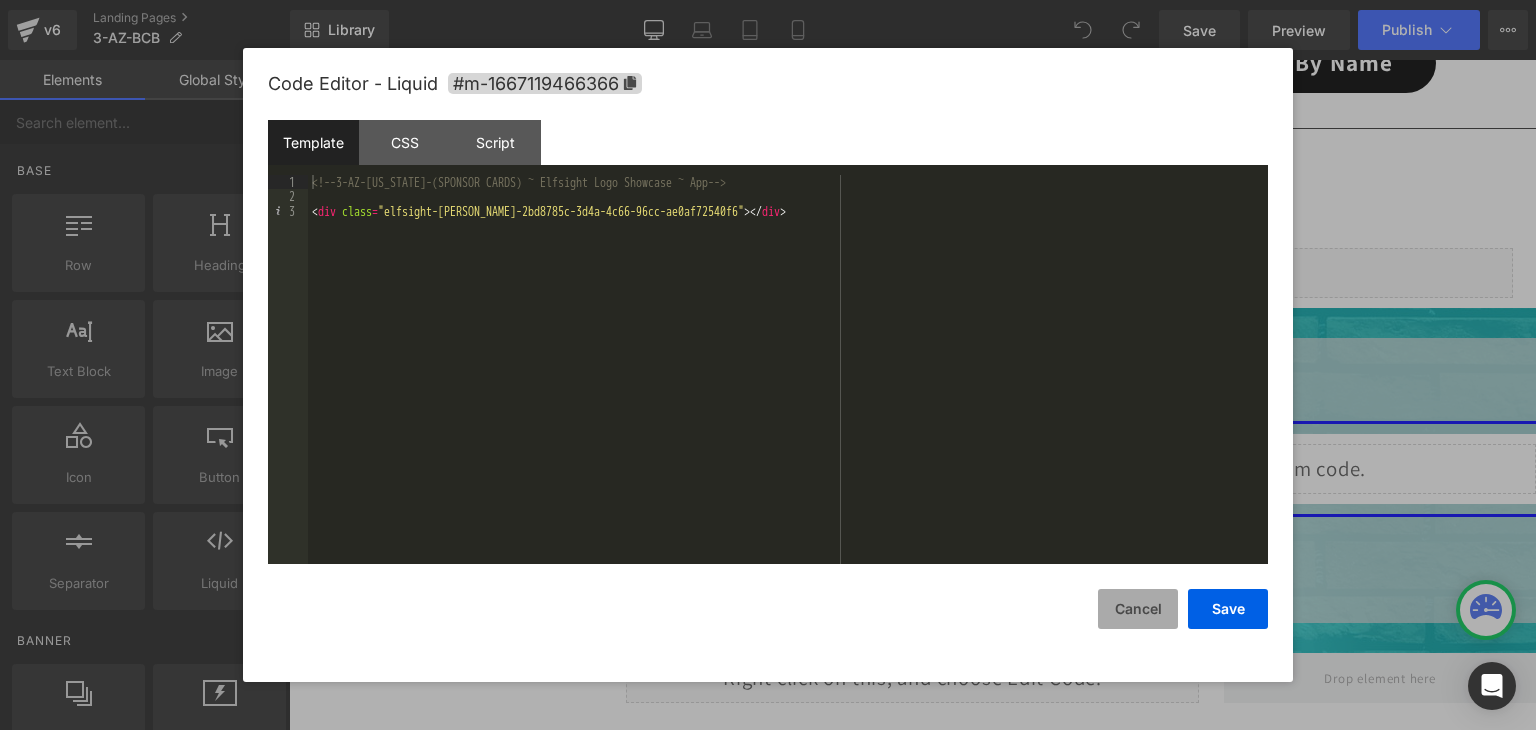 click on "Cancel" at bounding box center (1138, 609) 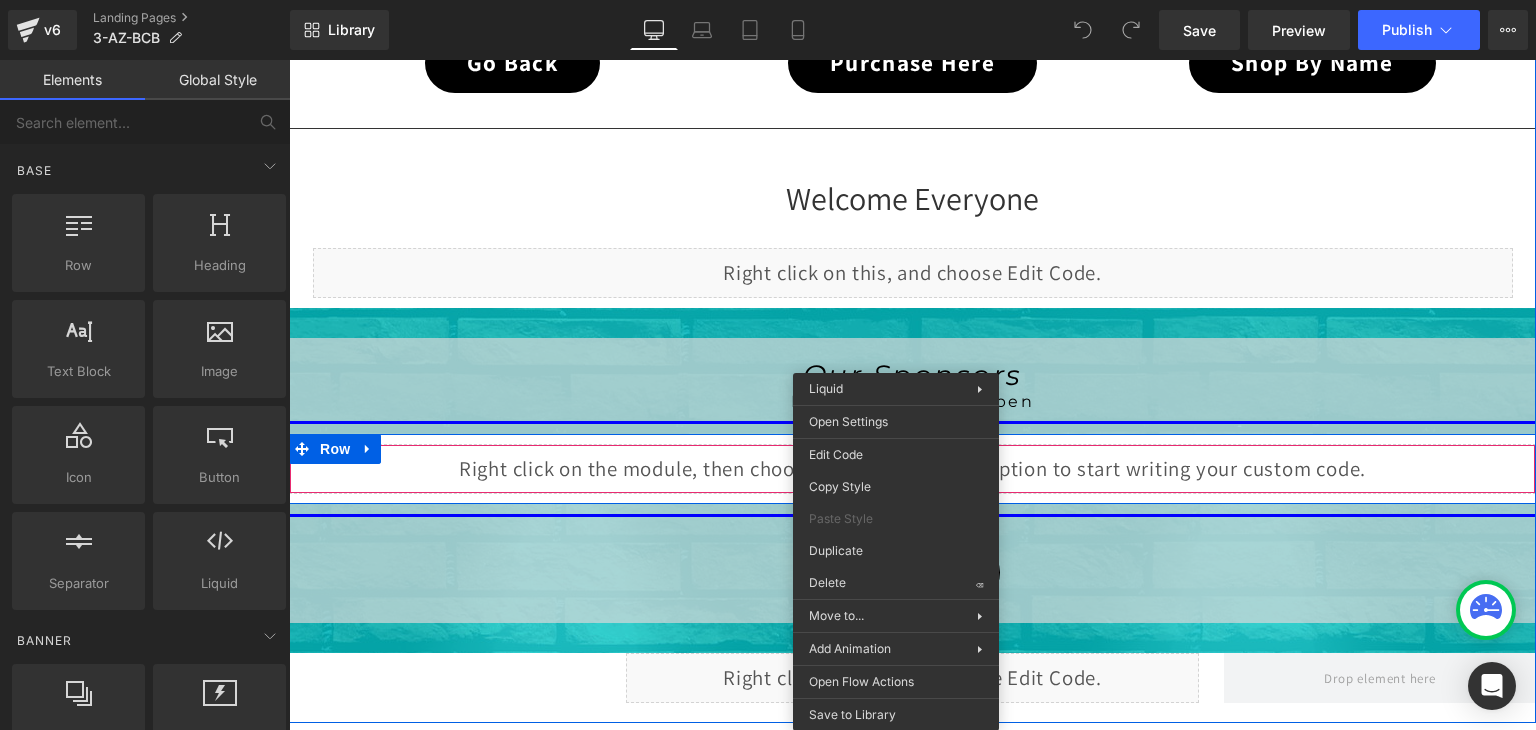 click on "Liquid" at bounding box center (912, 469) 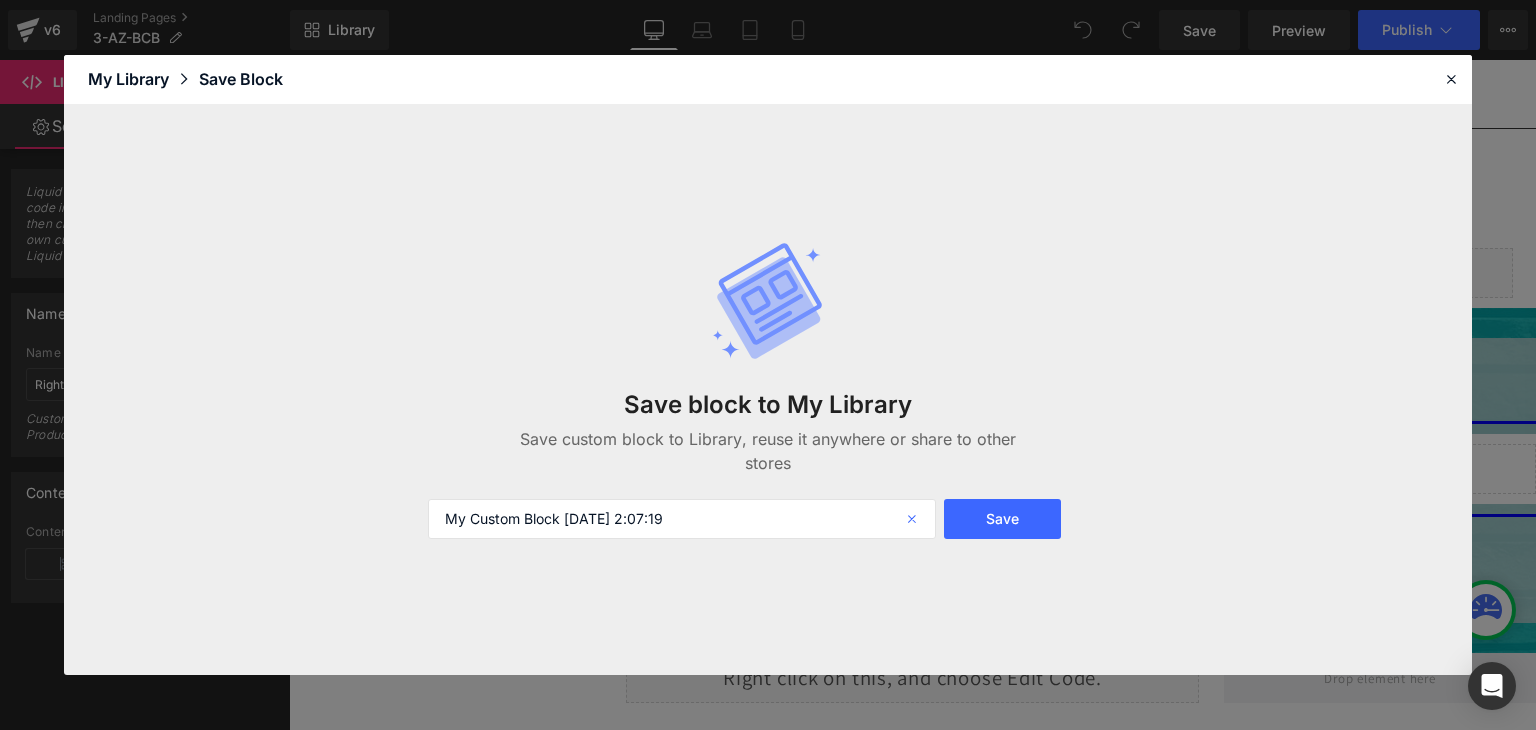 click at bounding box center [914, 519] 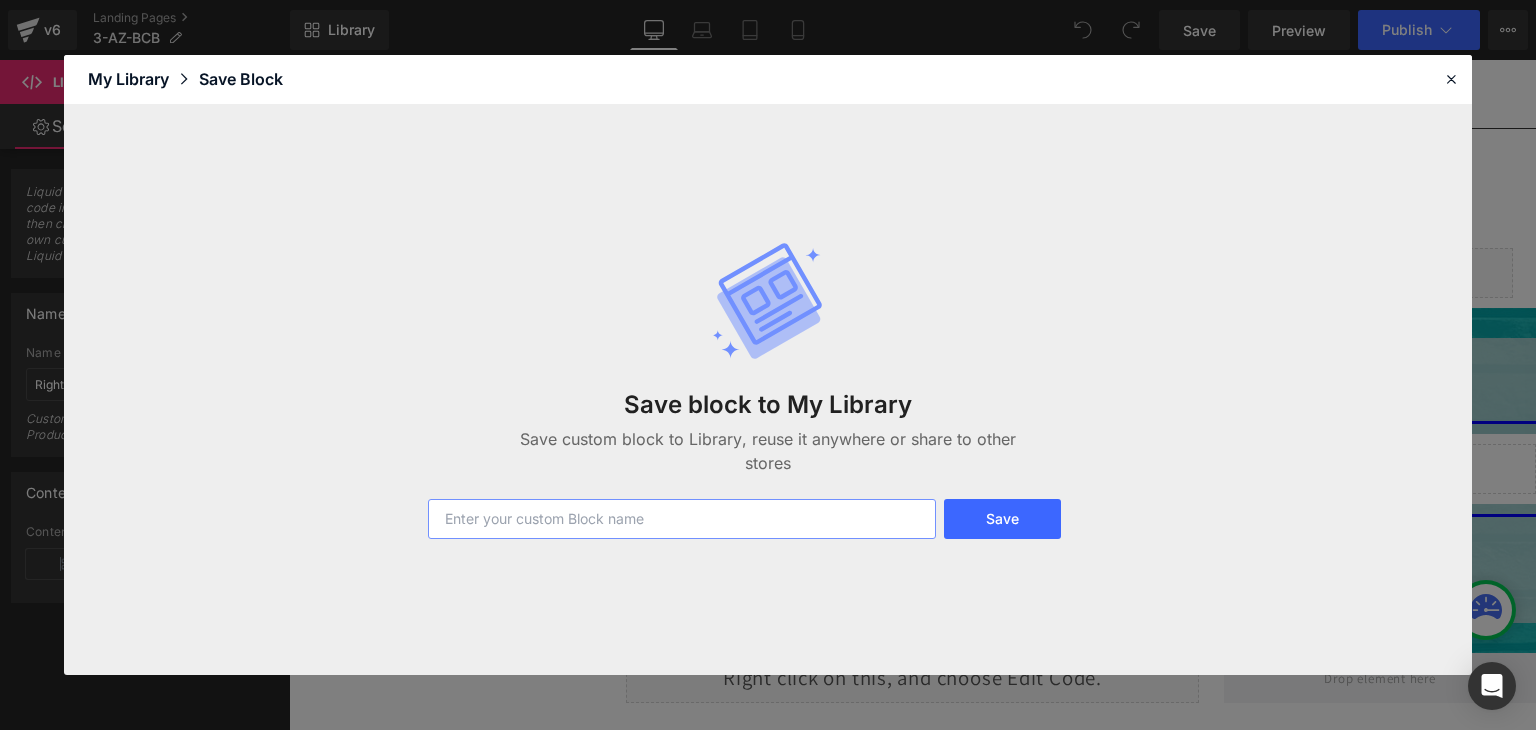 paste on "3-AZ-BCB" 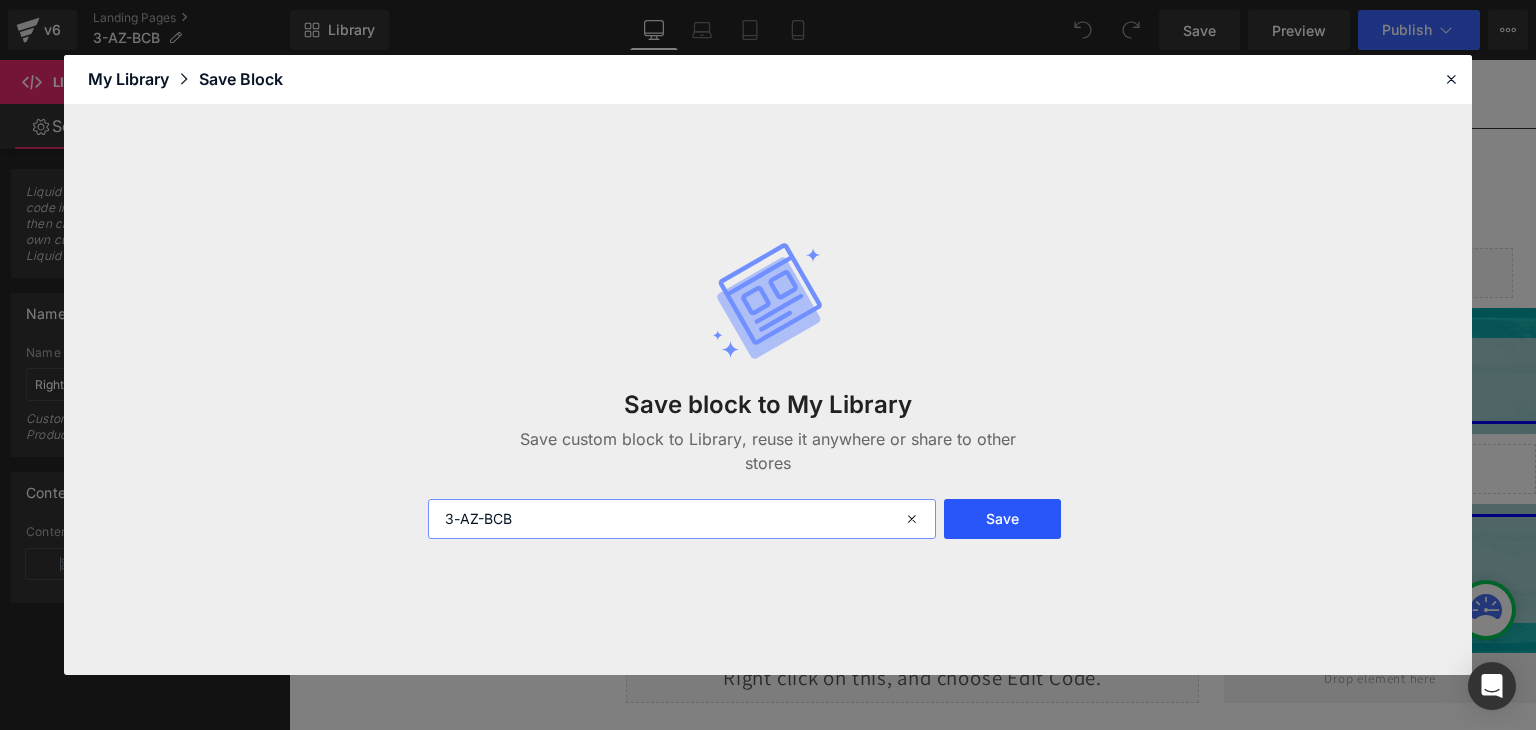 type on "3-AZ-BCB" 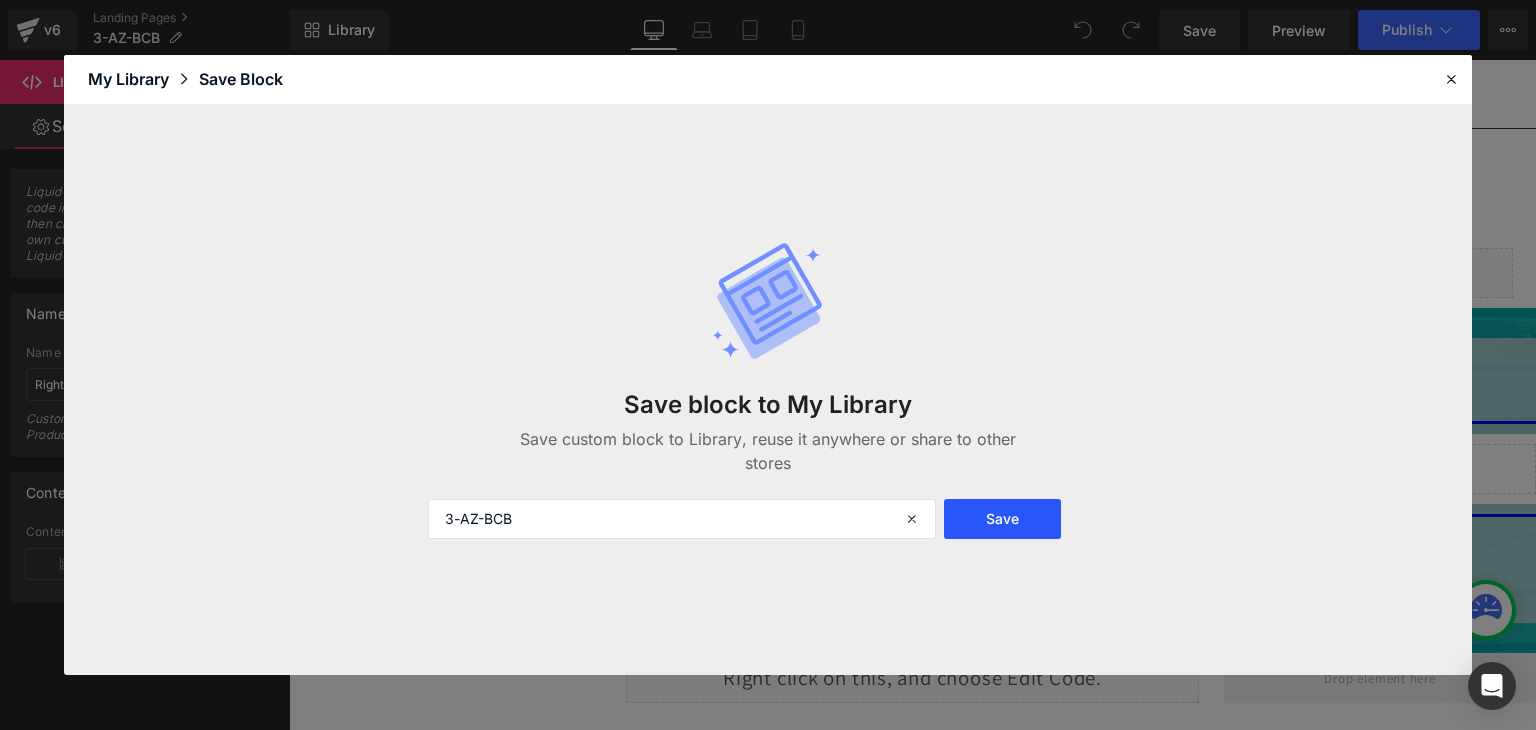 click on "Save" at bounding box center [1002, 519] 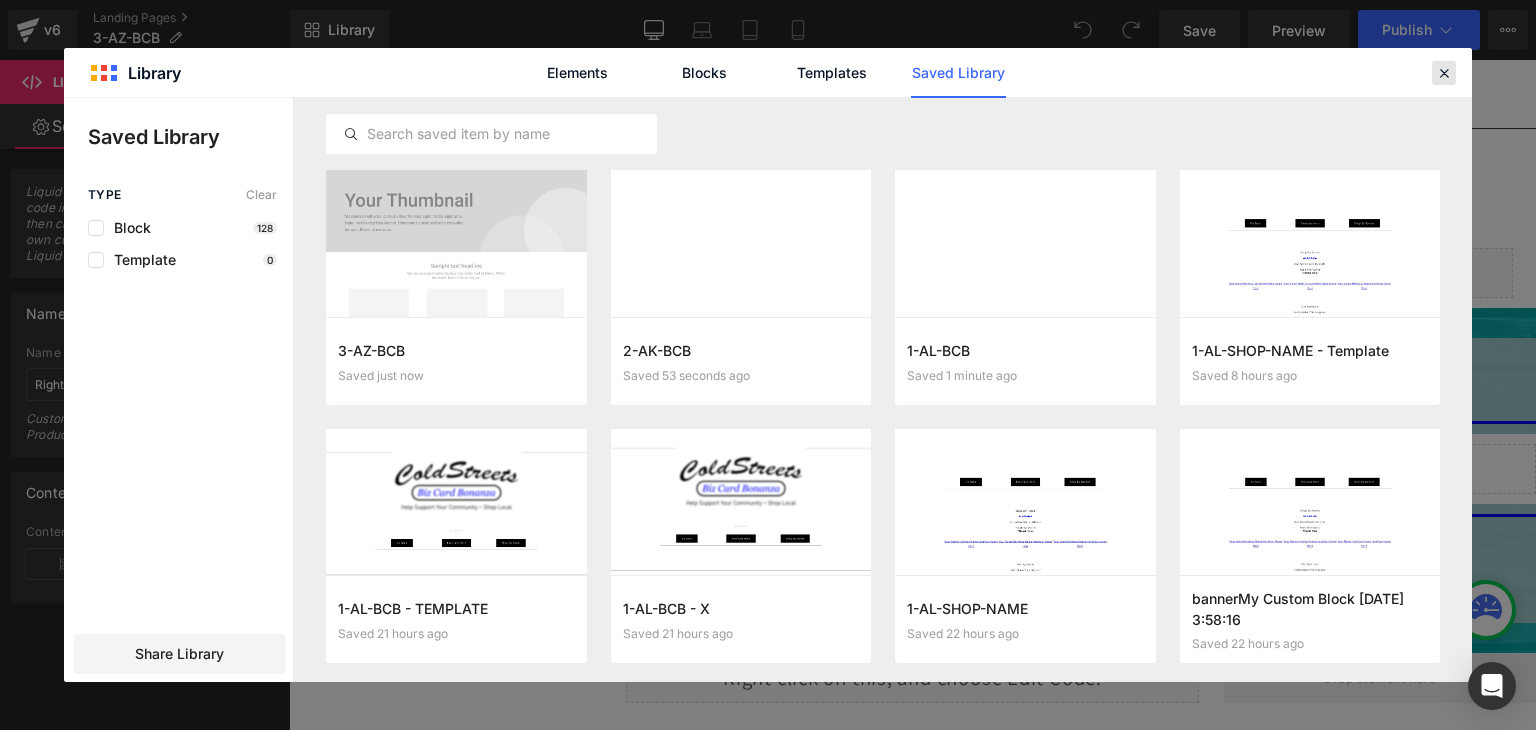 click at bounding box center [1444, 73] 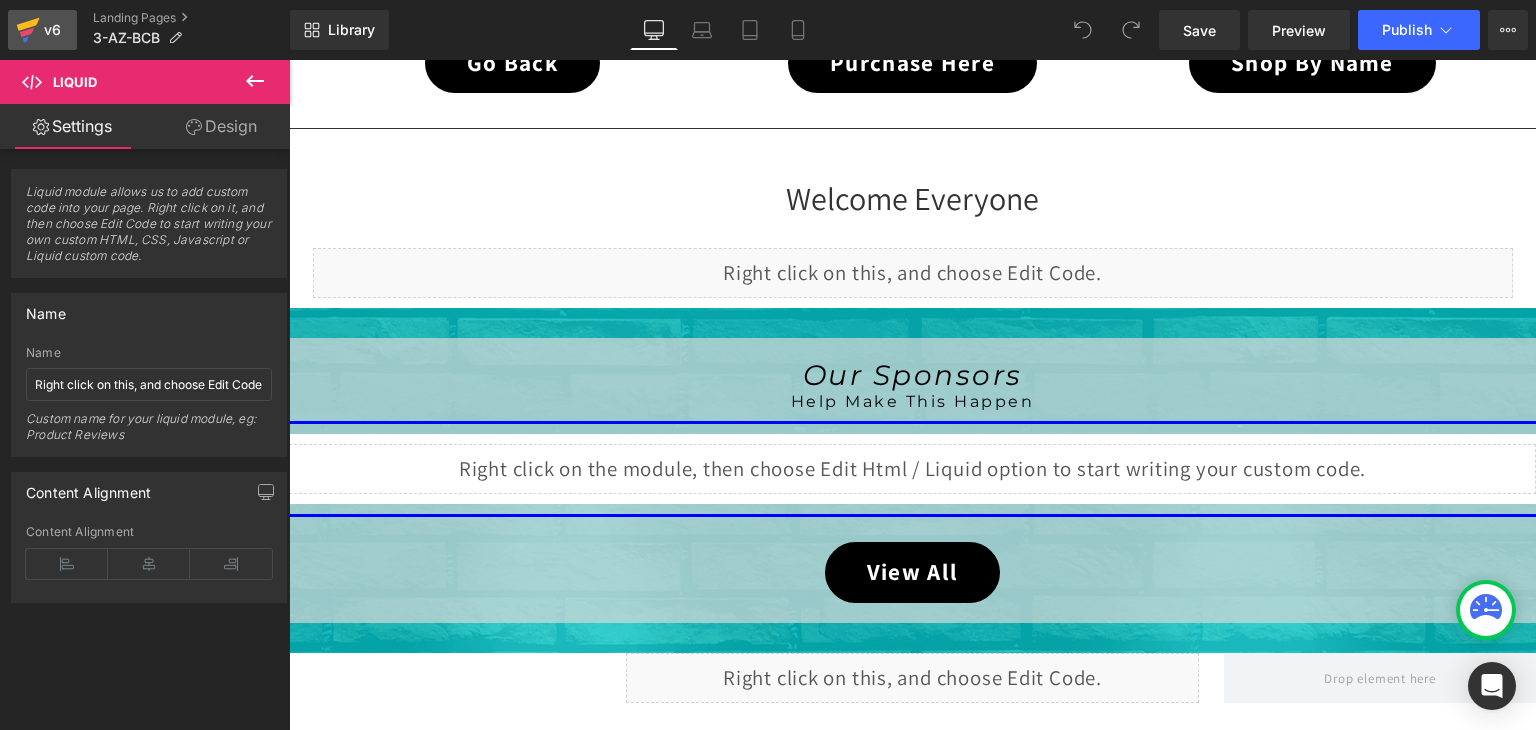 click 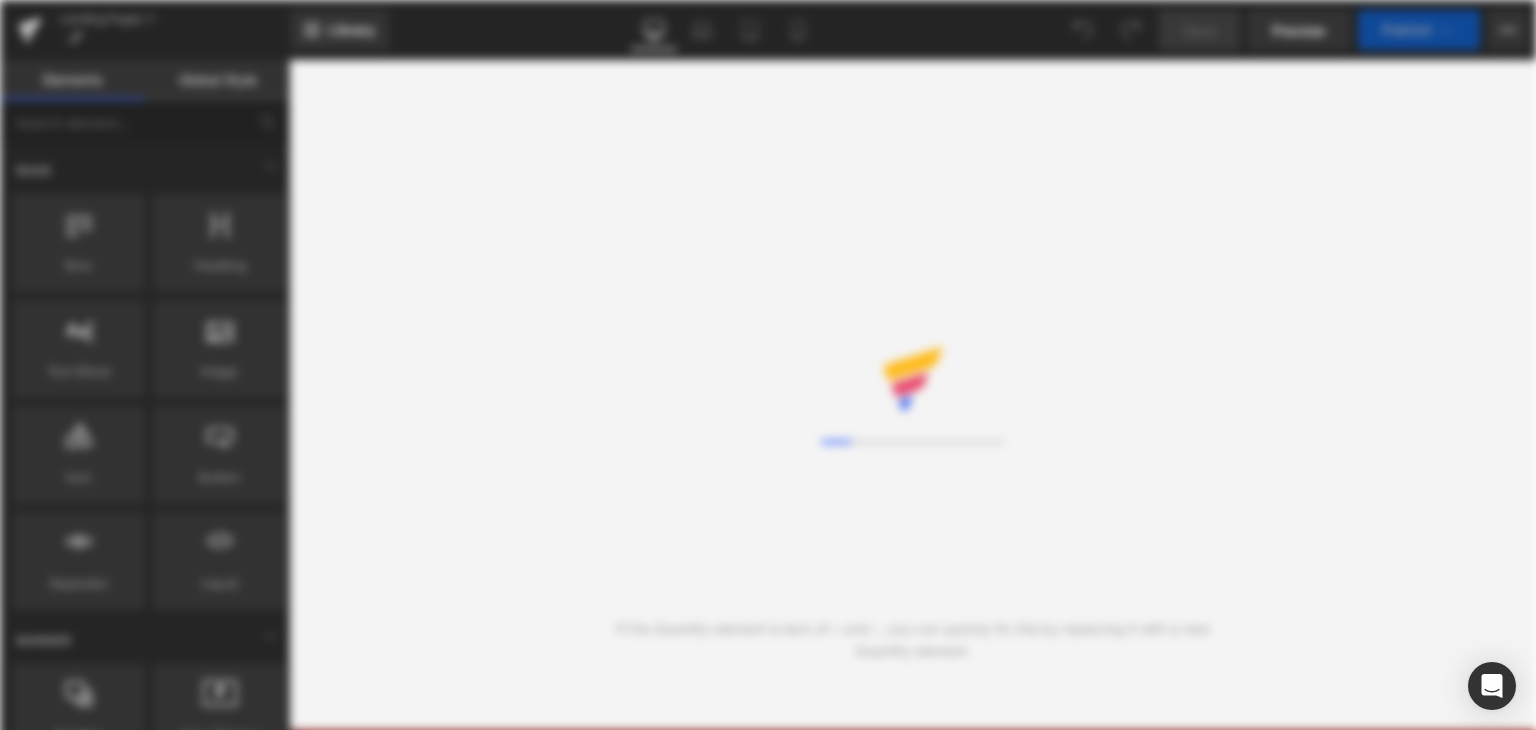 scroll, scrollTop: 0, scrollLeft: 0, axis: both 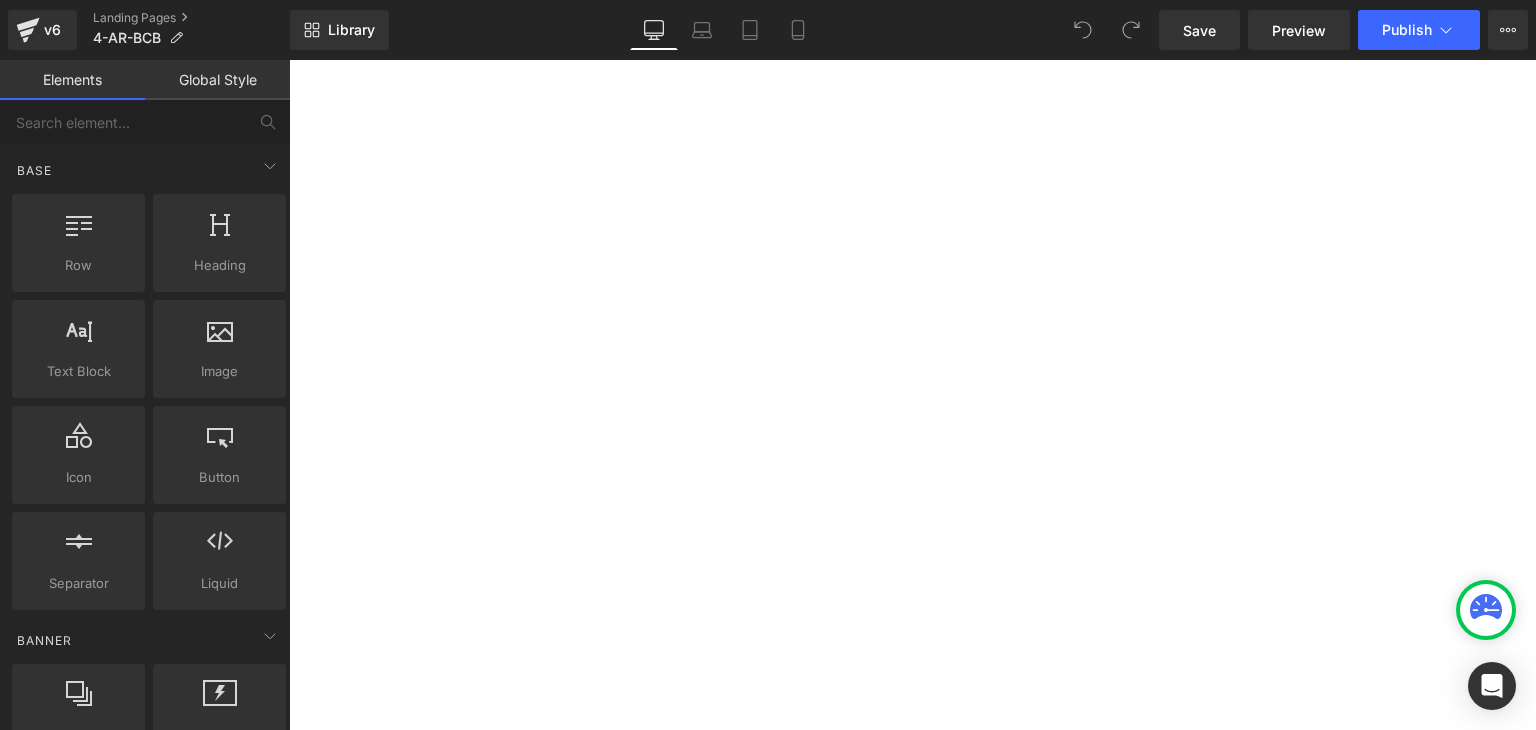 click on "Liquid" at bounding box center [-2829, 1443] 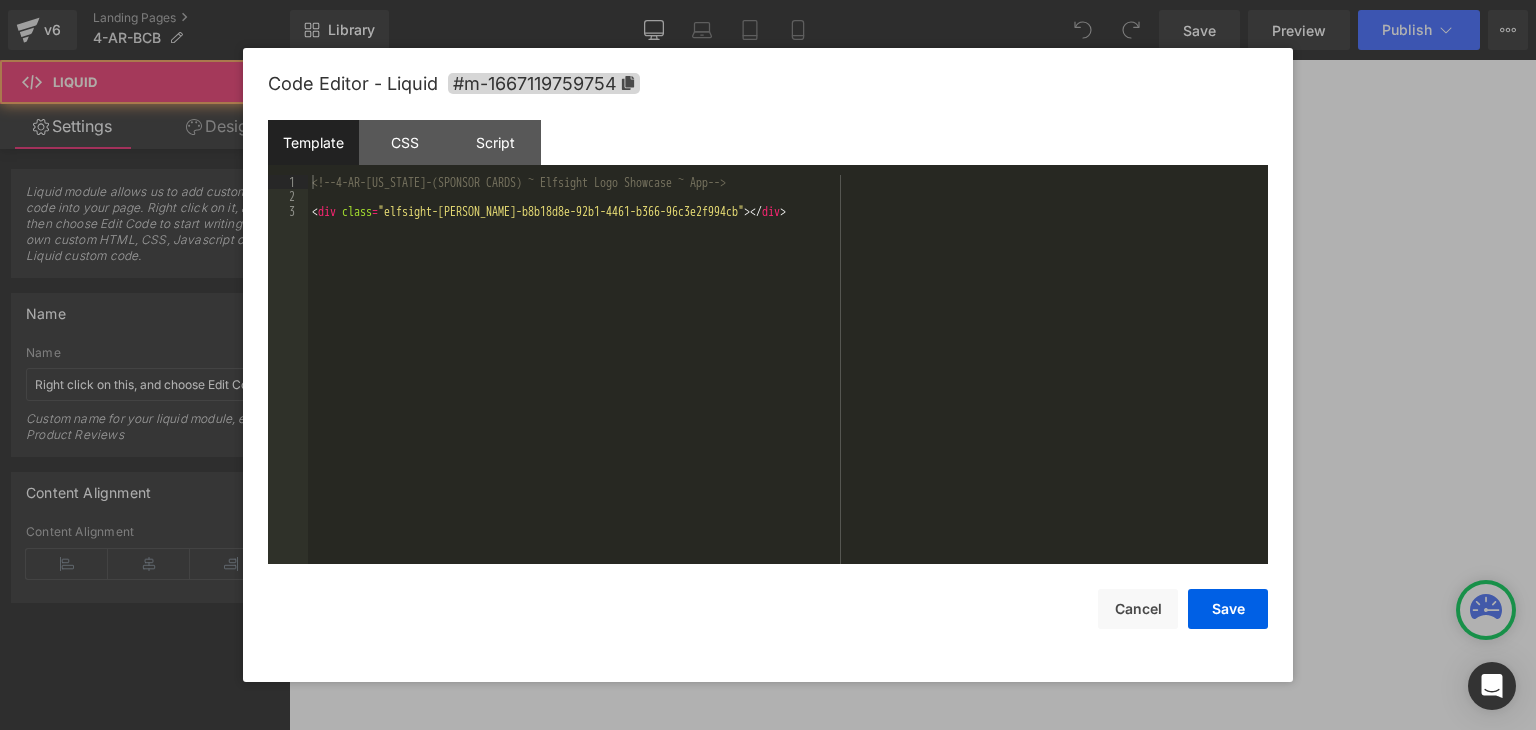 click on "Liquid" at bounding box center [-2829, 1443] 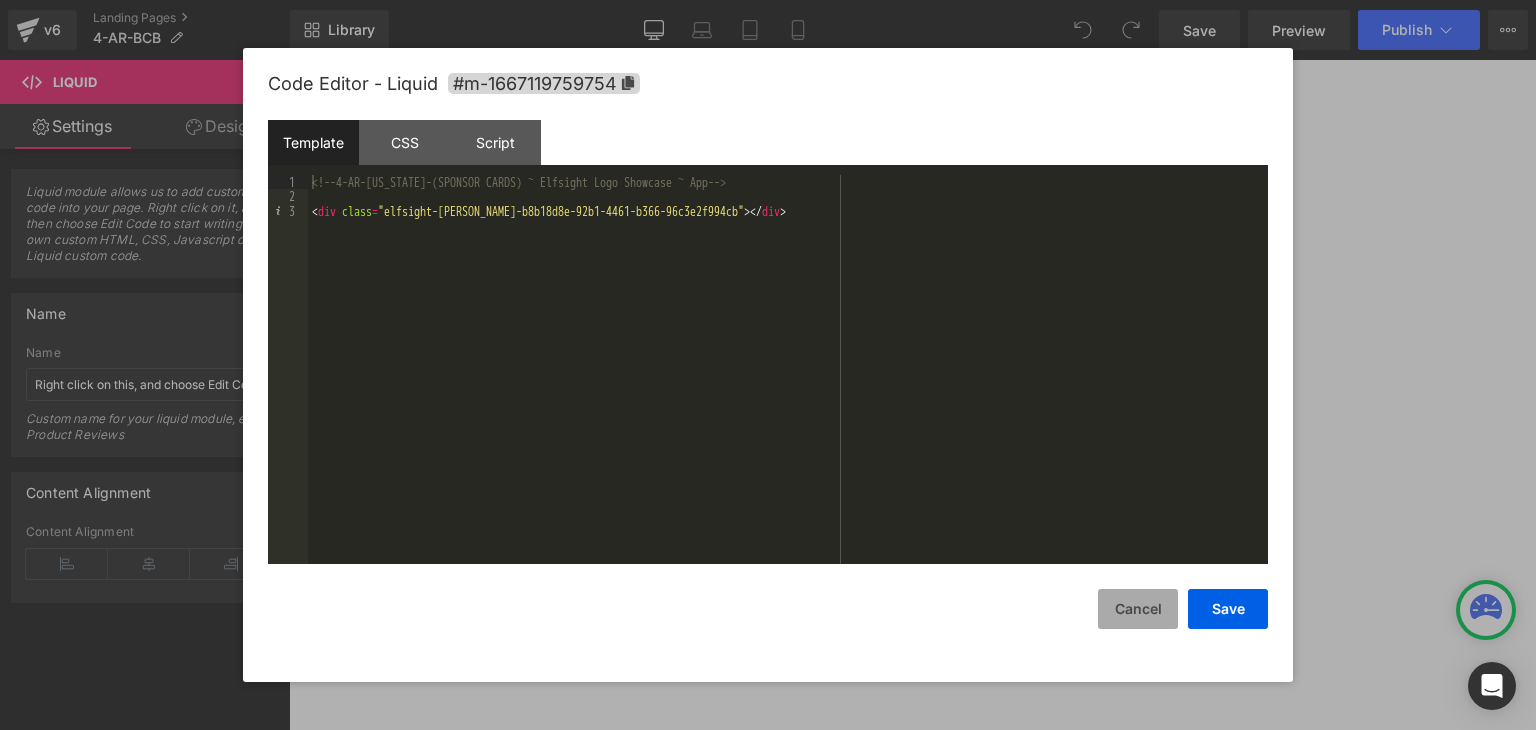 click on "Cancel" at bounding box center (1138, 609) 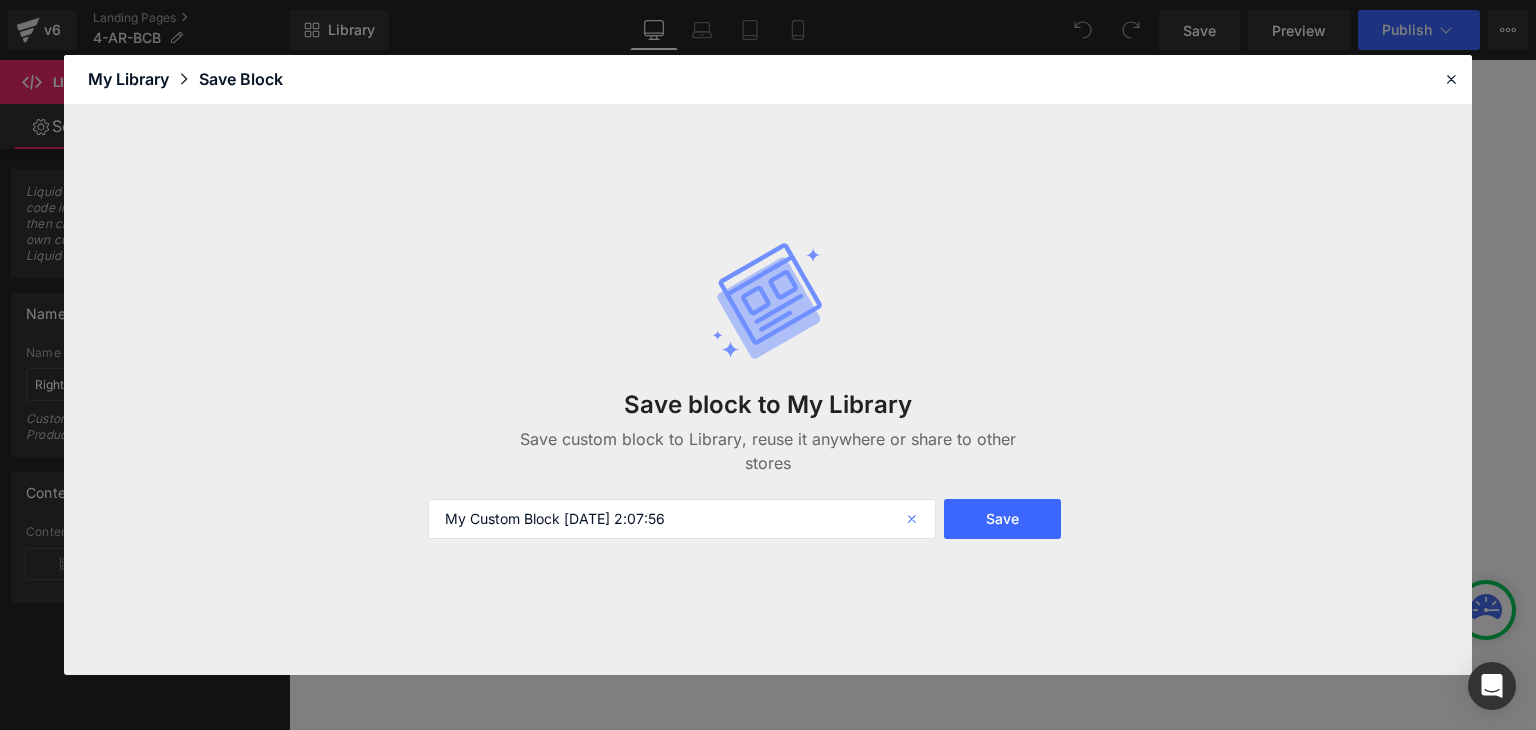 click at bounding box center [914, 519] 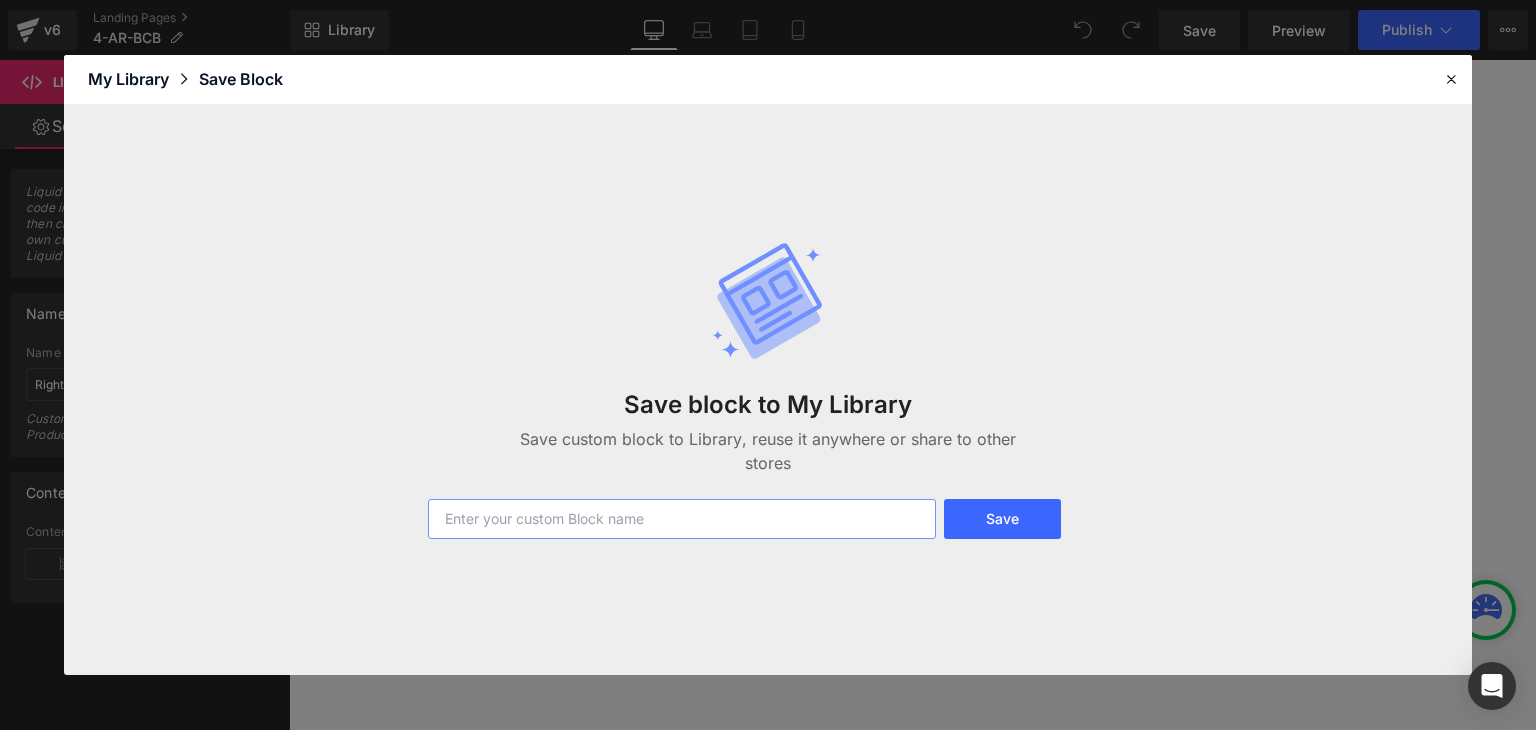 paste on "4-AR-BCB" 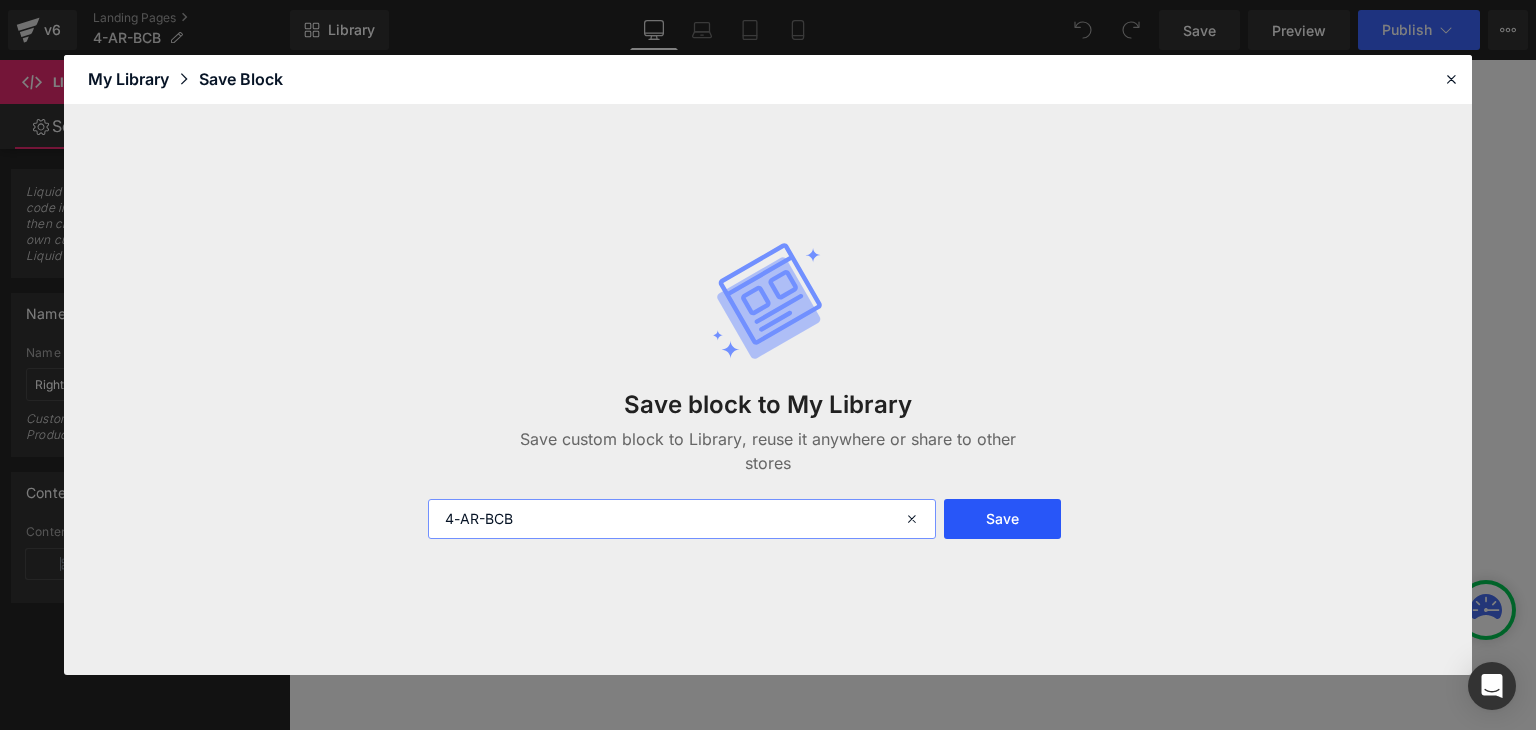 type on "4-AR-BCB" 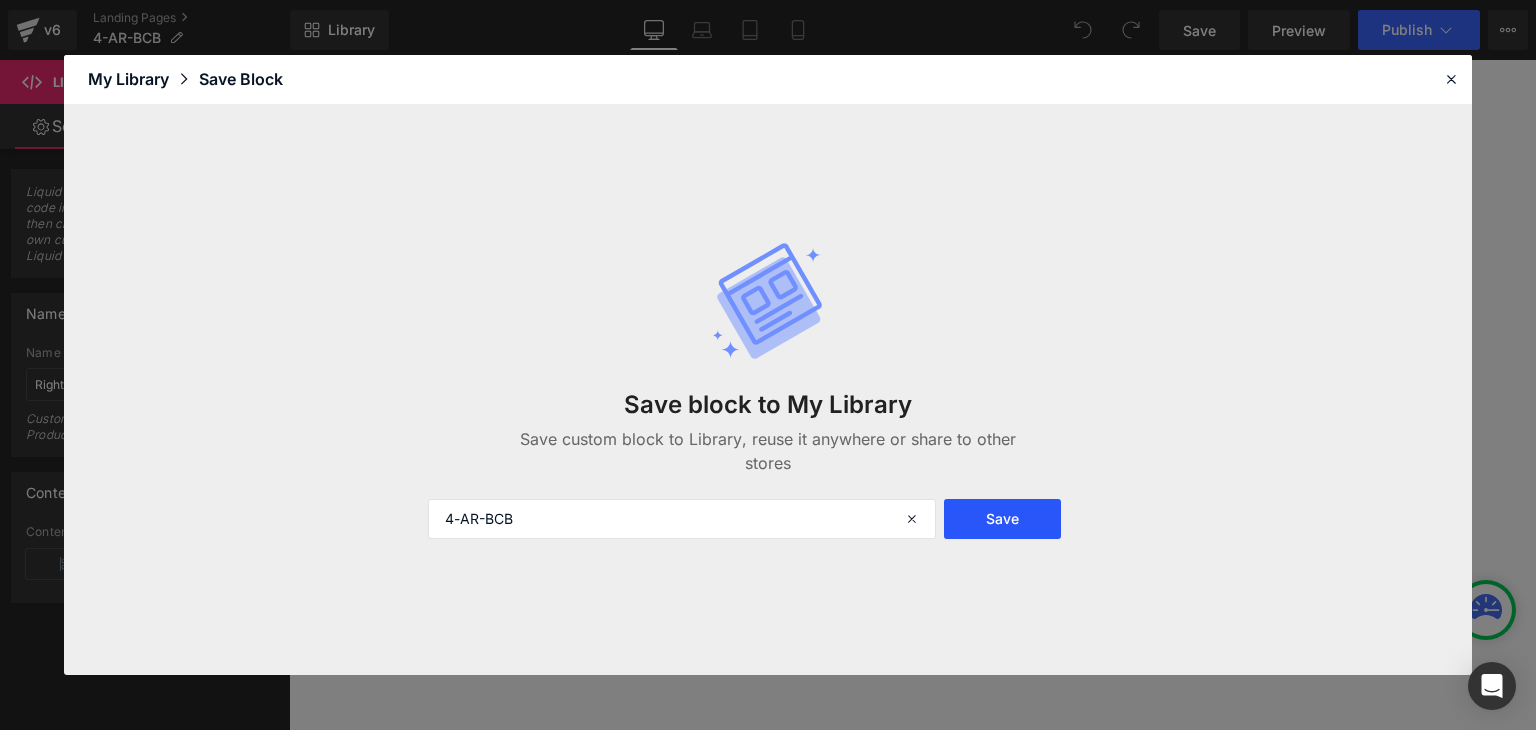 click on "Save" at bounding box center [1002, 519] 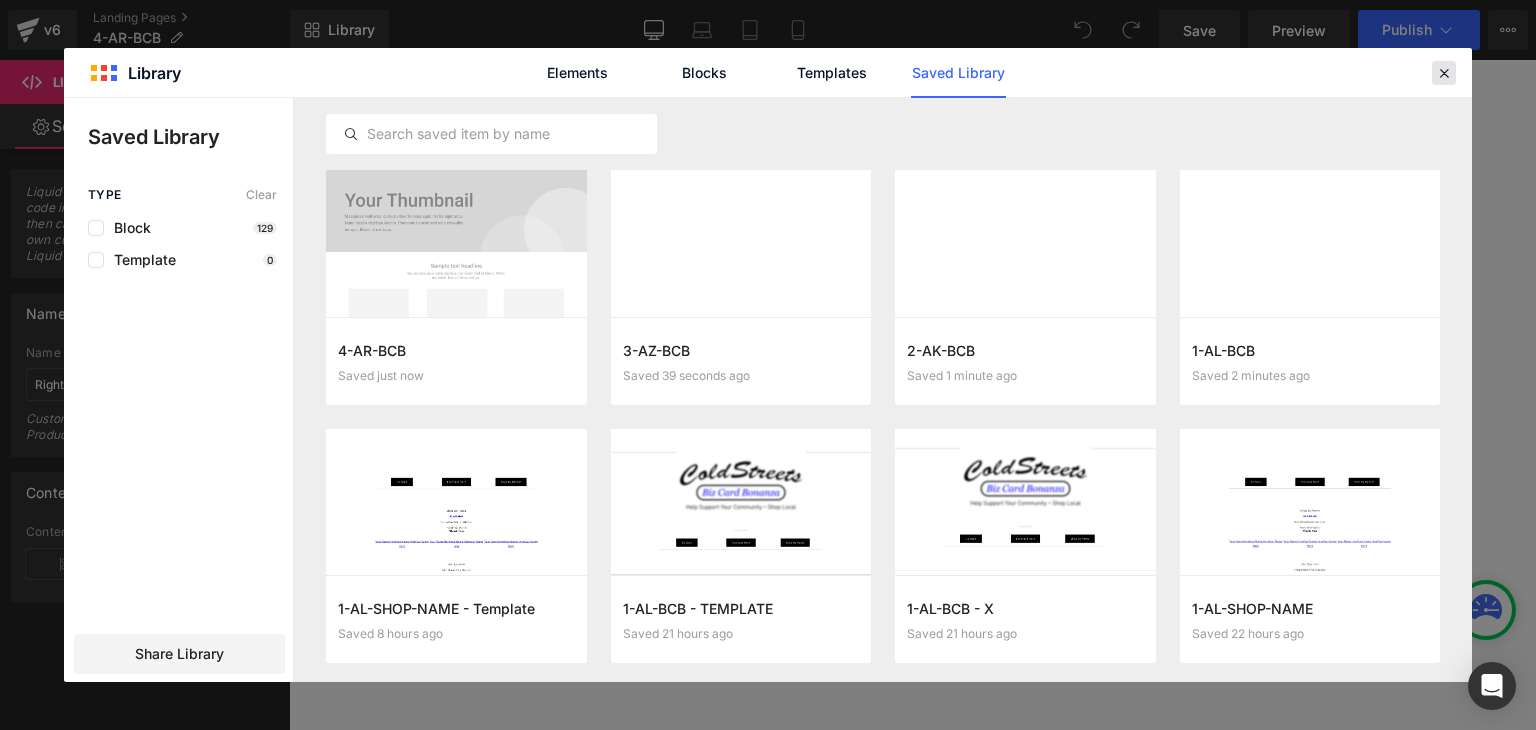 click at bounding box center (1444, 73) 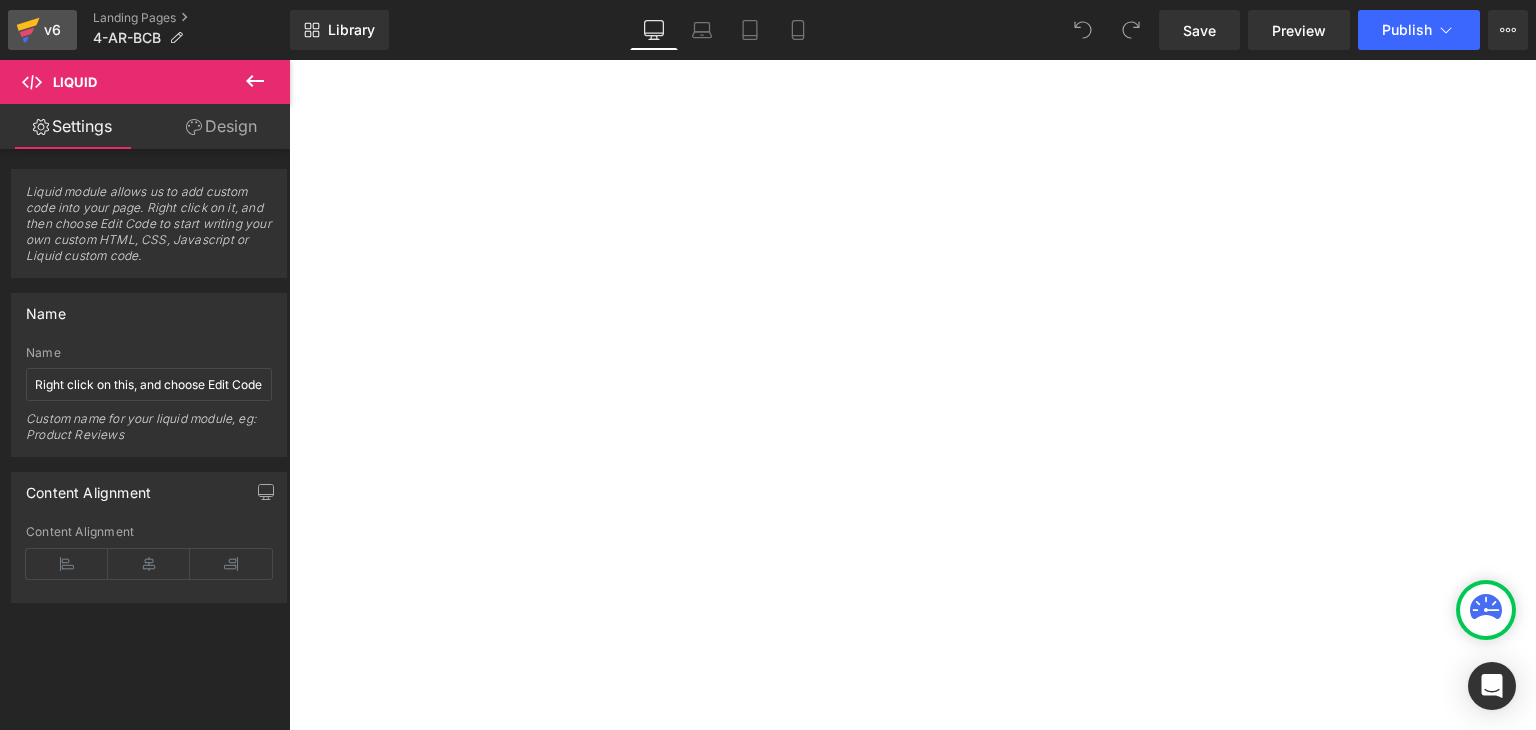 click 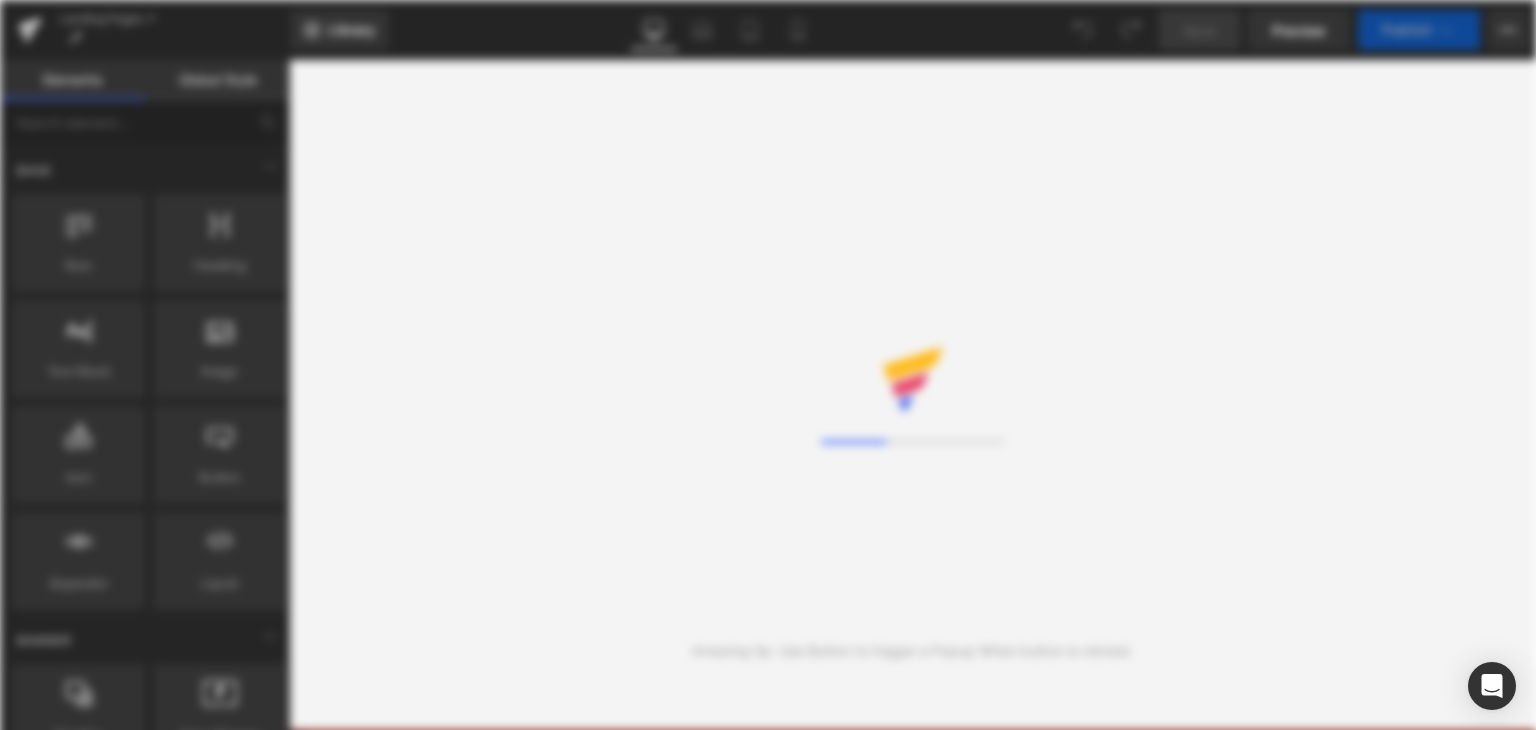 scroll, scrollTop: 0, scrollLeft: 0, axis: both 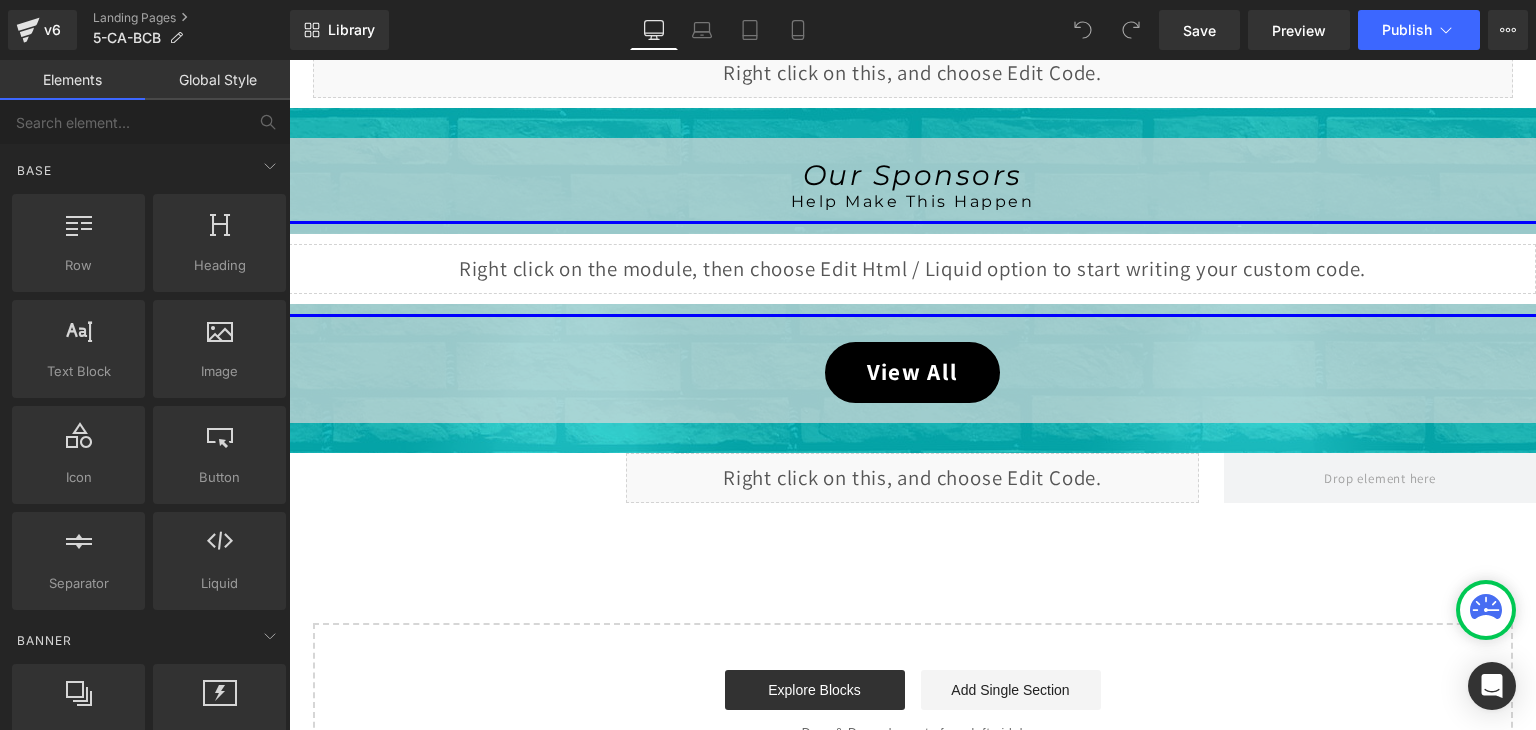 click on "Liquid" at bounding box center (912, 269) 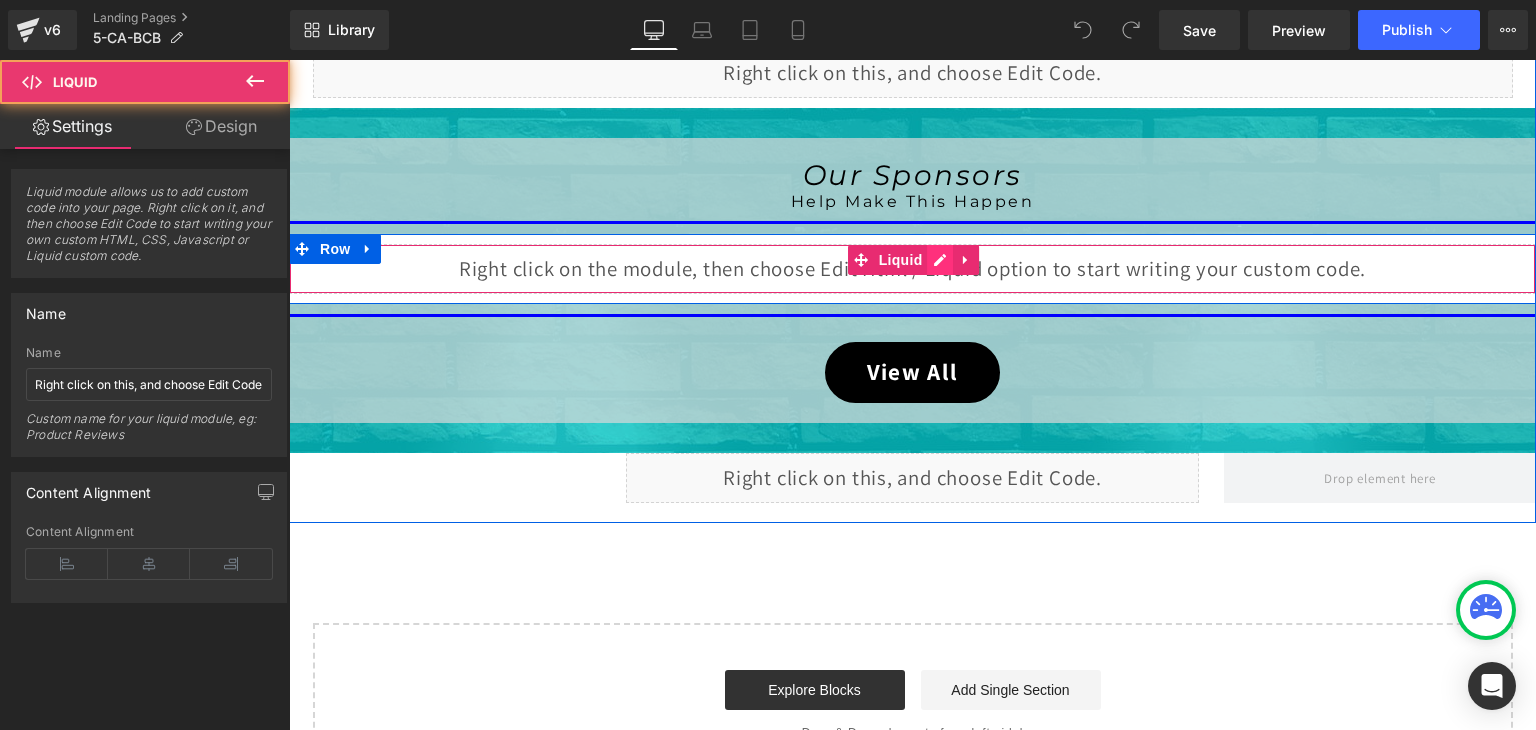 click on "Liquid" at bounding box center (912, 269) 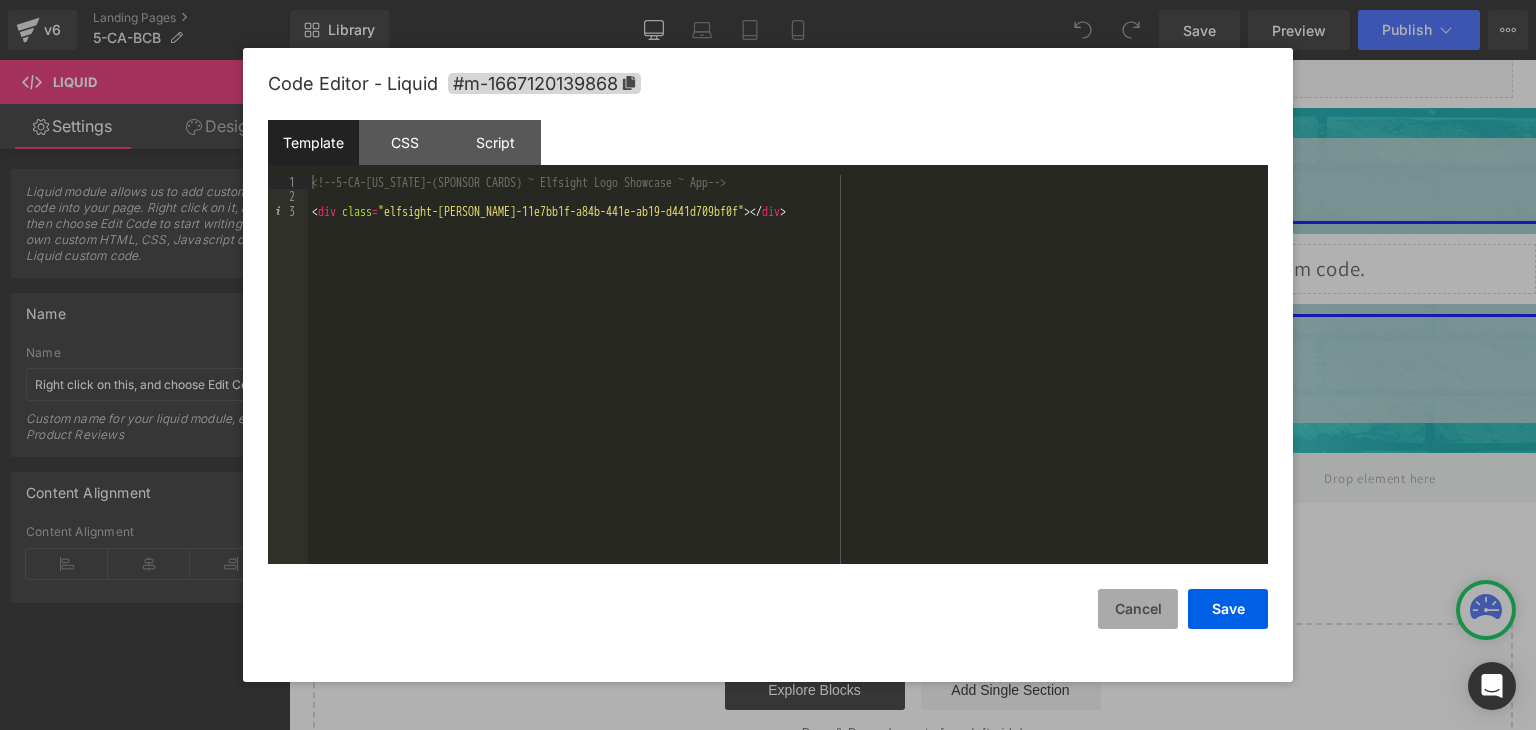 click on "Cancel" at bounding box center [1138, 609] 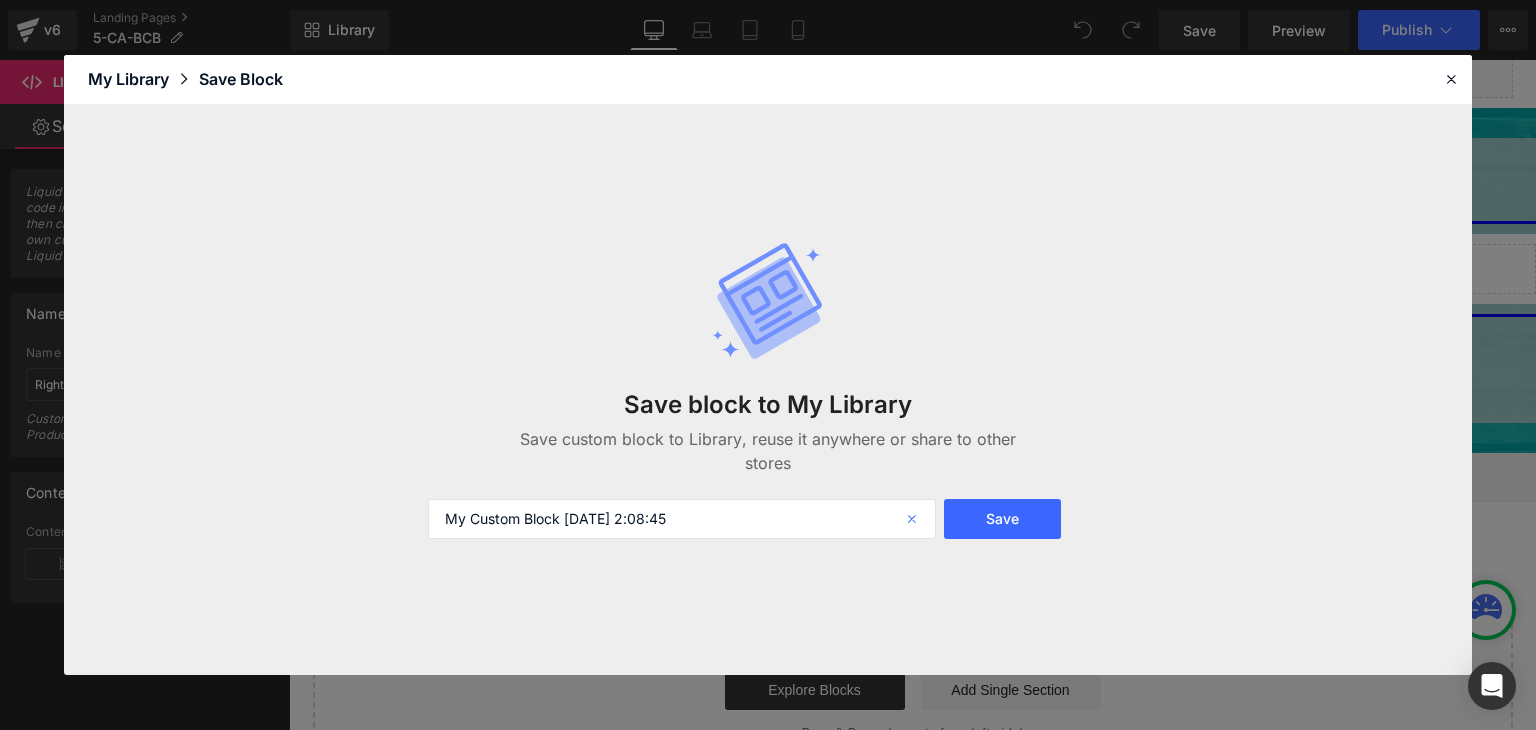 click at bounding box center [914, 519] 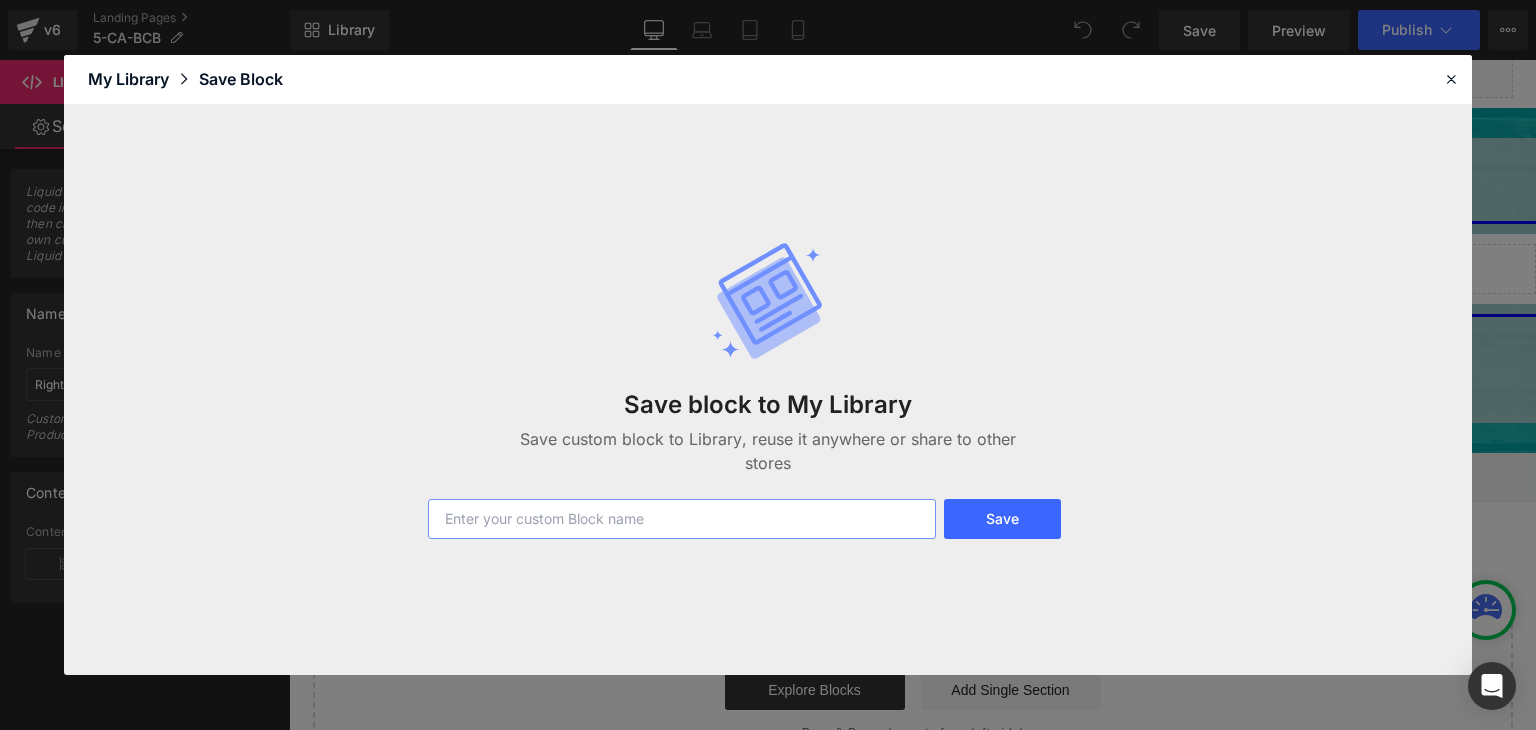 paste on "5-CA-BCB" 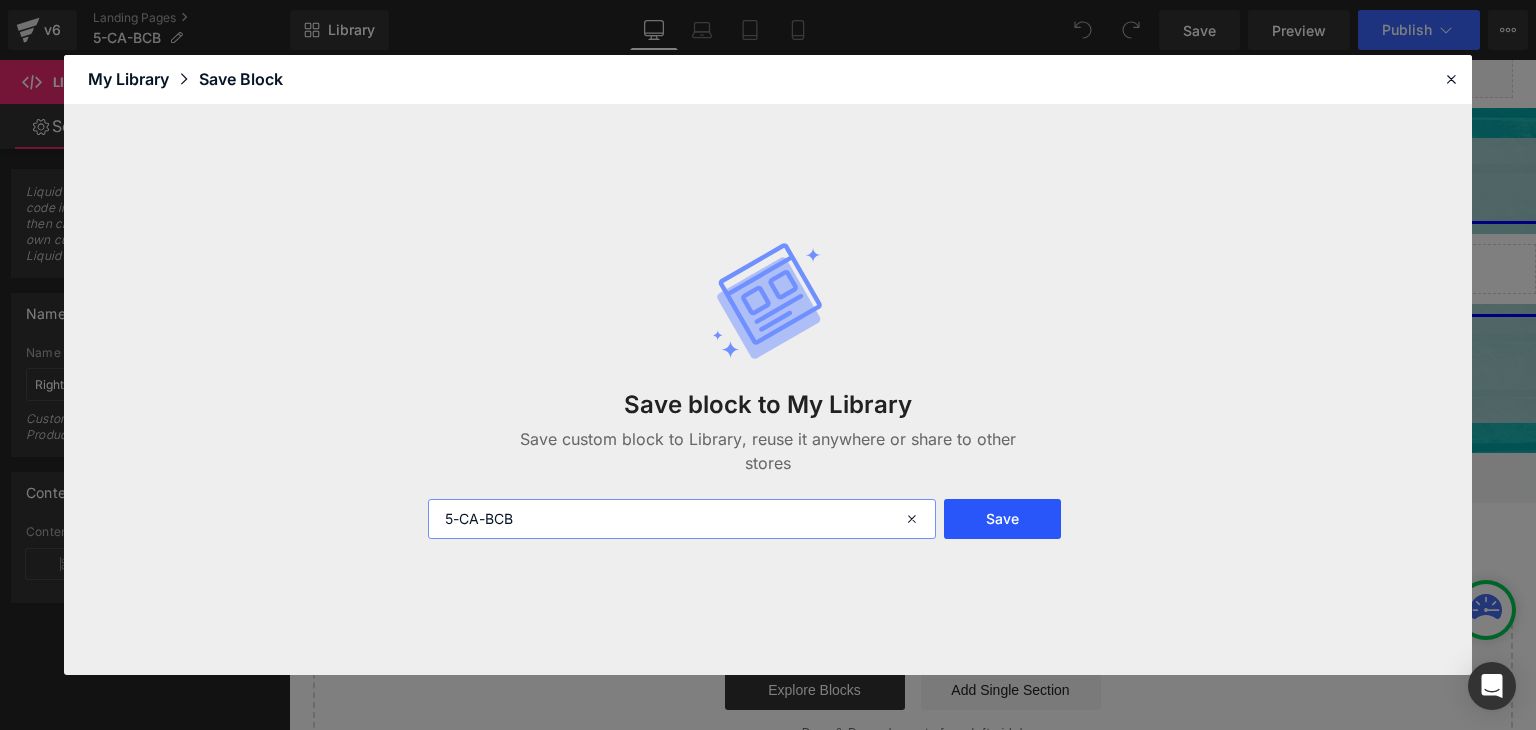 type on "5-CA-BCB" 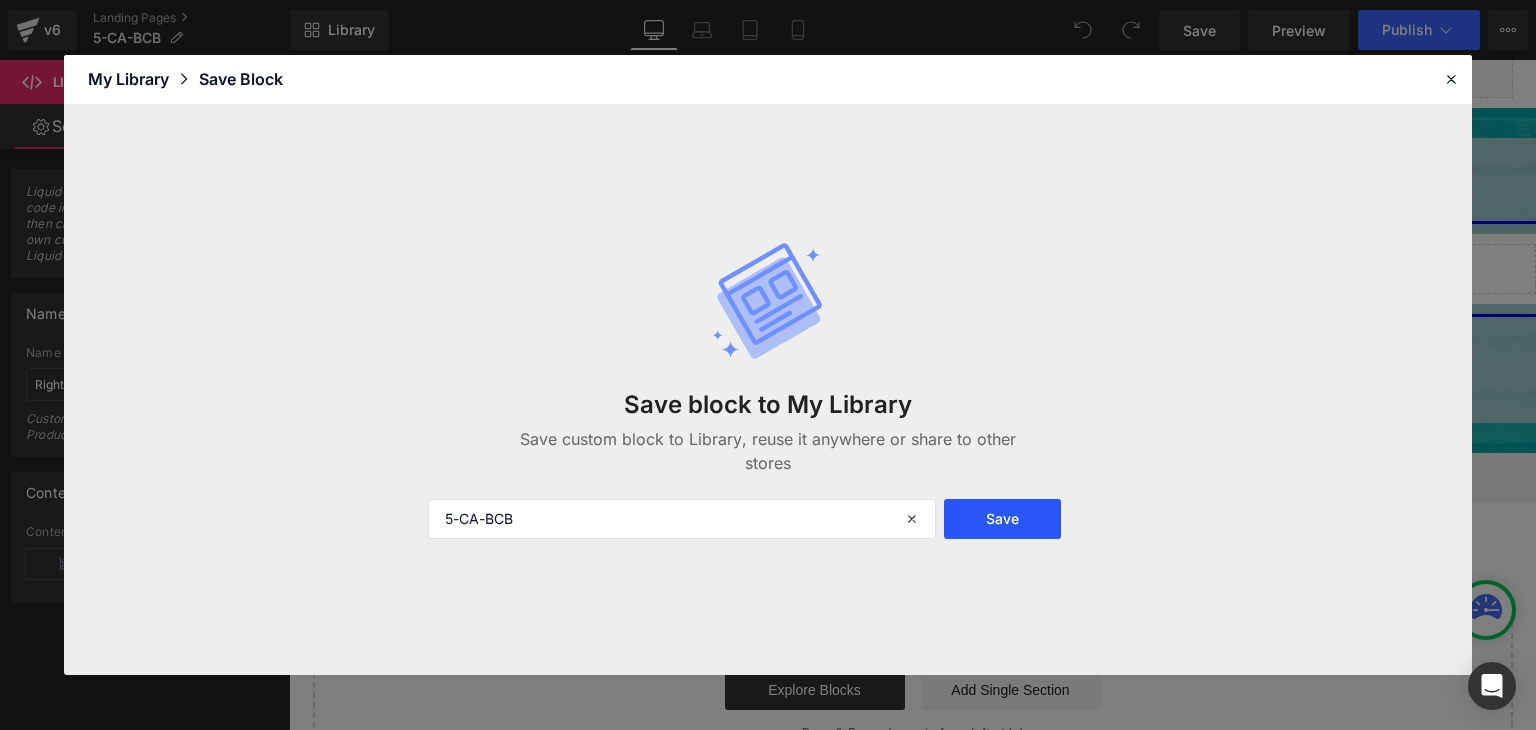 click on "Save" at bounding box center (1002, 519) 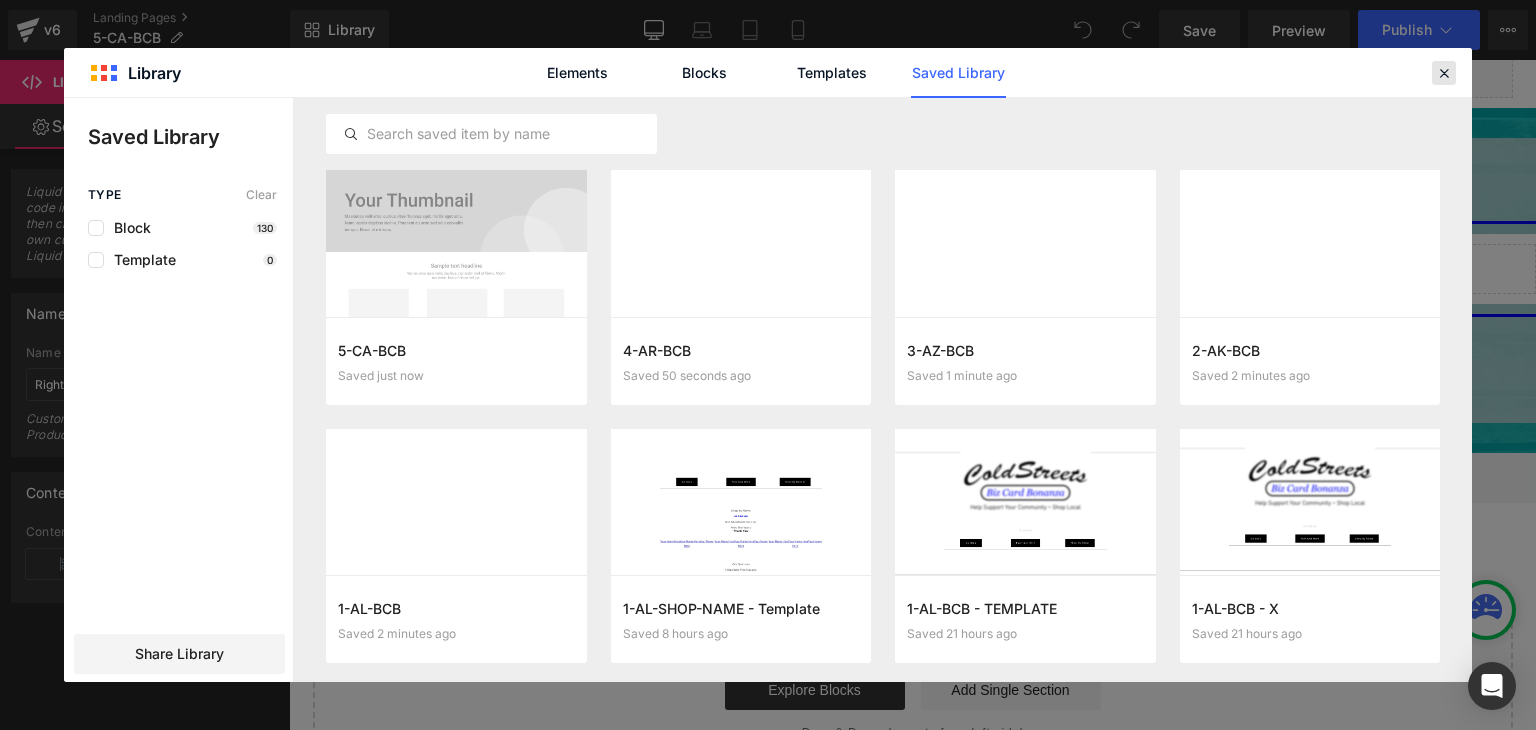 click at bounding box center (1444, 73) 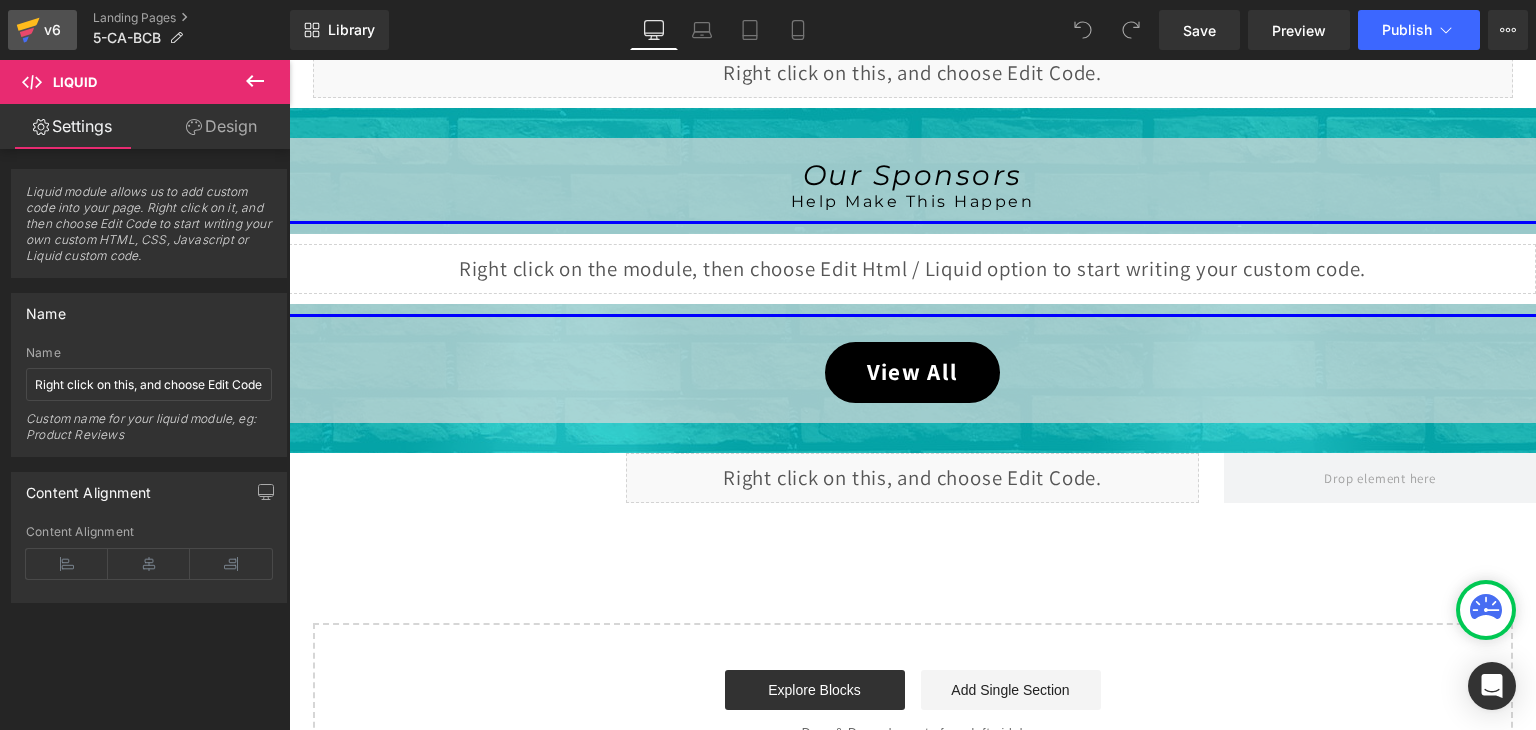 click 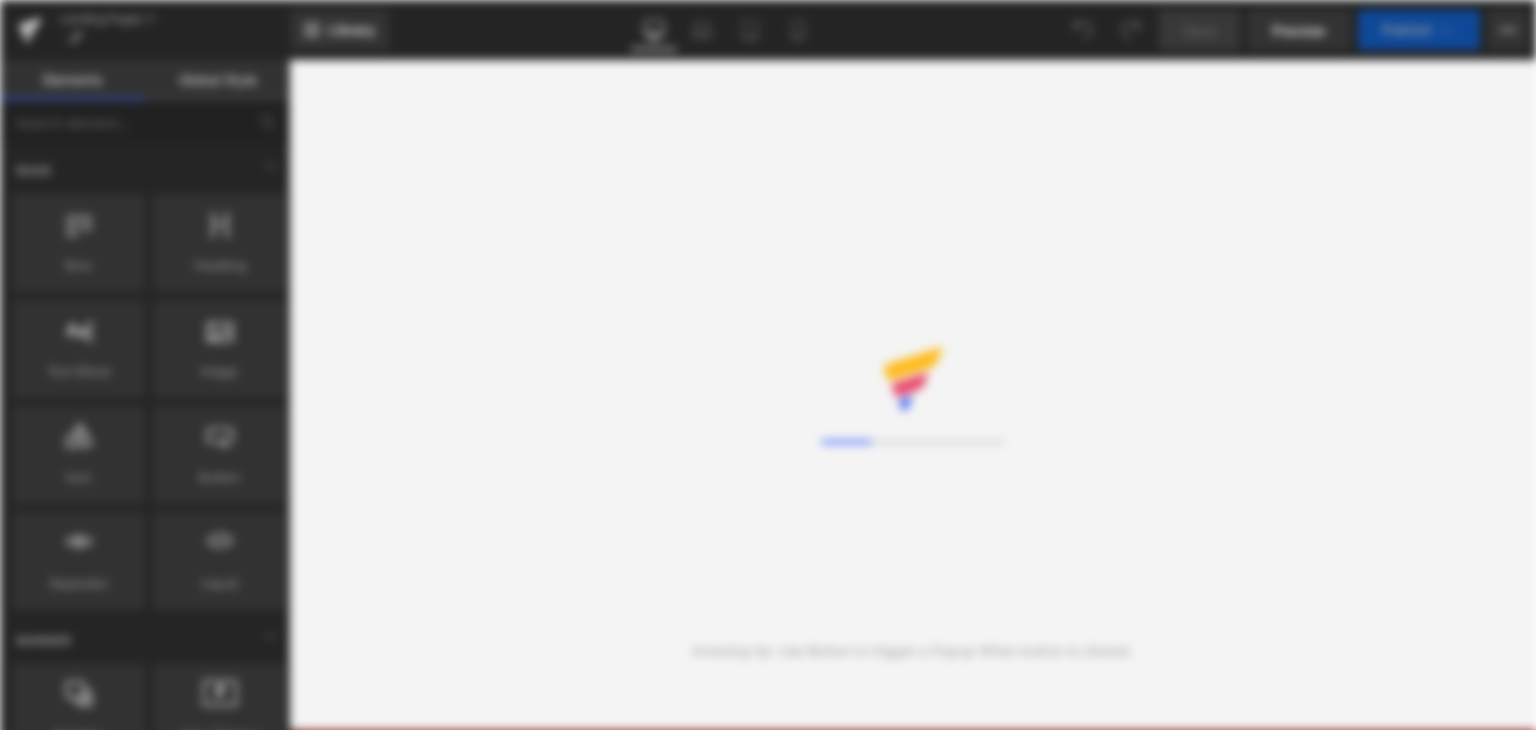 scroll, scrollTop: 0, scrollLeft: 0, axis: both 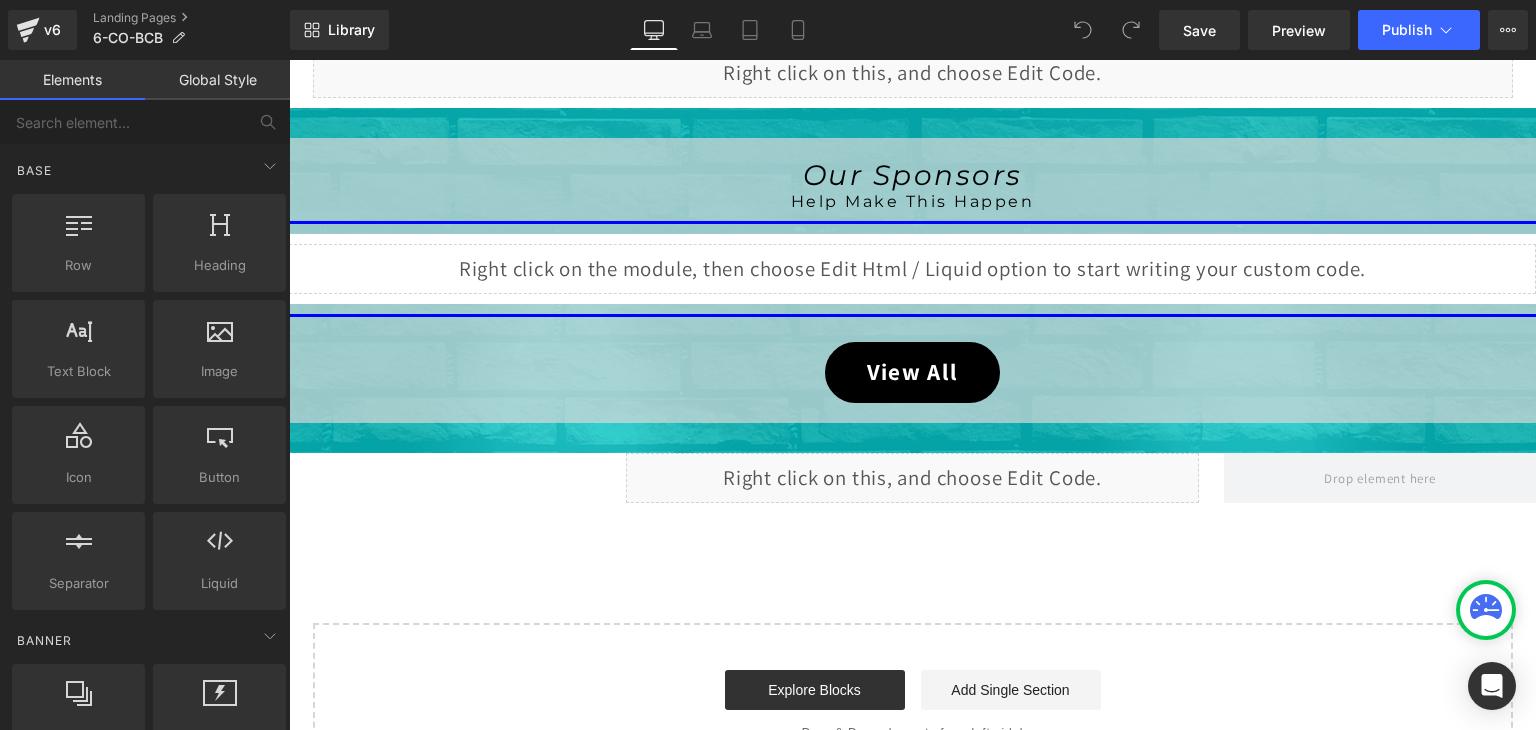 click on "Liquid" at bounding box center [912, 269] 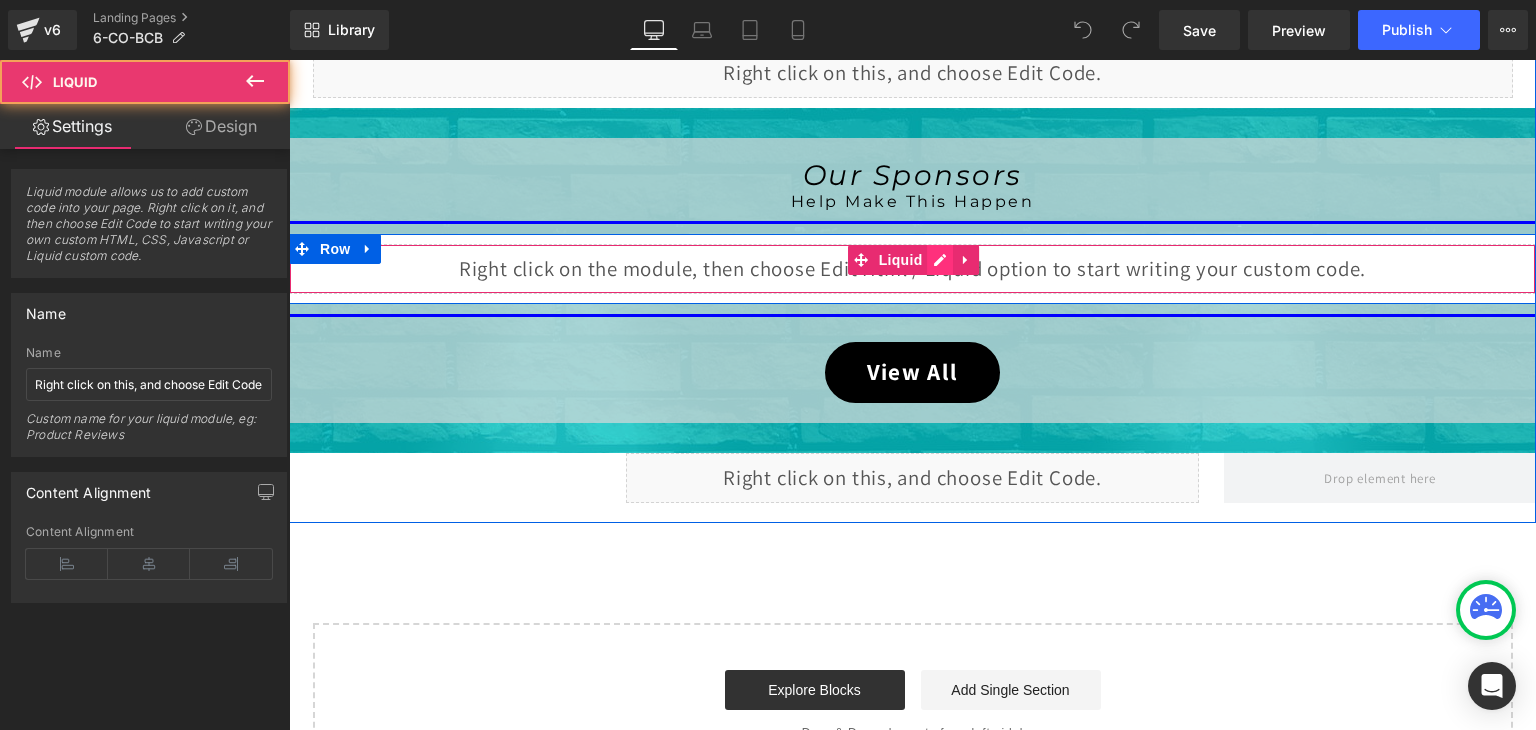 click on "Liquid" at bounding box center (912, 269) 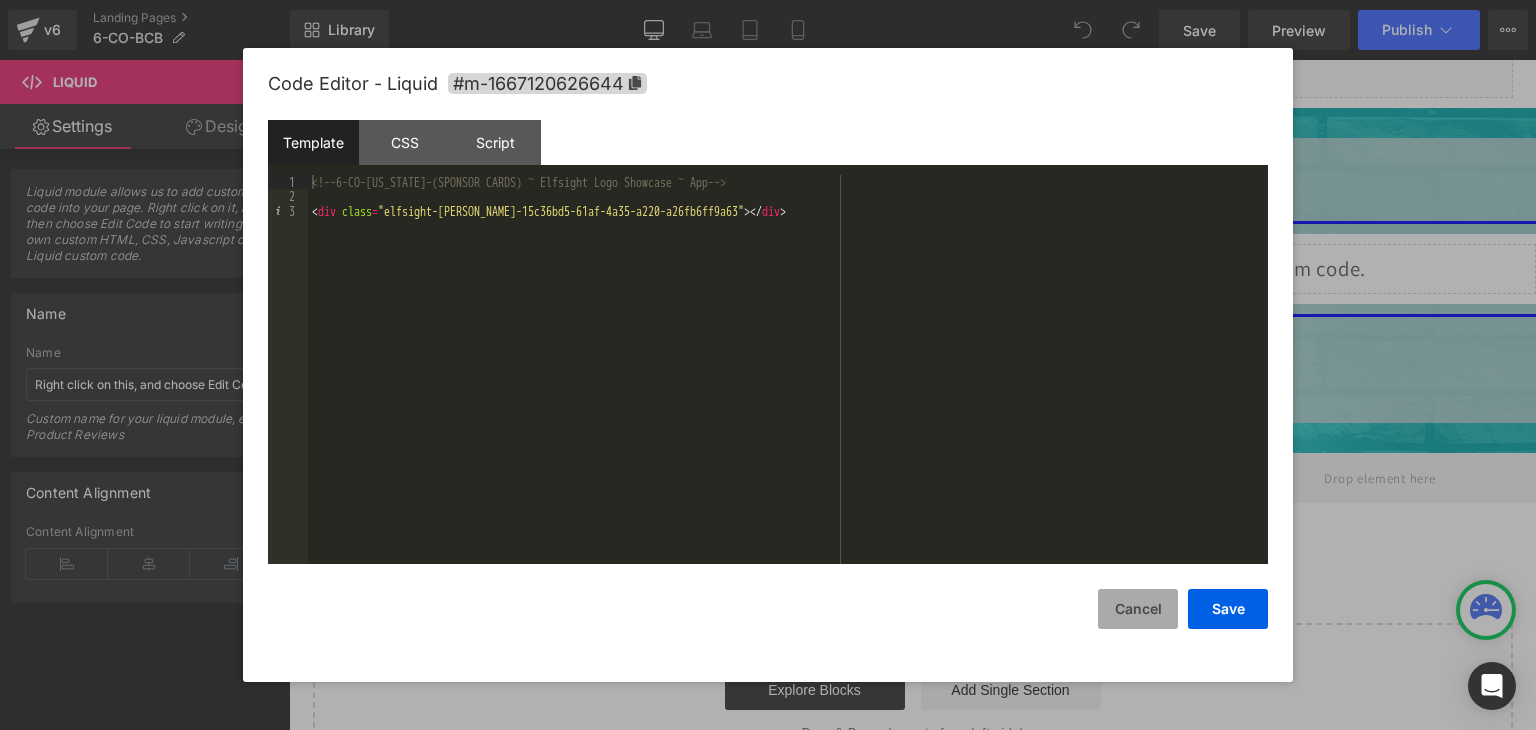 click on "Cancel" at bounding box center [1138, 609] 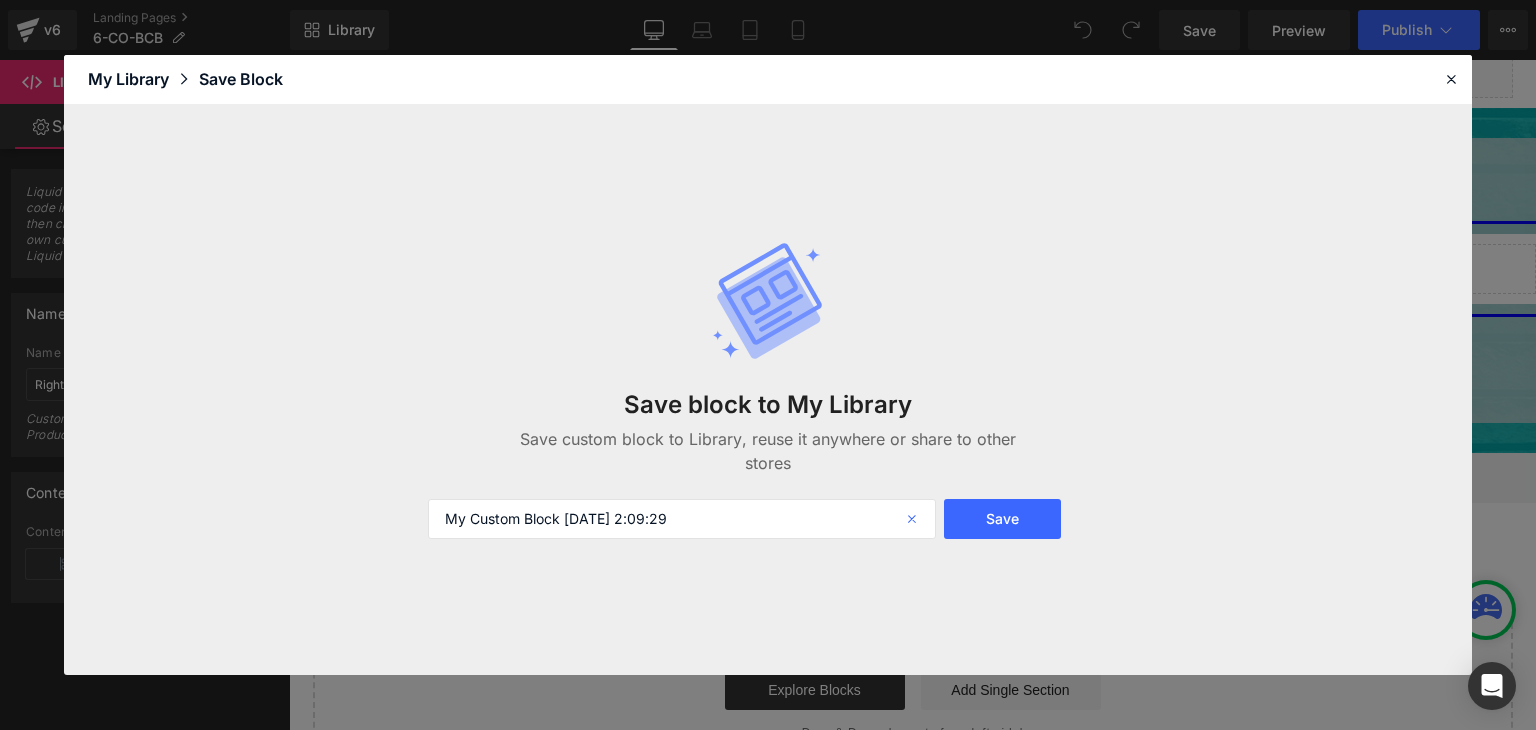 click at bounding box center (914, 519) 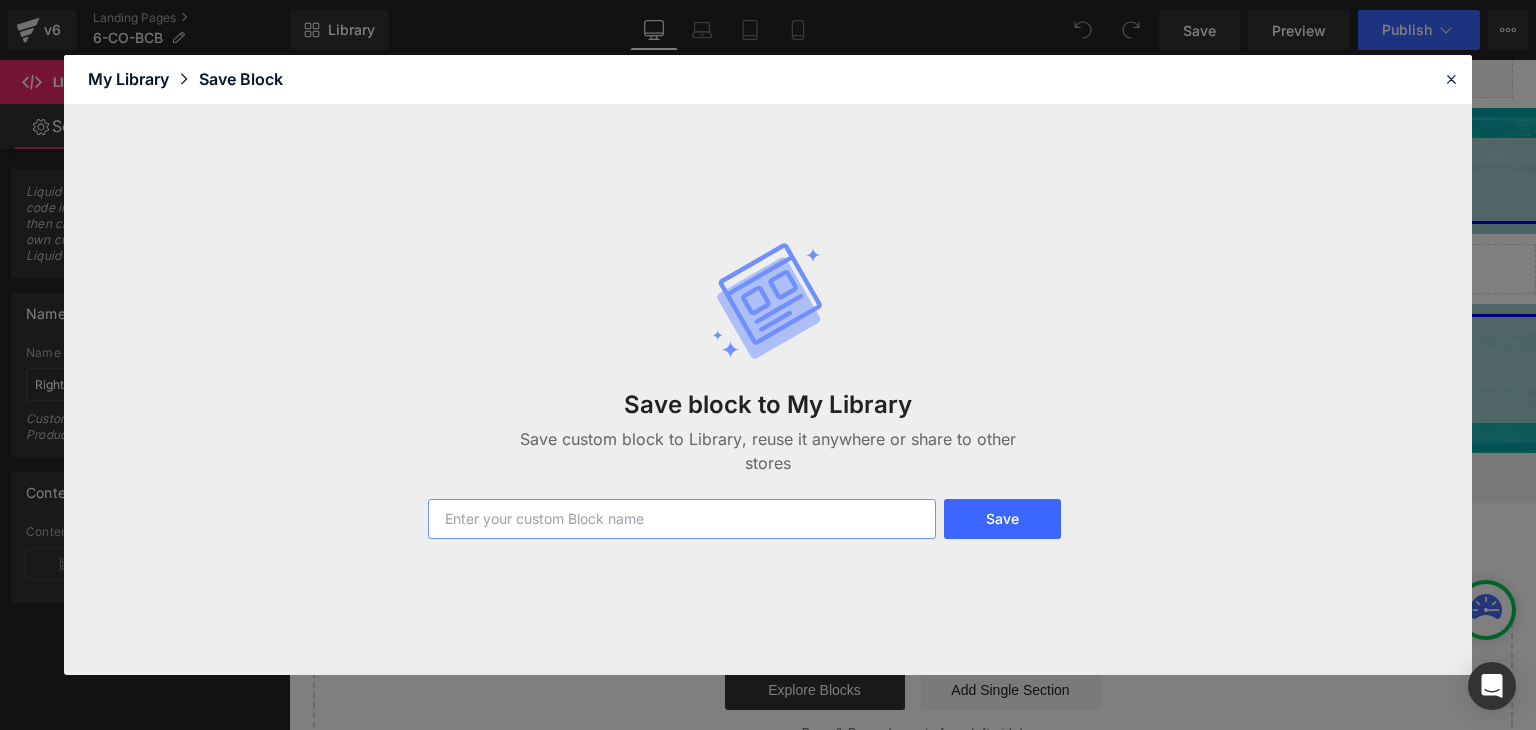 paste on "6-CO-BCB" 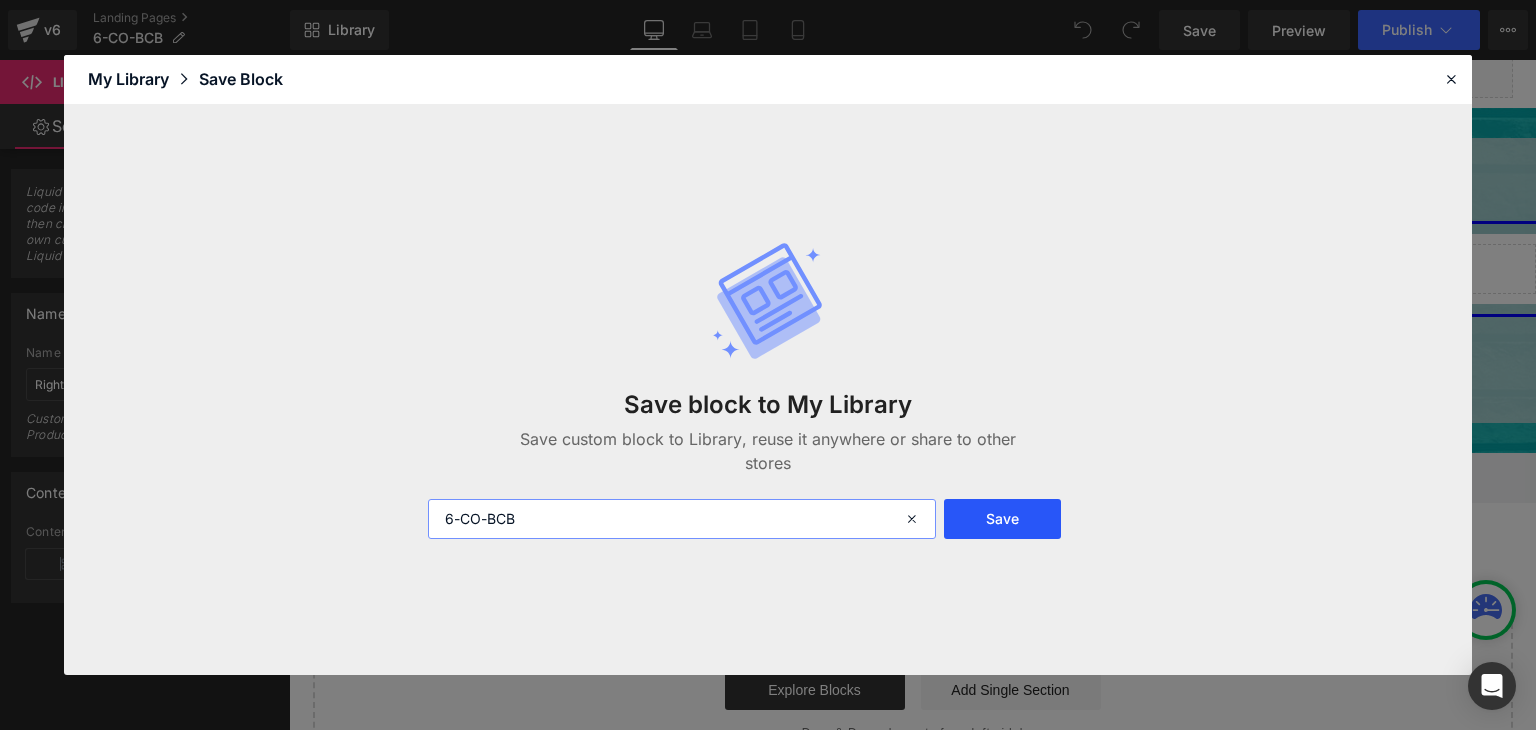 type on "6-CO-BCB" 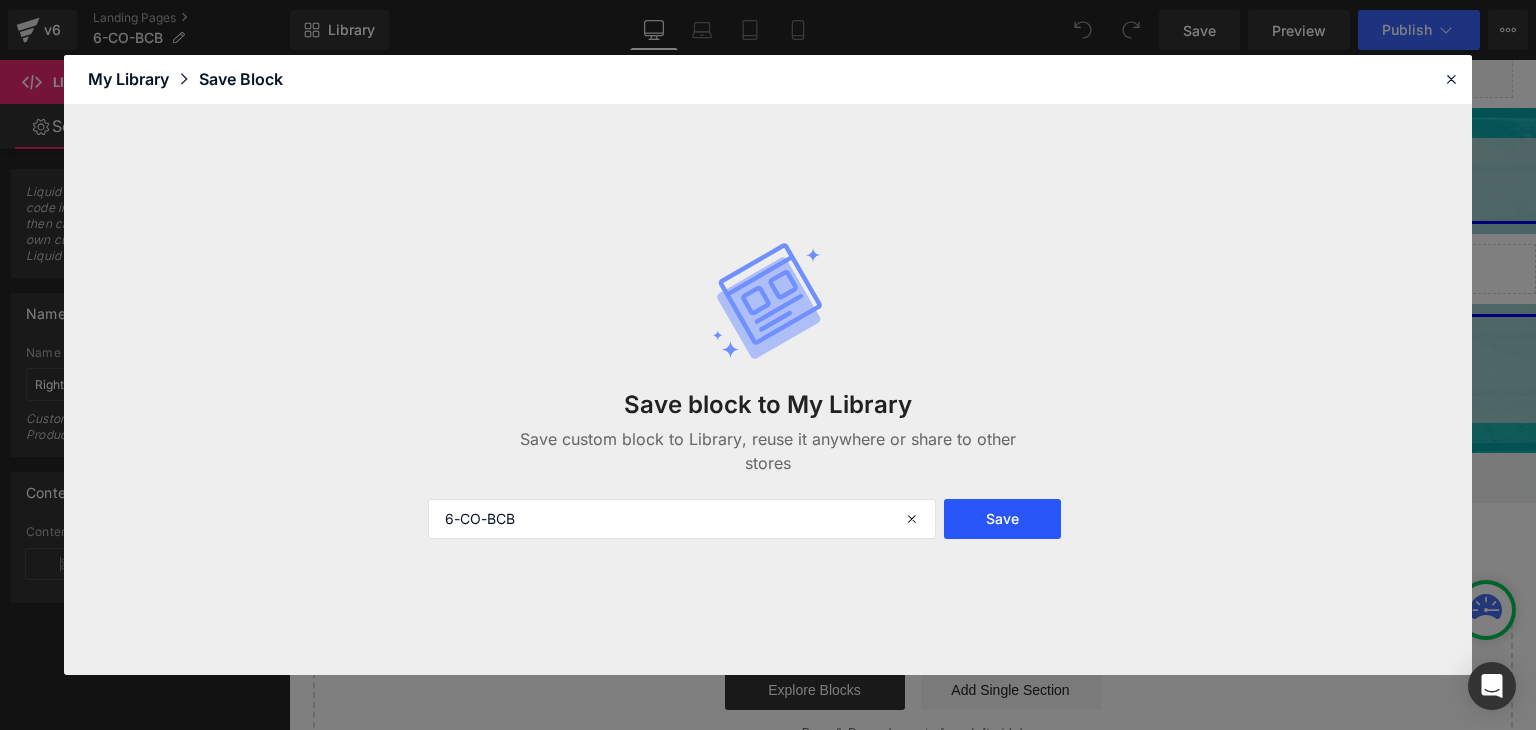 click on "Save" at bounding box center [1002, 519] 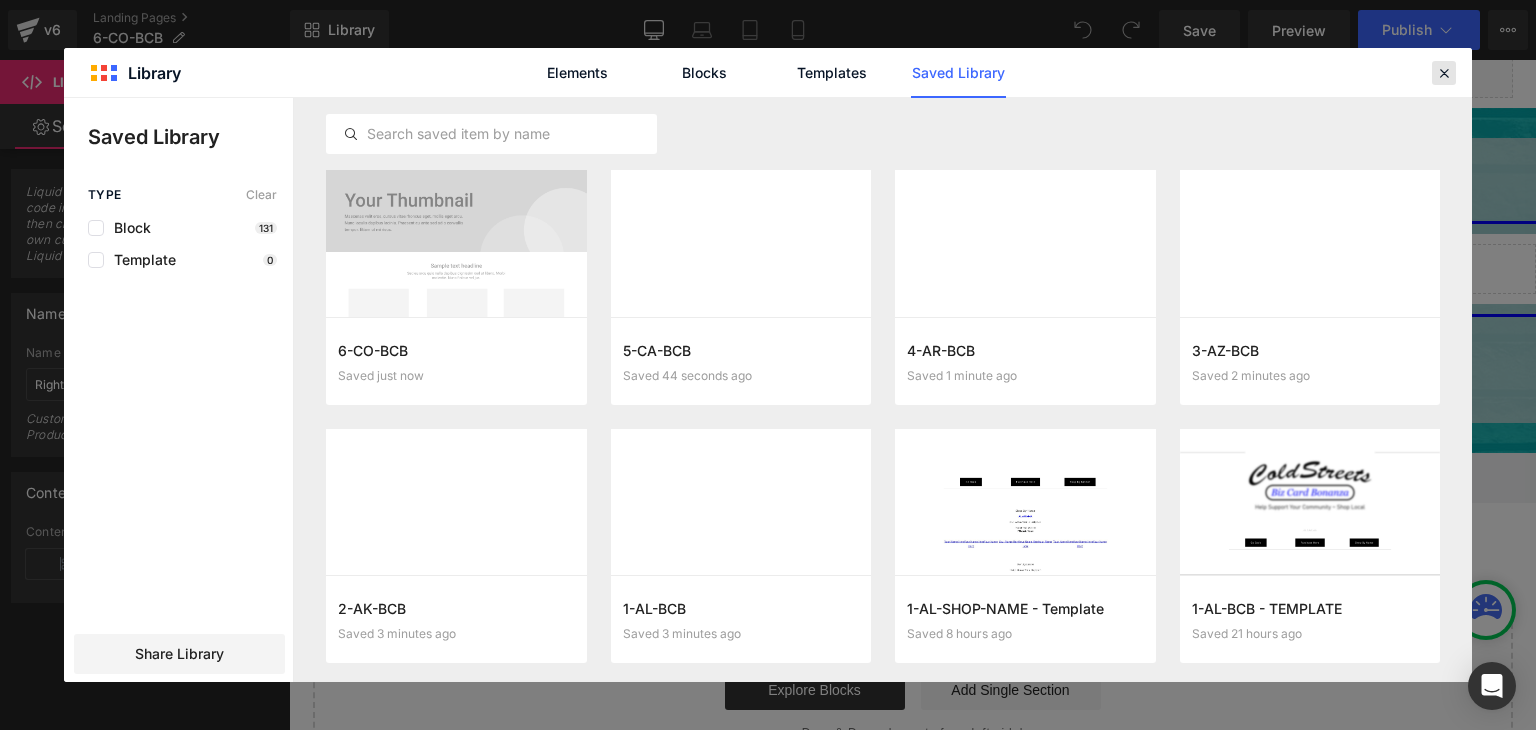click at bounding box center (1444, 73) 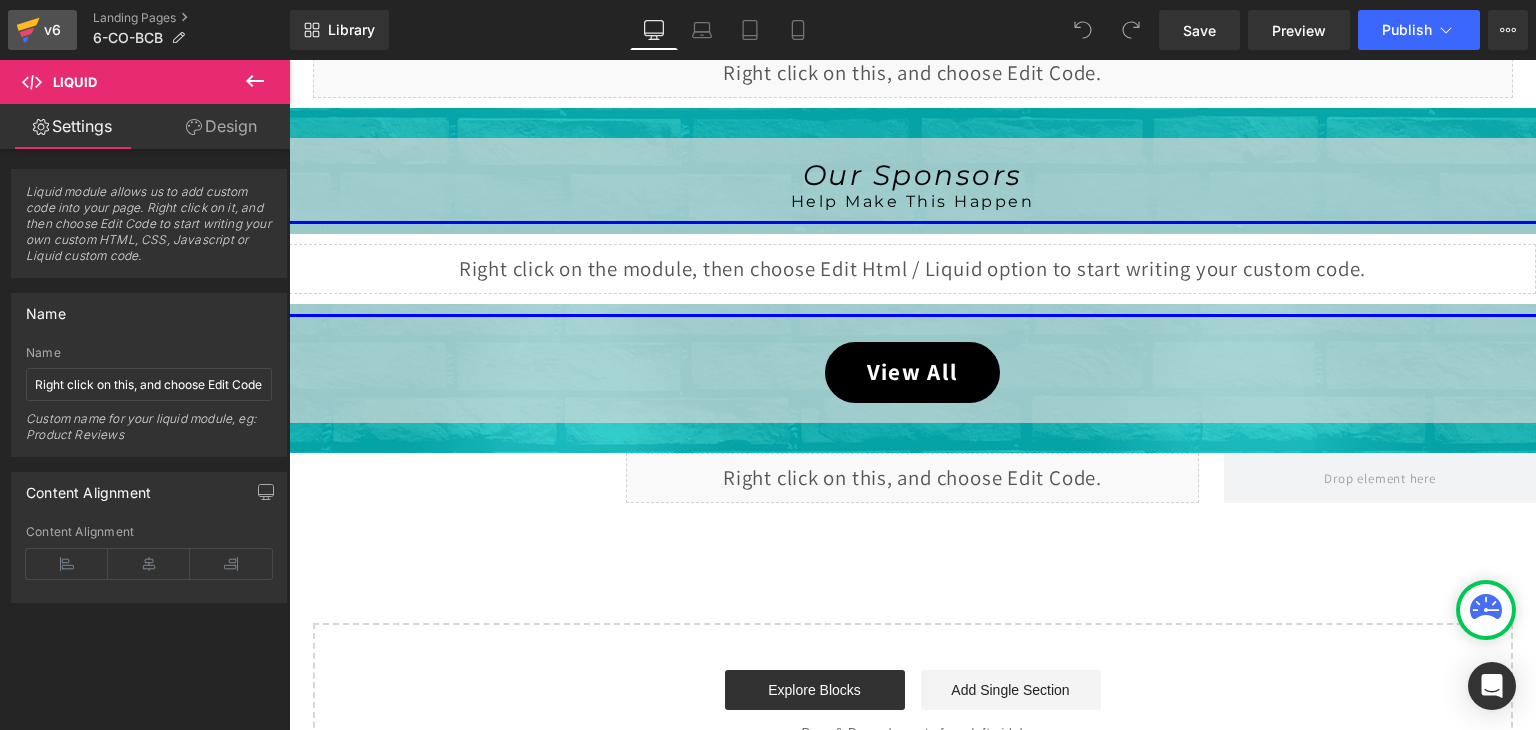 click on "v6" at bounding box center [52, 30] 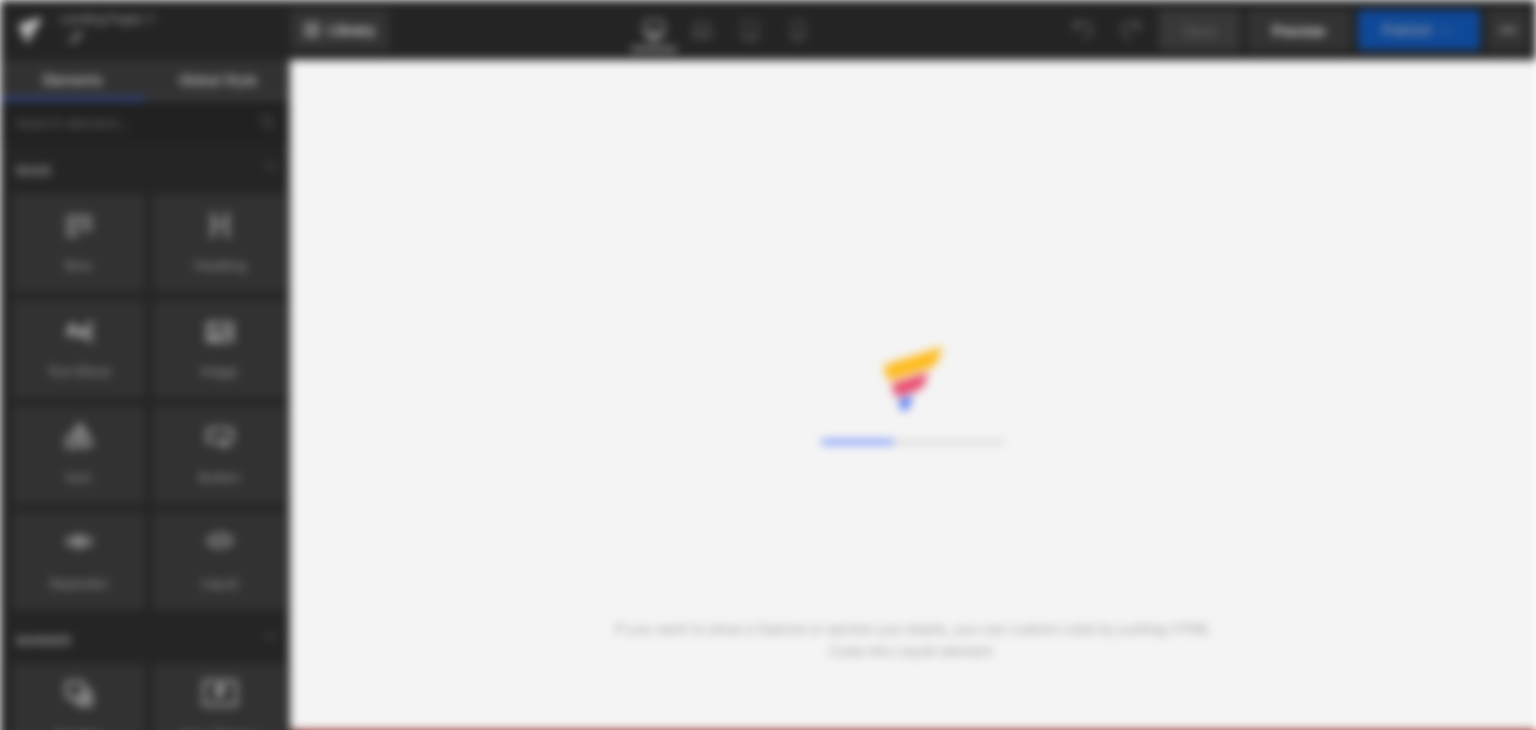 scroll, scrollTop: 0, scrollLeft: 0, axis: both 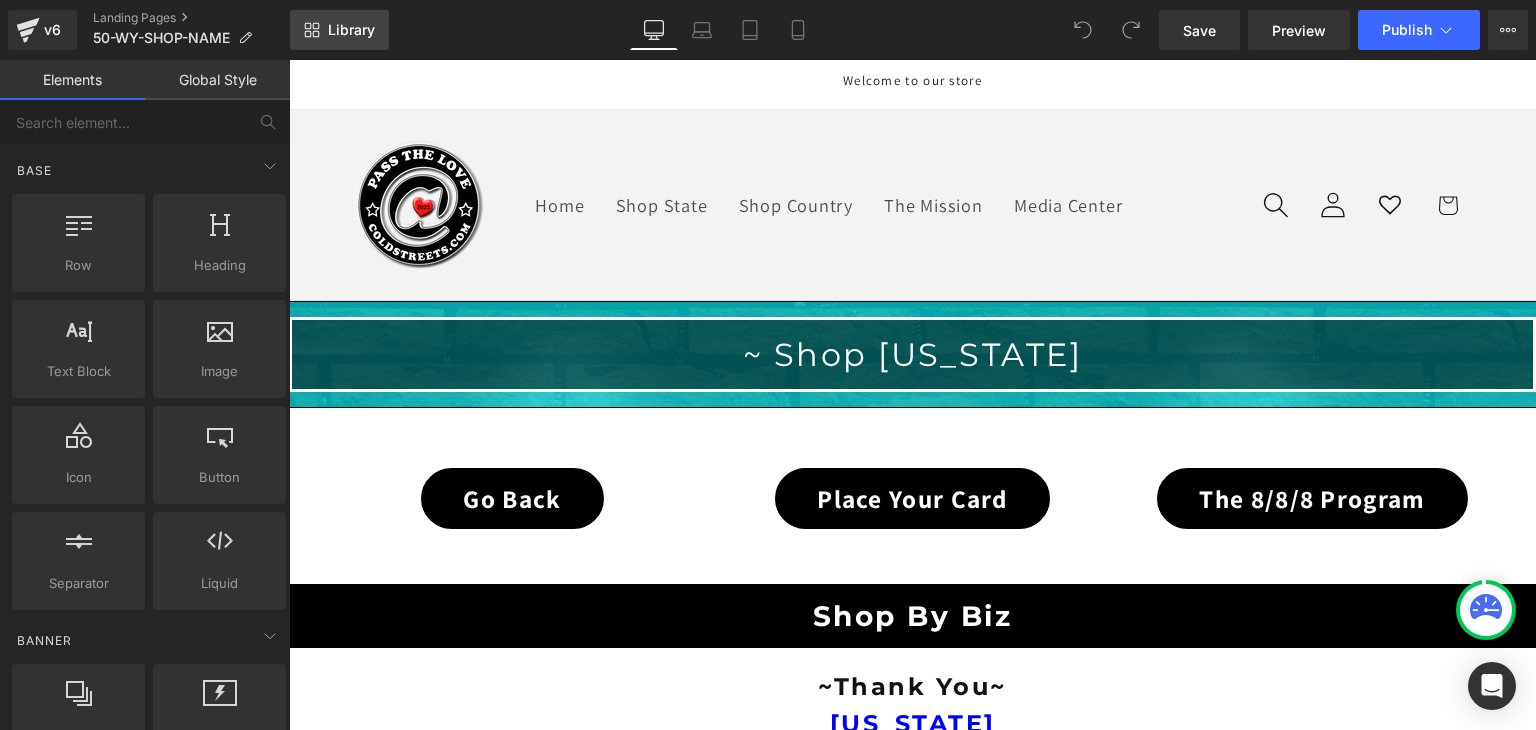 click on "Library" at bounding box center [351, 30] 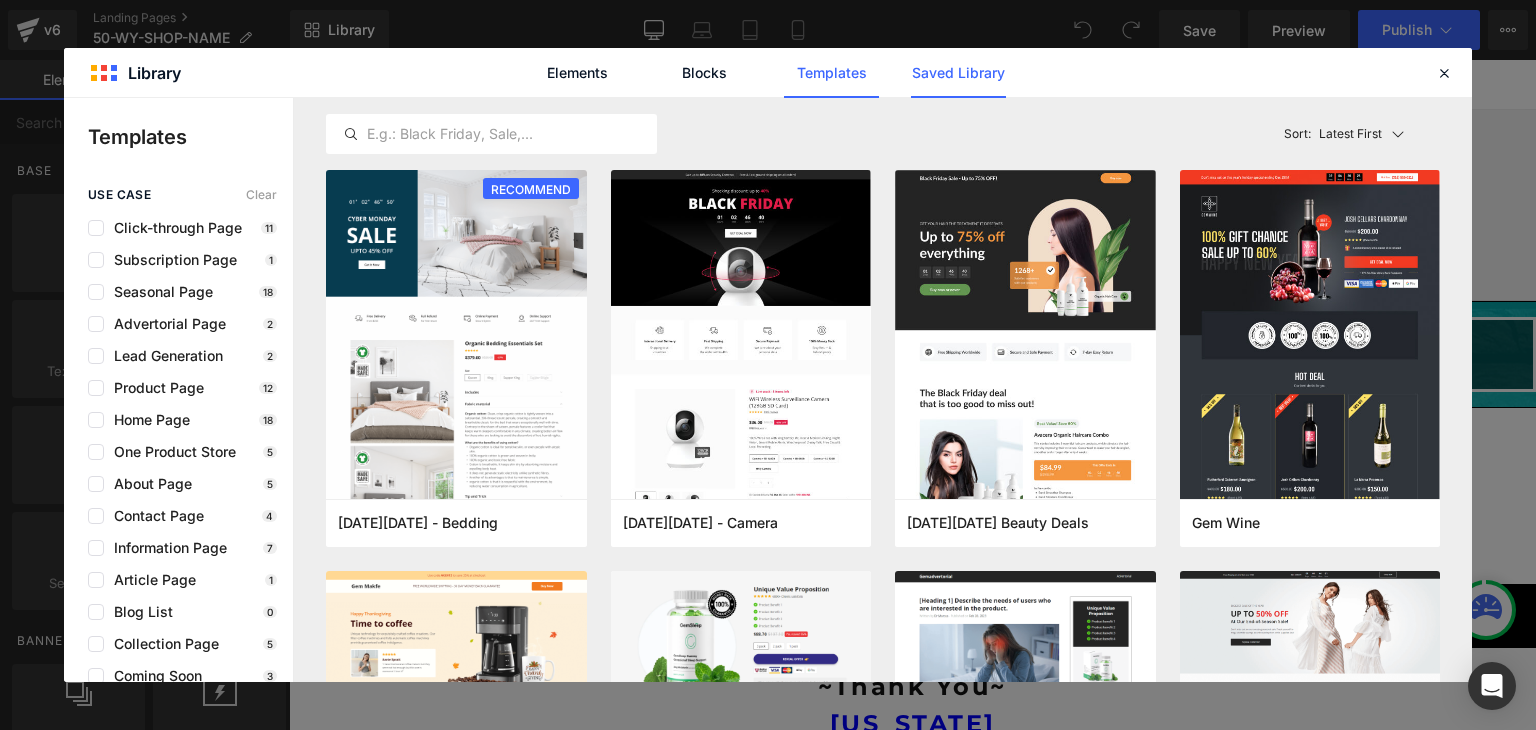 click on "Saved Library" 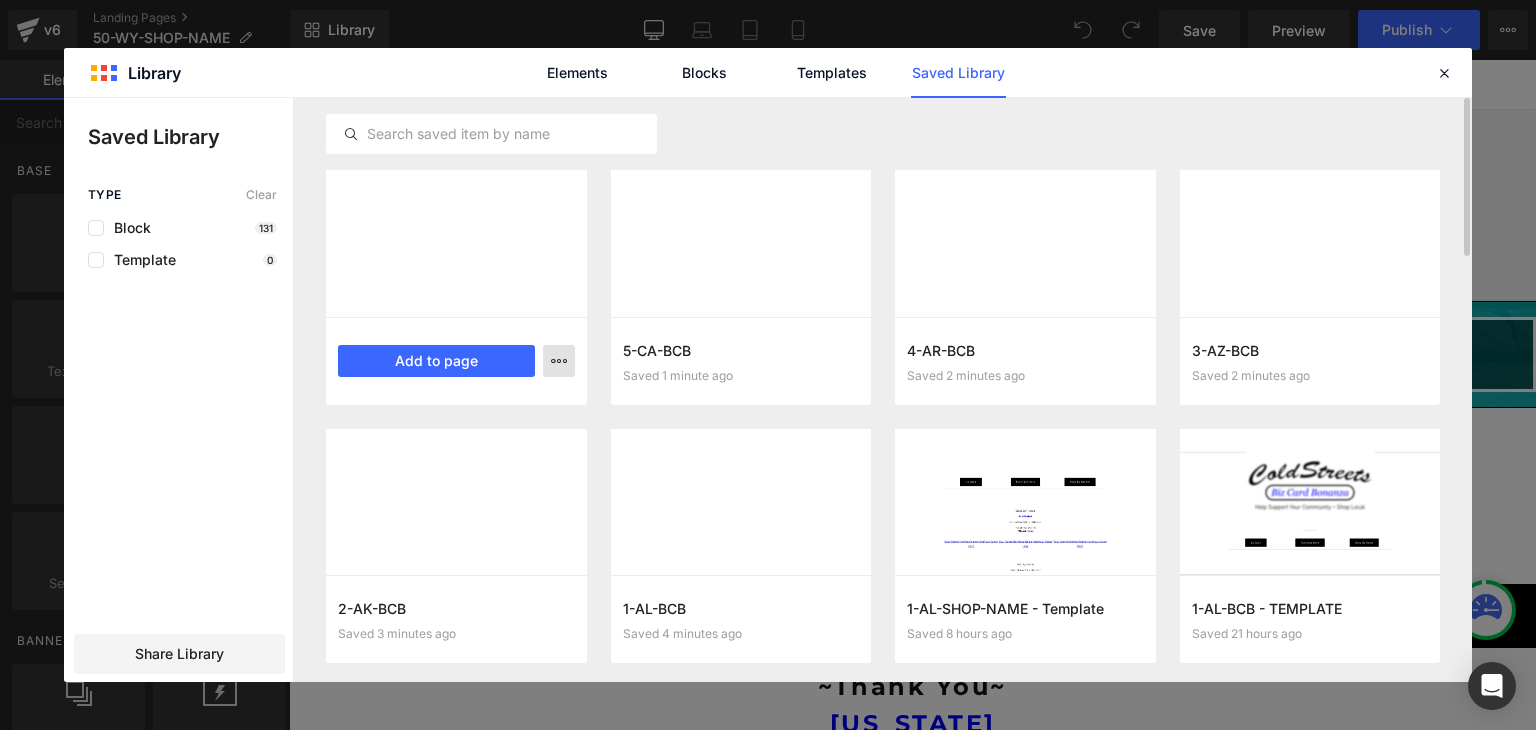 click 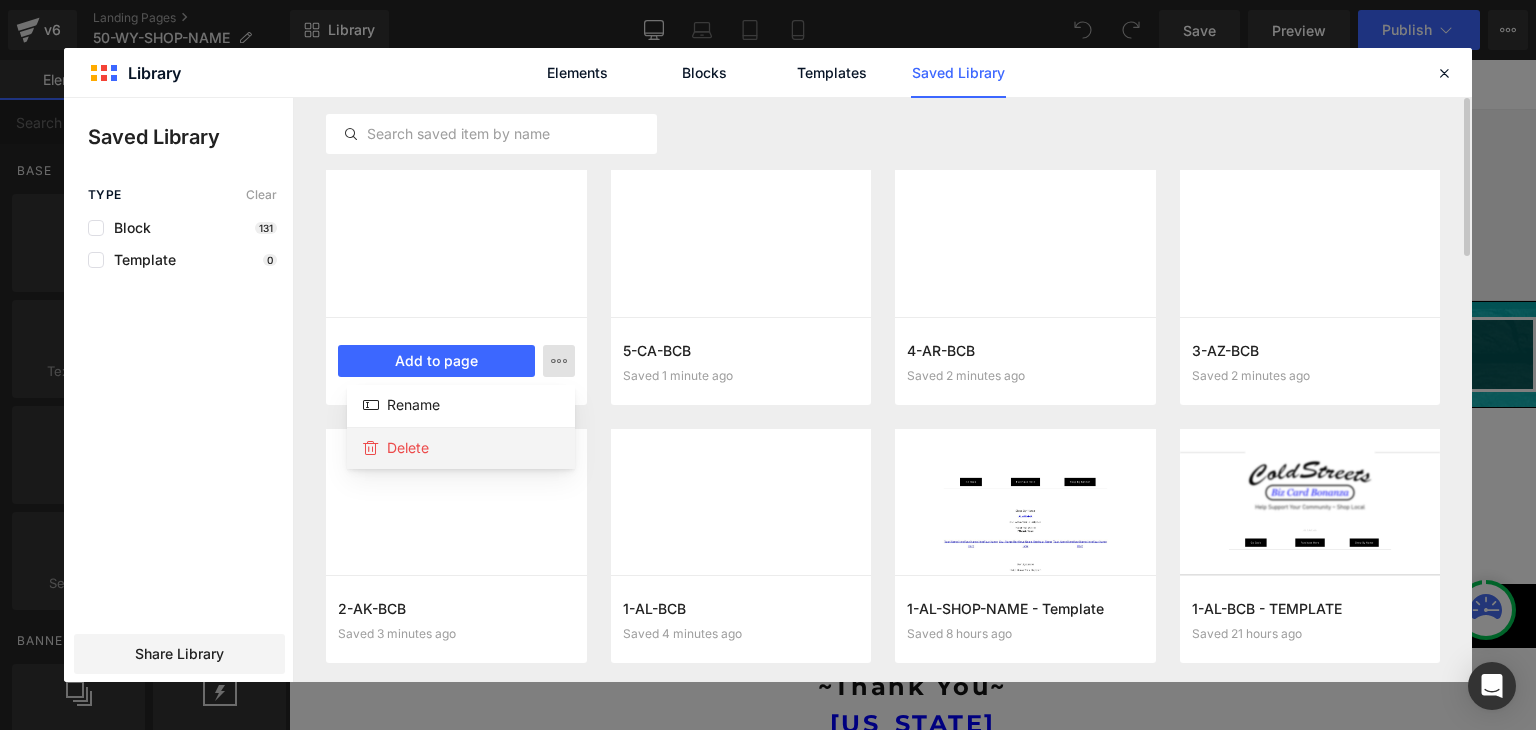 click on "Delete" at bounding box center (408, 448) 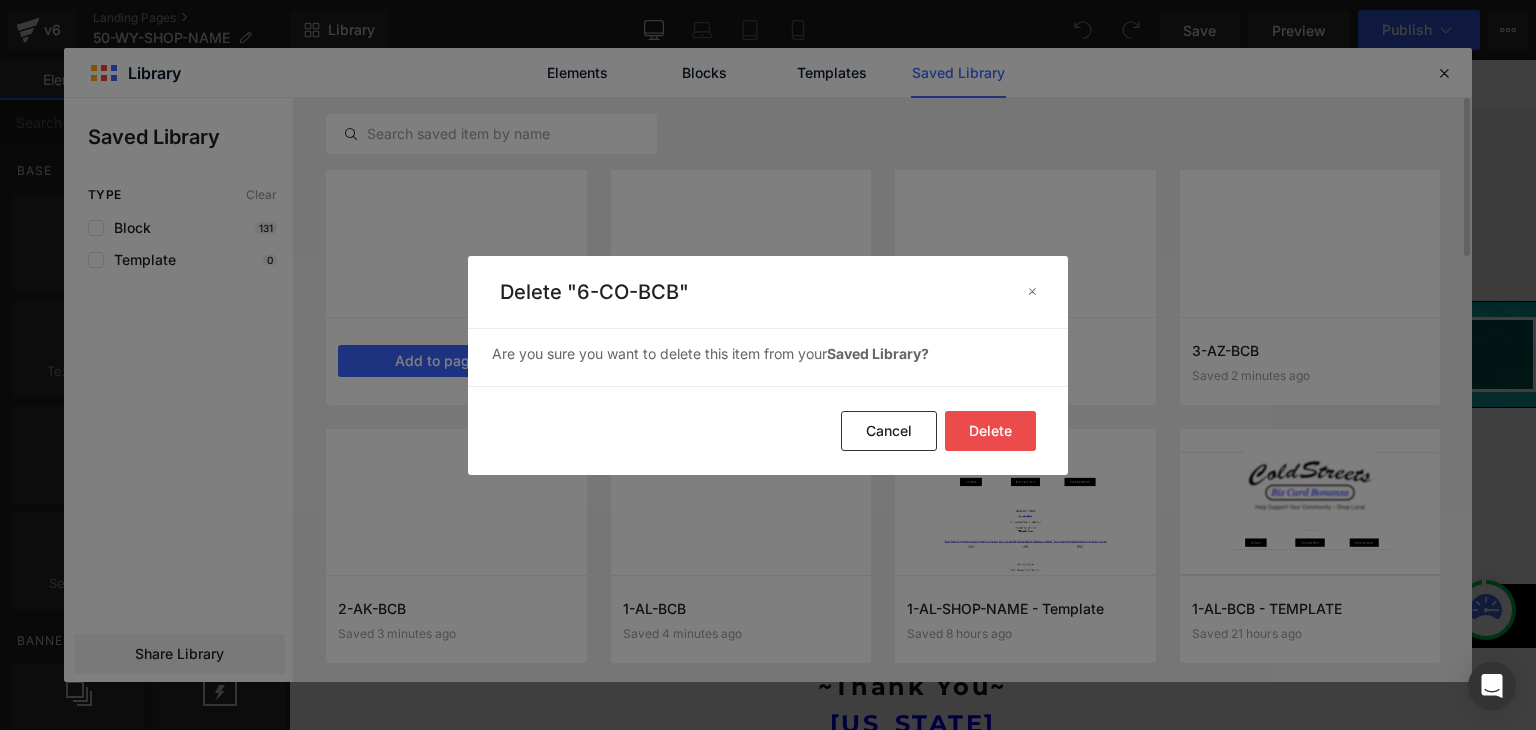 click on "Delete" 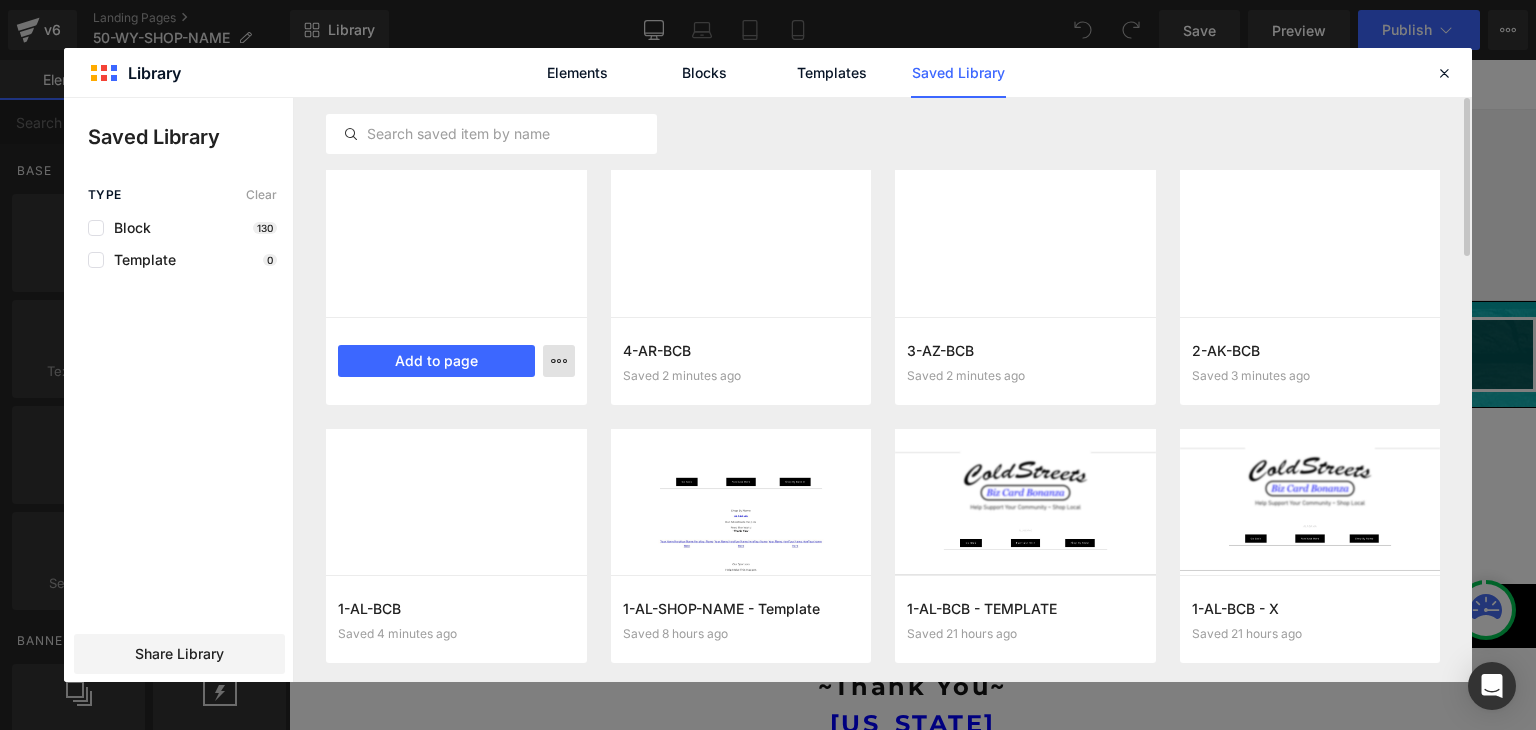 click 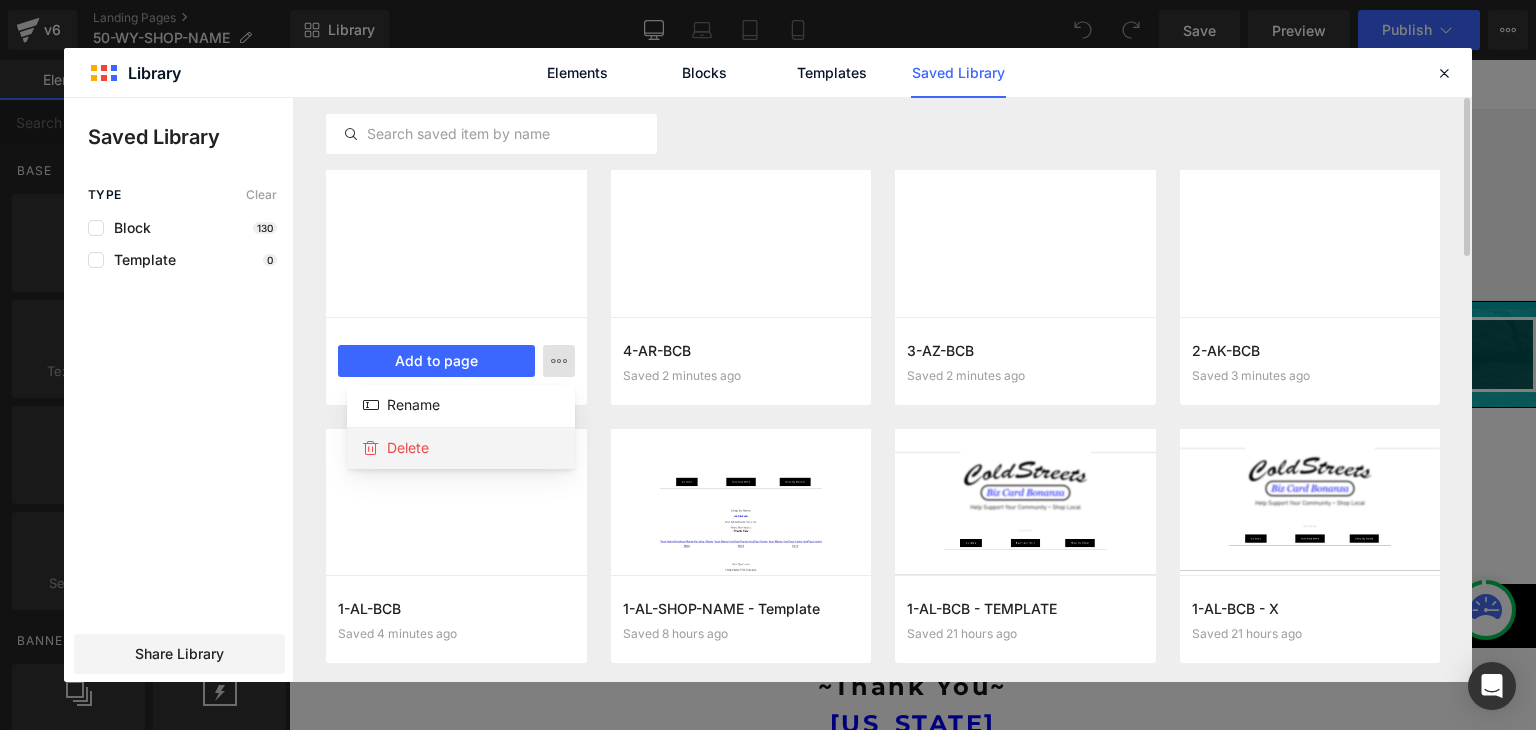 click on "Delete" at bounding box center (408, 448) 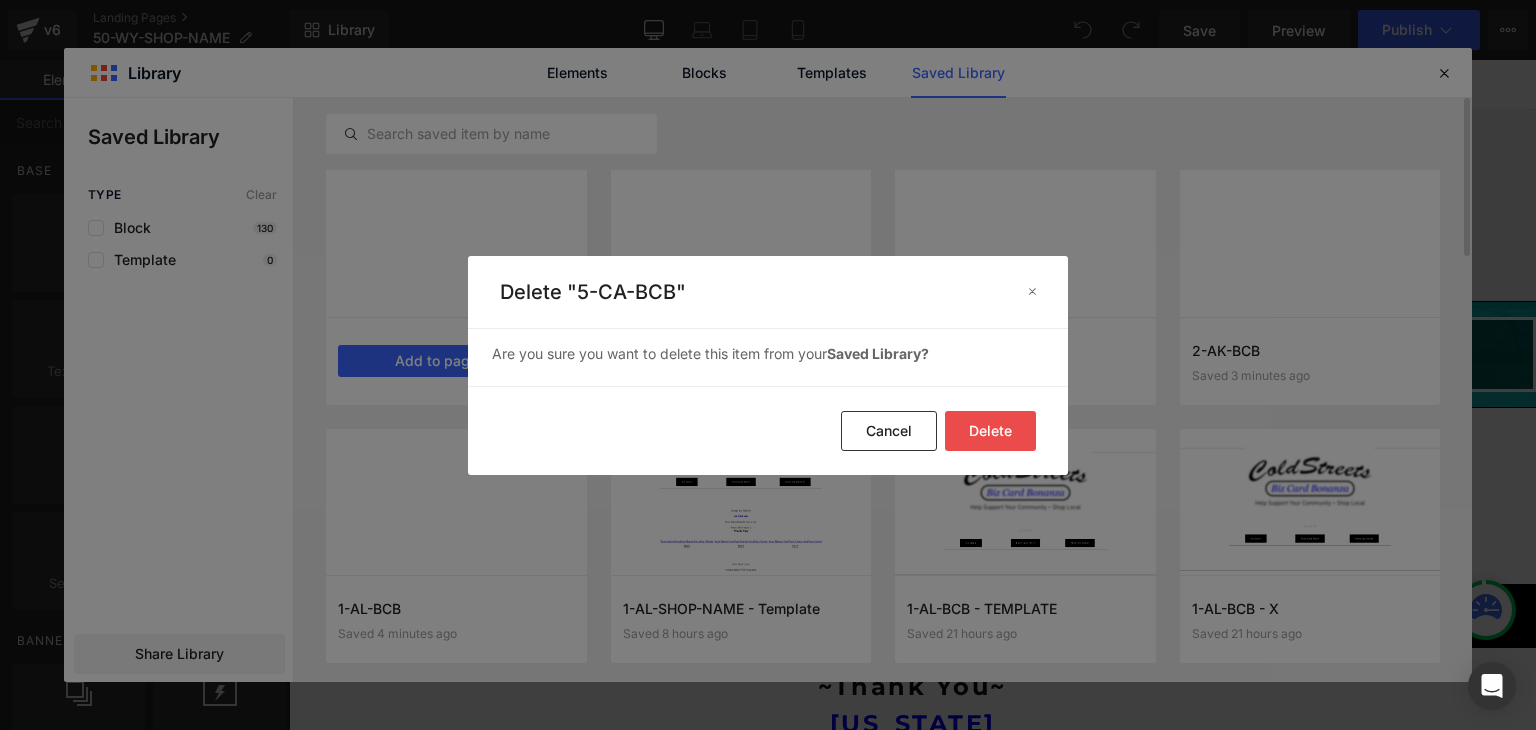 click on "Delete" 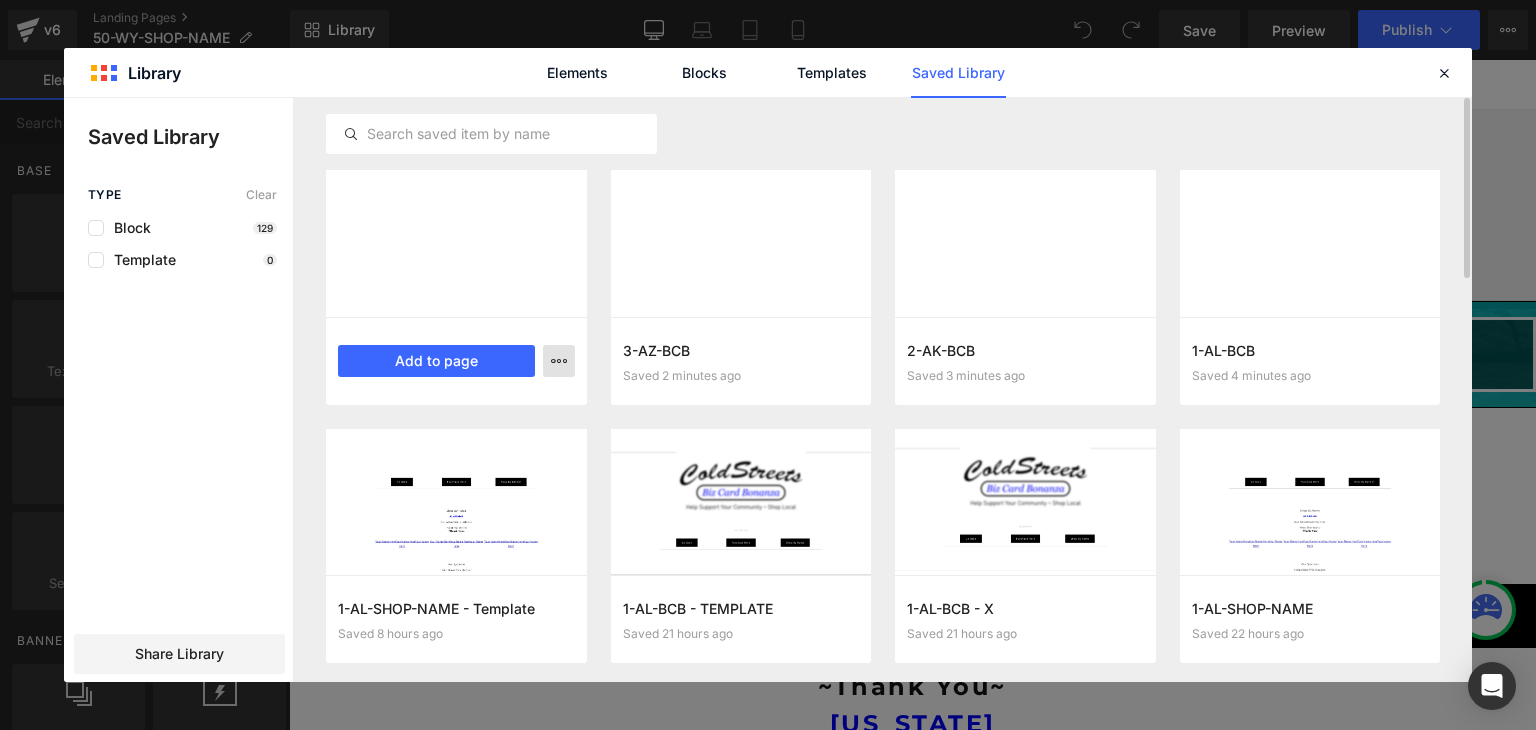 click at bounding box center [559, 361] 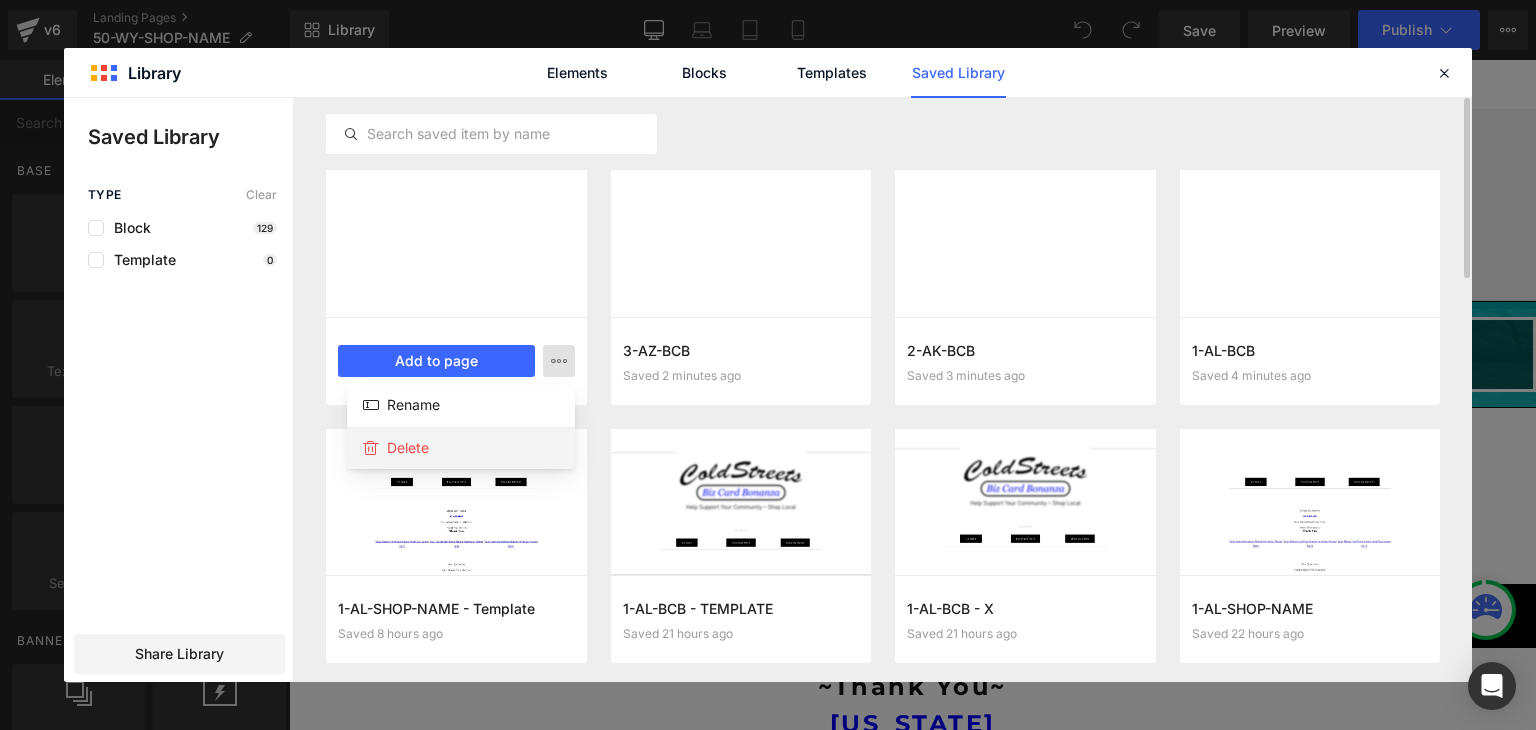 click on "Delete" 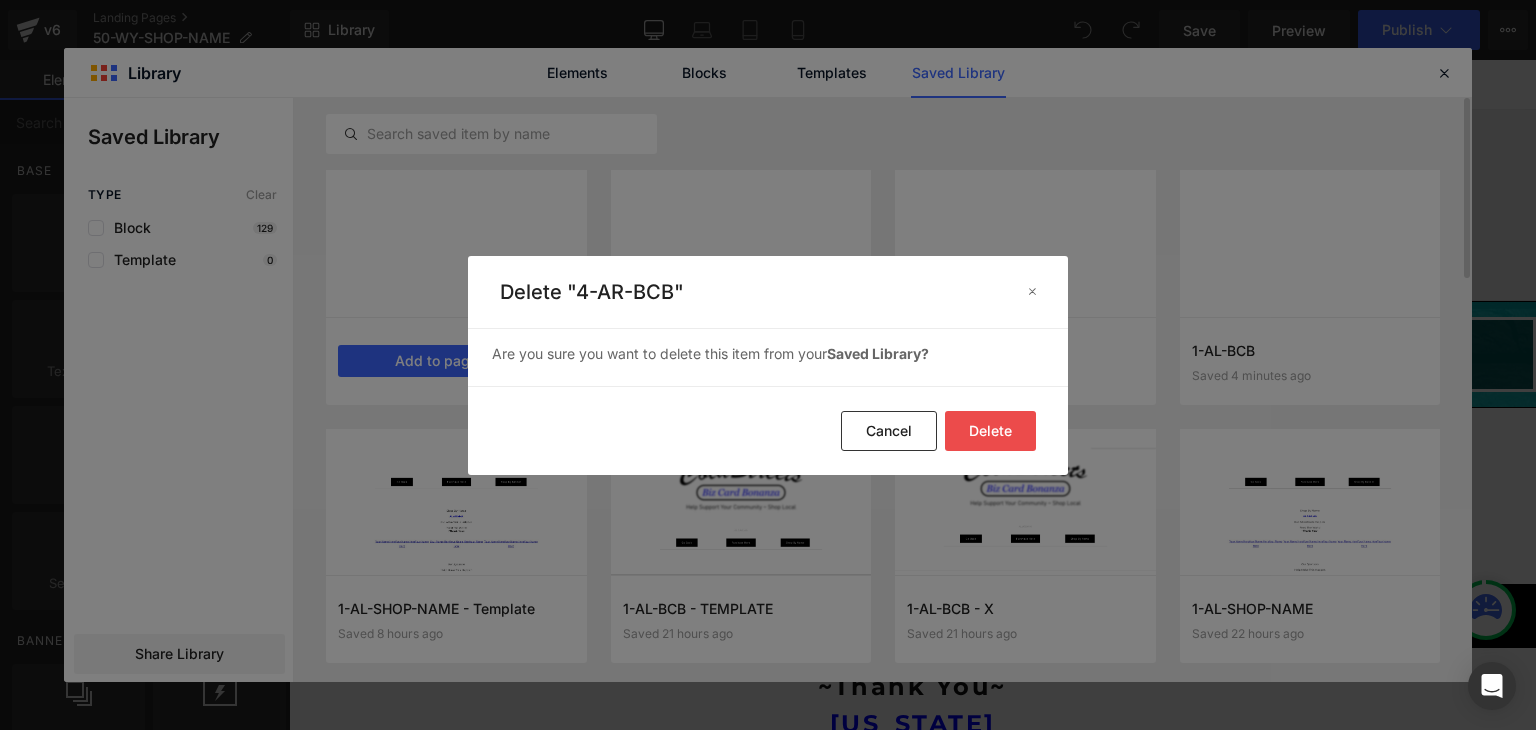click on "Delete" 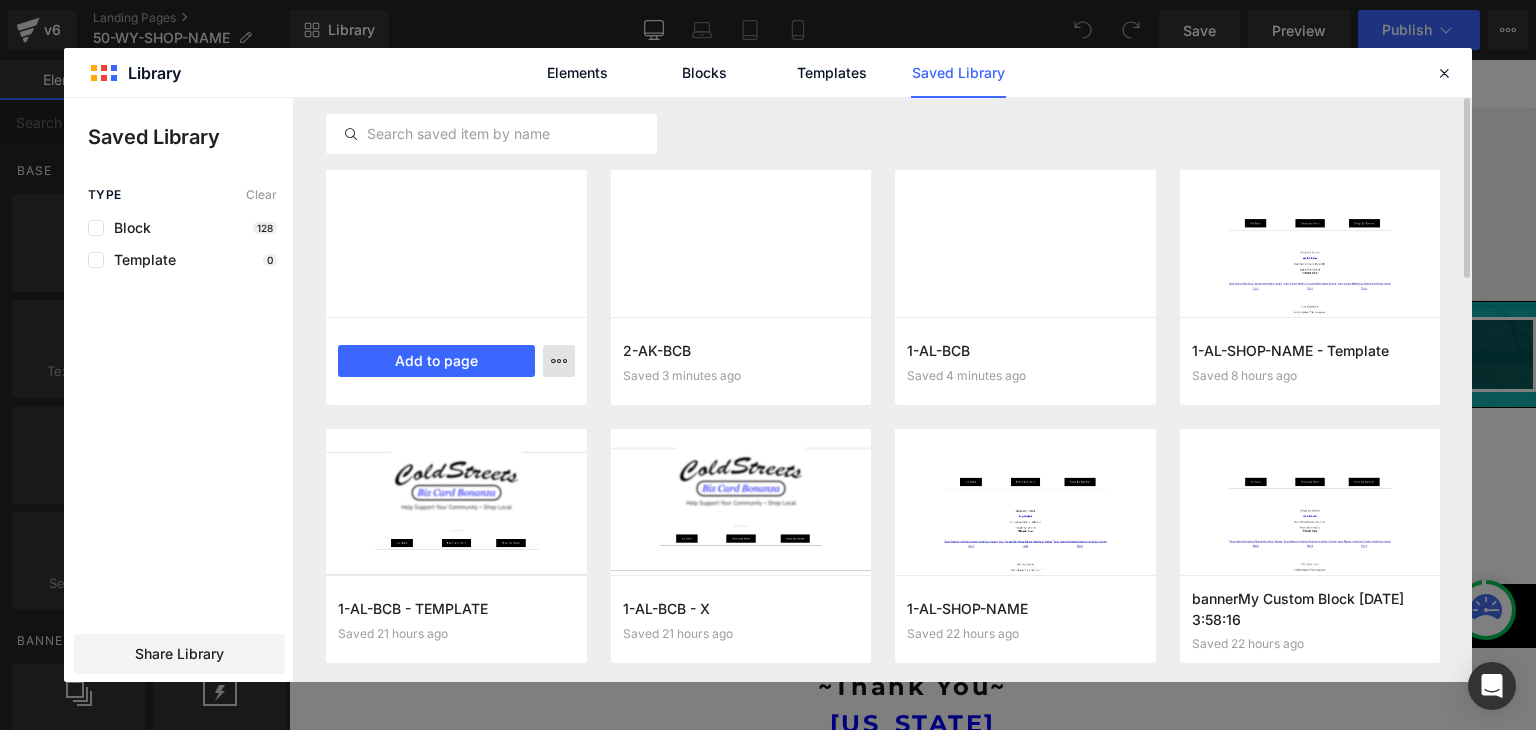 click 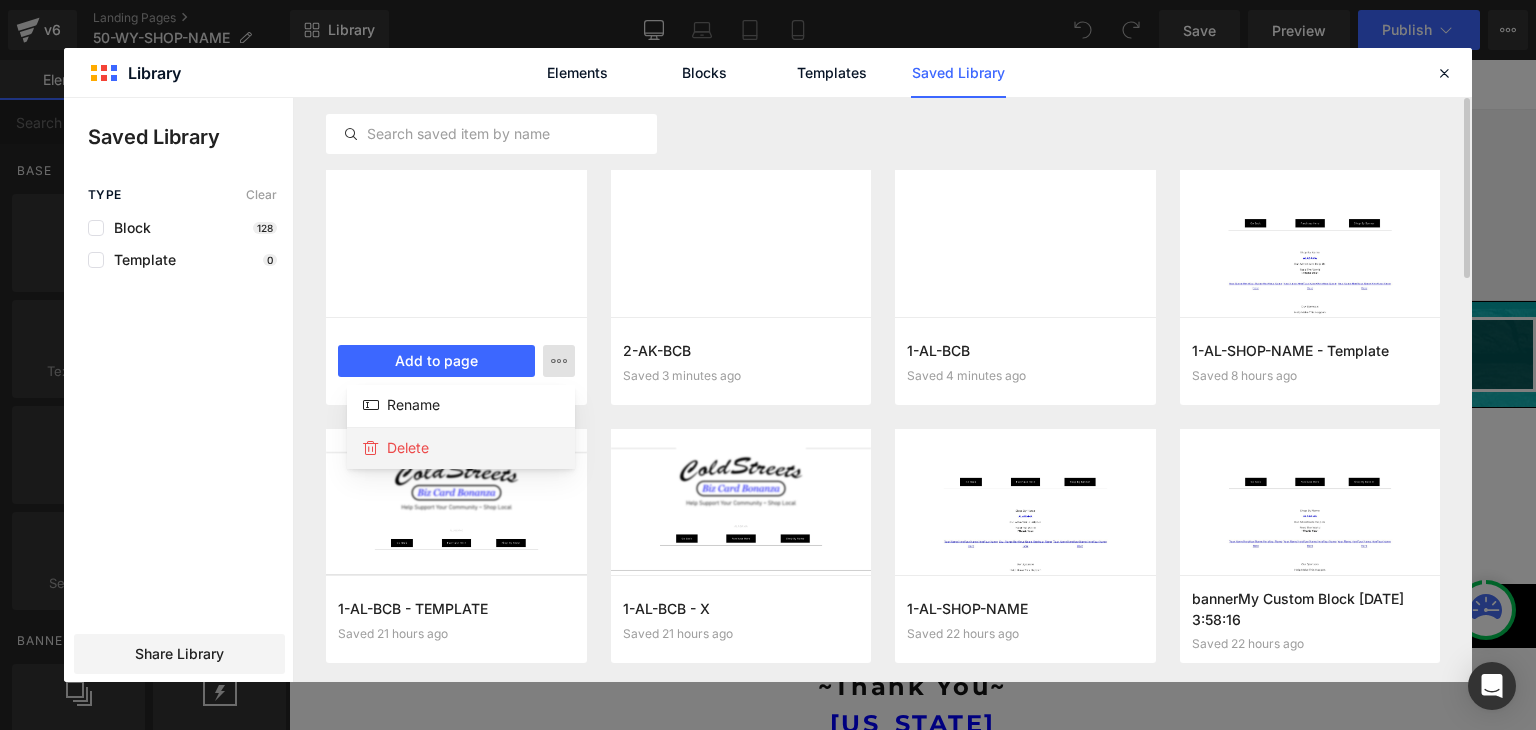 click on "Delete" 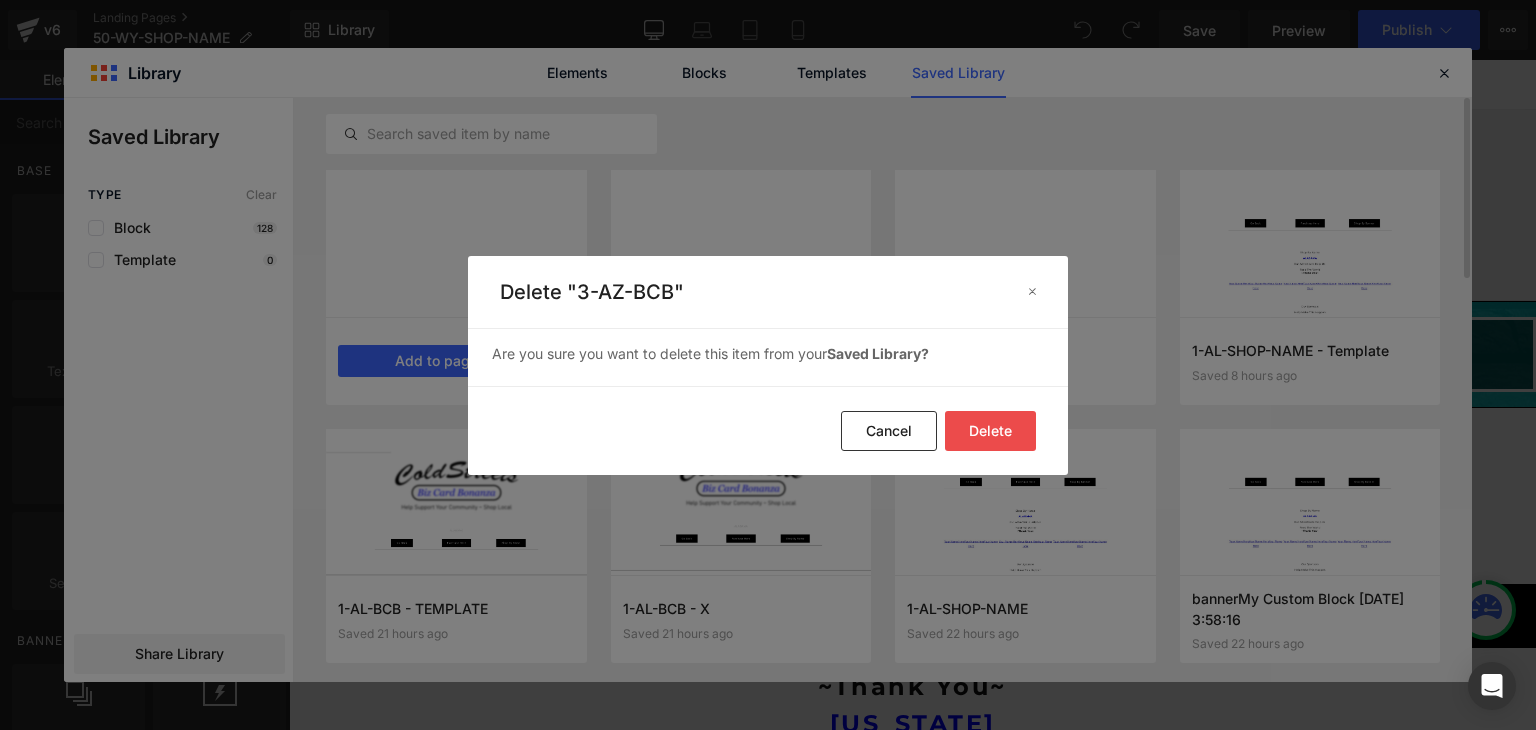 click on "Delete" 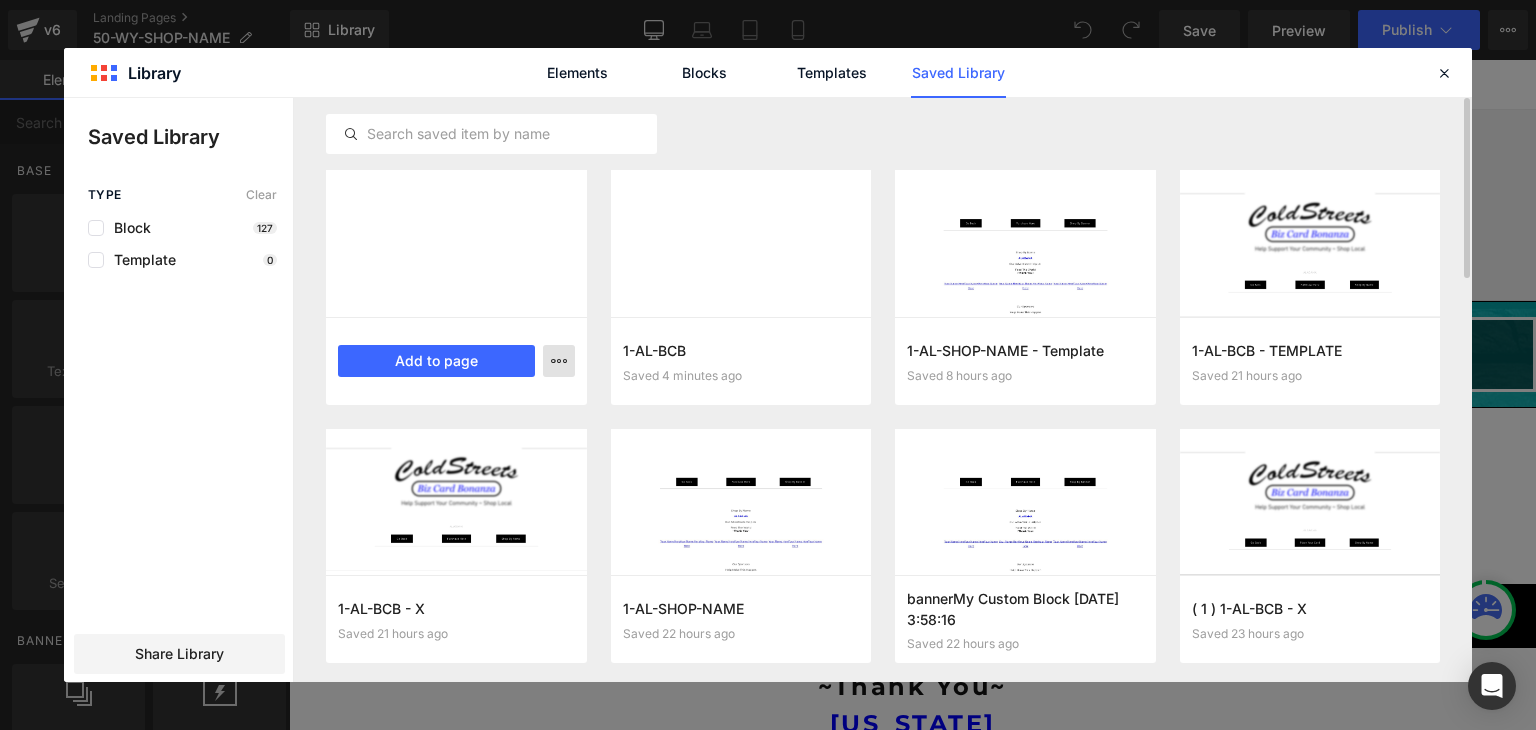 click 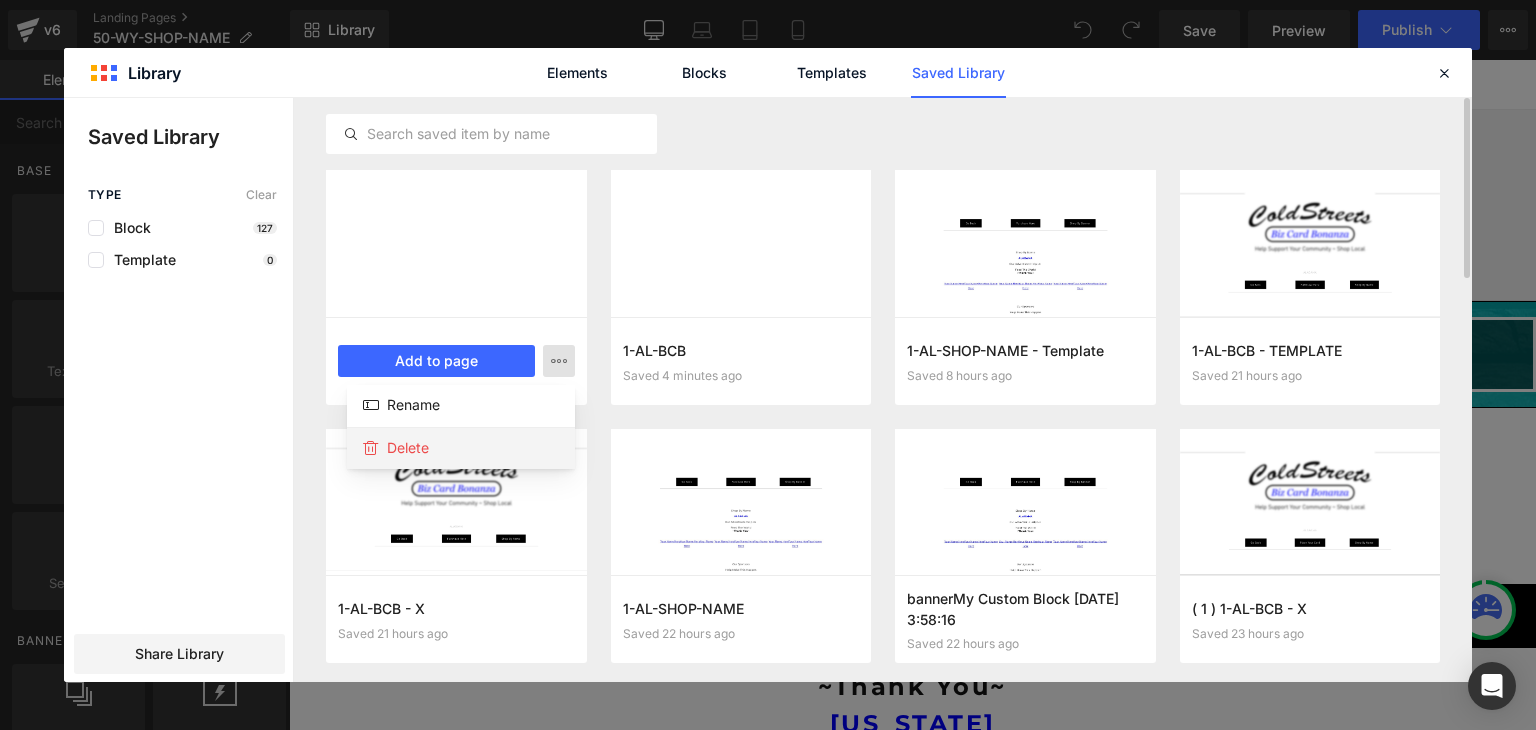 click on "Delete" 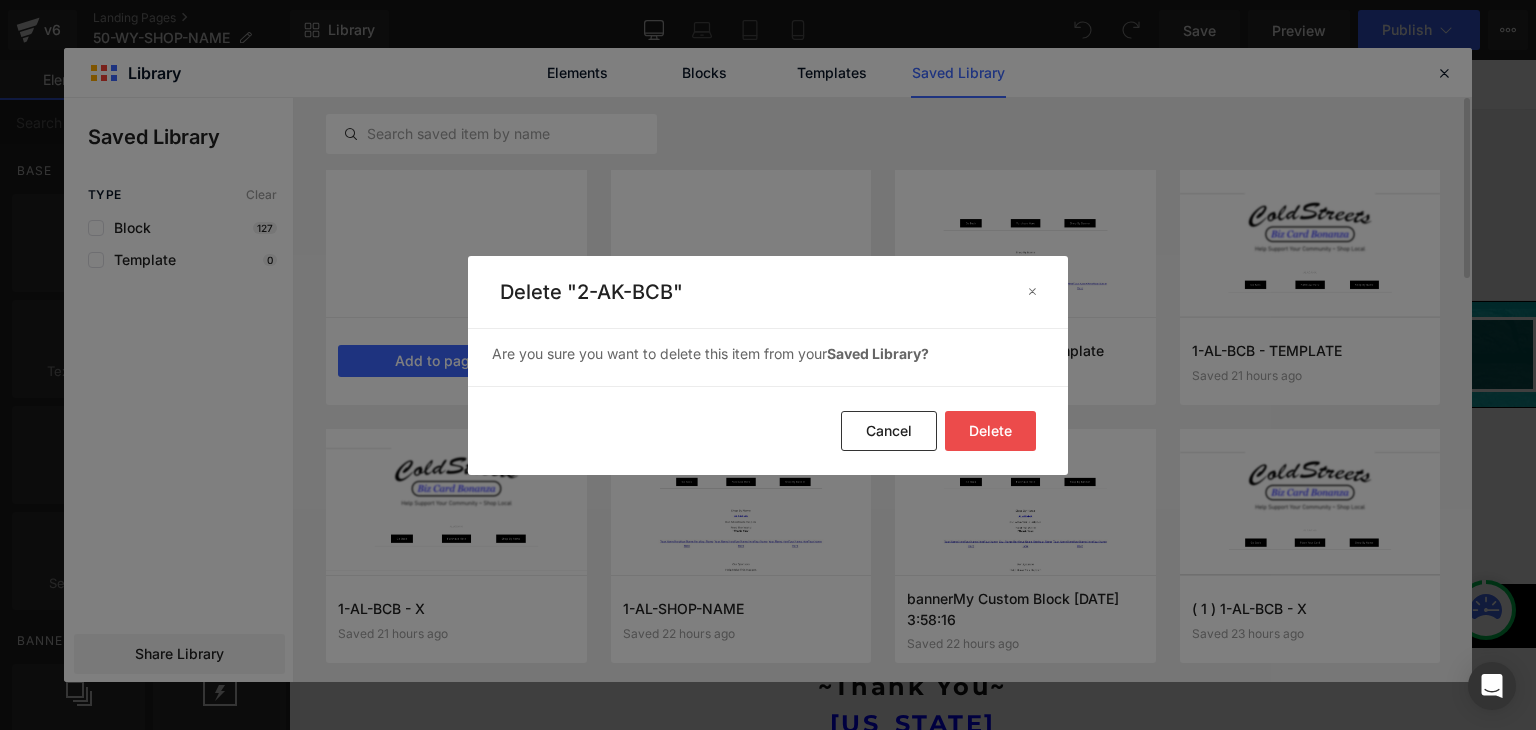 click on "Delete" 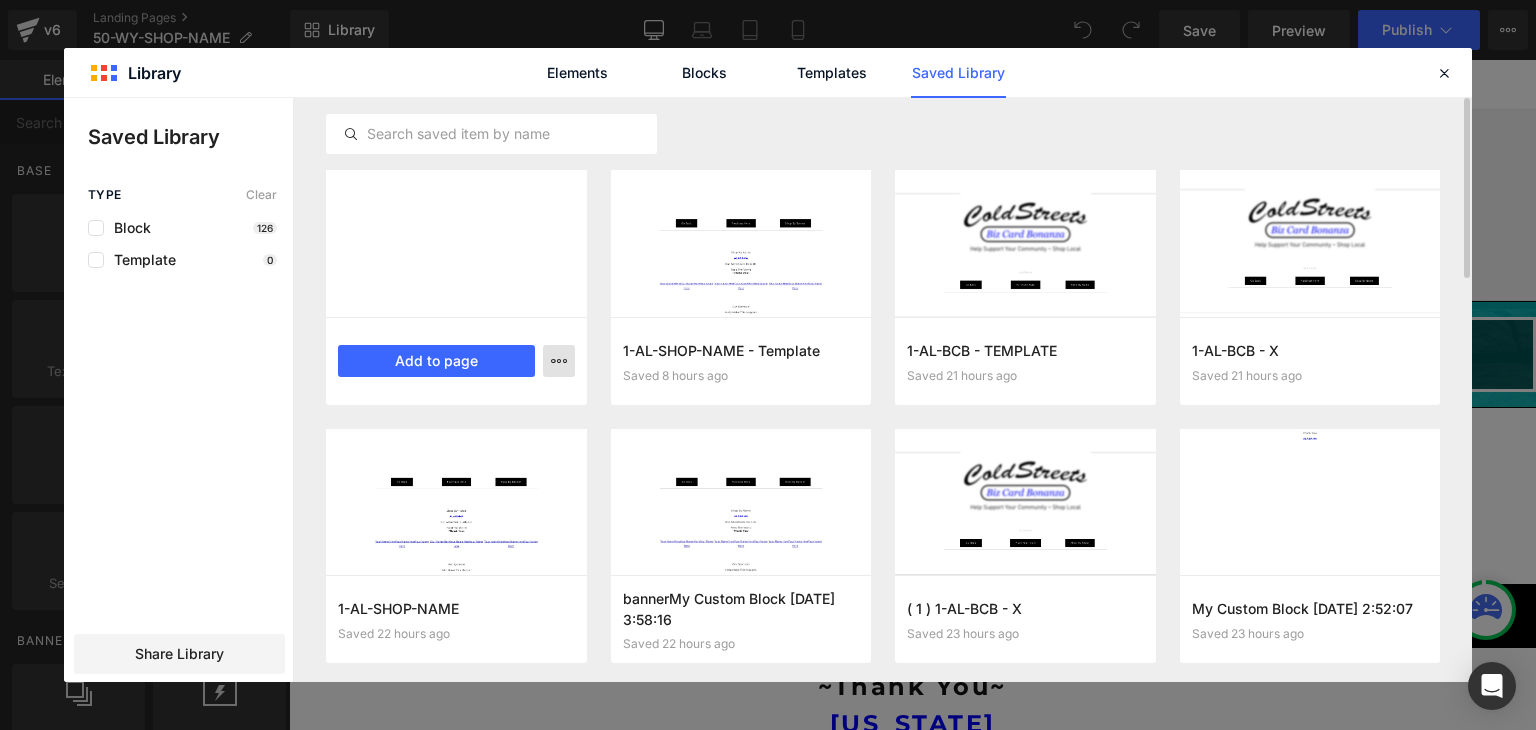 click at bounding box center [559, 361] 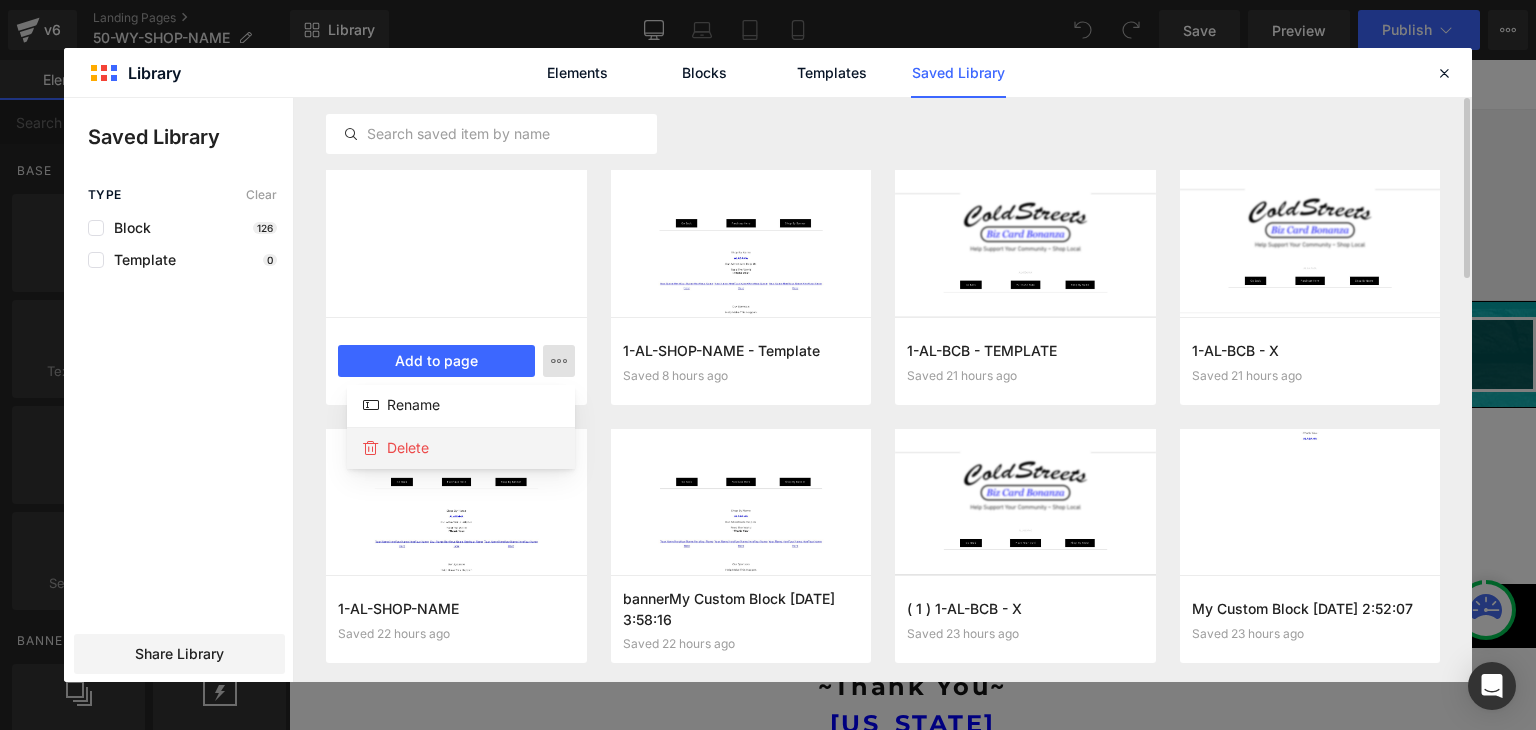 click on "Delete" at bounding box center (408, 448) 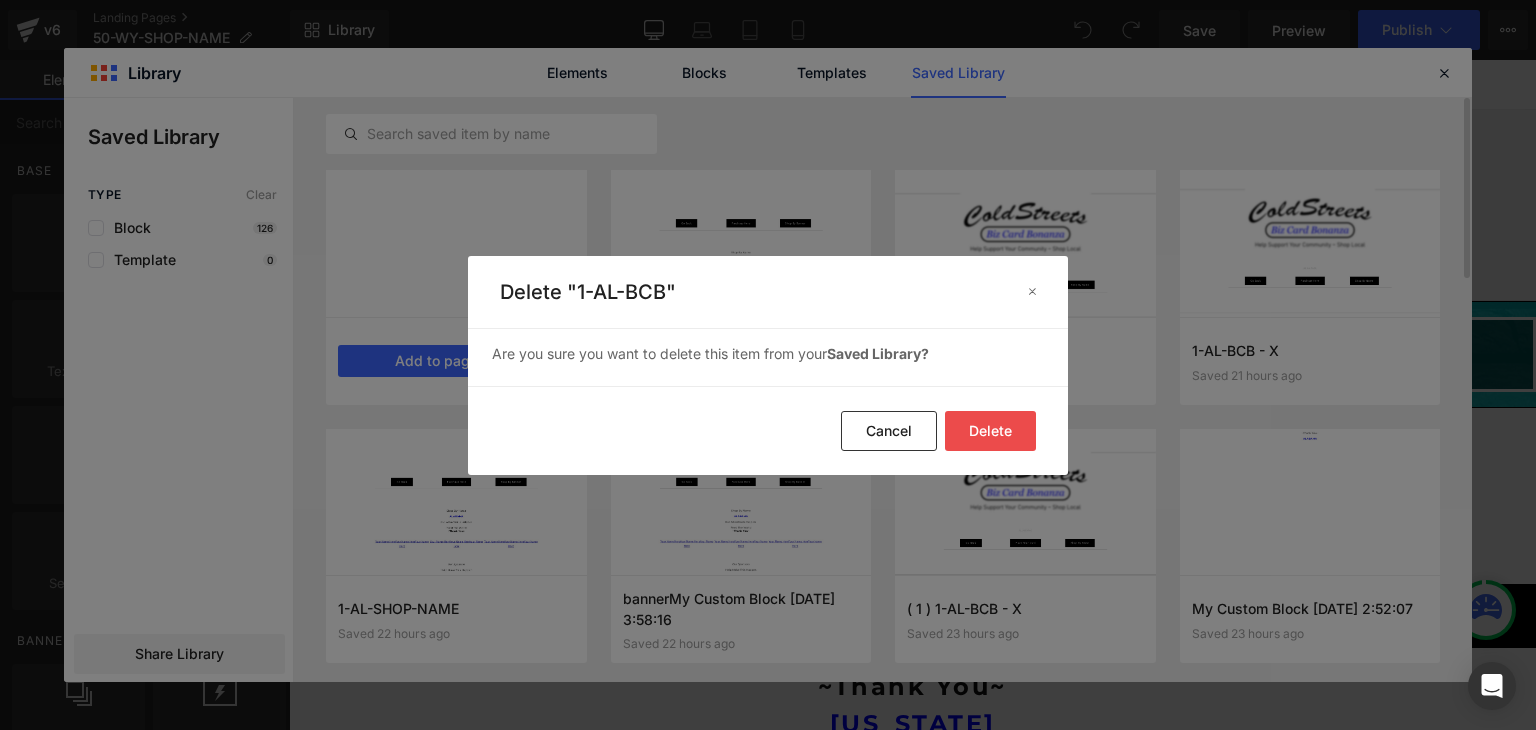 click on "Delete" 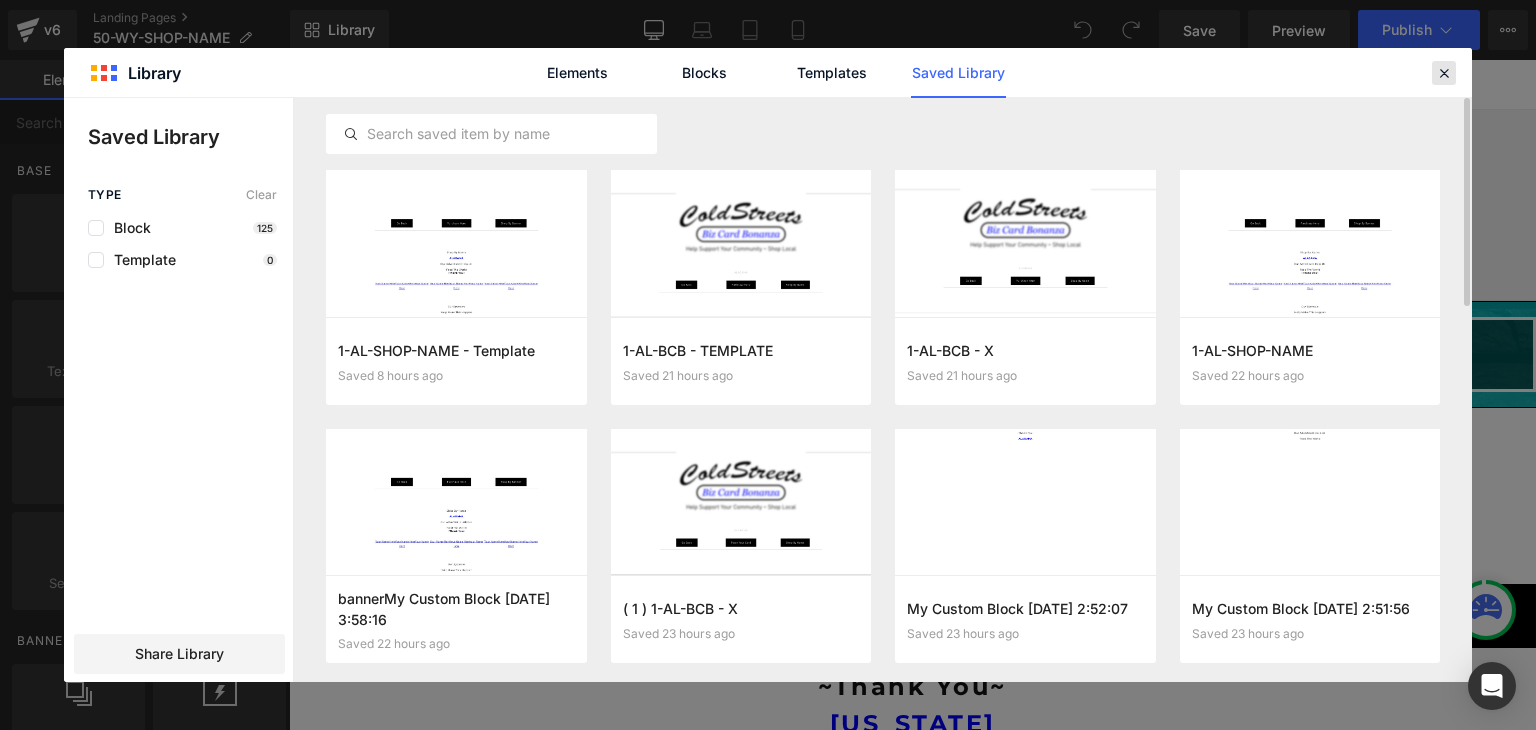 click at bounding box center [1444, 73] 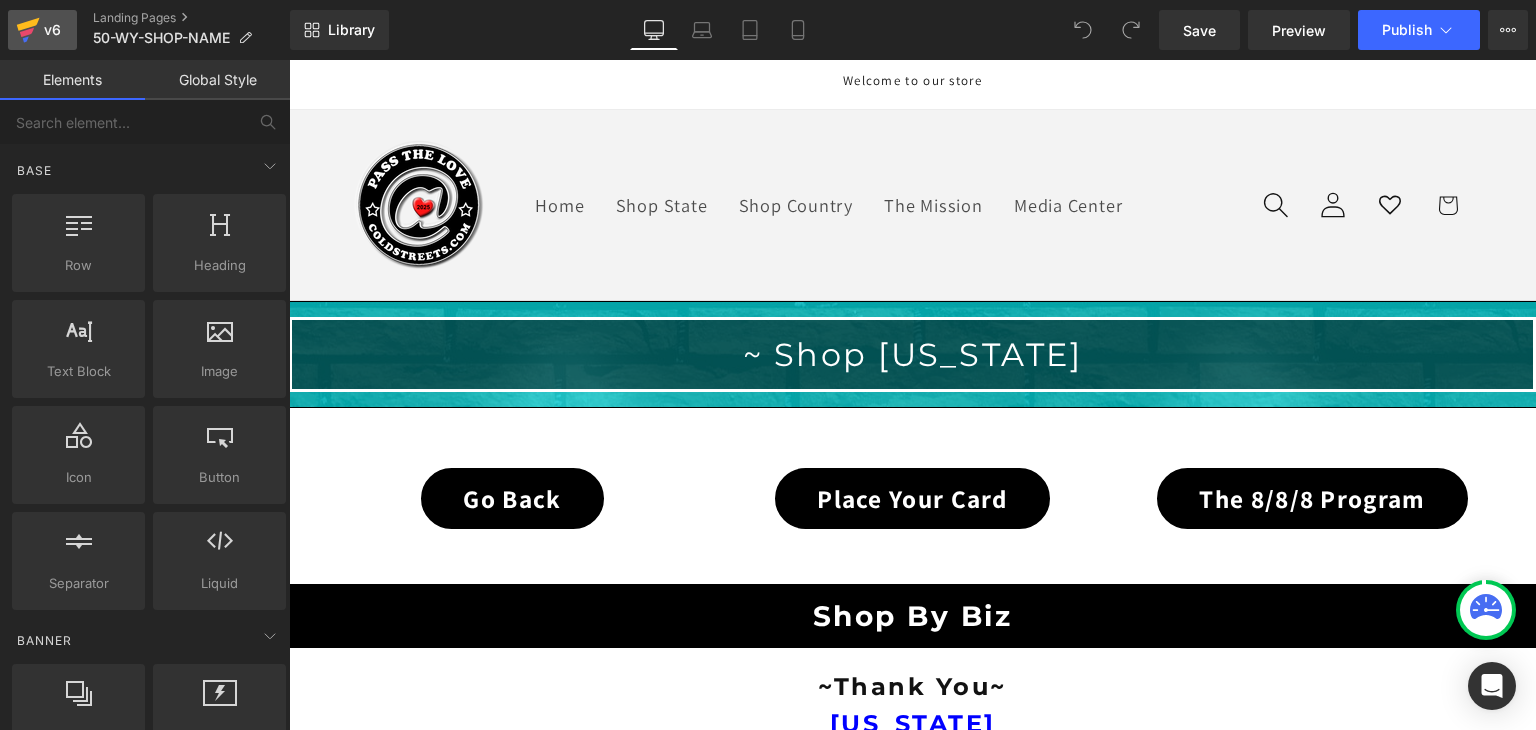 click 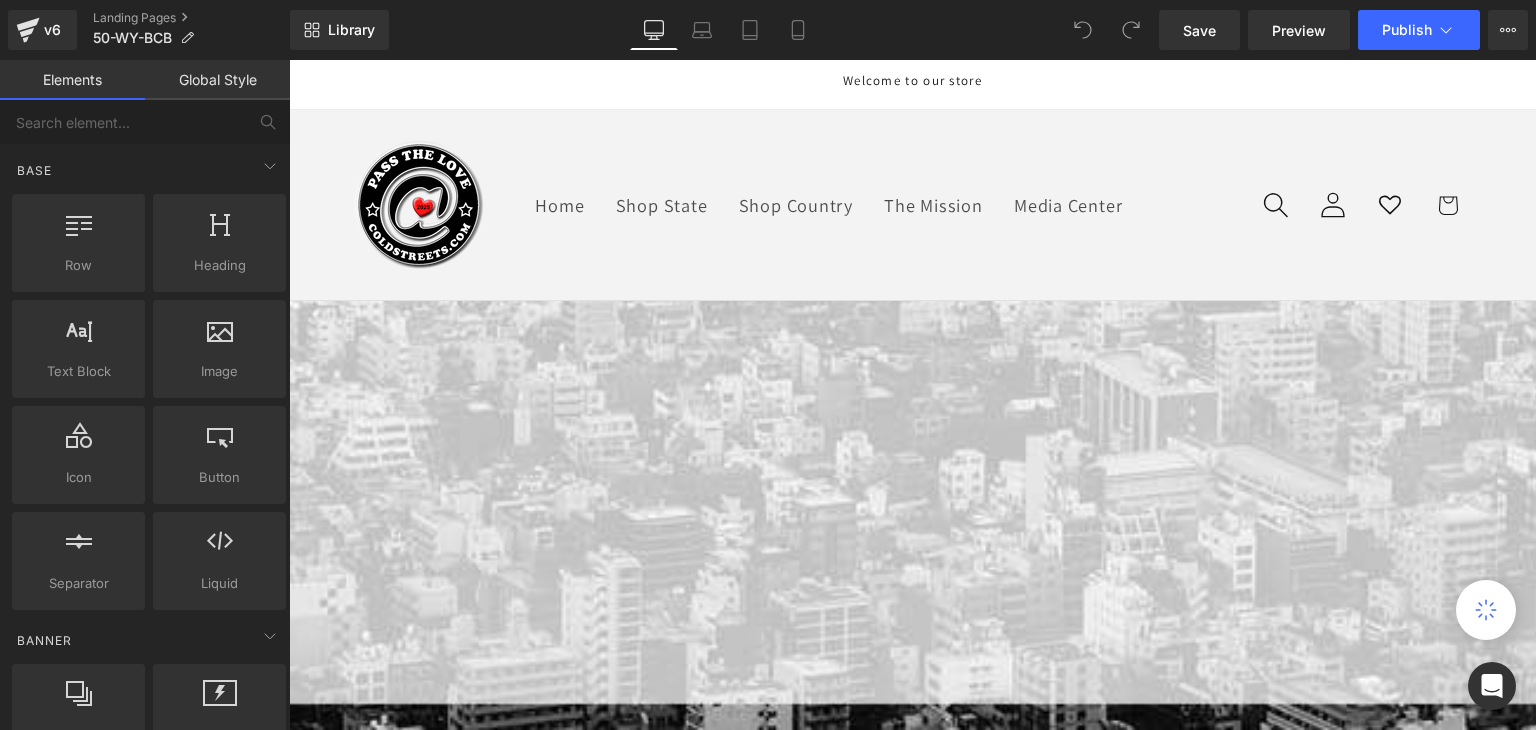 scroll, scrollTop: 0, scrollLeft: 0, axis: both 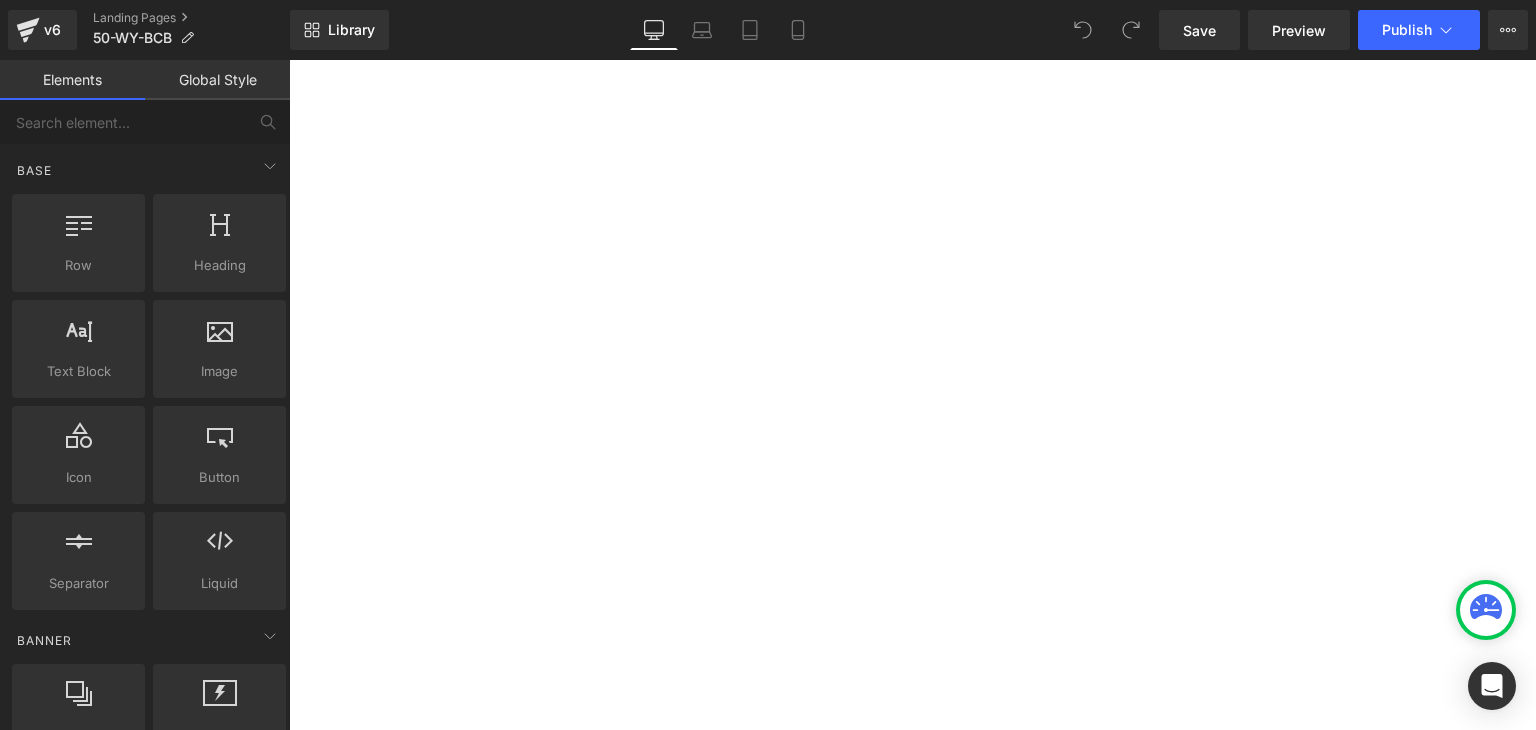 click on "Liquid" at bounding box center [289, 60] 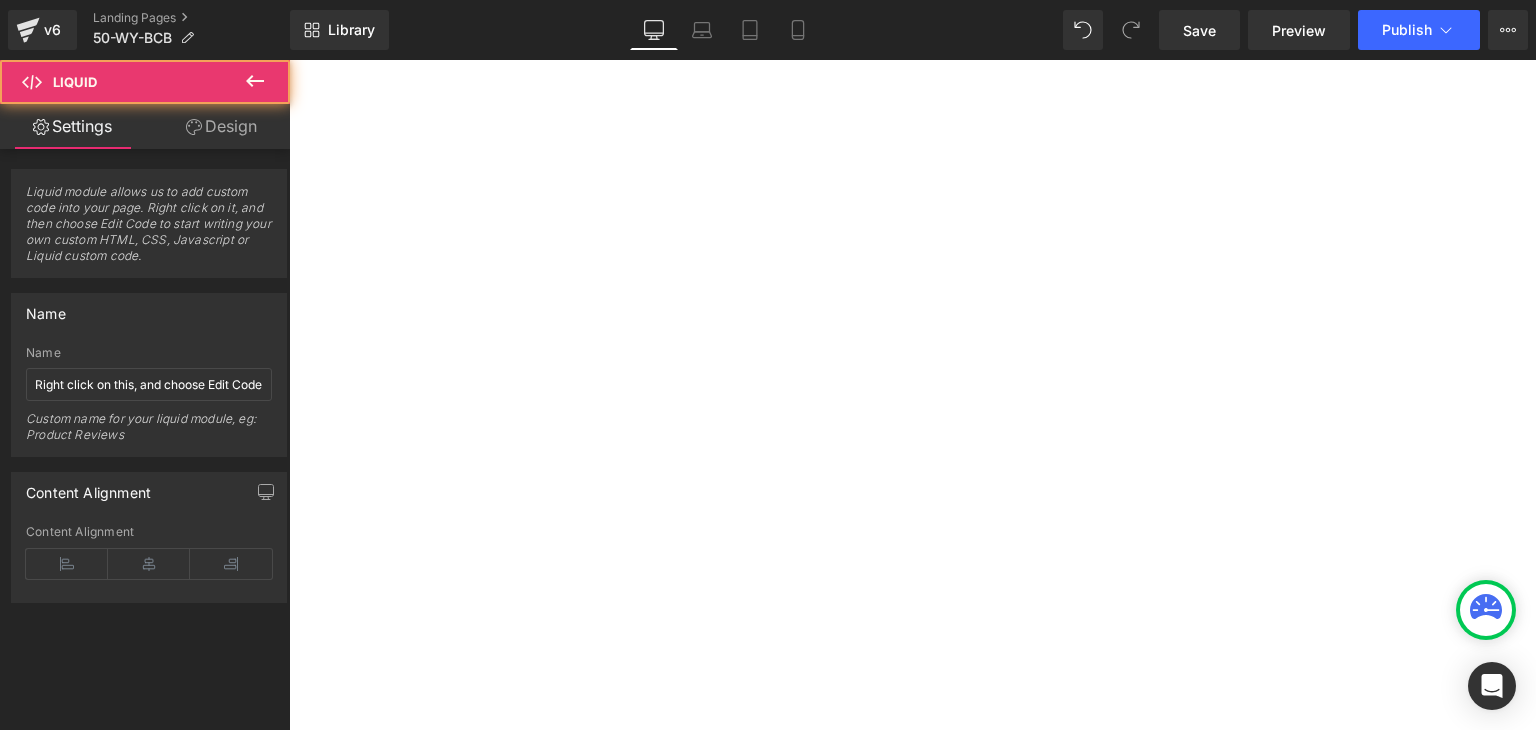 click on "Liquid" at bounding box center (-2829, 1443) 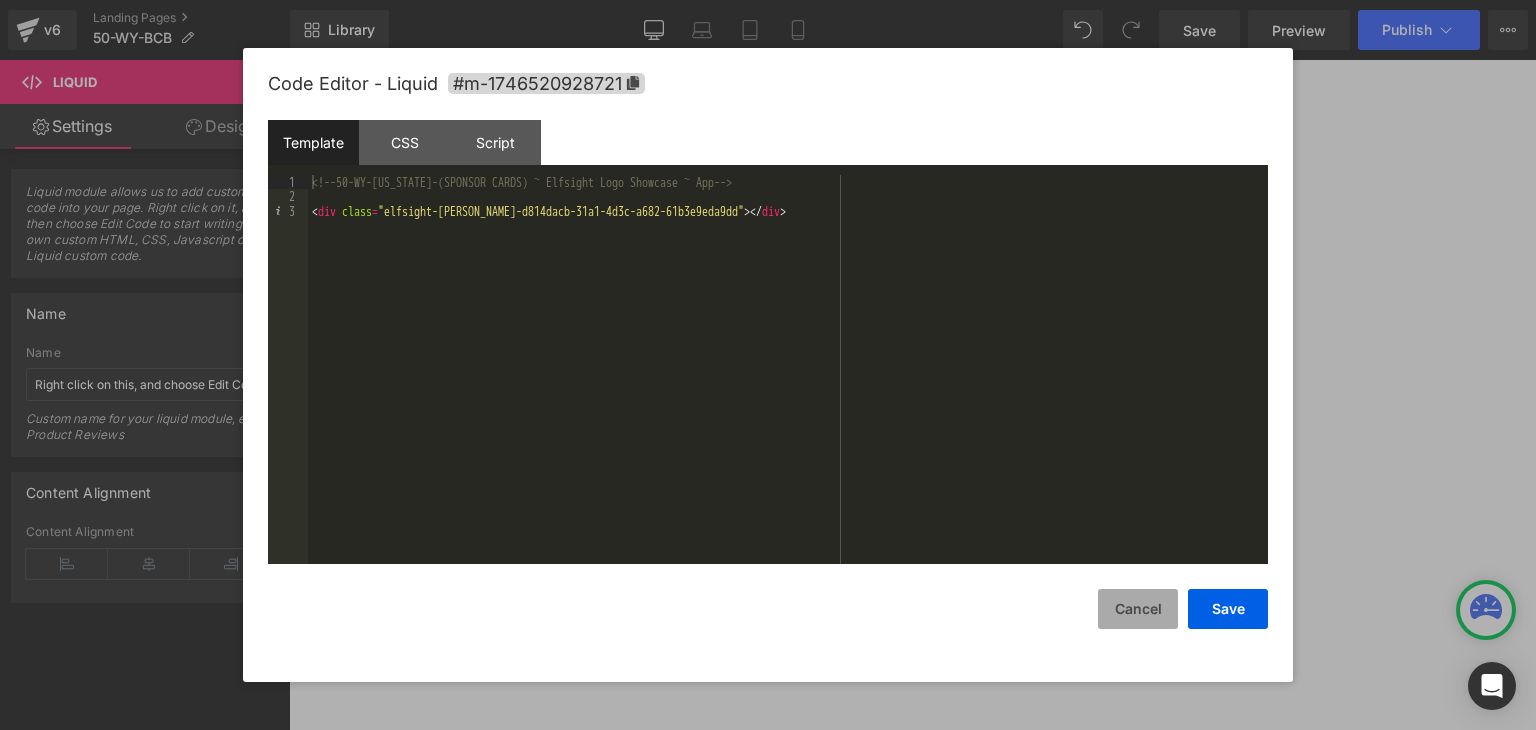 click on "Cancel" at bounding box center (1138, 609) 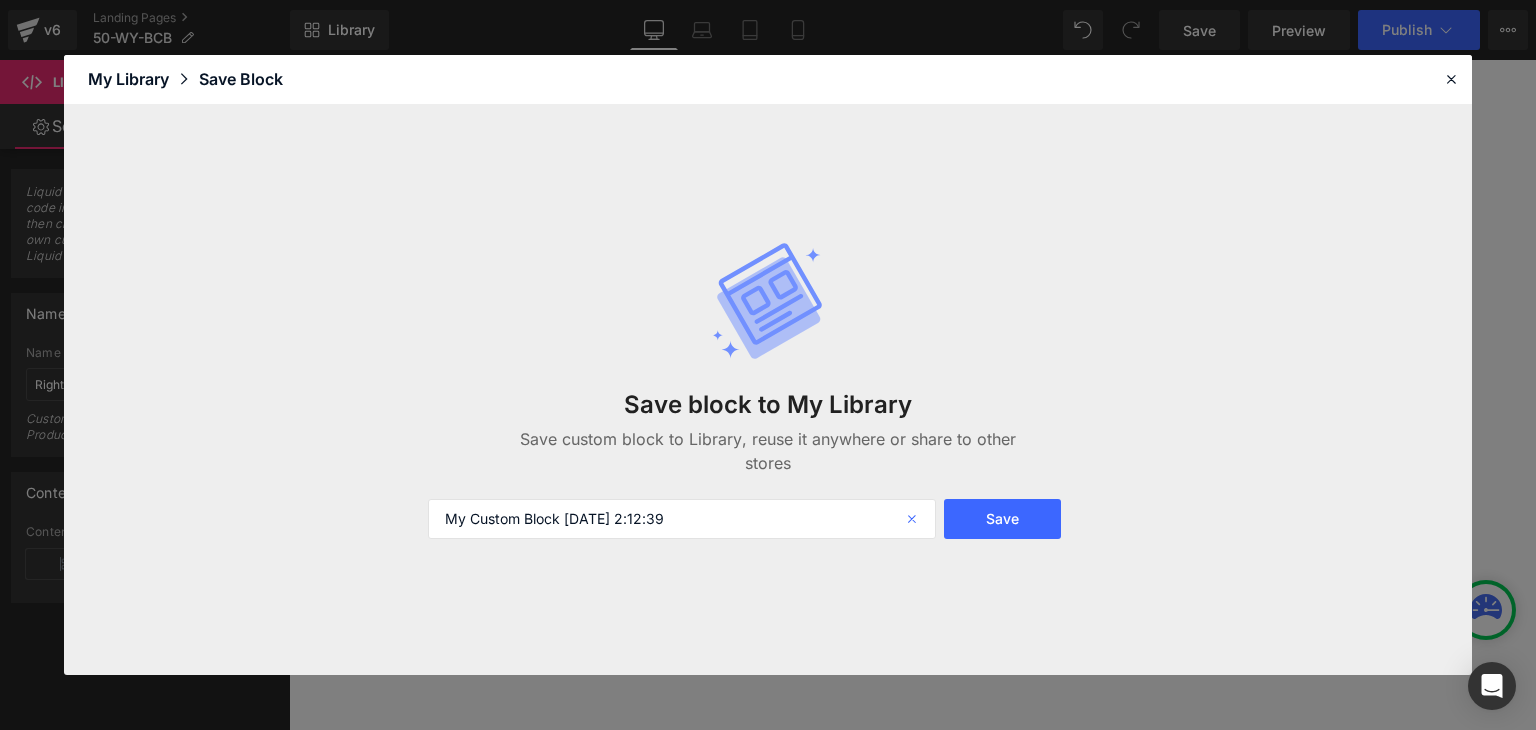 click at bounding box center [914, 519] 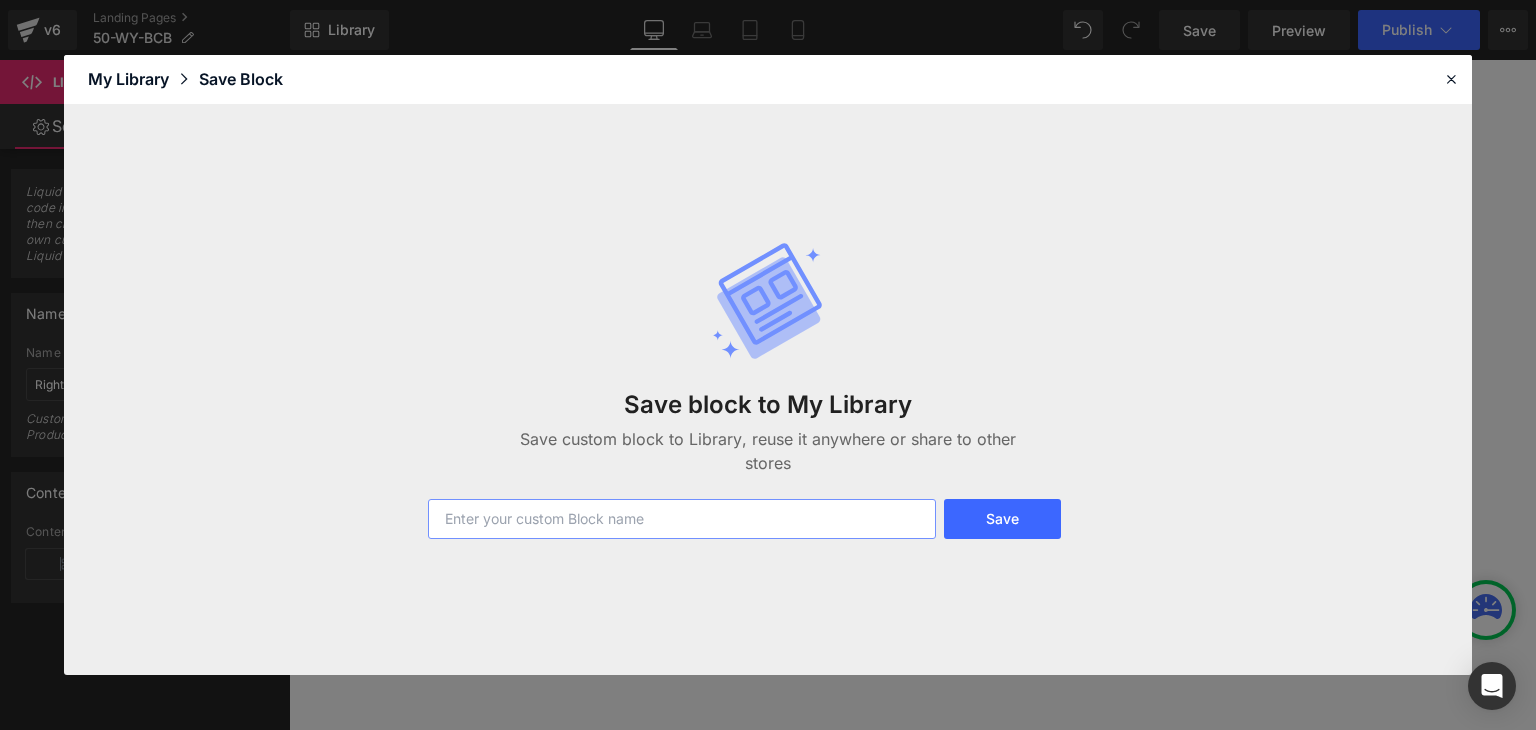 paste on "50-WY-BCB" 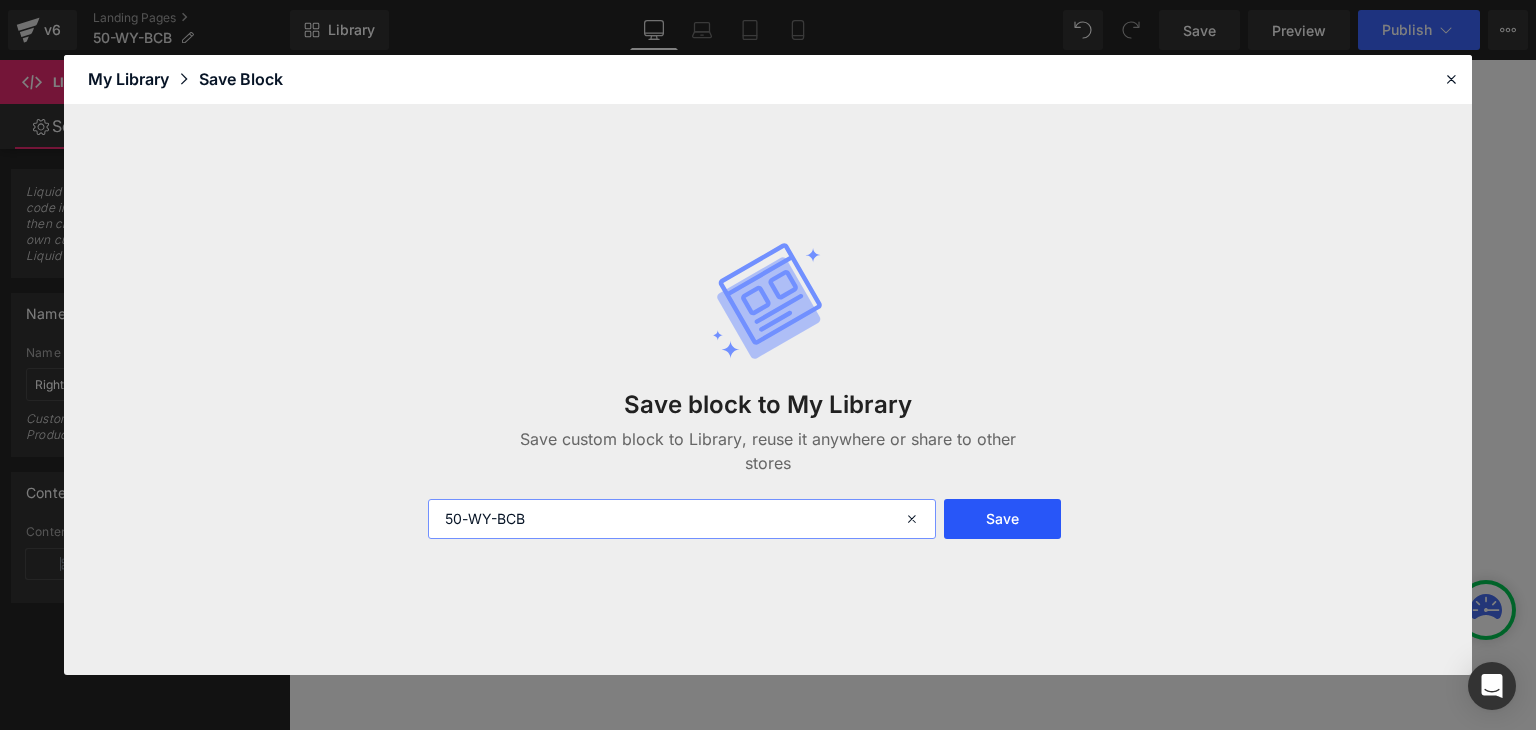 type on "50-WY-BCB" 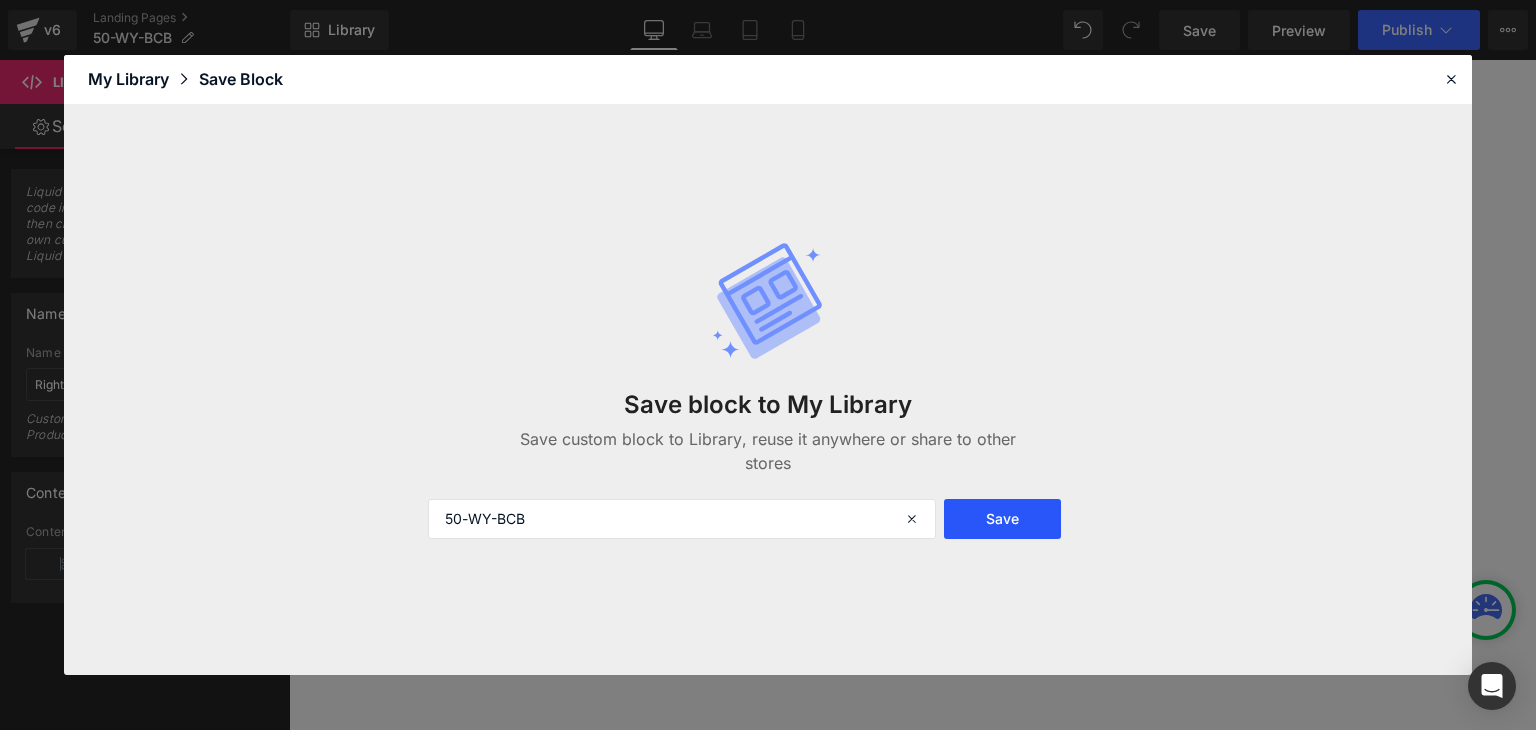 click on "Save" at bounding box center [1002, 519] 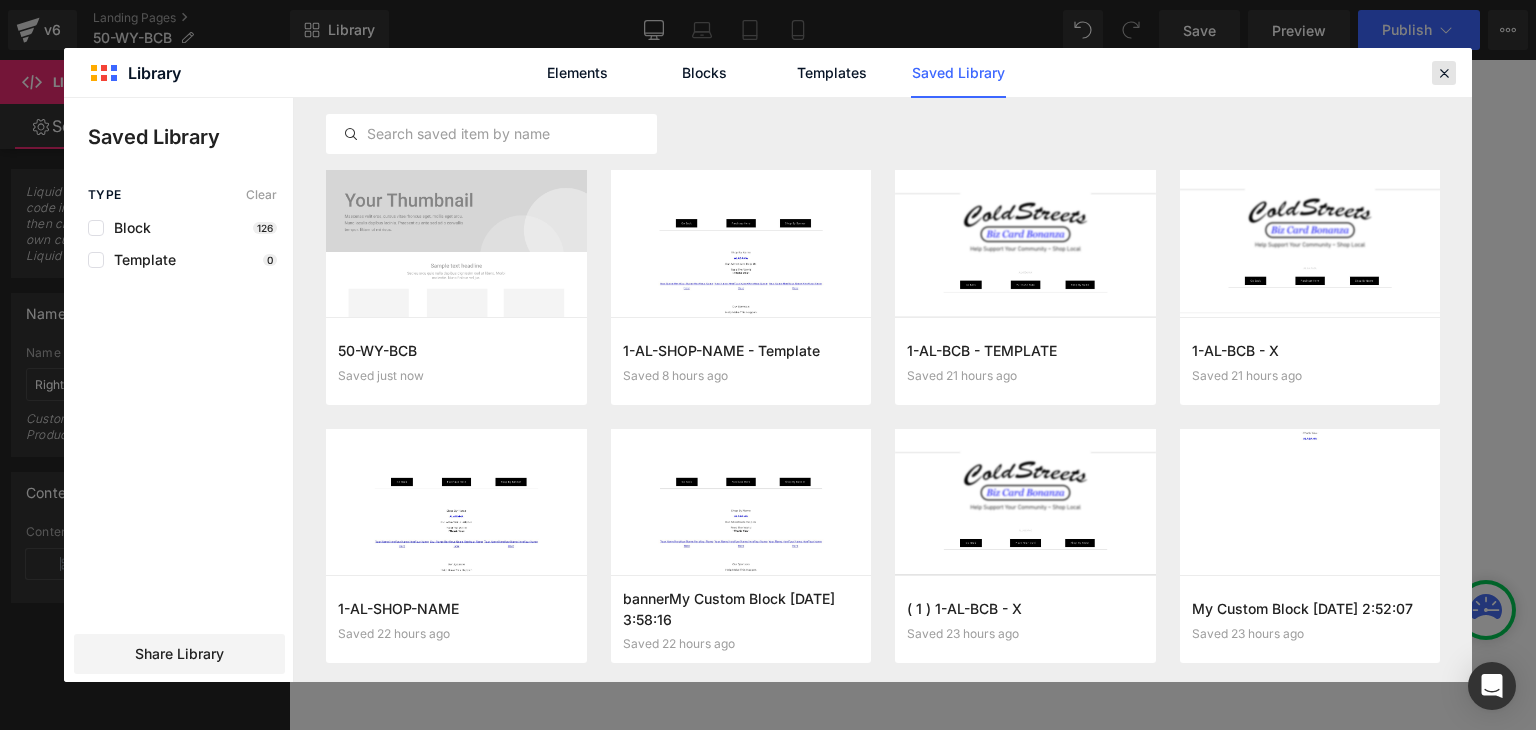 click at bounding box center (1444, 73) 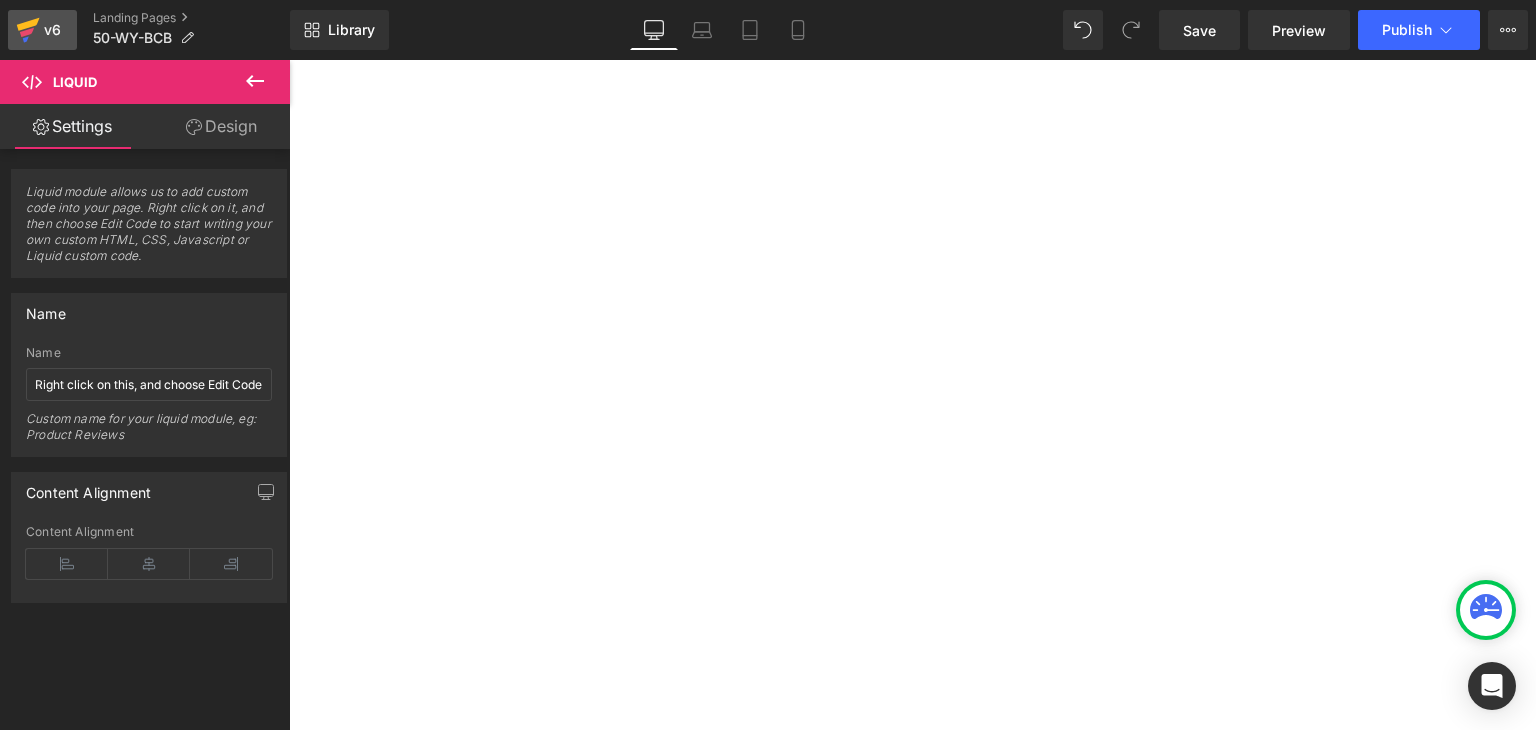 click 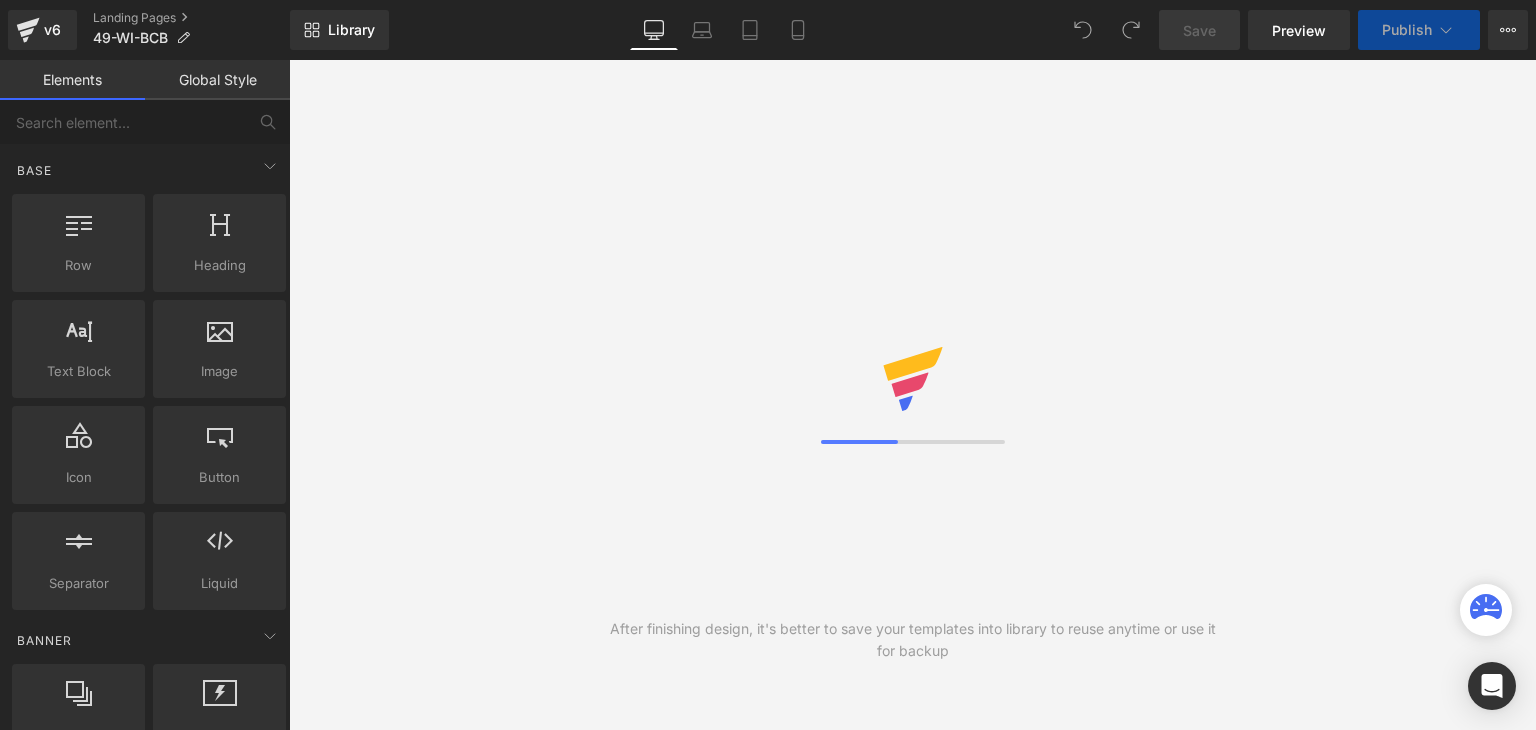 scroll, scrollTop: 0, scrollLeft: 0, axis: both 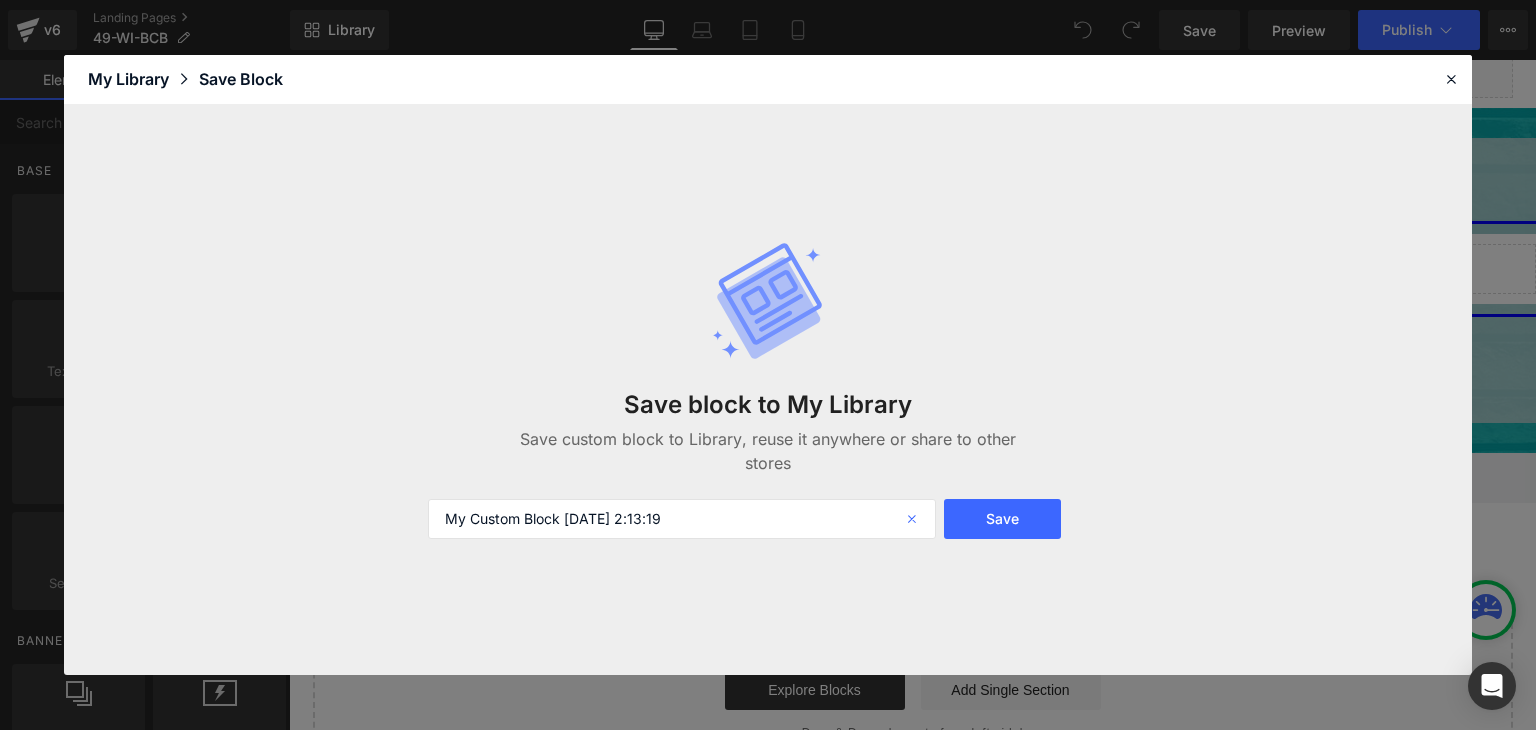 click at bounding box center [914, 519] 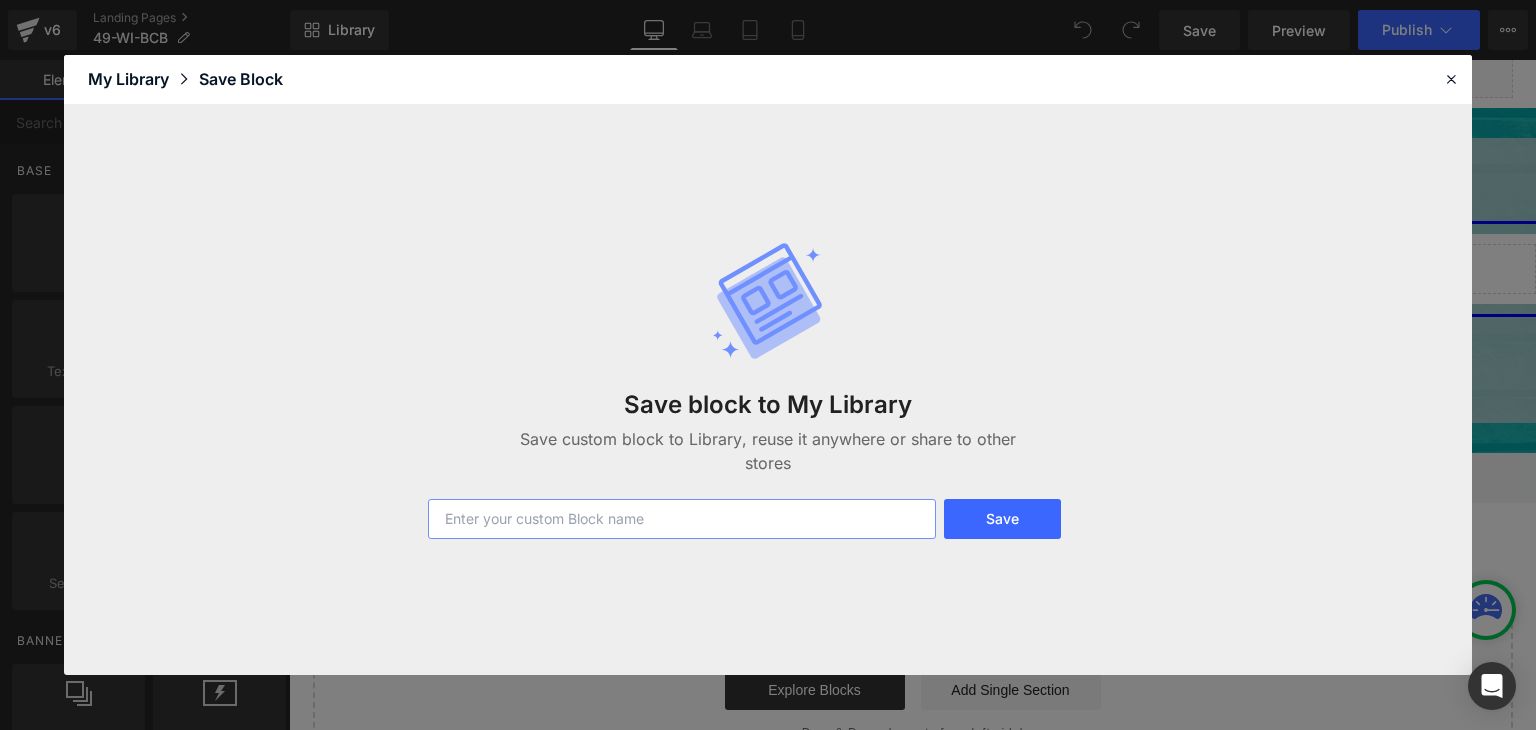 paste on "49-WI-BCB" 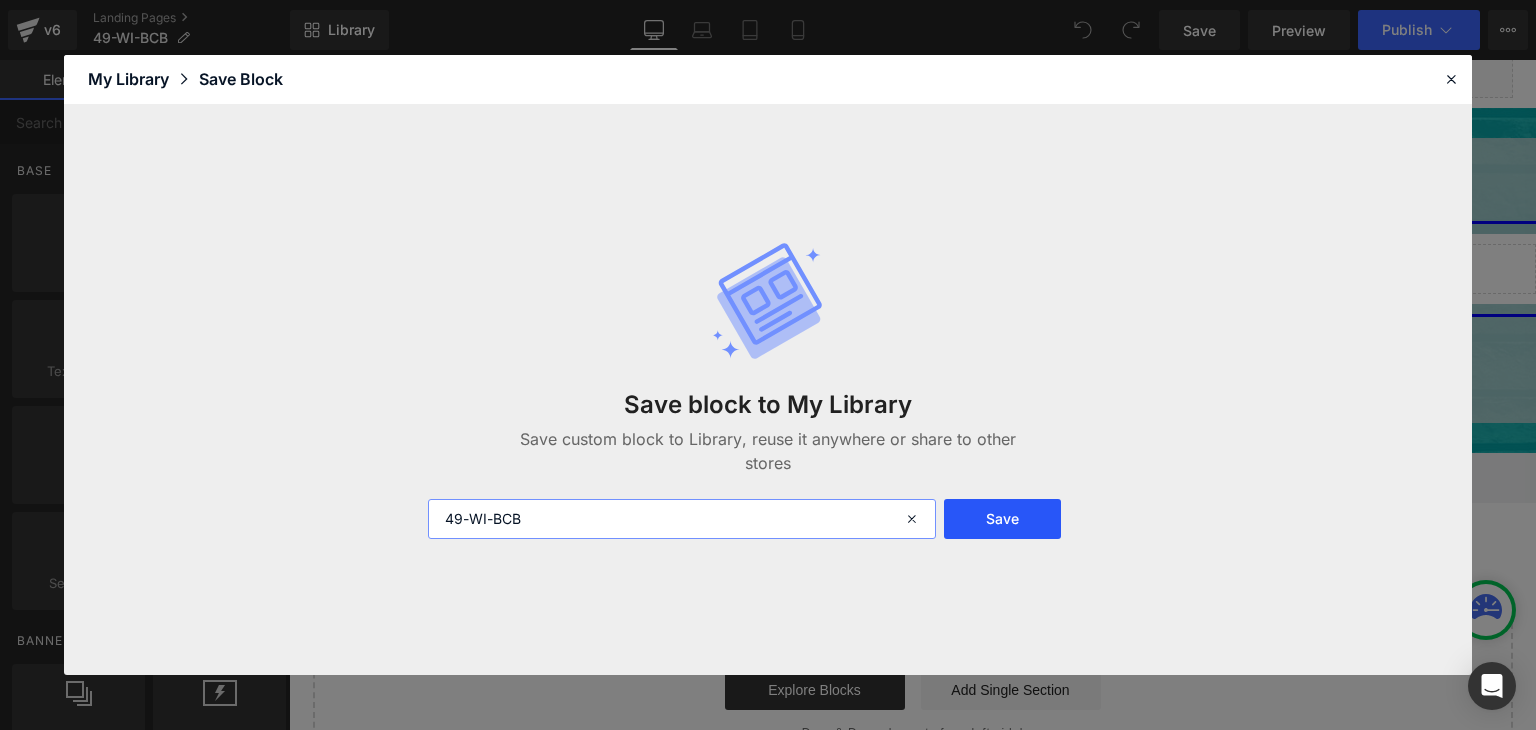 type on "49-WI-BCB" 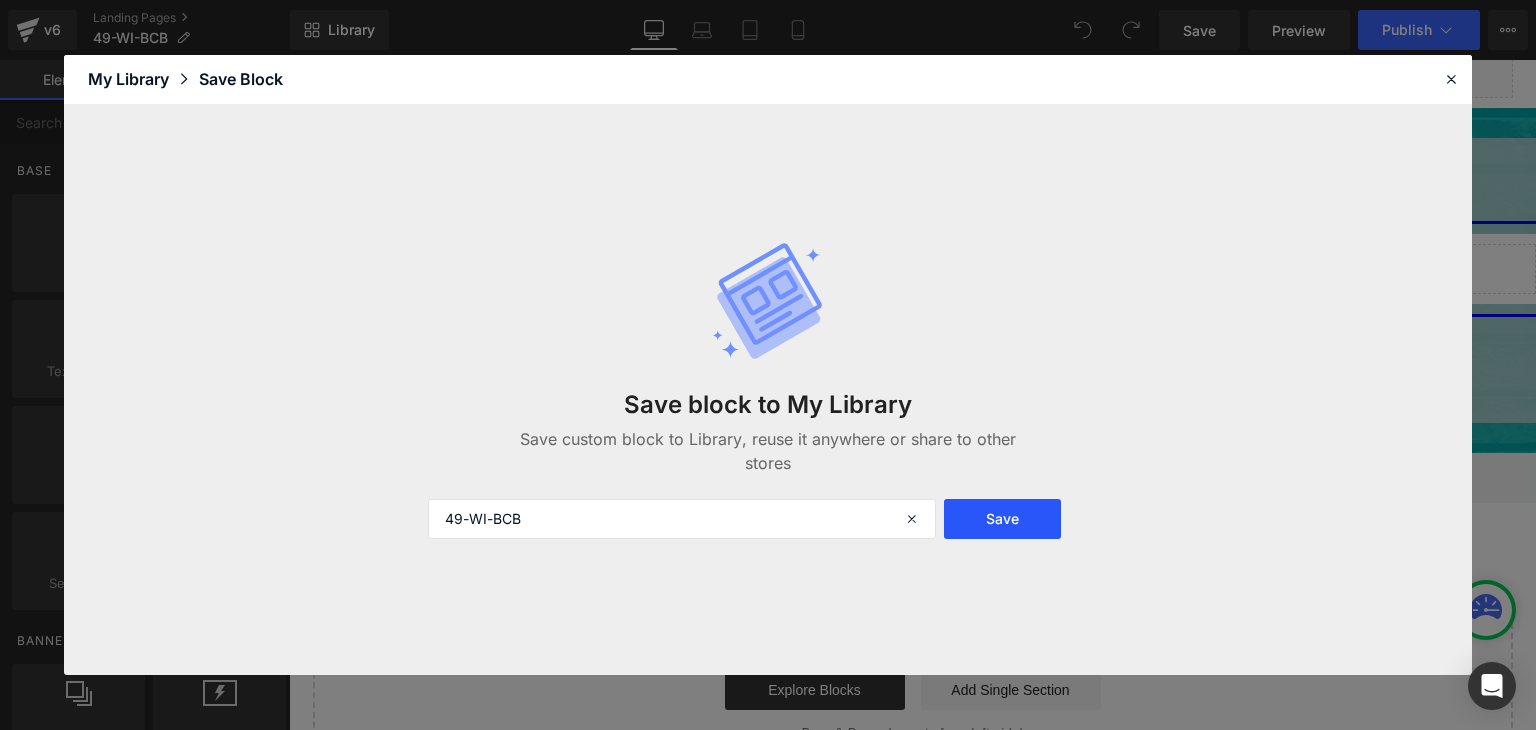 click on "Save" at bounding box center [1002, 519] 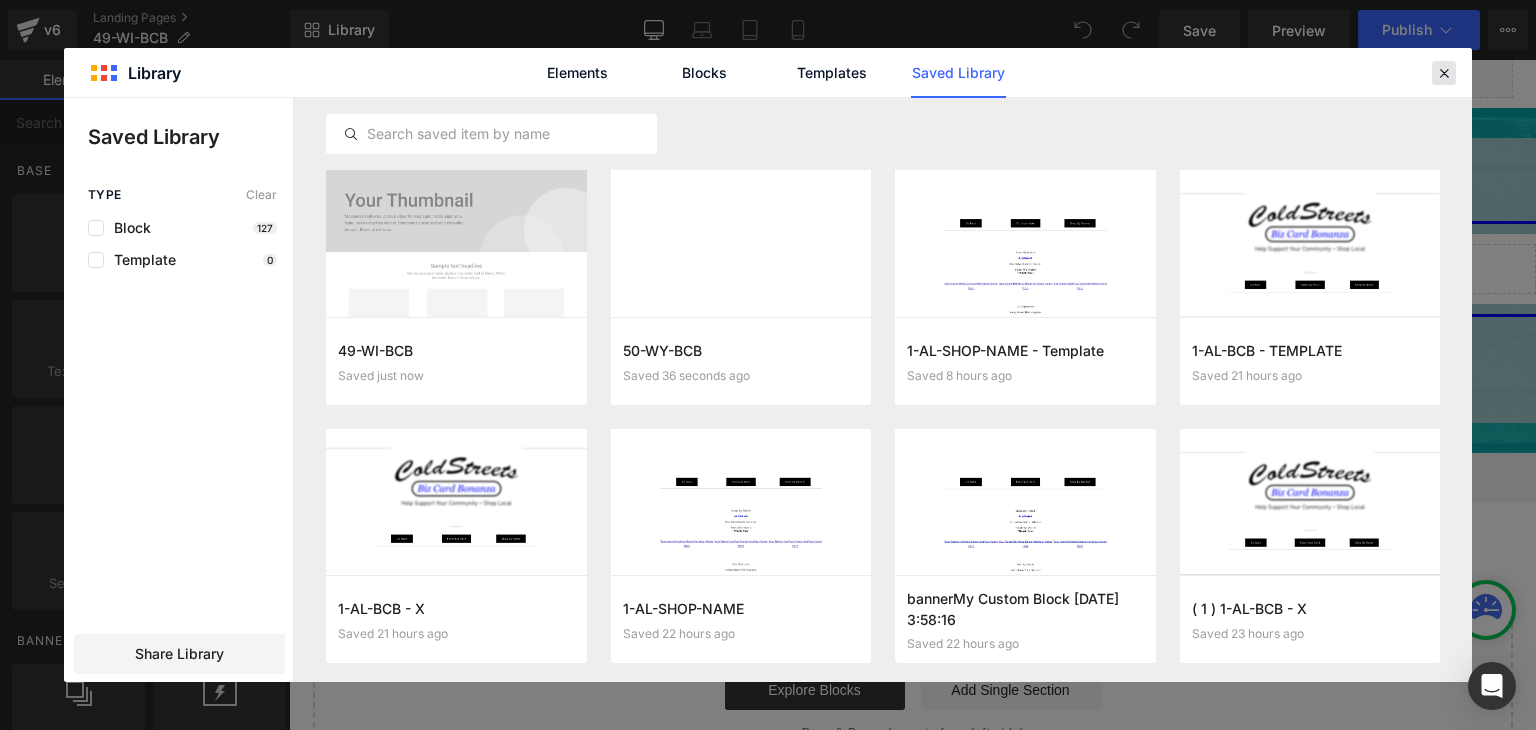 click at bounding box center (1444, 73) 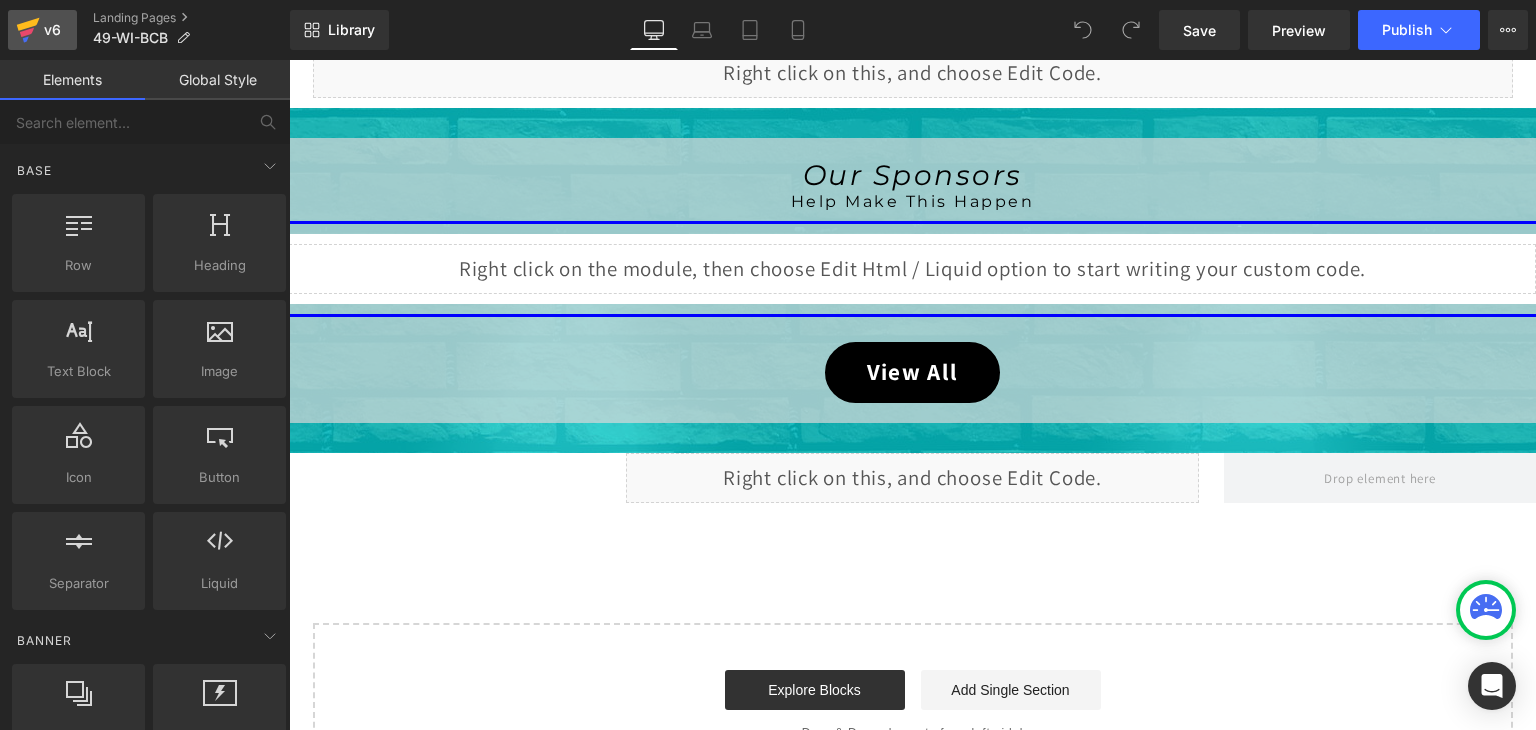 click 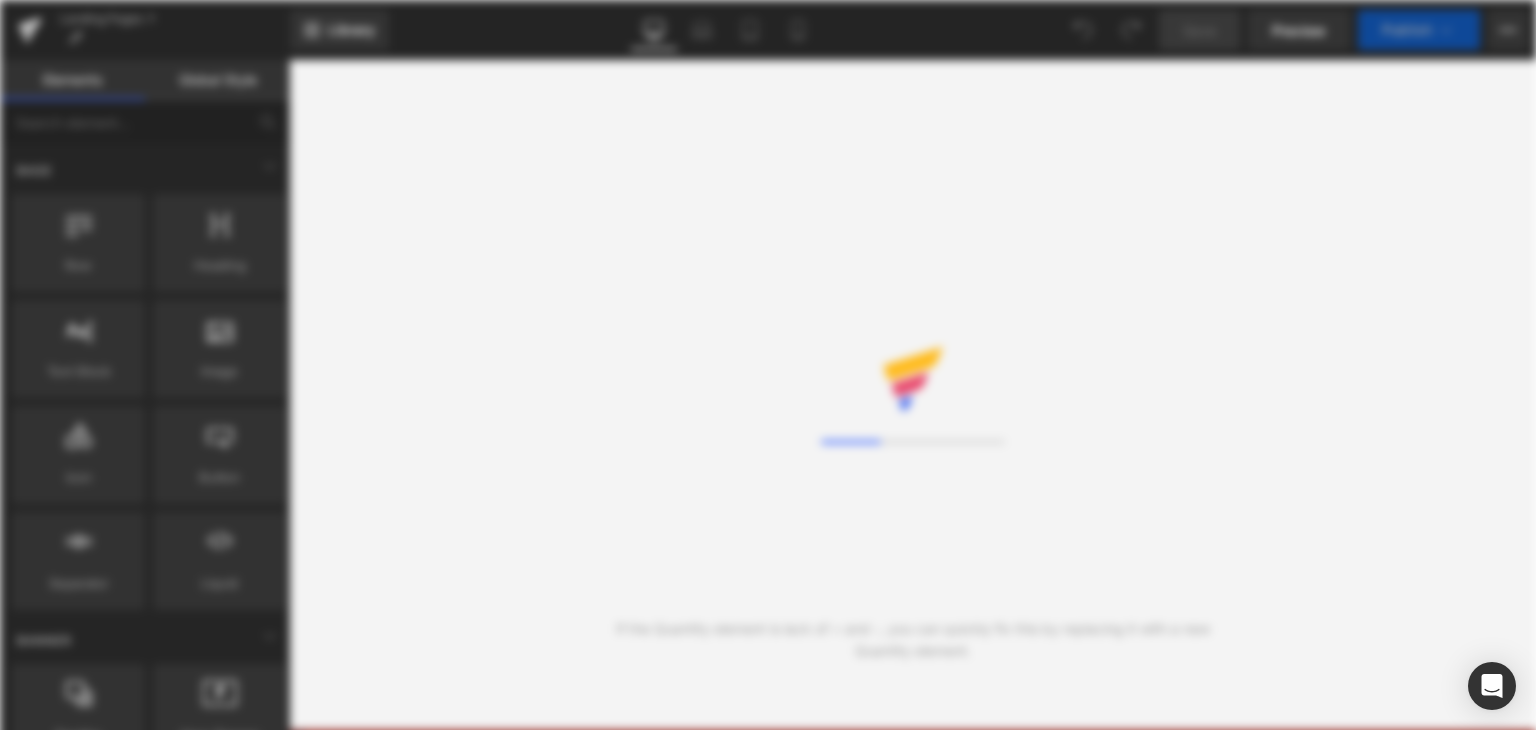 scroll, scrollTop: 0, scrollLeft: 0, axis: both 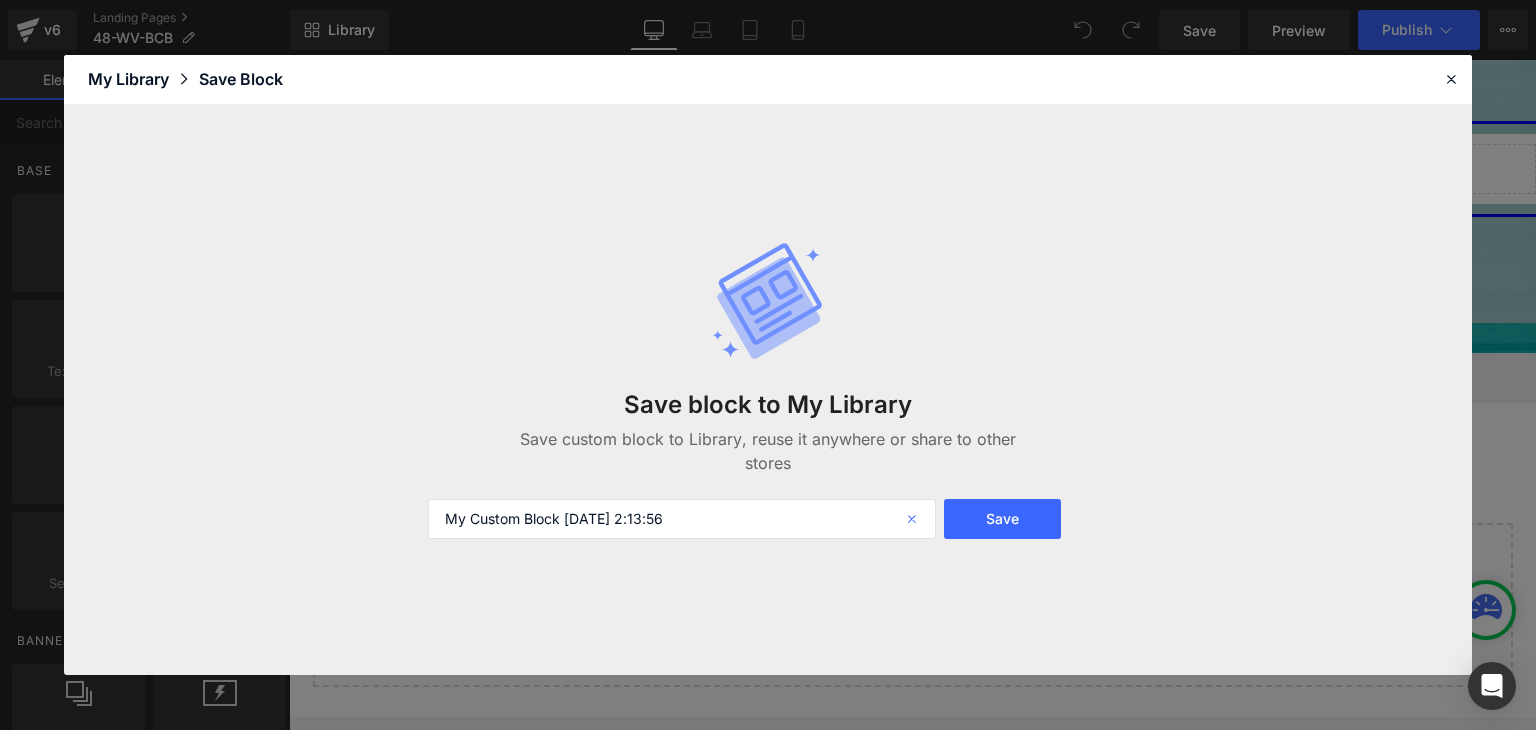 click at bounding box center (914, 519) 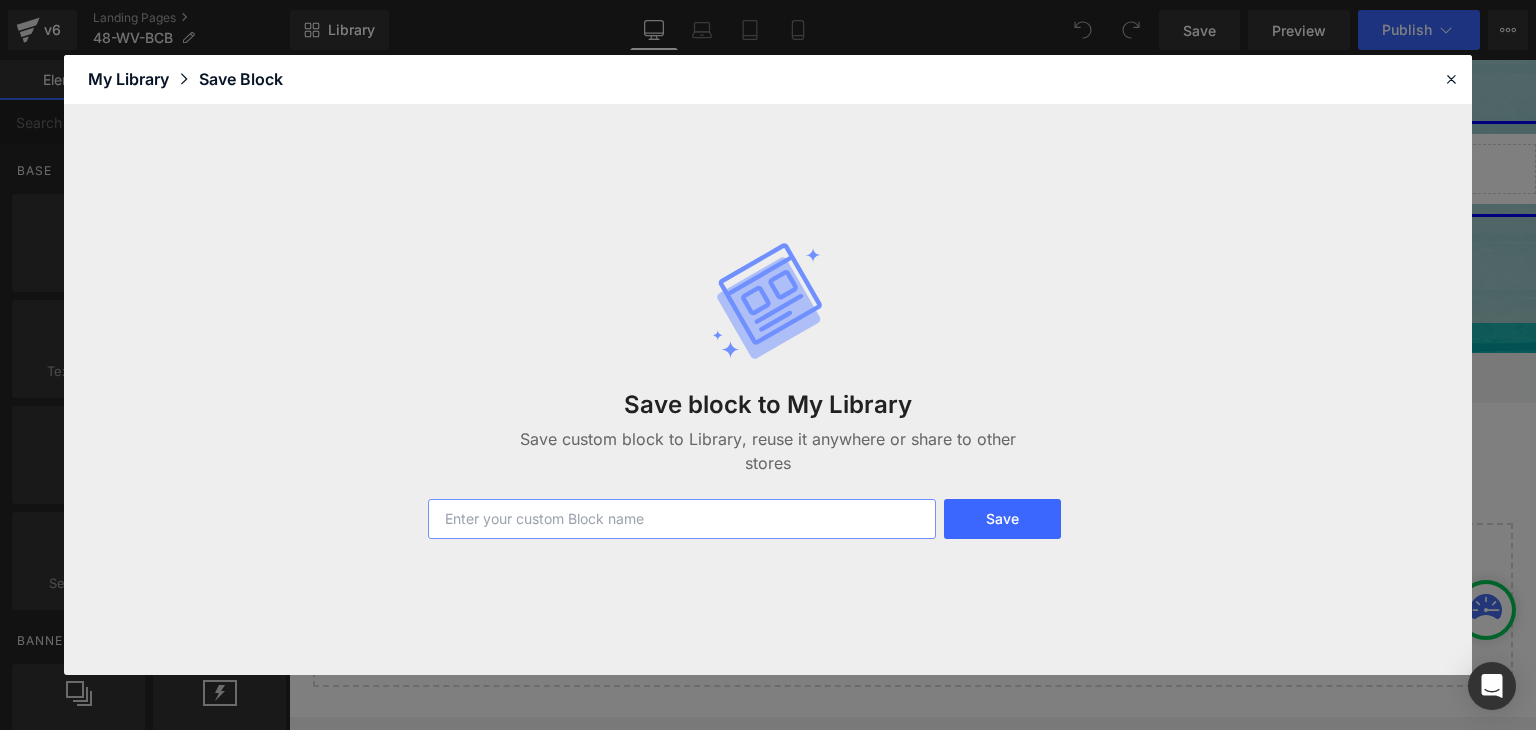paste on "48-WV-BCB" 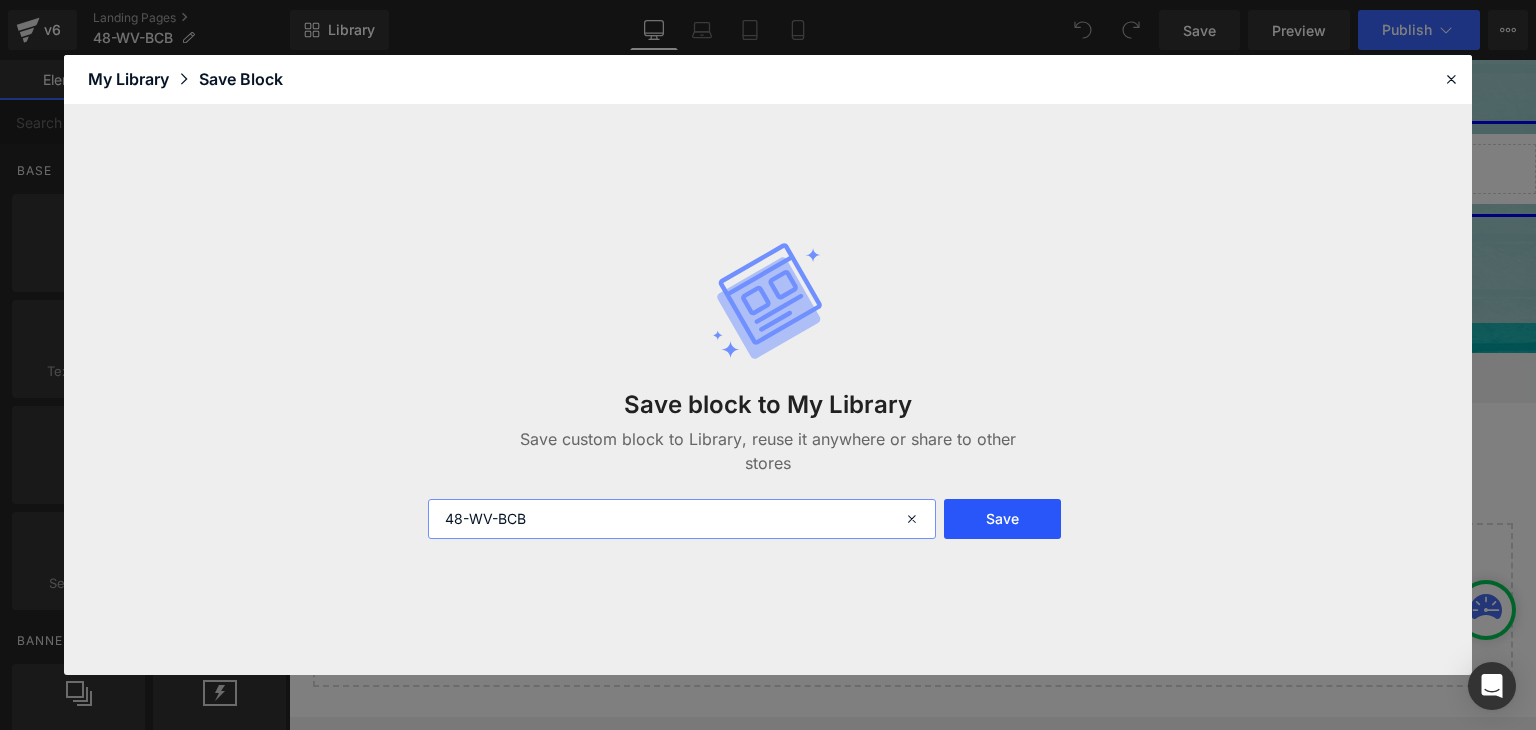 type on "48-WV-BCB" 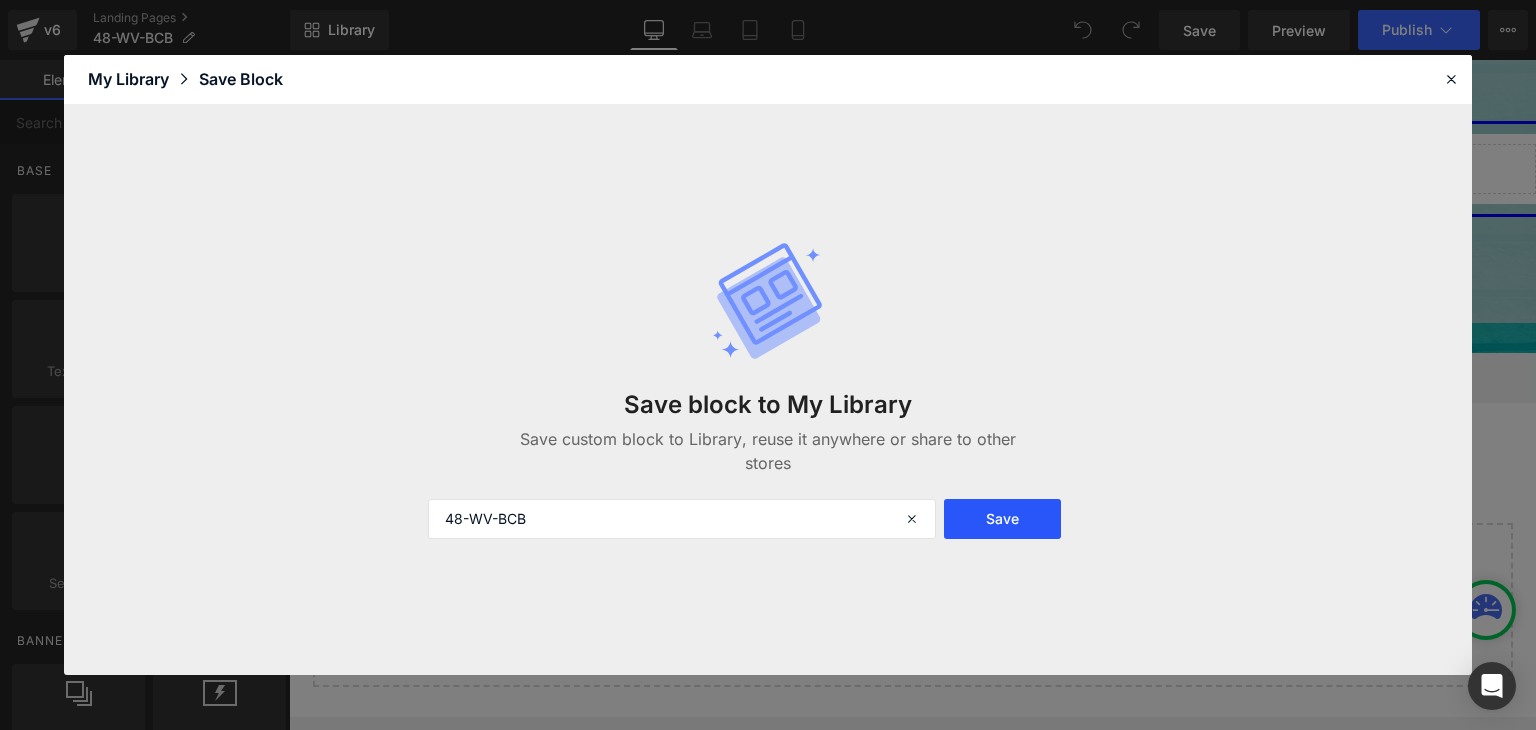 click on "Save" at bounding box center (1002, 519) 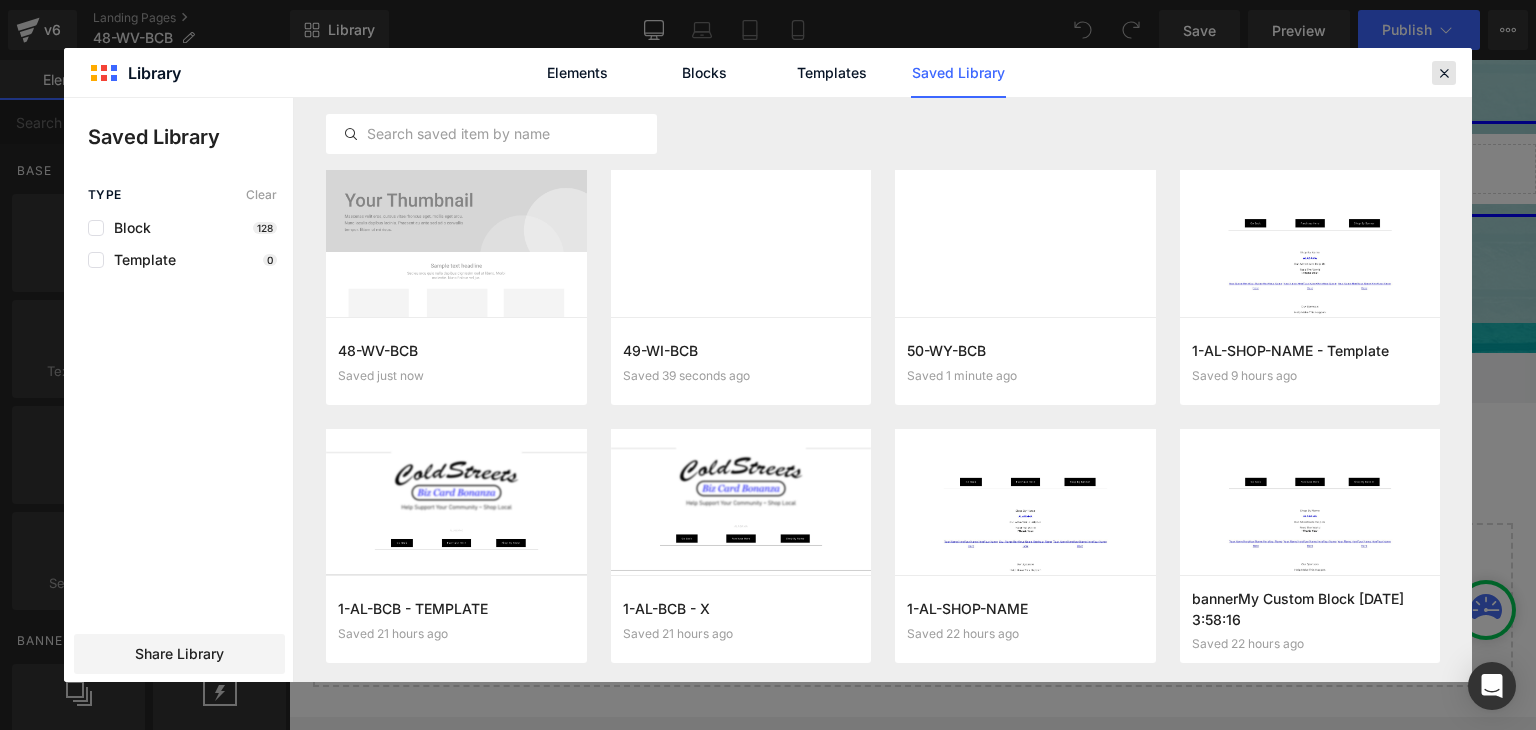 click at bounding box center [1444, 73] 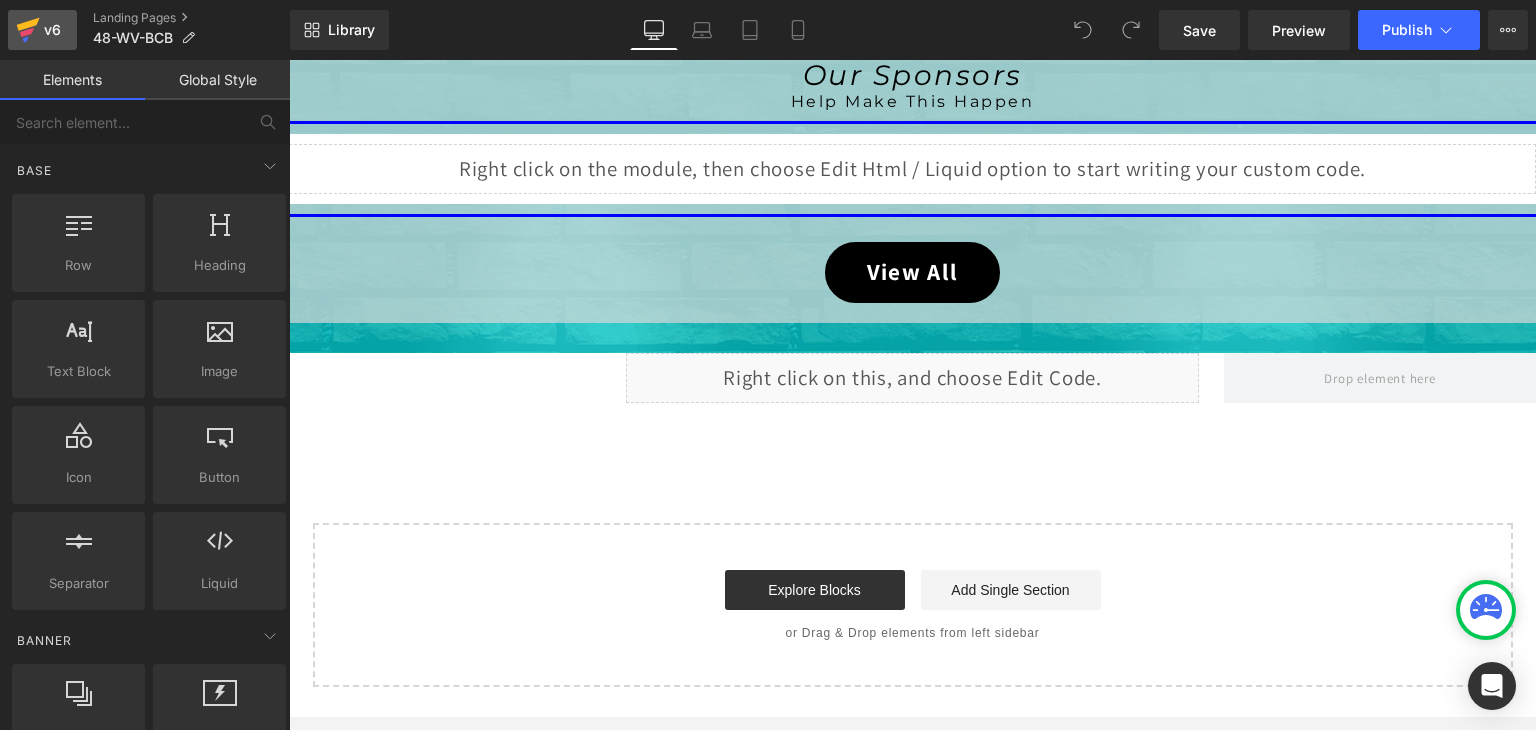 click on "v6" at bounding box center (52, 30) 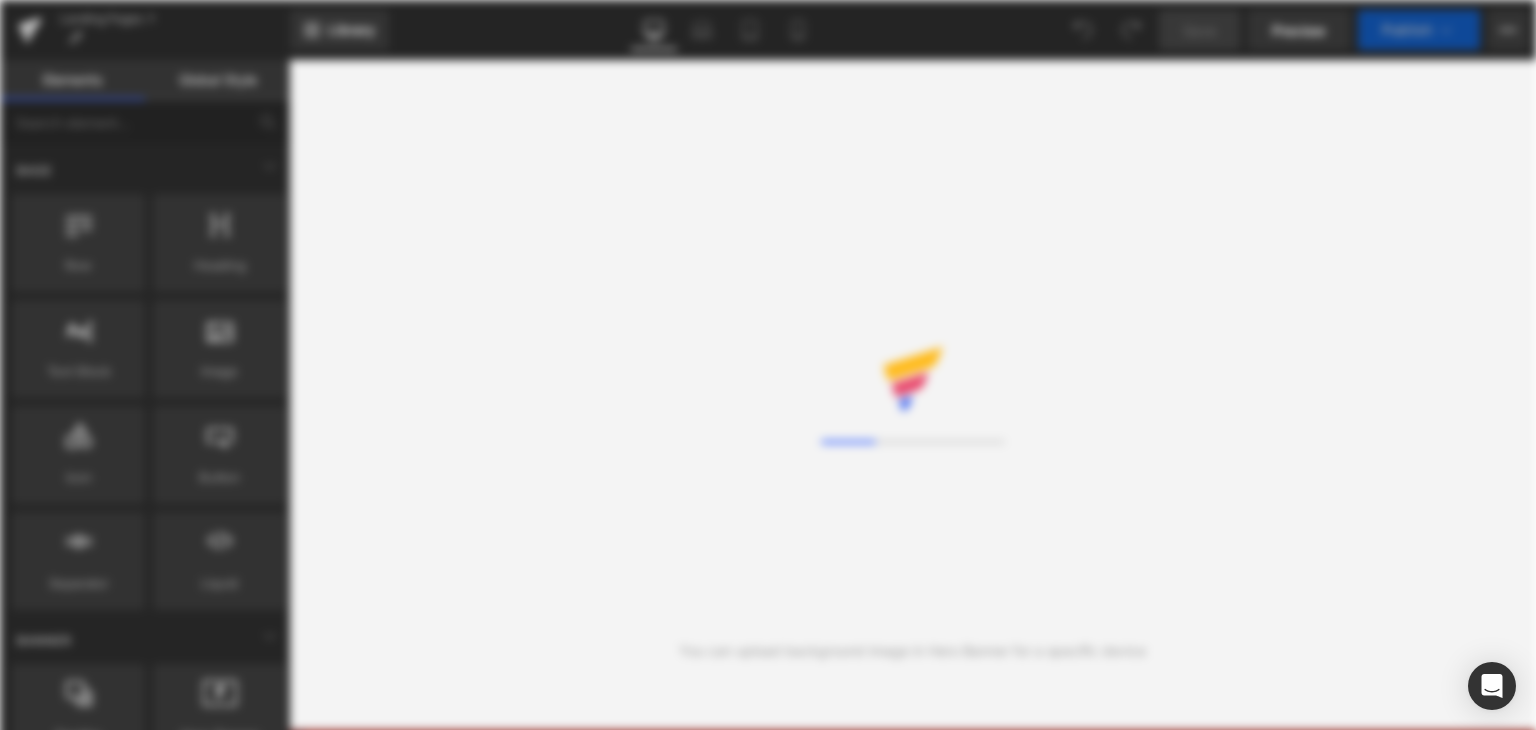 scroll, scrollTop: 0, scrollLeft: 0, axis: both 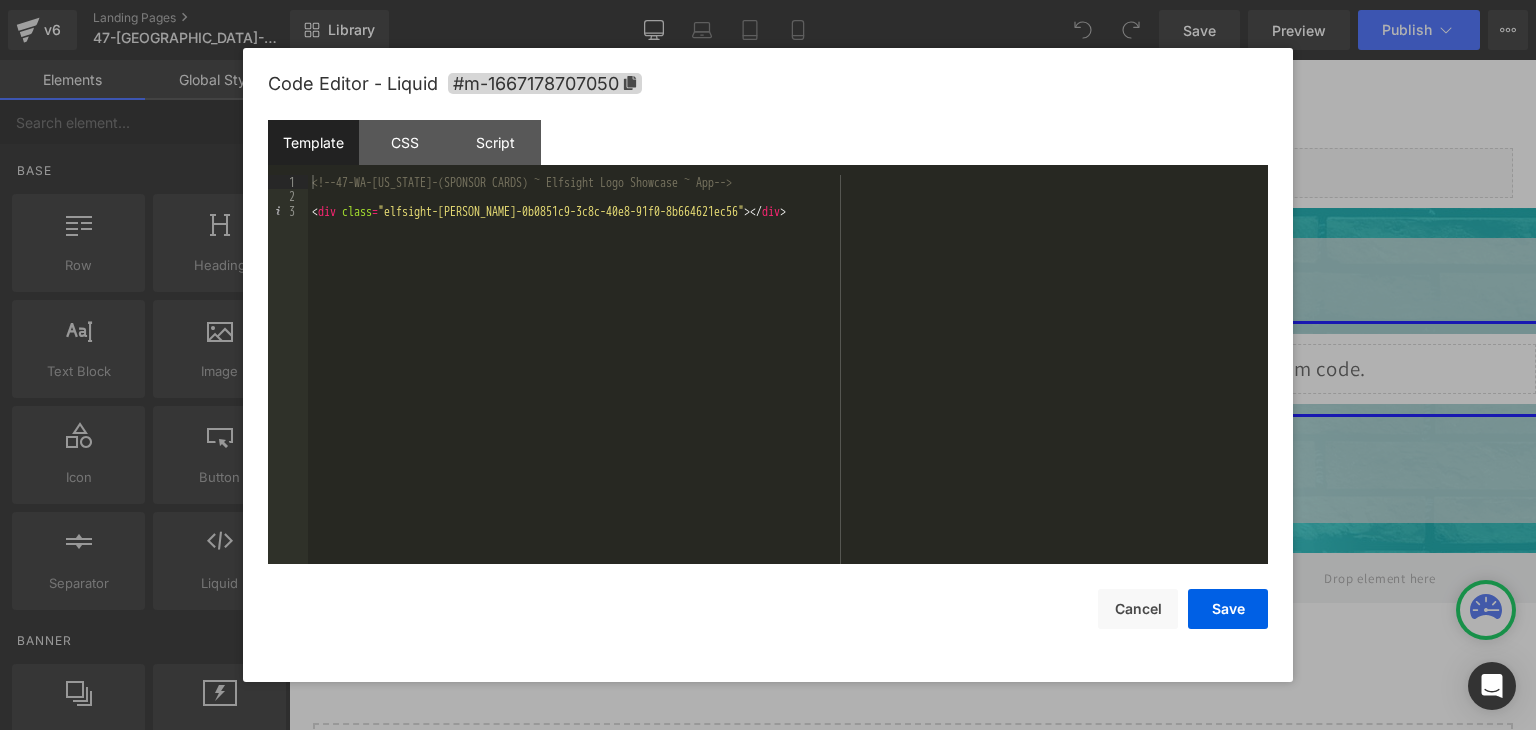 drag, startPoint x: 643, startPoint y: 295, endPoint x: 1260, endPoint y: 677, distance: 725.681 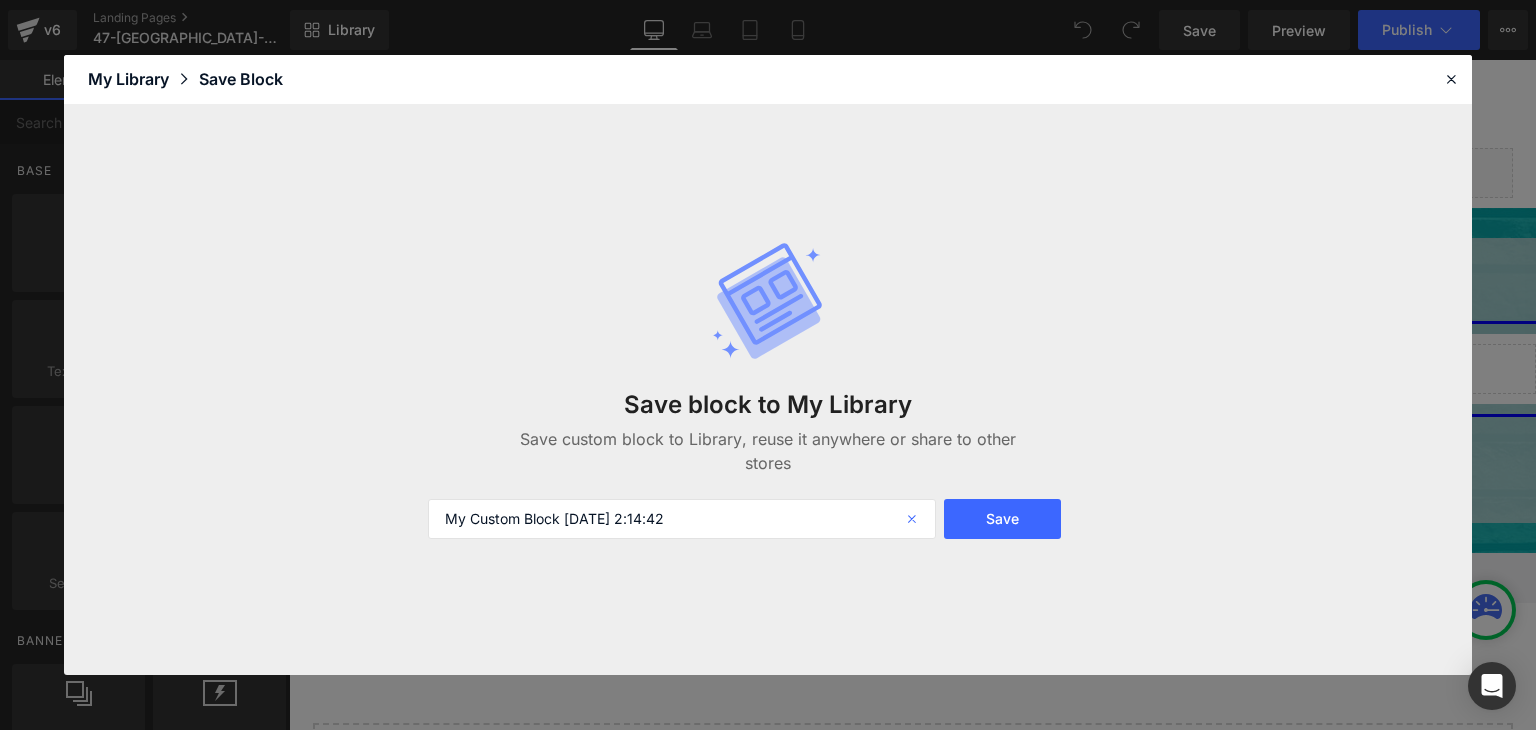 click at bounding box center (914, 519) 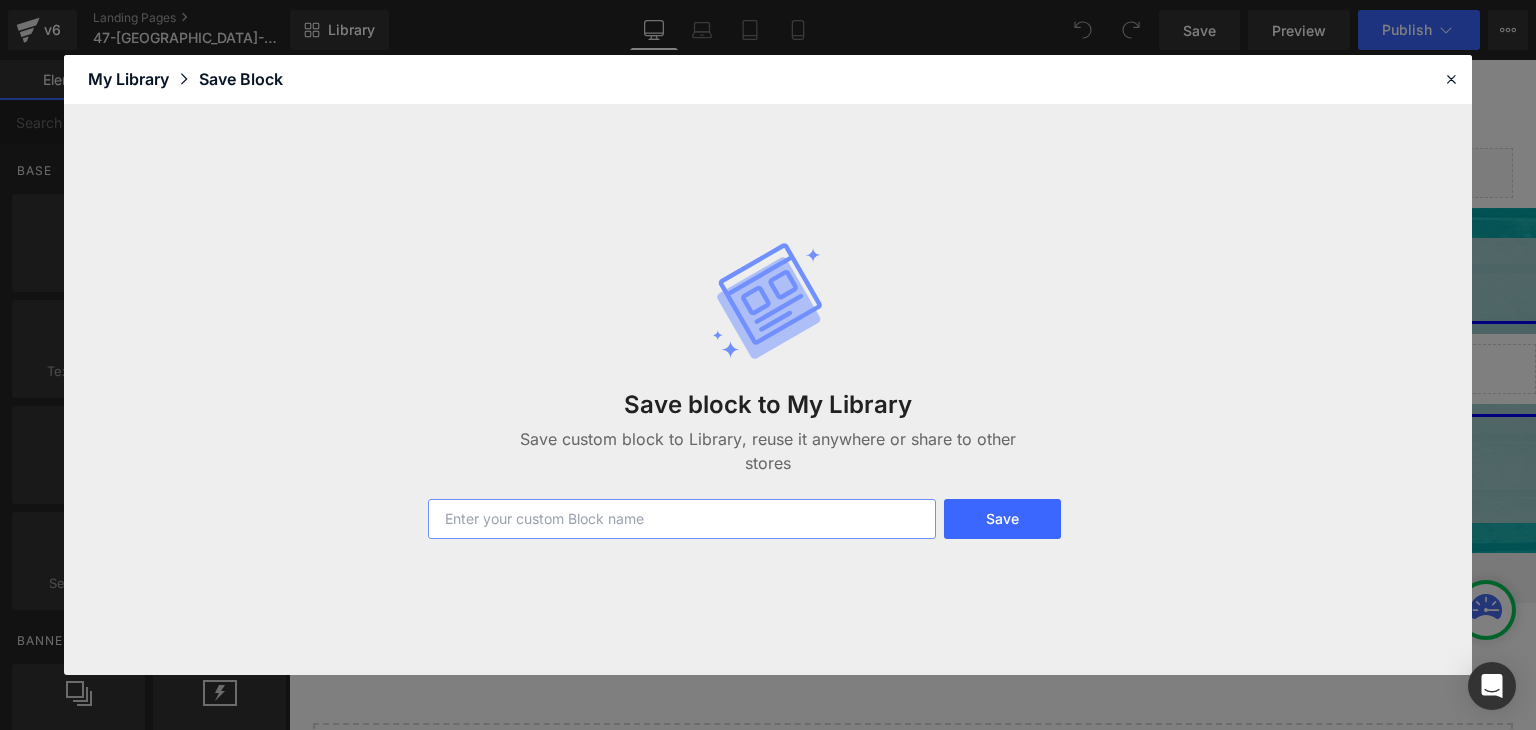 paste on "47-[GEOGRAPHIC_DATA]-BCB" 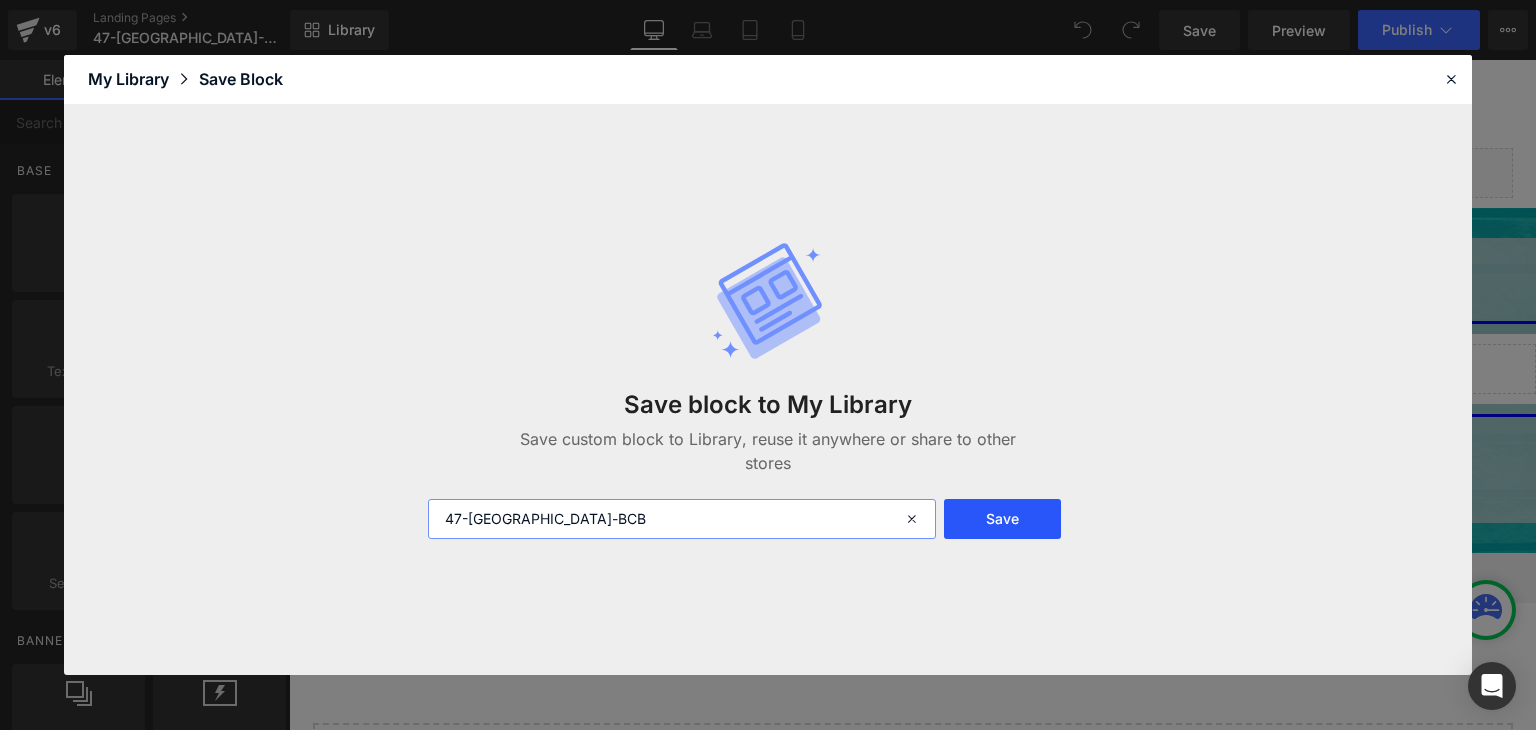 type on "47-[GEOGRAPHIC_DATA]-BCB" 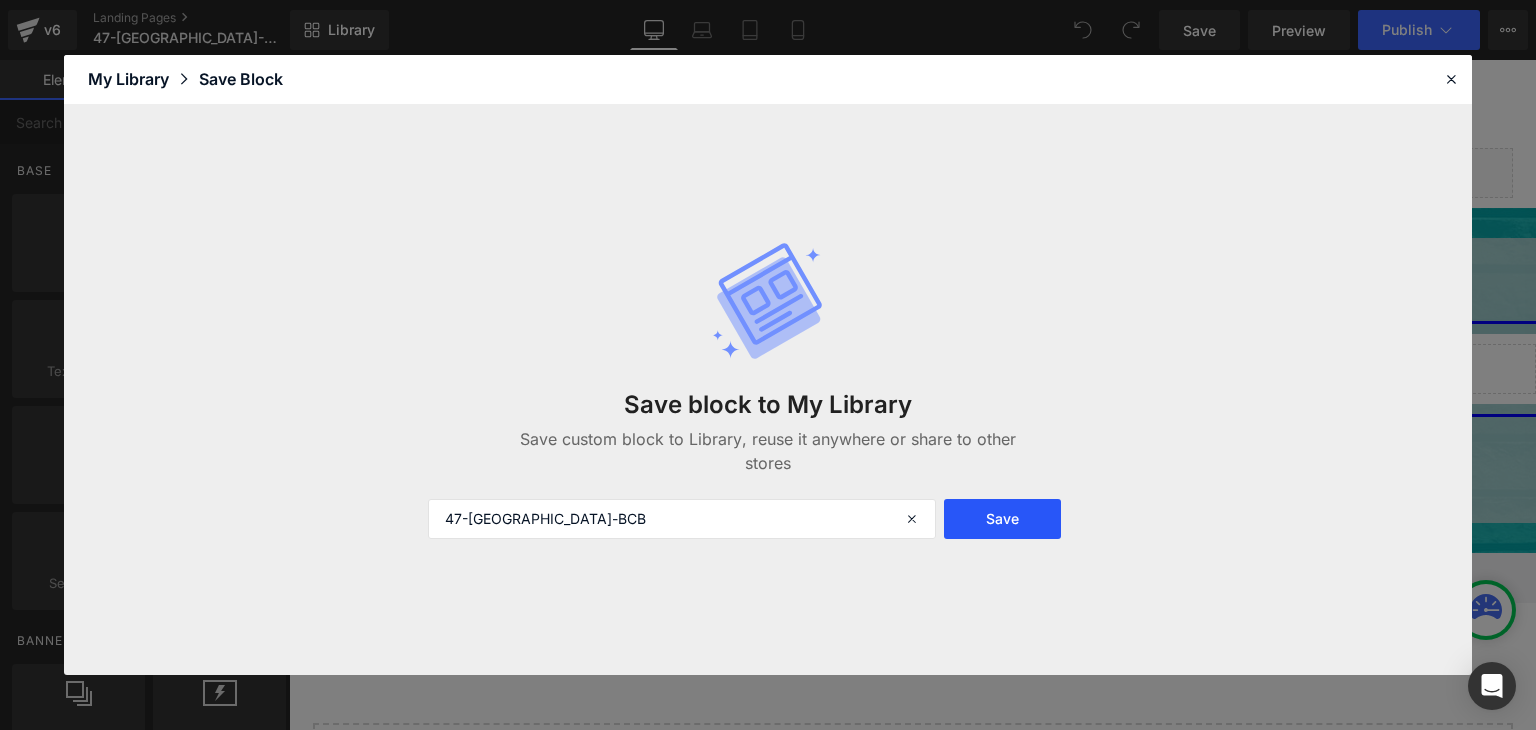 click on "Save" at bounding box center (1002, 519) 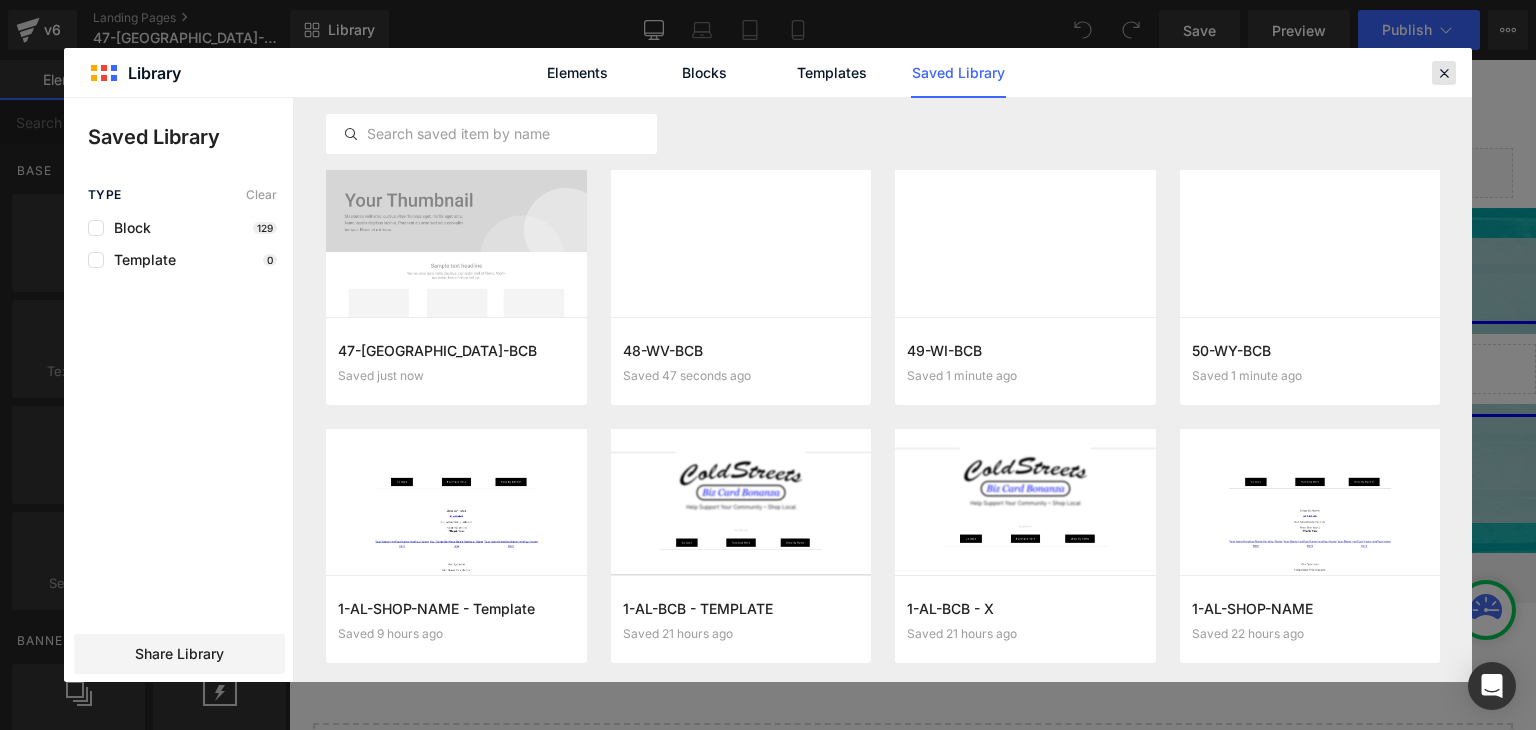 click at bounding box center (1444, 73) 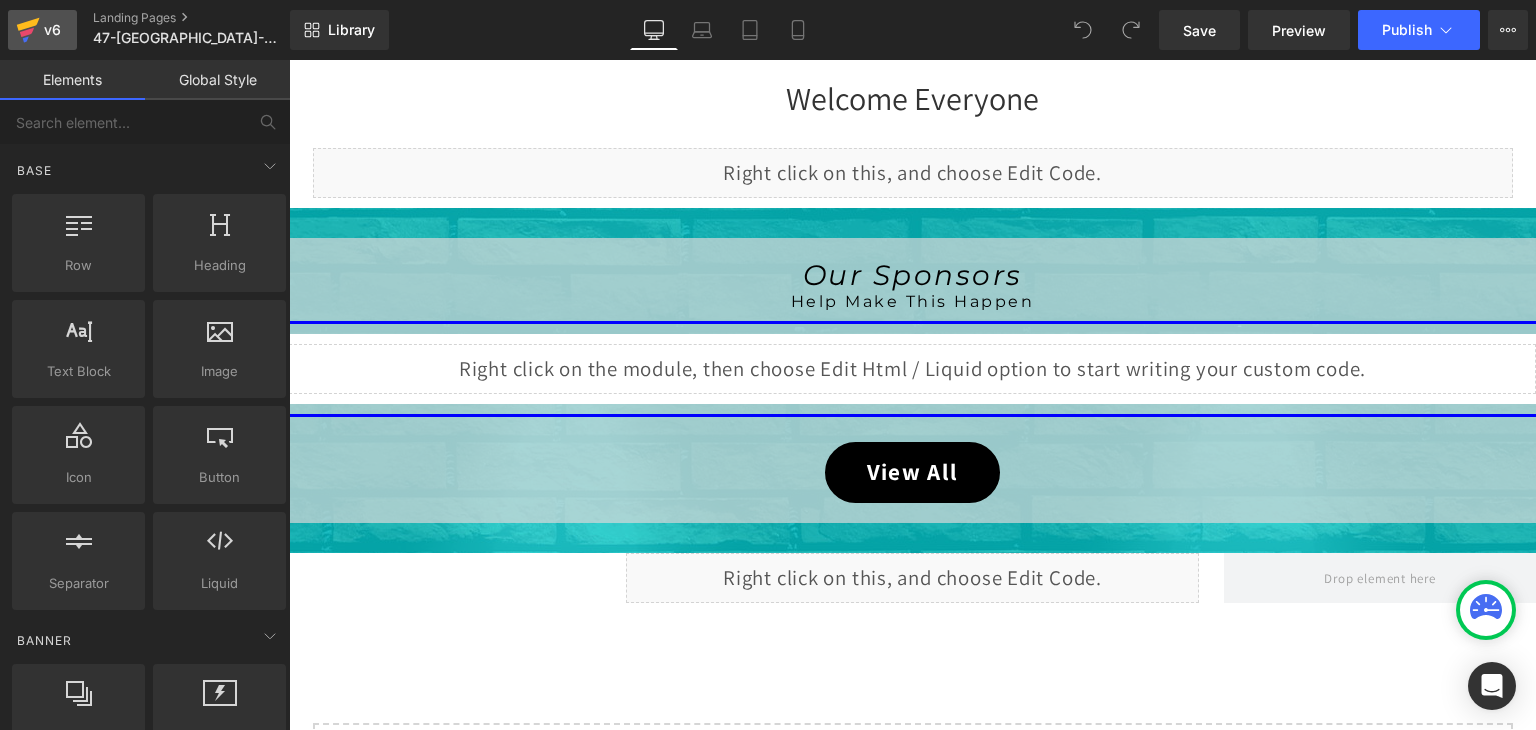 click 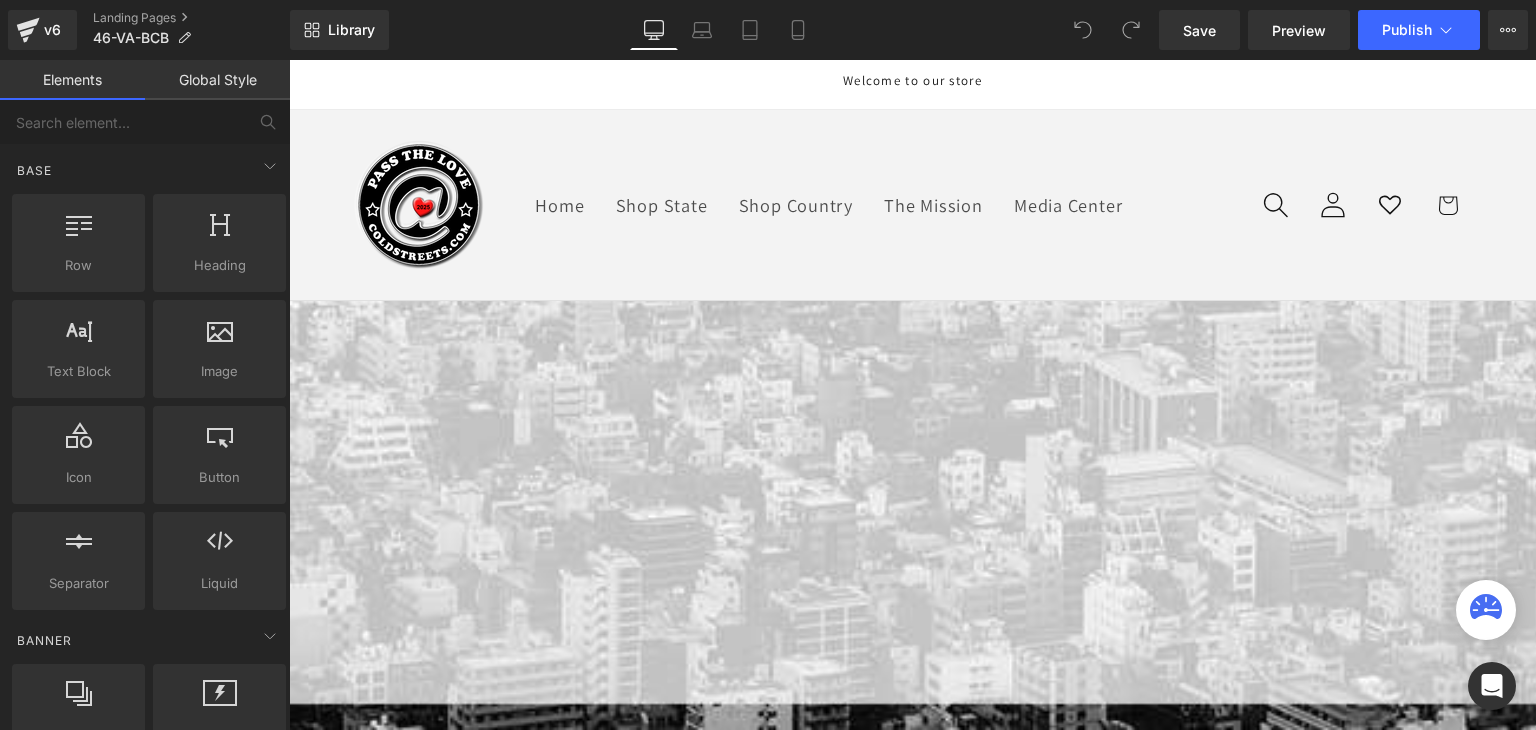 scroll, scrollTop: 0, scrollLeft: 0, axis: both 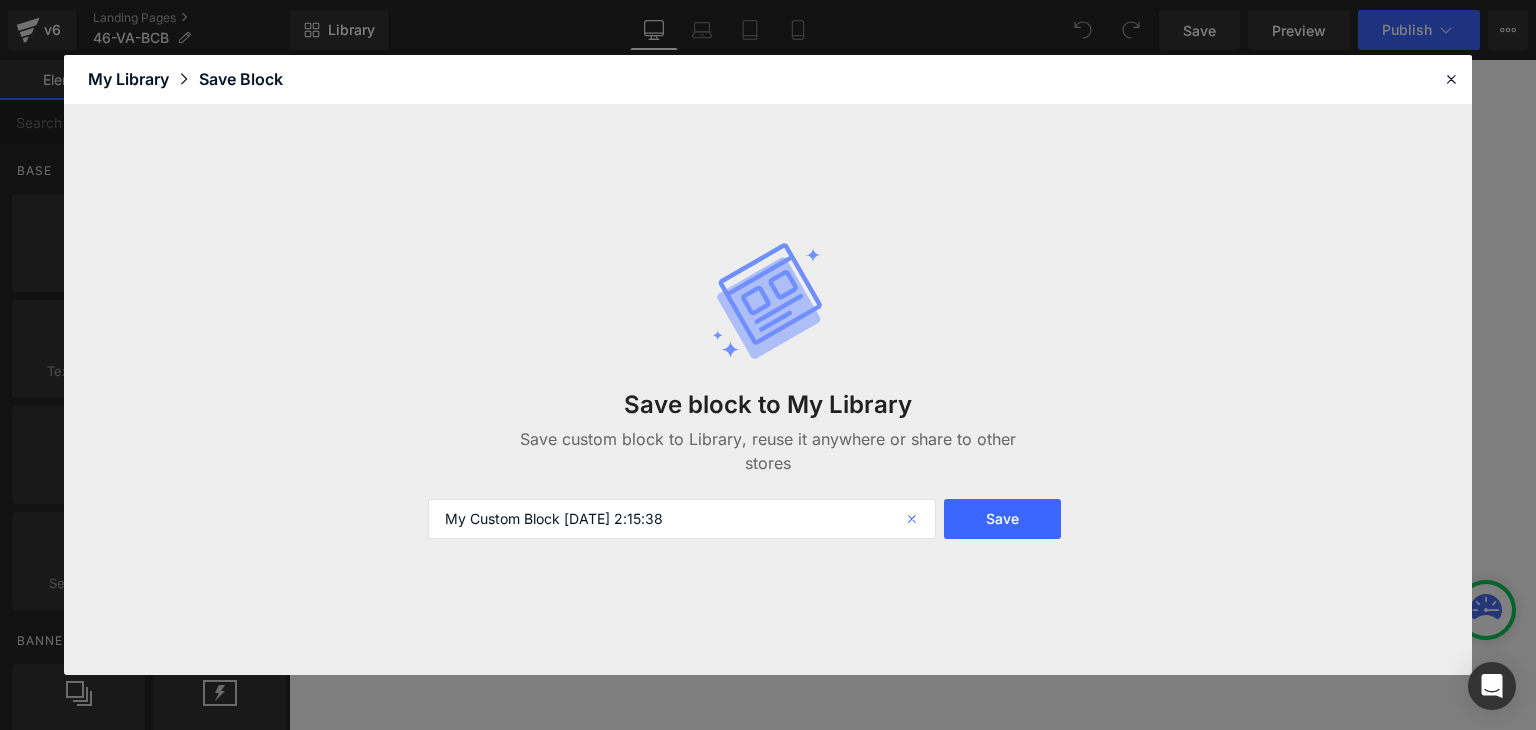 click at bounding box center [914, 519] 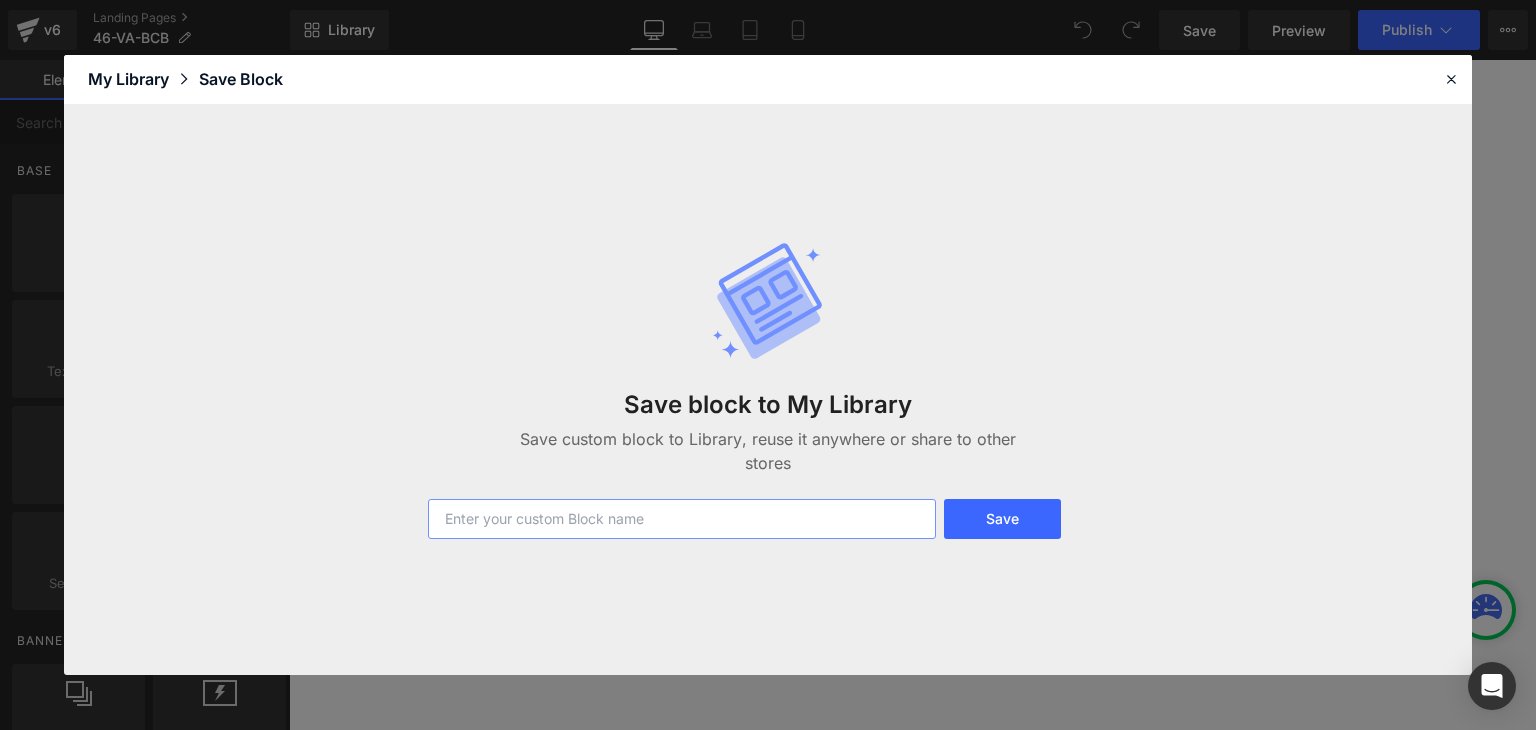 paste on "46-VA-BCB" 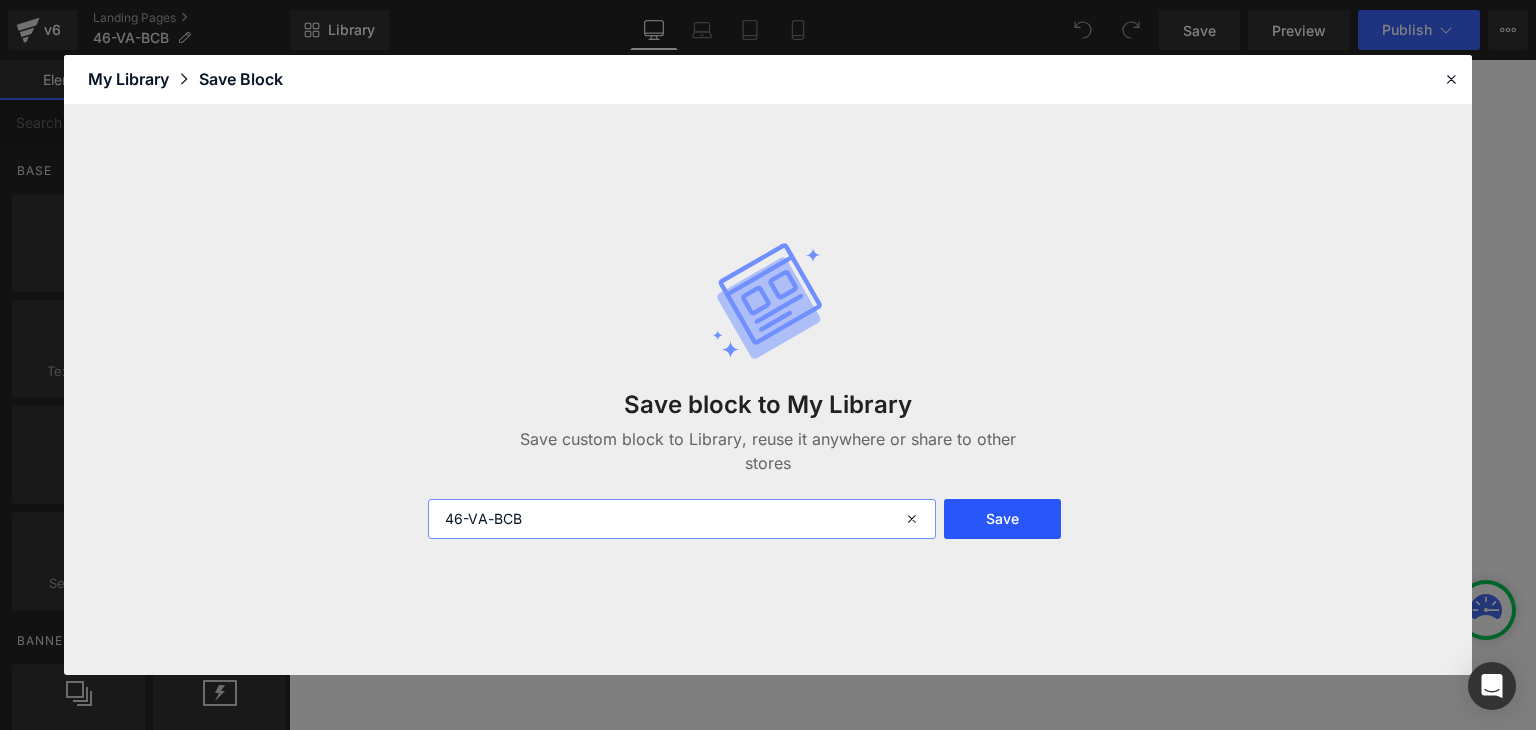 type on "46-VA-BCB" 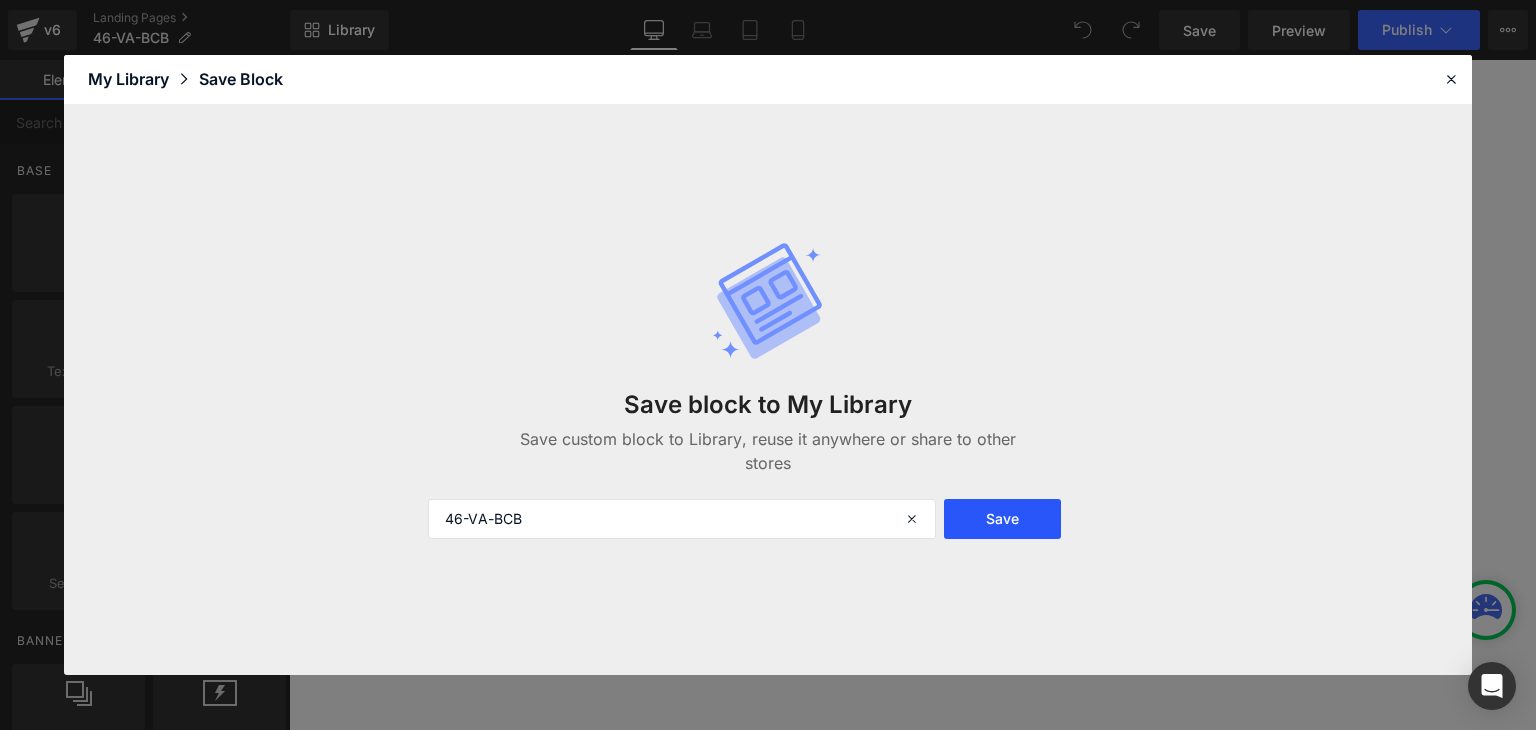 click on "Save" at bounding box center [1002, 519] 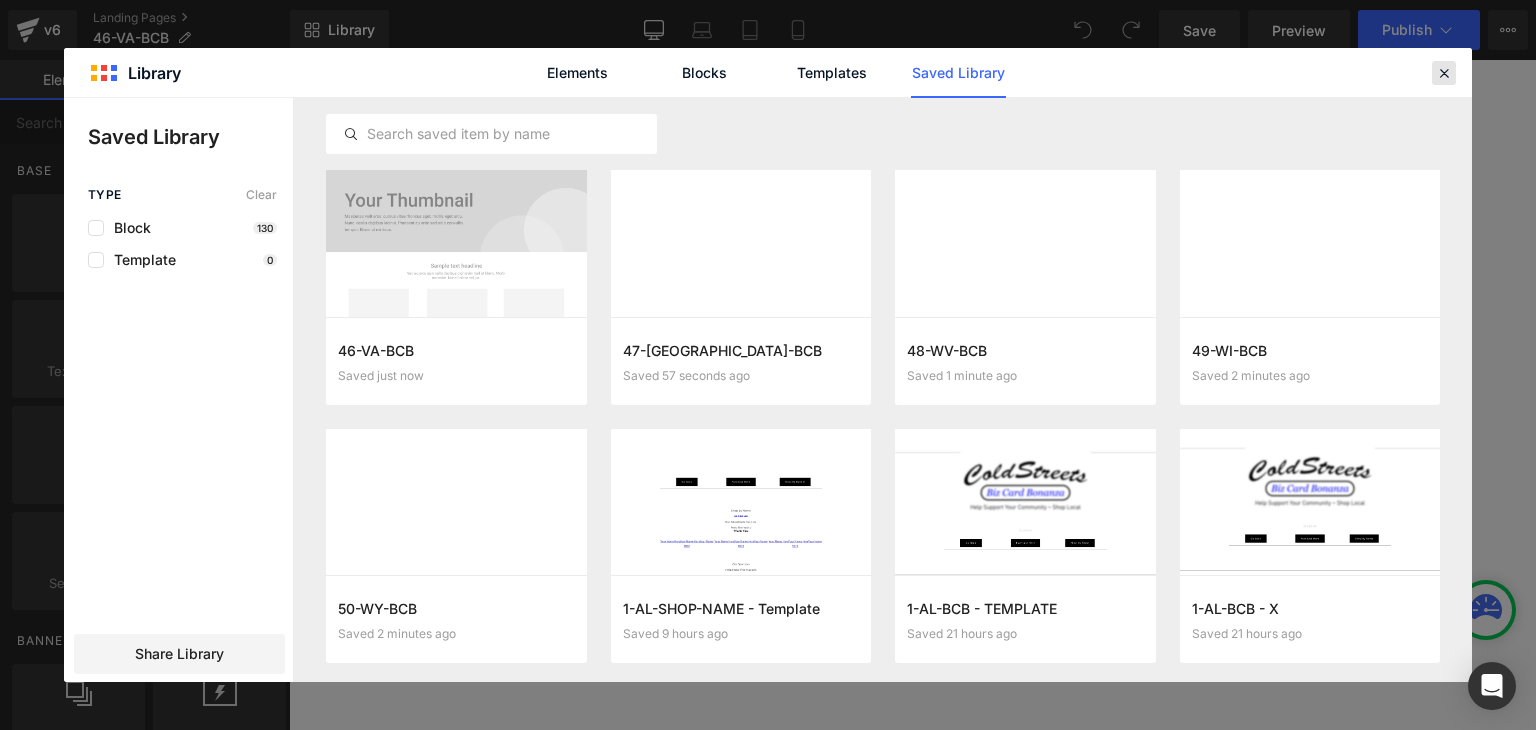 click at bounding box center [1444, 73] 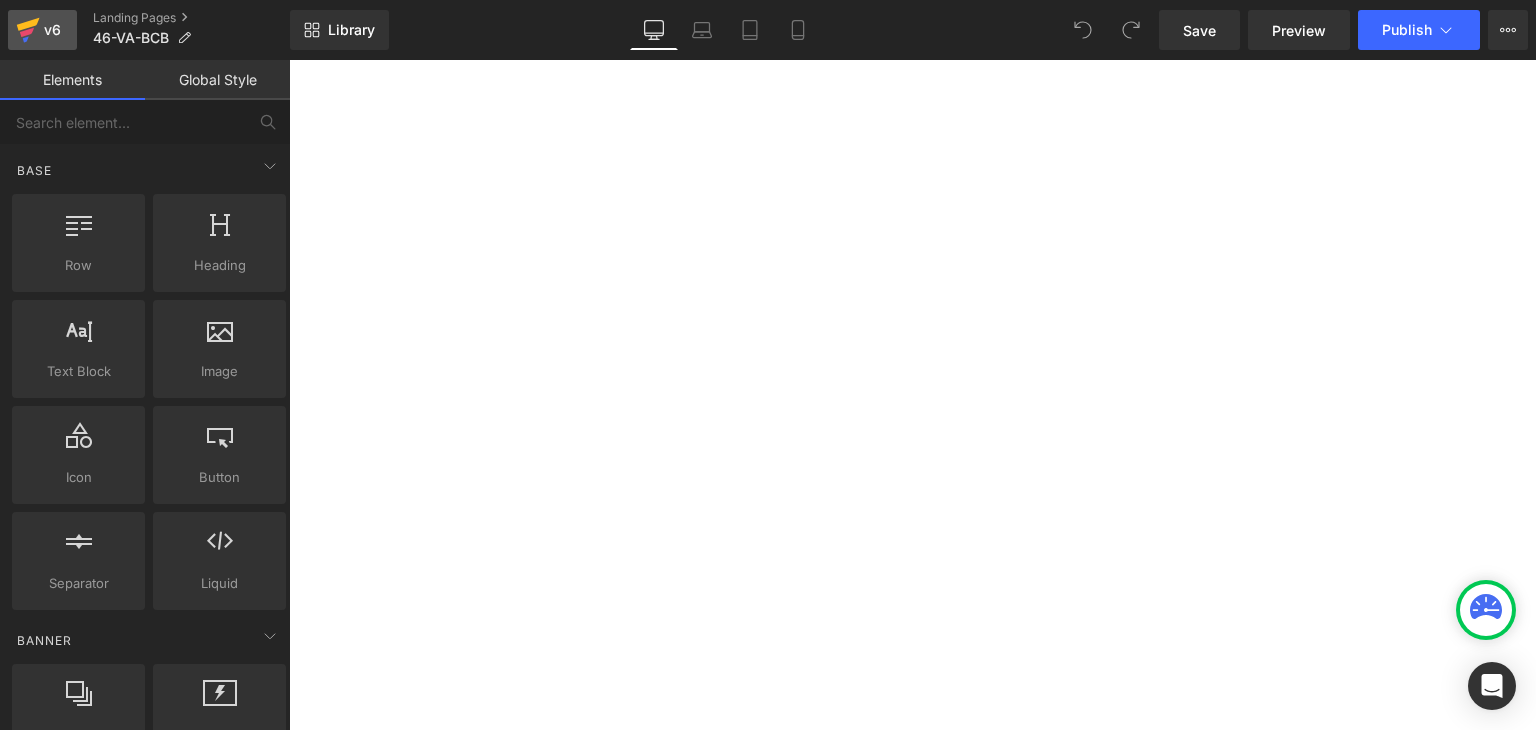 click 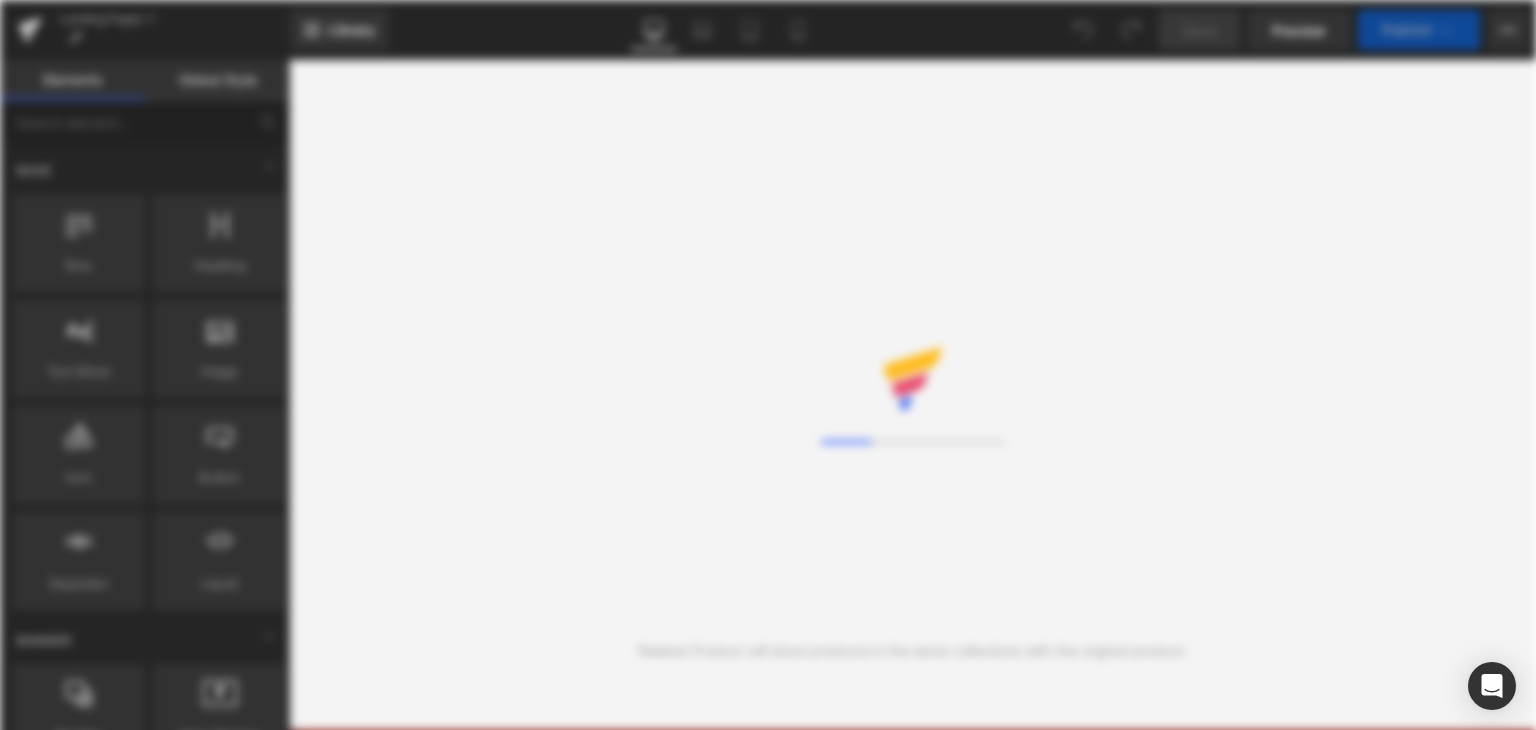 scroll, scrollTop: 0, scrollLeft: 0, axis: both 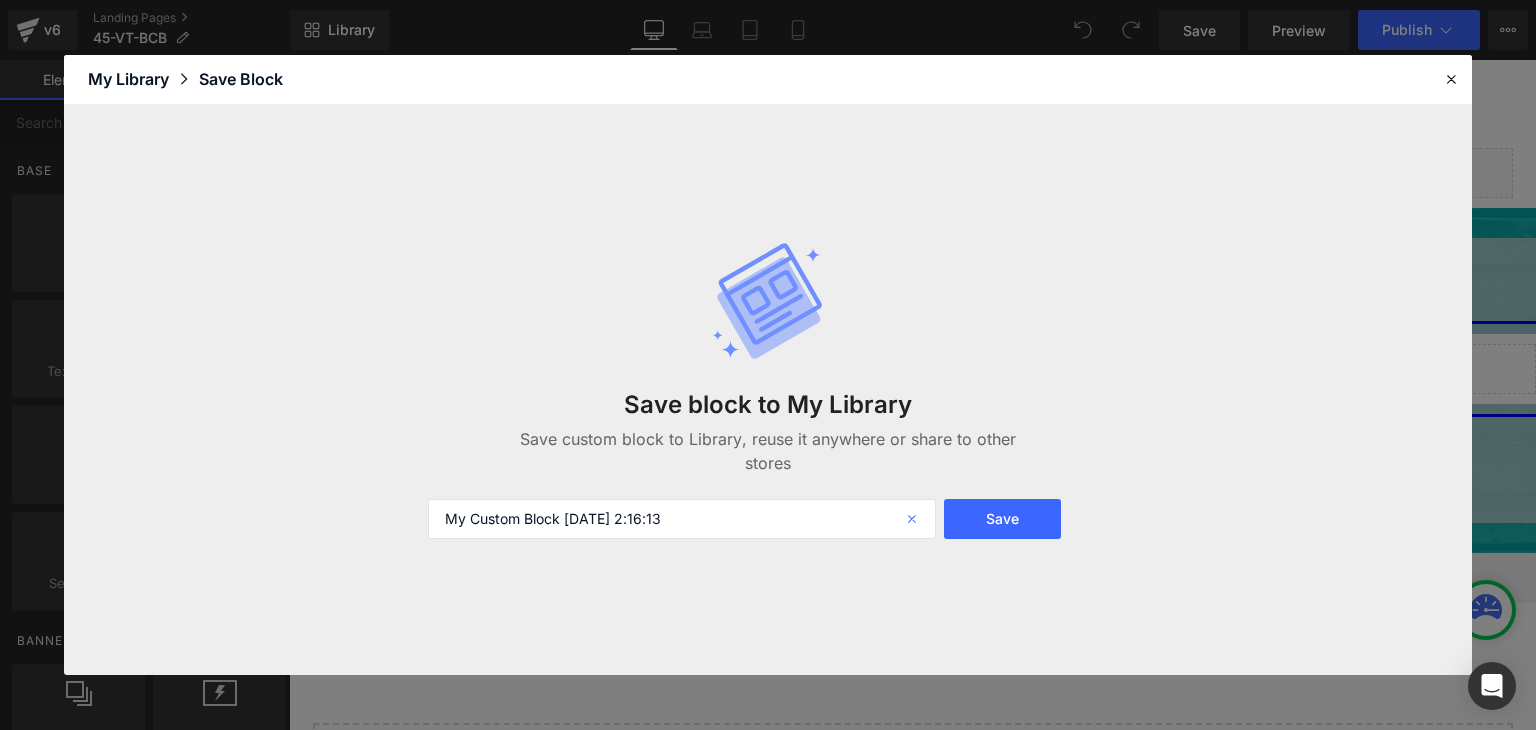 click at bounding box center [914, 519] 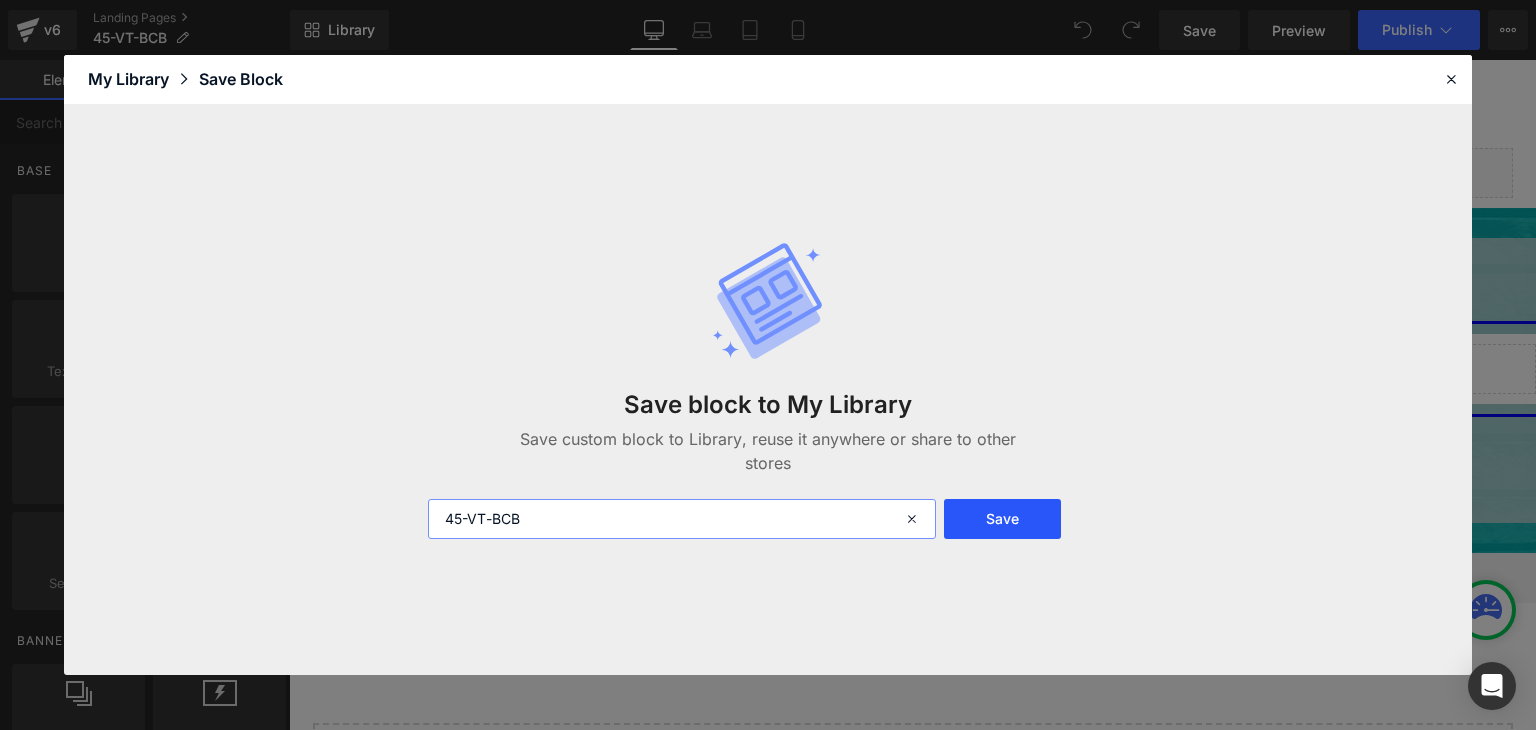 type on "45-VT-BCB" 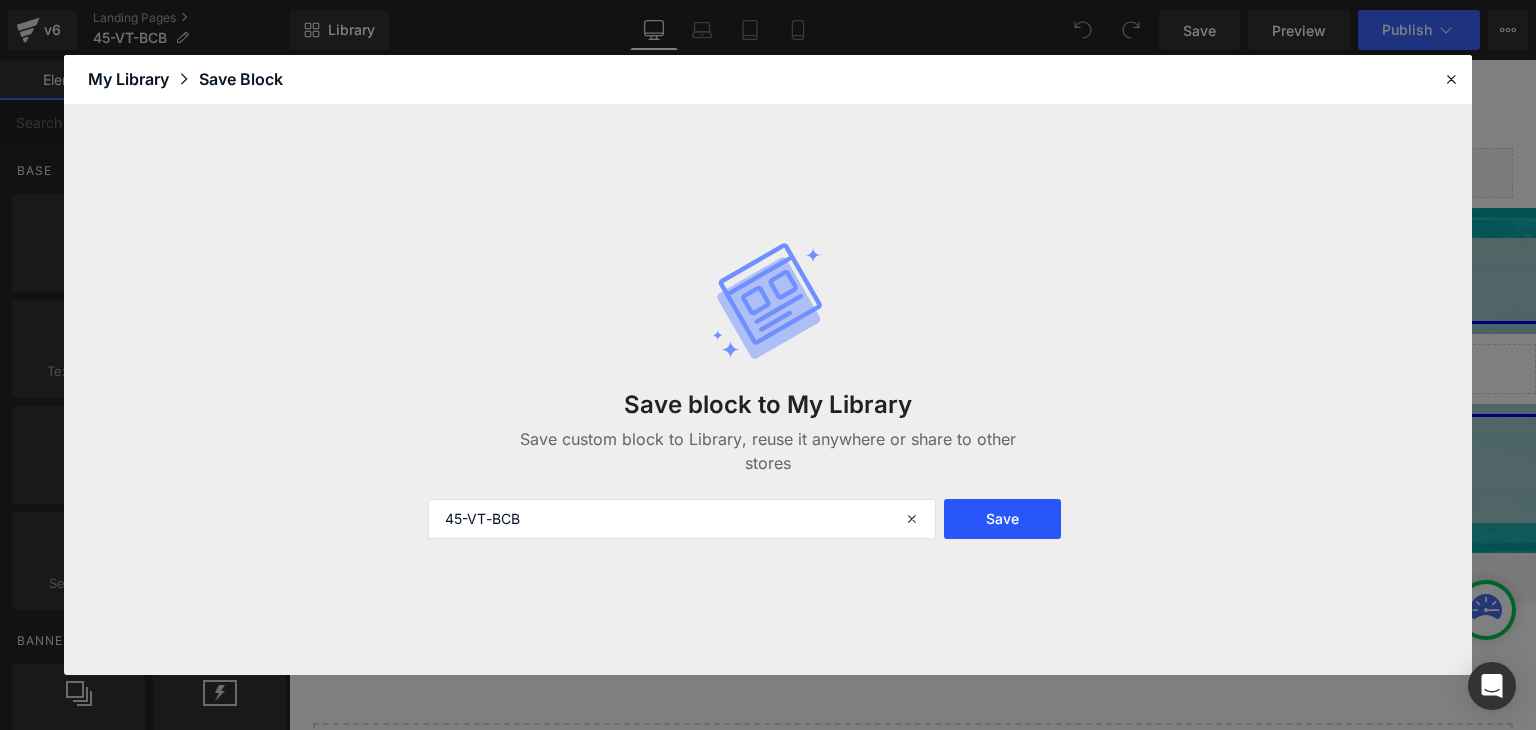 click on "Save" at bounding box center [1002, 519] 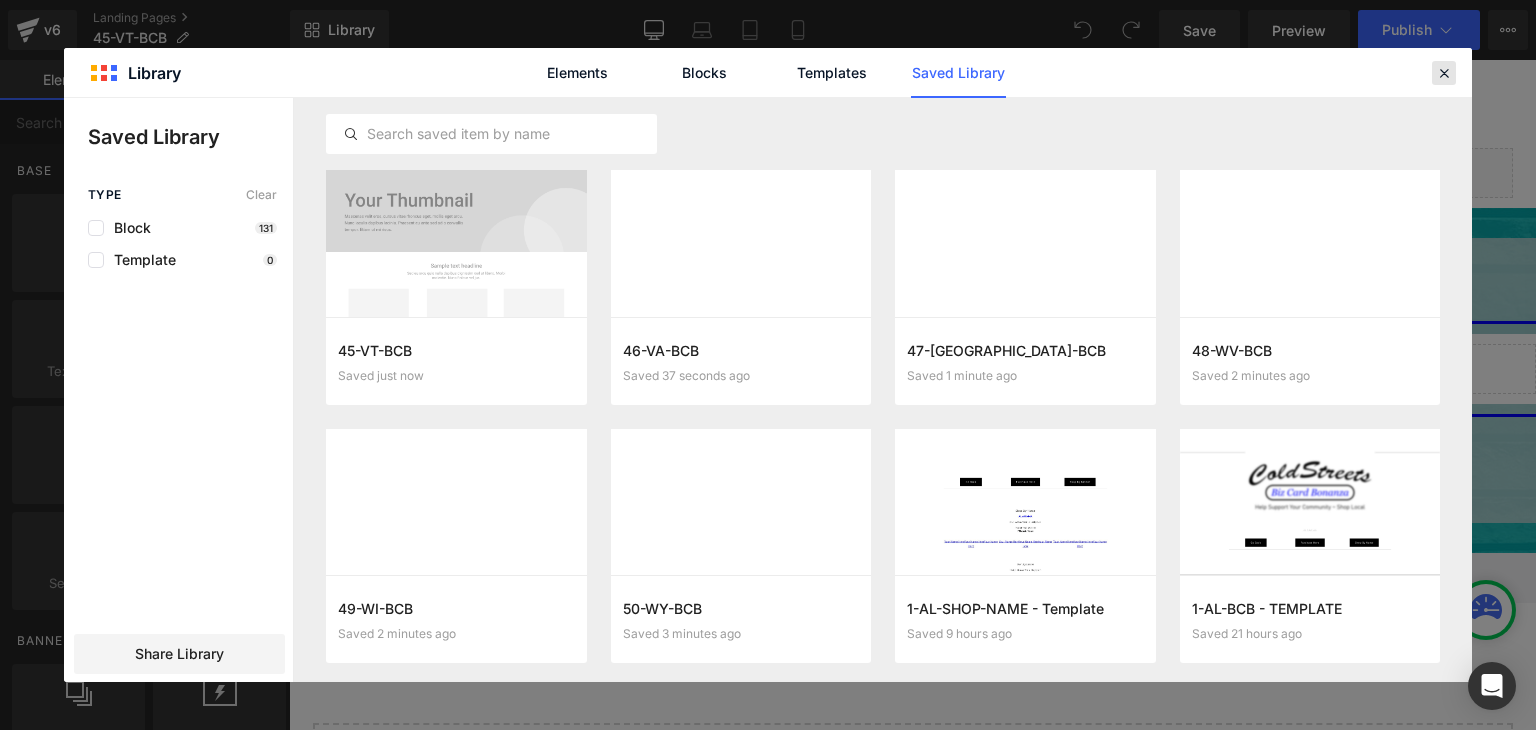 click at bounding box center (1444, 73) 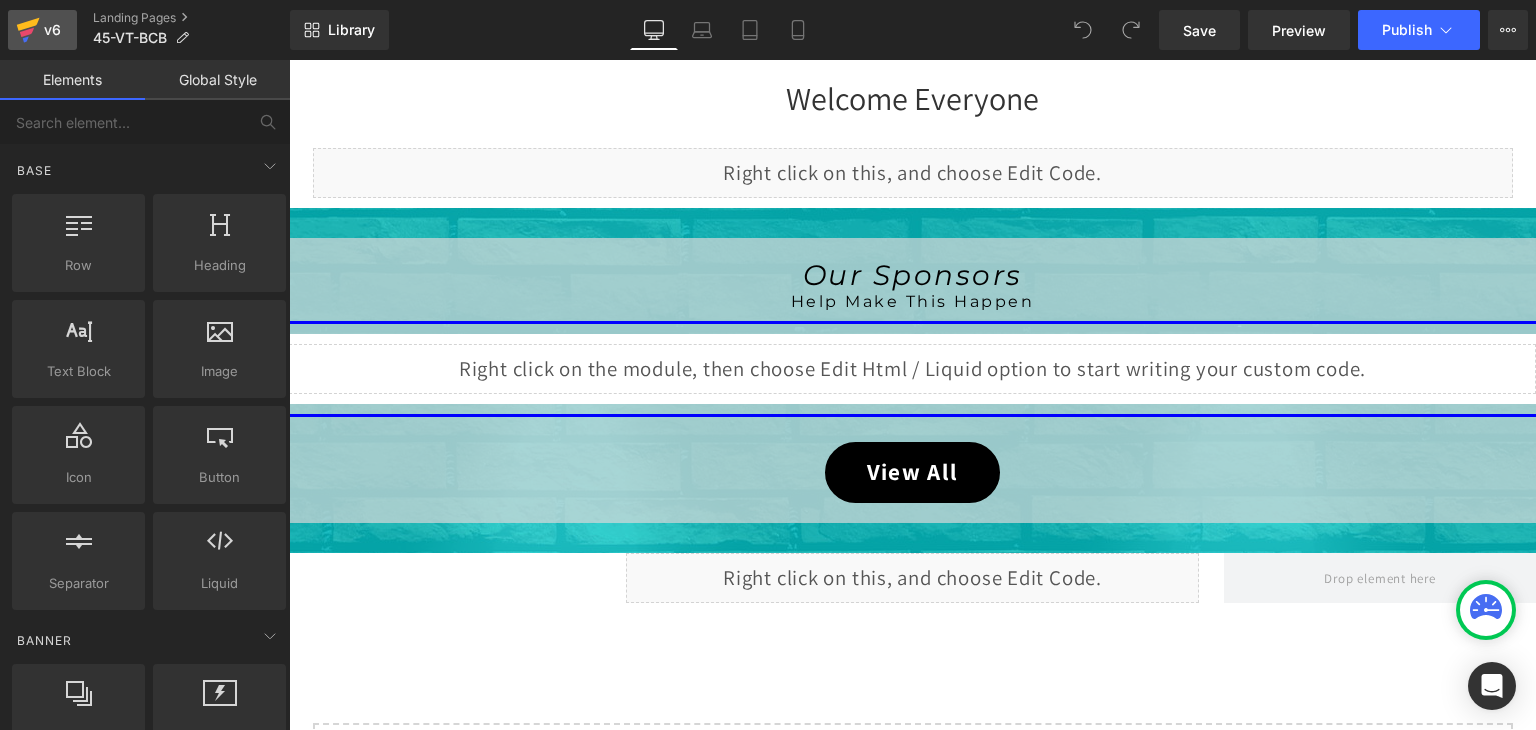 click 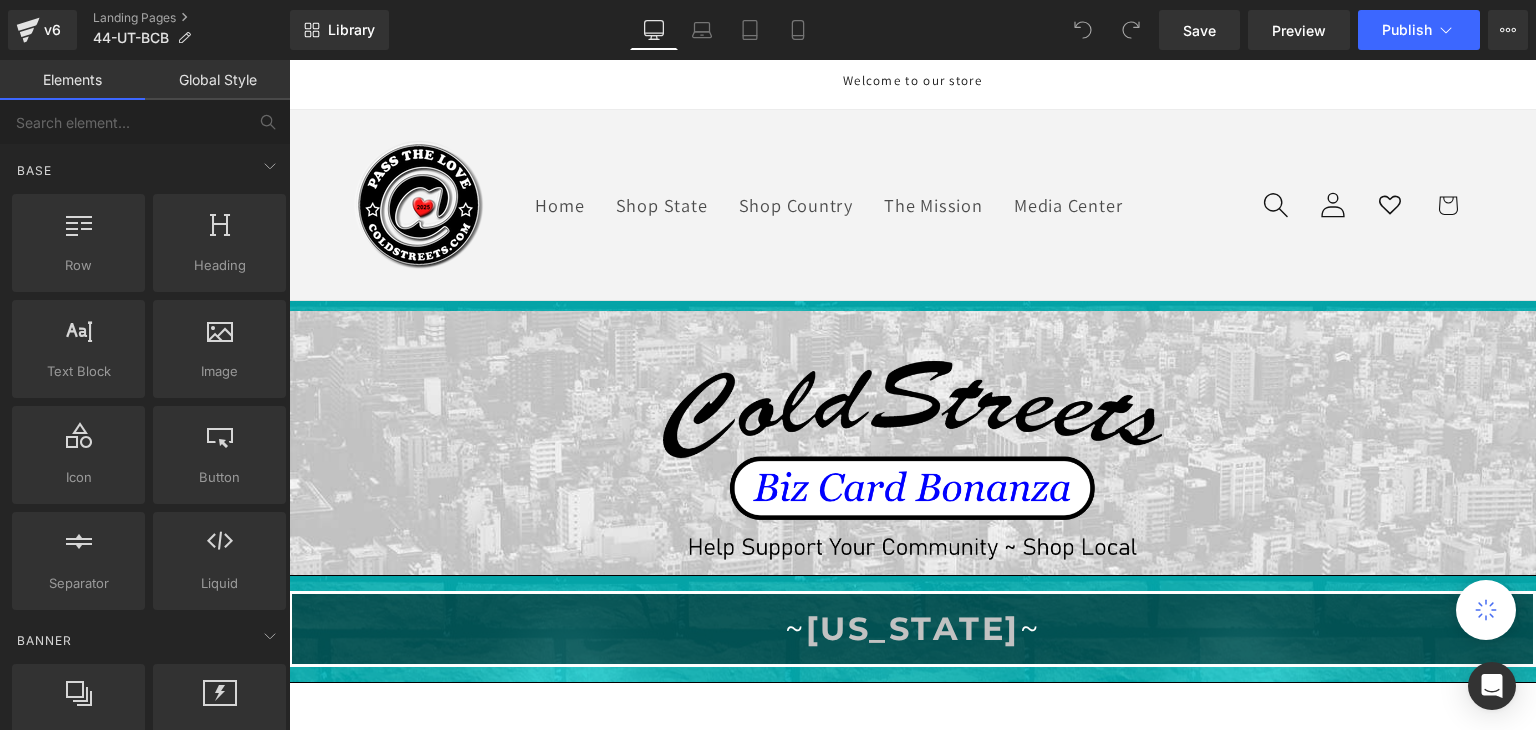 scroll, scrollTop: 0, scrollLeft: 0, axis: both 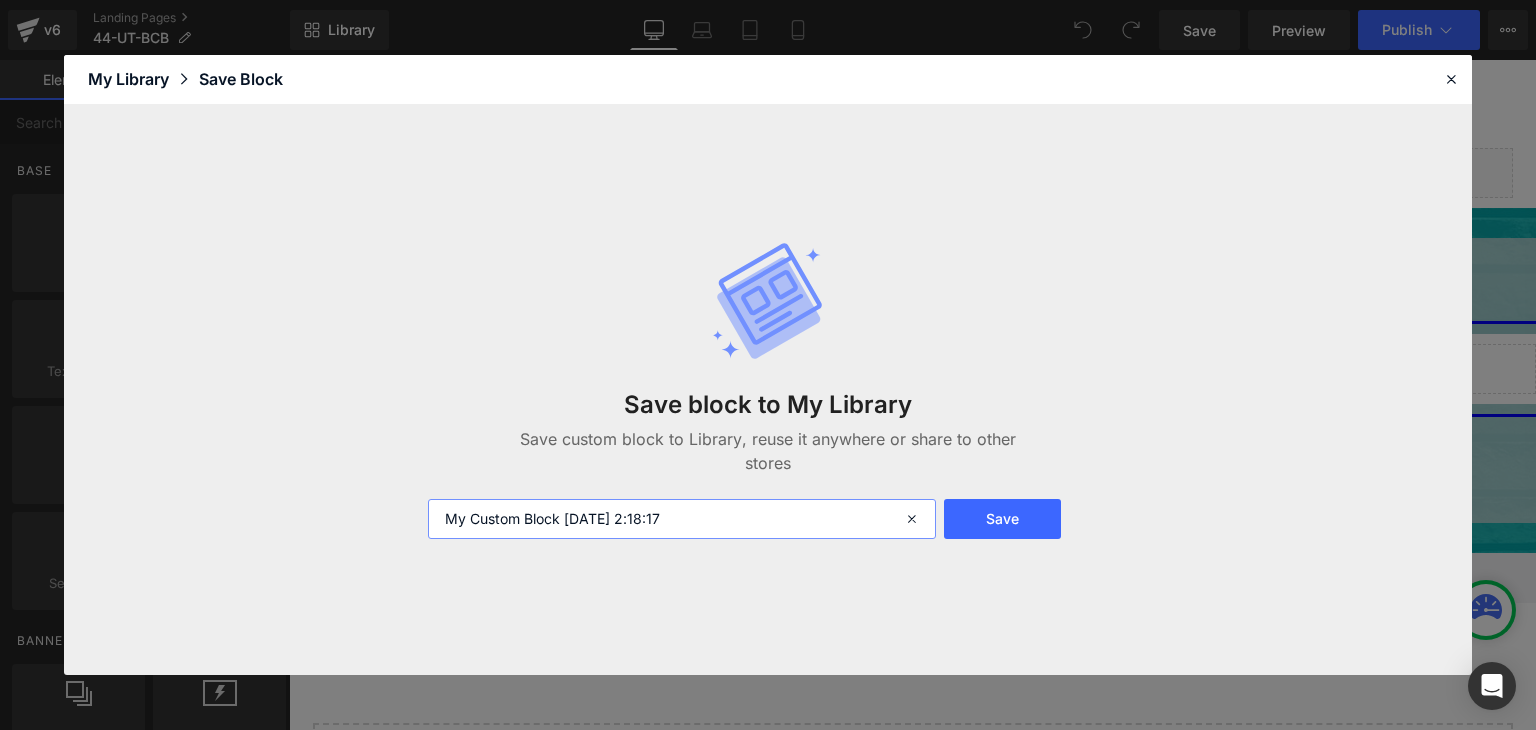 drag, startPoint x: 781, startPoint y: 525, endPoint x: 440, endPoint y: 518, distance: 341.07184 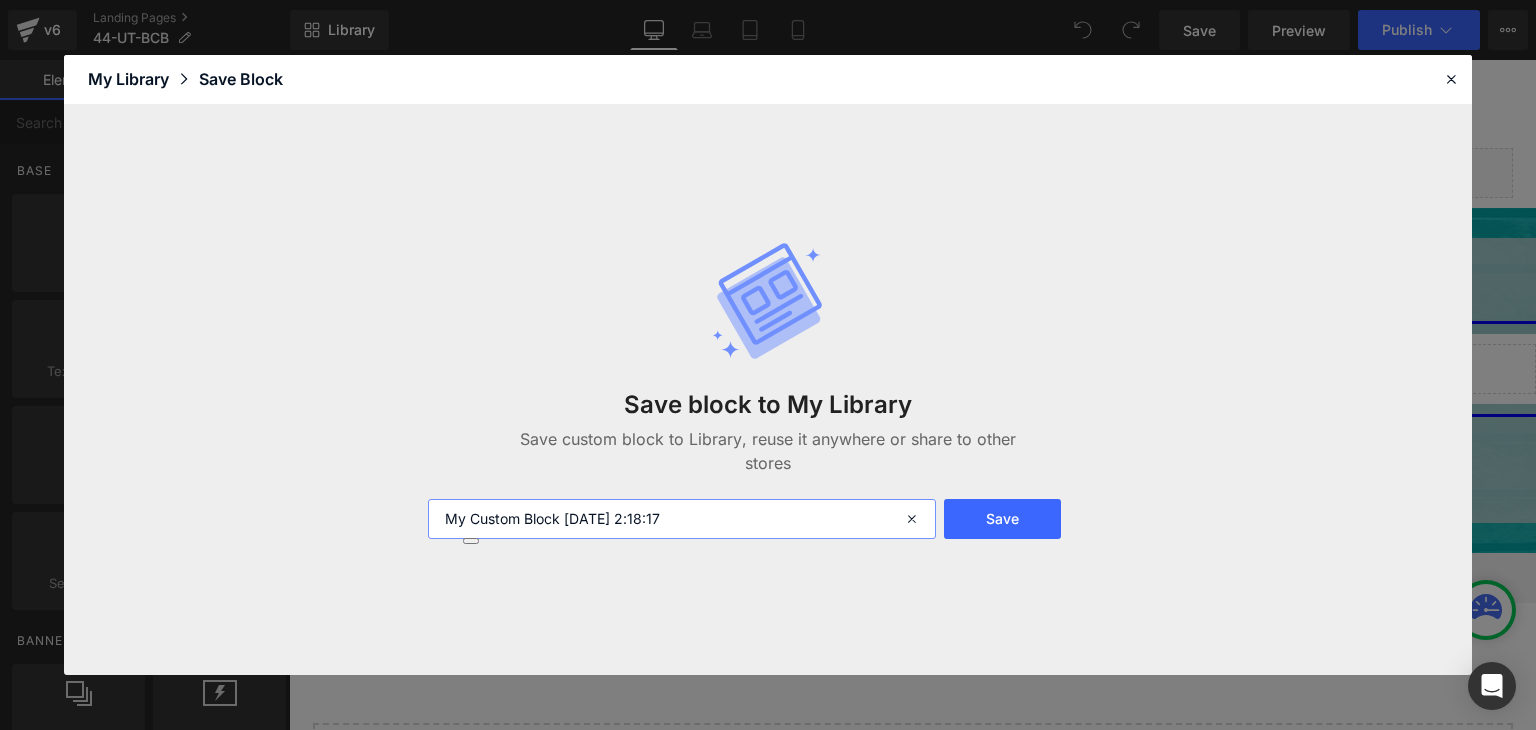 paste on "44-UT-BCB" 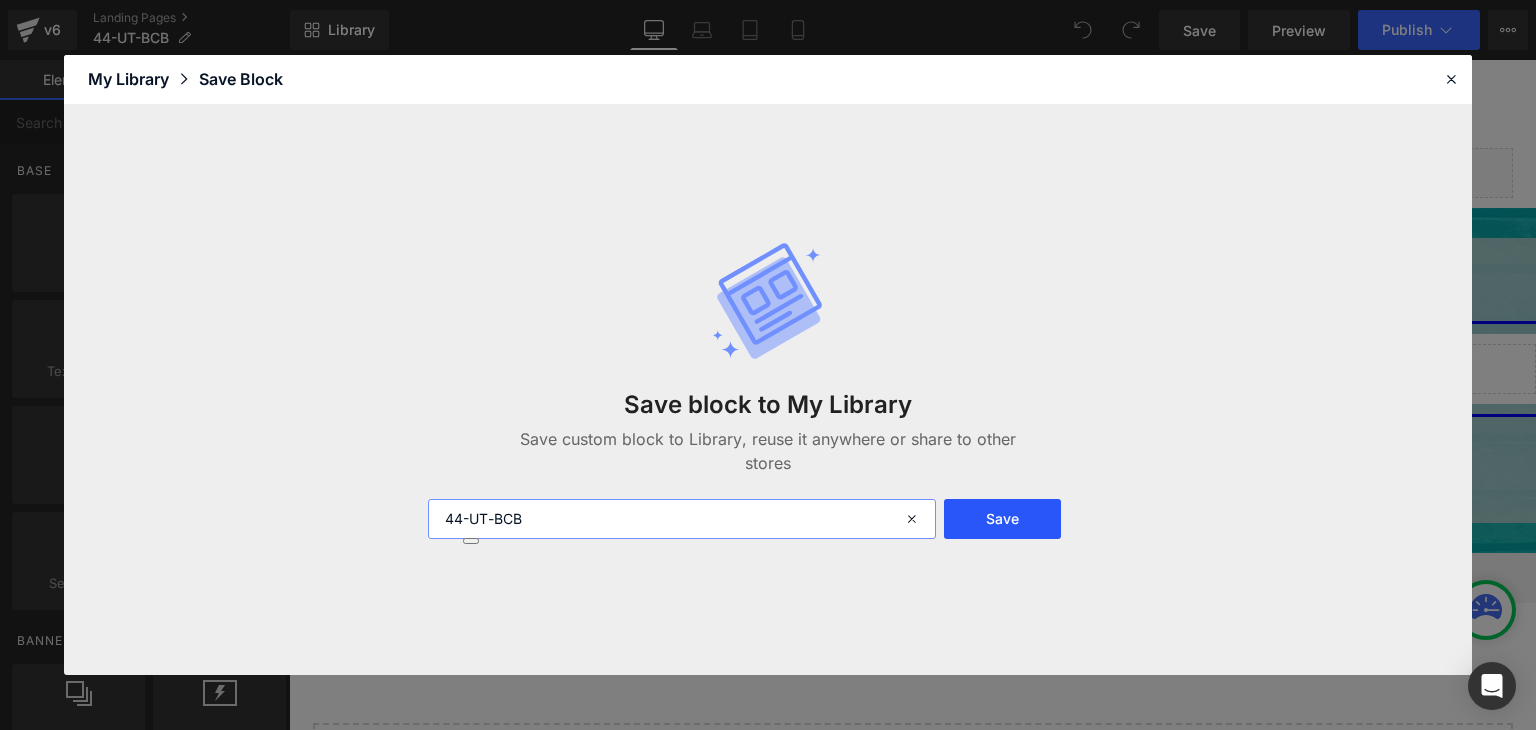 type on "44-UT-BCB" 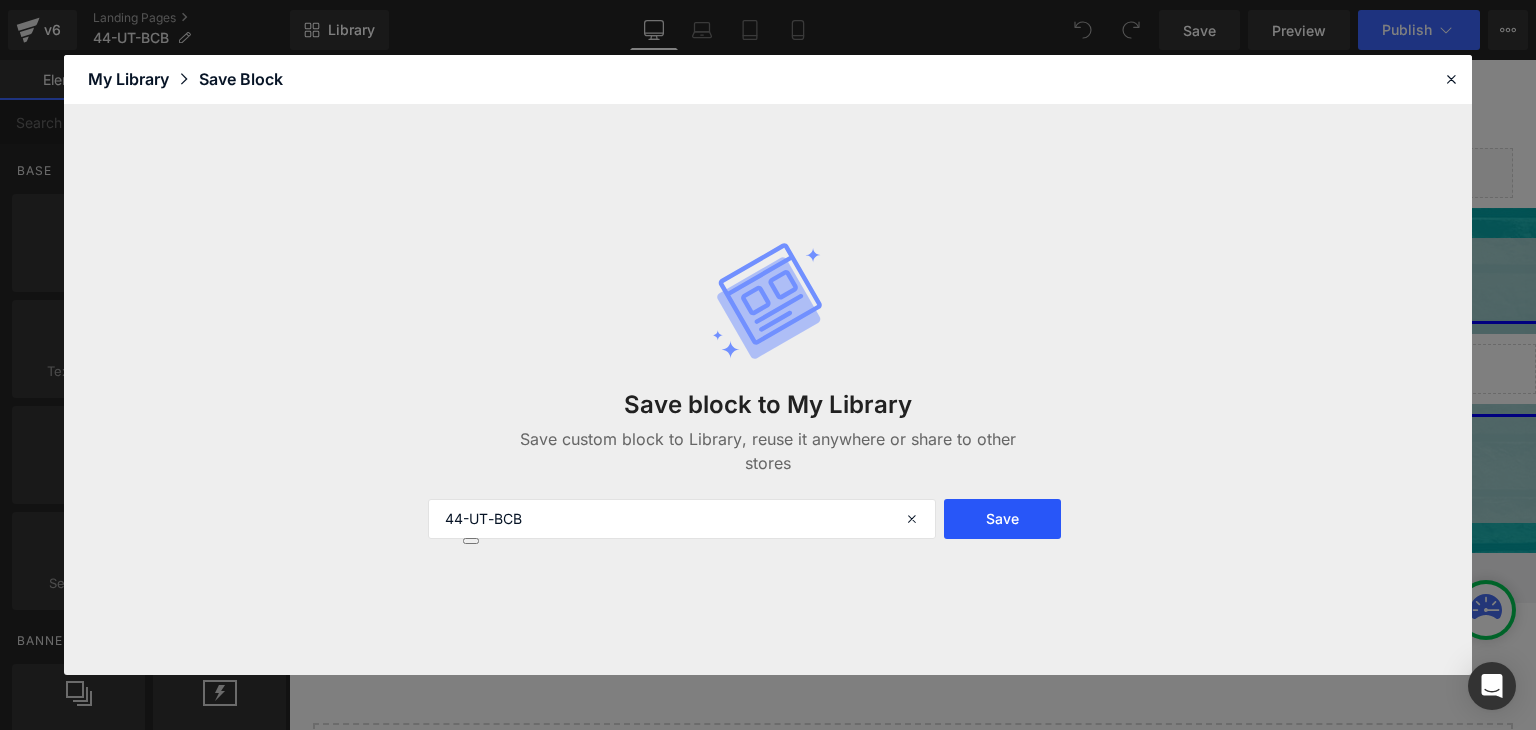 click on "Save" at bounding box center (1002, 519) 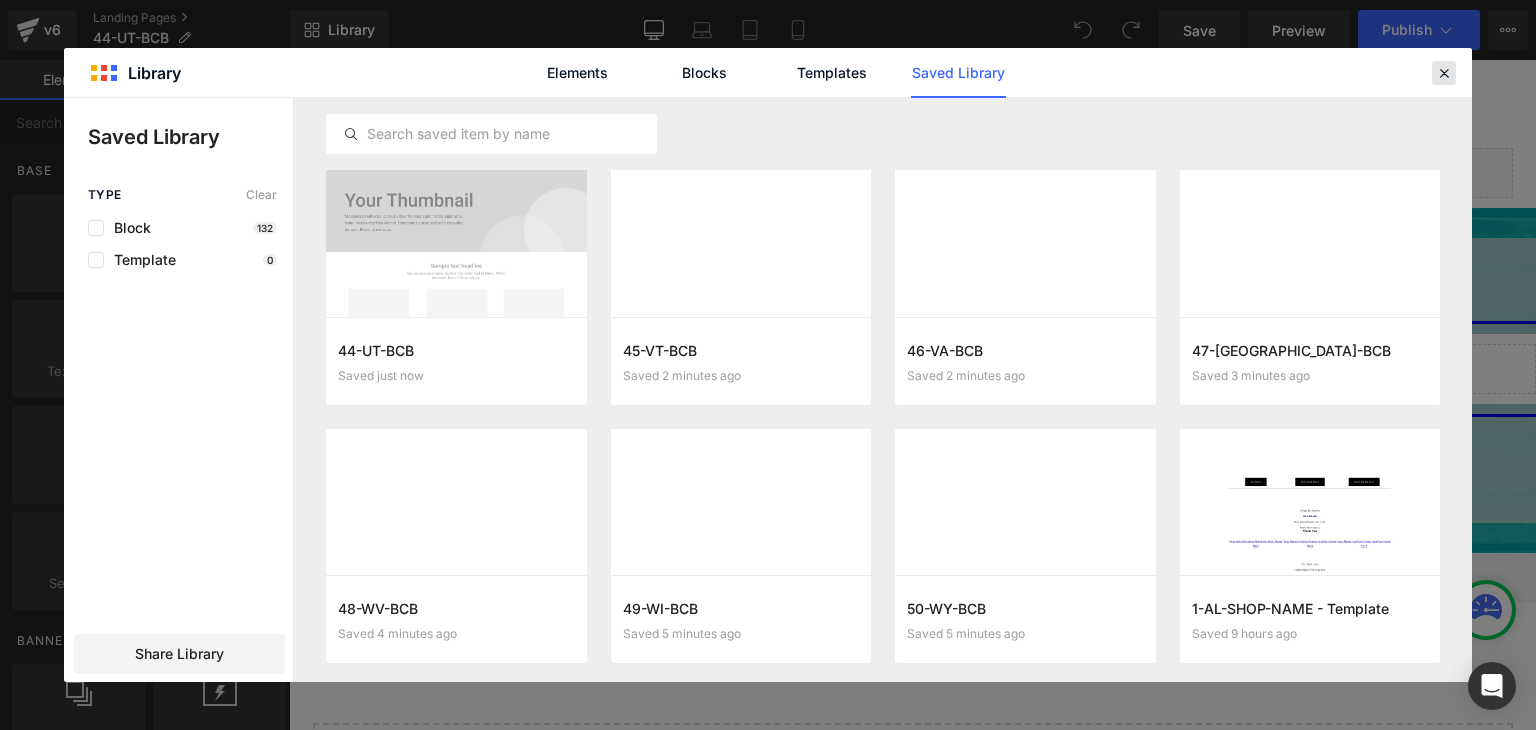 click at bounding box center [1444, 73] 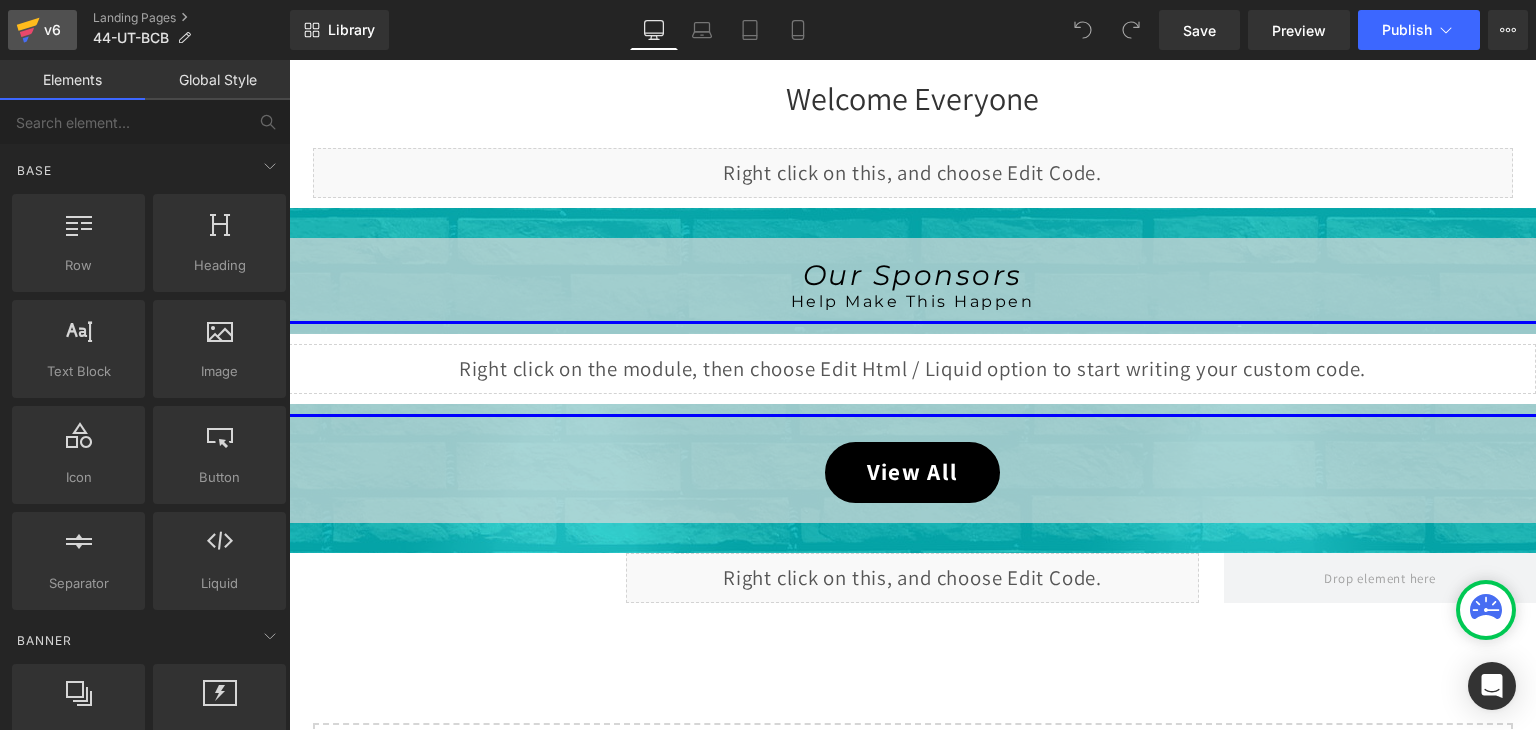 click 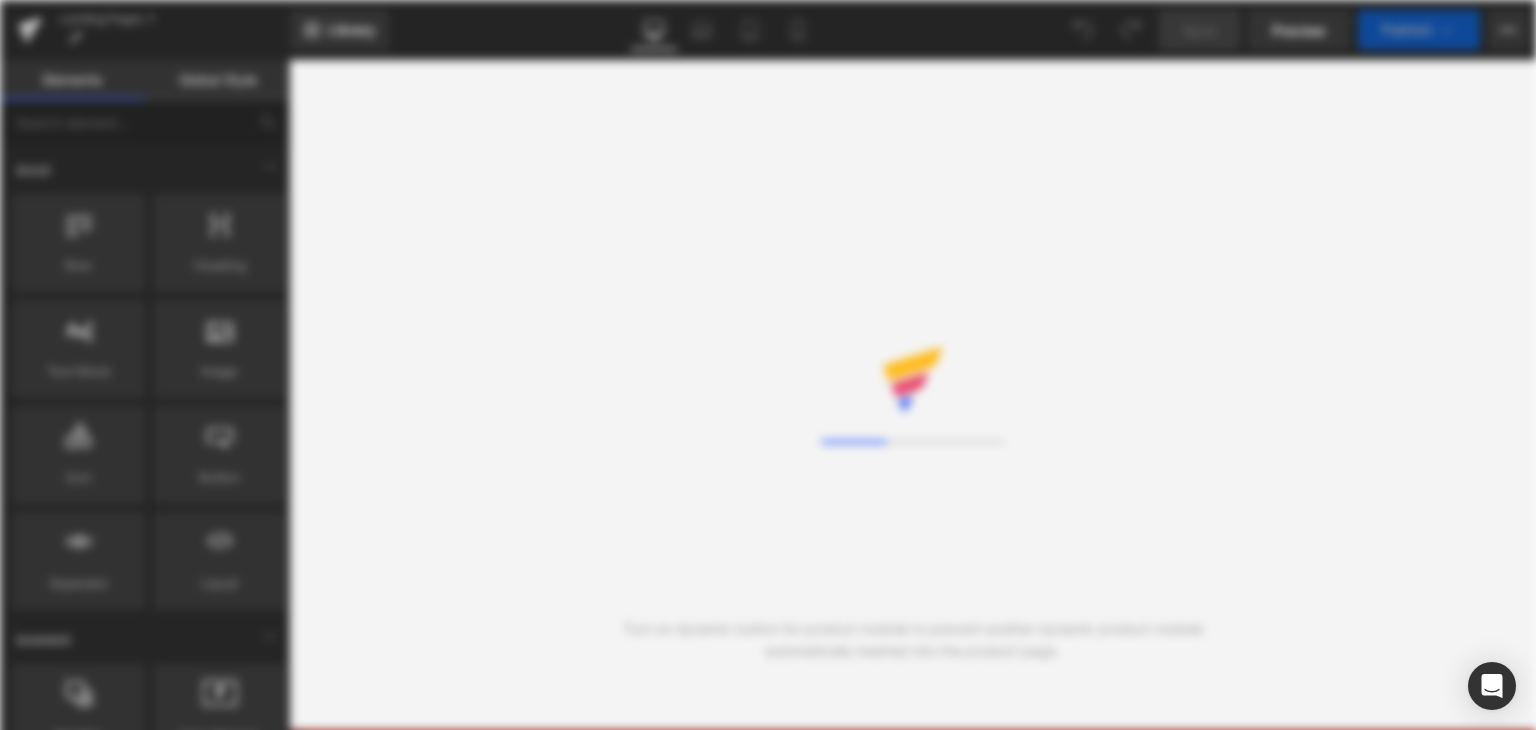 scroll, scrollTop: 0, scrollLeft: 0, axis: both 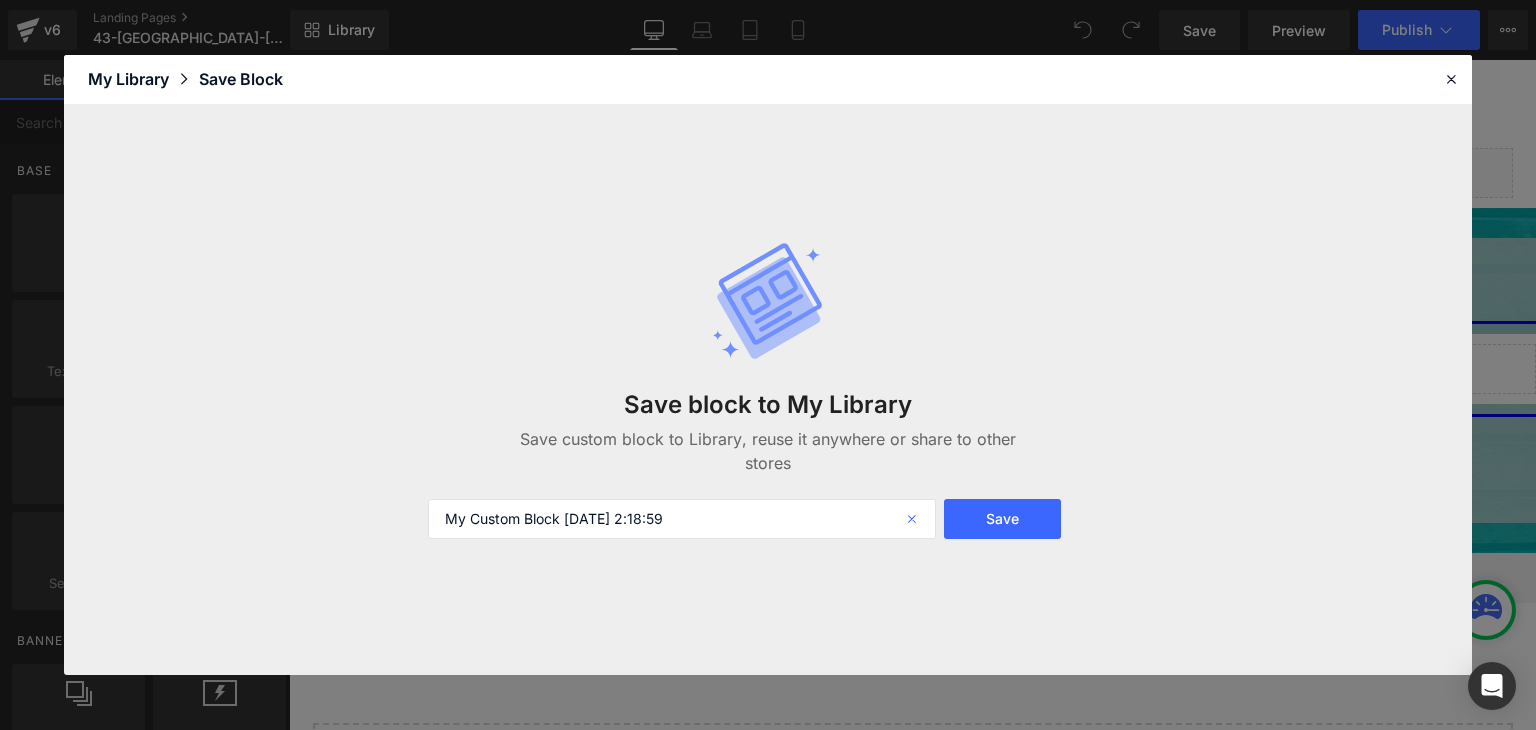 click at bounding box center (914, 519) 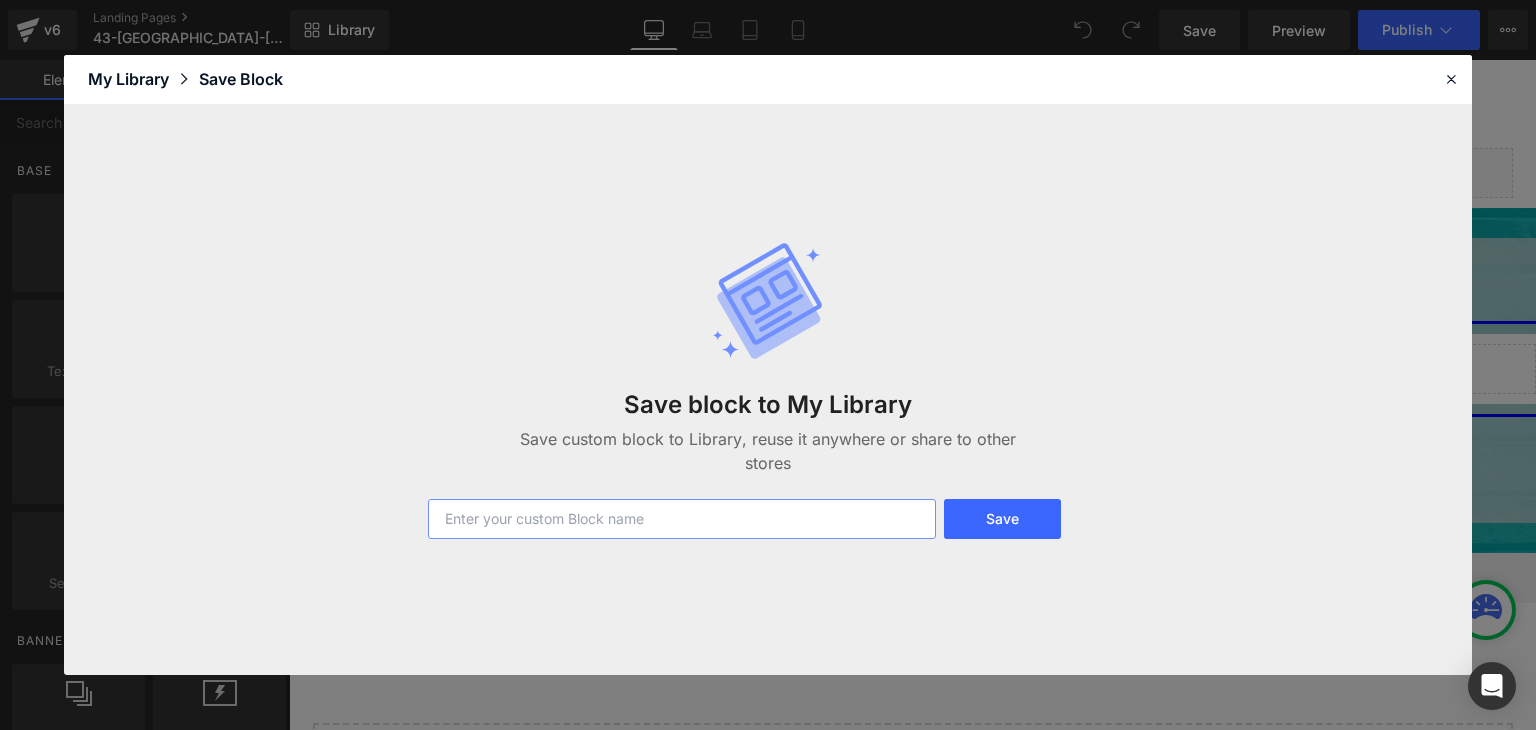 paste on "43-[GEOGRAPHIC_DATA]-[GEOGRAPHIC_DATA]" 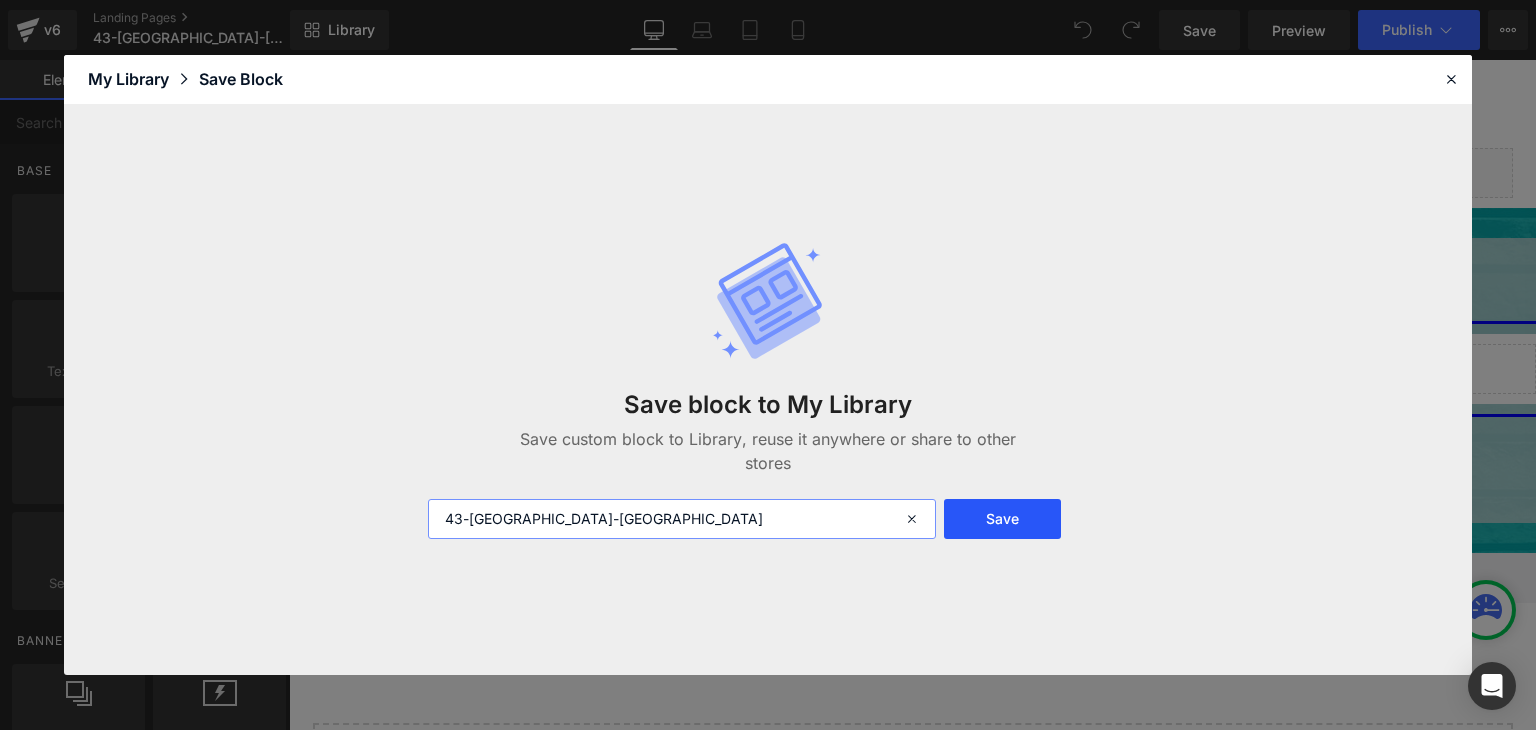 type on "43-[GEOGRAPHIC_DATA]-[GEOGRAPHIC_DATA]" 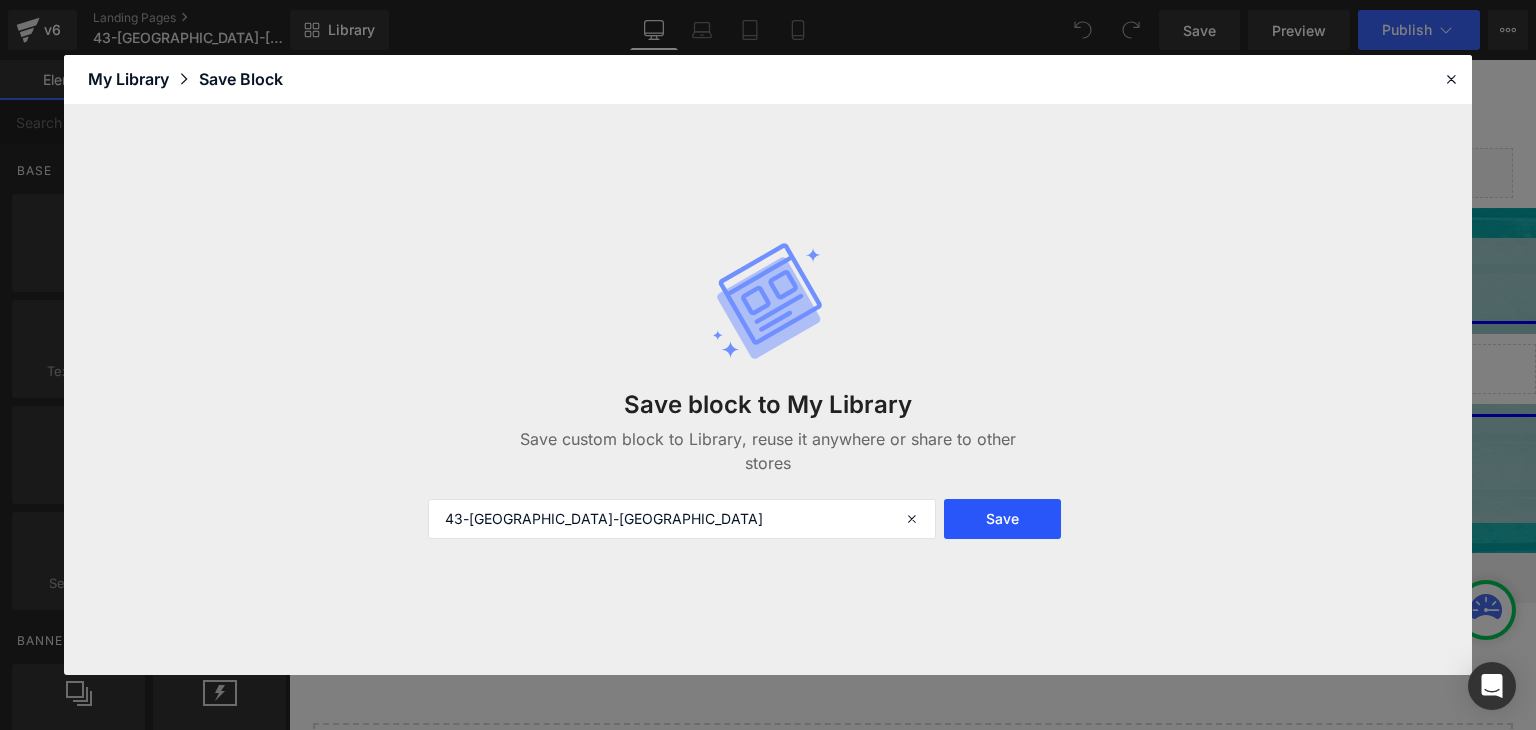 click on "Save" at bounding box center [1002, 519] 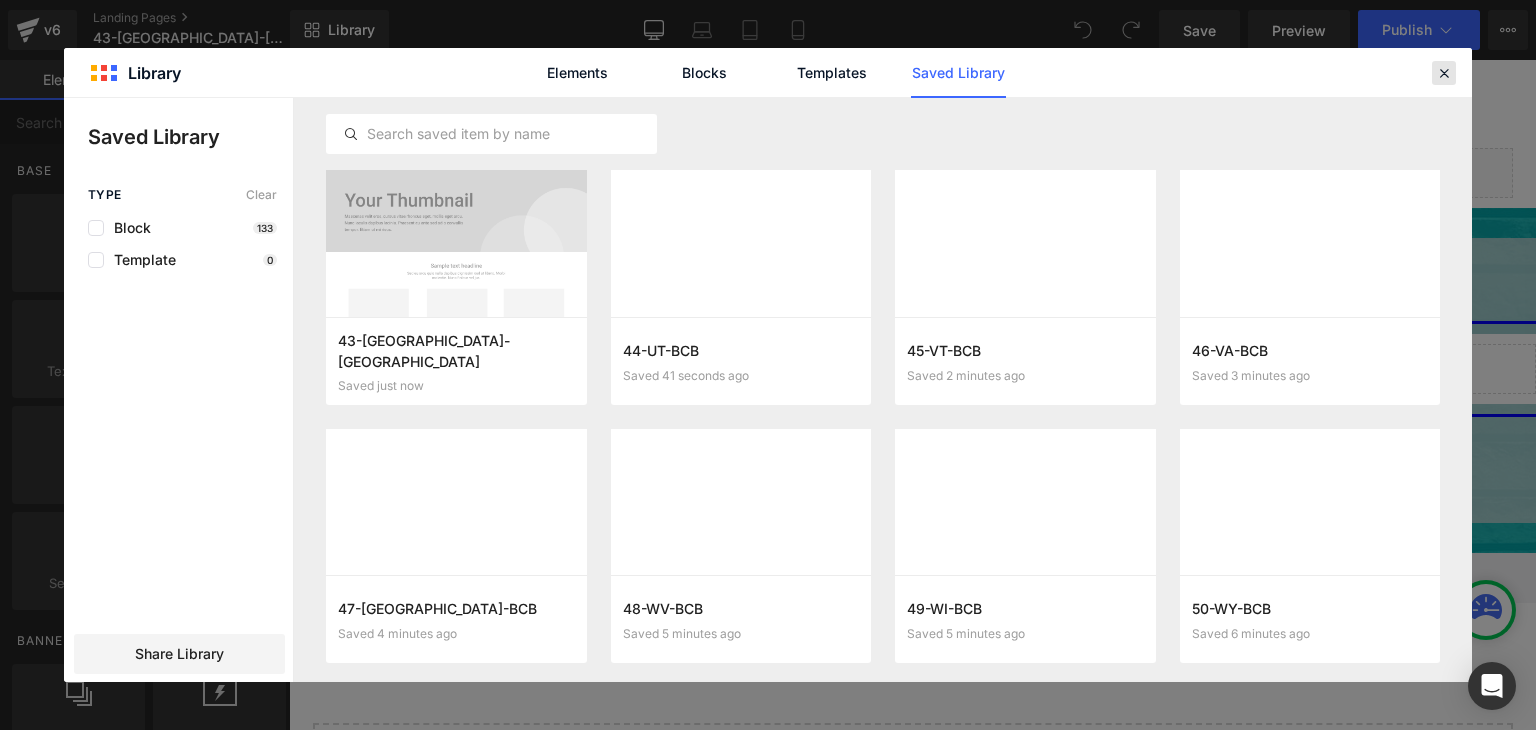 click at bounding box center (1444, 73) 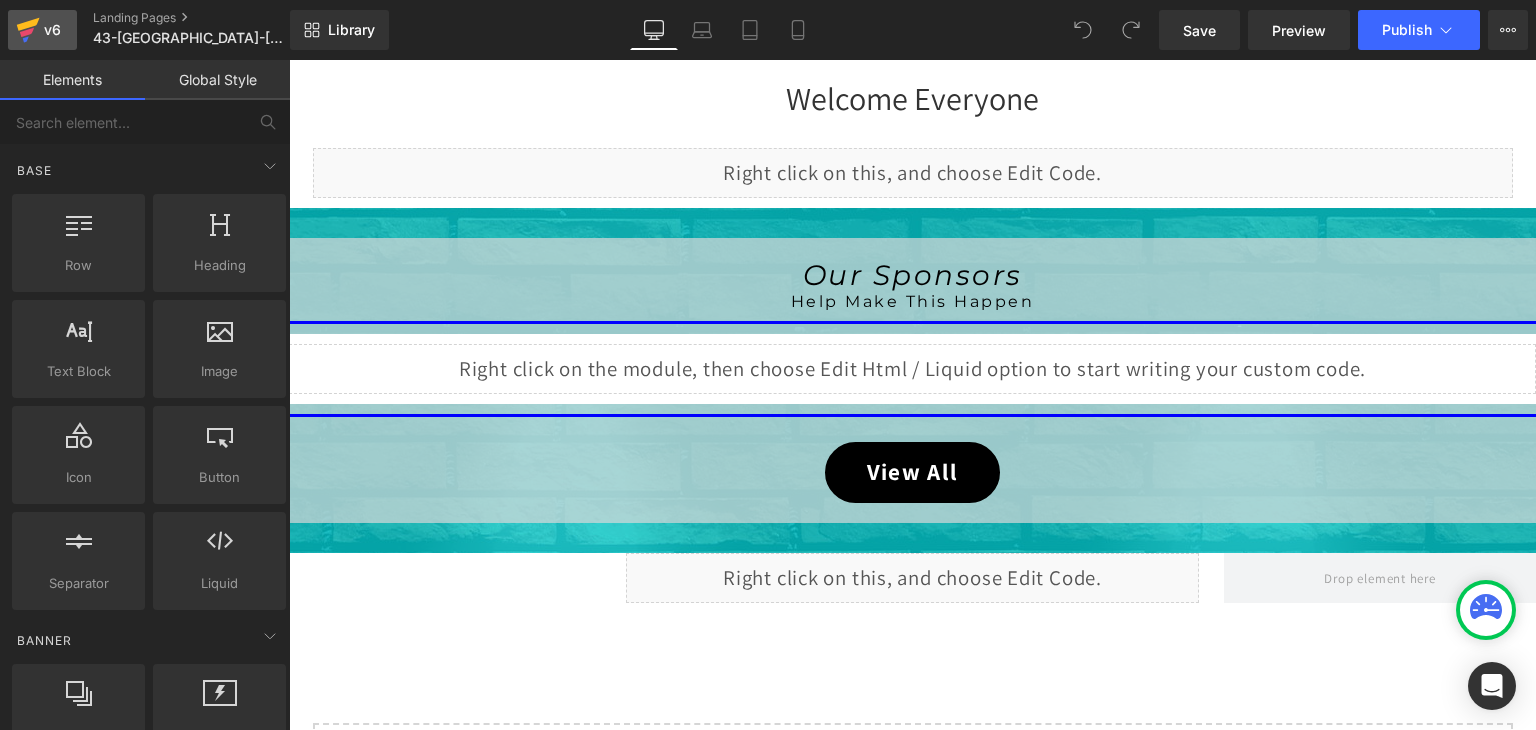 click 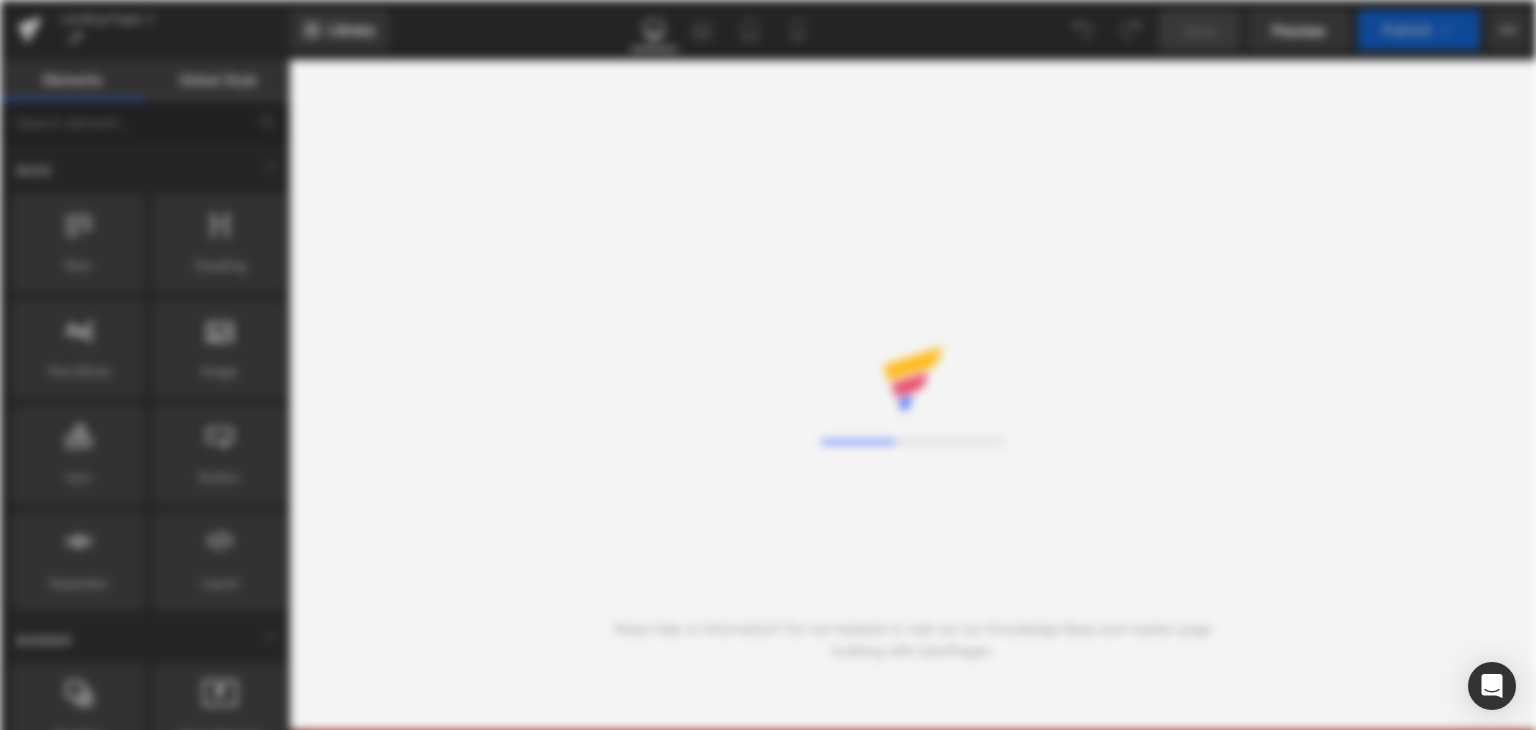 scroll, scrollTop: 0, scrollLeft: 0, axis: both 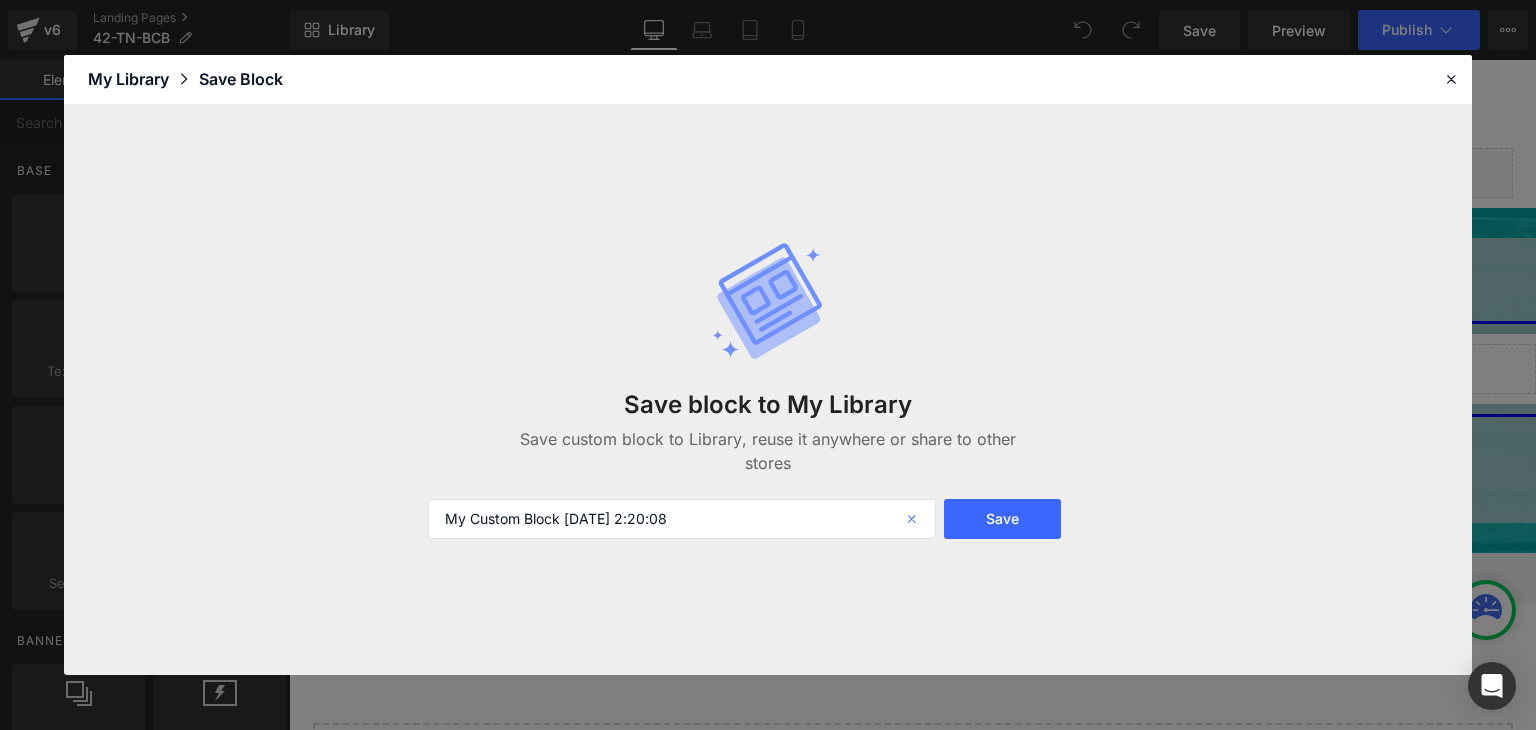click at bounding box center (914, 519) 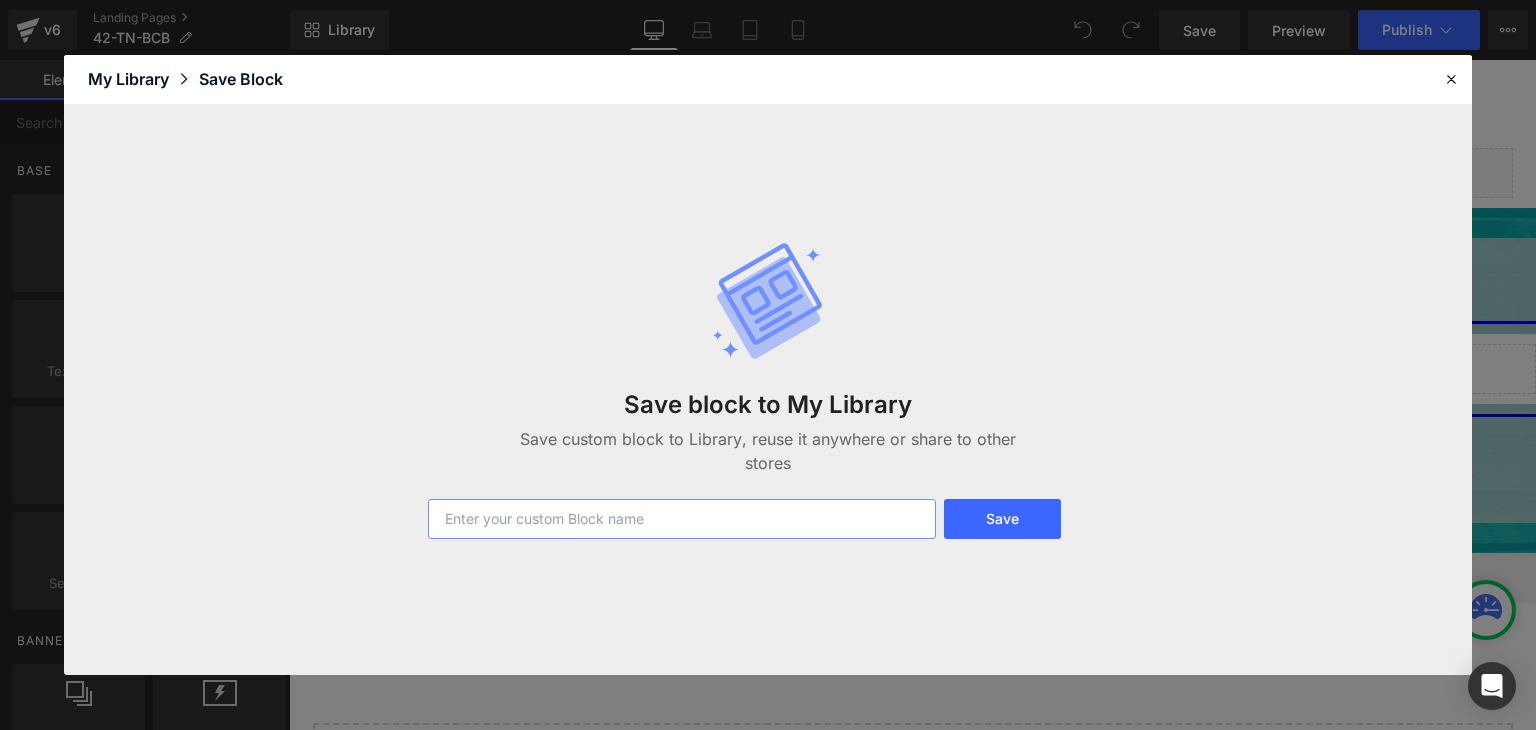 paste on "42-TN-BCB" 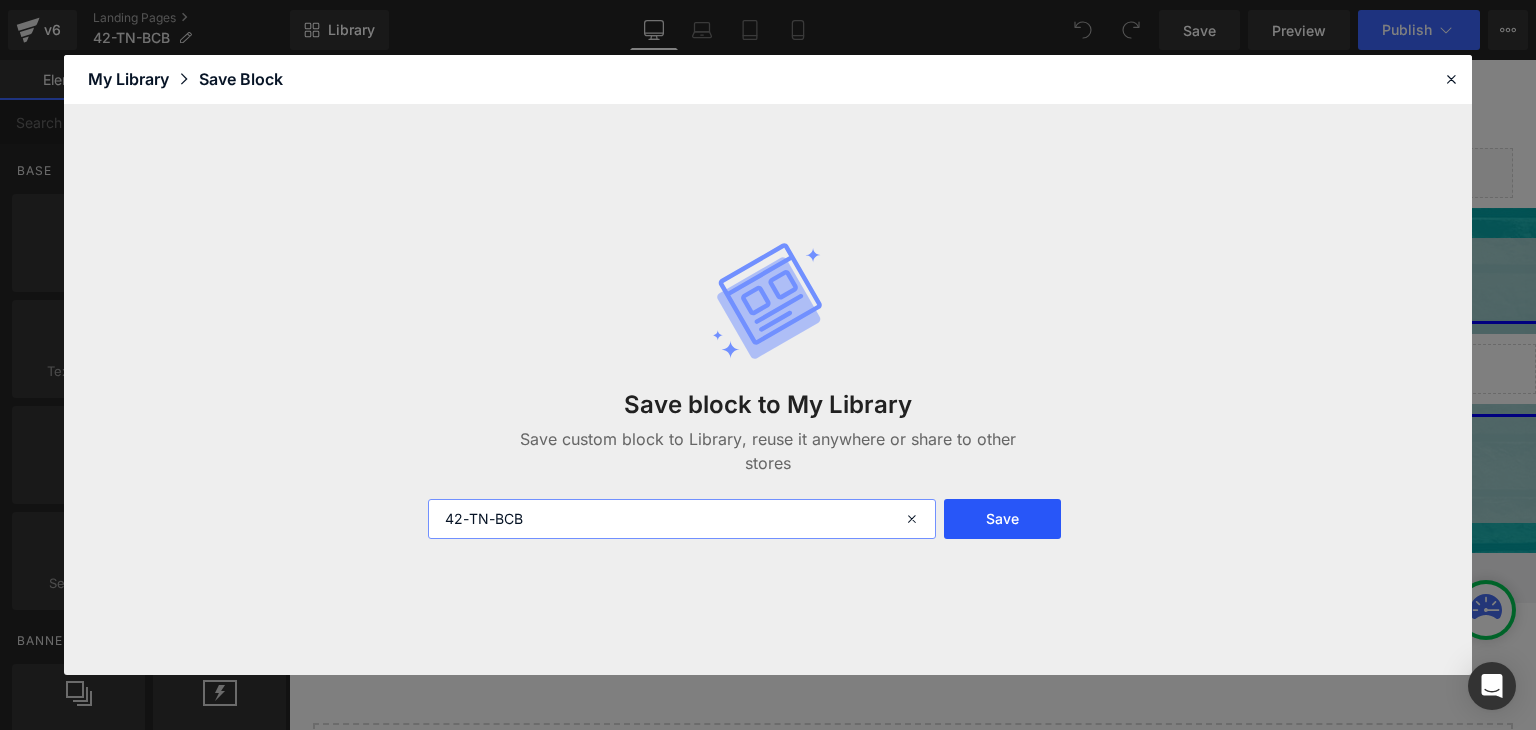 type on "42-TN-BCB" 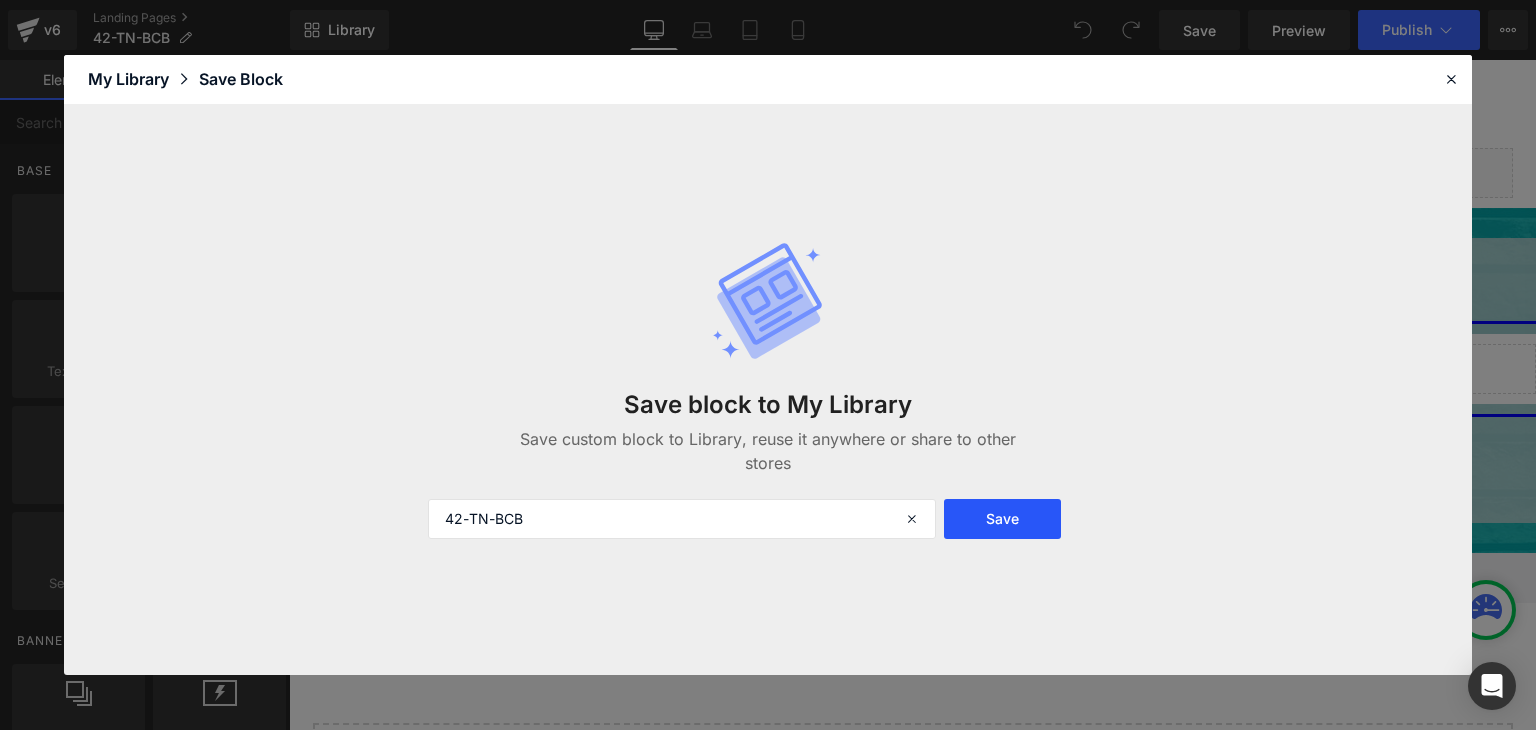 click on "Save" at bounding box center [1002, 519] 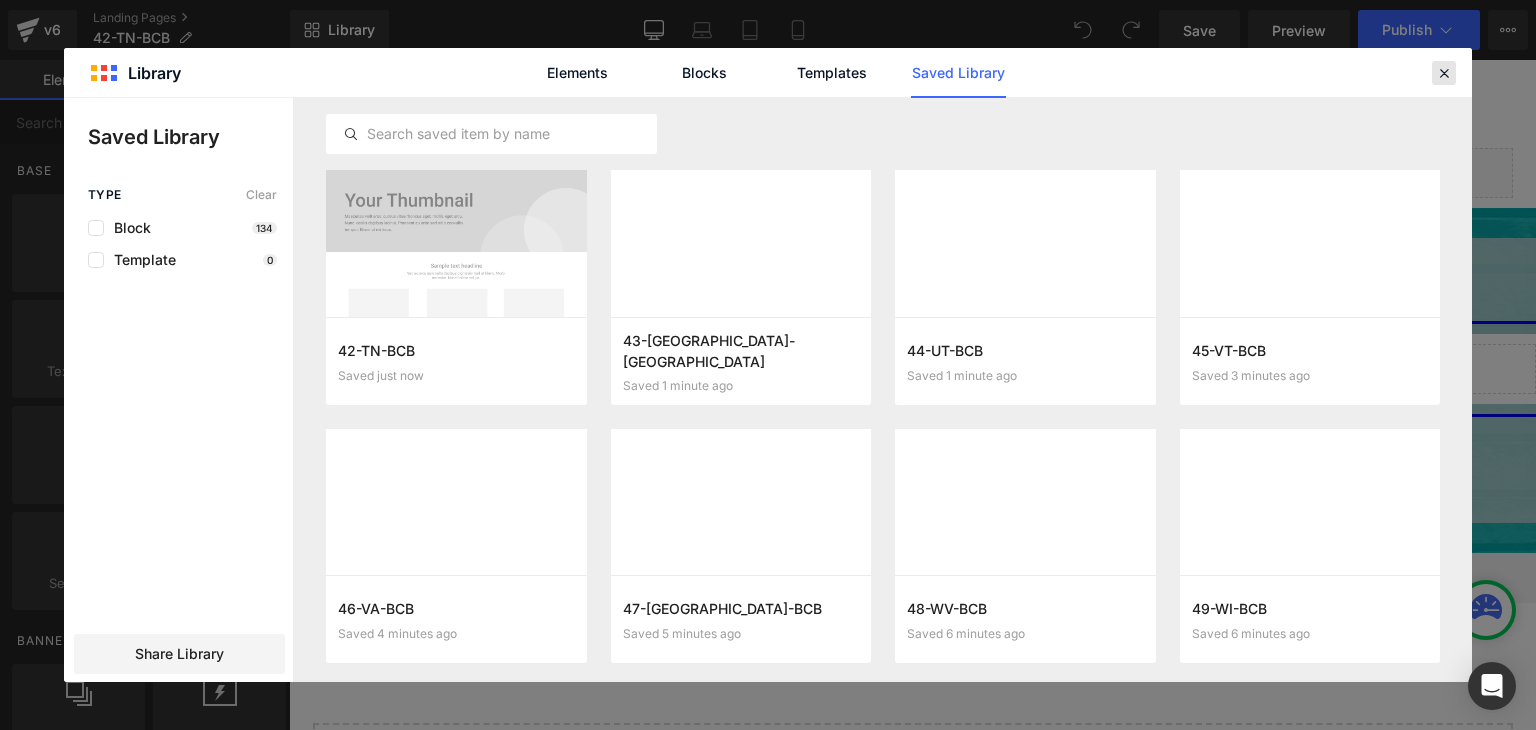 click 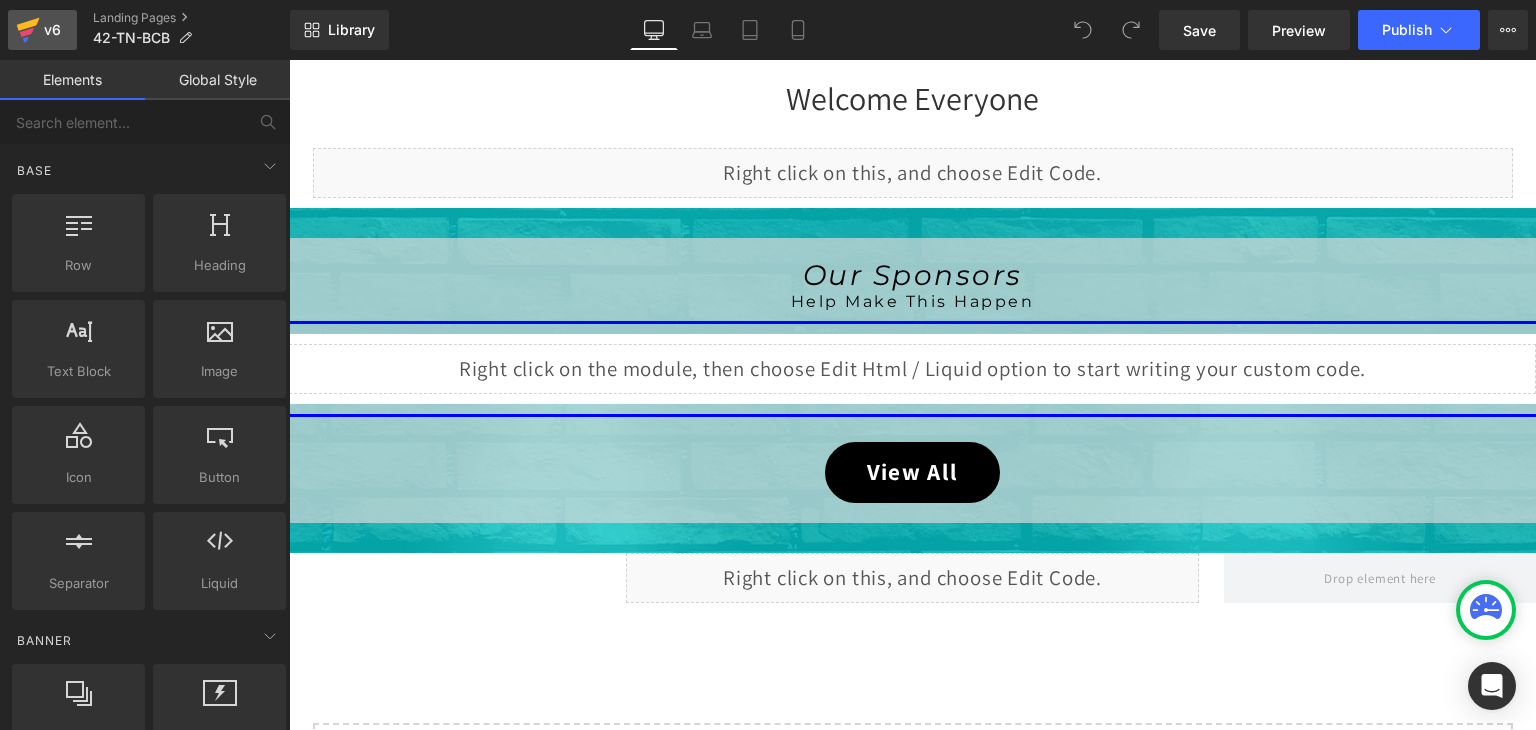 click 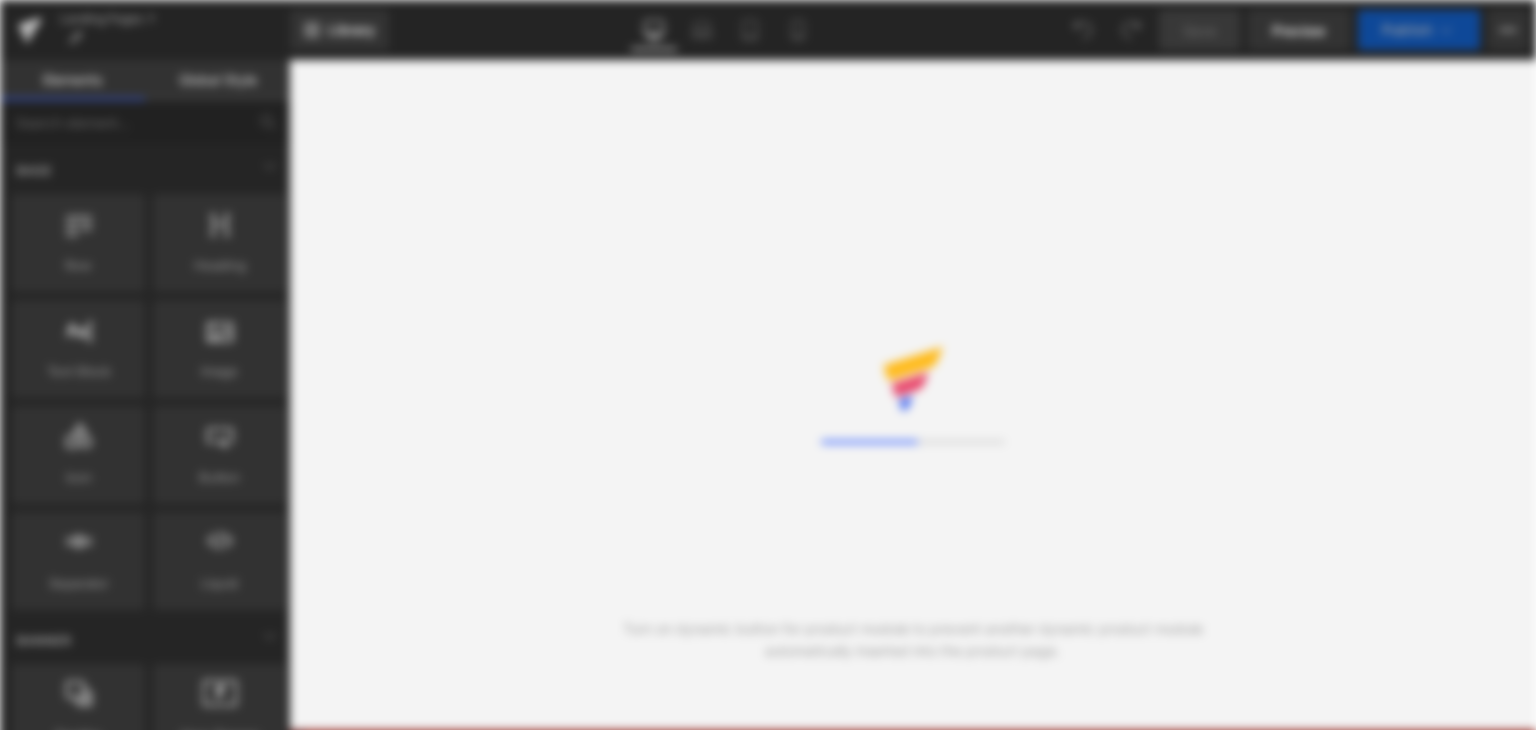 scroll, scrollTop: 0, scrollLeft: 0, axis: both 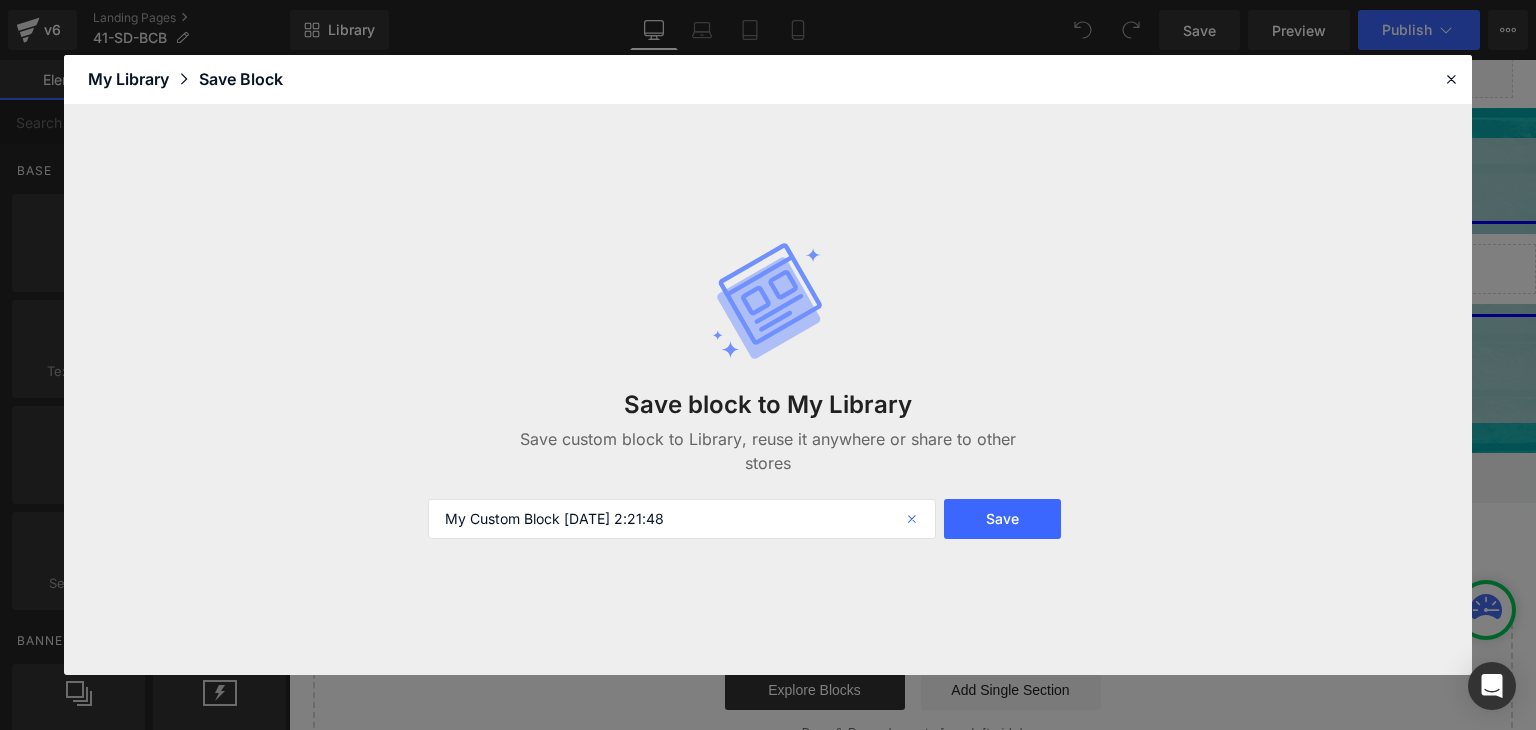 click at bounding box center [914, 519] 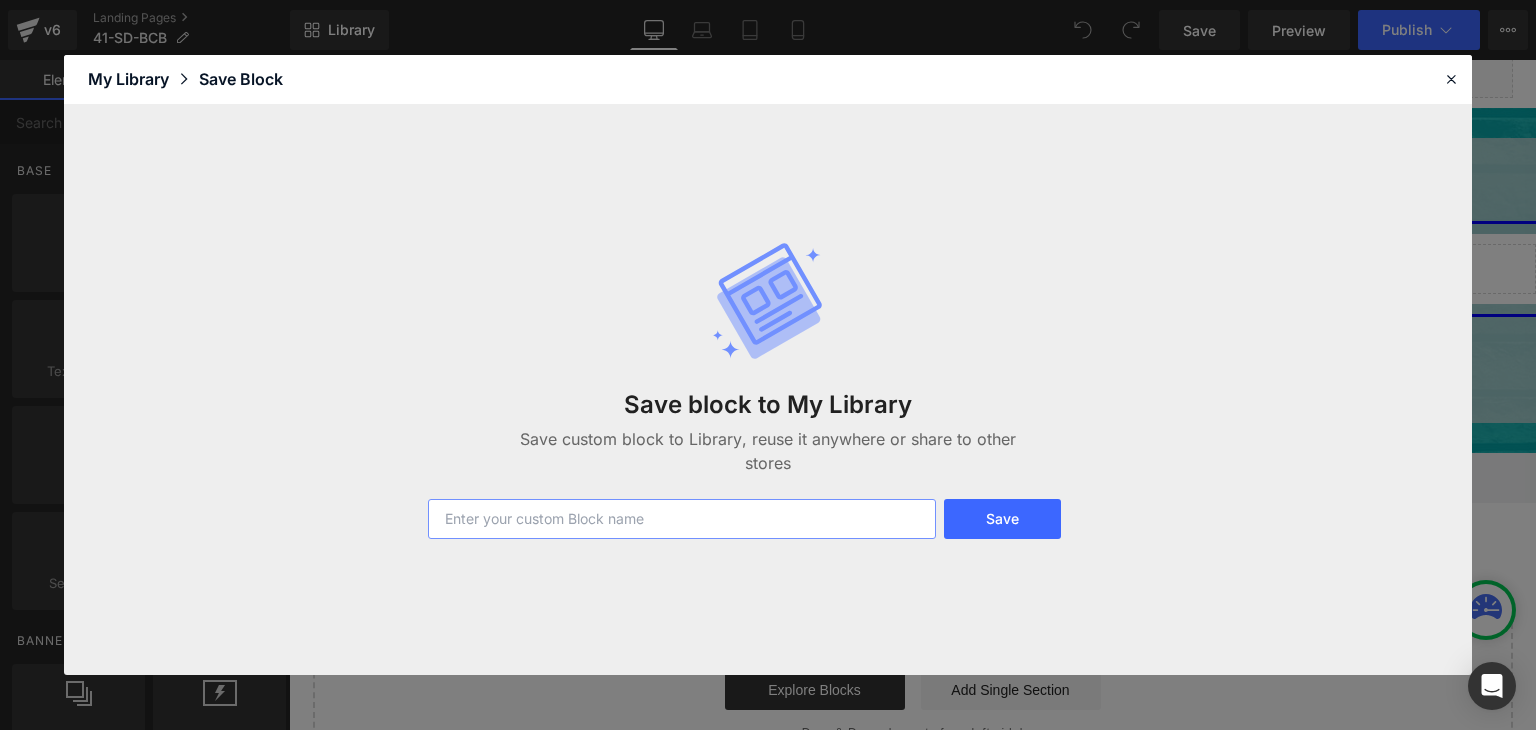 paste on "41-SD-BCB" 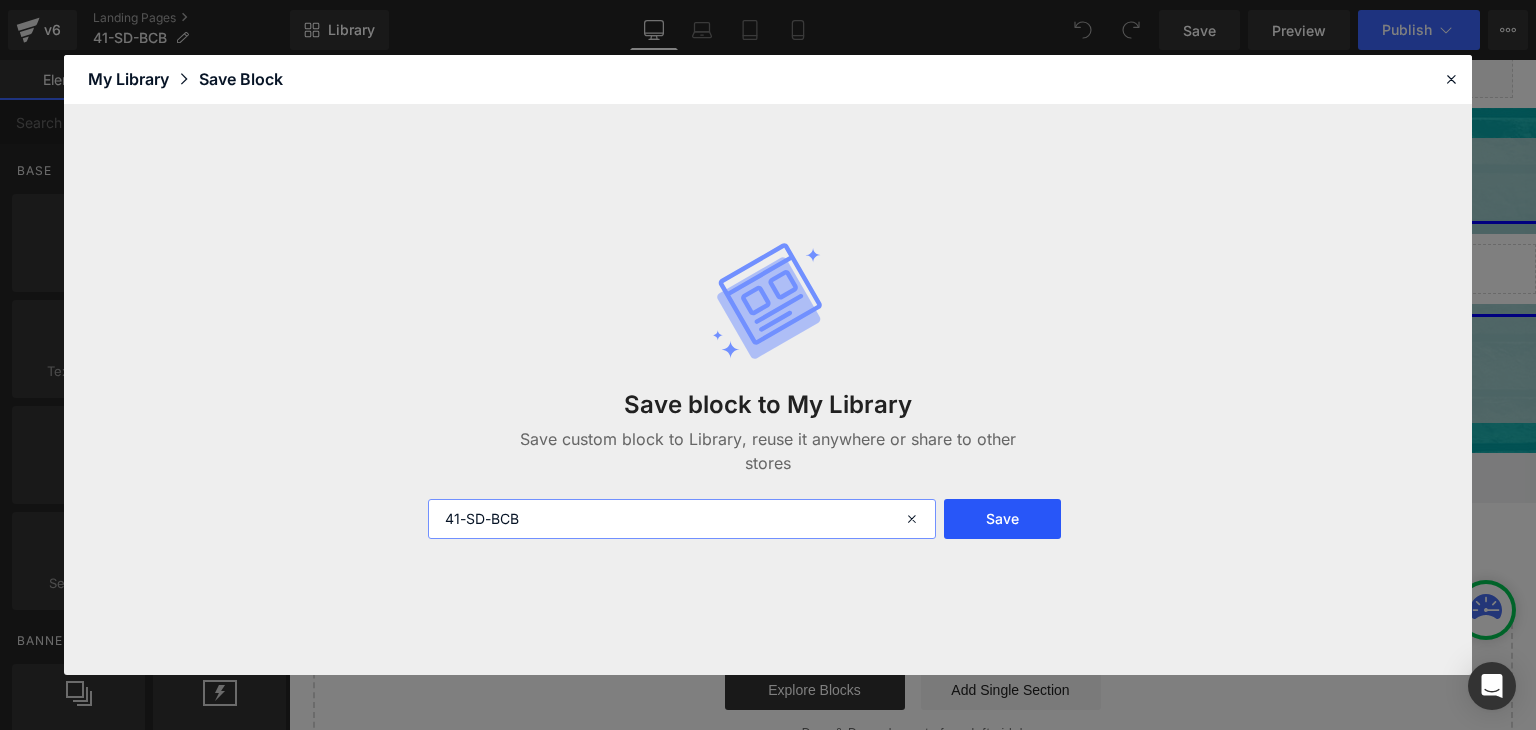 type on "41-SD-BCB" 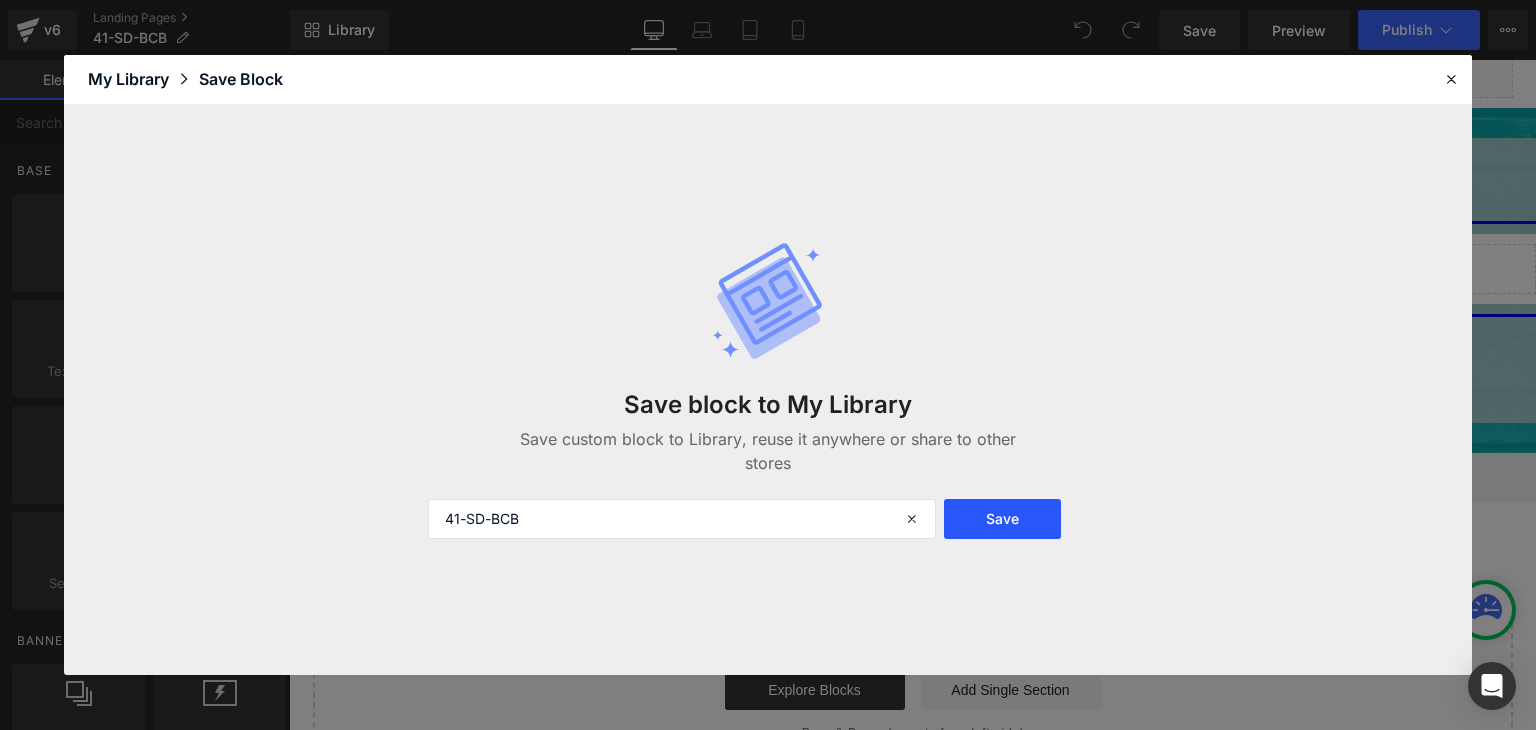 click on "Save" at bounding box center (1002, 519) 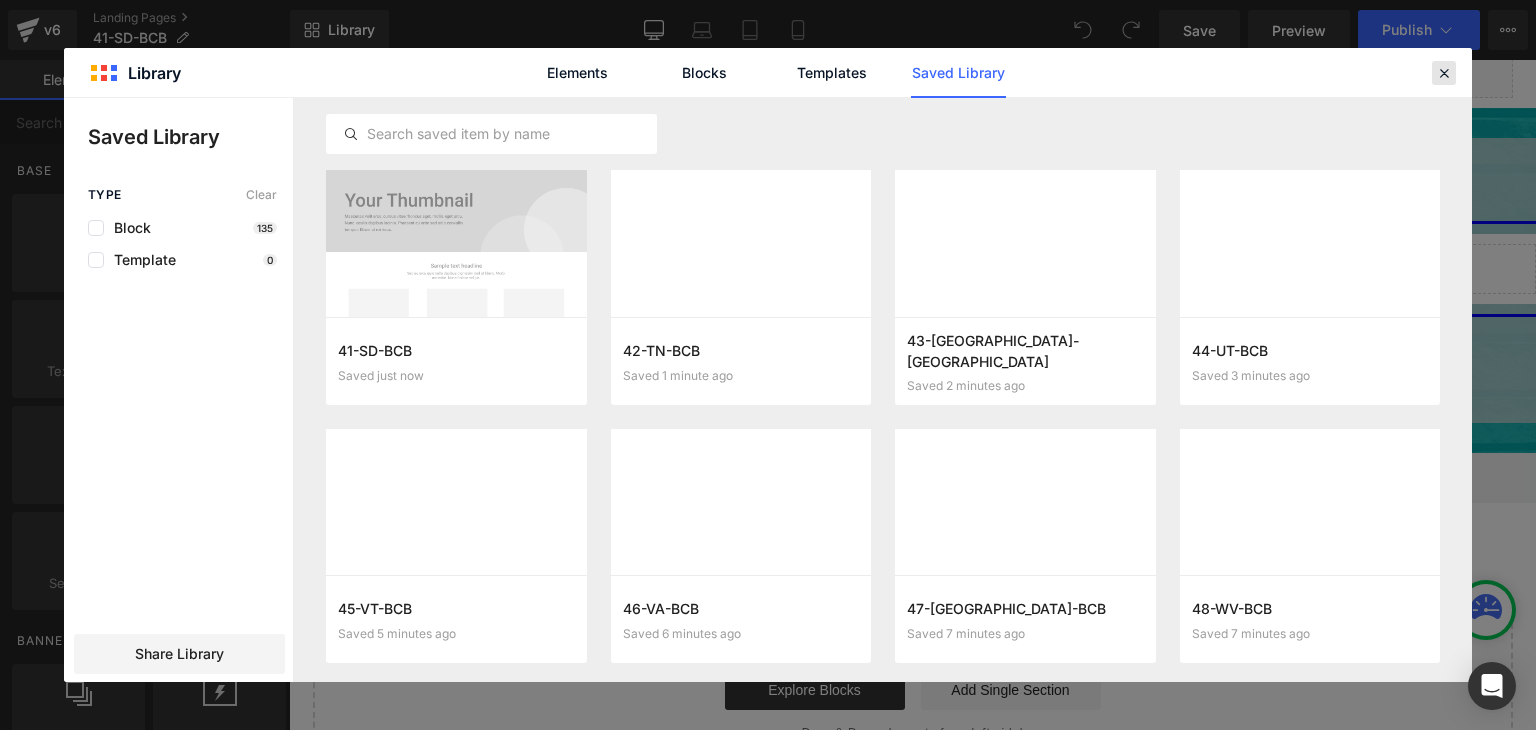 click 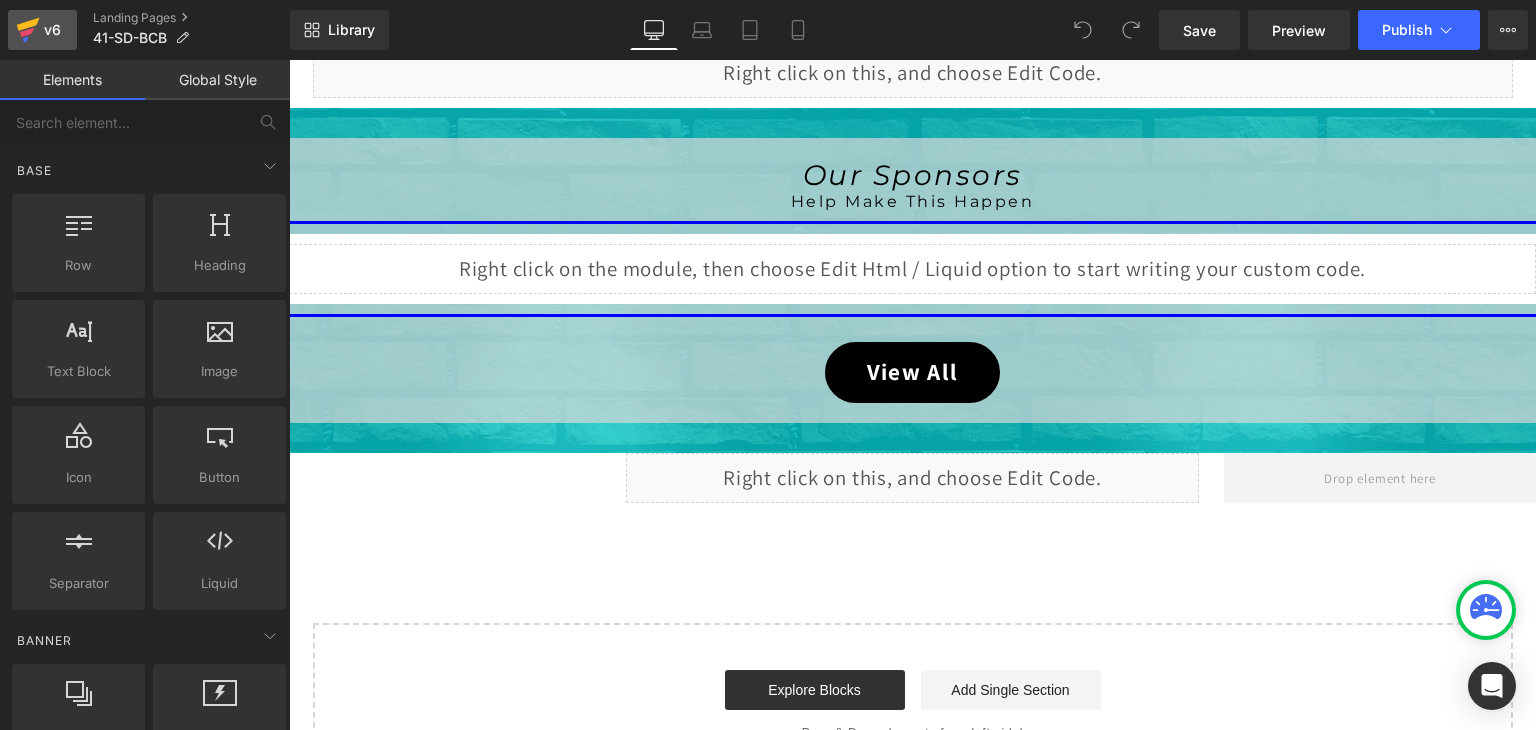 click 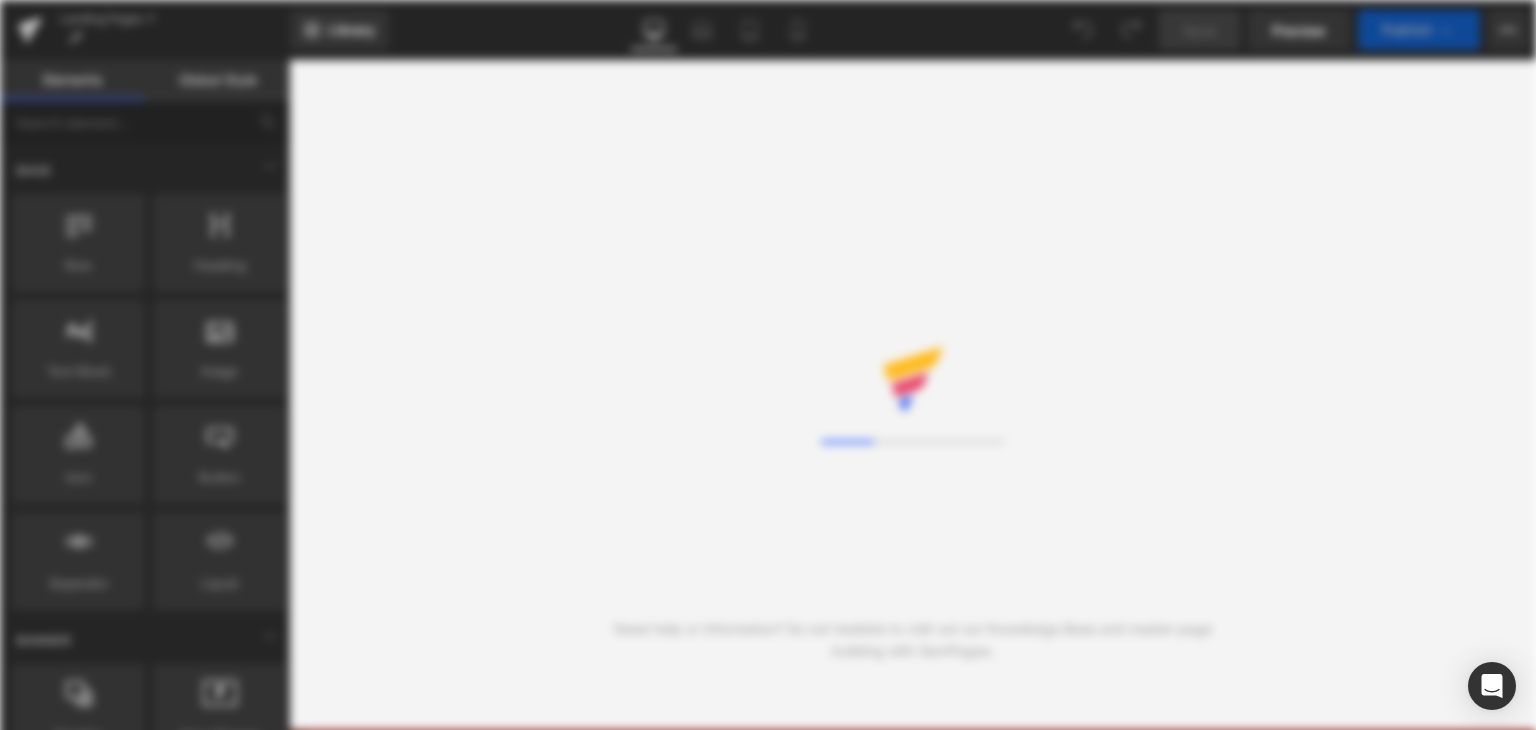scroll, scrollTop: 0, scrollLeft: 0, axis: both 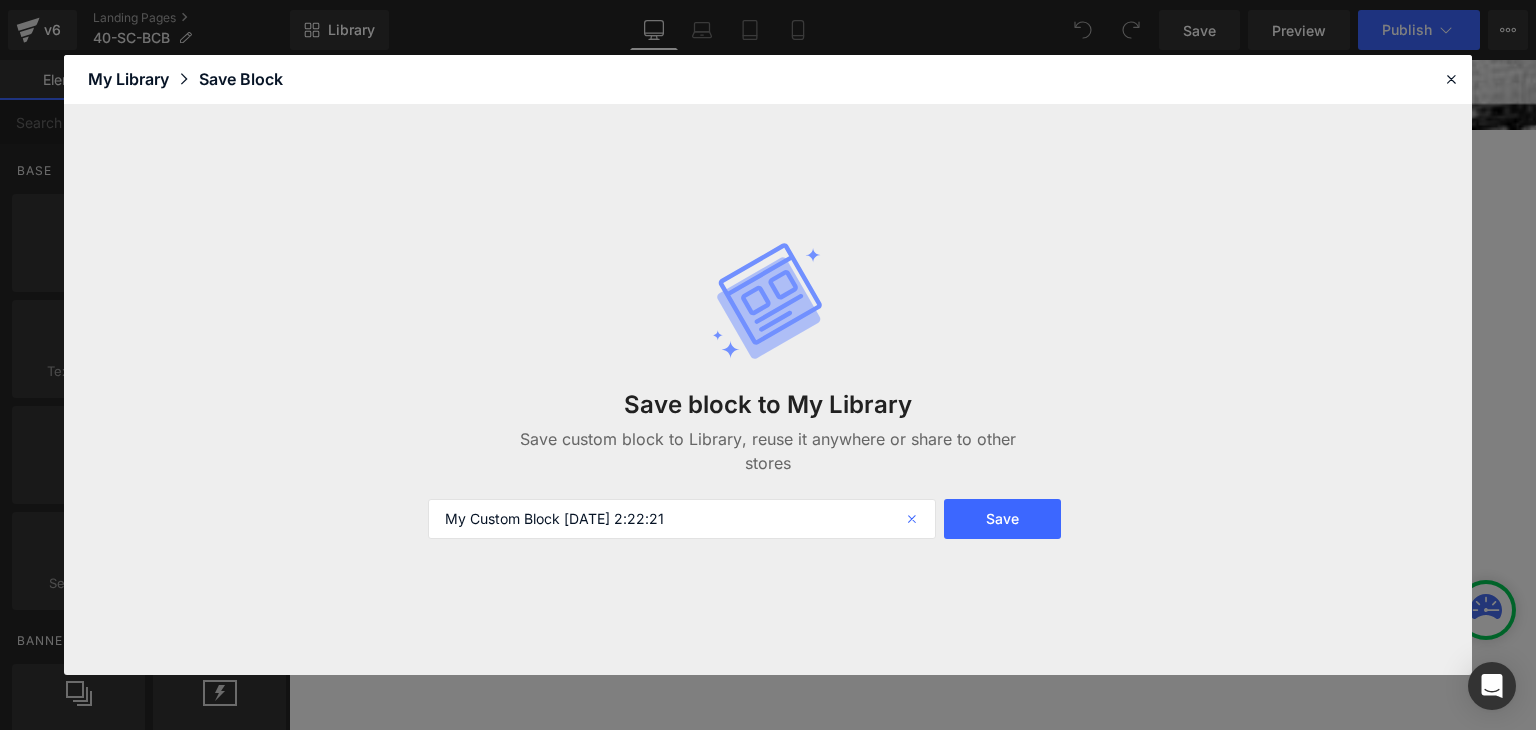 click at bounding box center [914, 519] 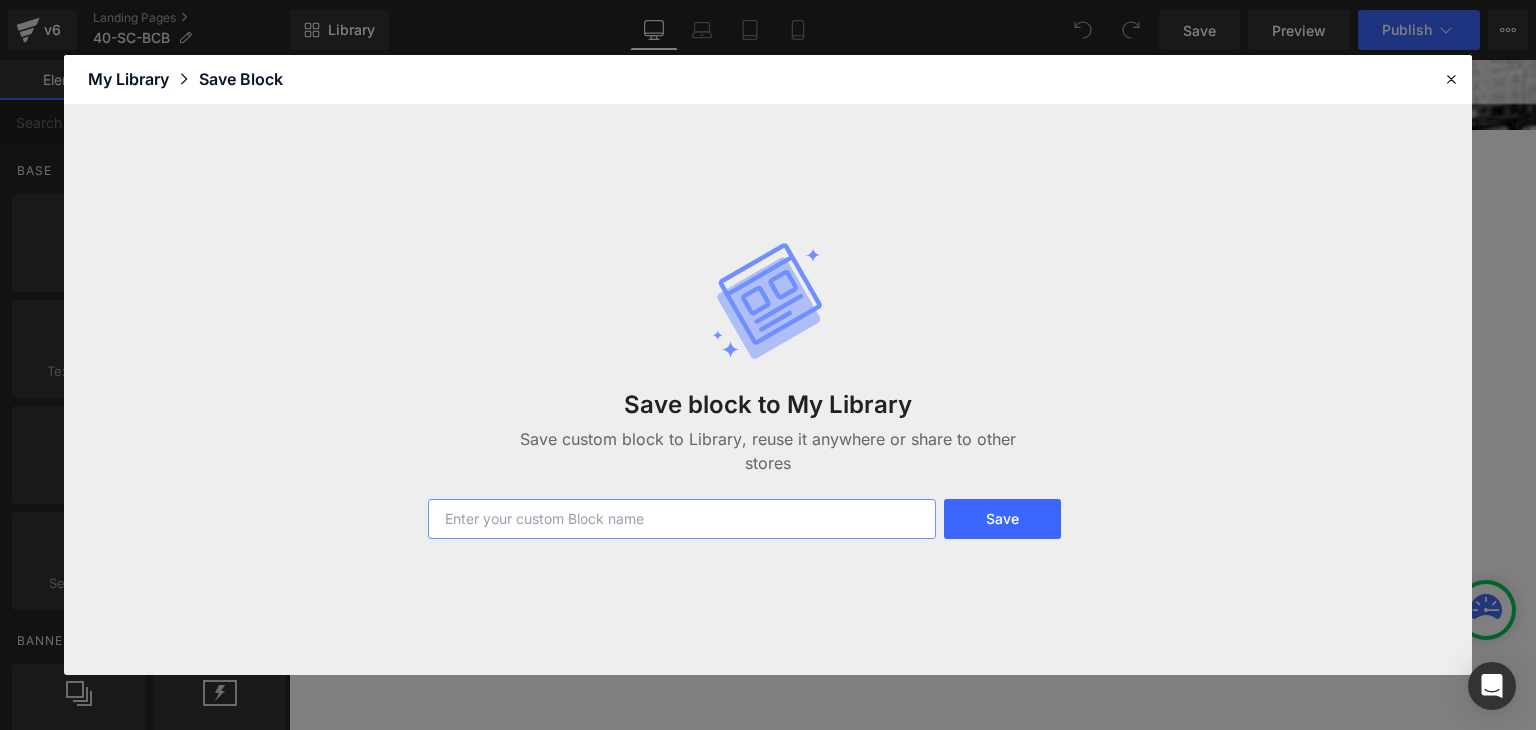 paste on "40-SC-BCB" 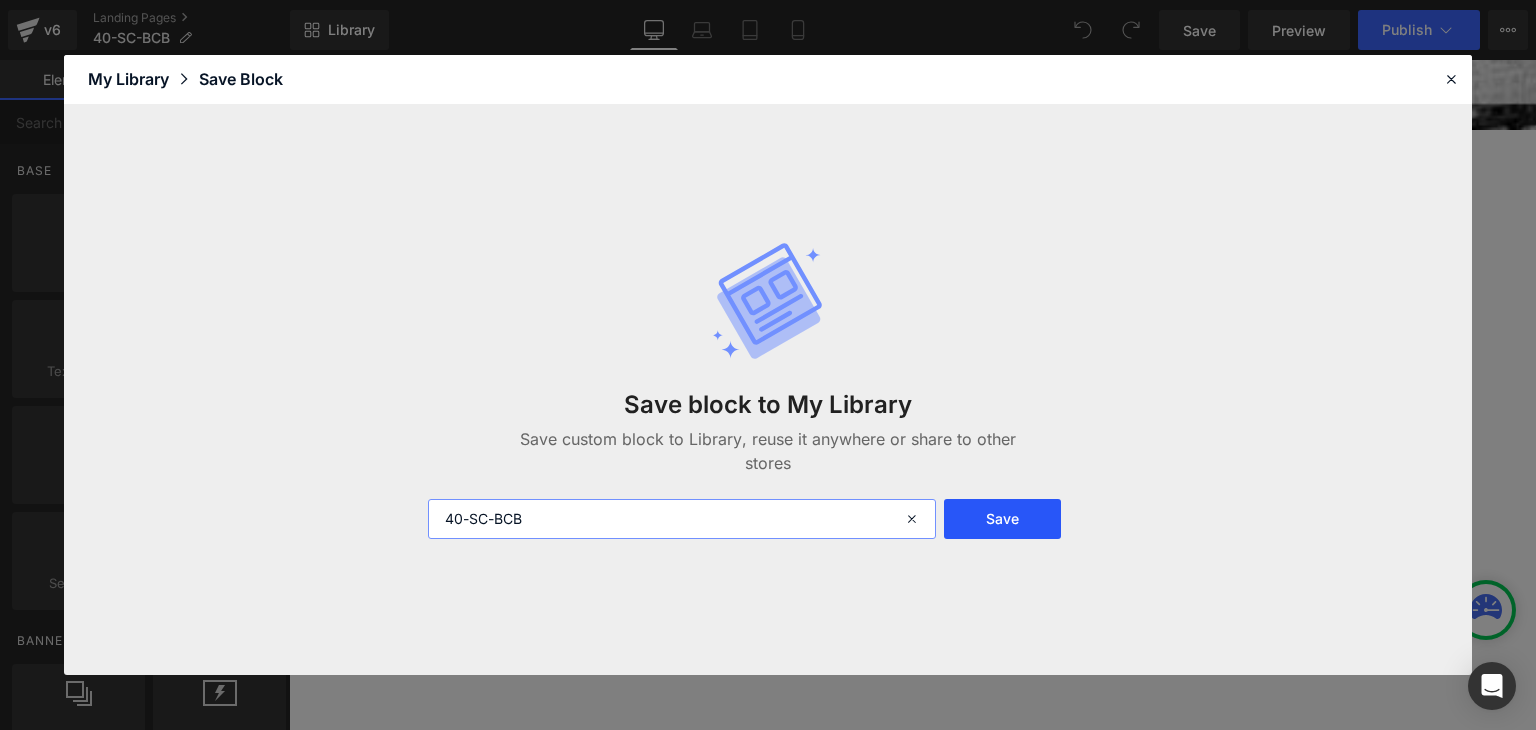 type on "40-SC-BCB" 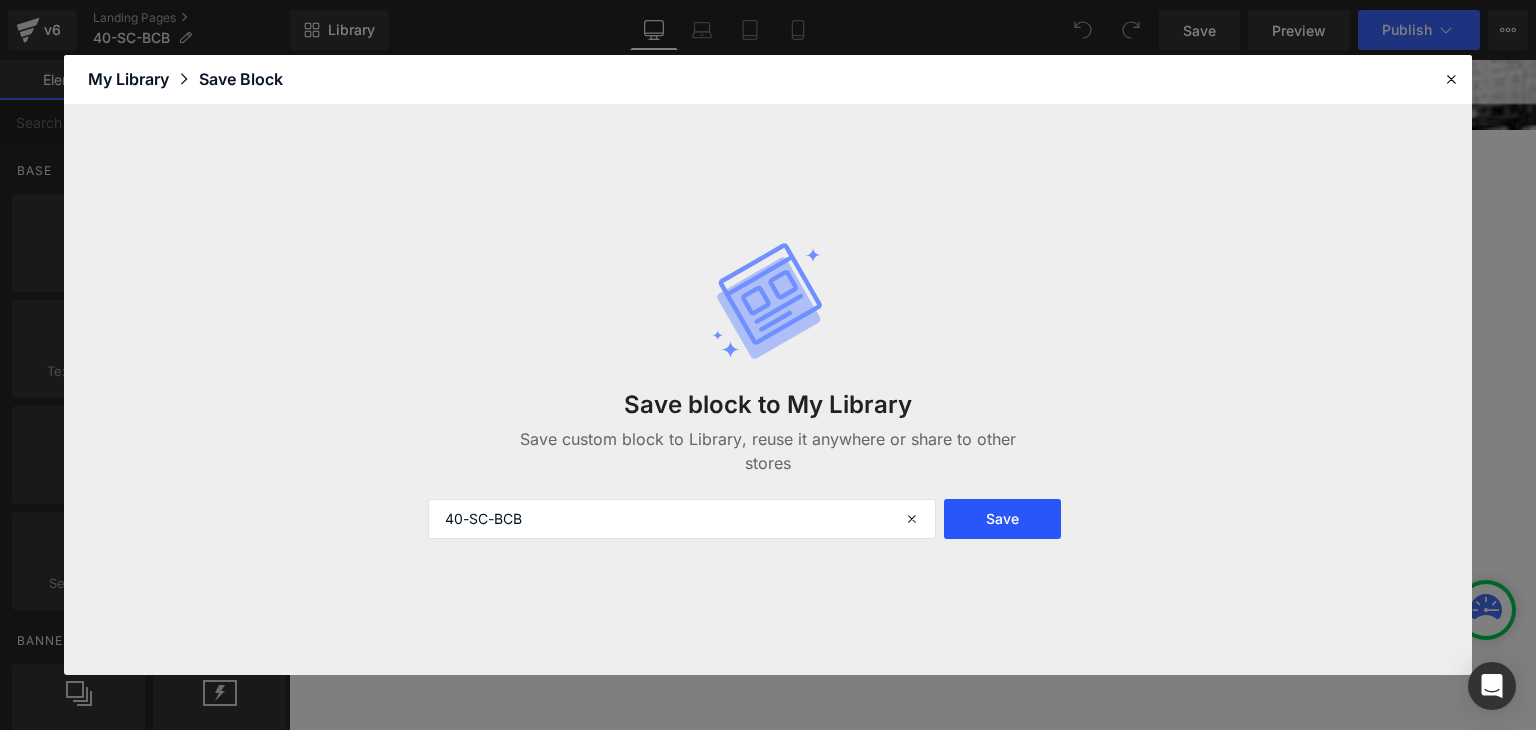 click on "Save" at bounding box center (1002, 519) 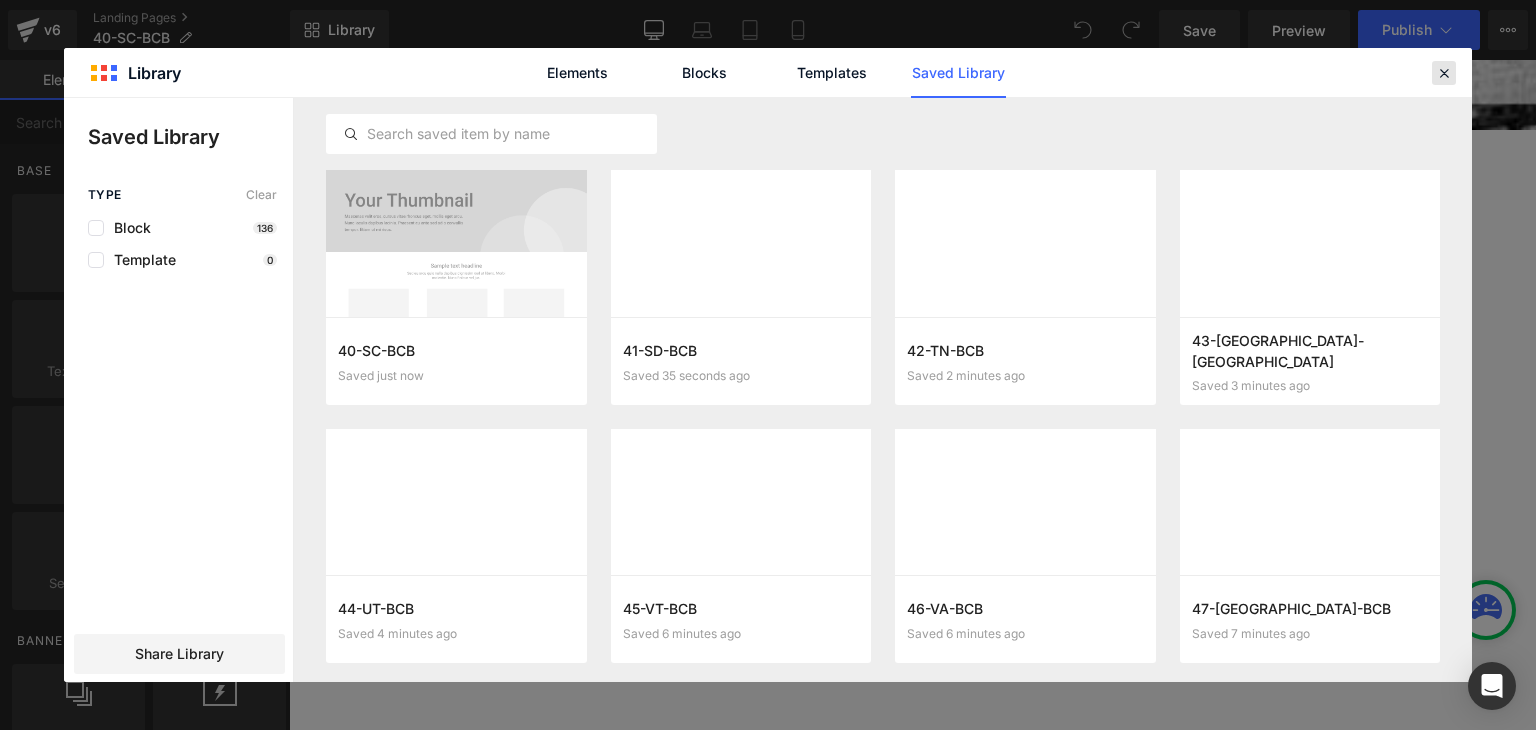 click at bounding box center [1444, 73] 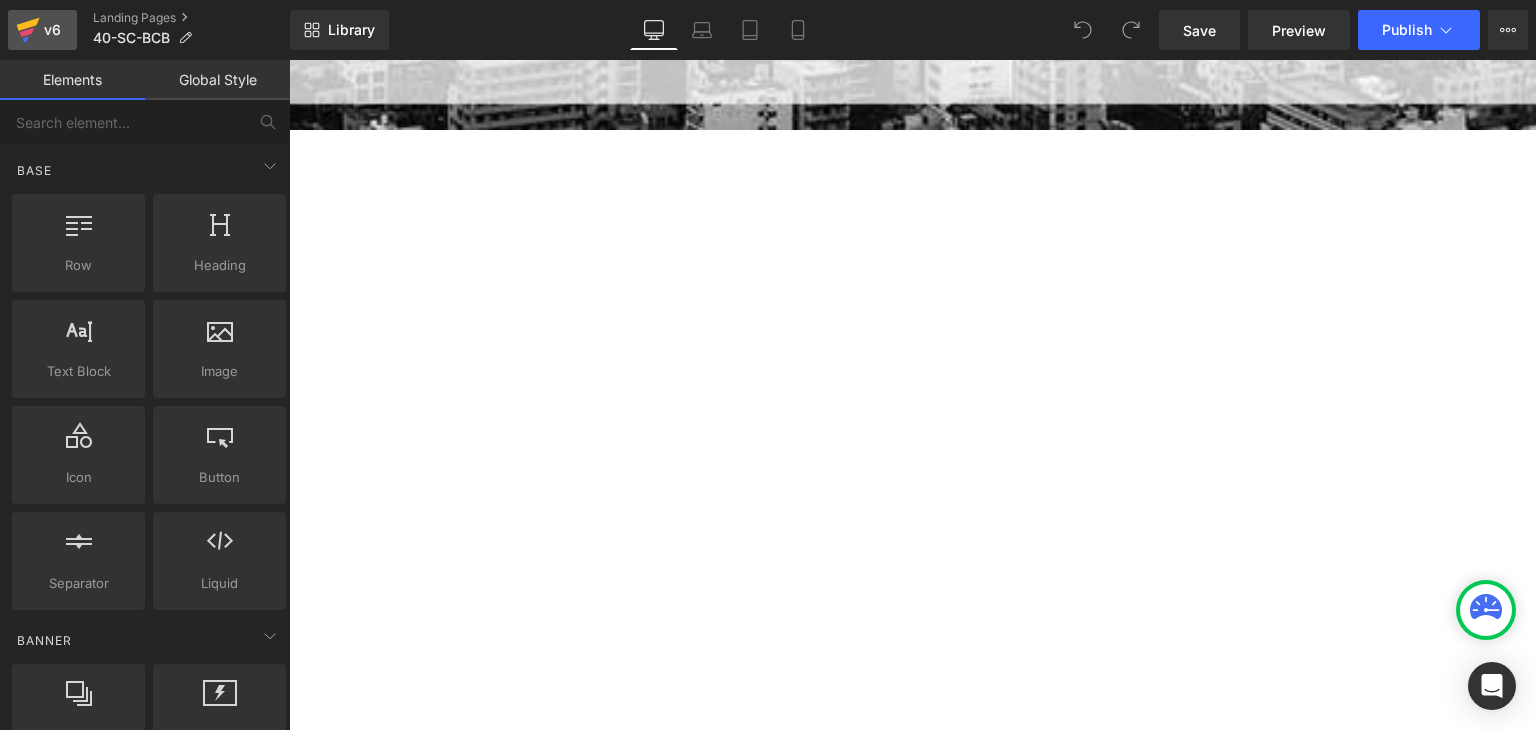 click 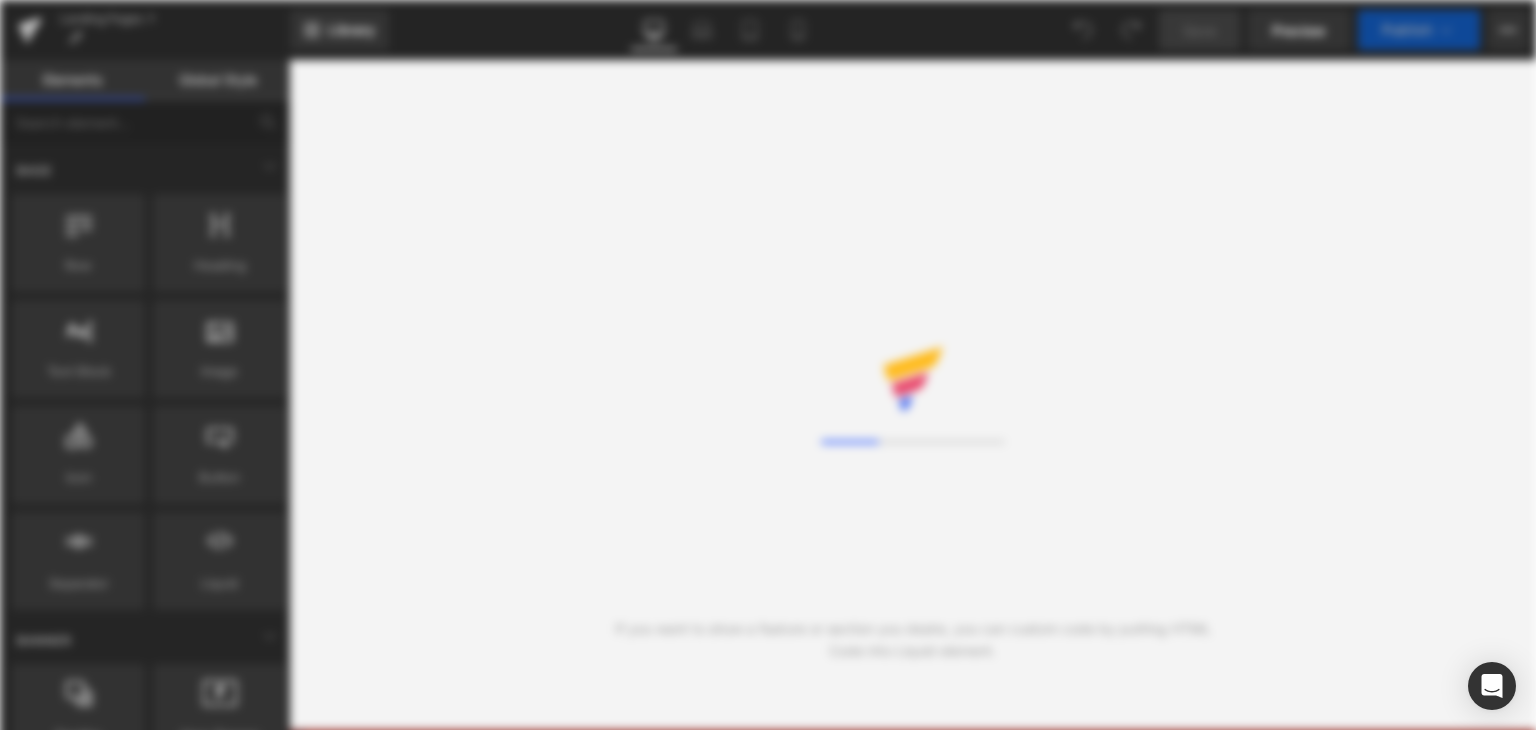 scroll, scrollTop: 0, scrollLeft: 0, axis: both 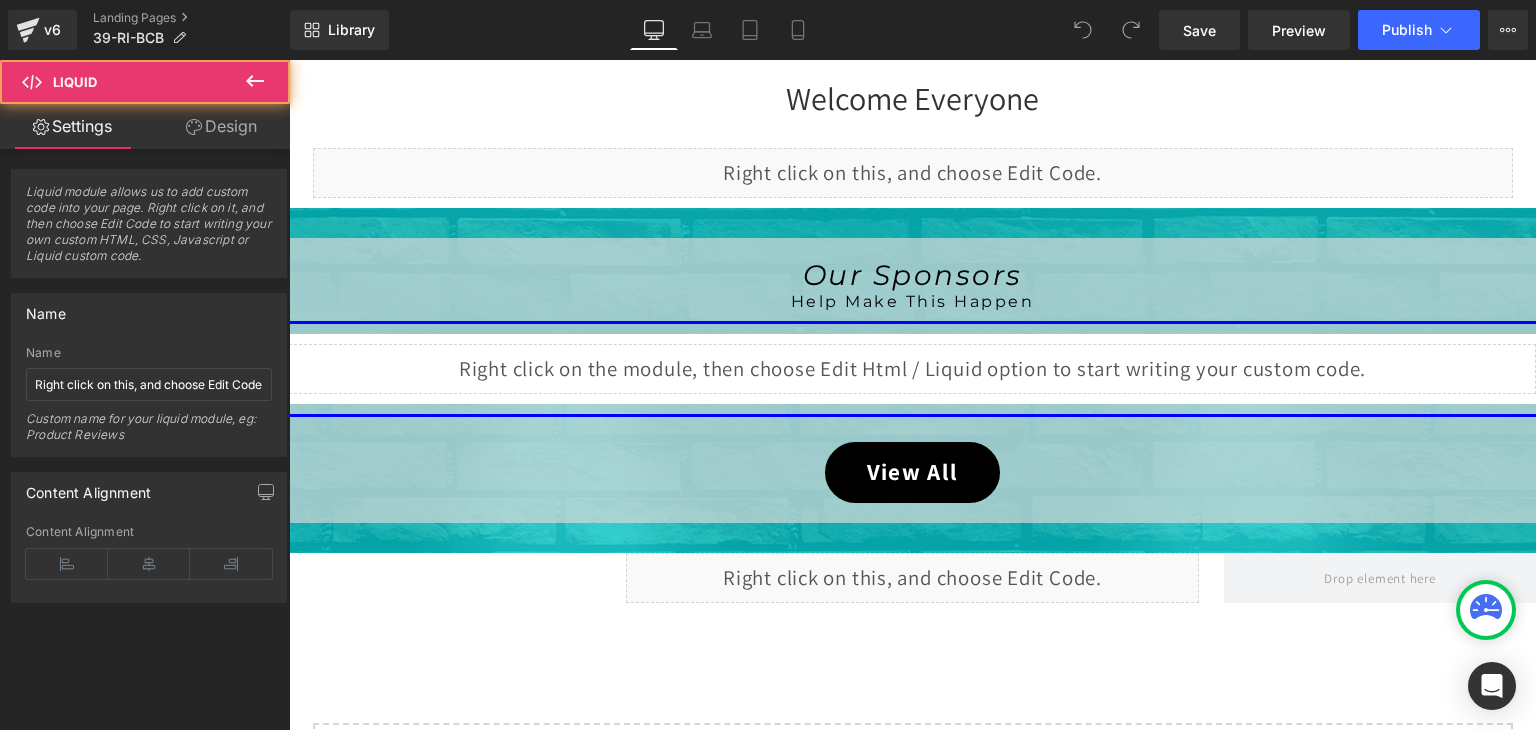 click on "Liquid" at bounding box center [912, 369] 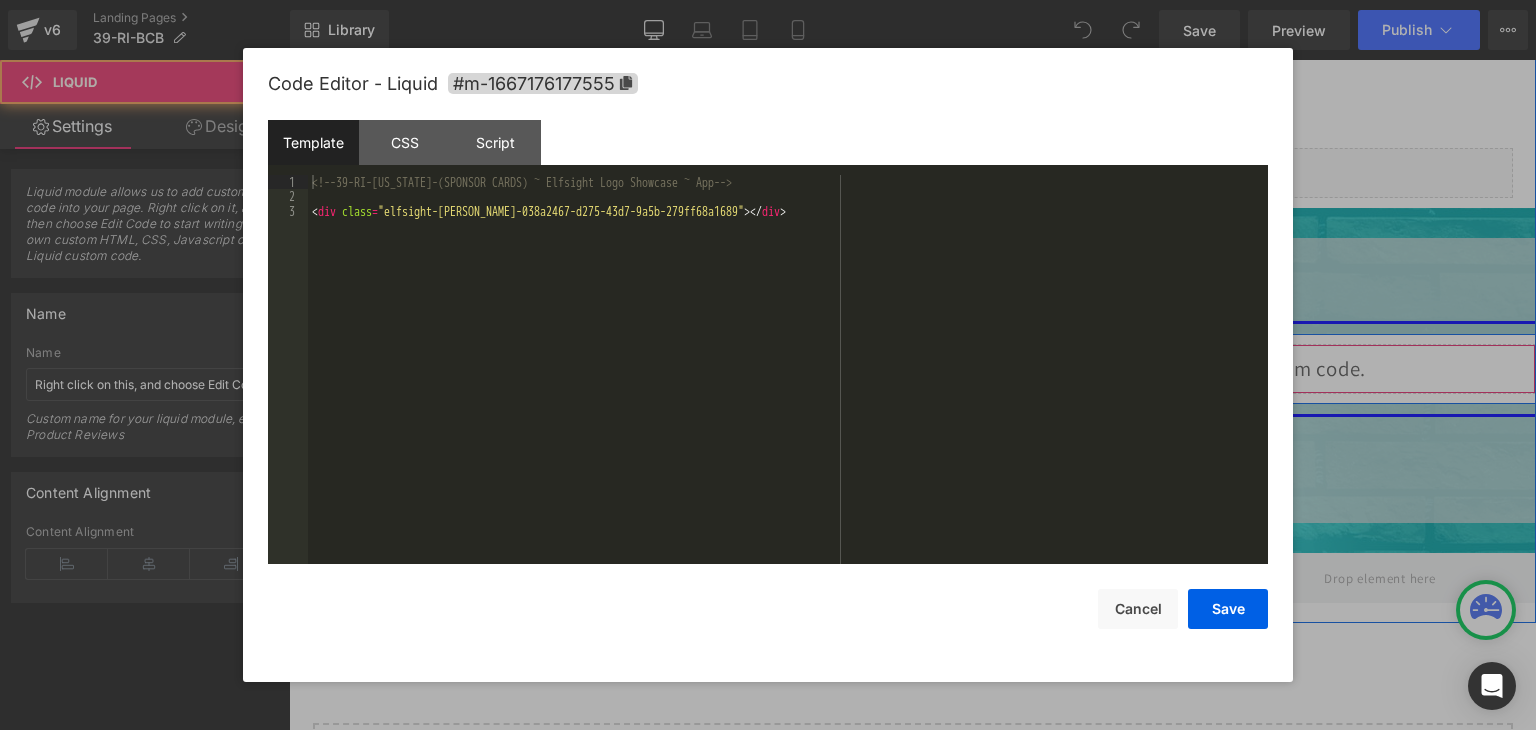 click on "Liquid" at bounding box center [912, 369] 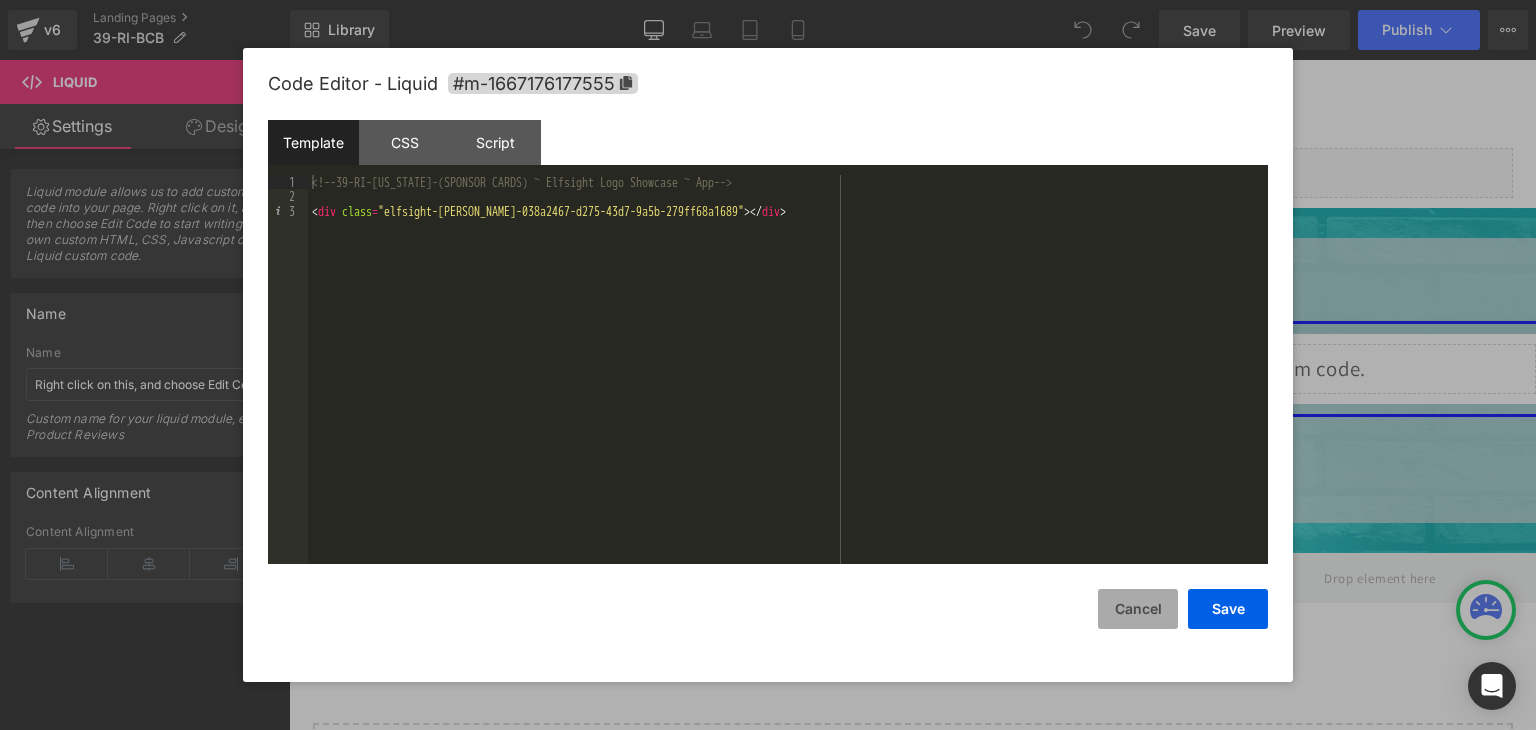 click on "Cancel" at bounding box center [1138, 609] 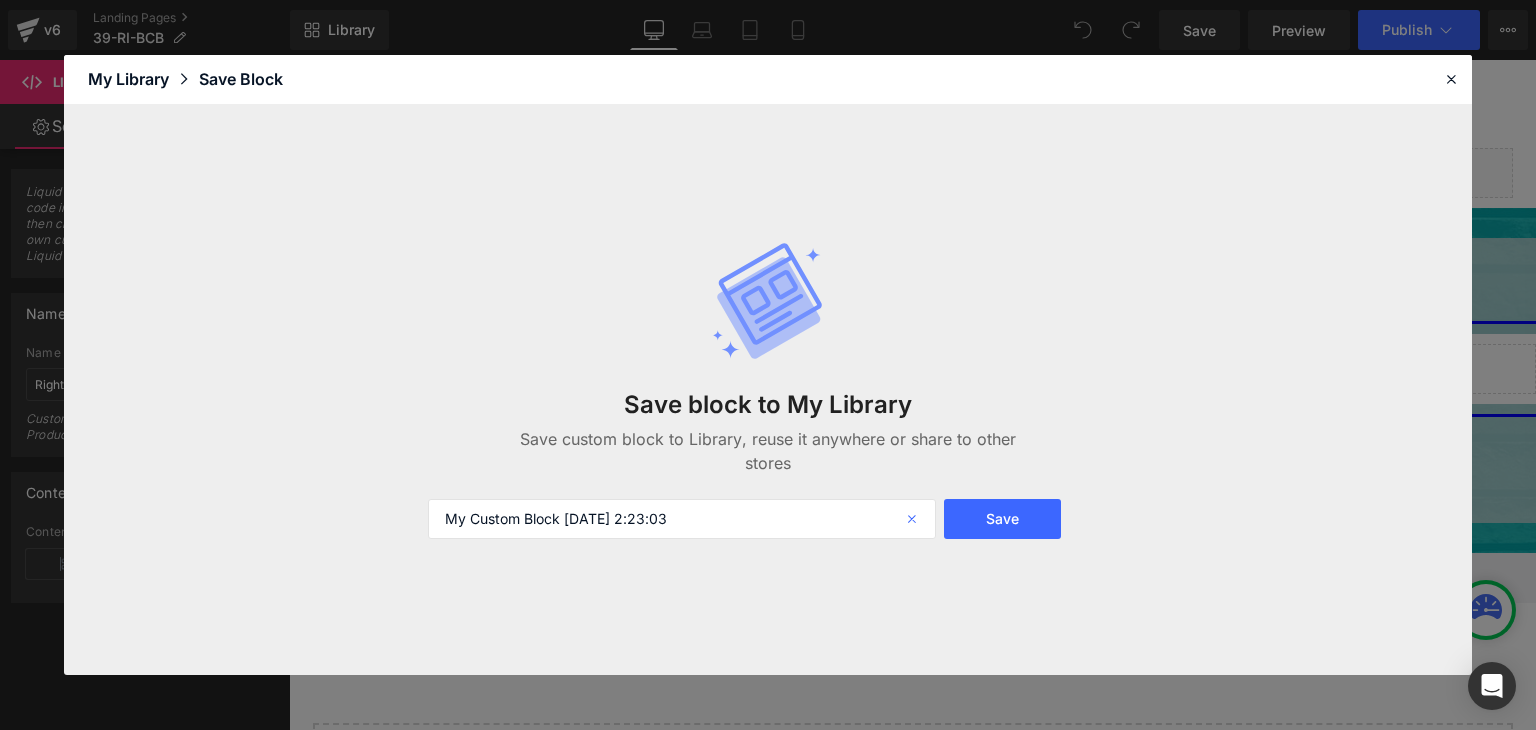 click at bounding box center (914, 519) 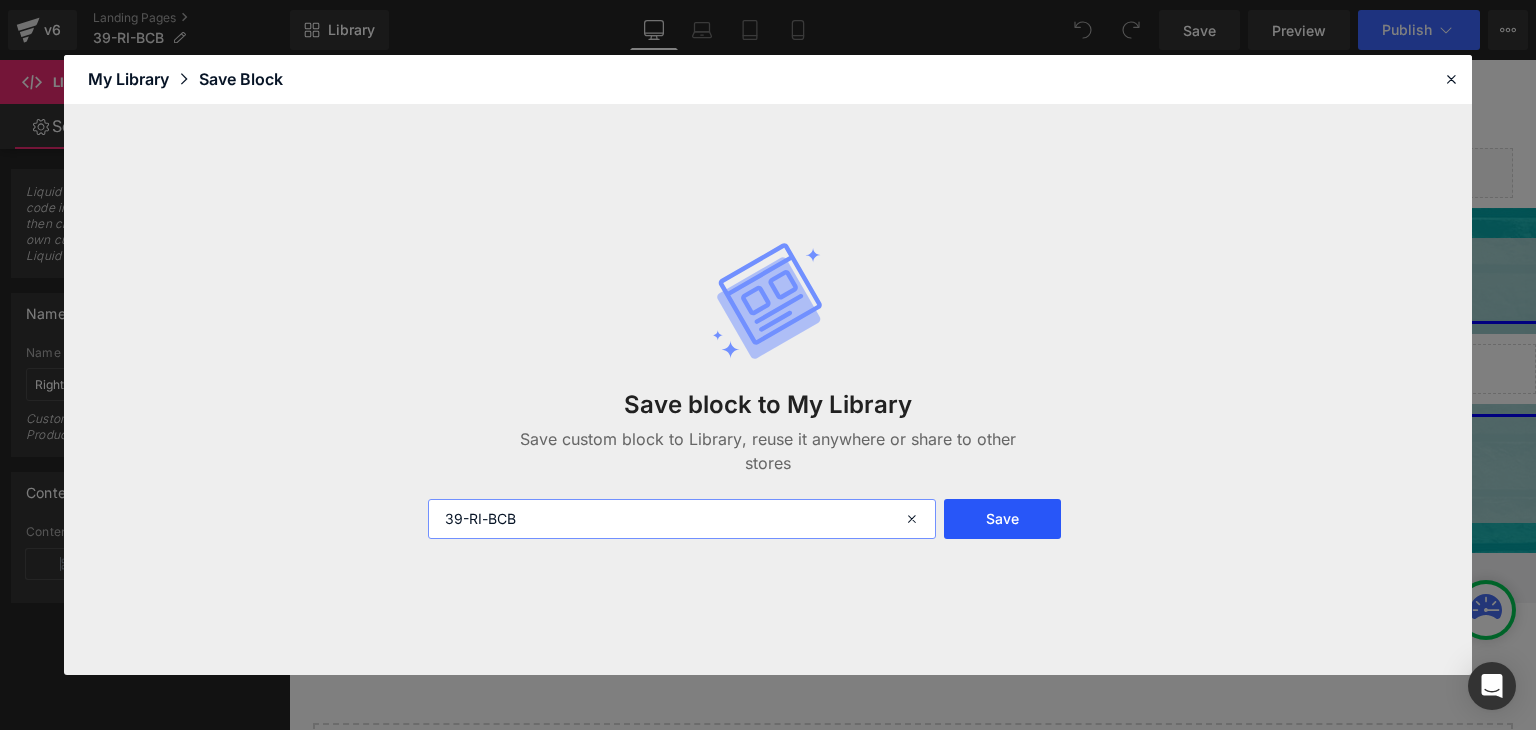 type on "39-RI-BCB" 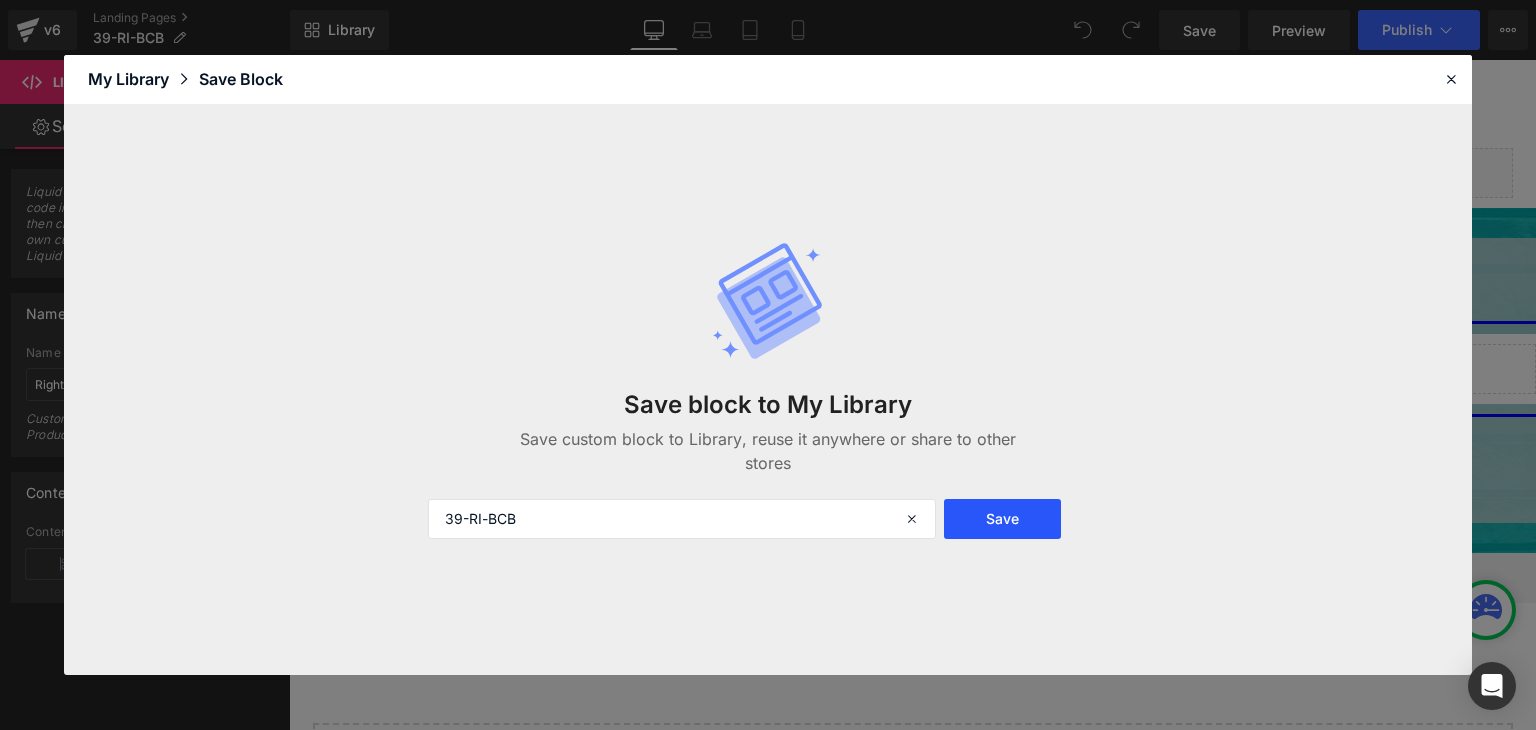 click on "Save" at bounding box center (1002, 519) 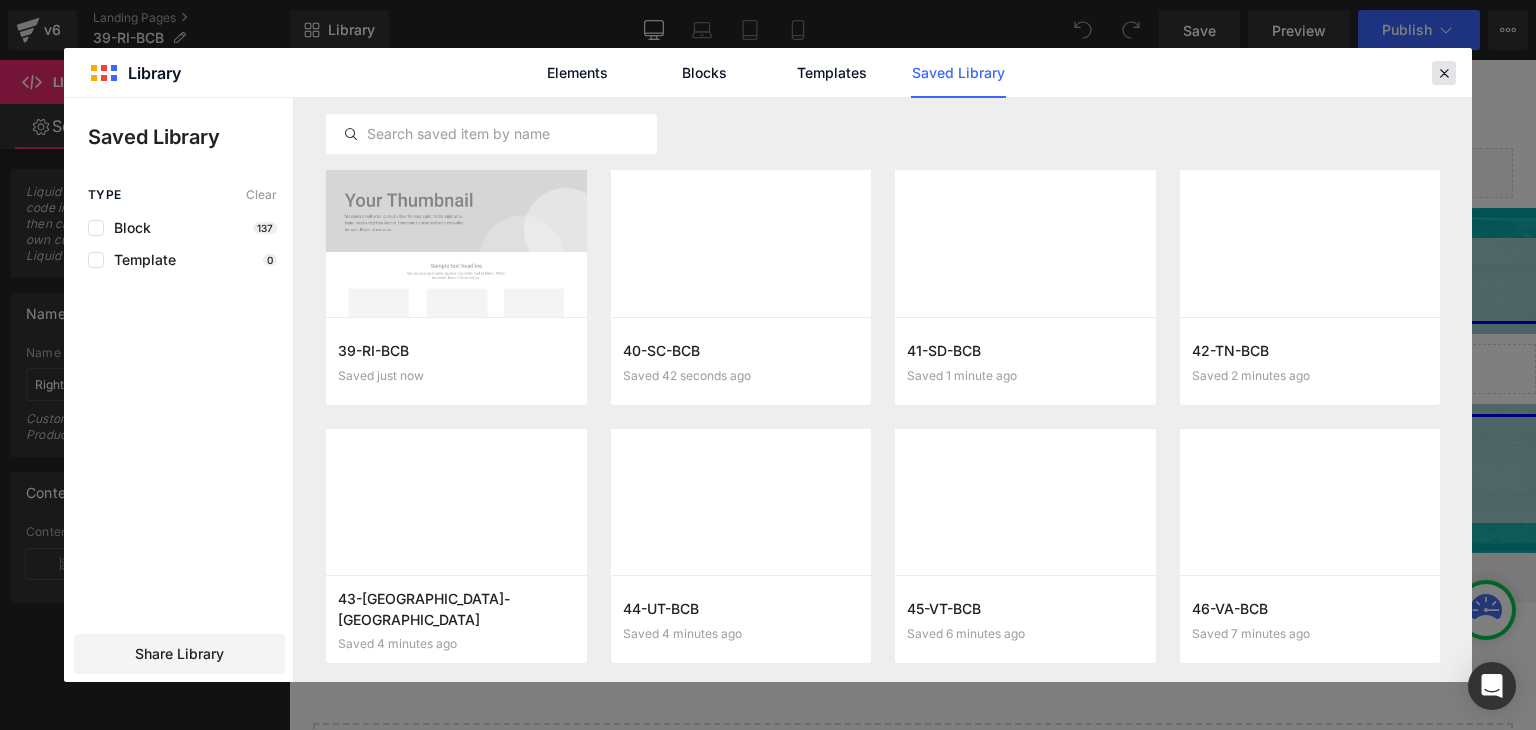 click at bounding box center [1444, 73] 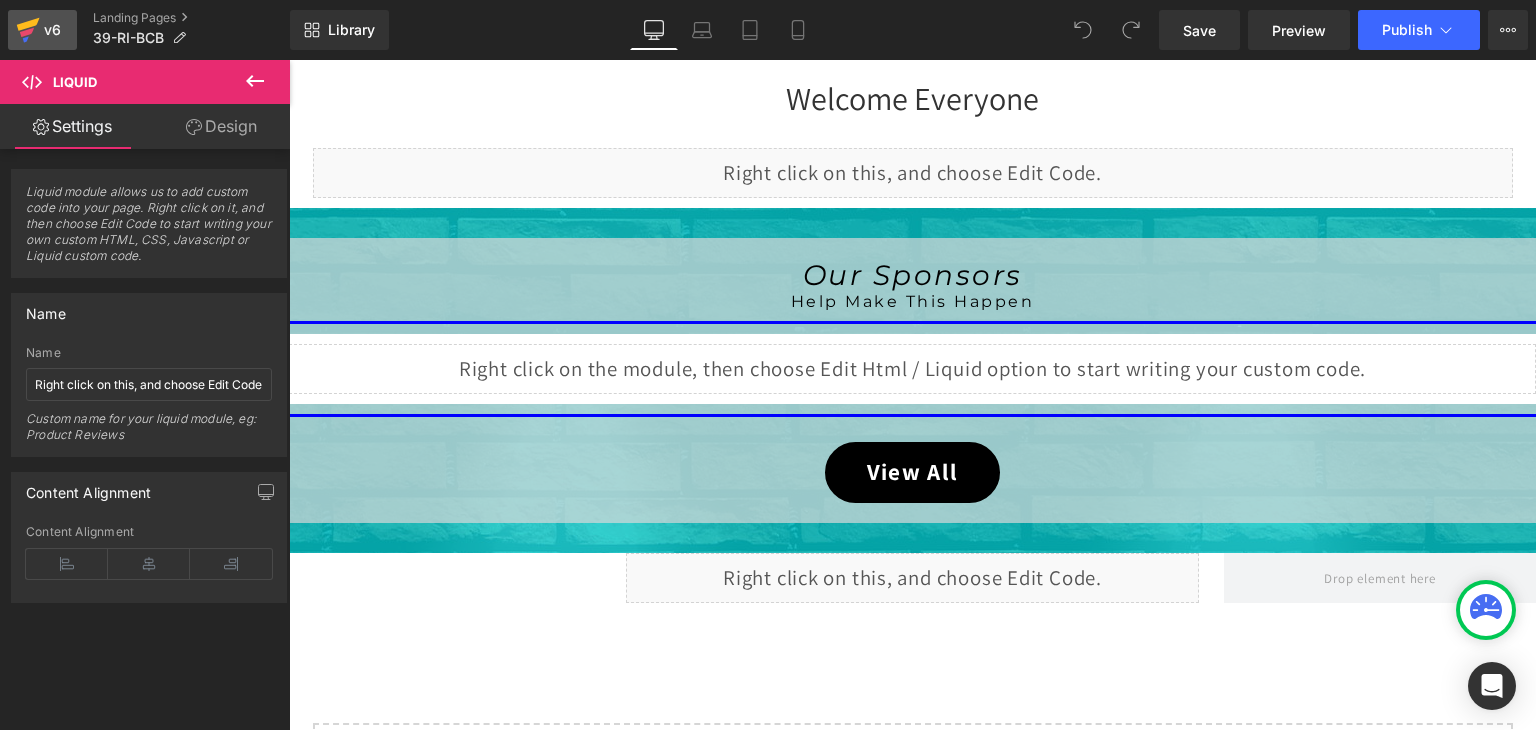 click on "v6" at bounding box center (52, 30) 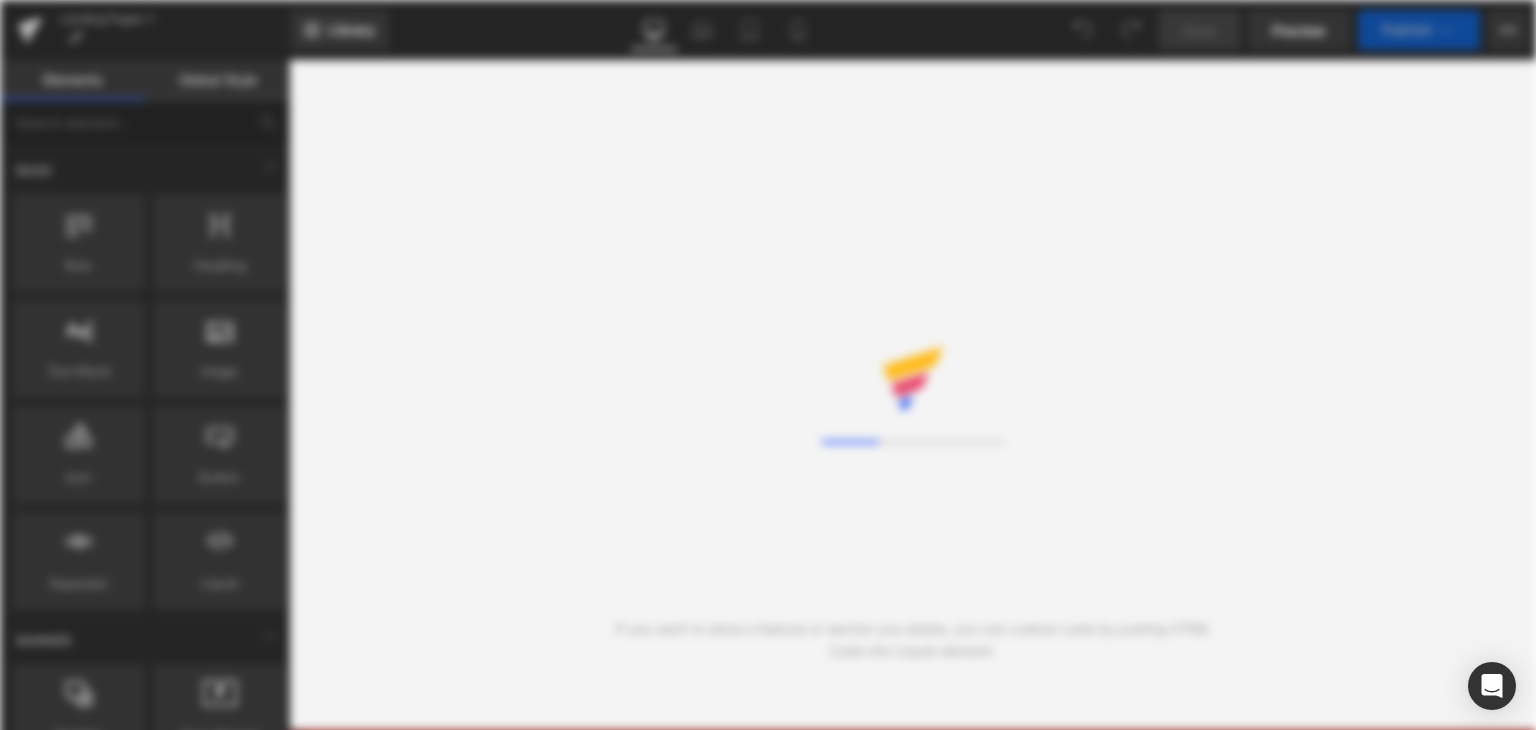 scroll, scrollTop: 0, scrollLeft: 0, axis: both 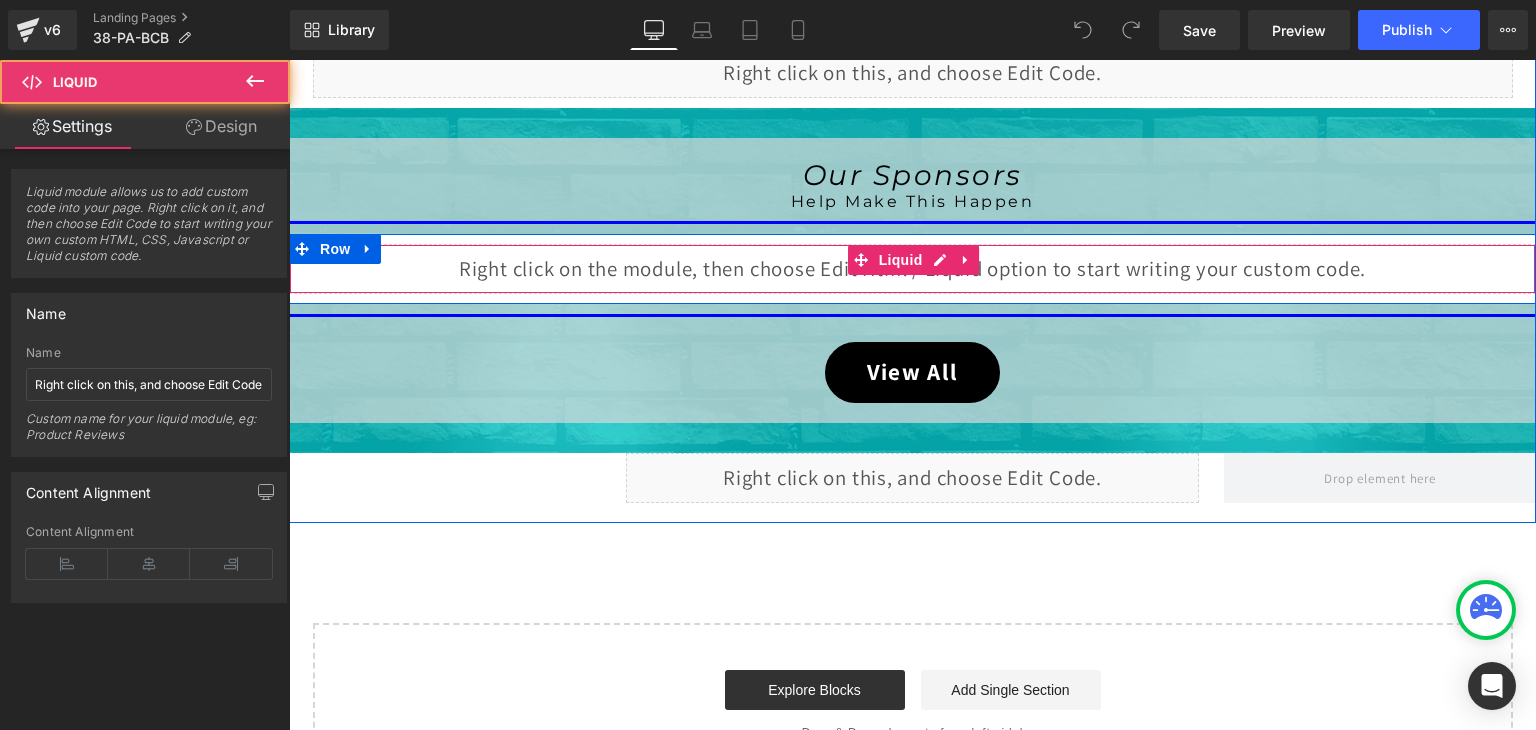 click on "Liquid" at bounding box center (912, 269) 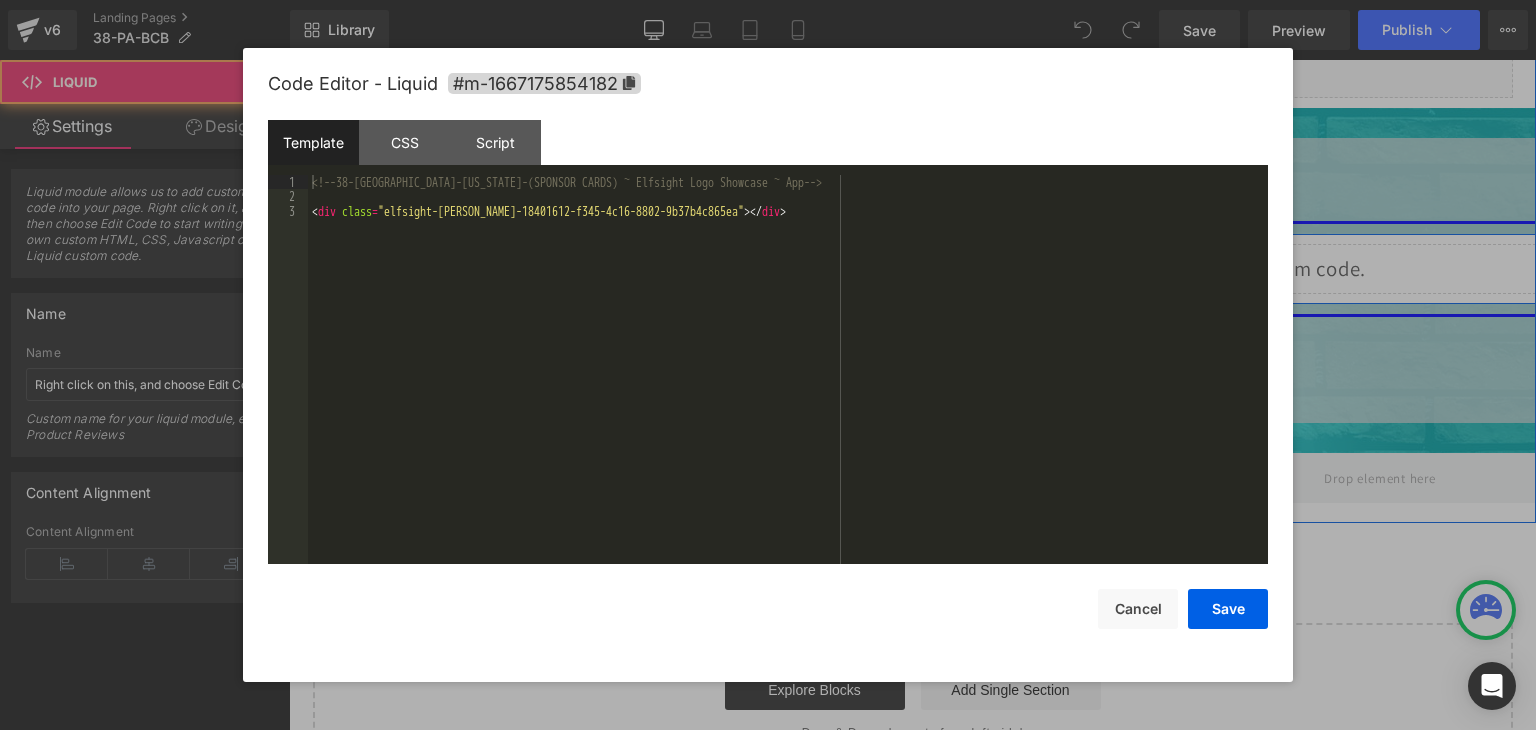 click on "Liquid" at bounding box center (912, 269) 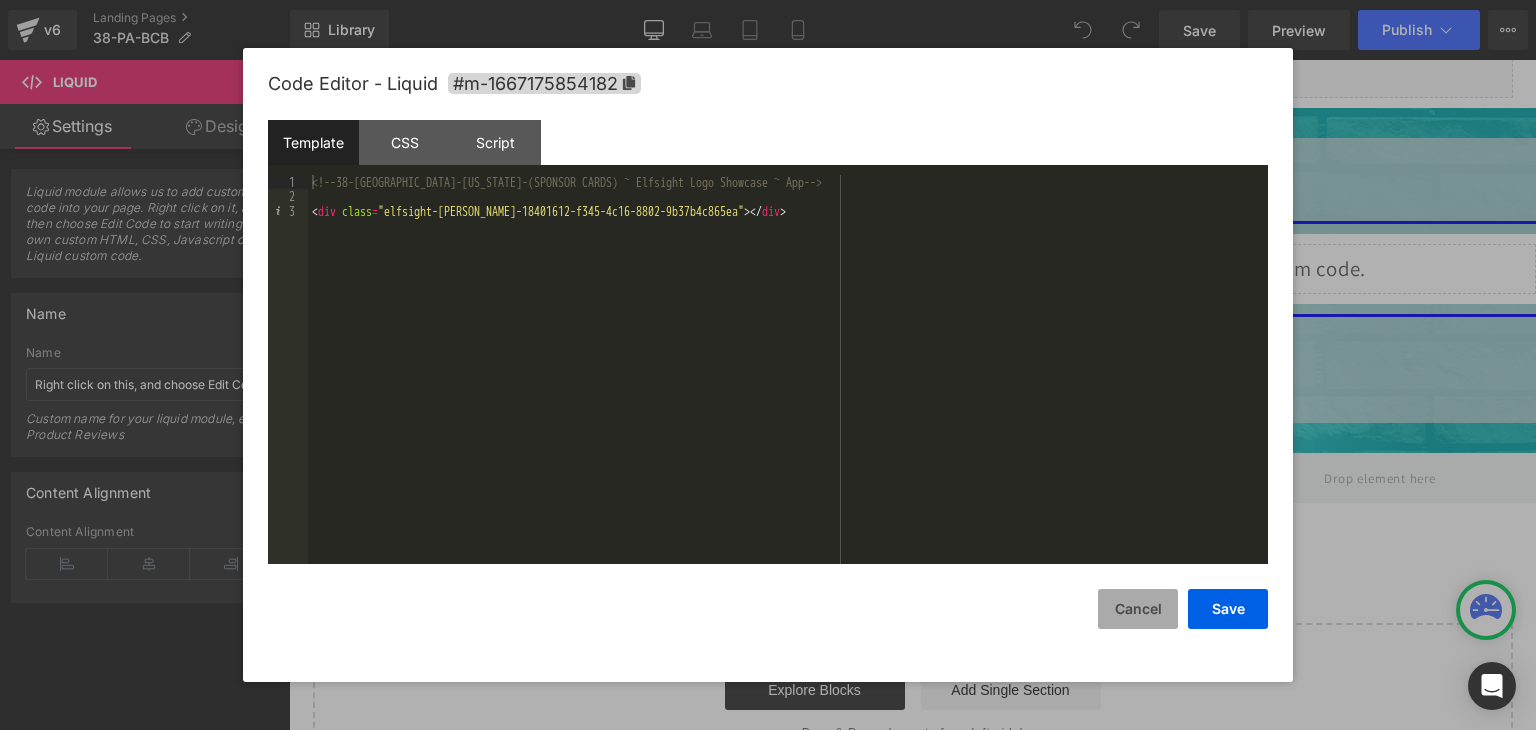 click on "Cancel" at bounding box center [1138, 609] 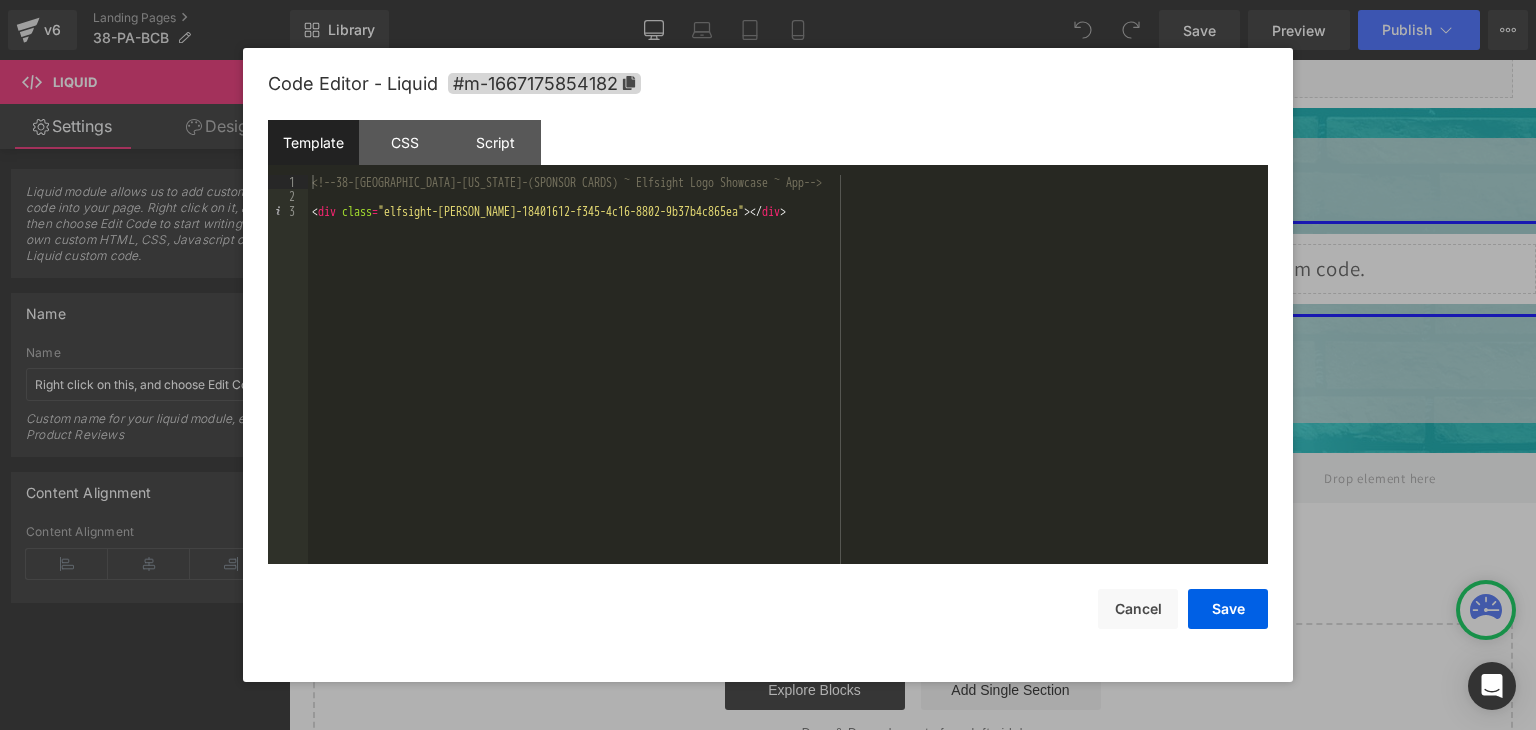 drag, startPoint x: 639, startPoint y: 201, endPoint x: 1440, endPoint y: 77, distance: 810.5412 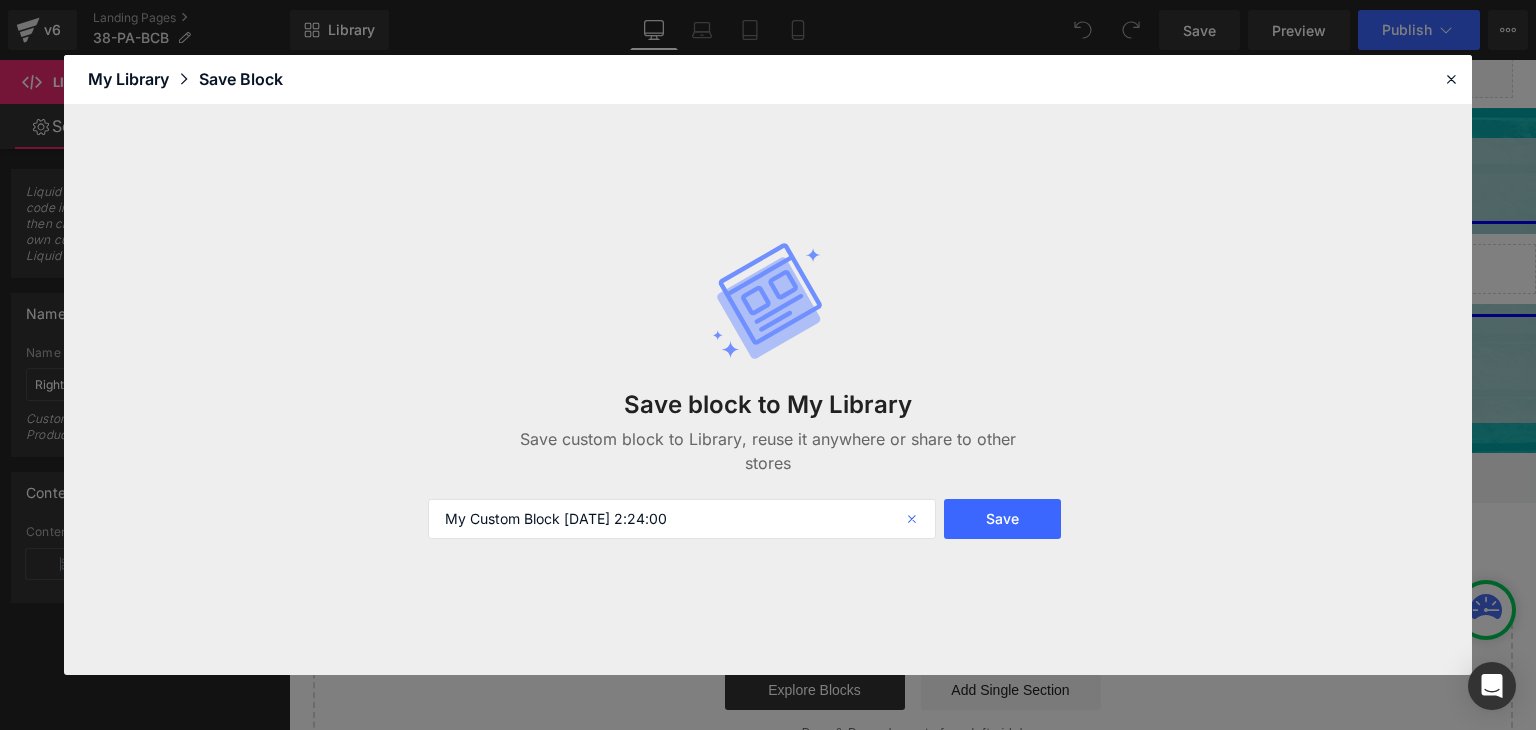 click at bounding box center (914, 519) 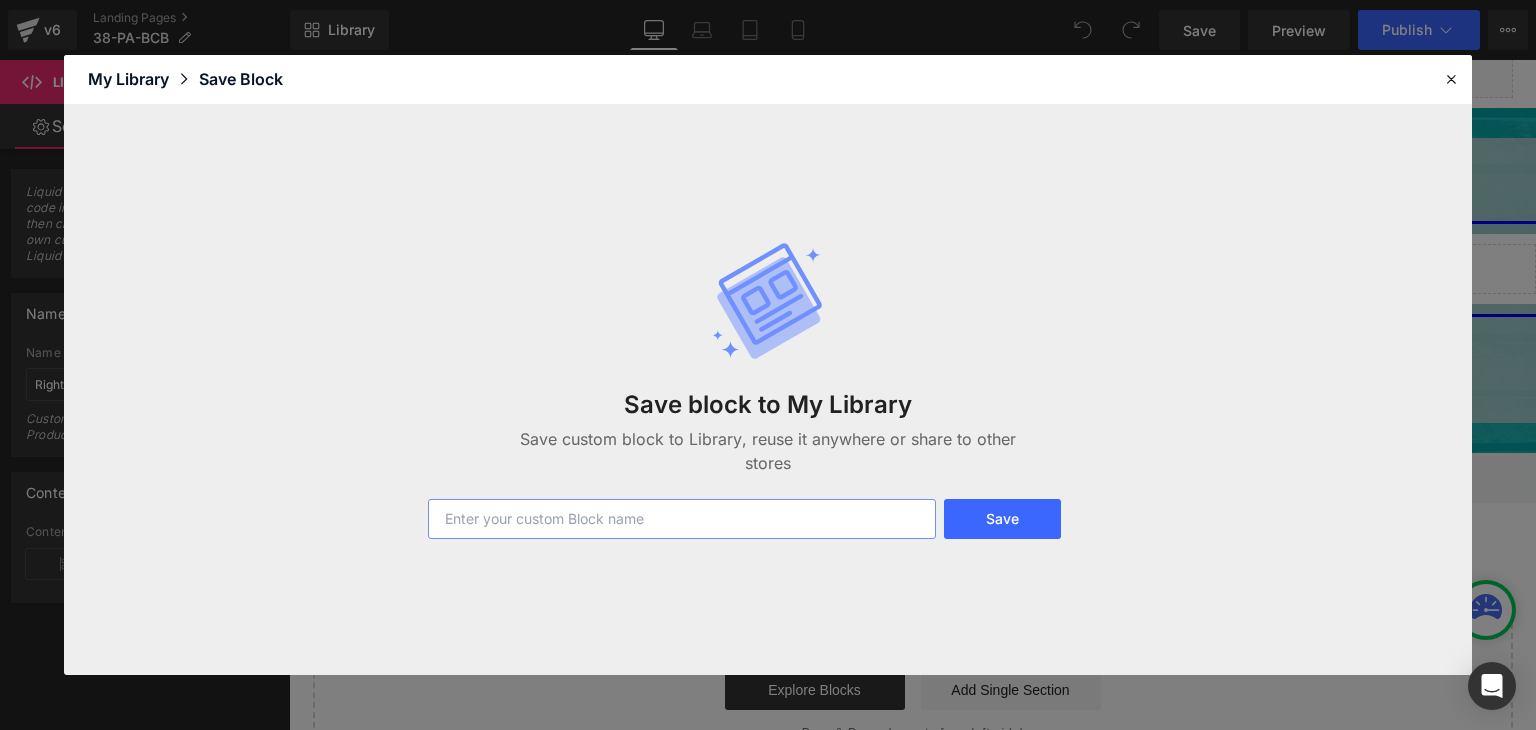 paste on "38-PA-BCB" 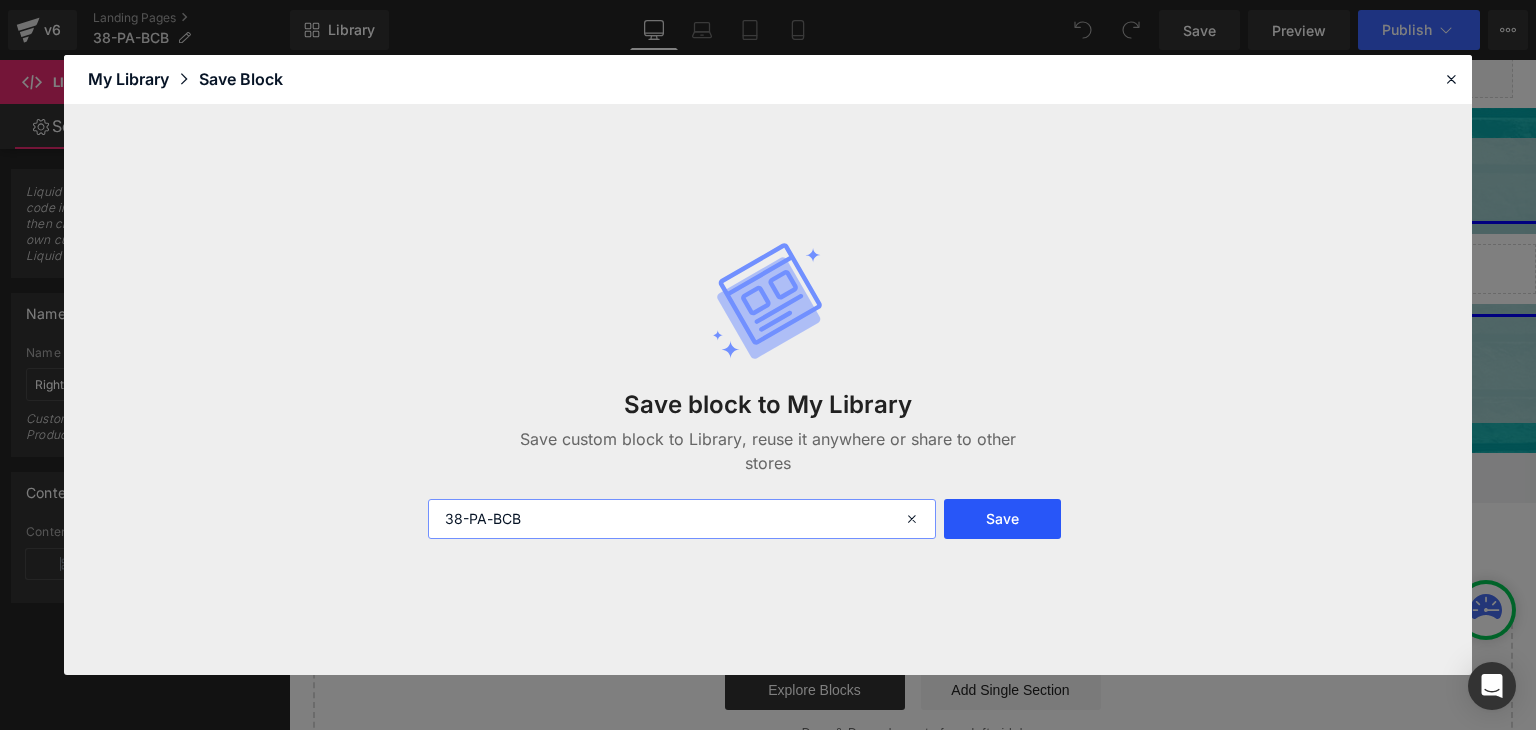 type on "38-PA-BCB" 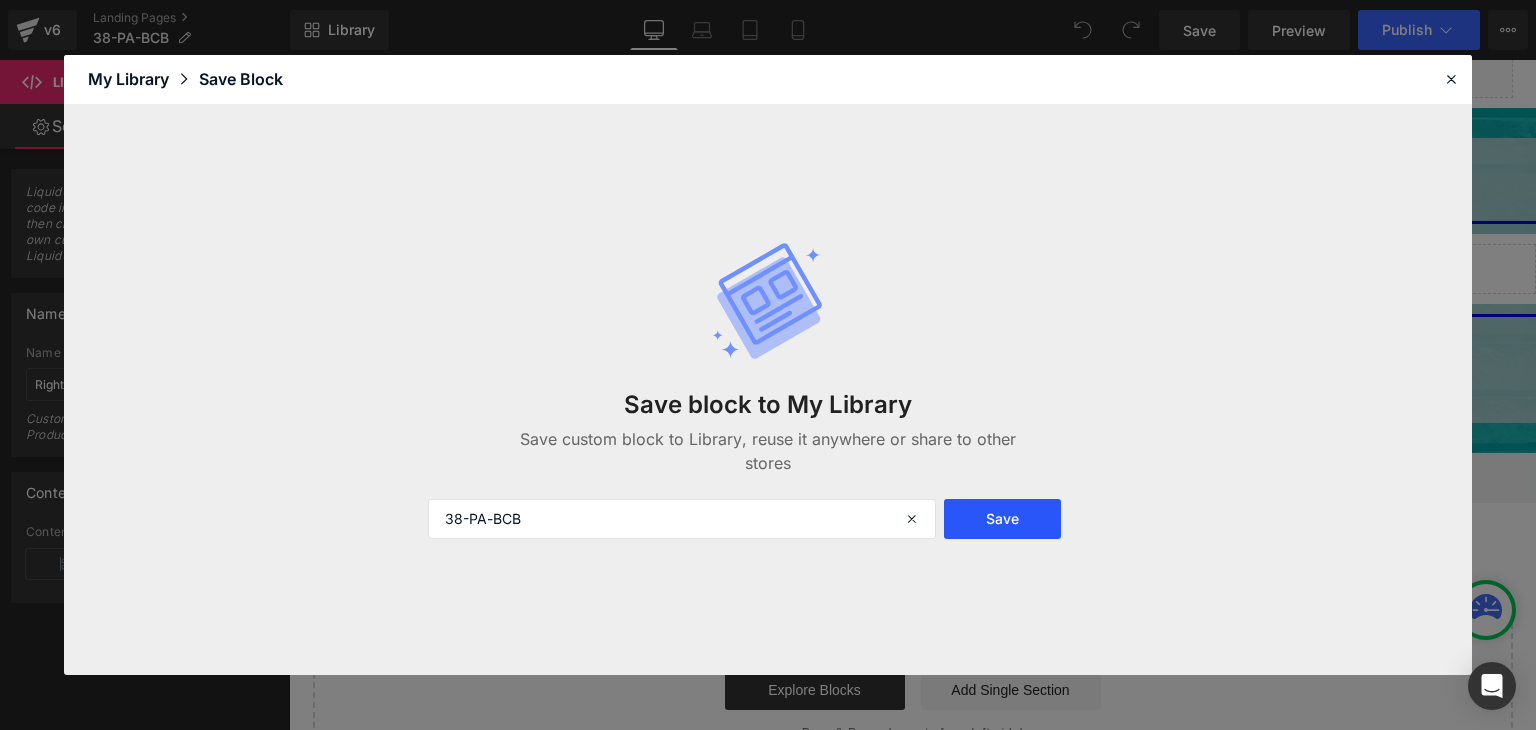 click on "Save" at bounding box center [1002, 519] 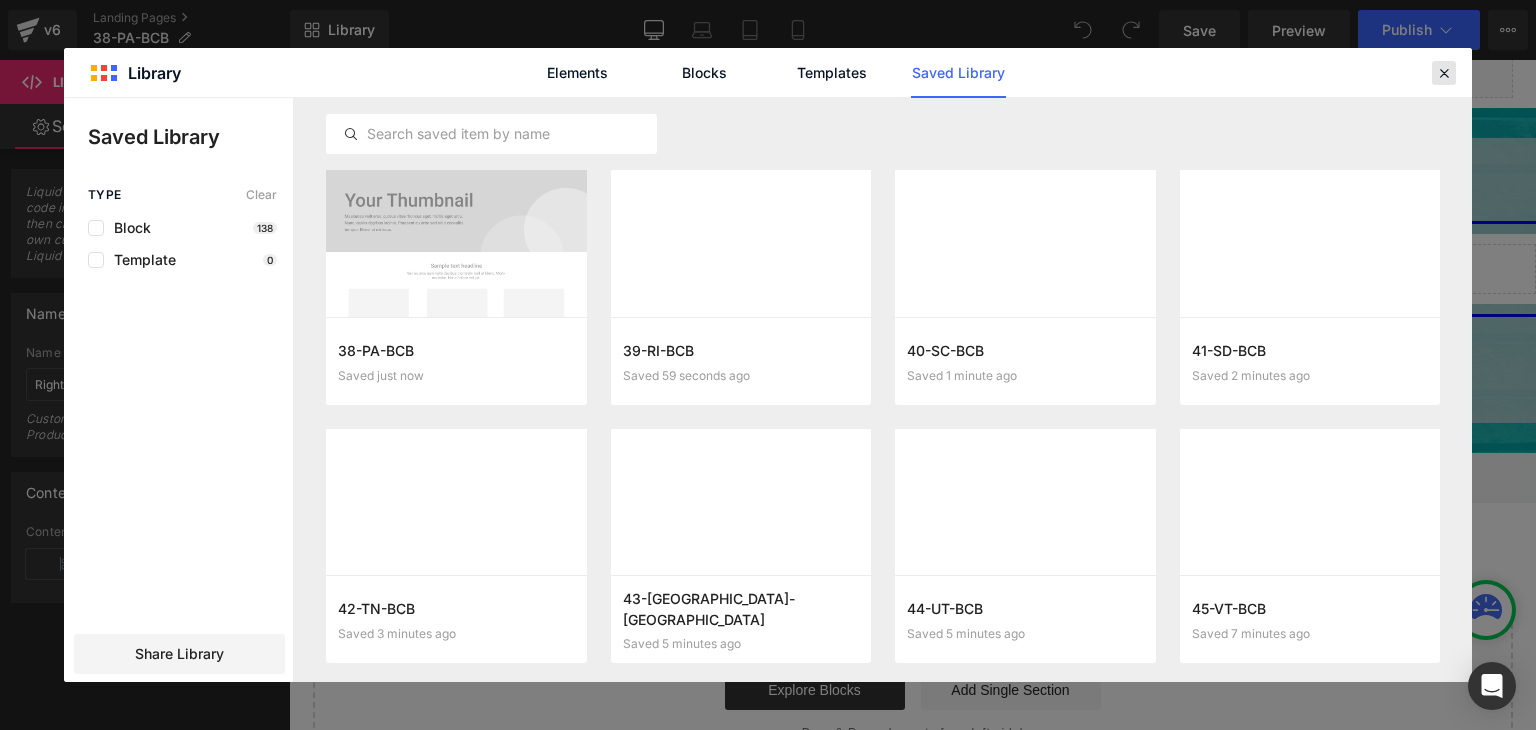 click 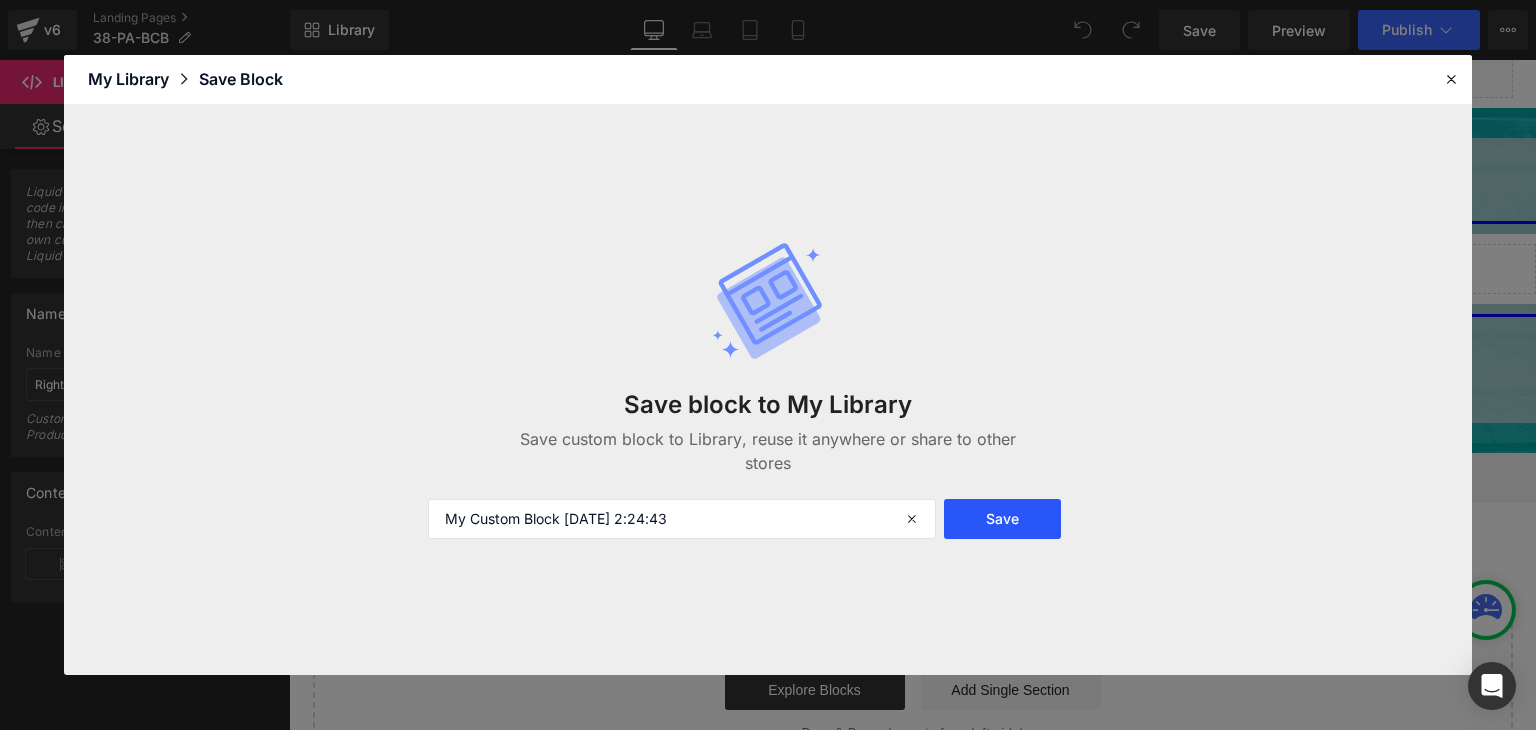 click on "Save" at bounding box center (1002, 519) 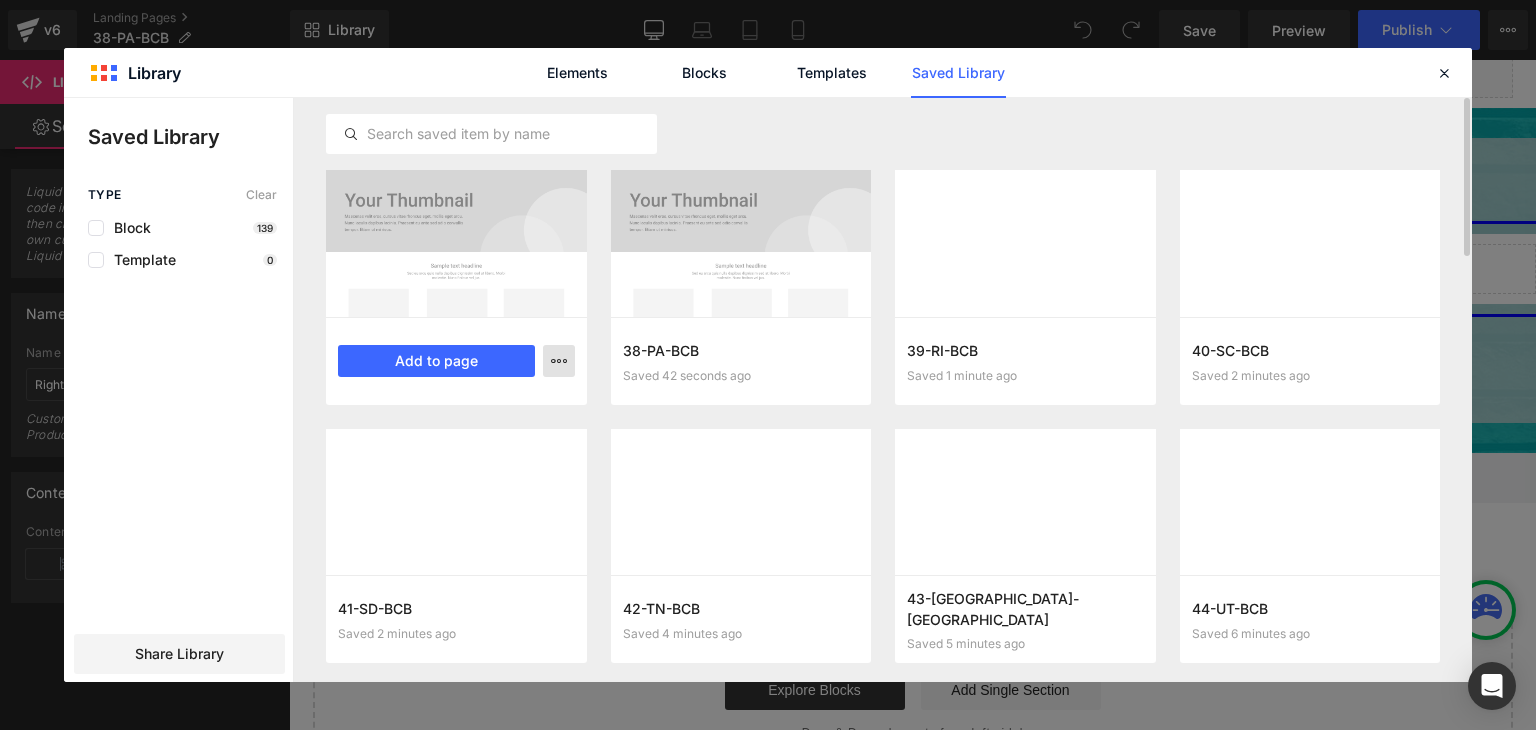 click at bounding box center [559, 361] 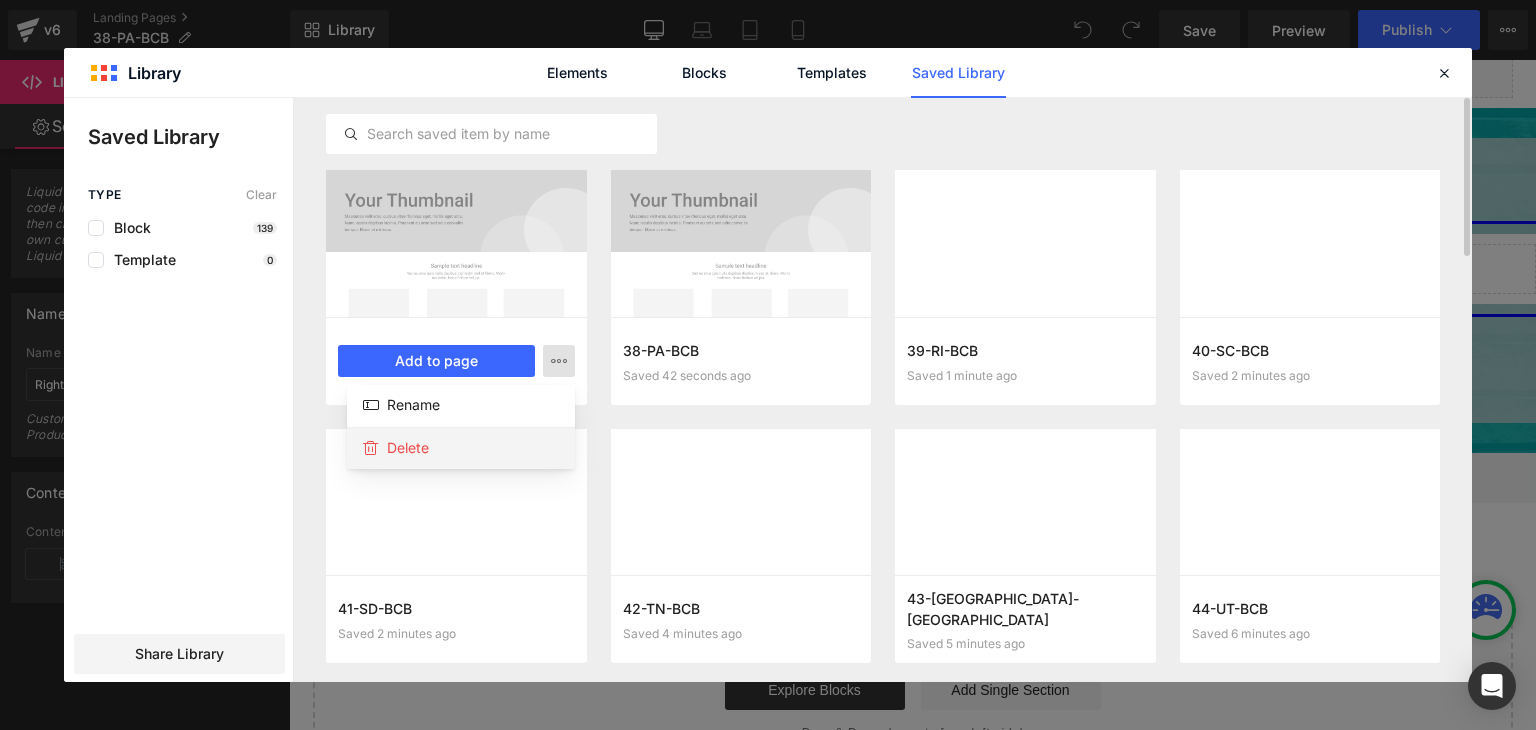 click on "Delete" at bounding box center [408, 448] 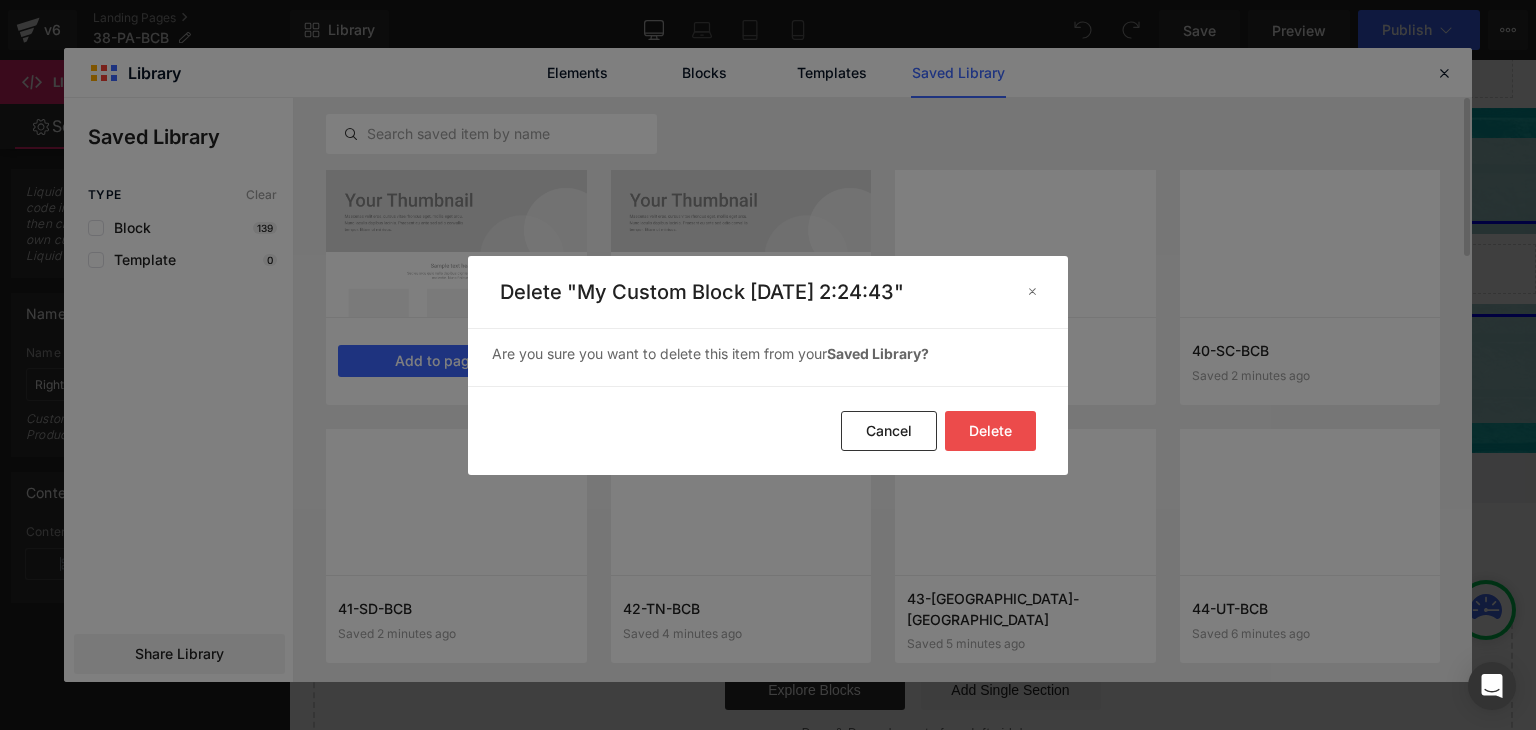 click on "Delete" 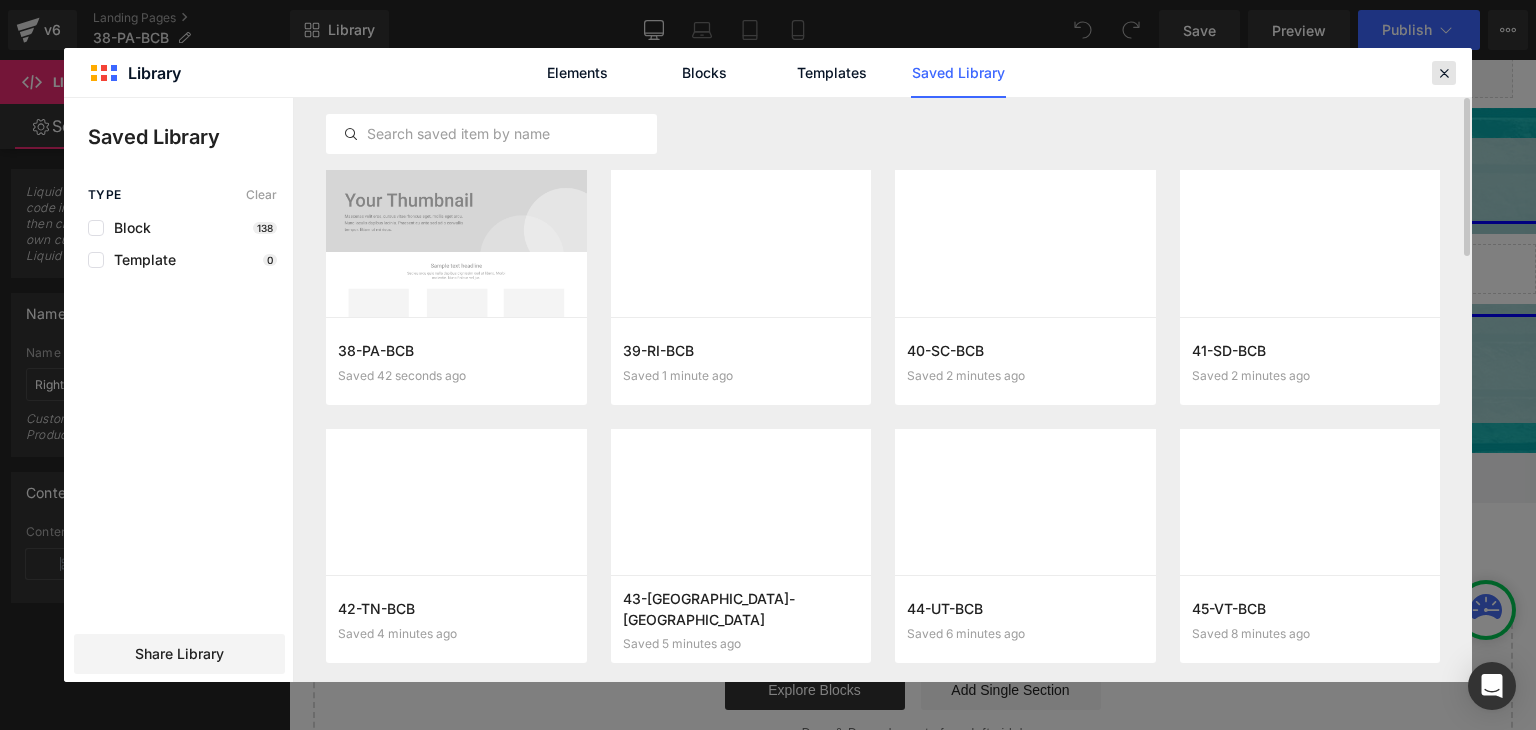 click at bounding box center (1444, 73) 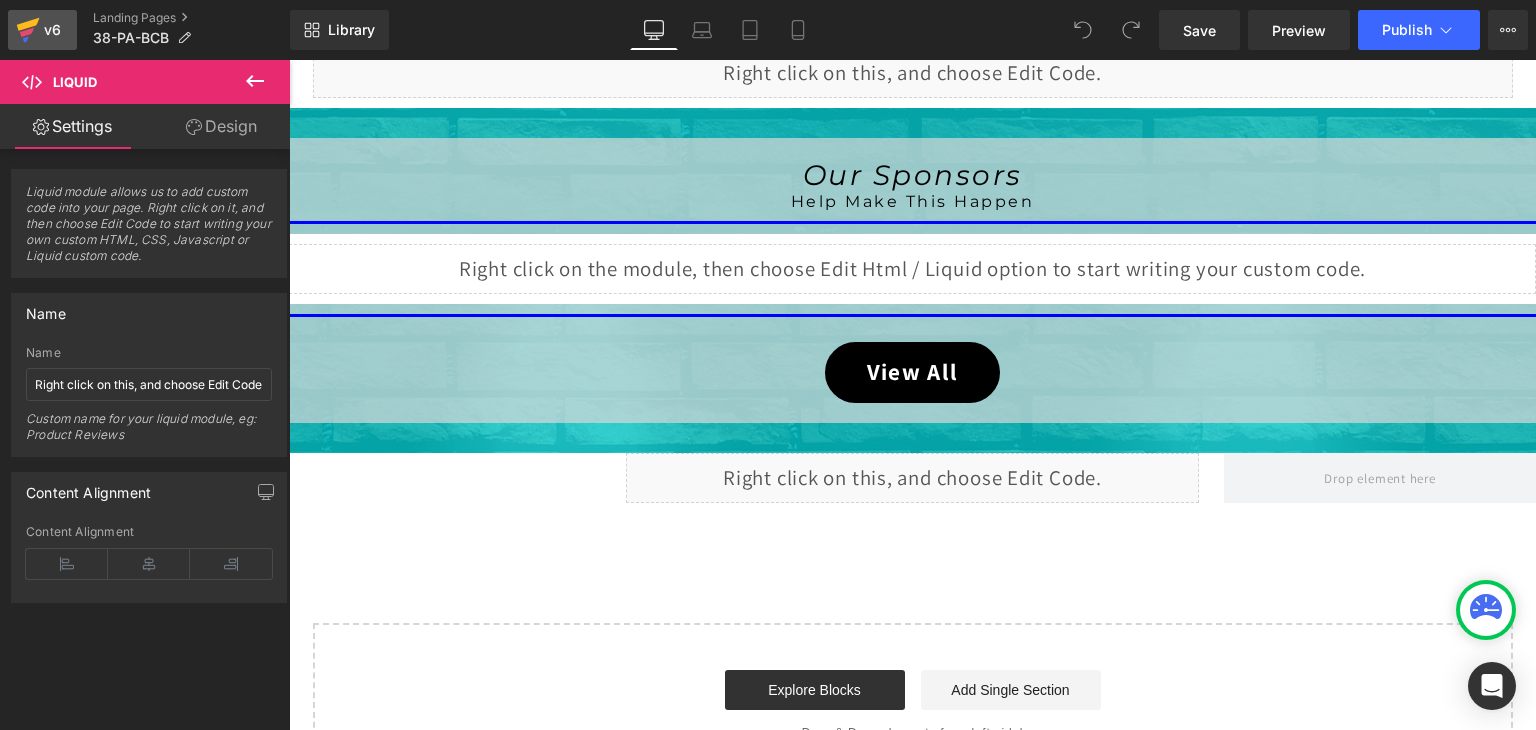 click 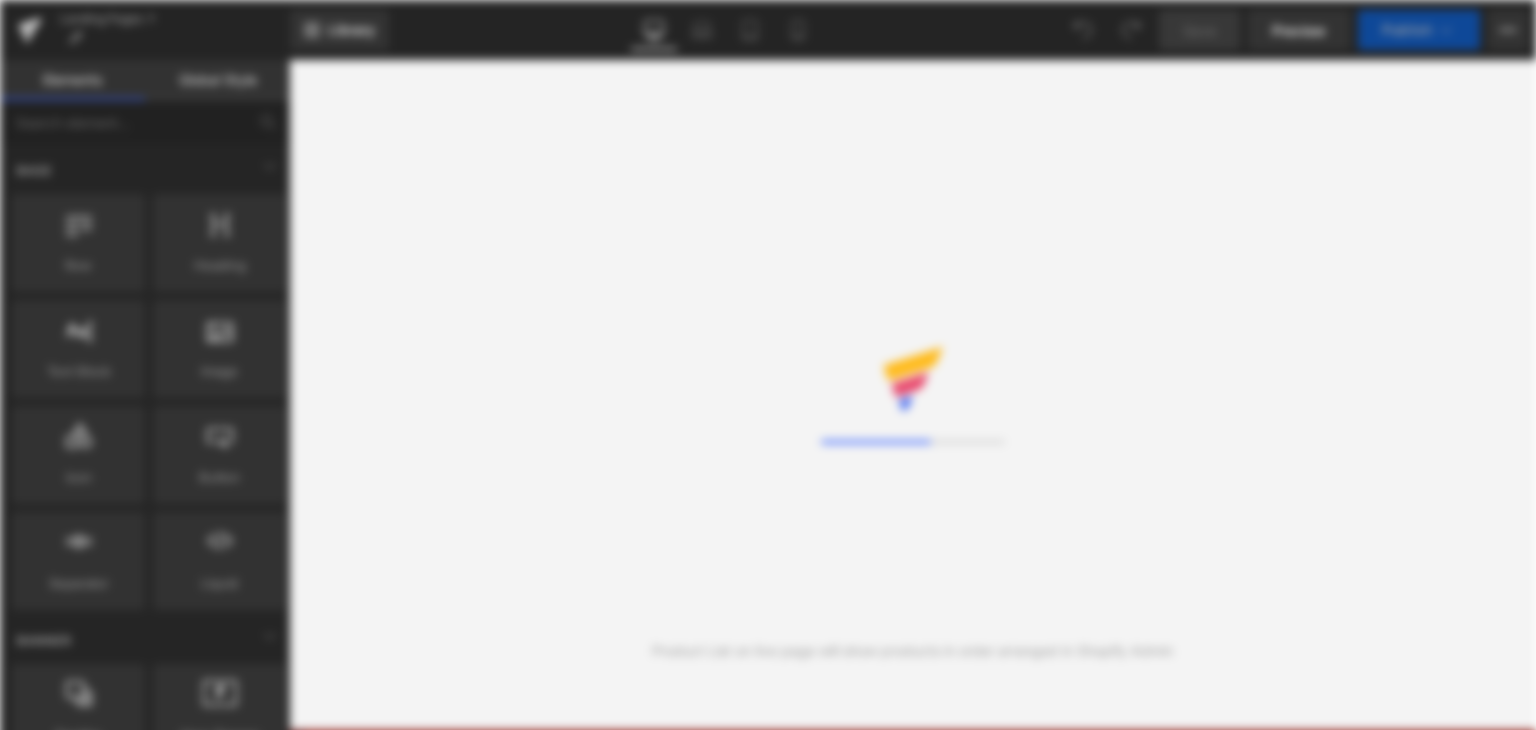 scroll, scrollTop: 0, scrollLeft: 0, axis: both 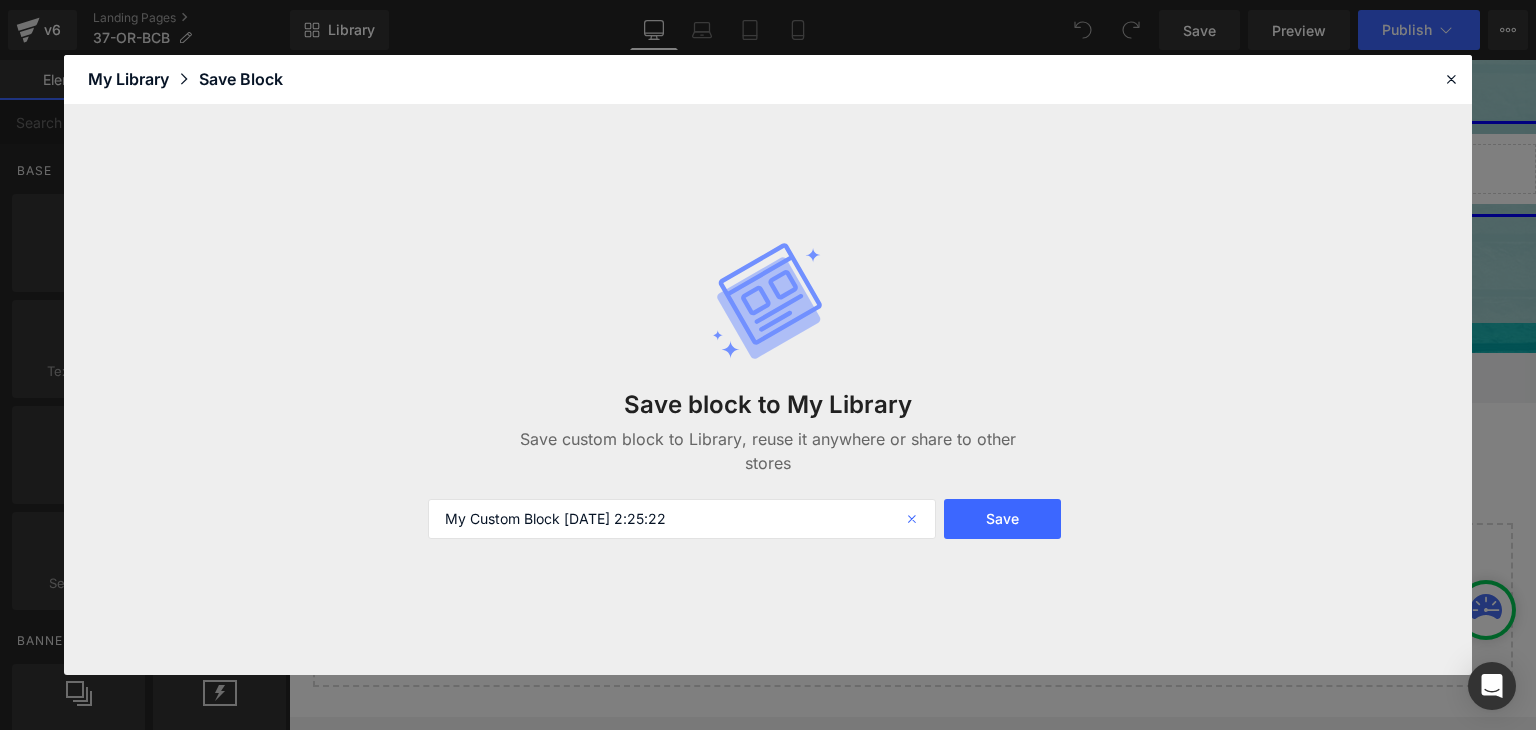 click at bounding box center (914, 519) 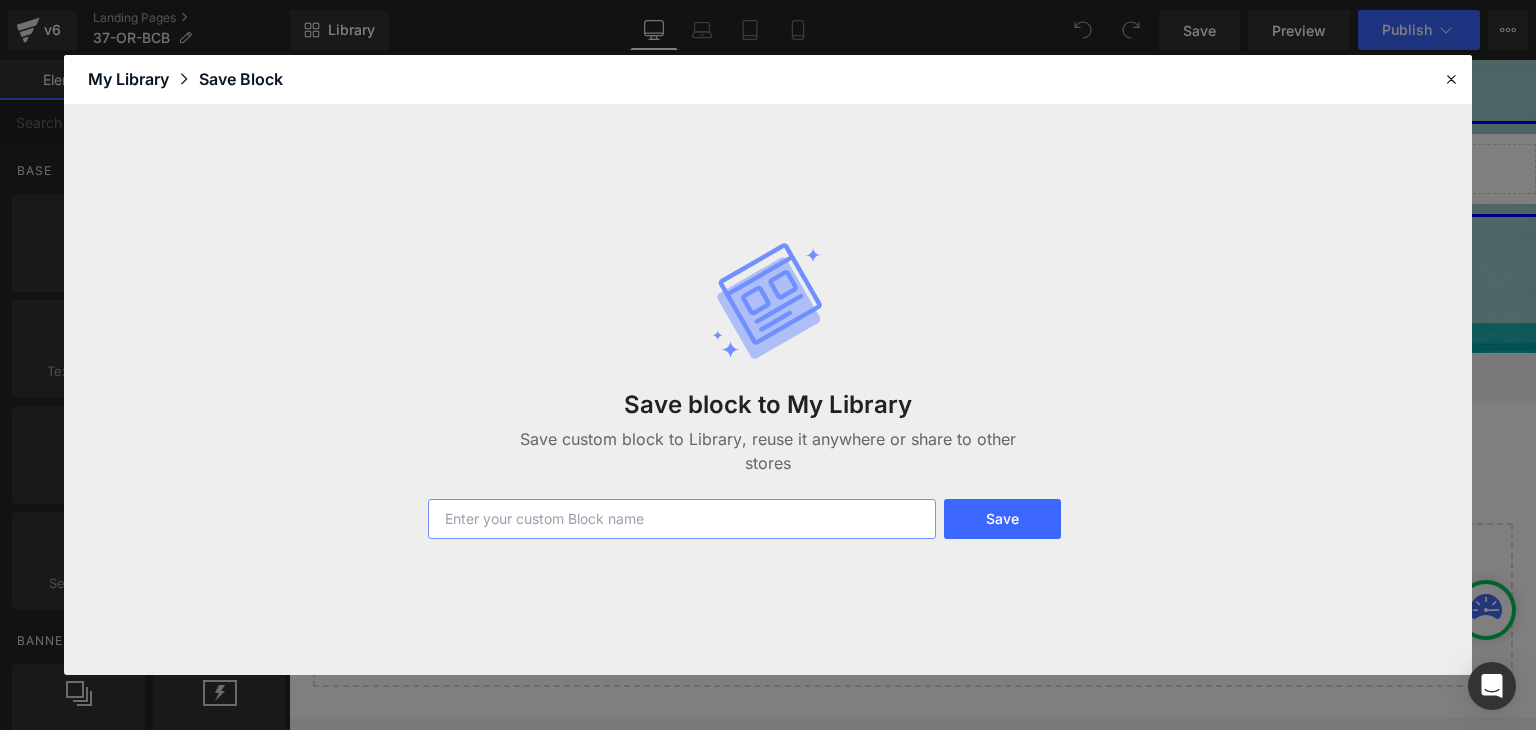 paste on "37-OR-BCB" 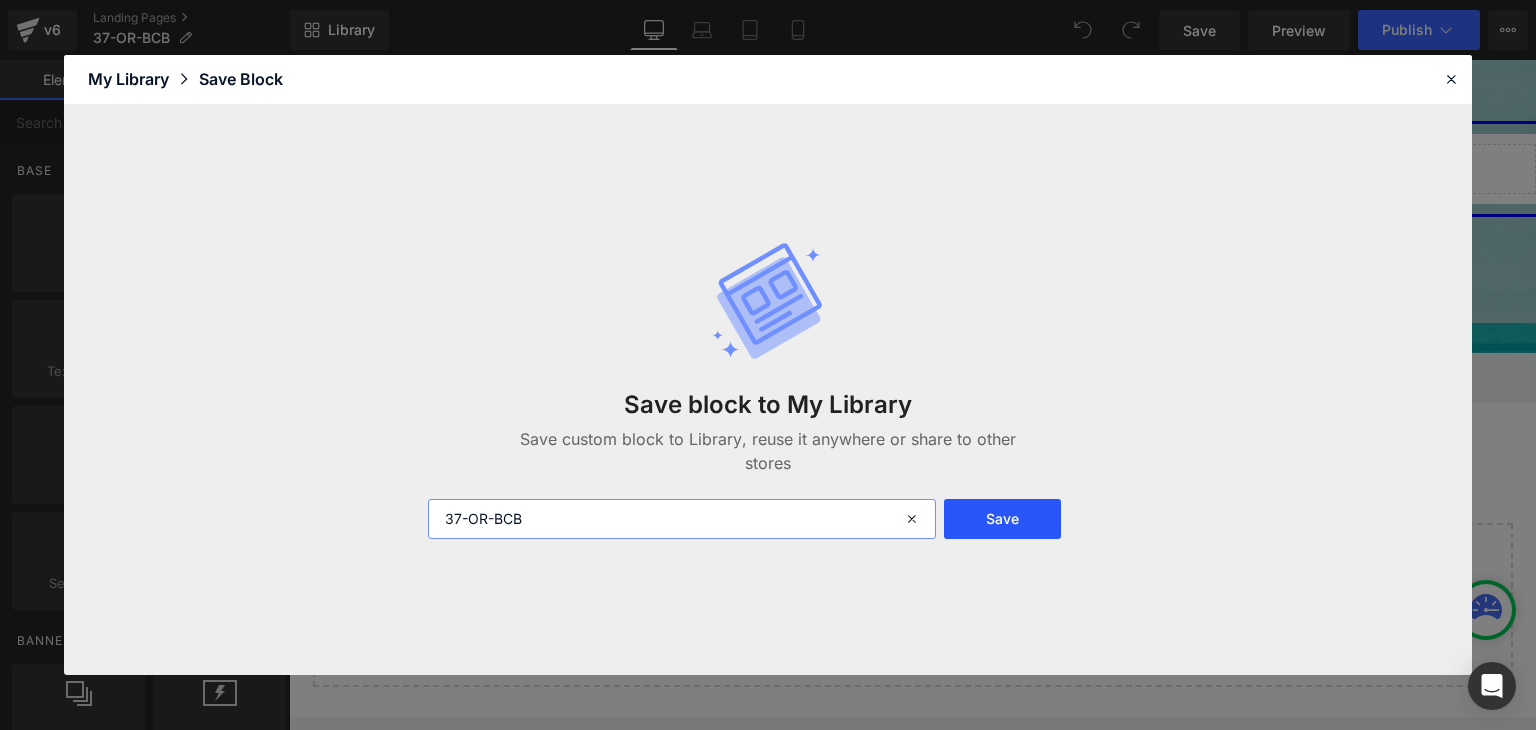 type on "37-OR-BCB" 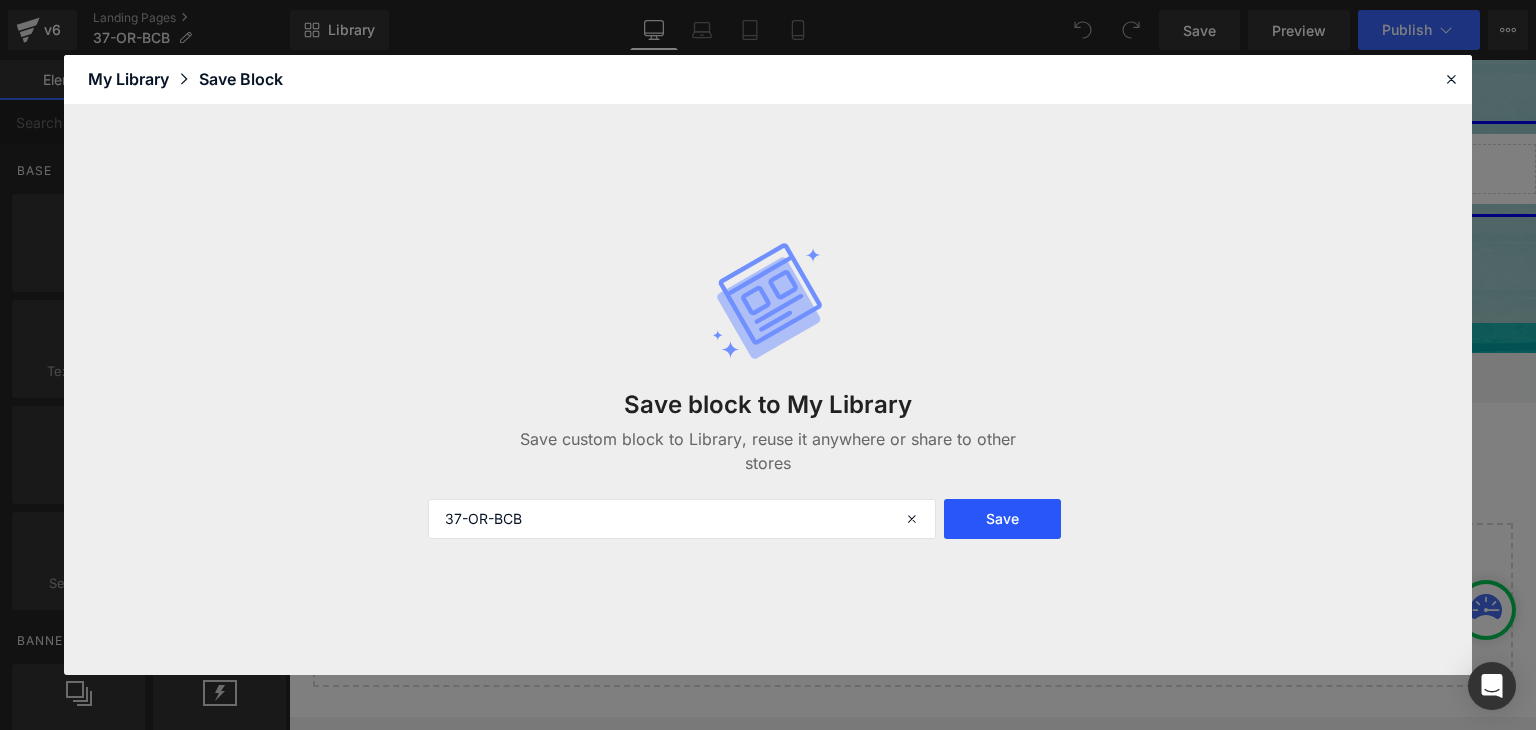 click on "Save" at bounding box center [1002, 519] 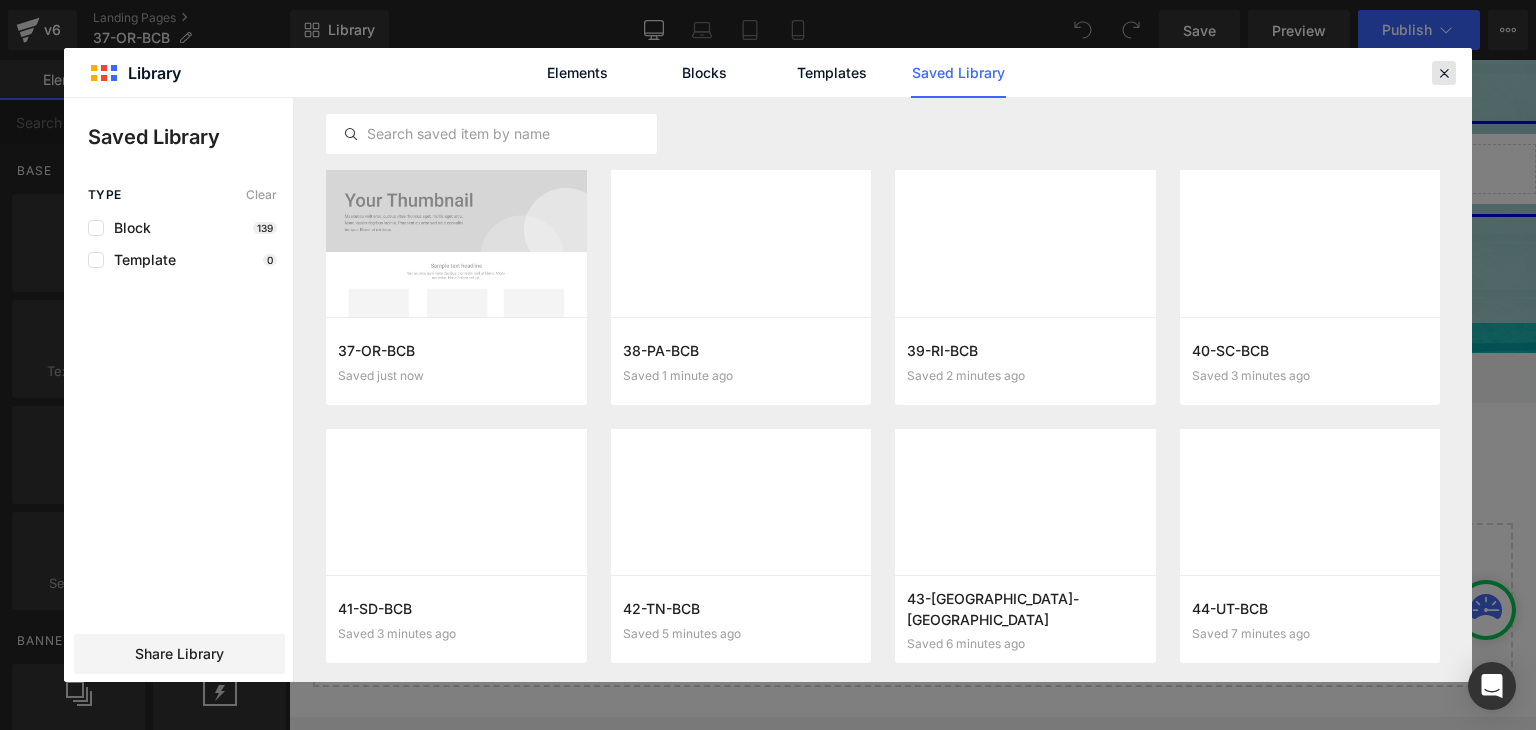 click at bounding box center (1444, 73) 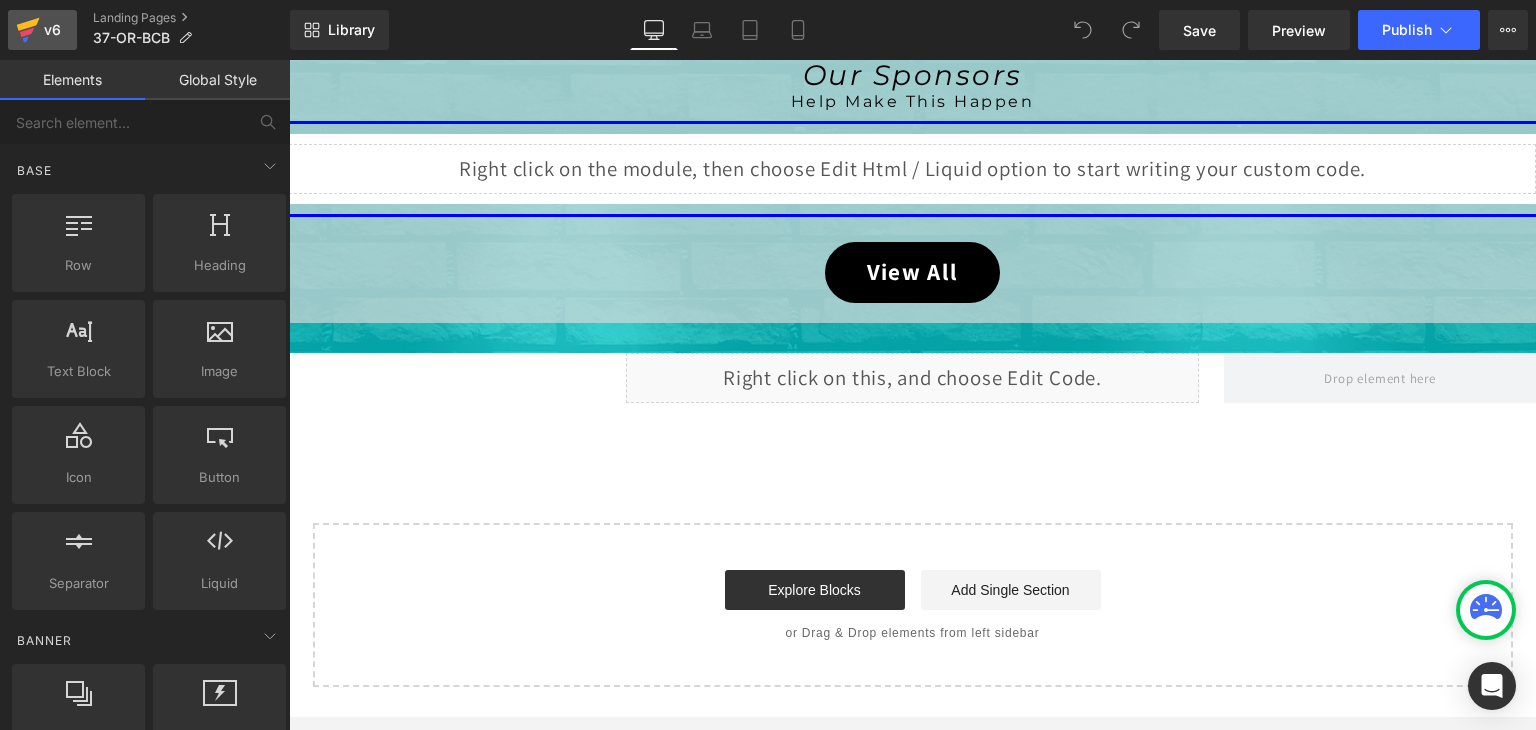 click 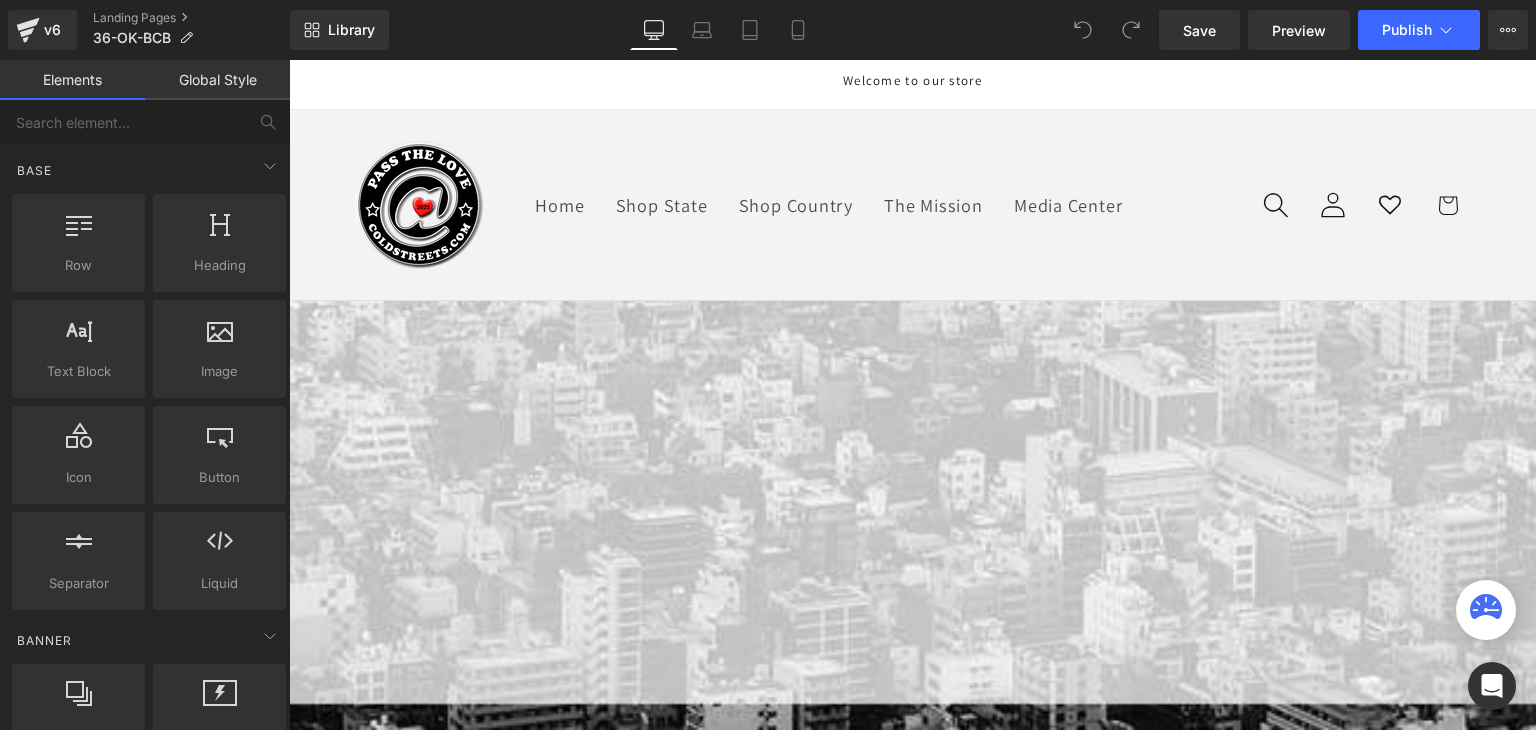 scroll, scrollTop: 0, scrollLeft: 0, axis: both 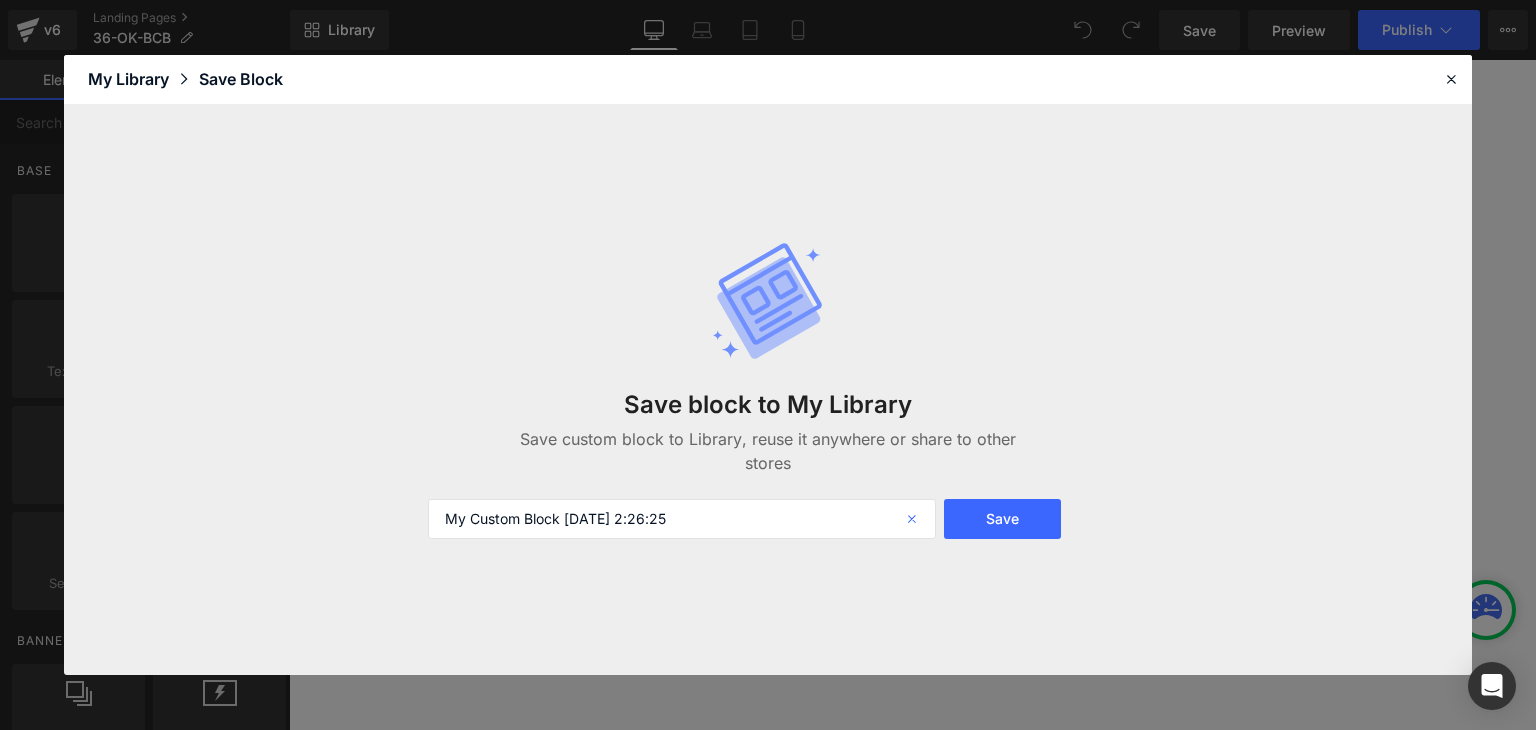 click at bounding box center (914, 519) 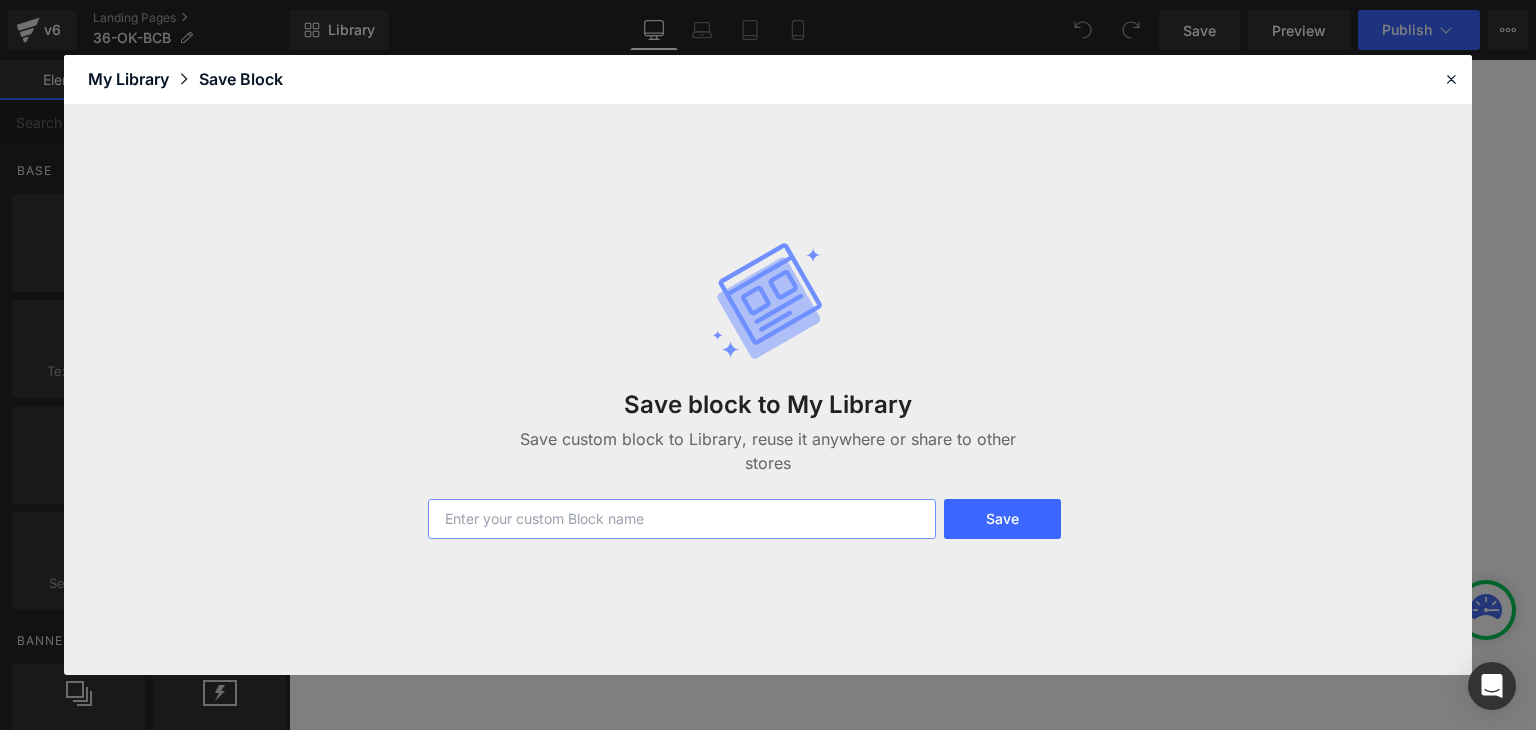 paste on "36-OK-BCB" 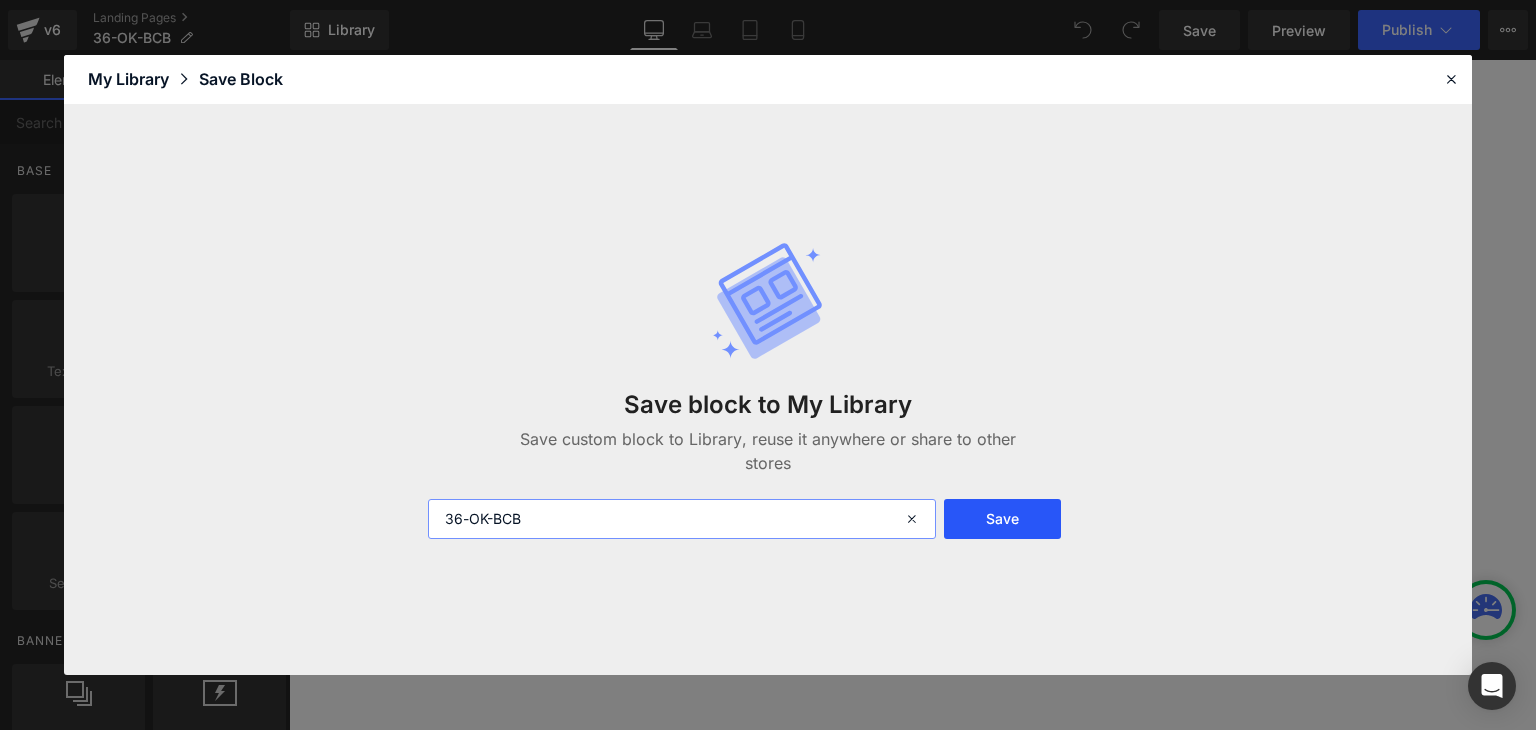 type on "36-OK-BCB" 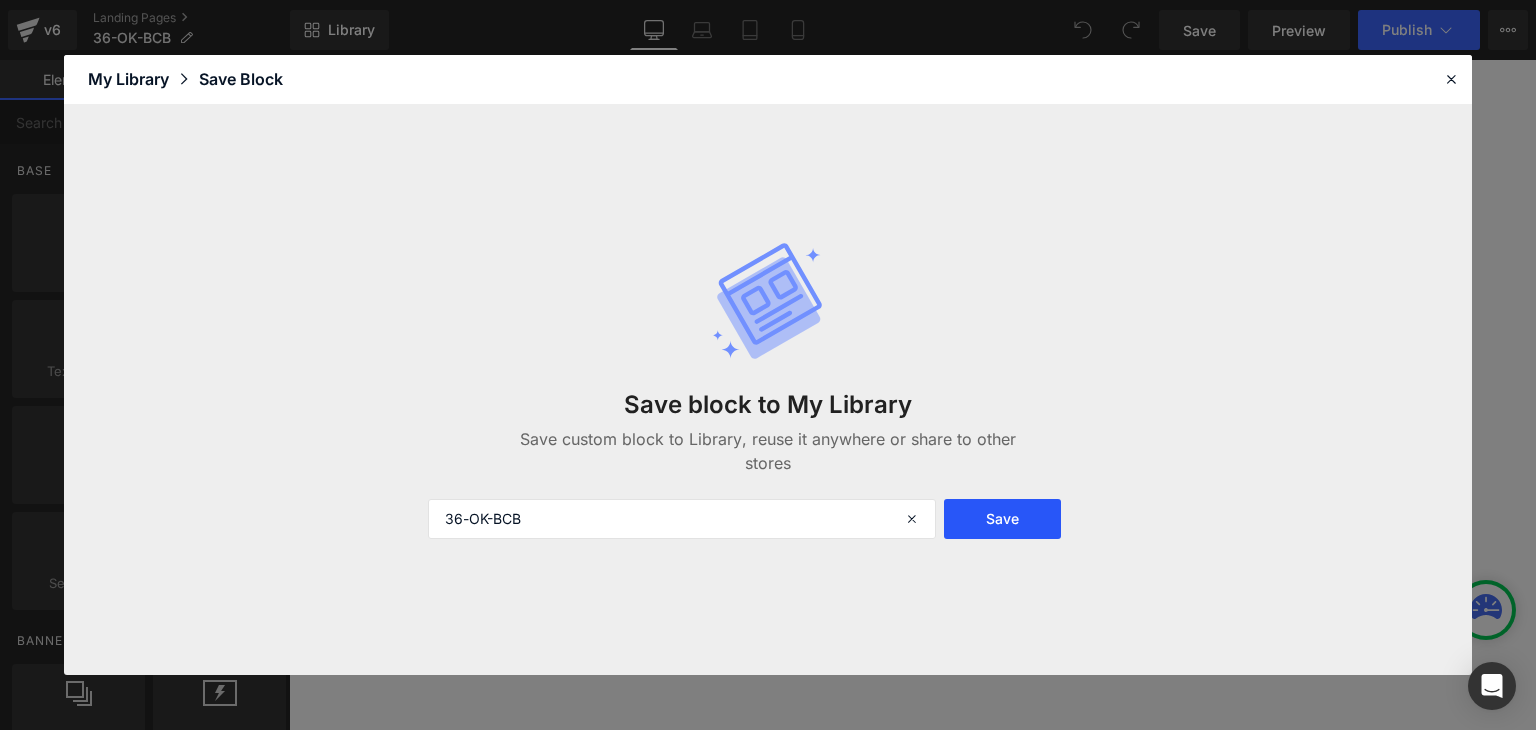 click on "Save" at bounding box center (1002, 519) 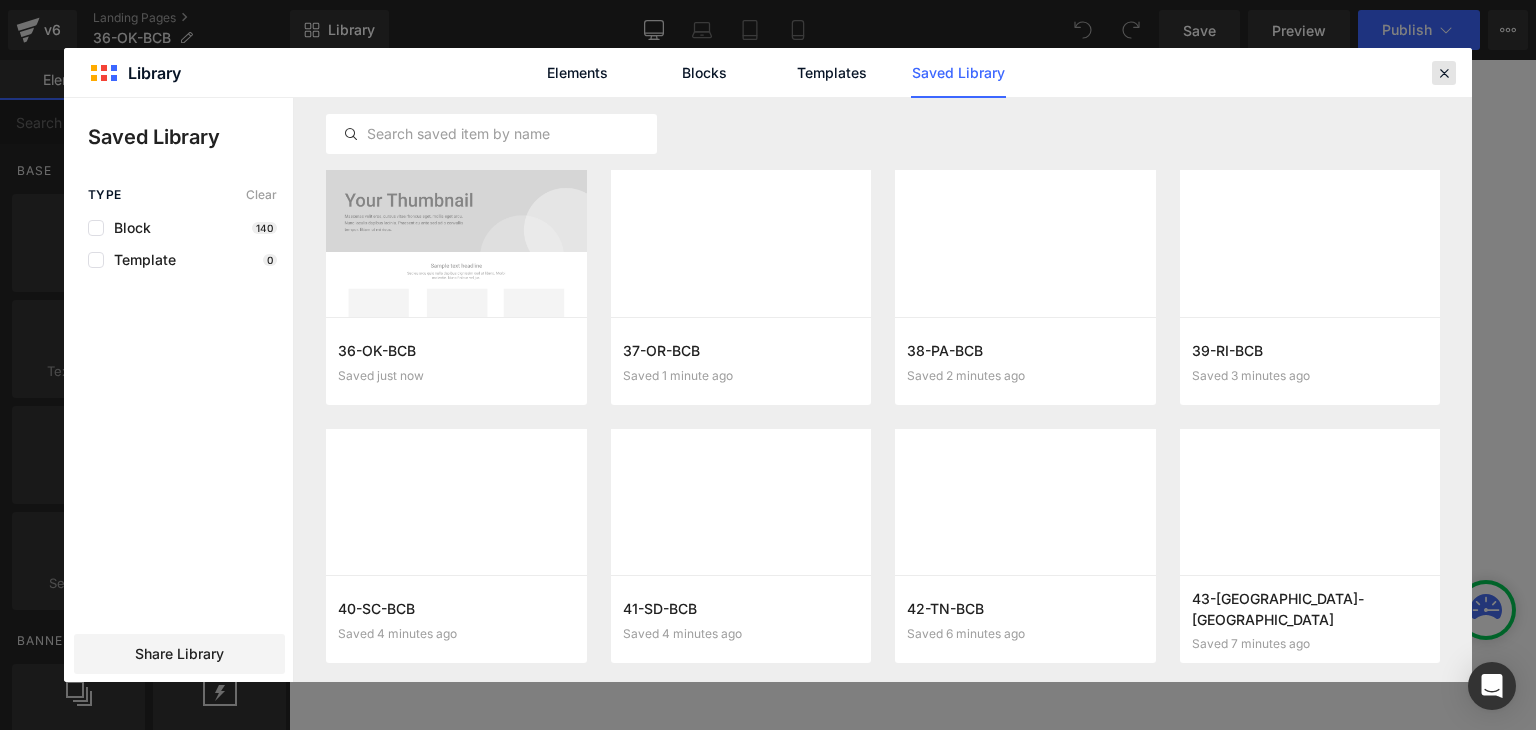 click at bounding box center [1444, 73] 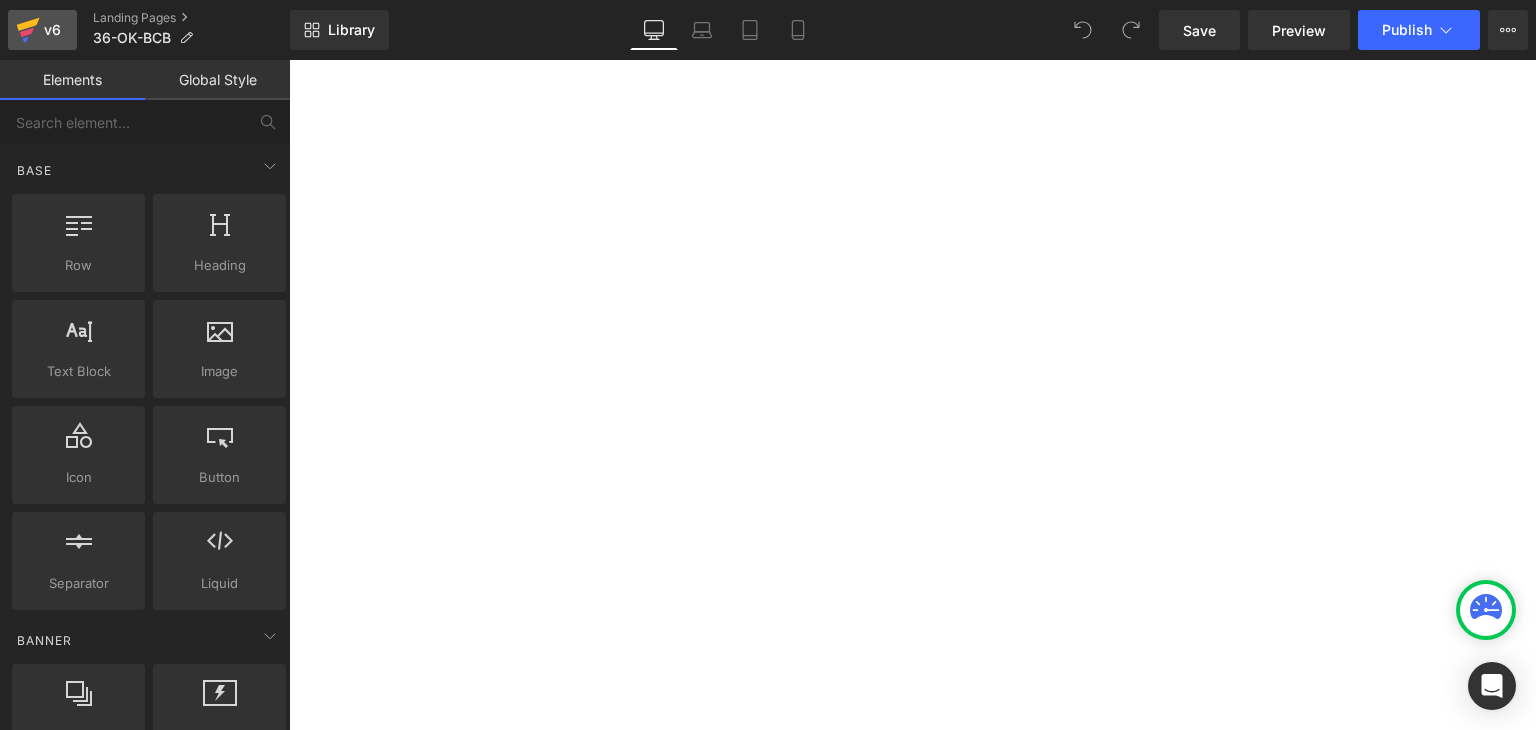 click 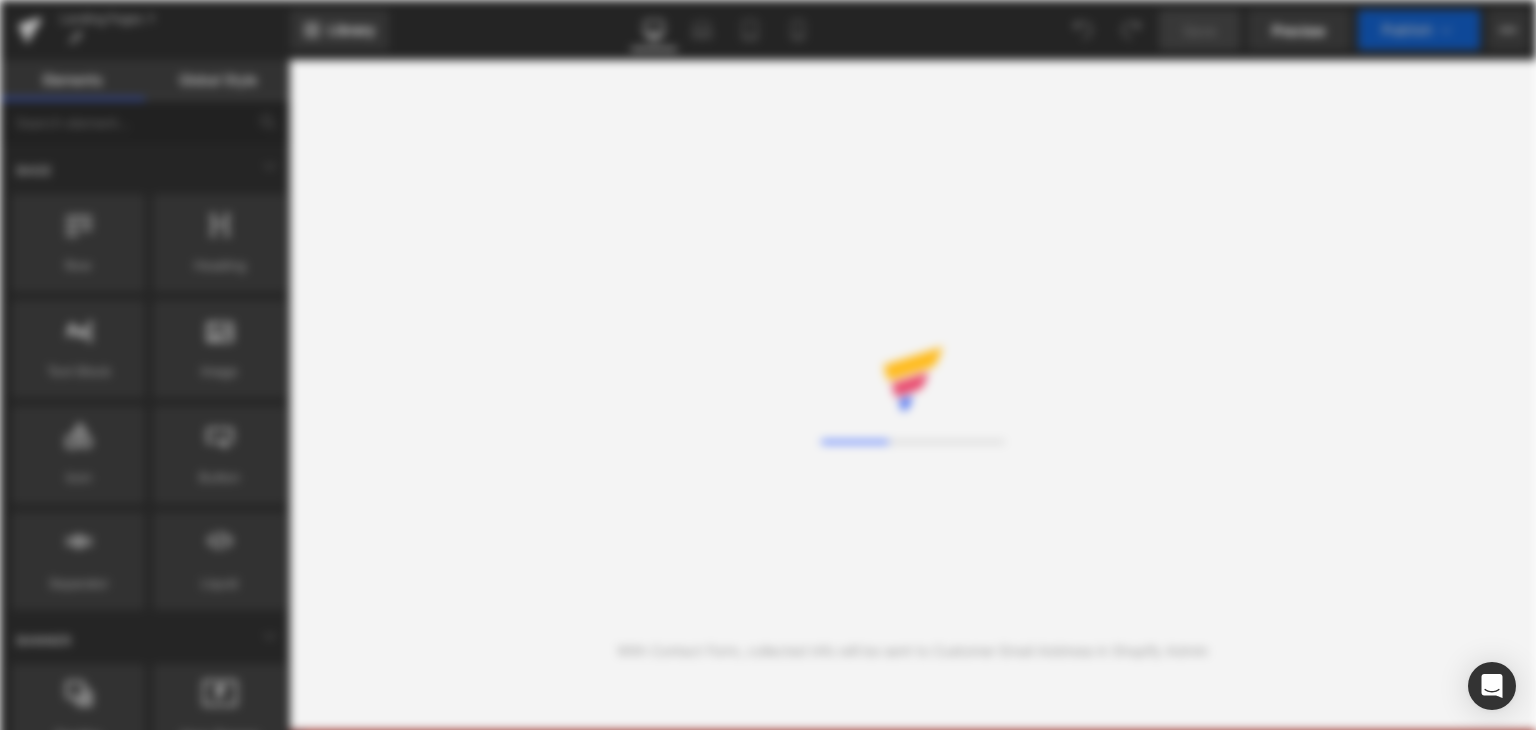 scroll, scrollTop: 0, scrollLeft: 0, axis: both 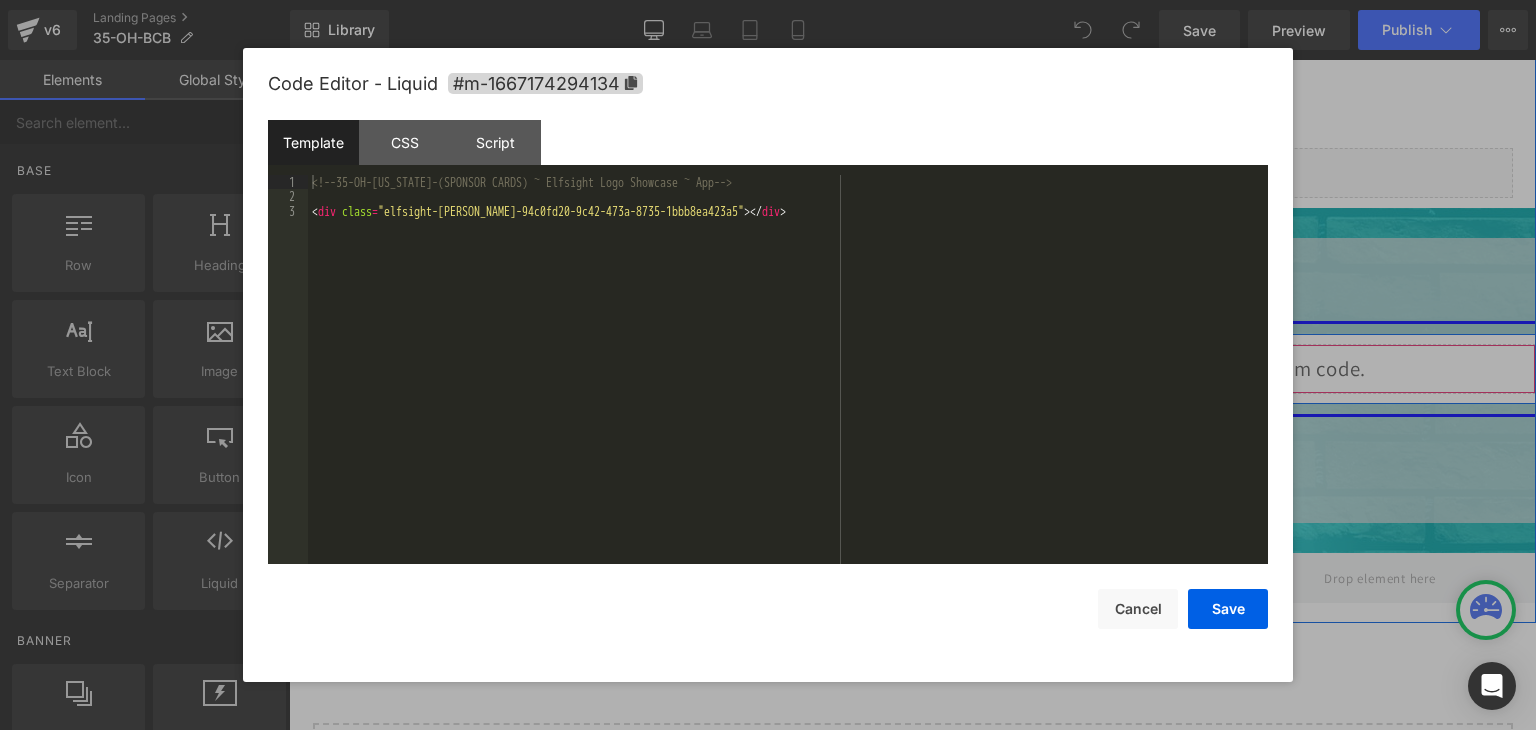 click on "Liquid" at bounding box center (912, 369) 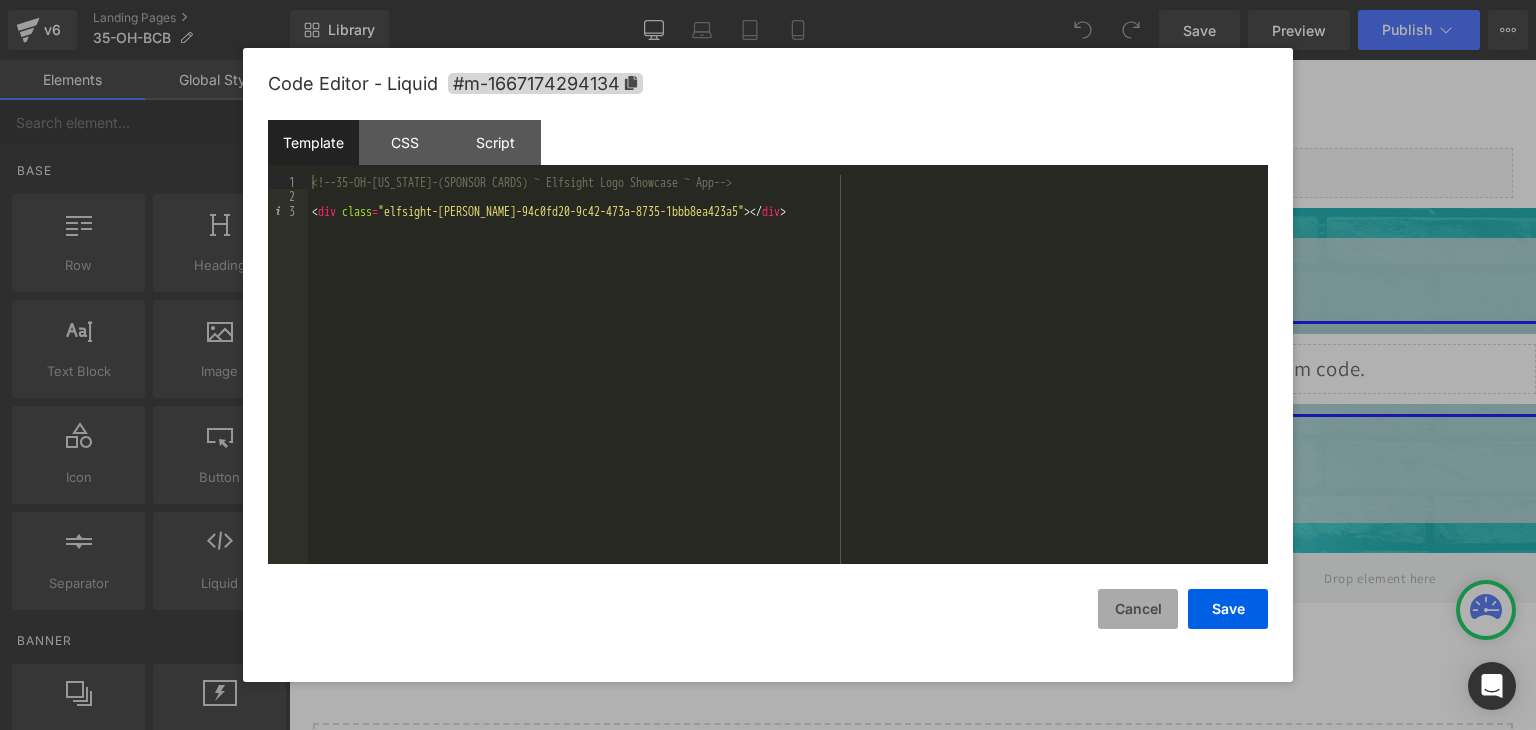 click on "Cancel" at bounding box center (1138, 609) 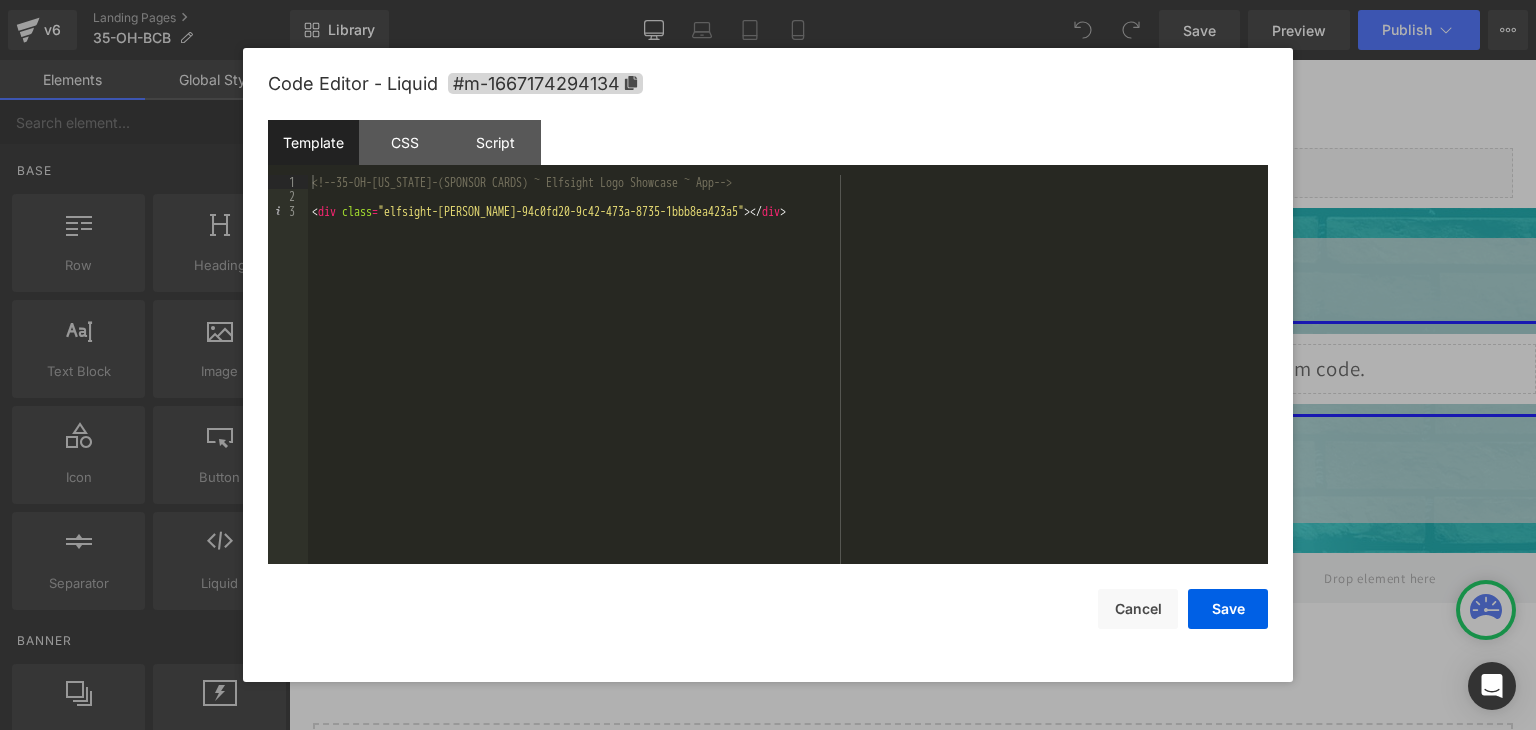 drag, startPoint x: 640, startPoint y: 298, endPoint x: 1421, endPoint y: 367, distance: 784.0421 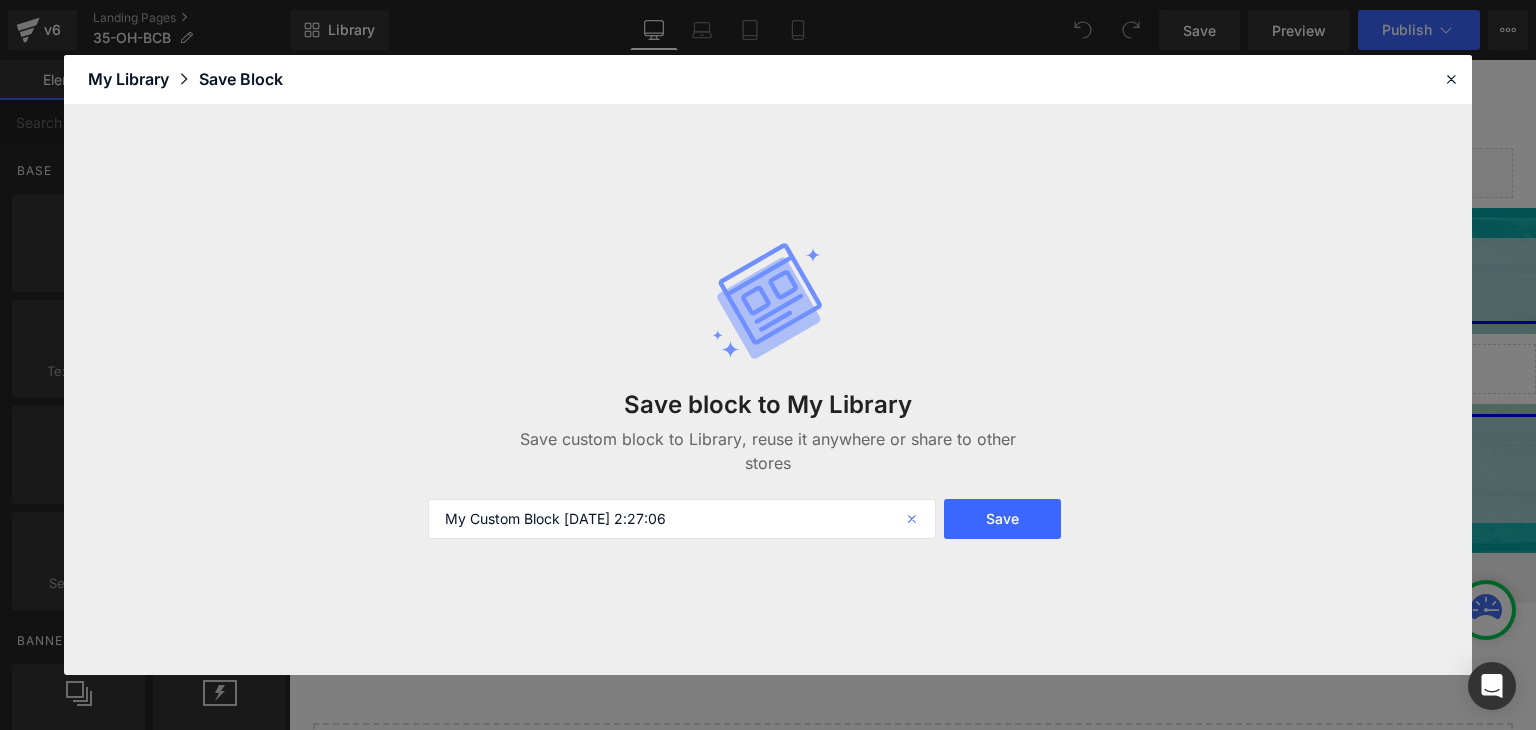 click at bounding box center [914, 519] 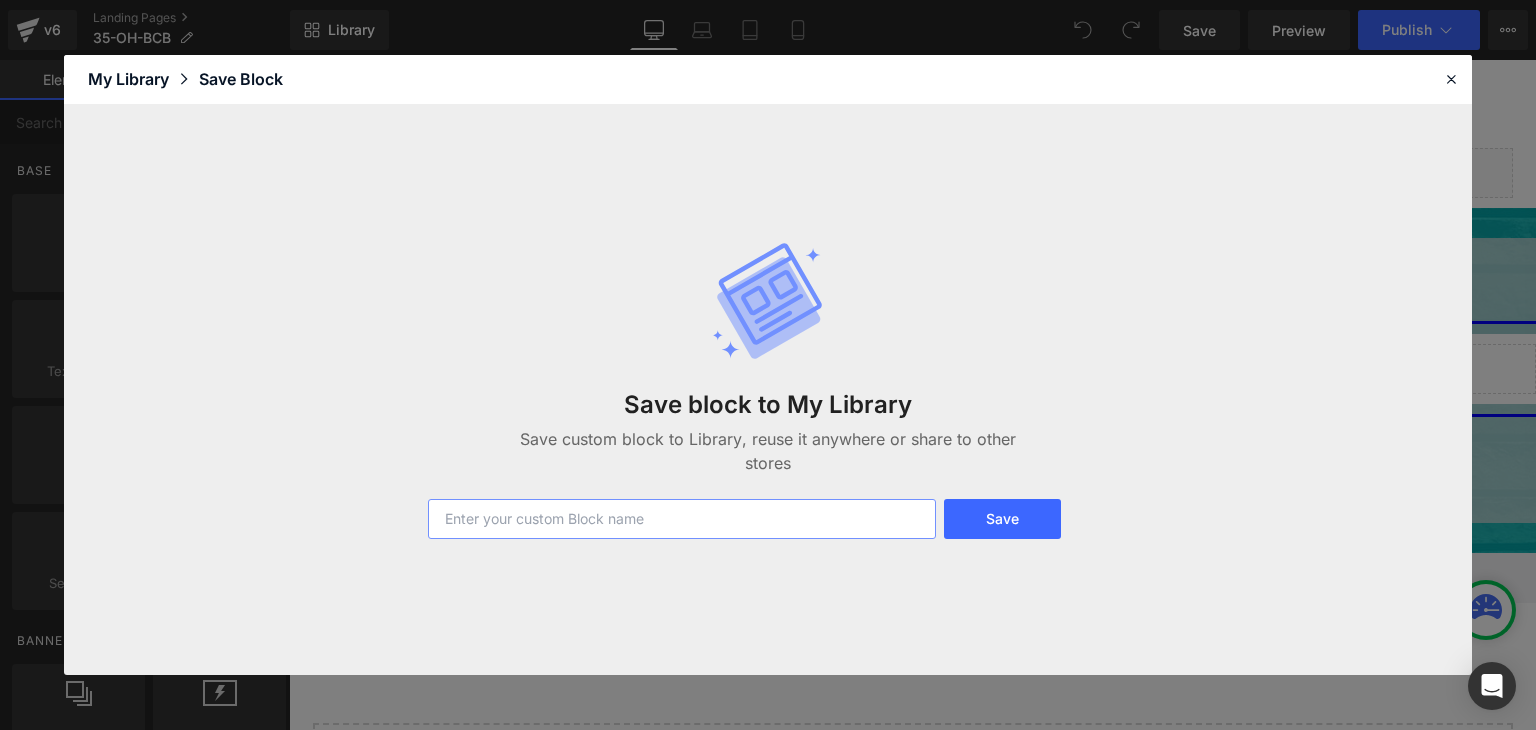 paste on "35-OH-BCB" 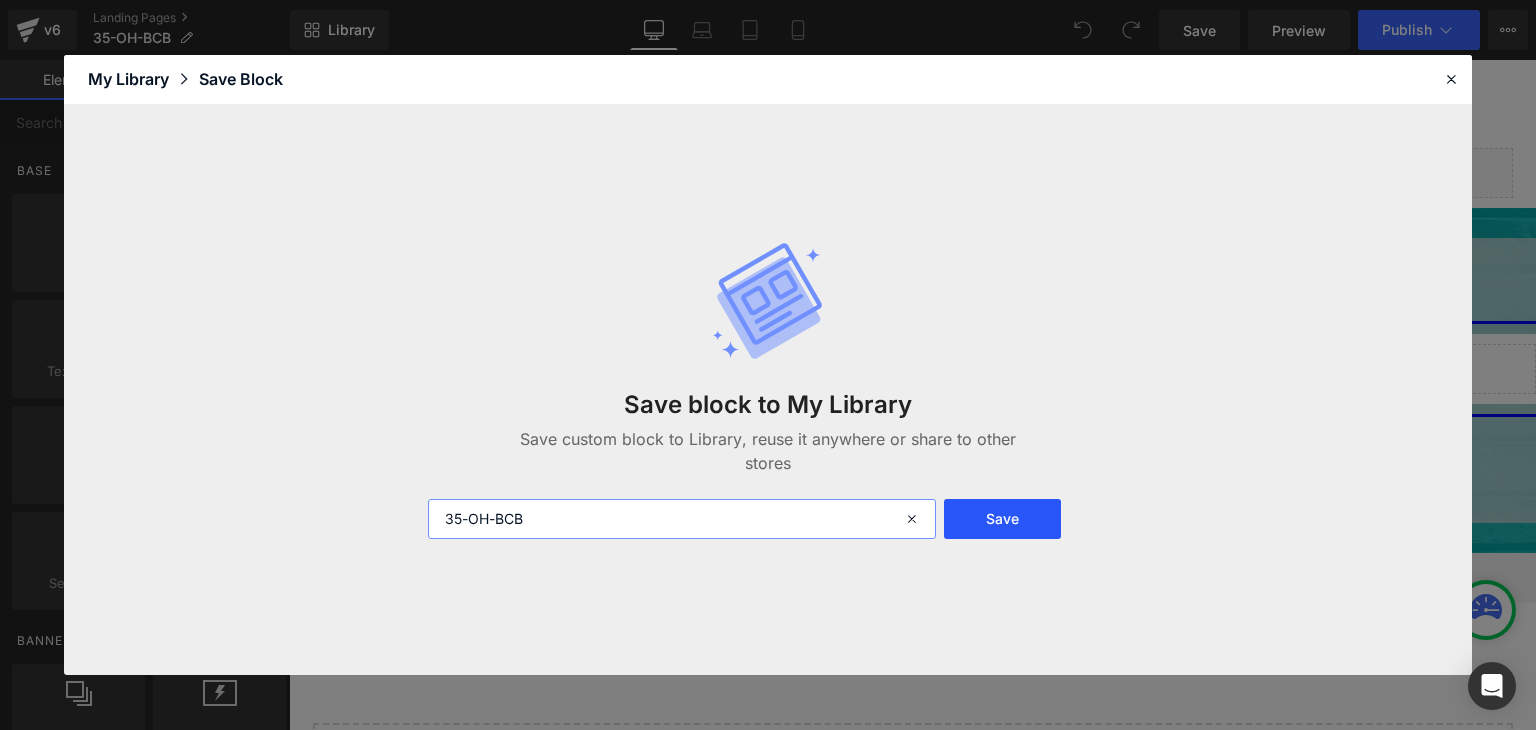 type on "35-OH-BCB" 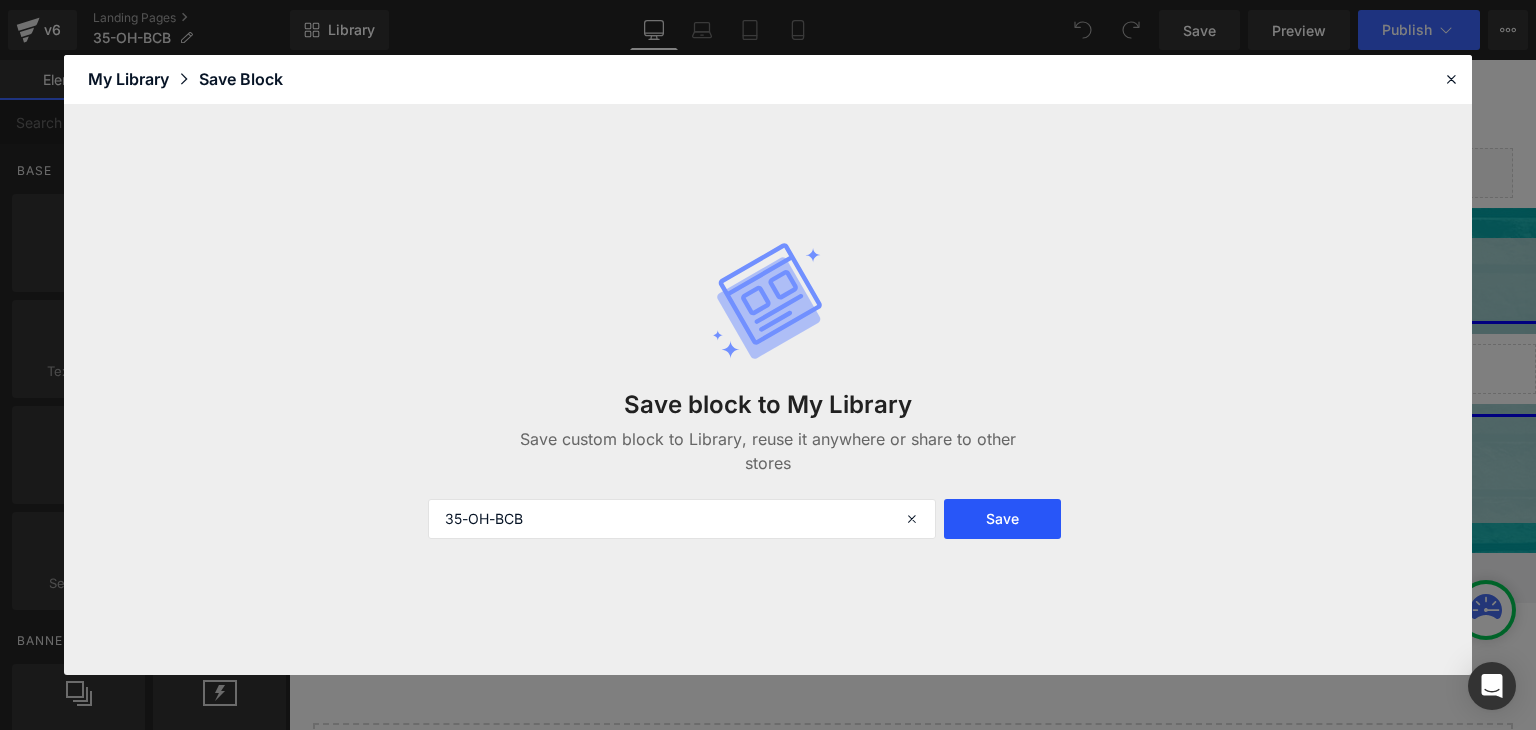 click on "Save" at bounding box center (1002, 519) 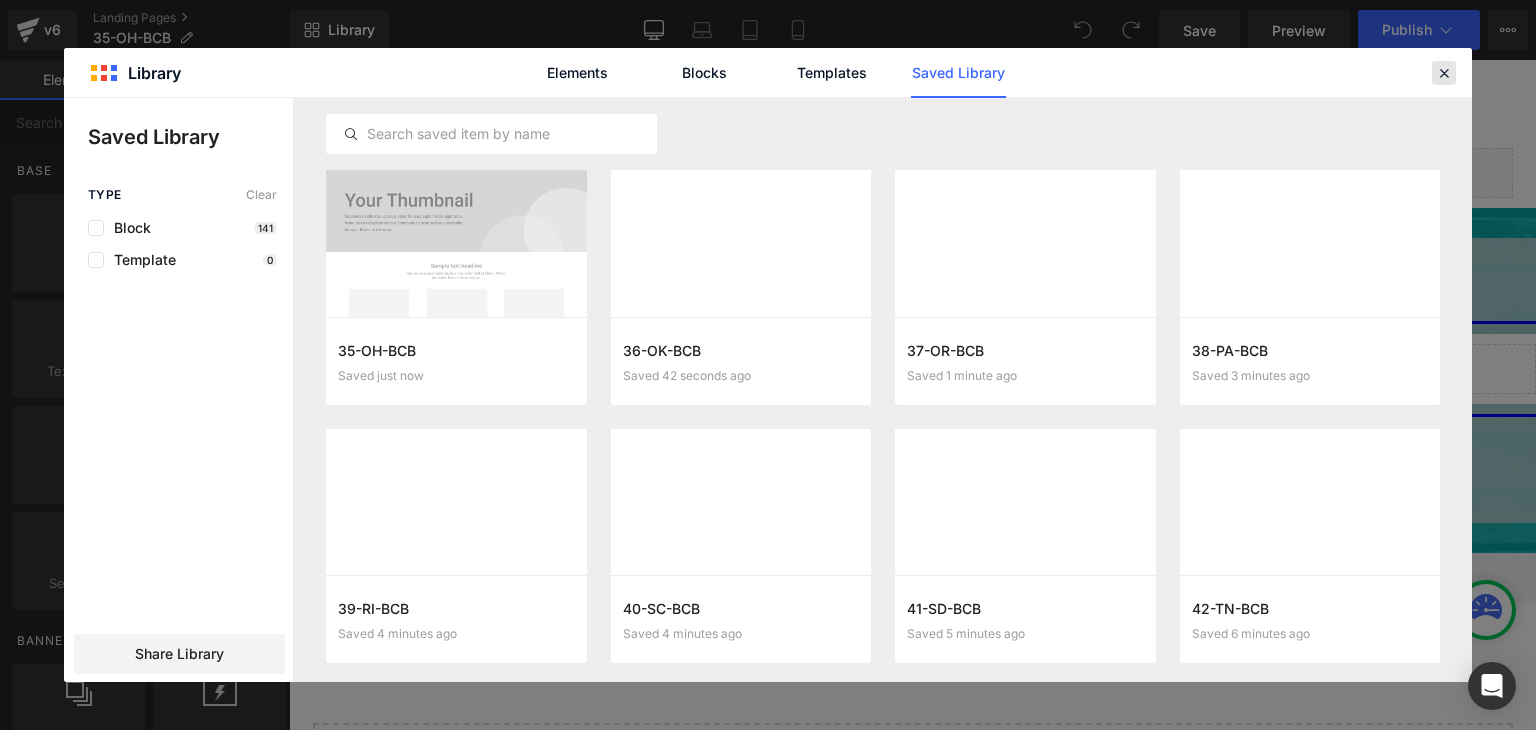 click at bounding box center (1444, 73) 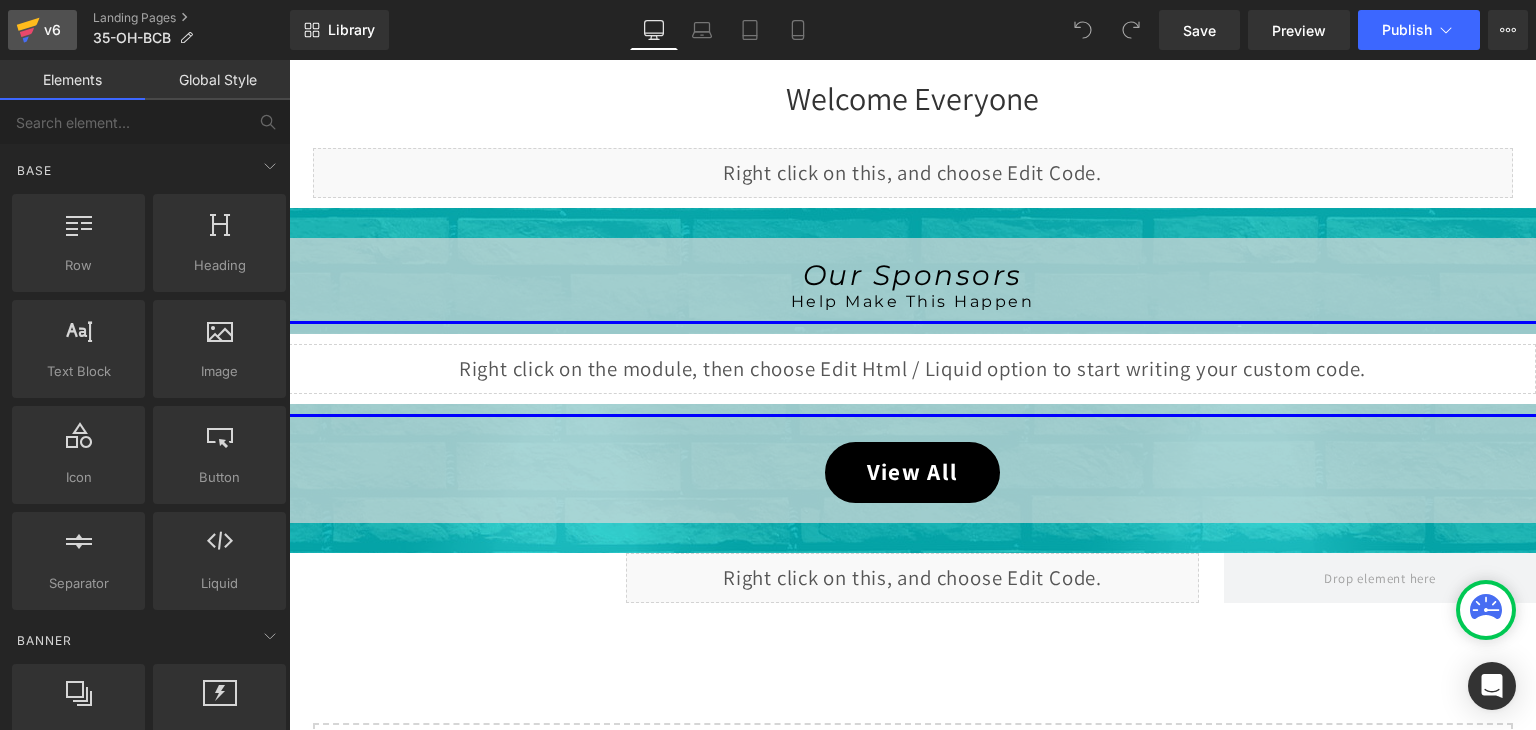 click on "v6" at bounding box center (52, 30) 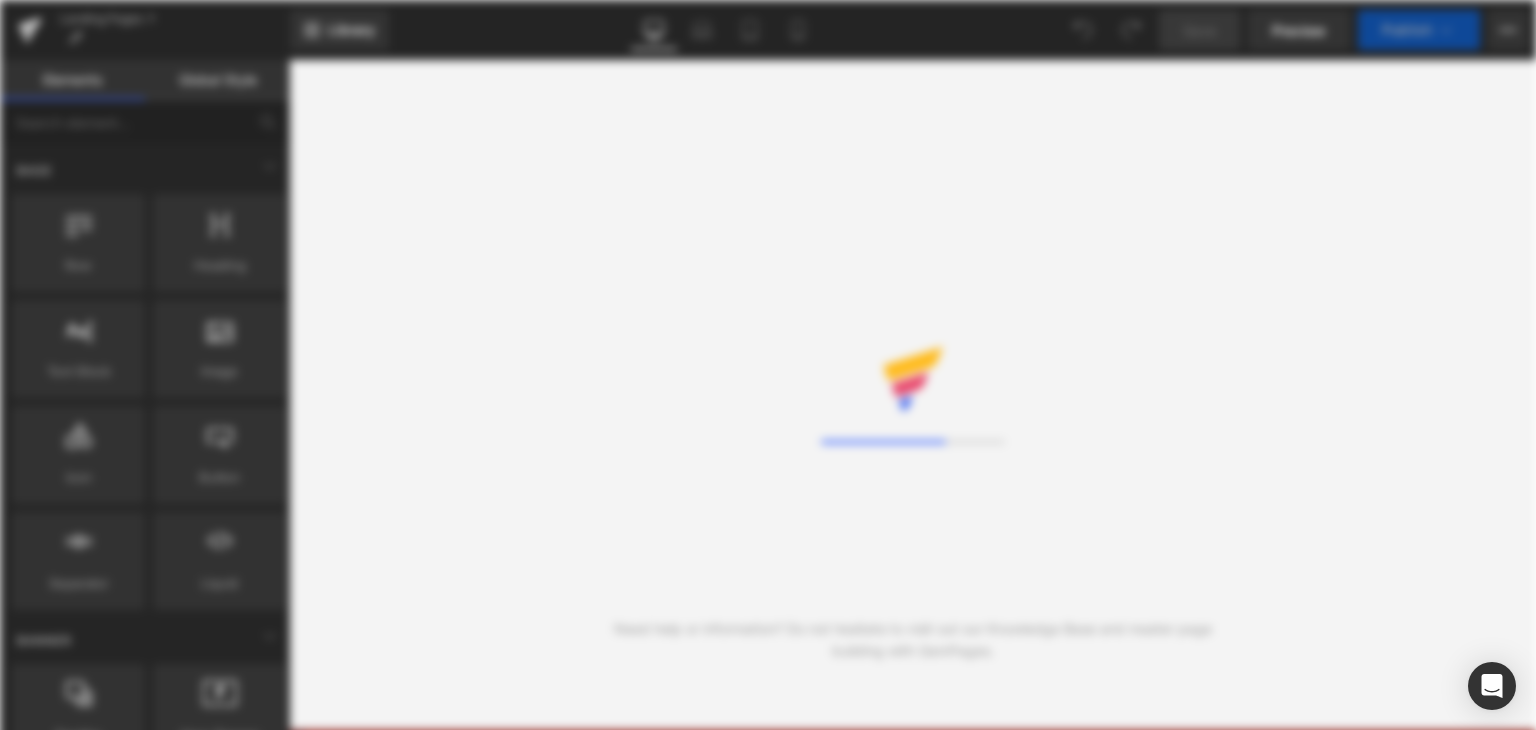 scroll, scrollTop: 0, scrollLeft: 0, axis: both 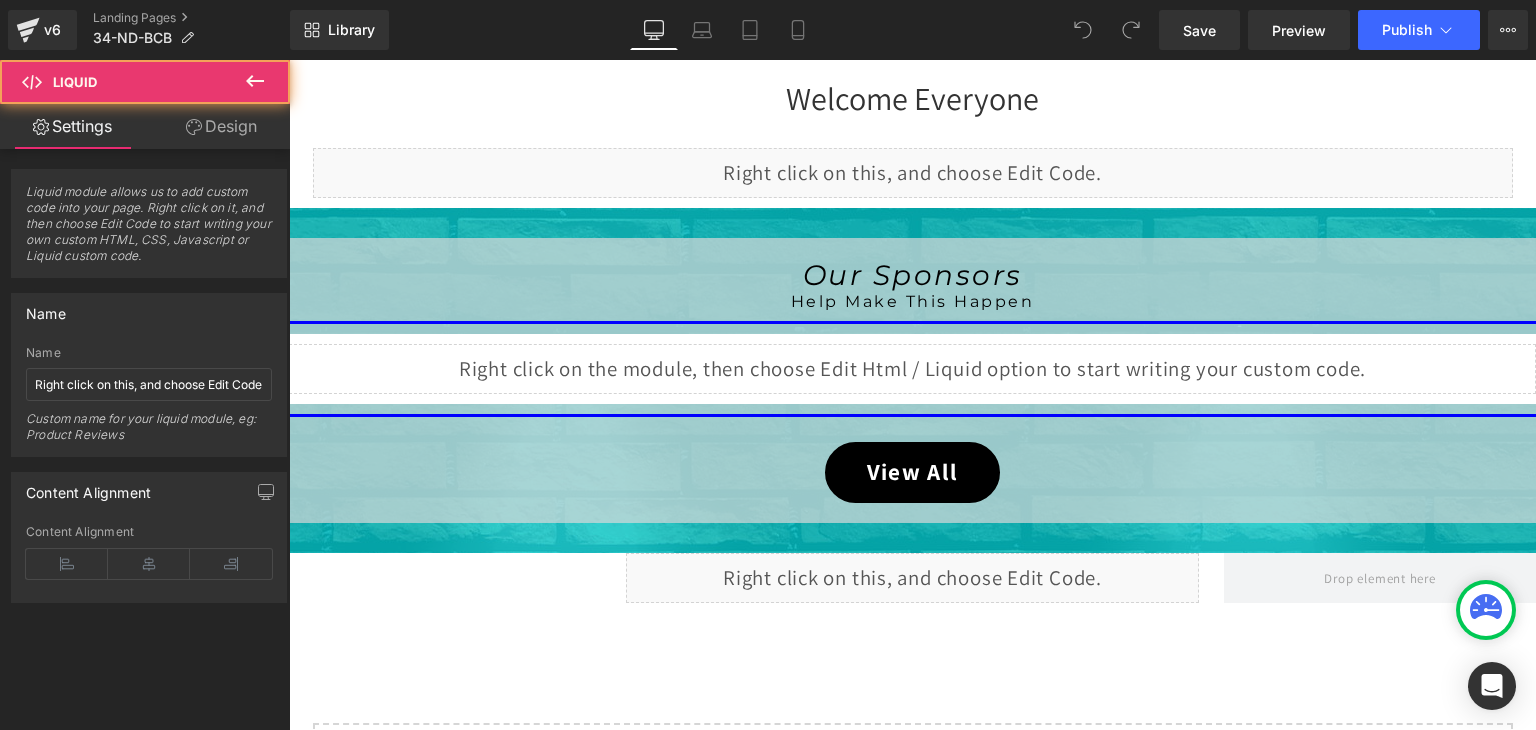 click on "Liquid" at bounding box center [912, 369] 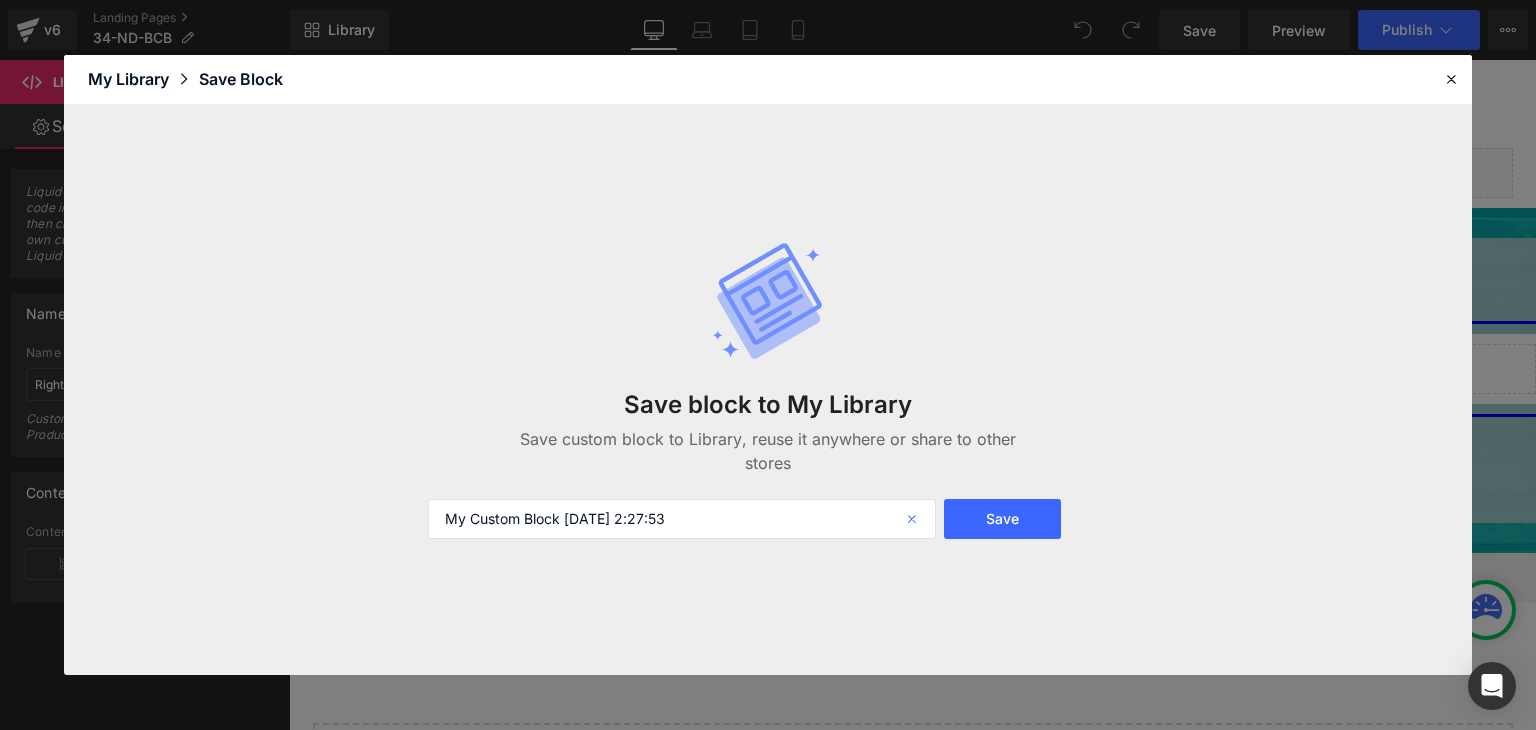 click at bounding box center [914, 519] 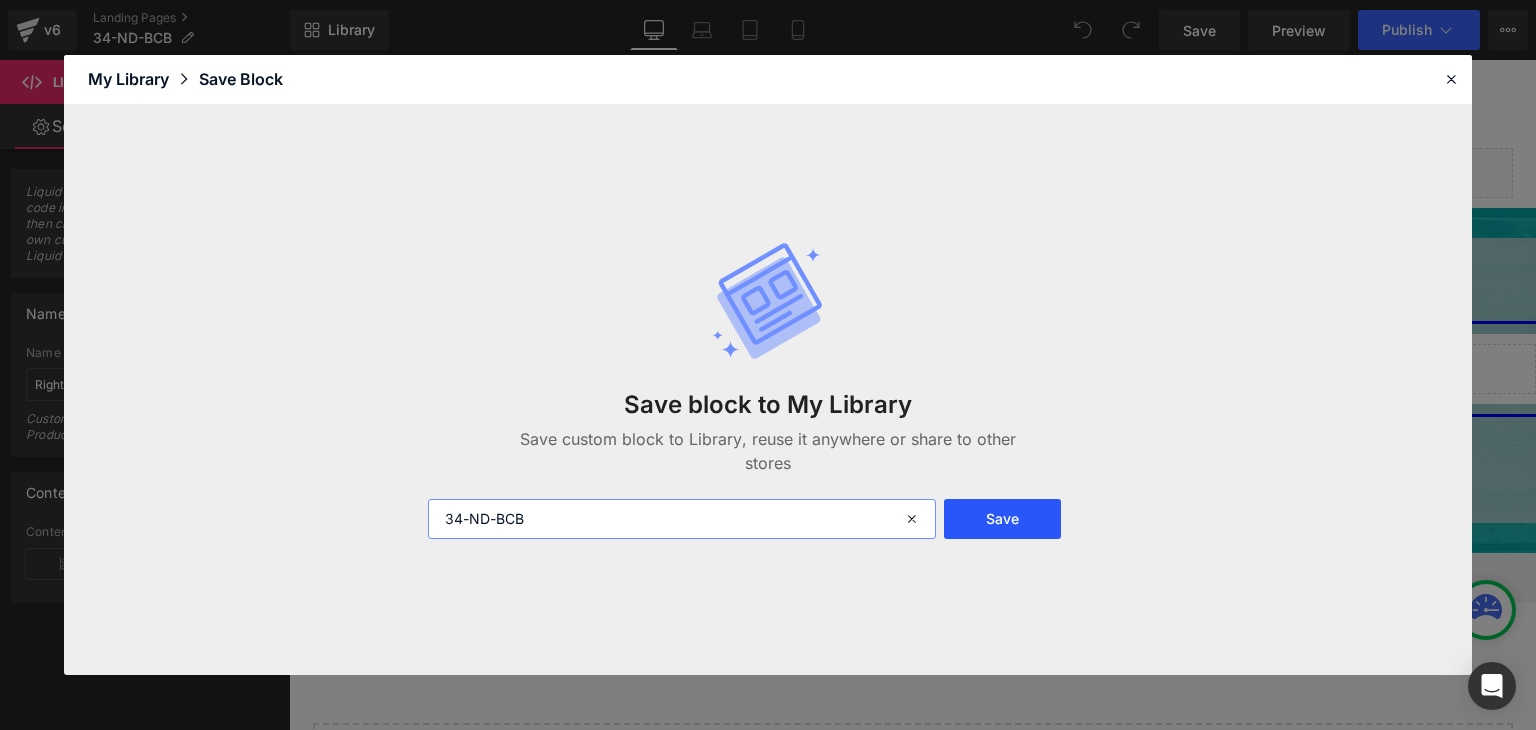 type on "34-ND-BCB" 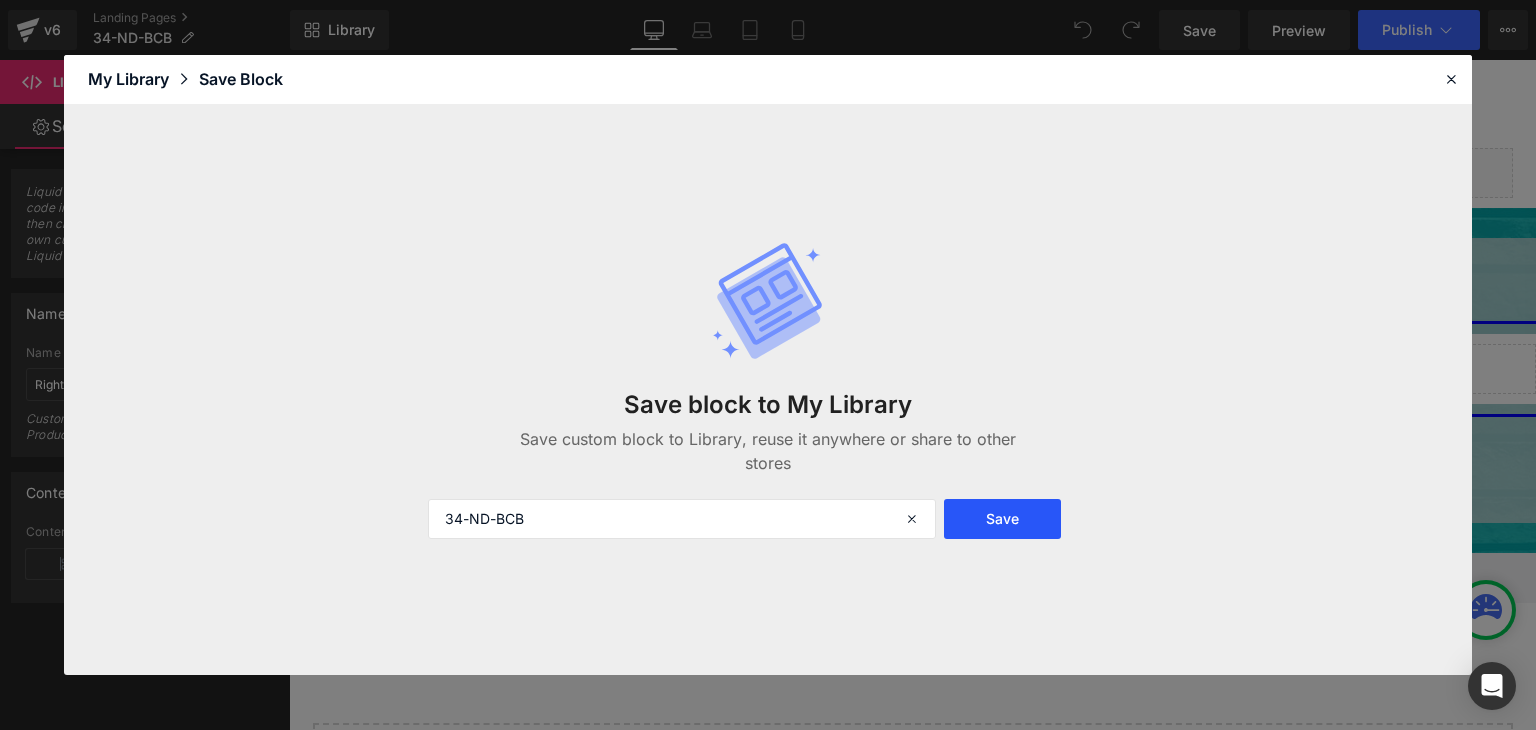 click on "Save" at bounding box center (1002, 519) 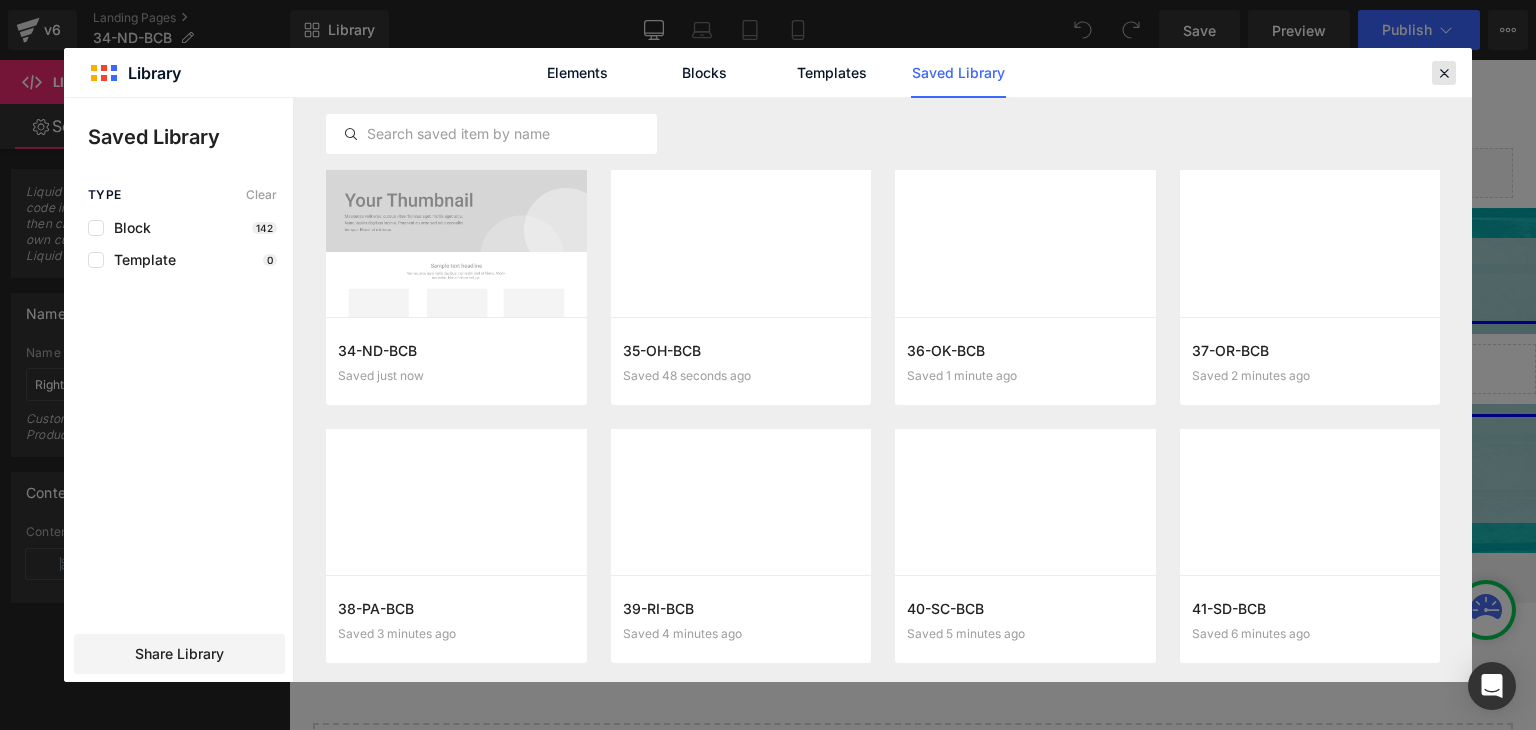 click at bounding box center [1444, 73] 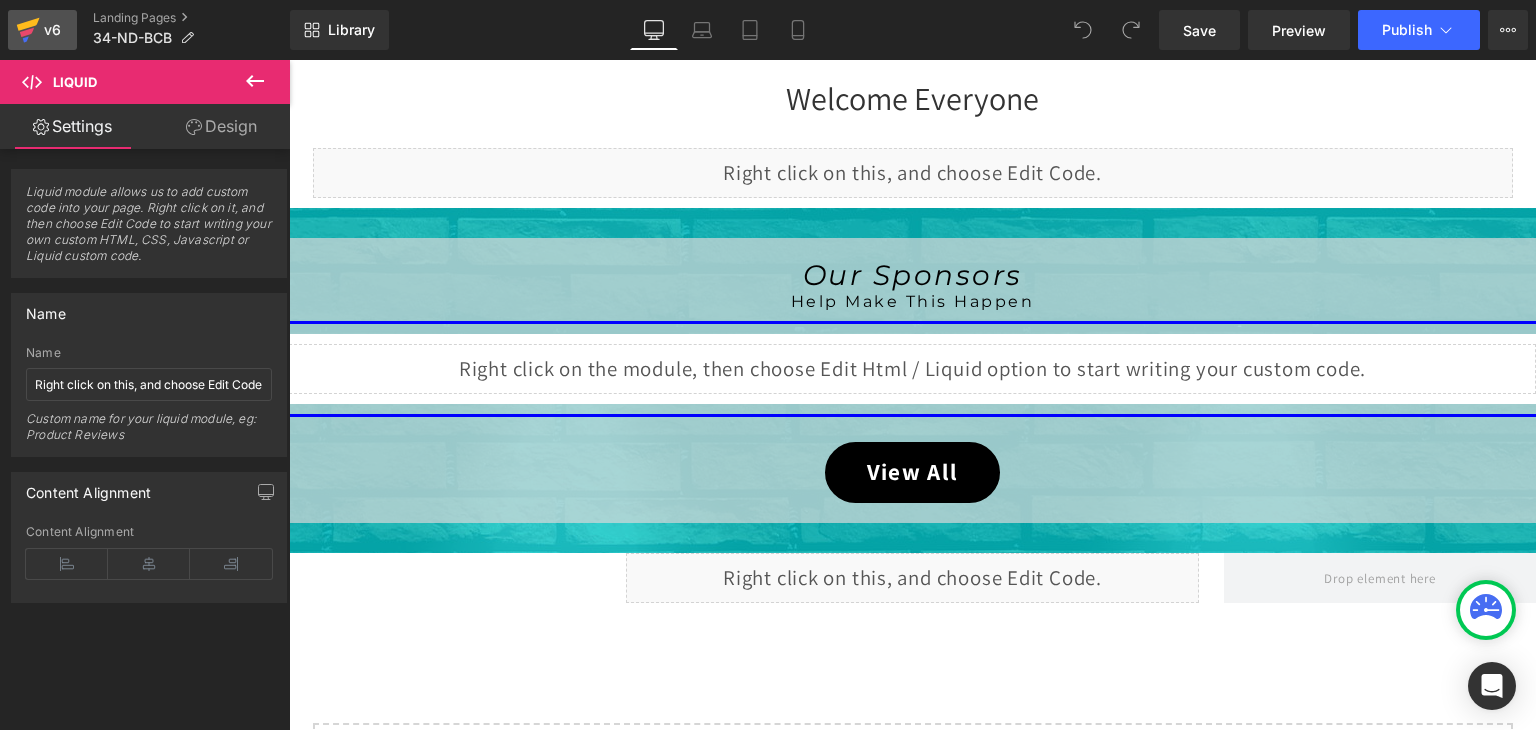 click on "v6" at bounding box center [42, 30] 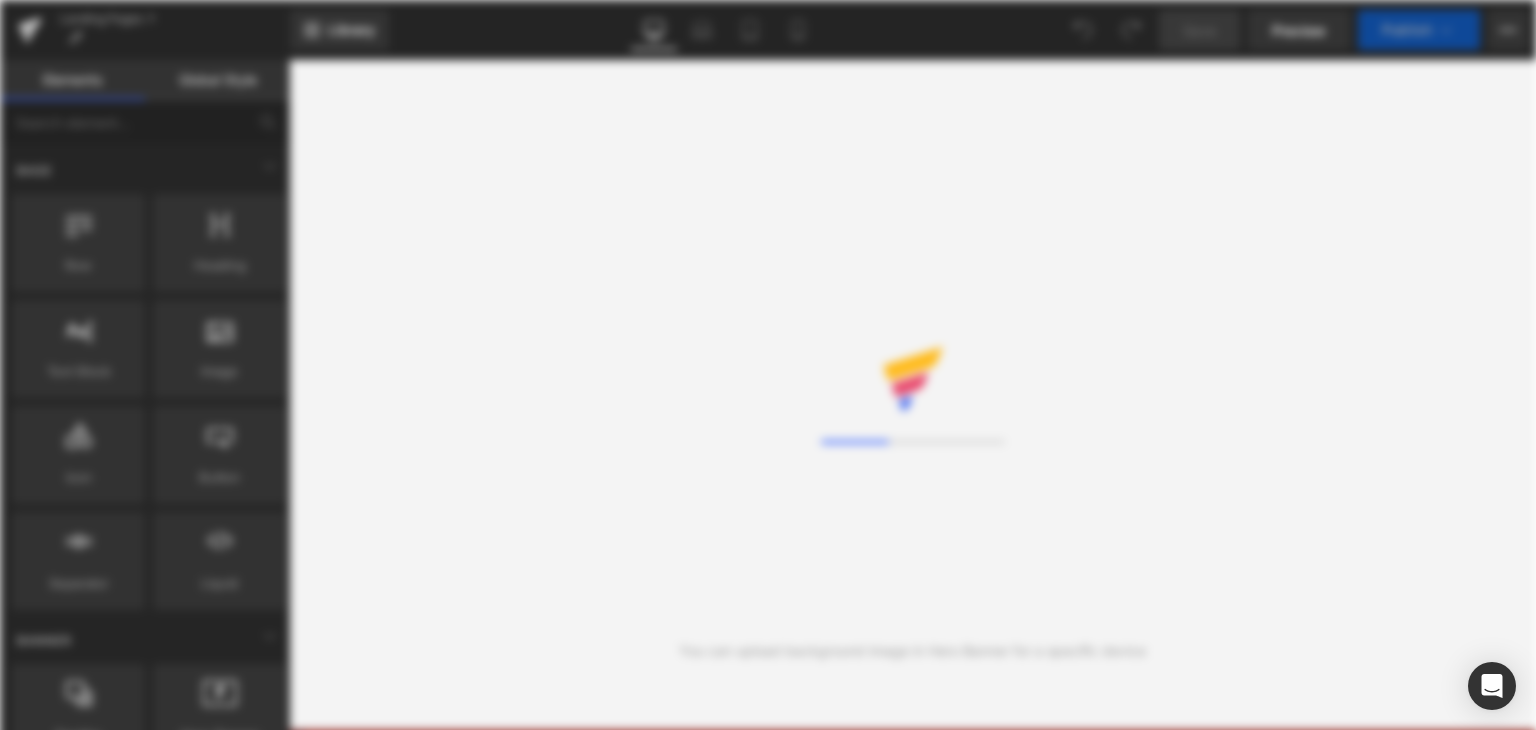 scroll, scrollTop: 0, scrollLeft: 0, axis: both 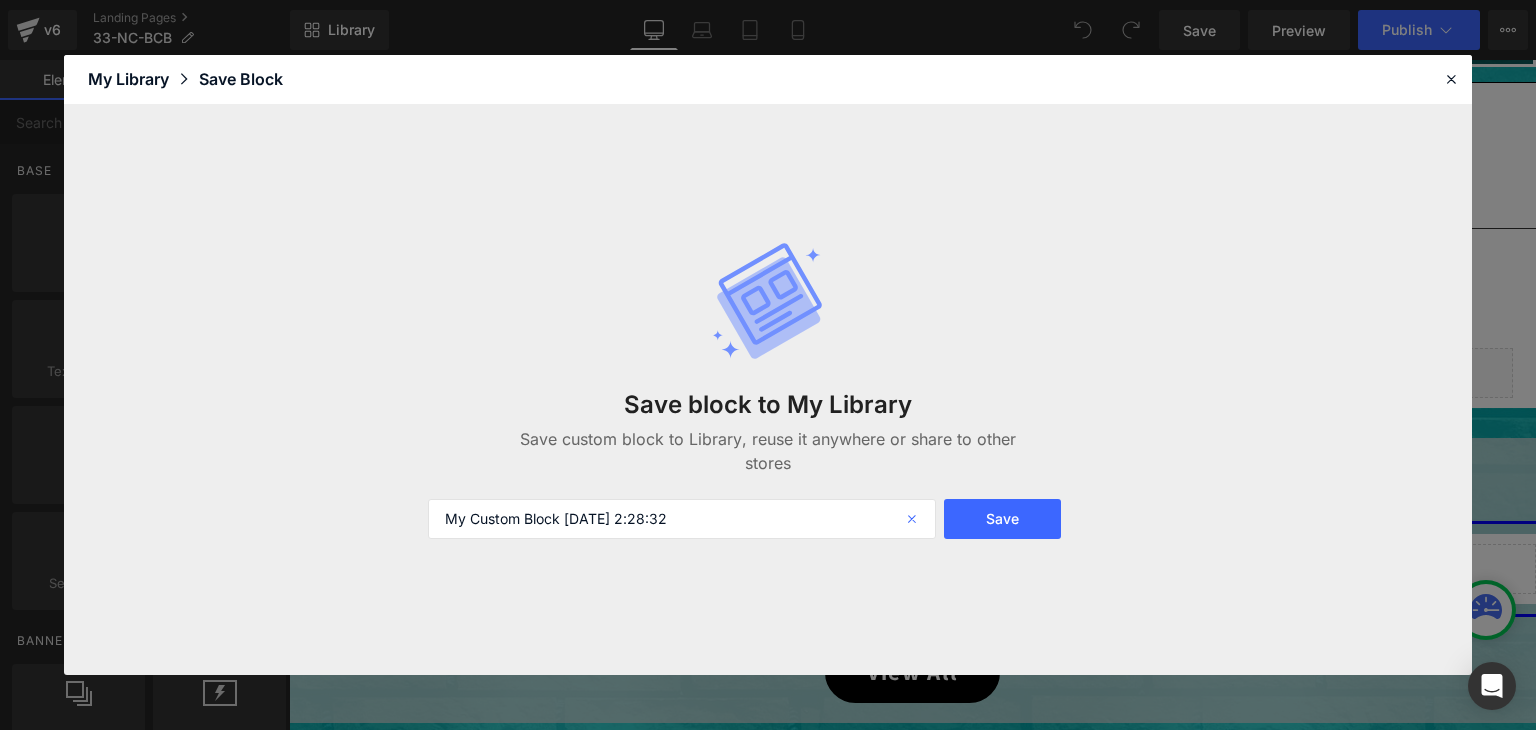 click at bounding box center [914, 519] 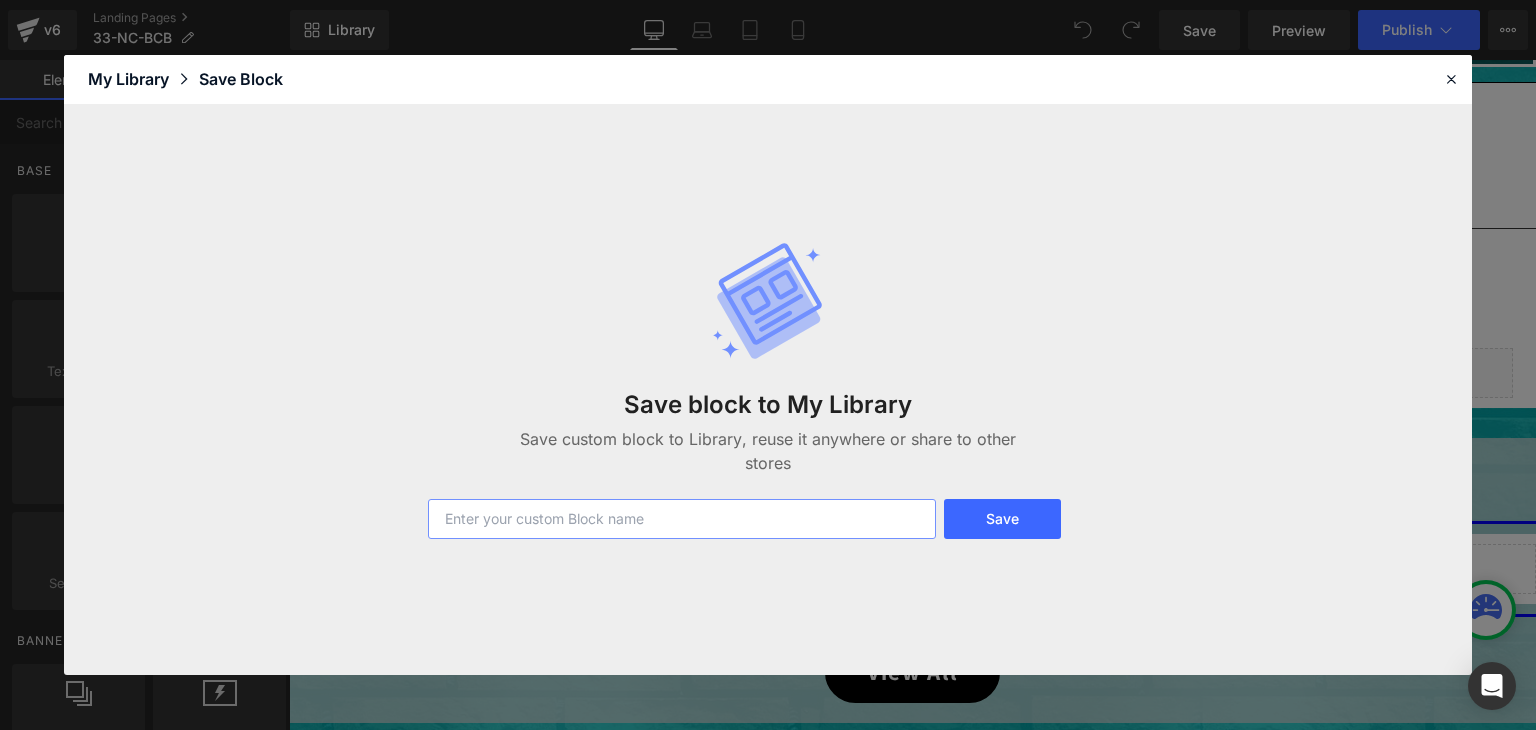 paste on "33-NC-BCB" 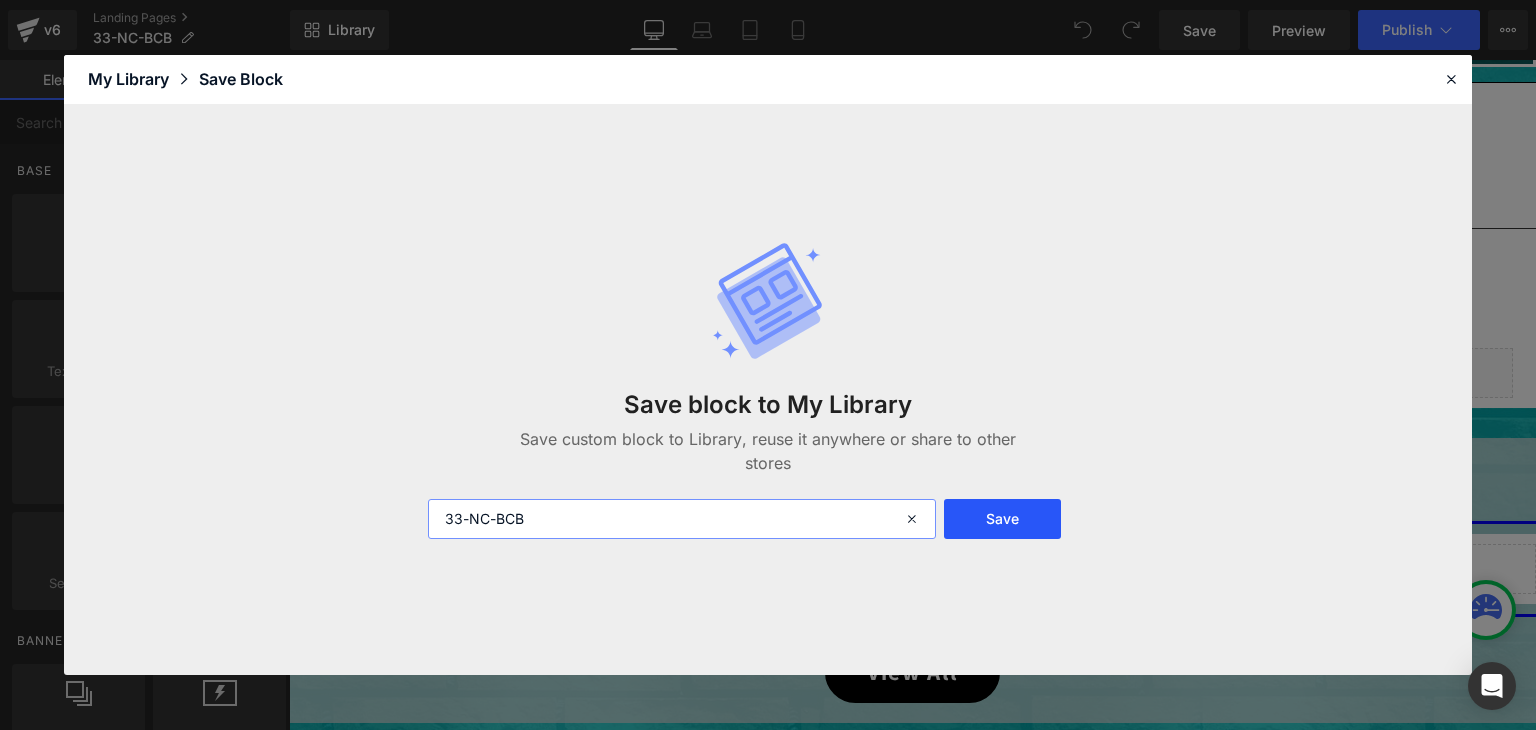 type on "33-NC-BCB" 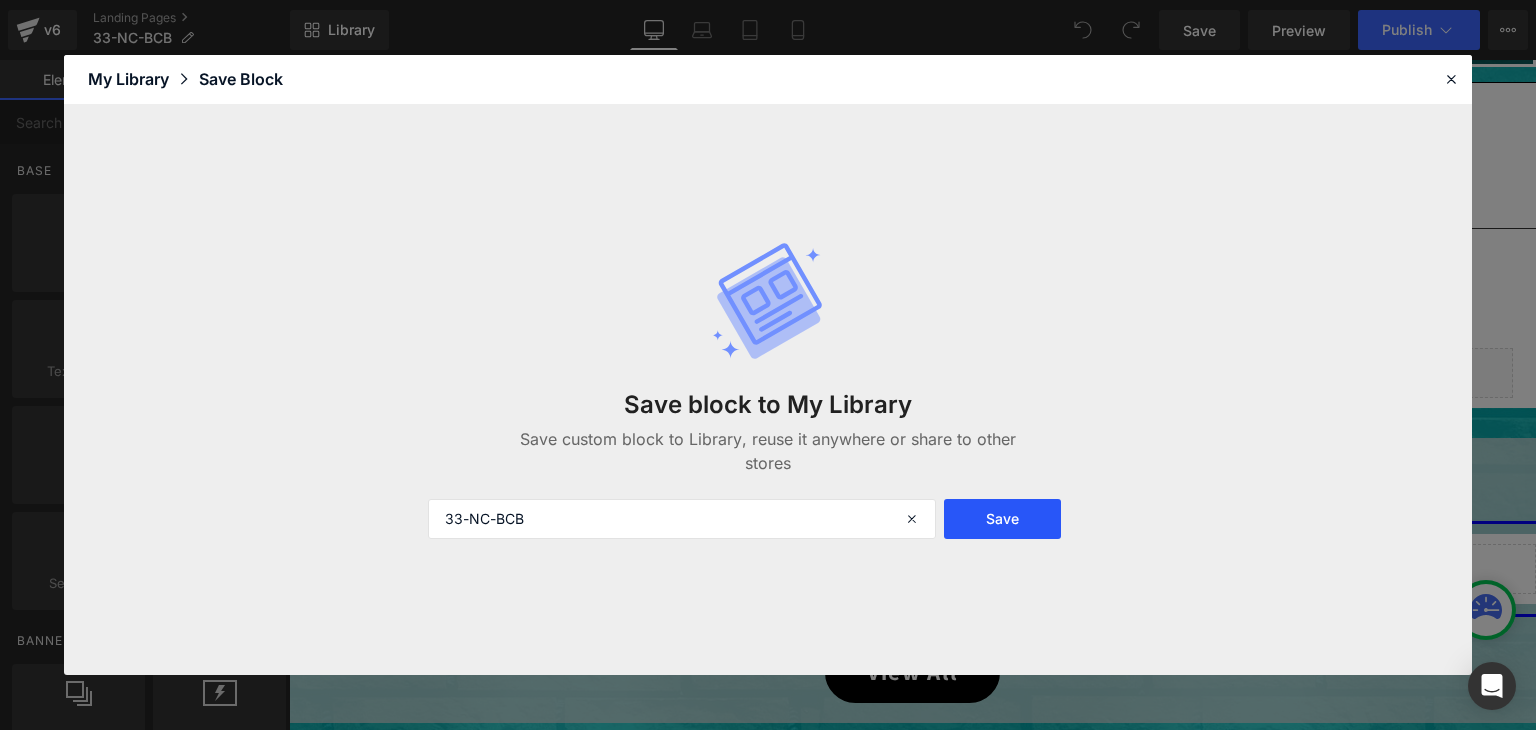 click on "Save" at bounding box center [1002, 519] 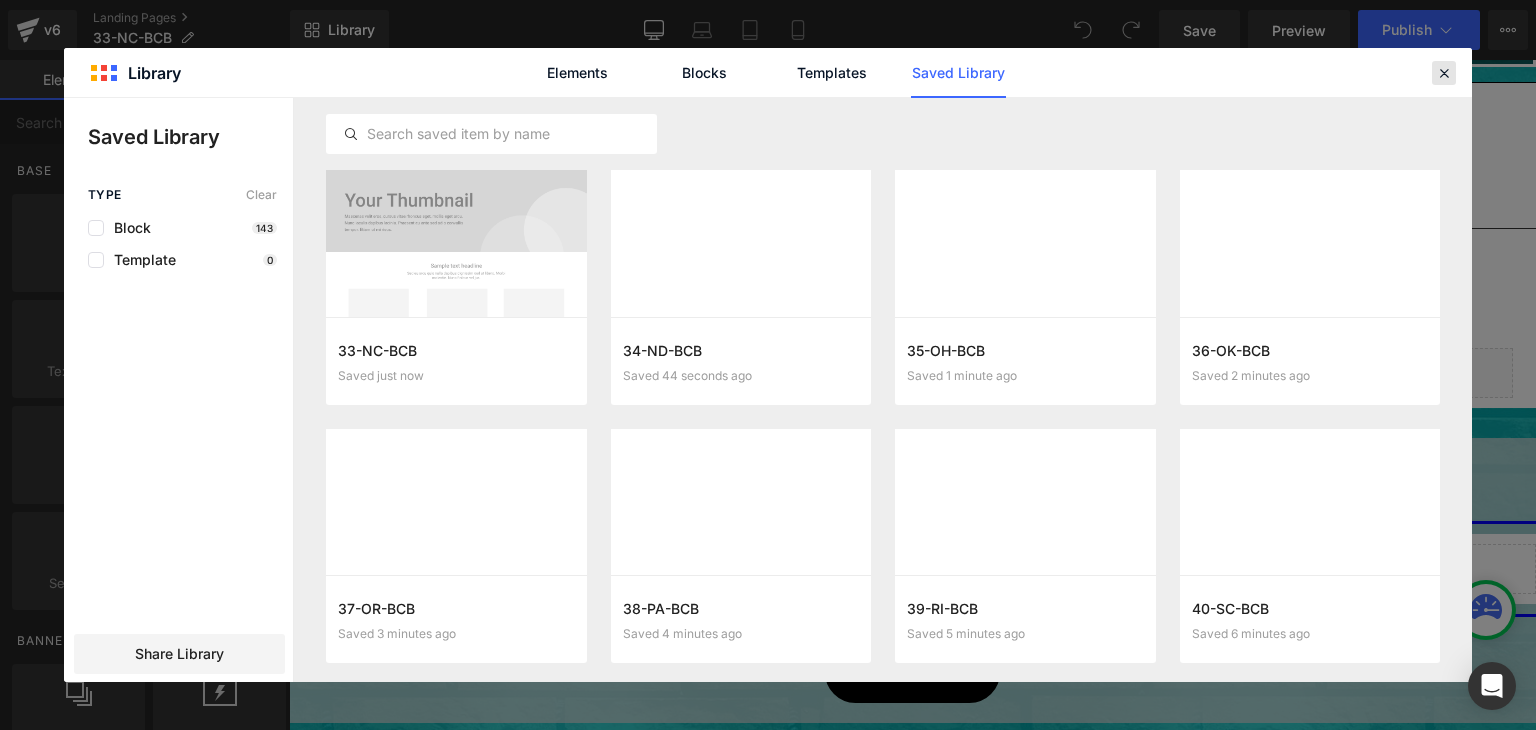 click 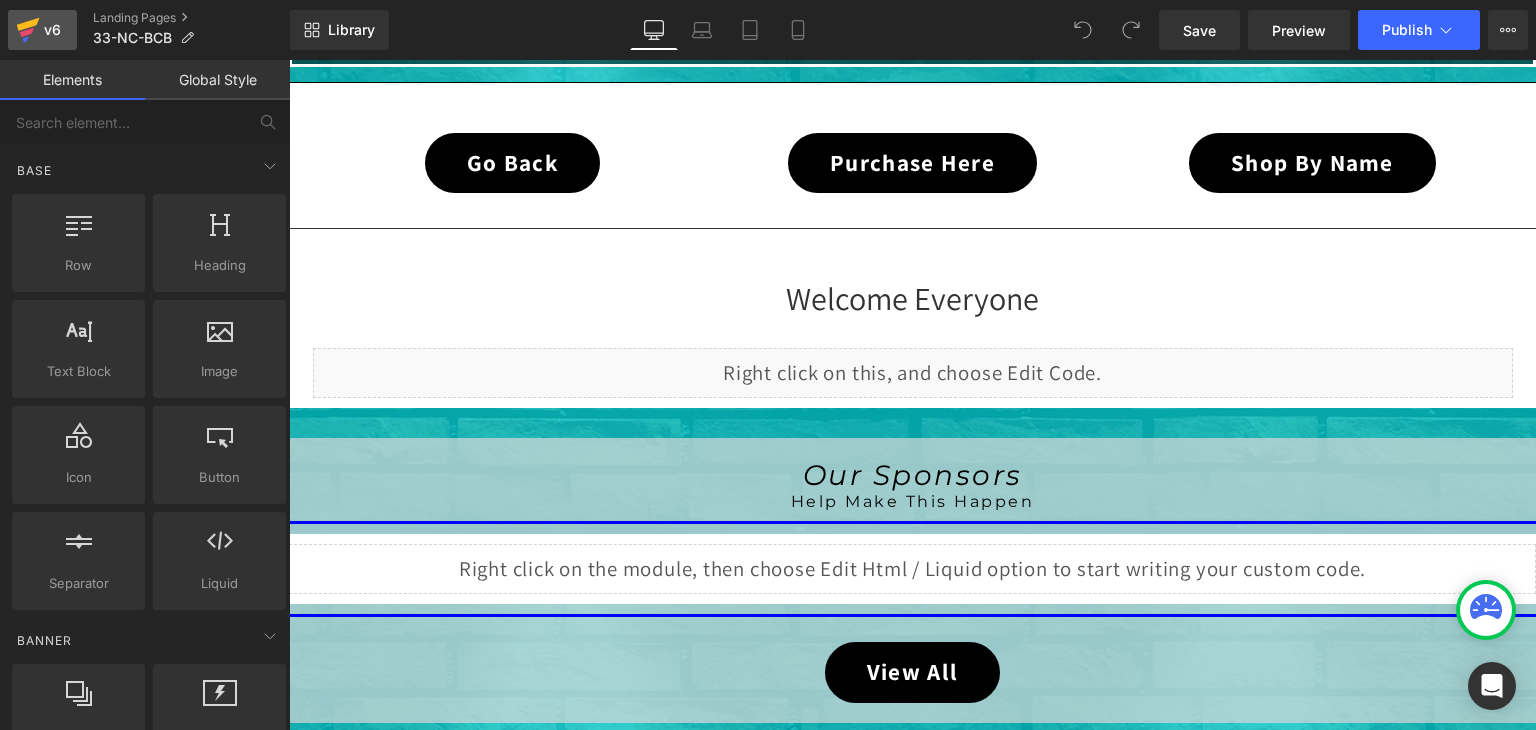 click 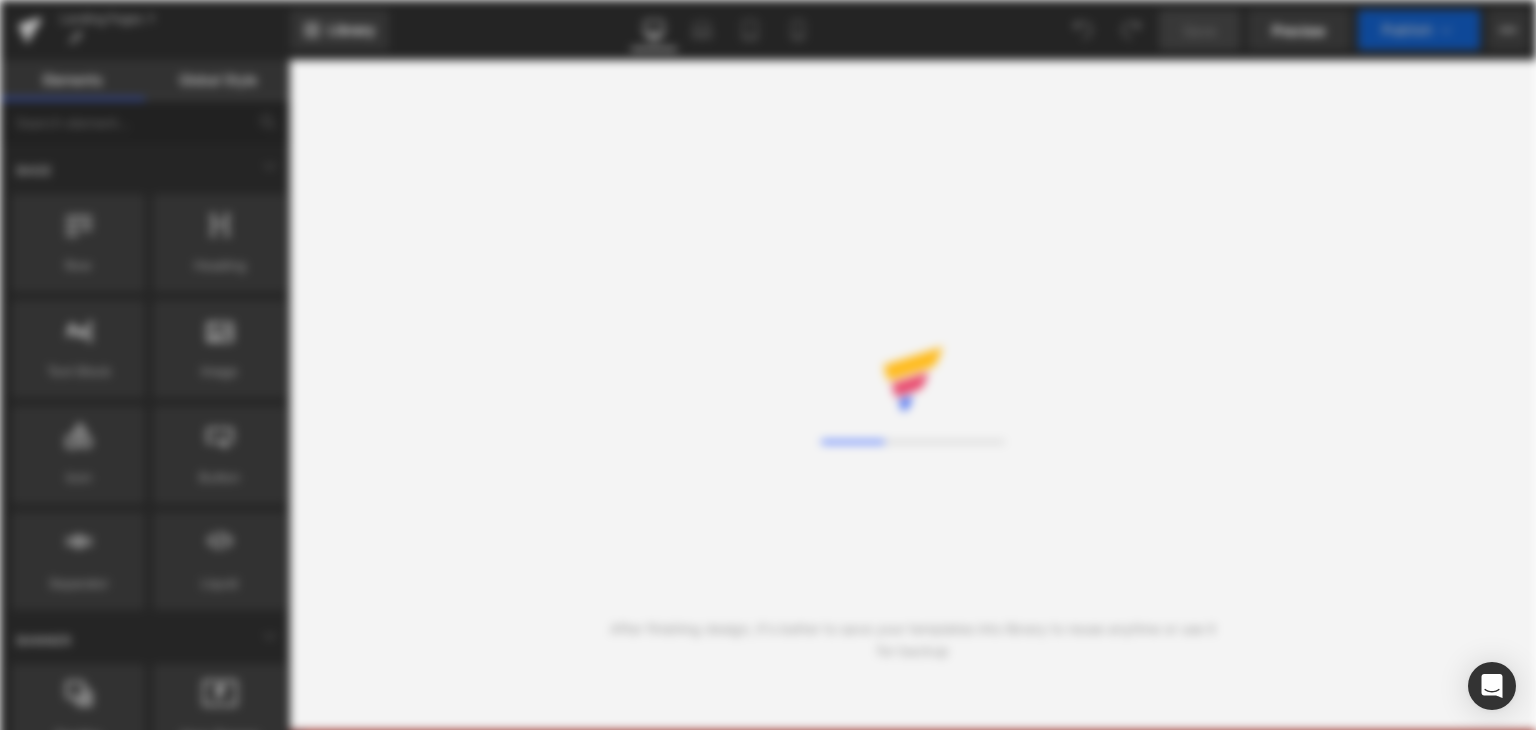 scroll, scrollTop: 0, scrollLeft: 0, axis: both 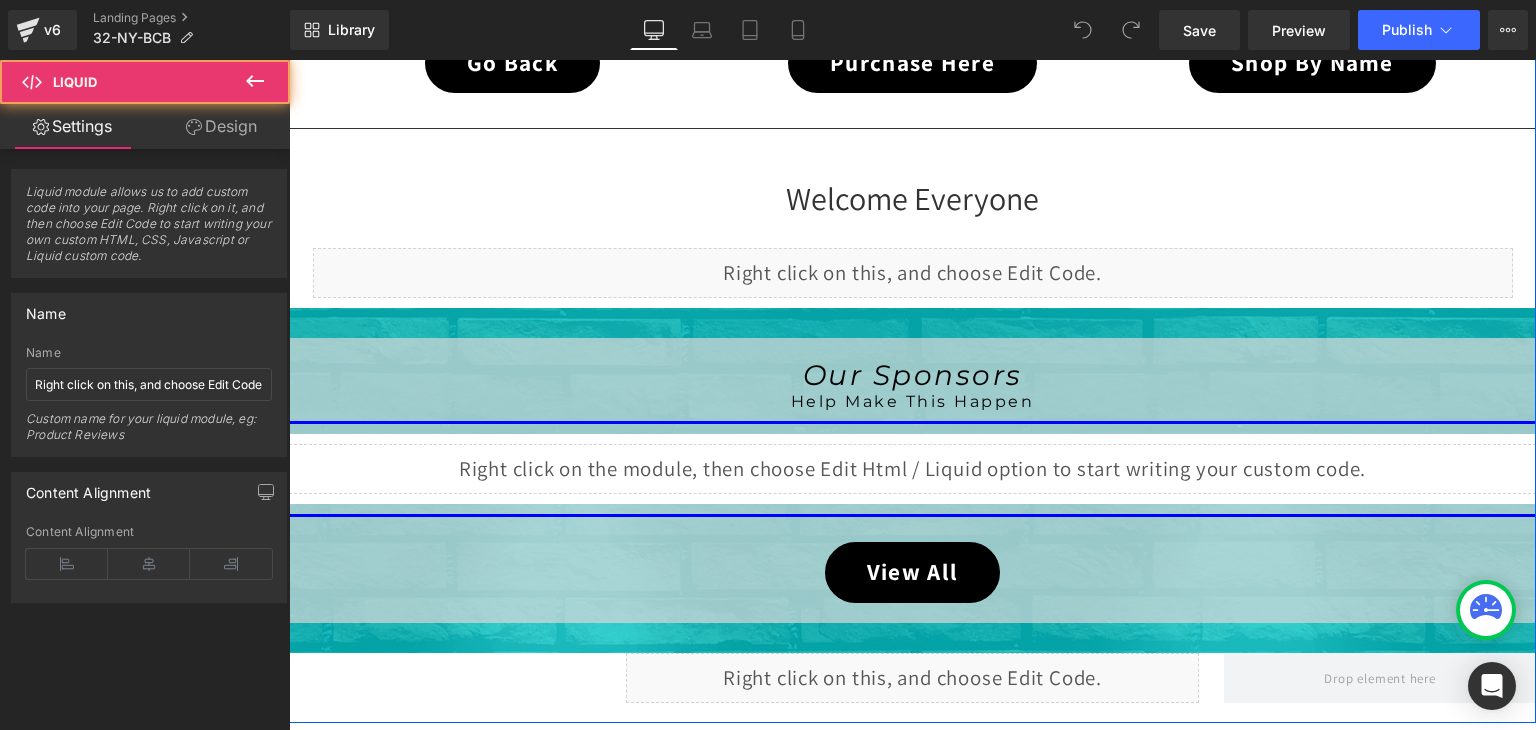 click on "Liquid" at bounding box center (912, 469) 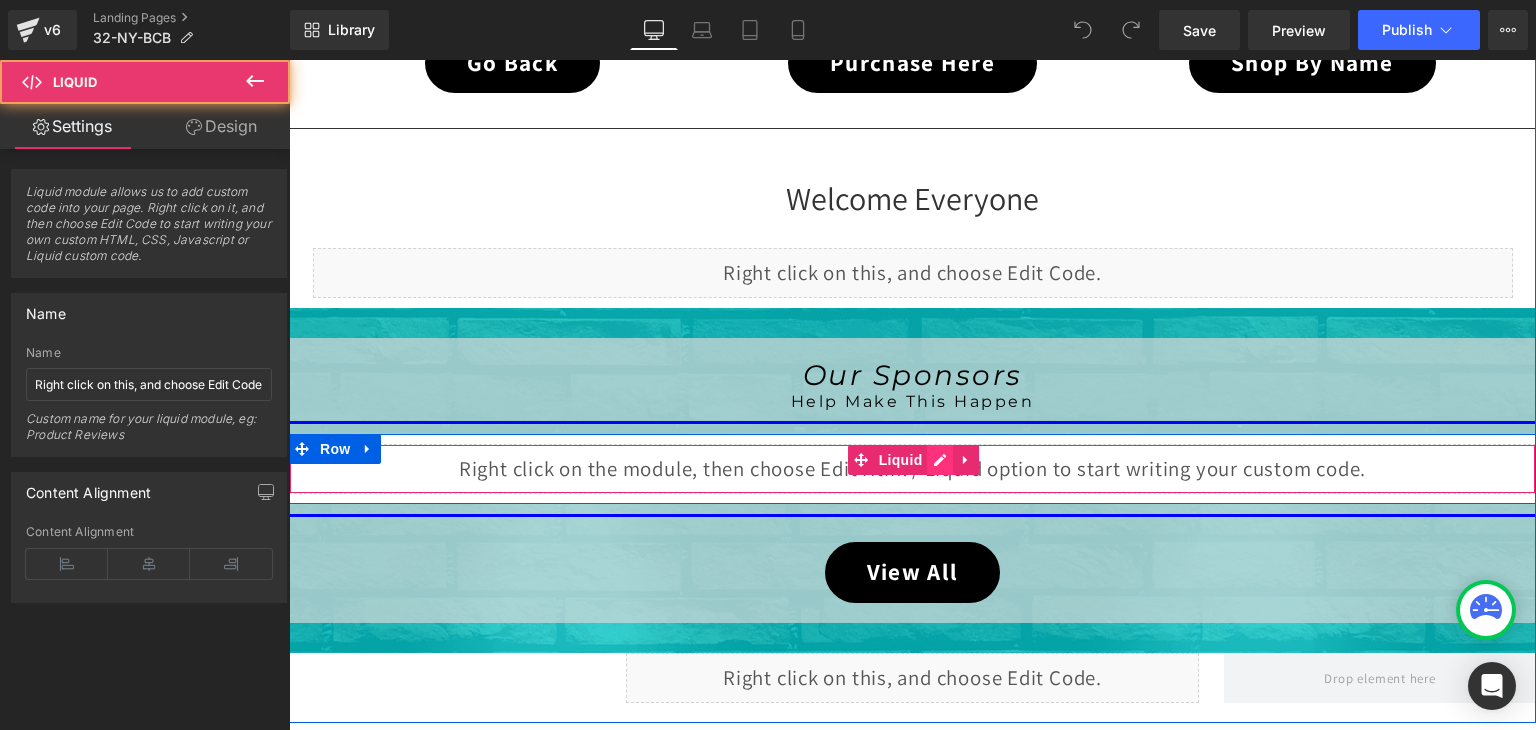 click on "Liquid" at bounding box center [912, 469] 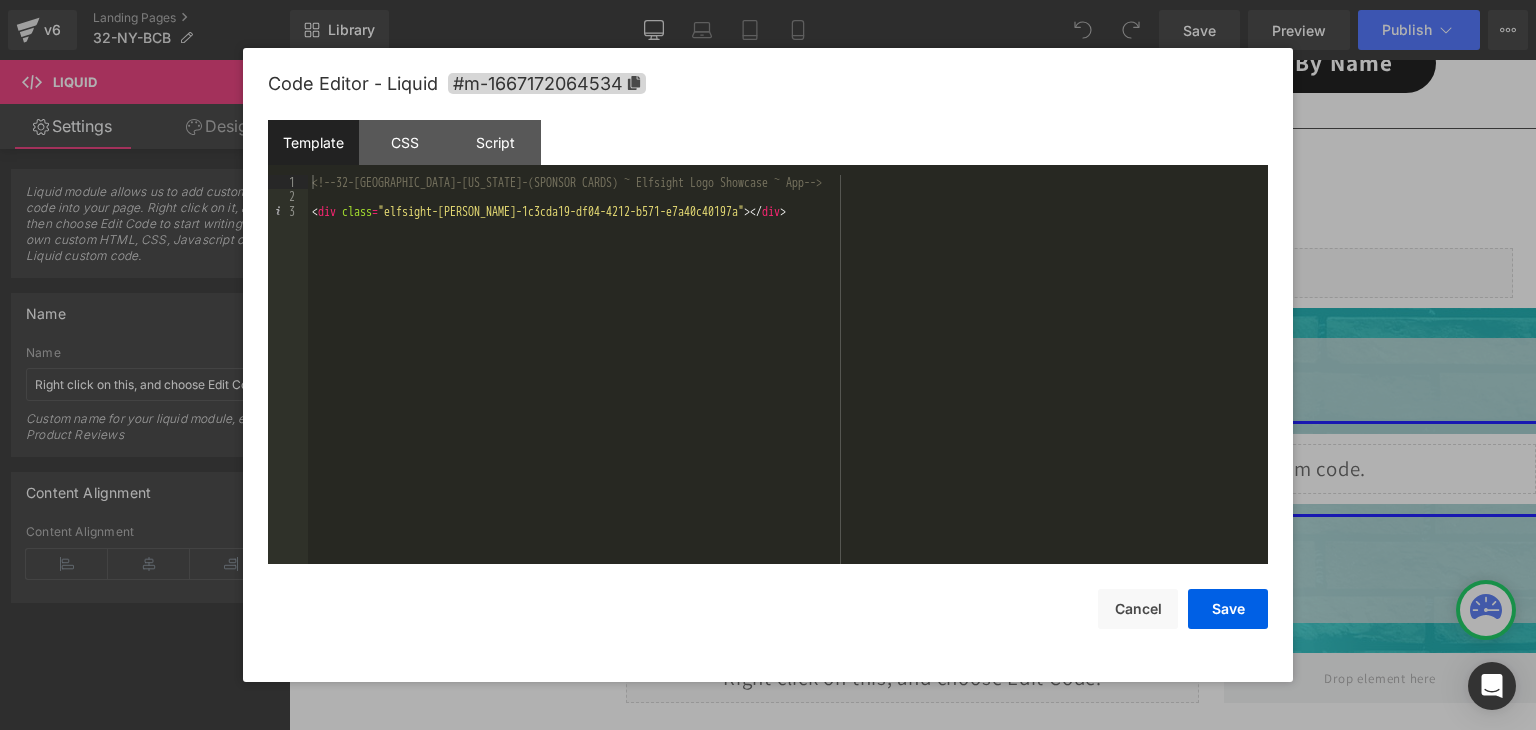 click at bounding box center (768, 365) 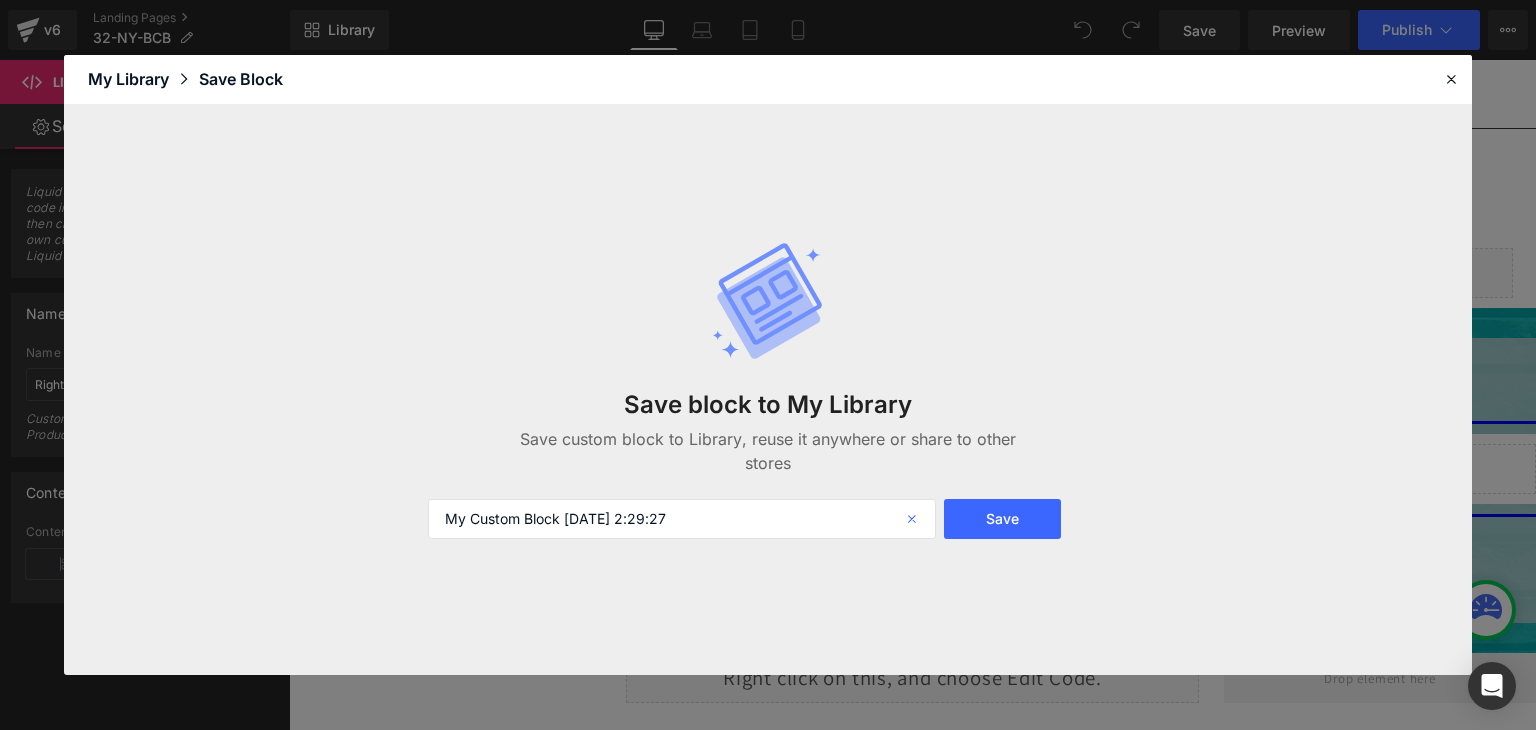 click at bounding box center [914, 519] 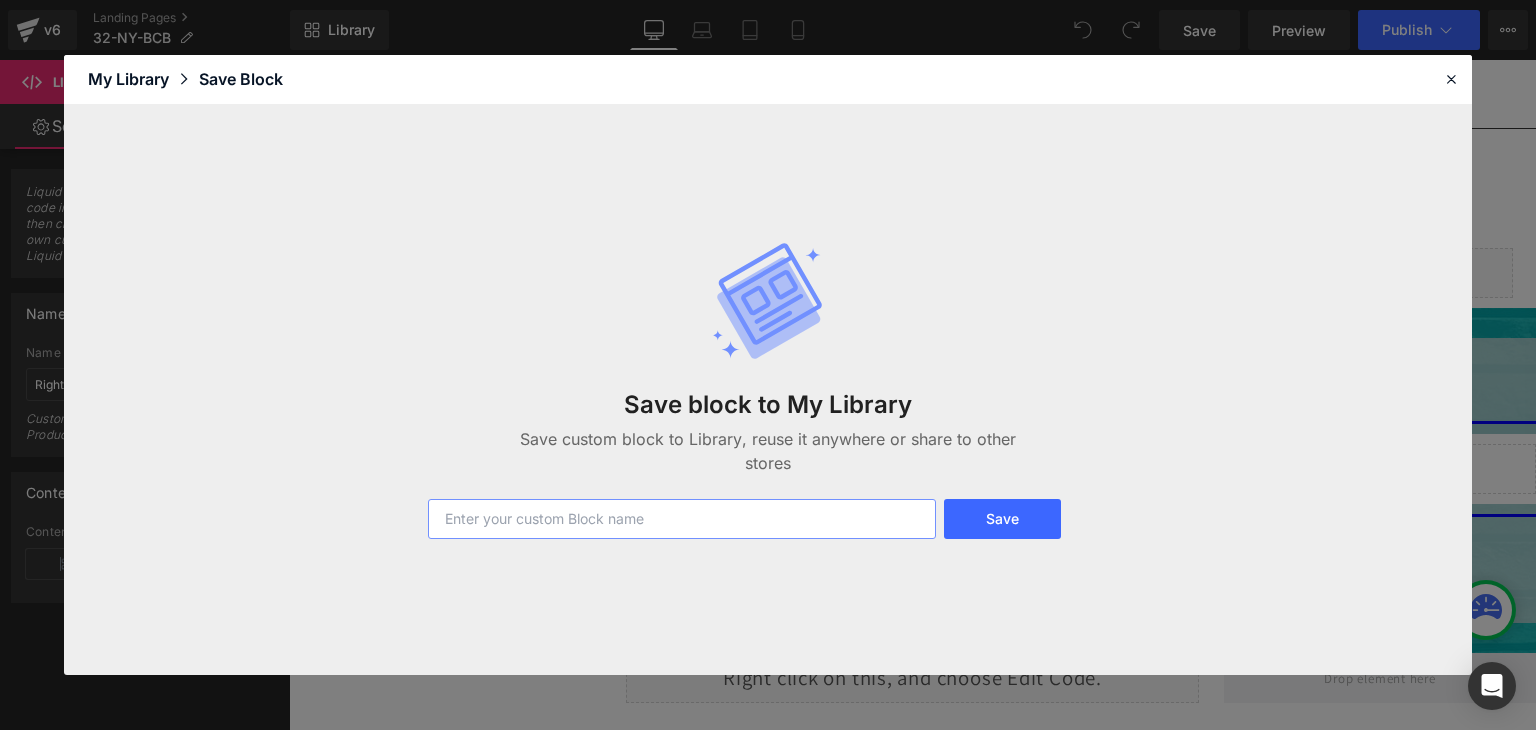 paste on "32-NY-BCB" 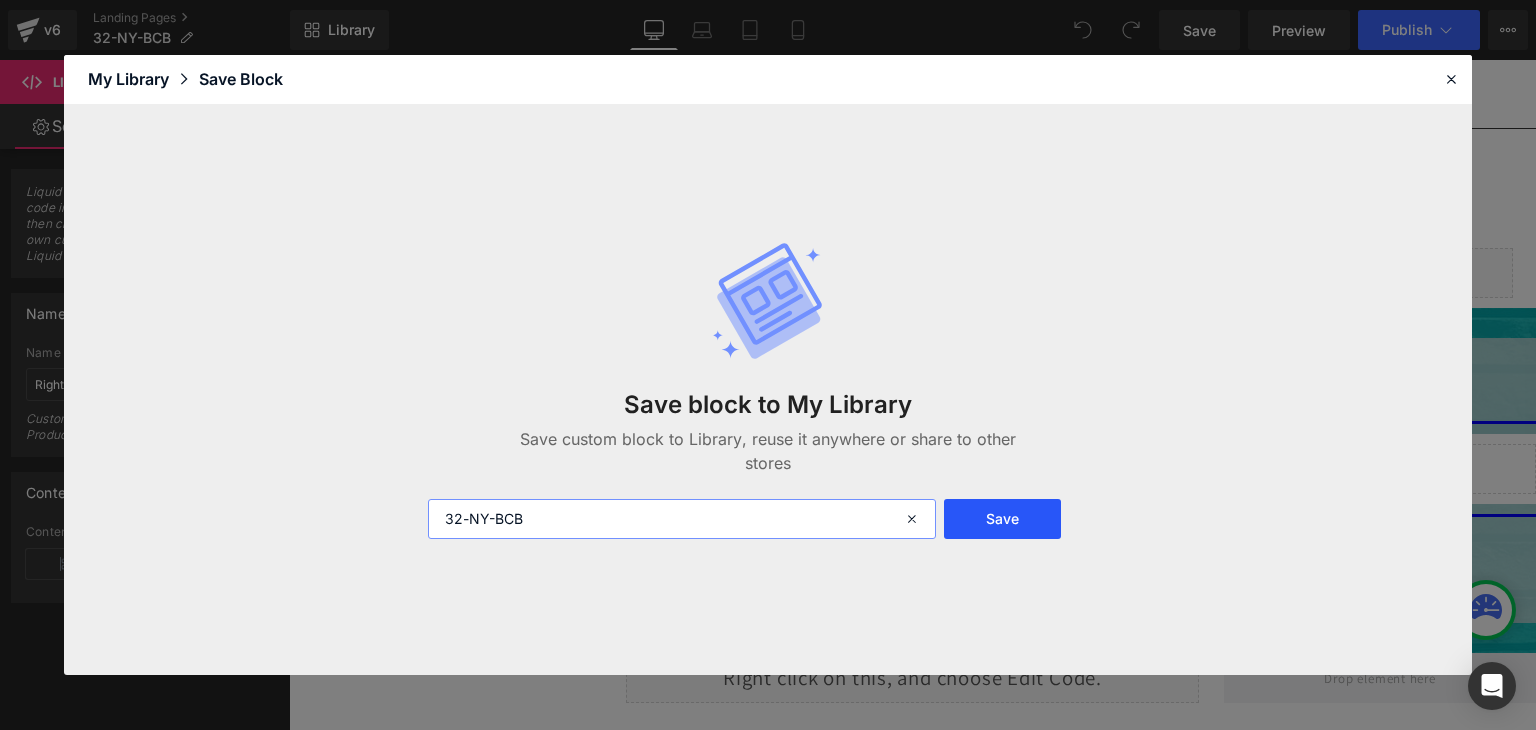 type on "32-NY-BCB" 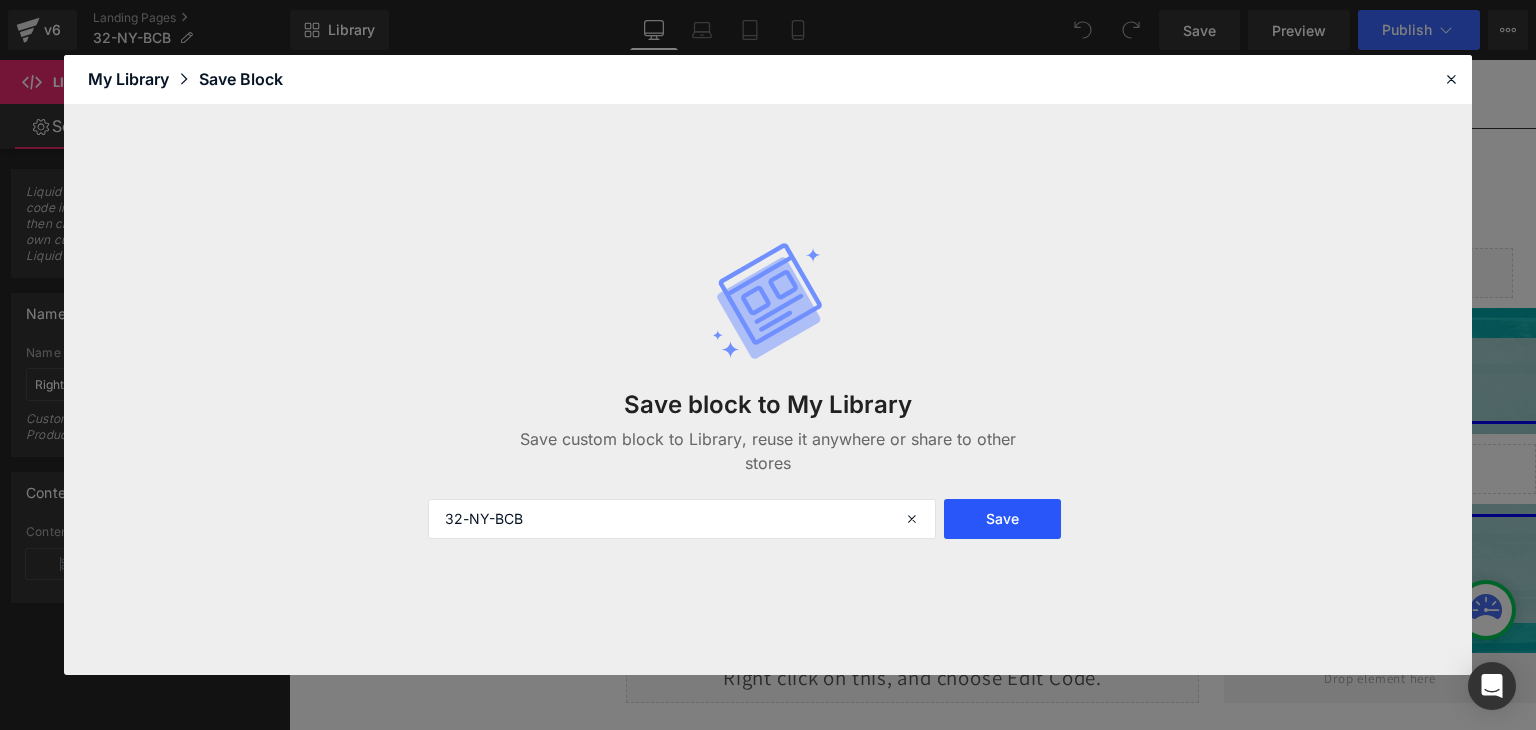 click on "Save" at bounding box center [1002, 519] 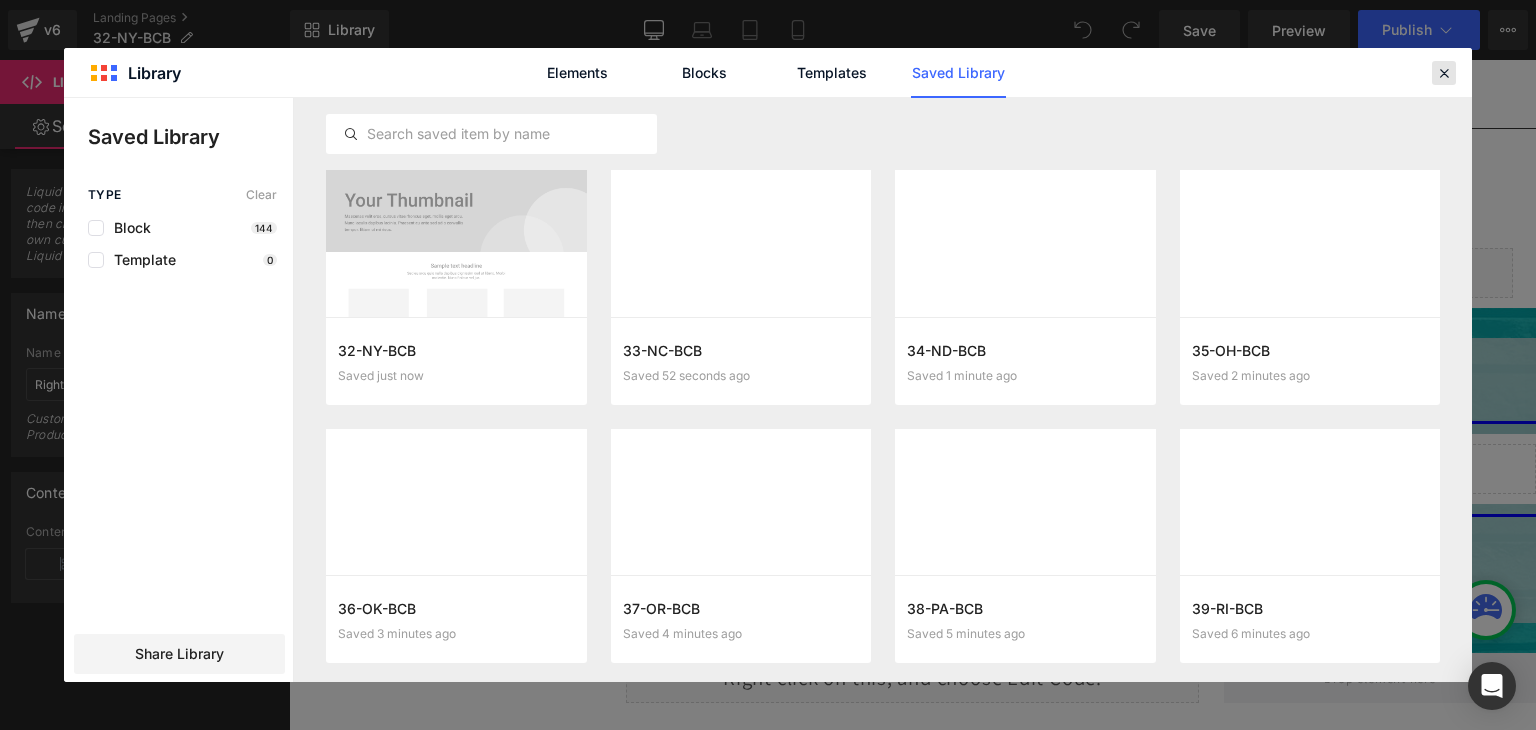 click at bounding box center (1444, 73) 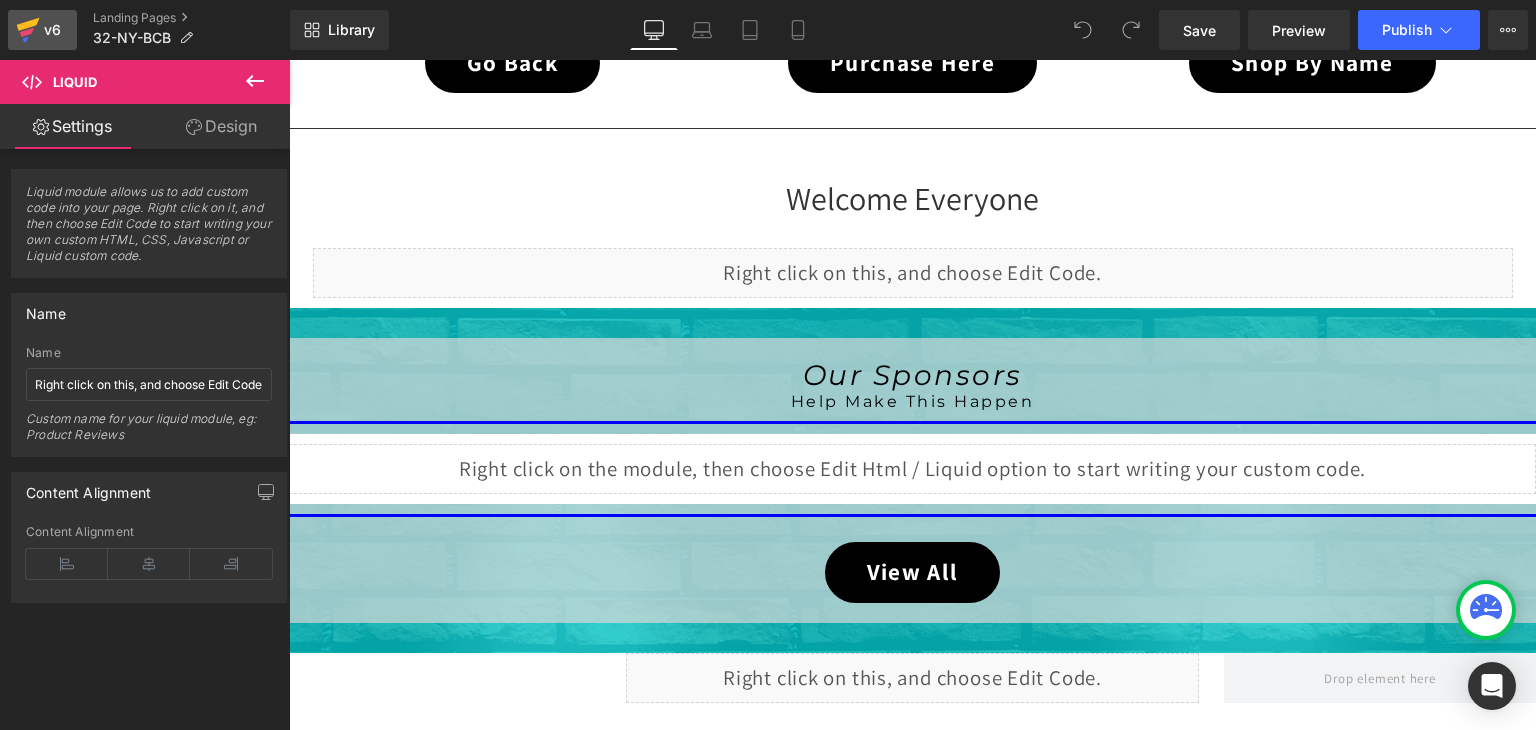 click 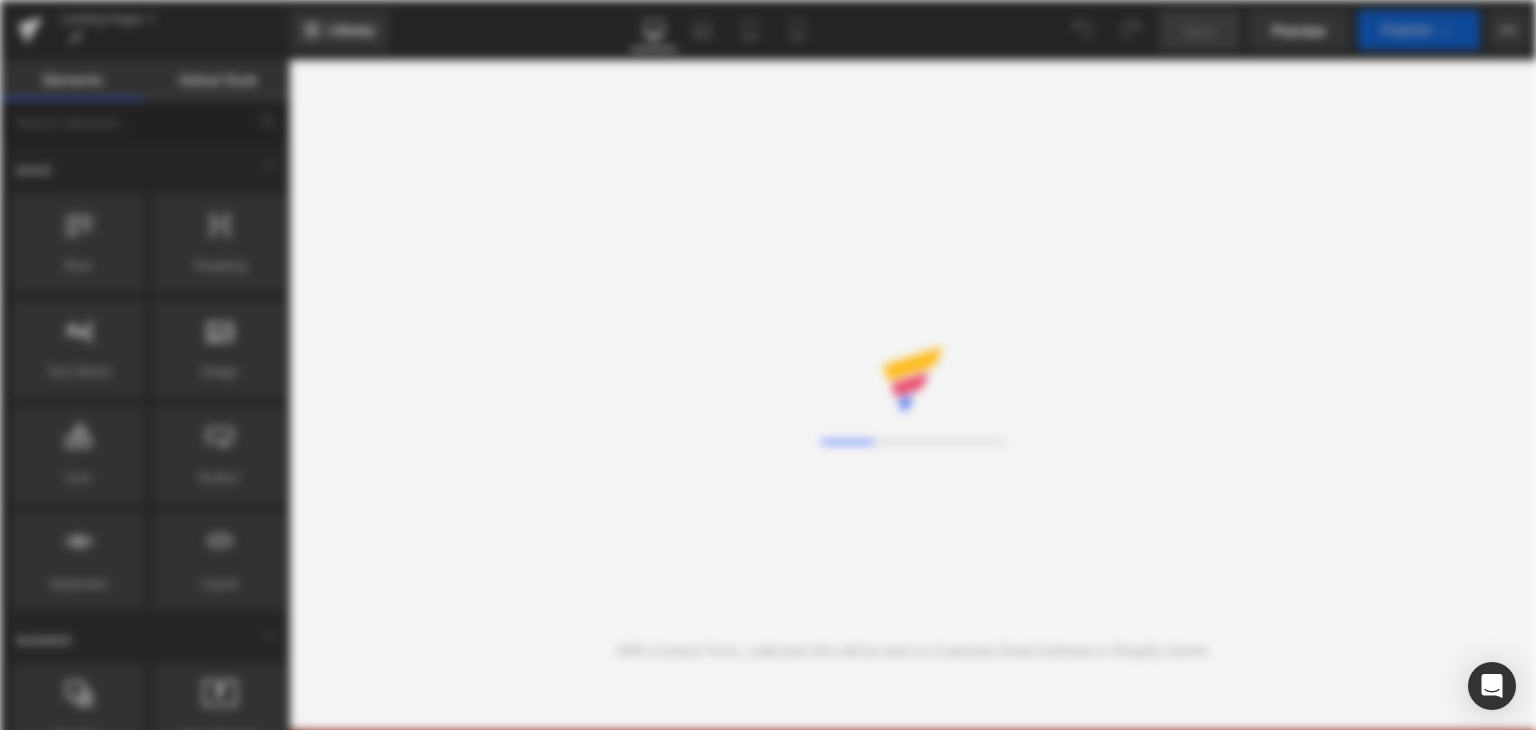 scroll, scrollTop: 0, scrollLeft: 0, axis: both 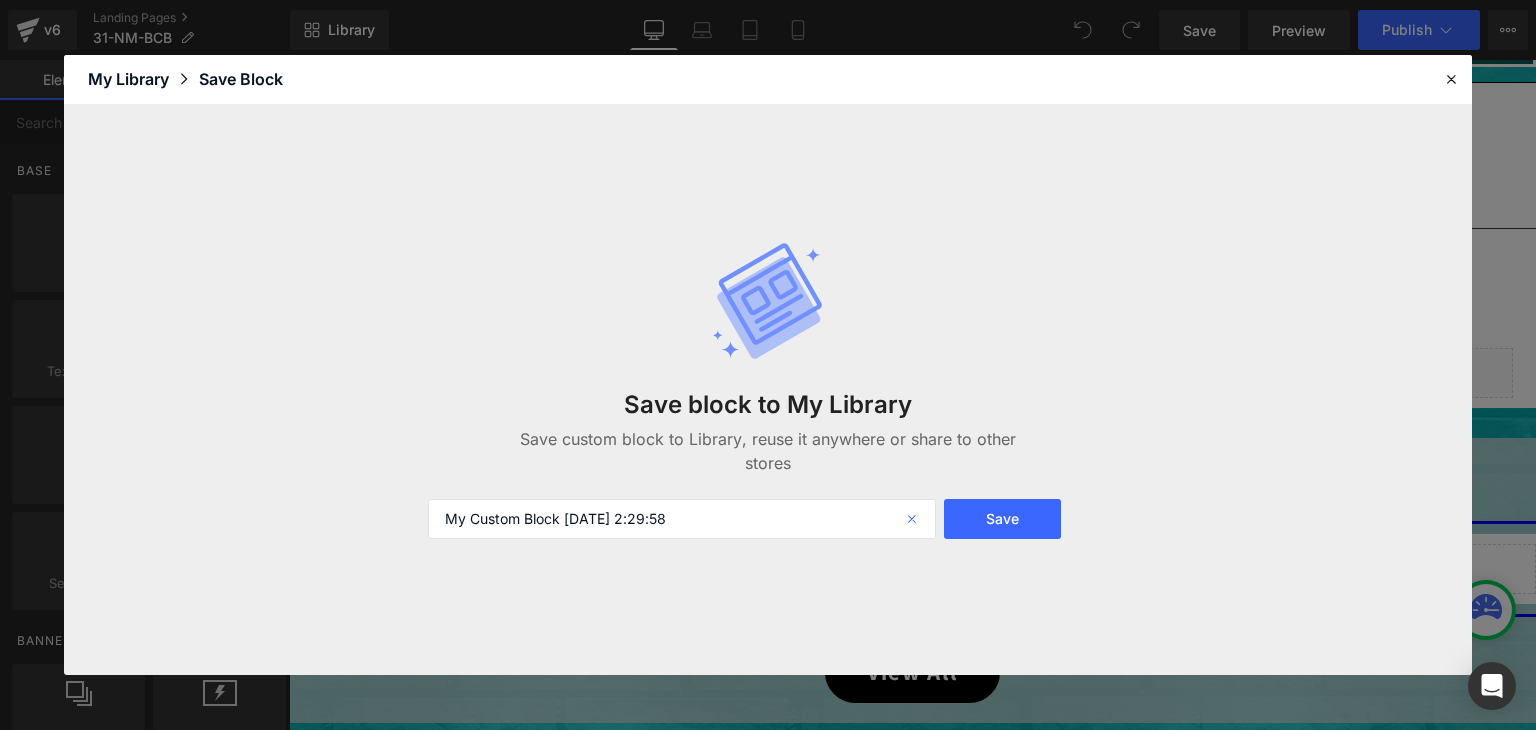 click at bounding box center [914, 519] 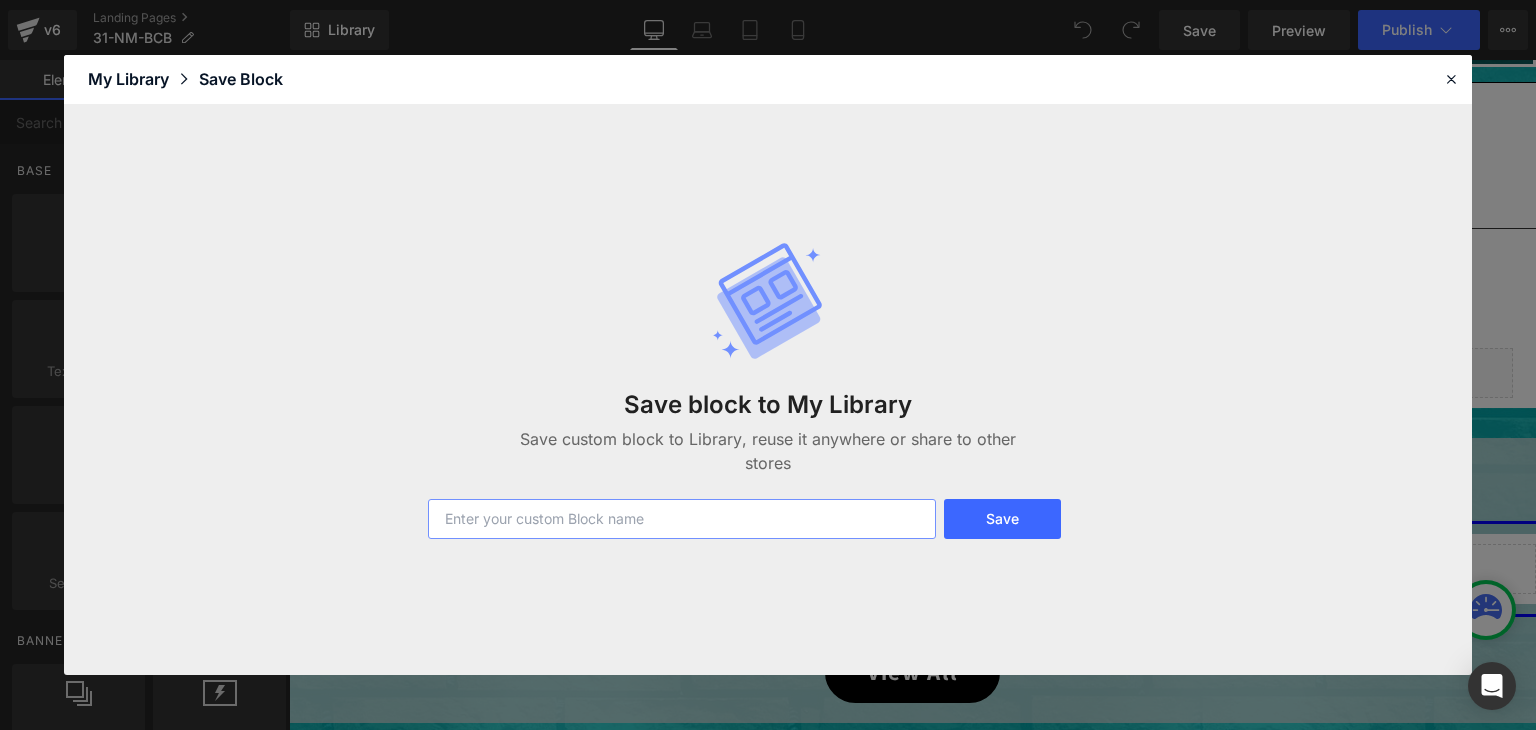 paste on "31-NM-BCB" 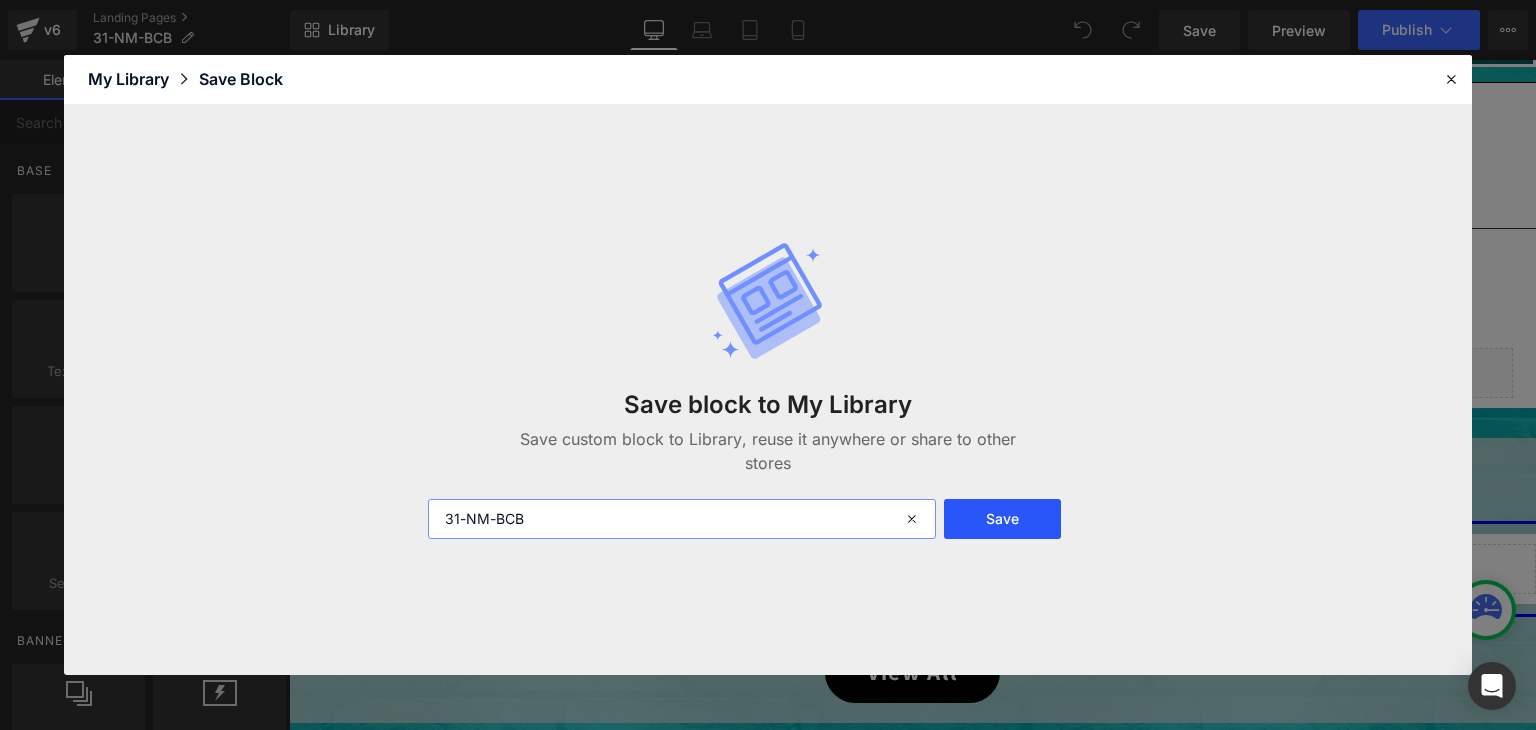 type on "31-NM-BCB" 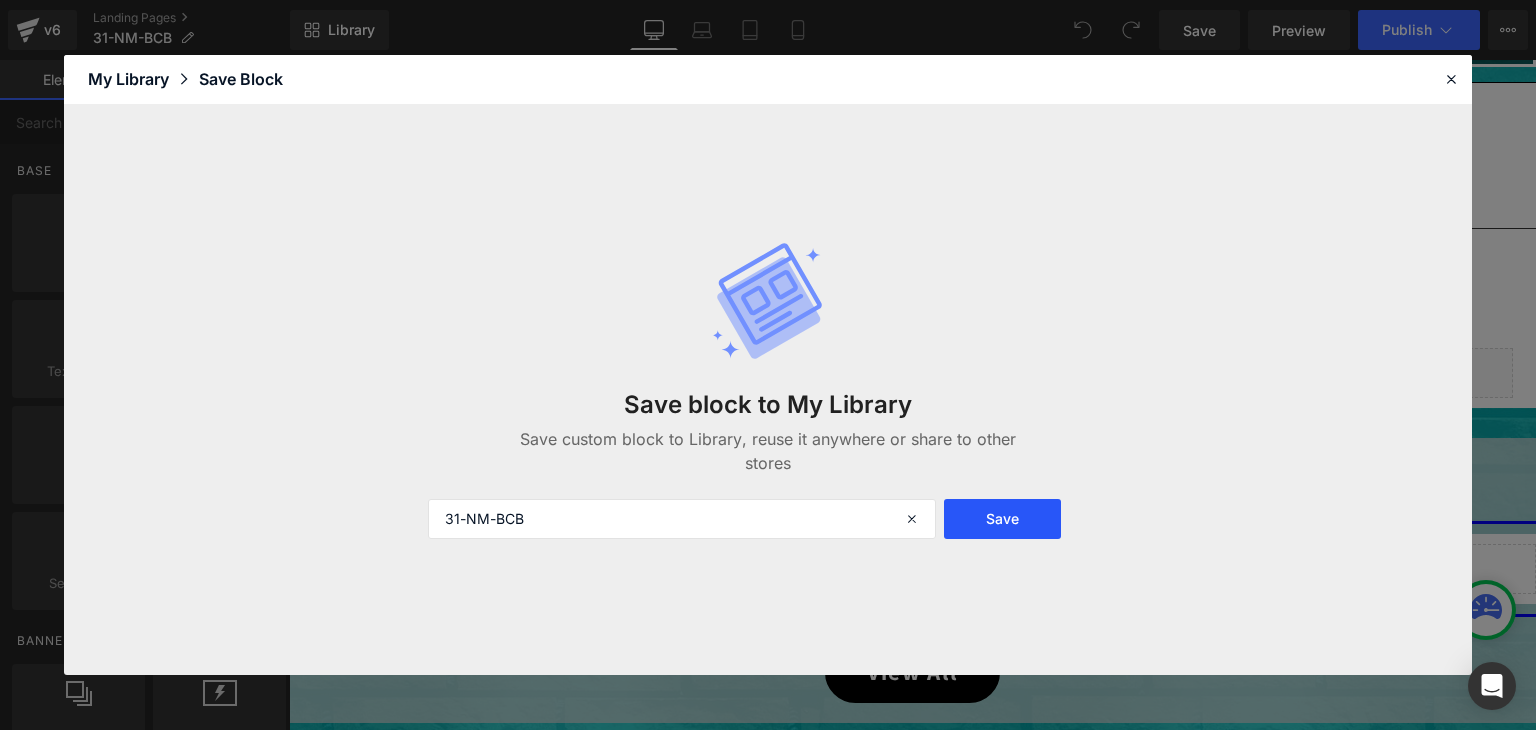 click on "Save" at bounding box center (1002, 519) 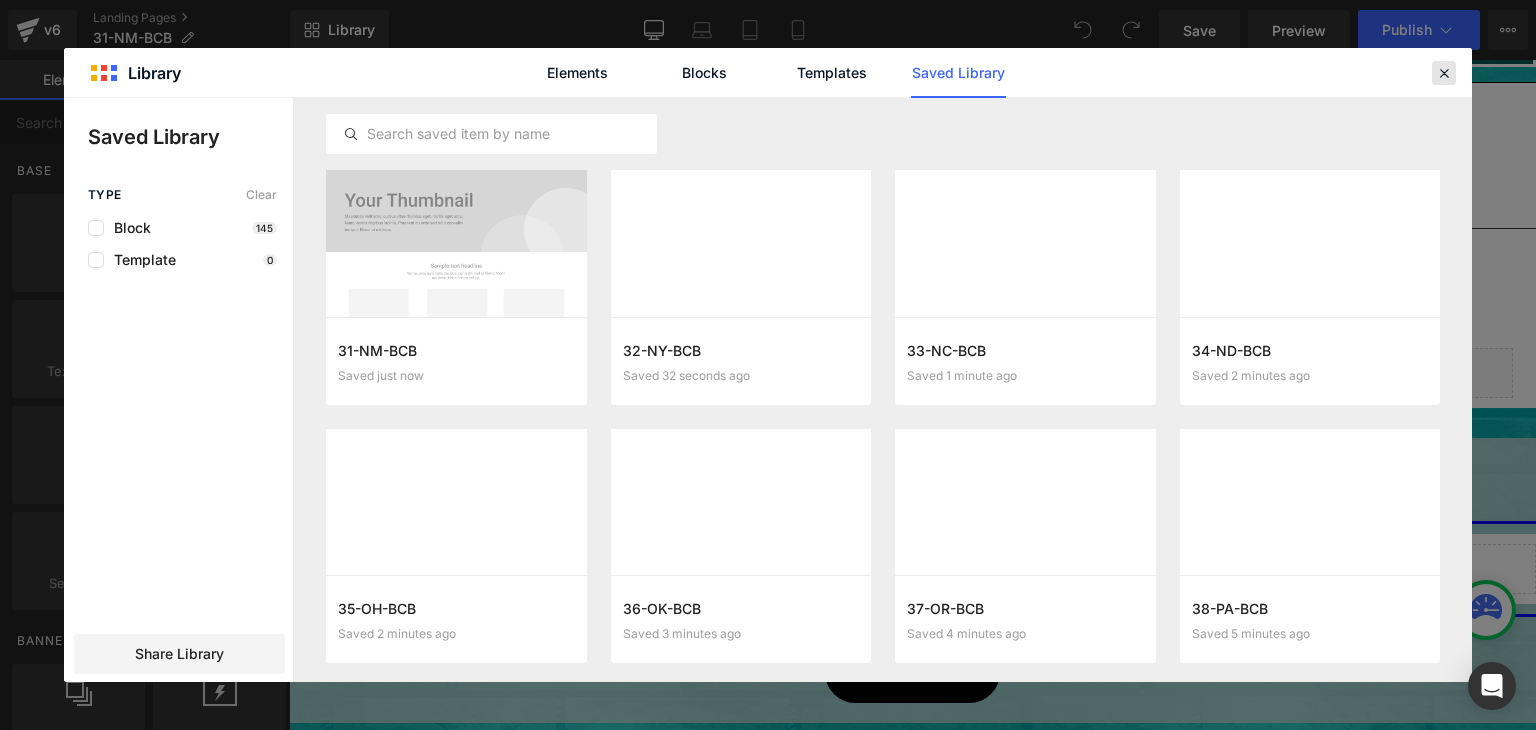 click at bounding box center [1444, 73] 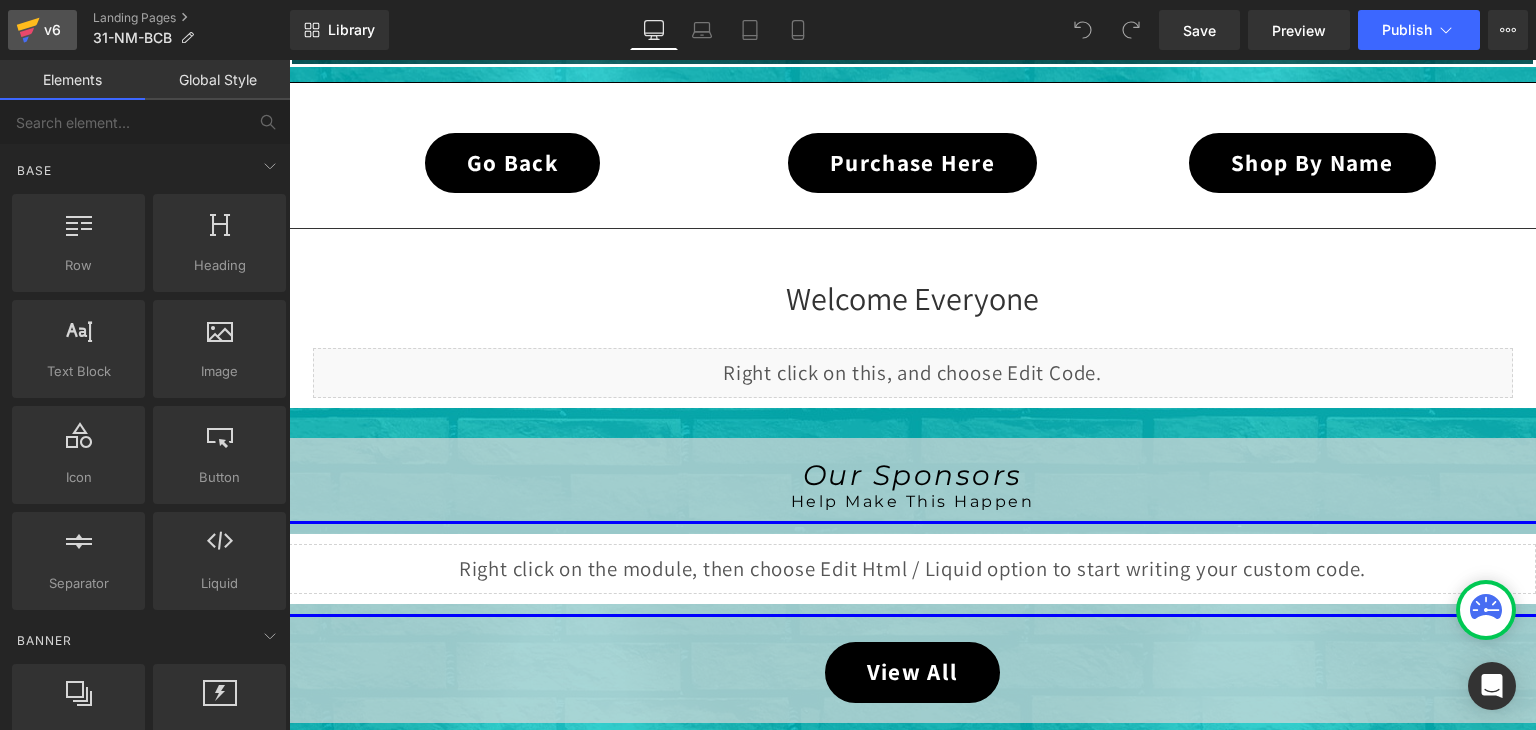 click on "v6" at bounding box center (52, 30) 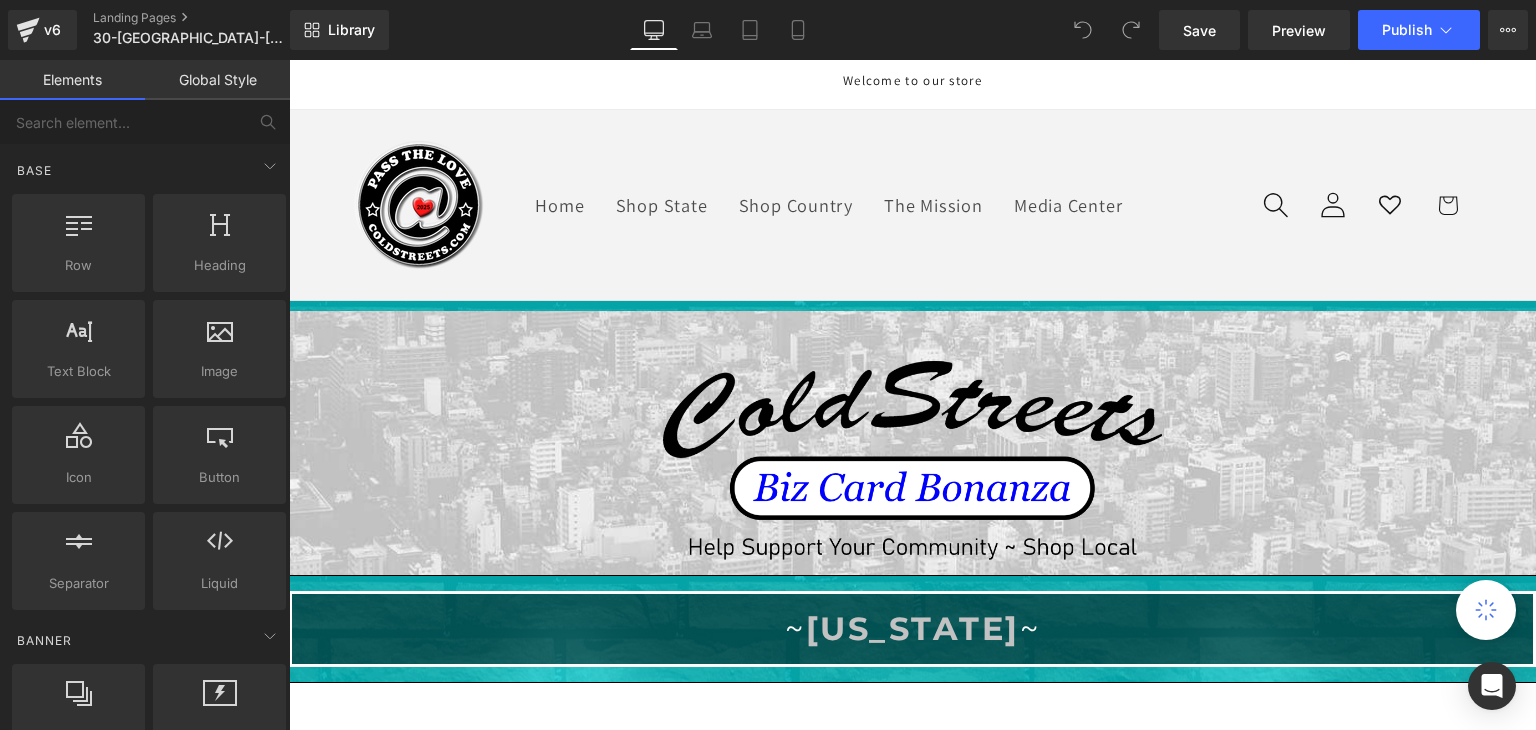 scroll, scrollTop: 0, scrollLeft: 0, axis: both 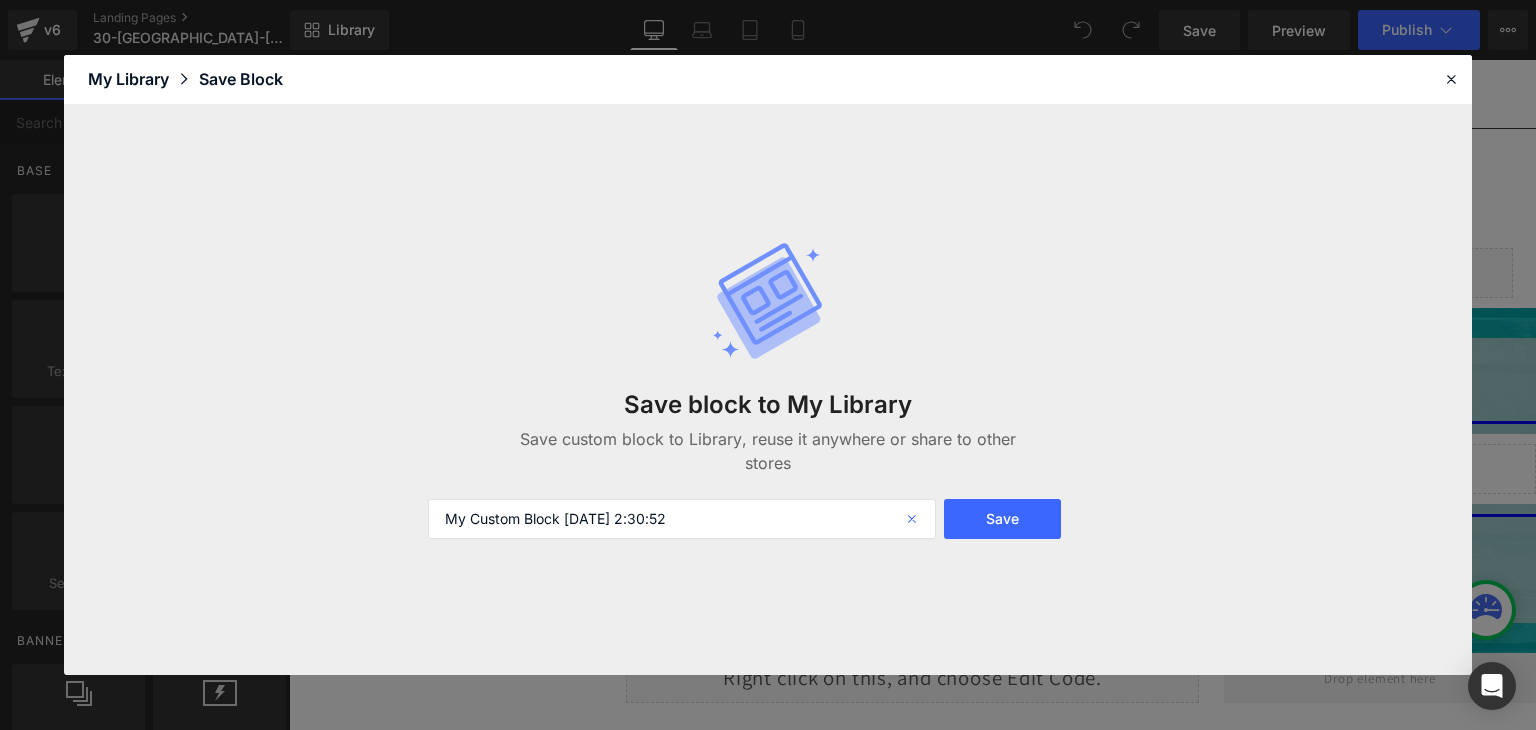 click at bounding box center [914, 519] 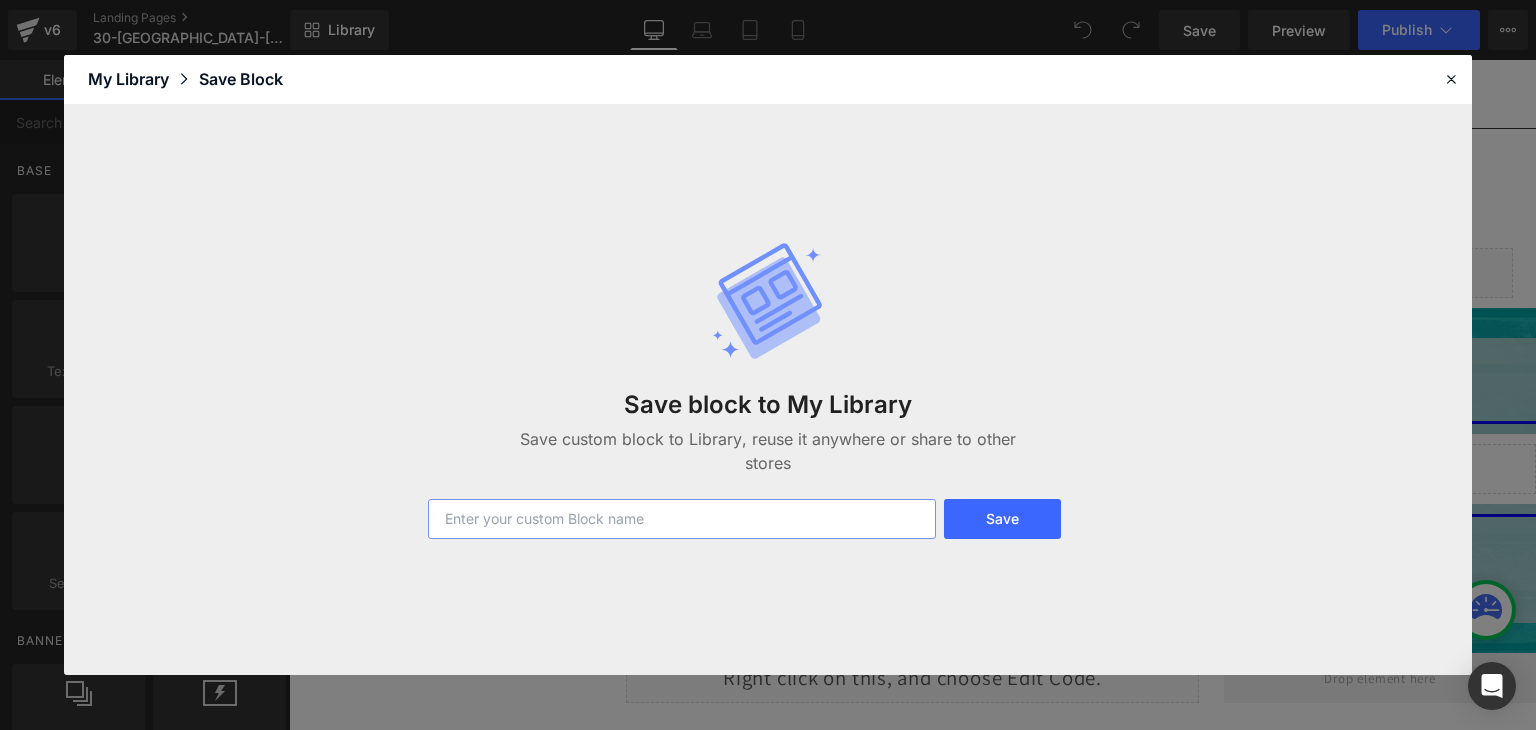 paste on "30-[GEOGRAPHIC_DATA]-[GEOGRAPHIC_DATA]" 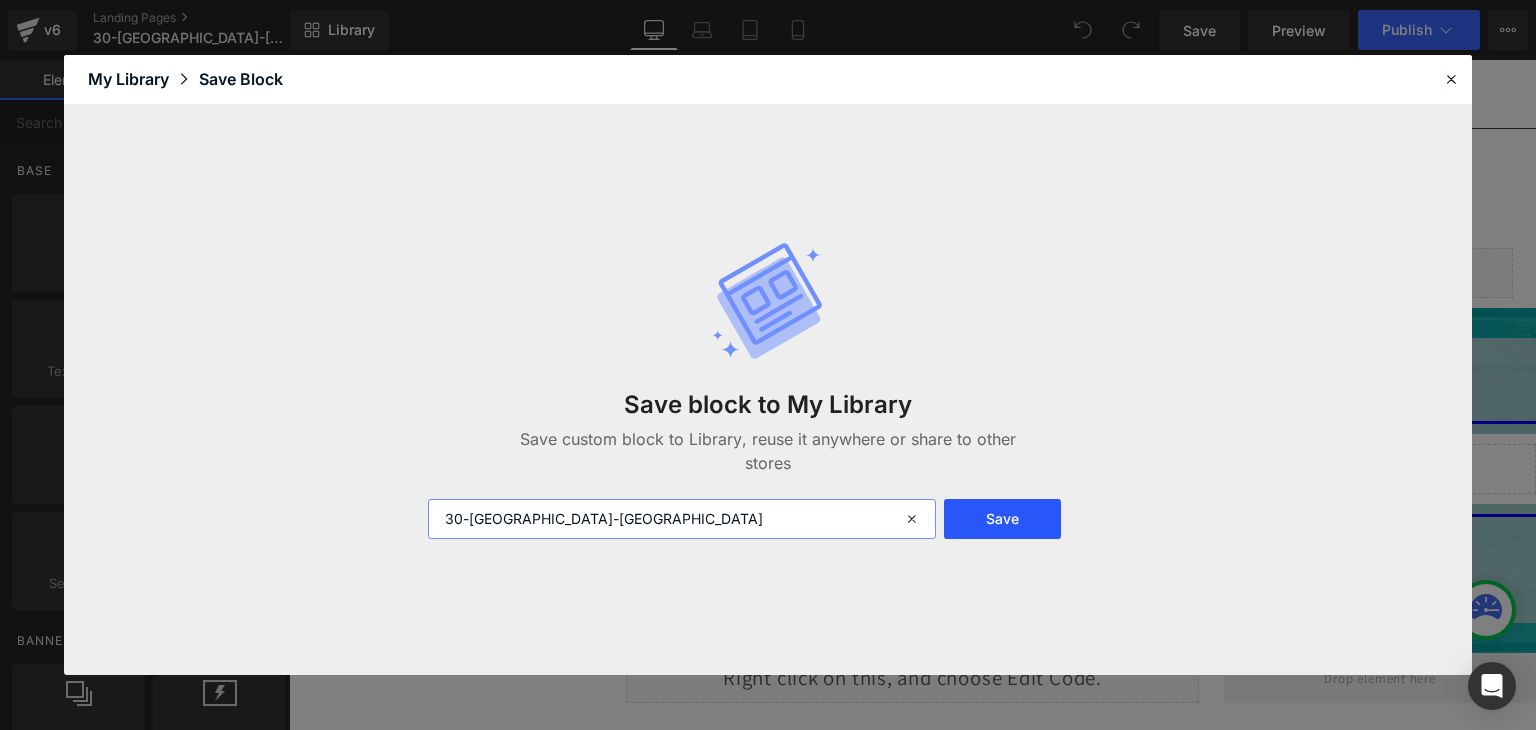 type on "30-[GEOGRAPHIC_DATA]-[GEOGRAPHIC_DATA]" 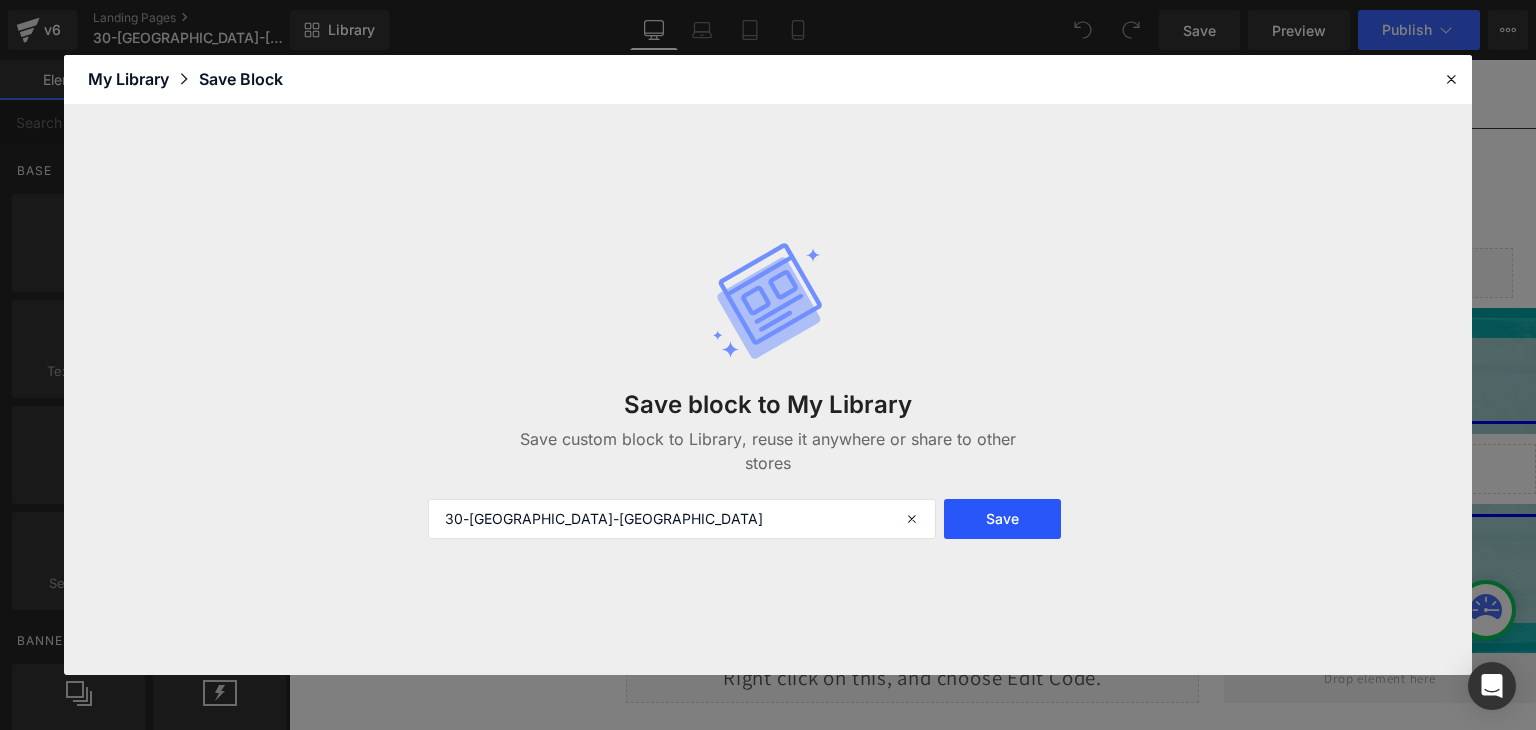 click on "Save" at bounding box center [1002, 519] 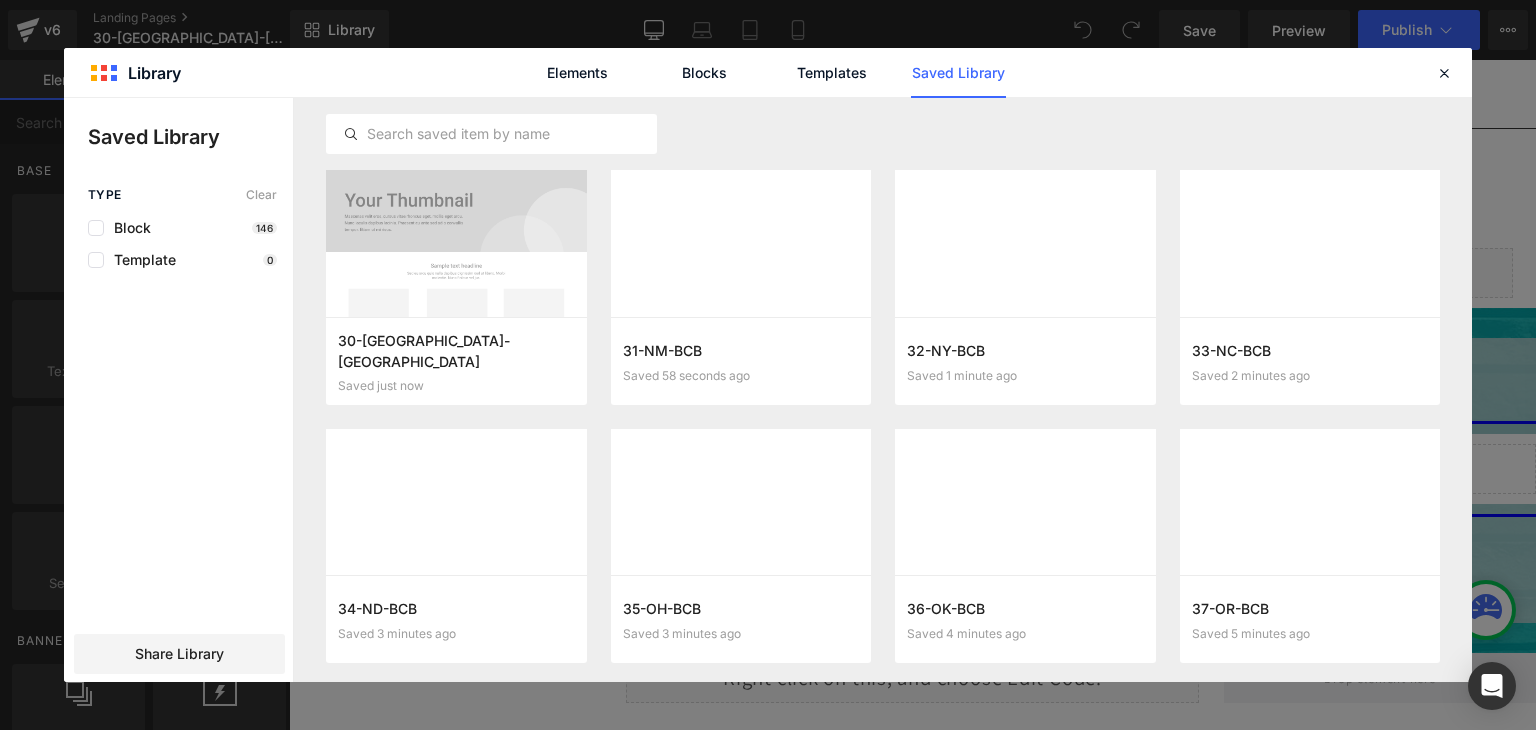click on "Elements Blocks Templates Saved Library" at bounding box center (768, 72) 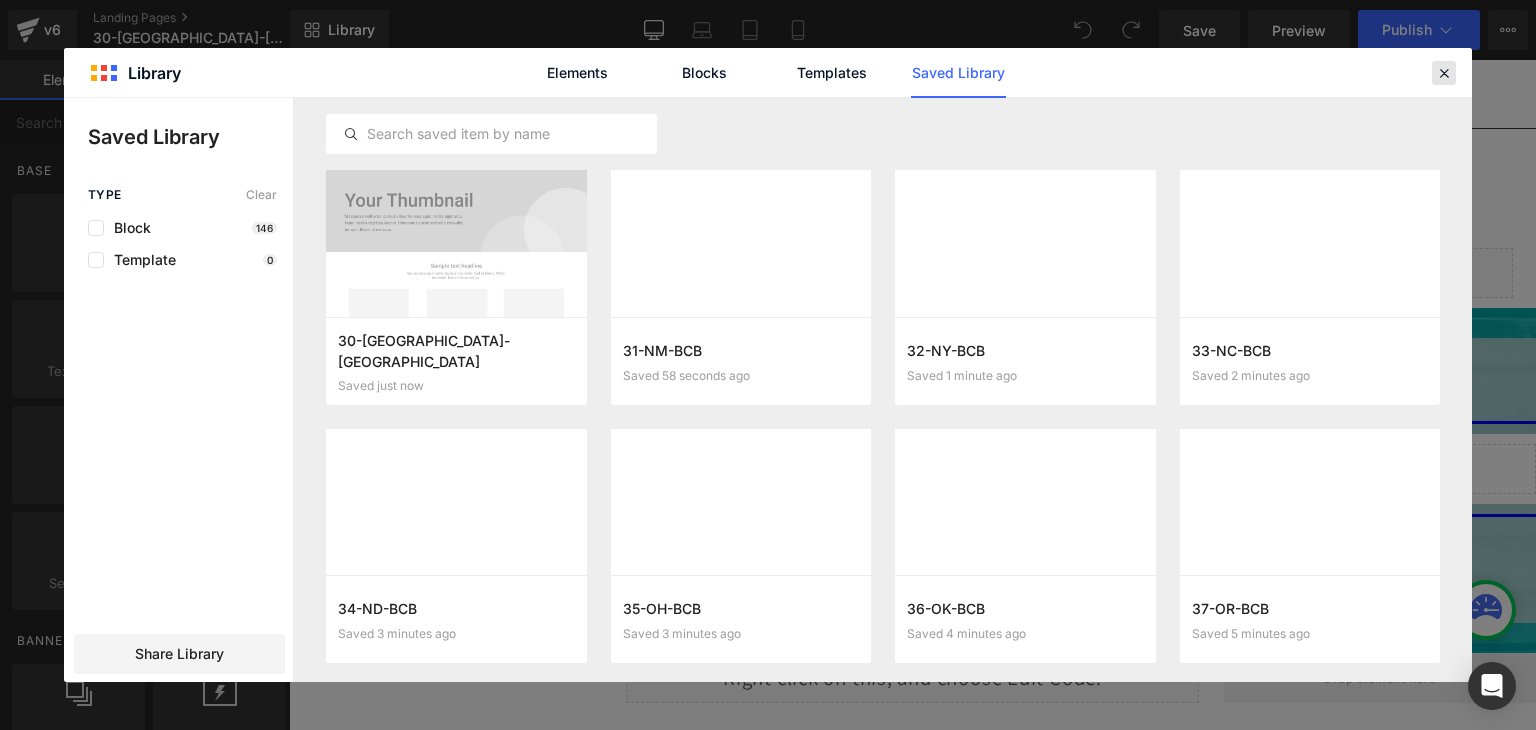 click at bounding box center (1444, 73) 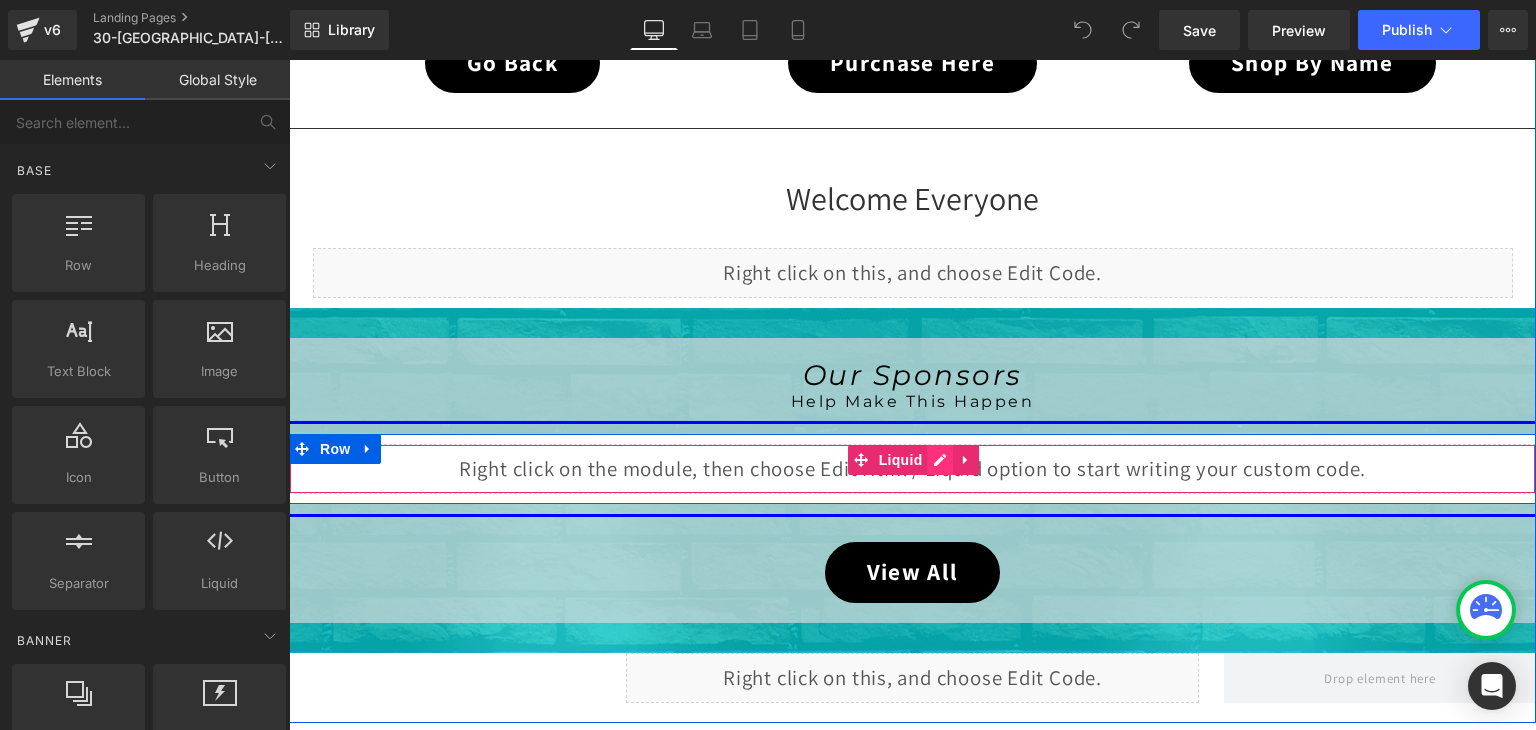 click on "Liquid" at bounding box center [912, 469] 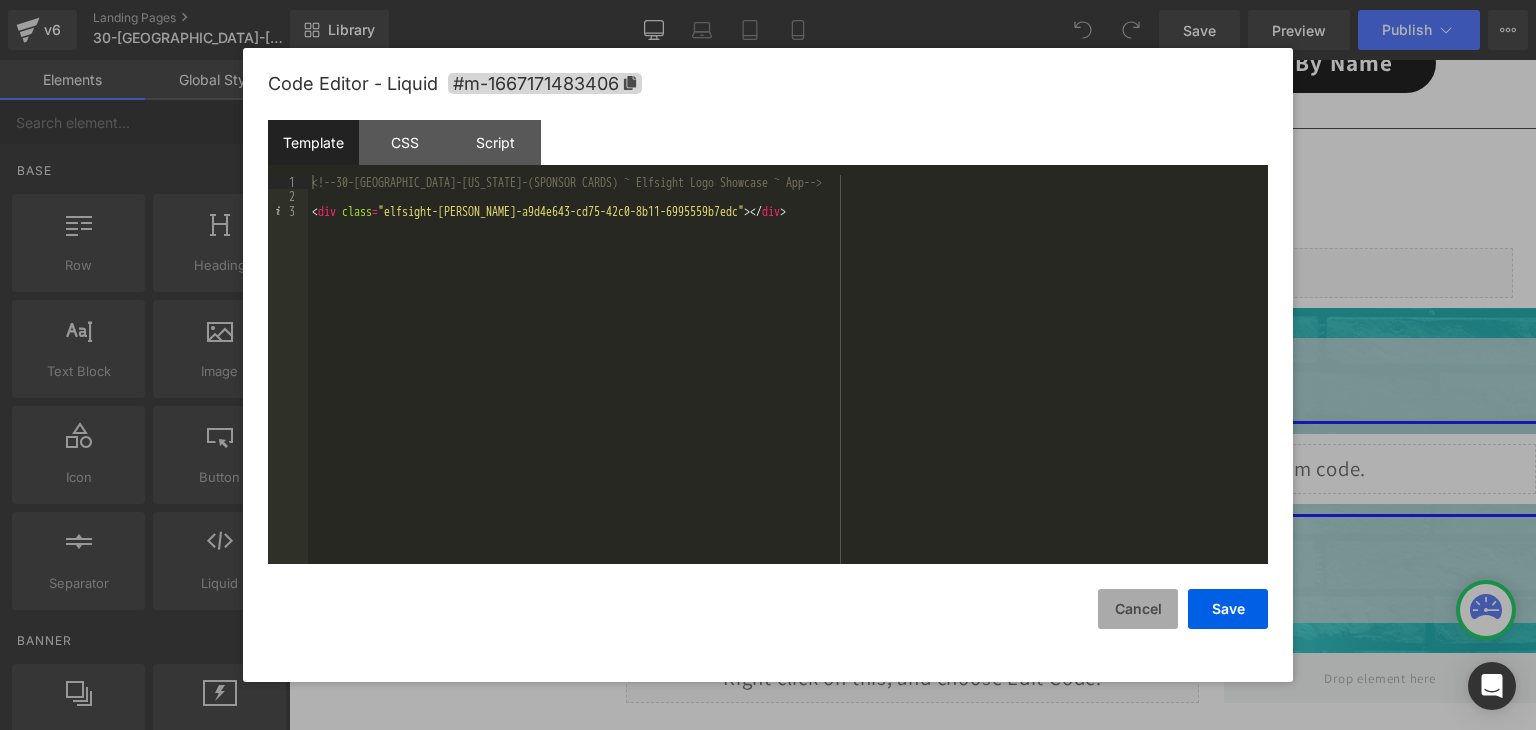 click on "Cancel" at bounding box center (1138, 609) 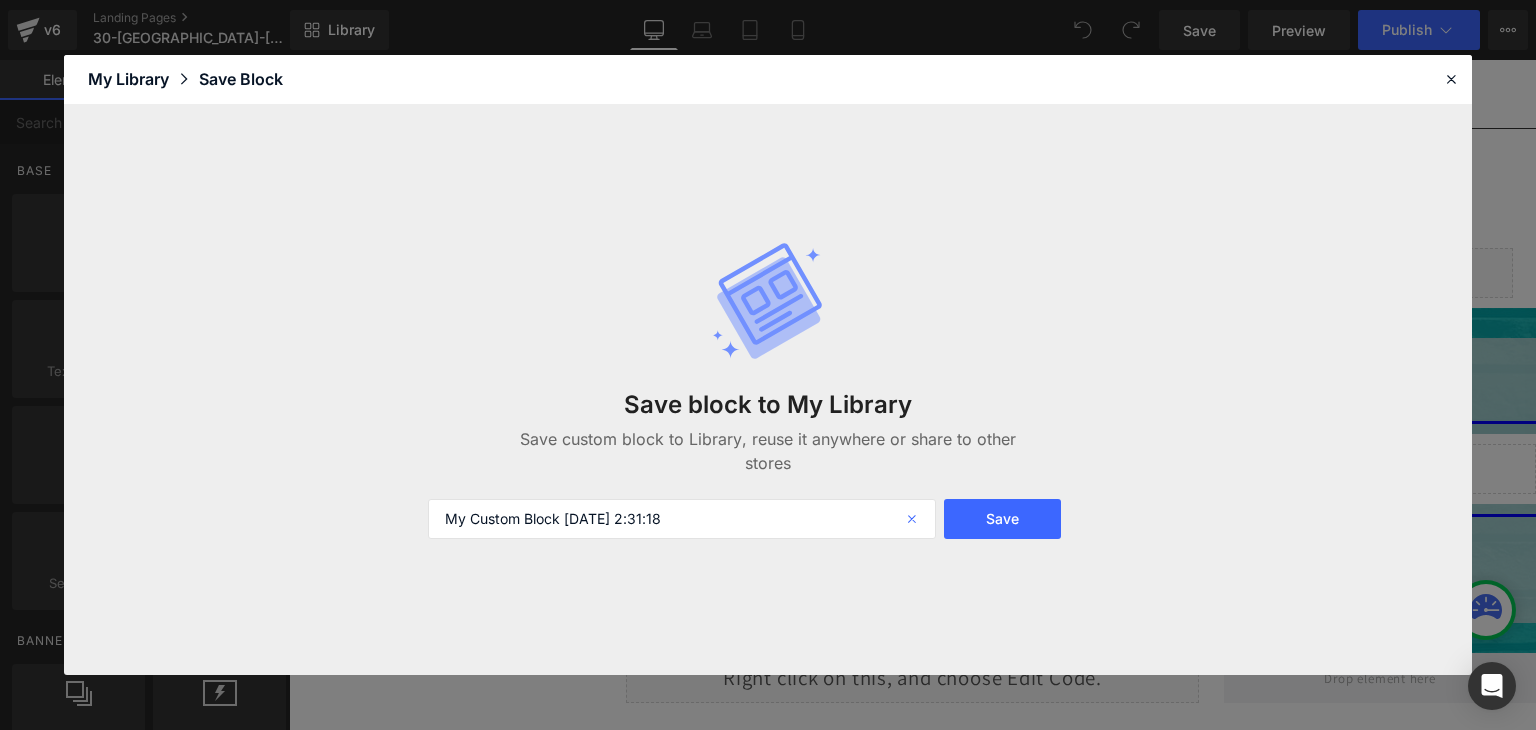 click at bounding box center (914, 519) 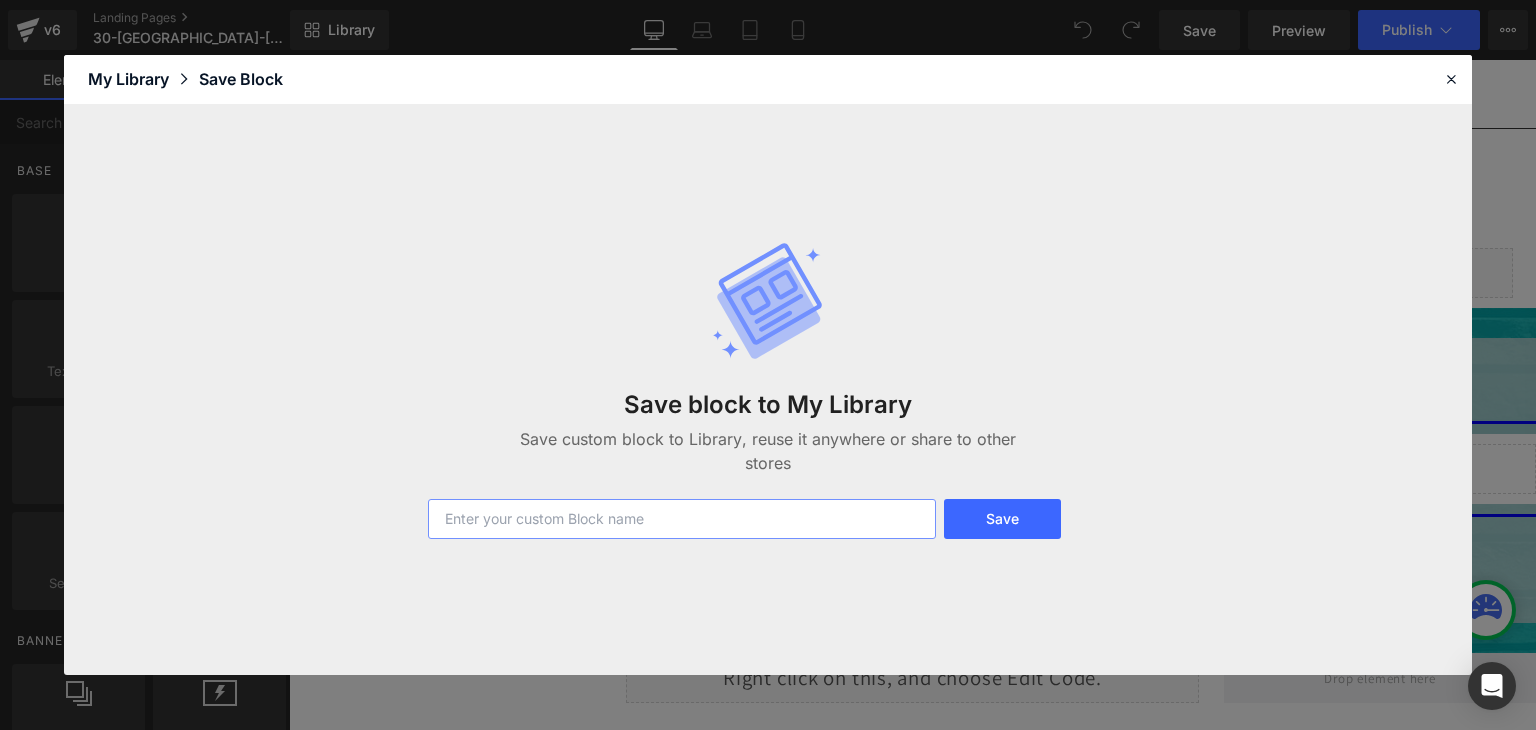 paste on "30-[GEOGRAPHIC_DATA]-[GEOGRAPHIC_DATA]" 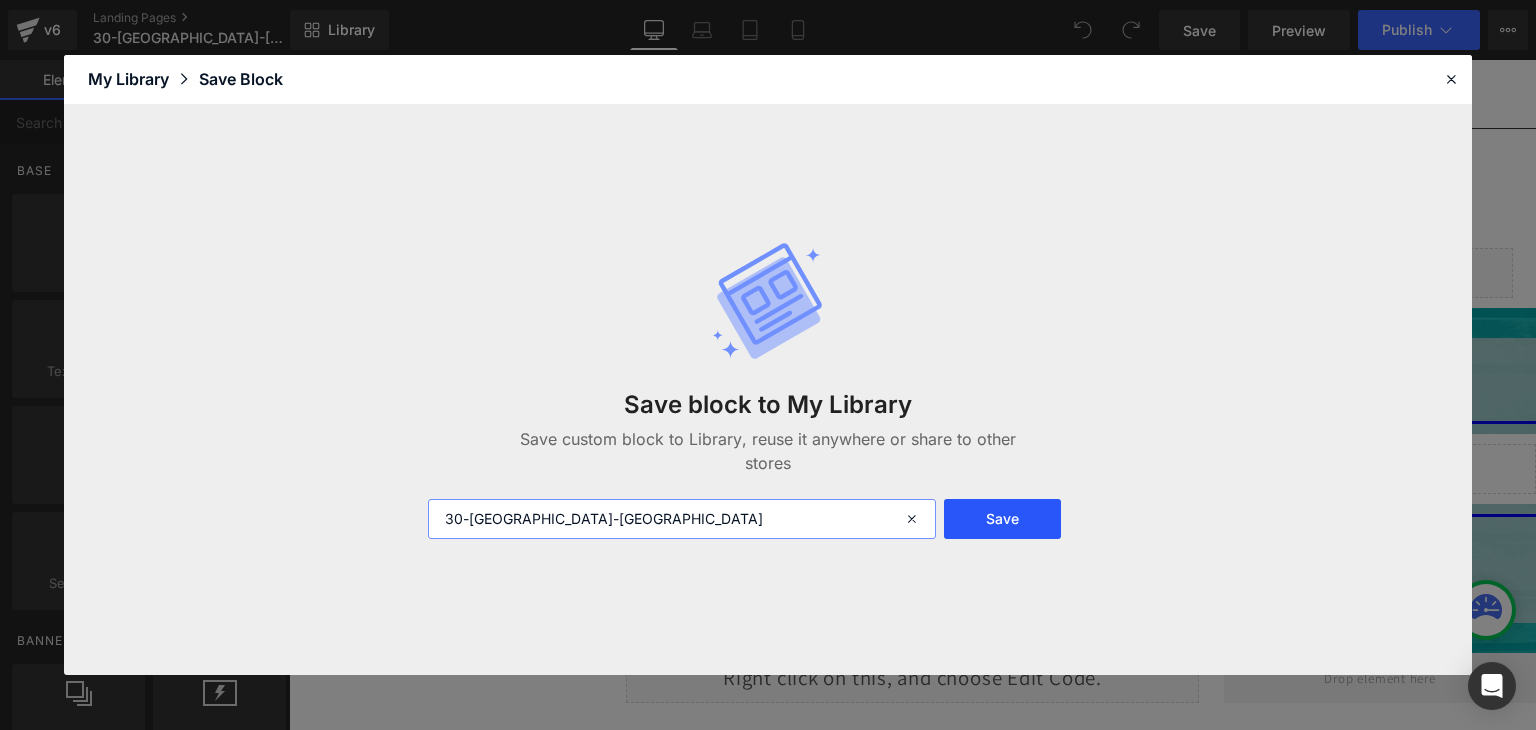 type on "30-[GEOGRAPHIC_DATA]-[GEOGRAPHIC_DATA]" 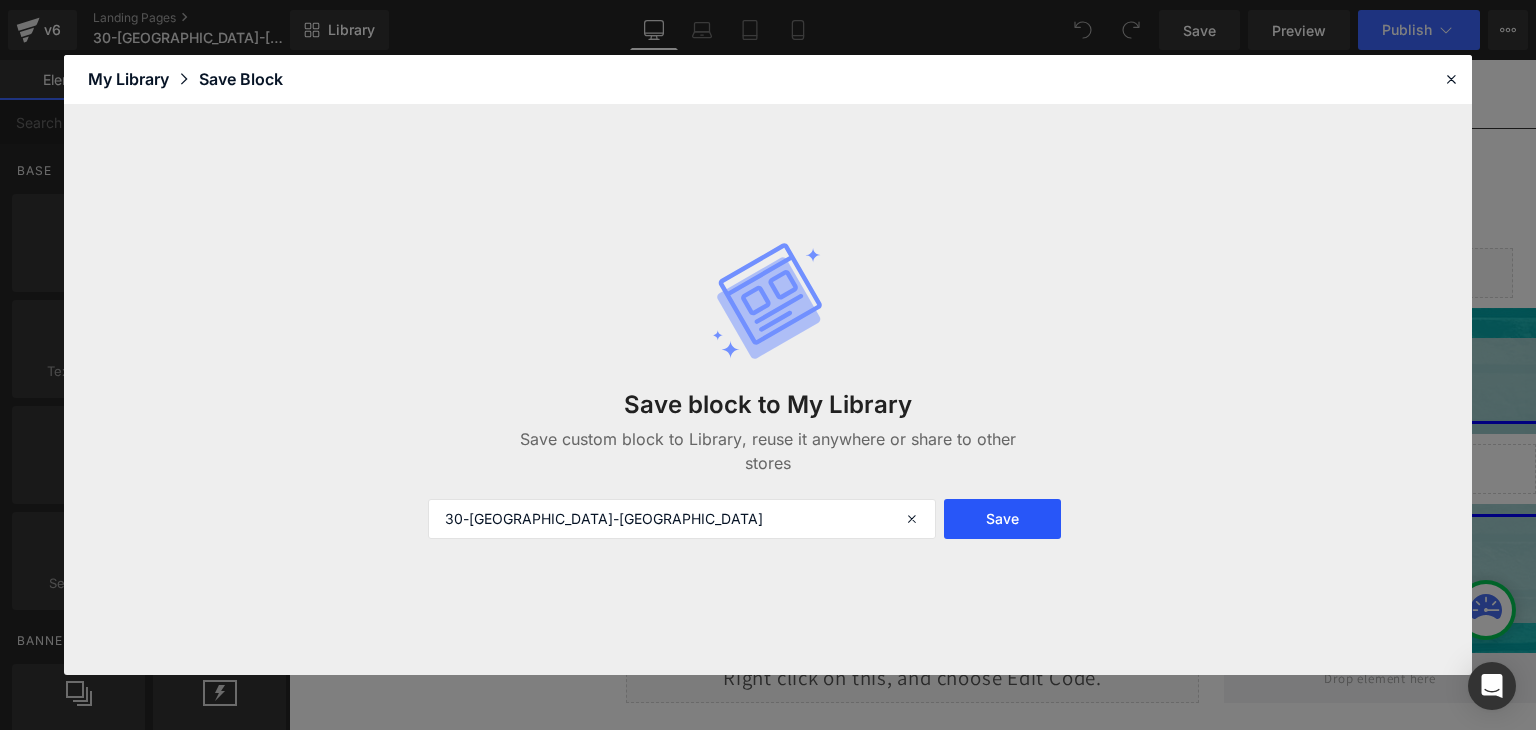 click on "Save" at bounding box center (1002, 519) 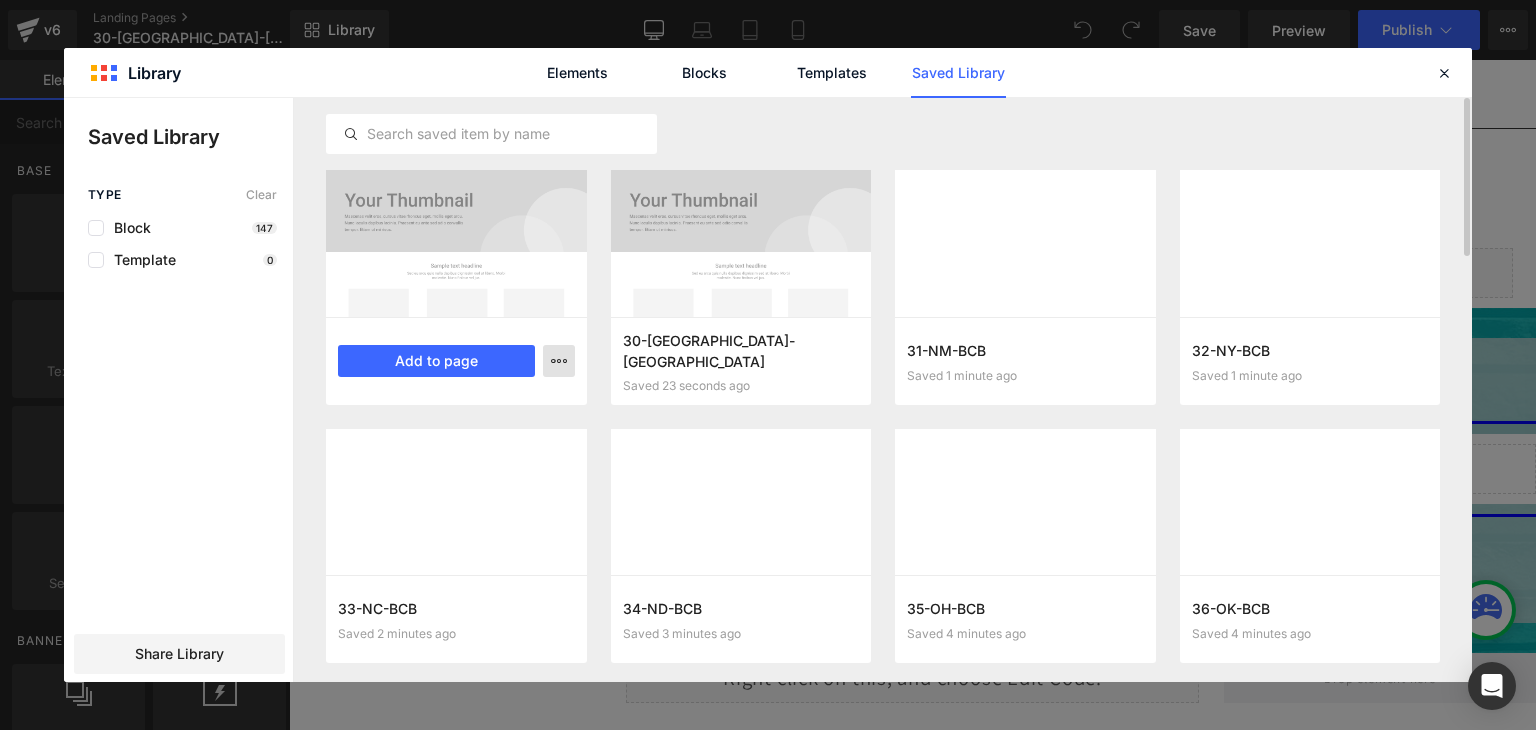 click 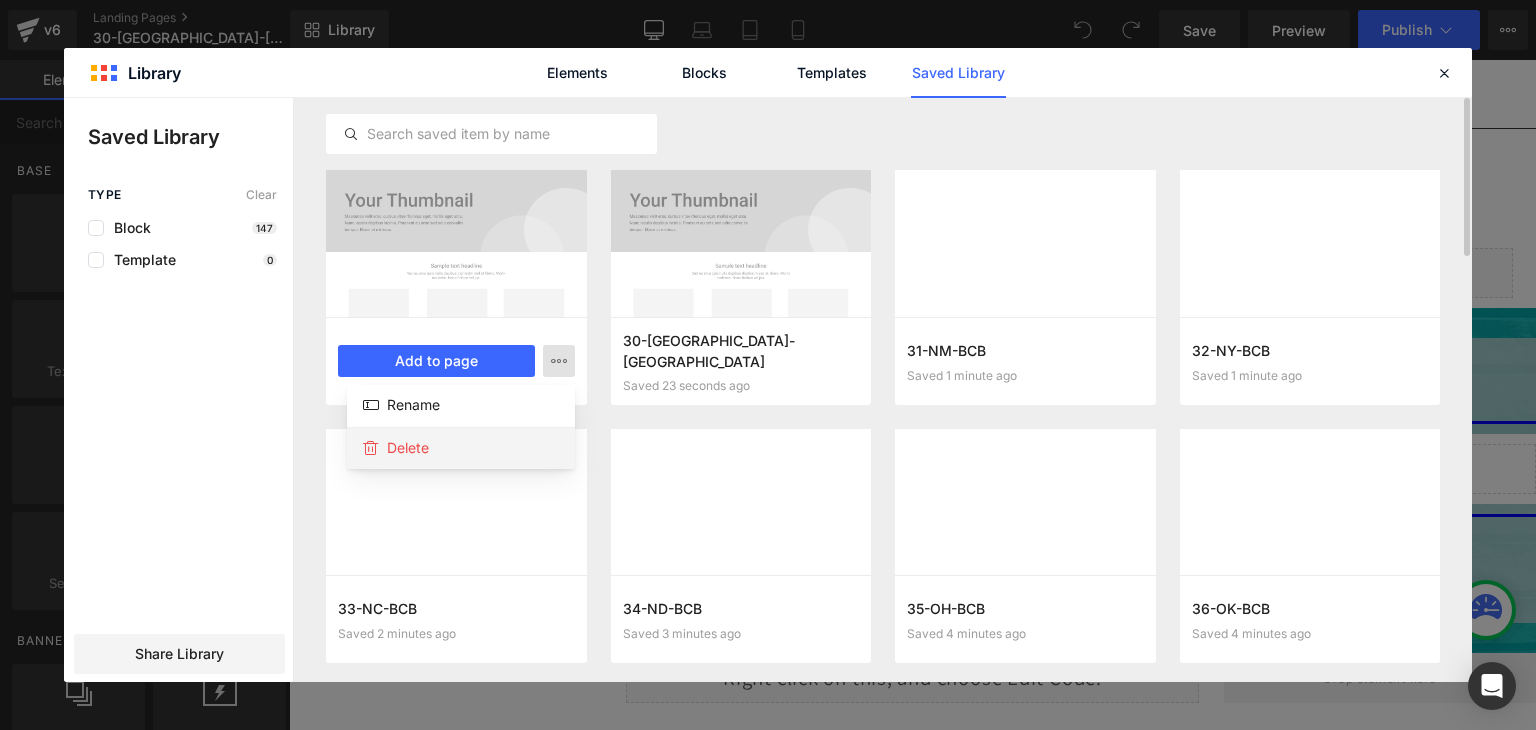 click on "Delete" 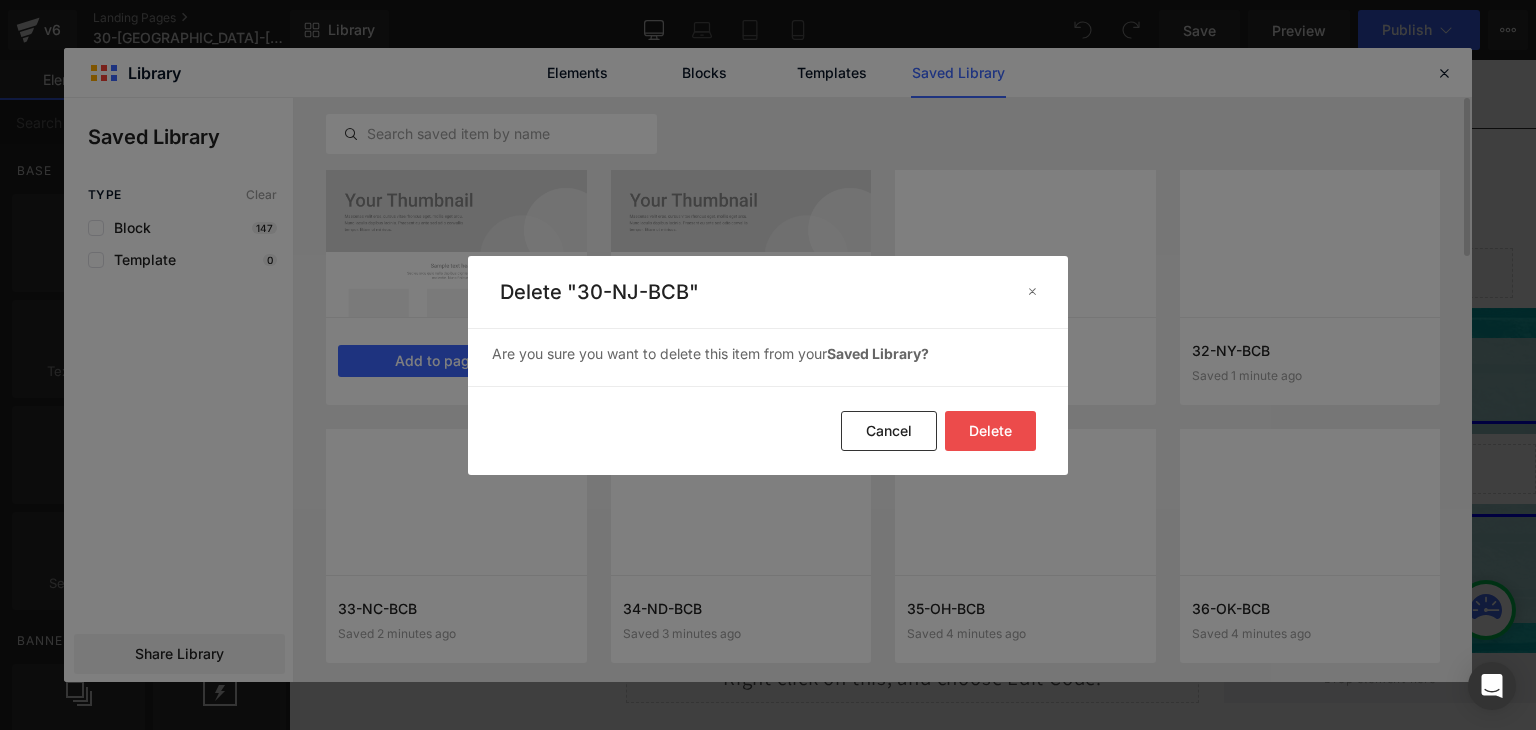 click on "Delete" 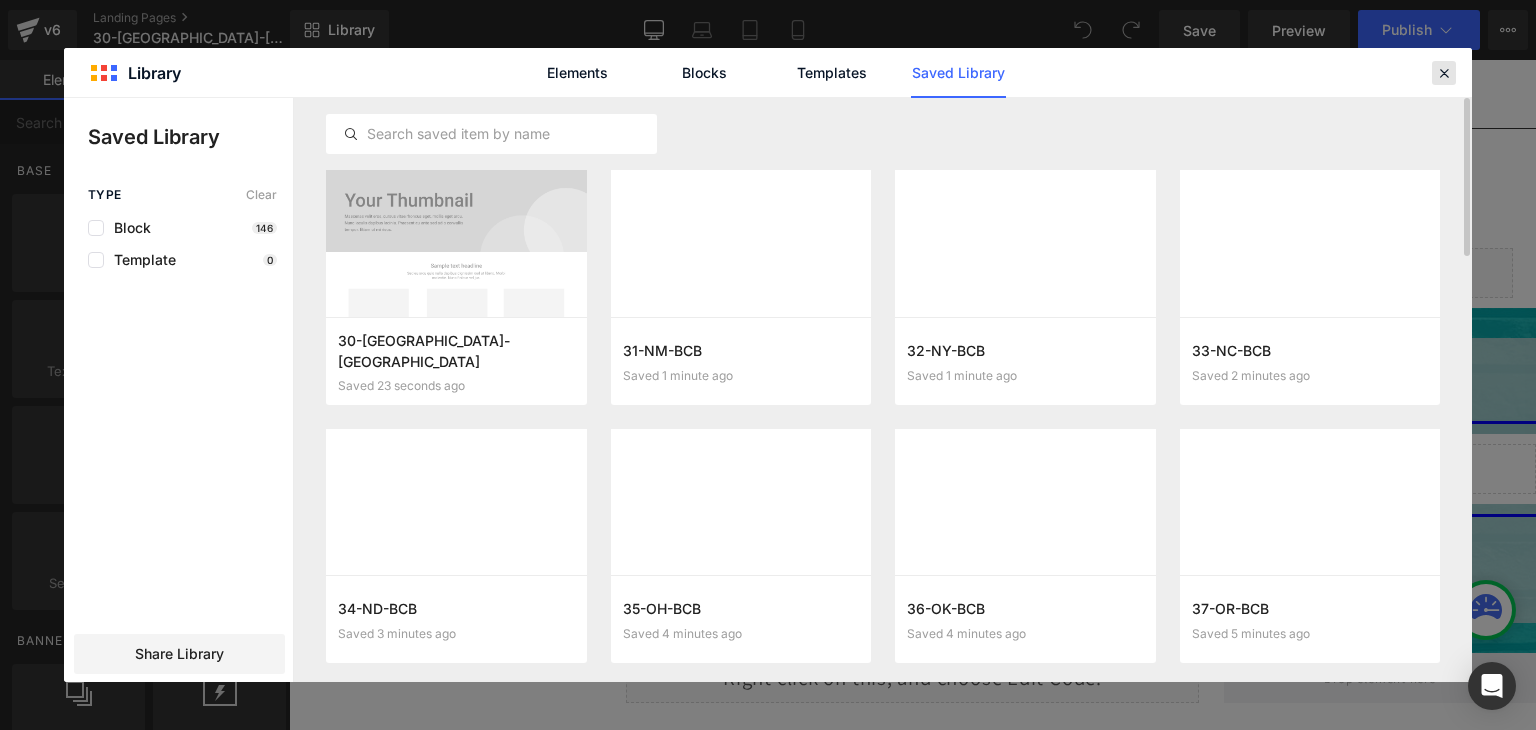 click at bounding box center (1444, 73) 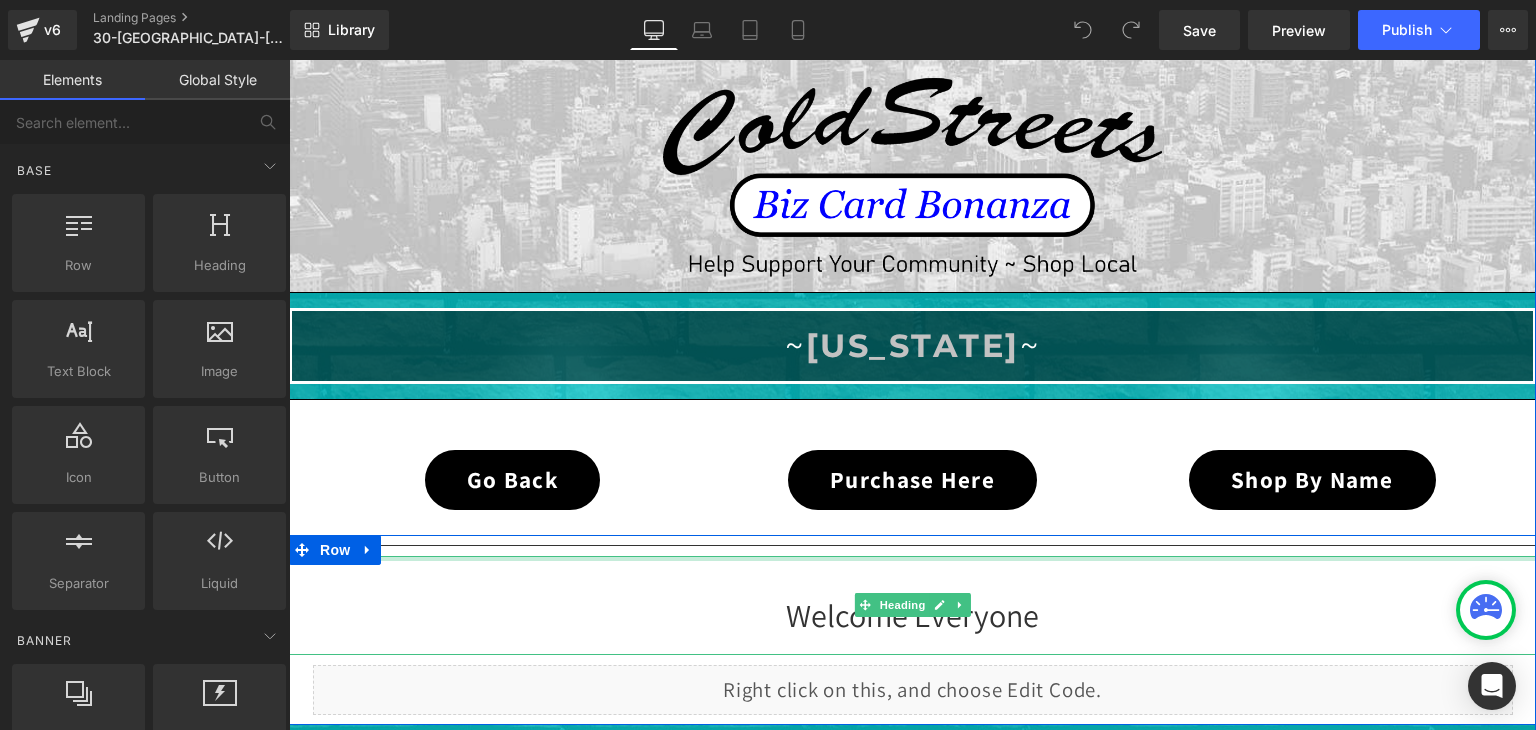 scroll, scrollTop: 0, scrollLeft: 0, axis: both 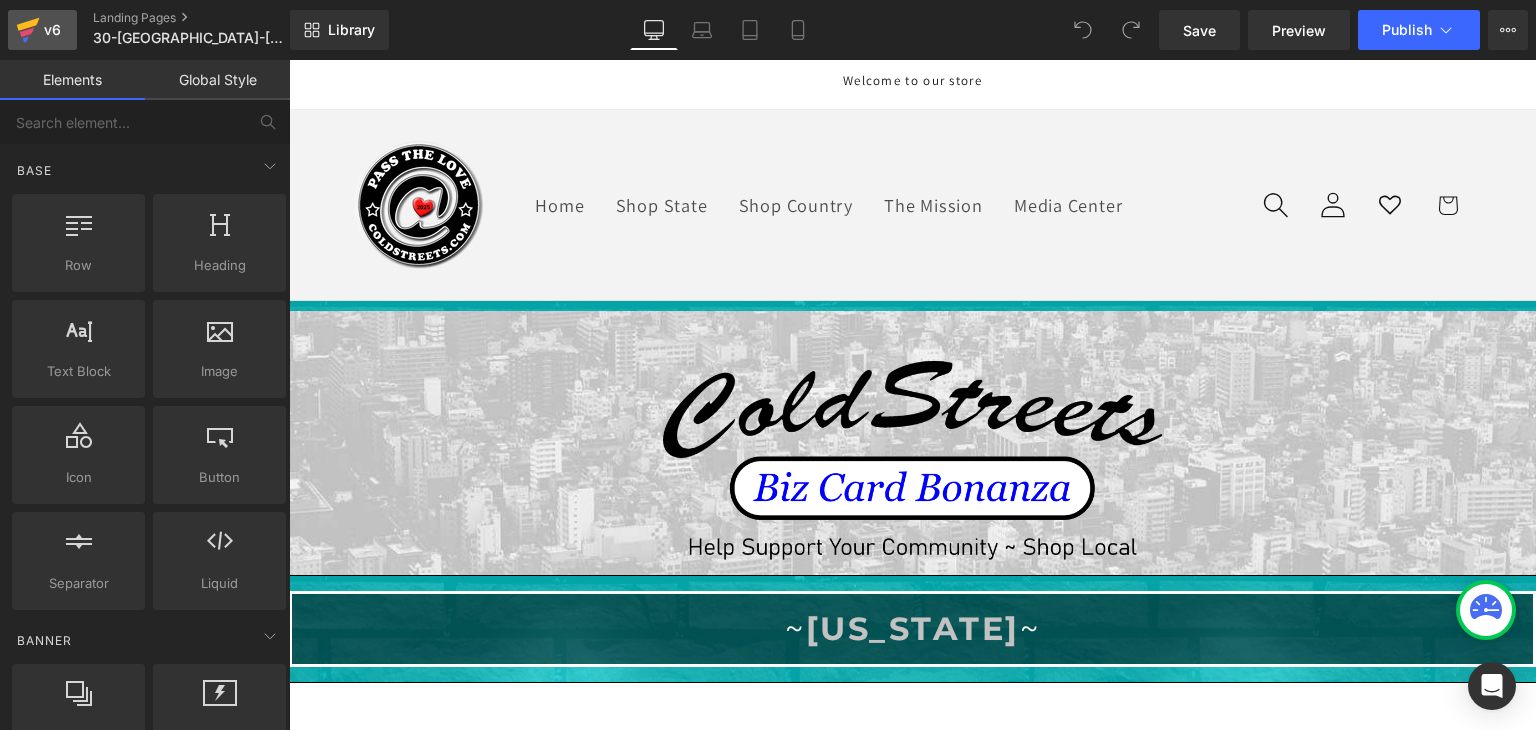 click 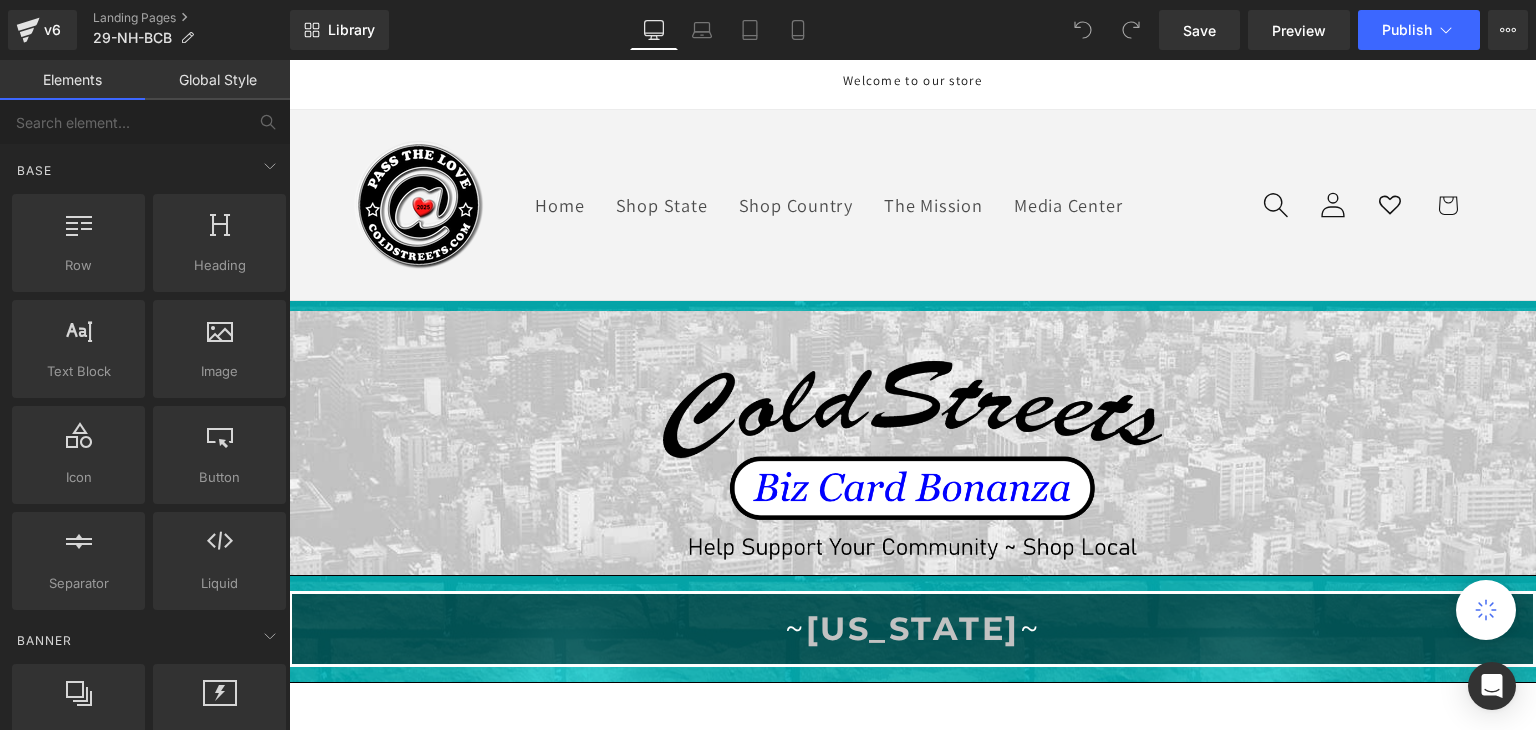scroll, scrollTop: 0, scrollLeft: 0, axis: both 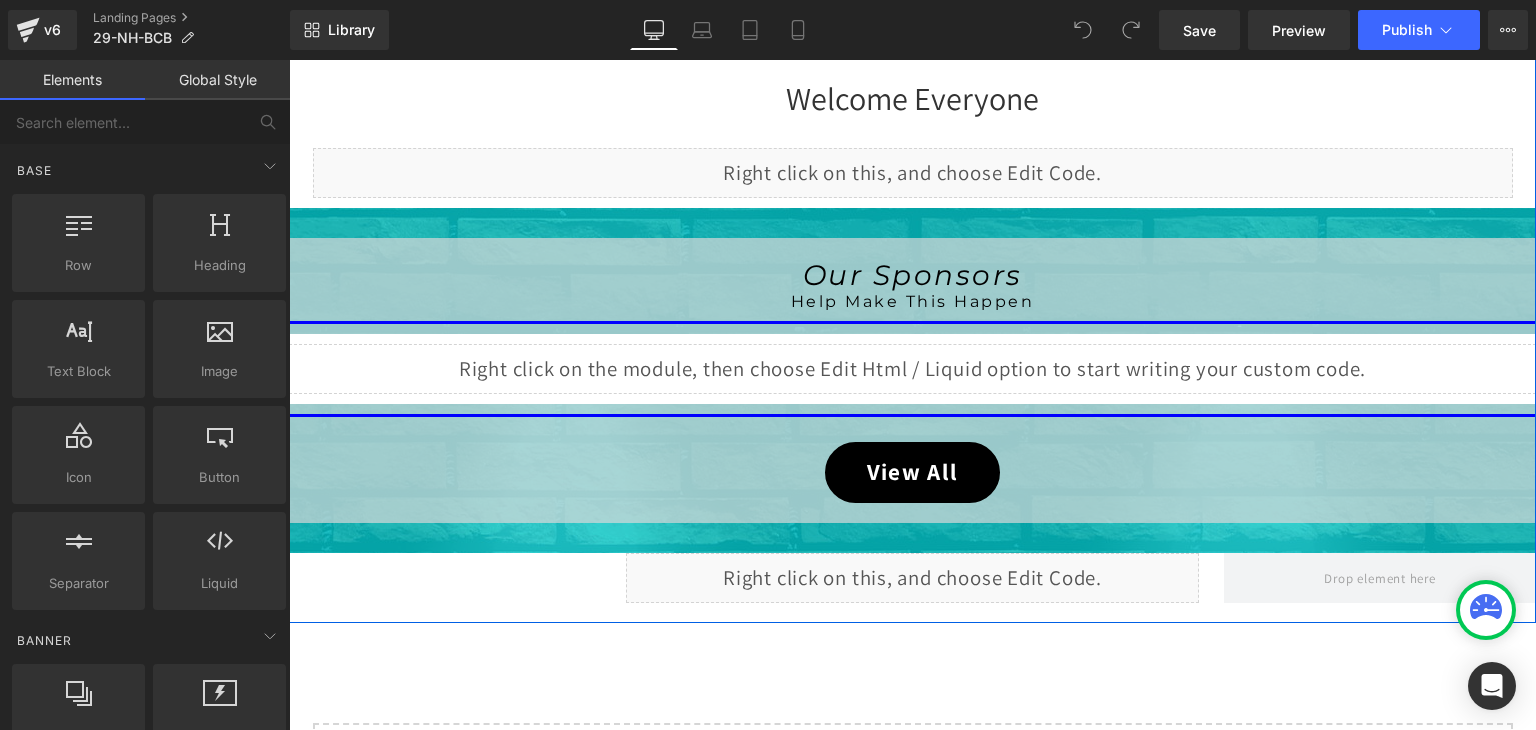 click on "Liquid" at bounding box center [912, 369] 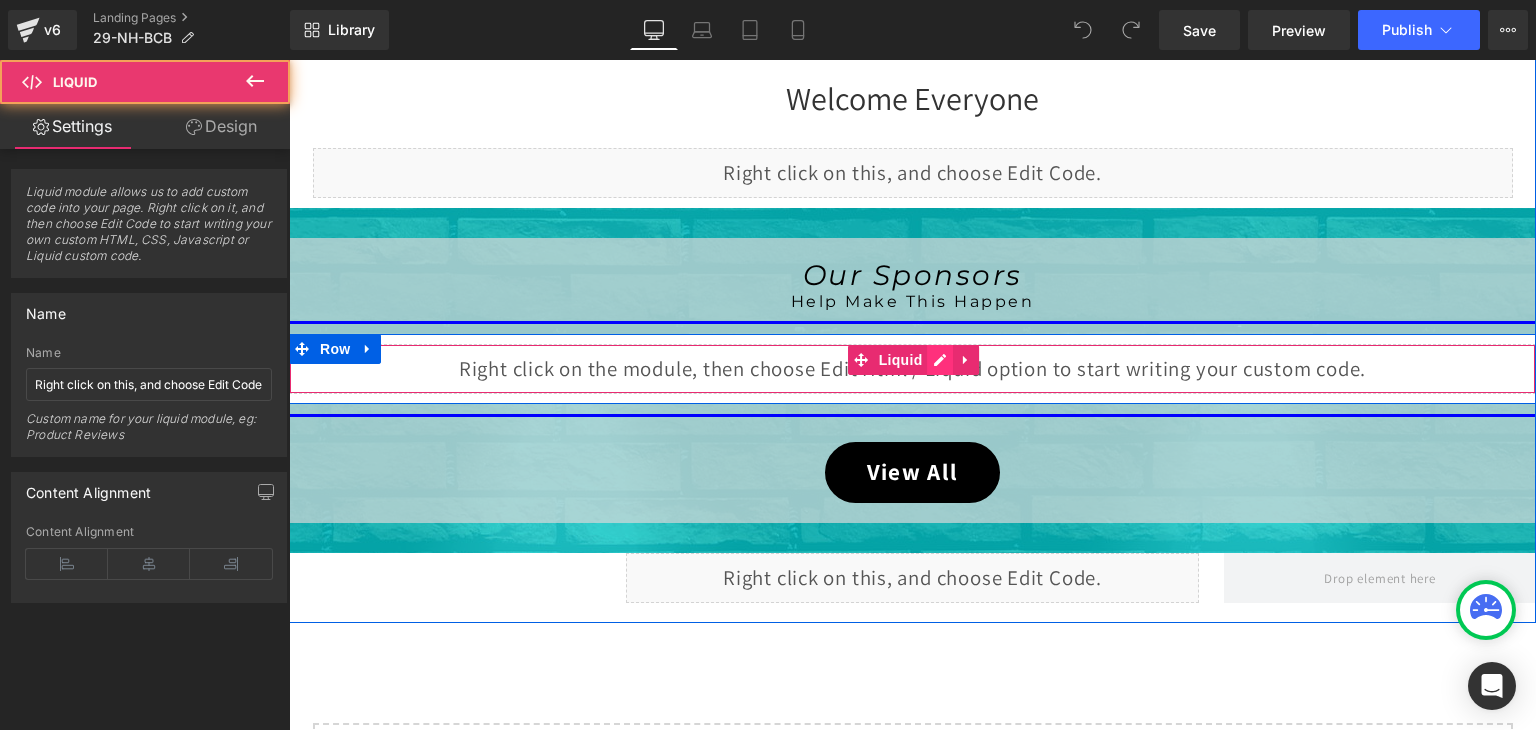 click on "Liquid" at bounding box center (912, 369) 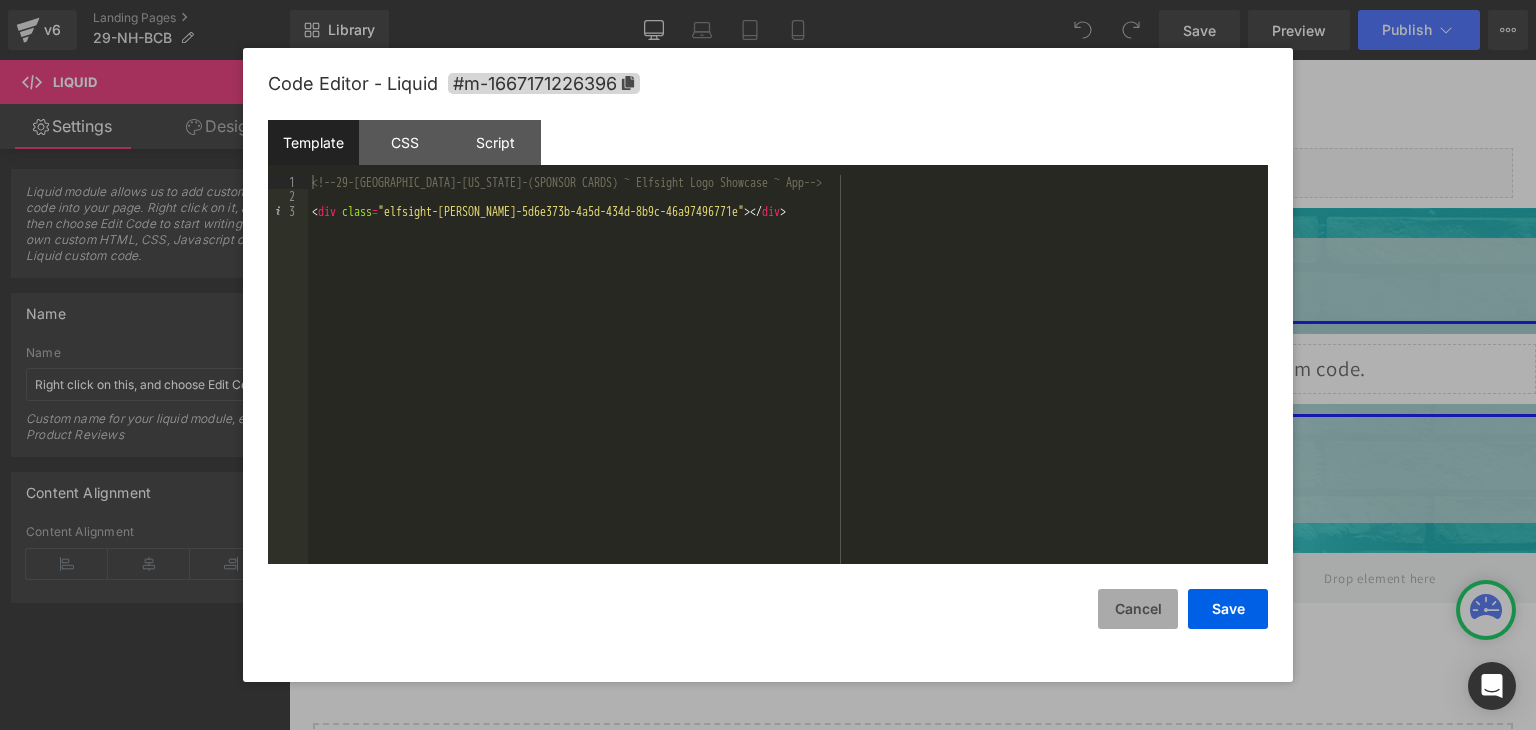 click on "Cancel" at bounding box center (1138, 609) 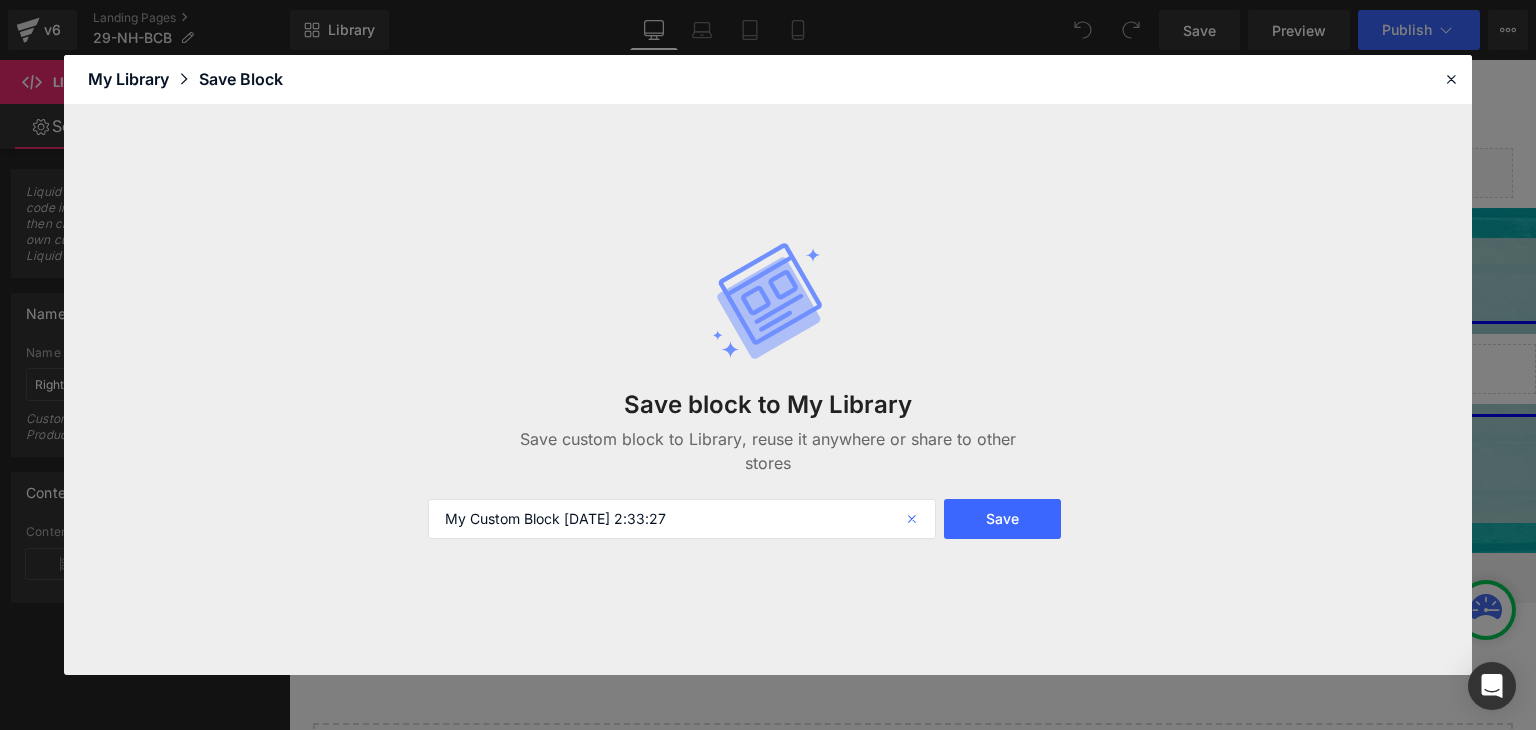 click at bounding box center (914, 519) 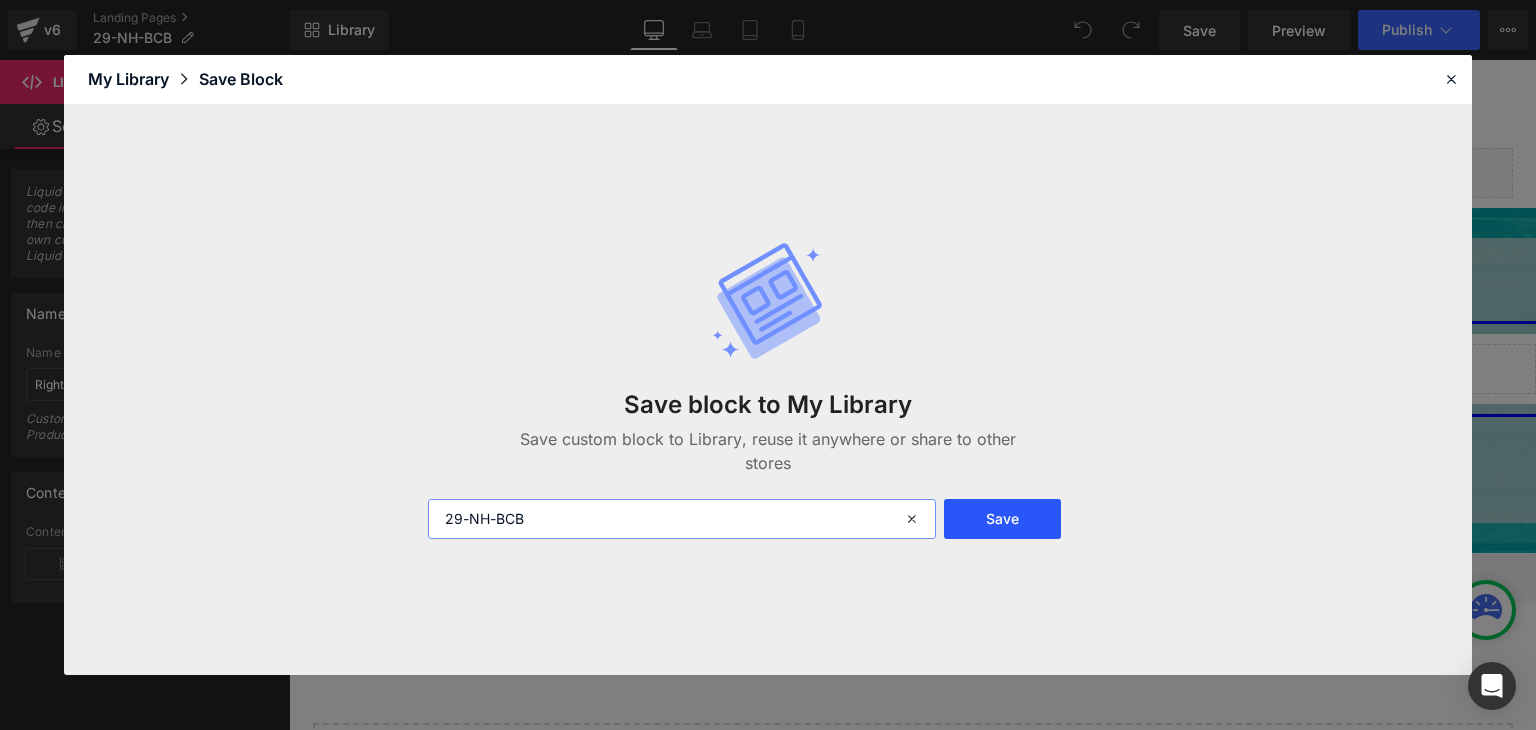 type on "29-NH-BCB" 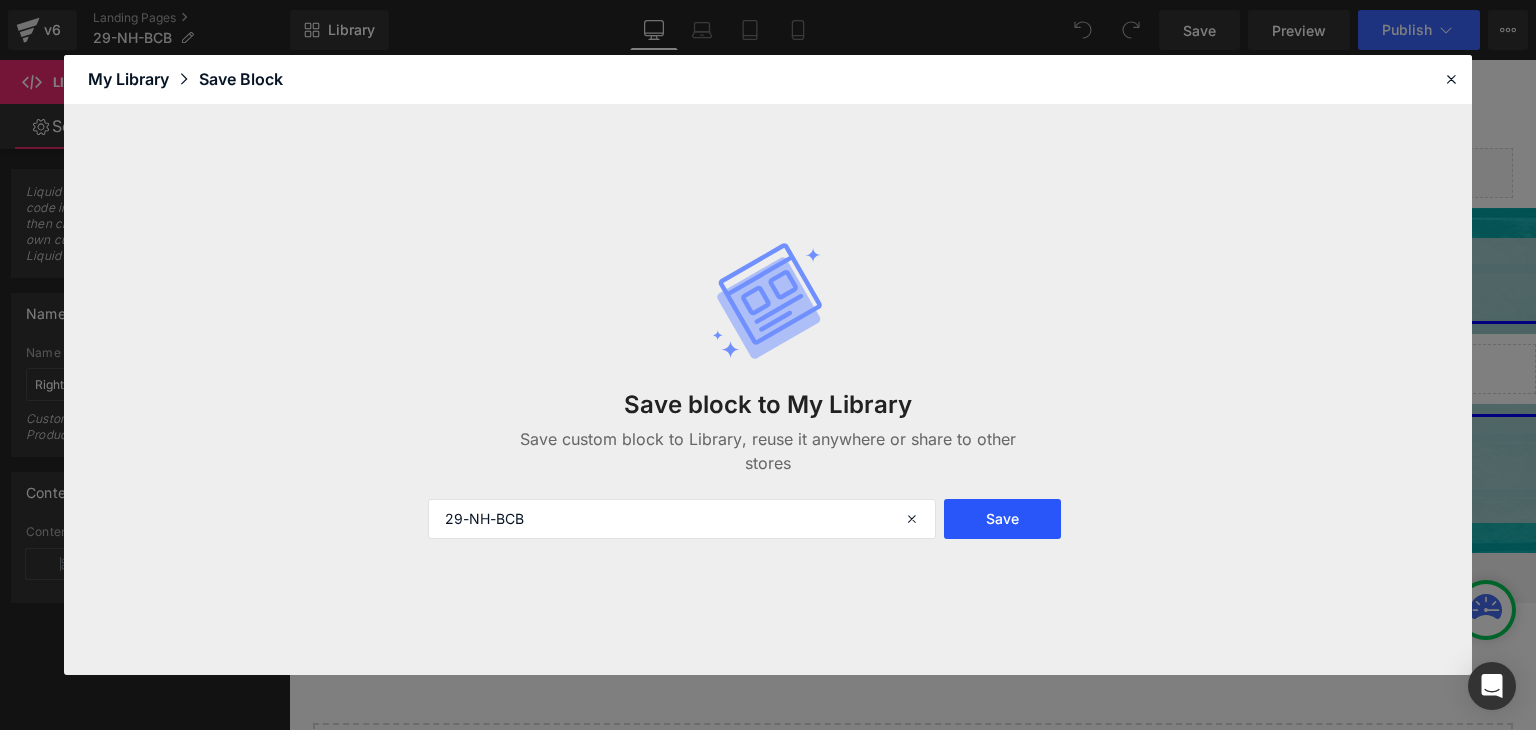 click on "Save" at bounding box center (1002, 519) 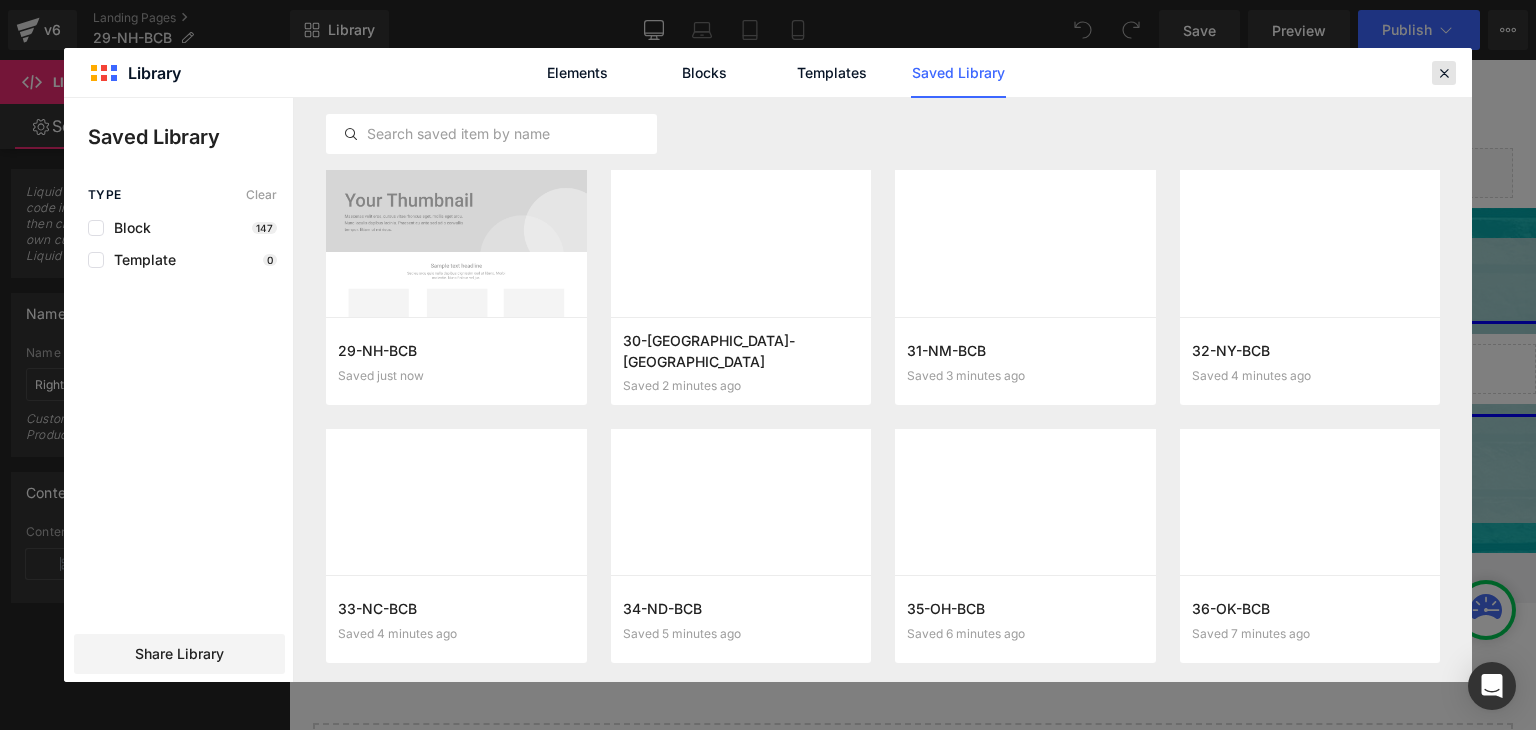 click at bounding box center [1444, 73] 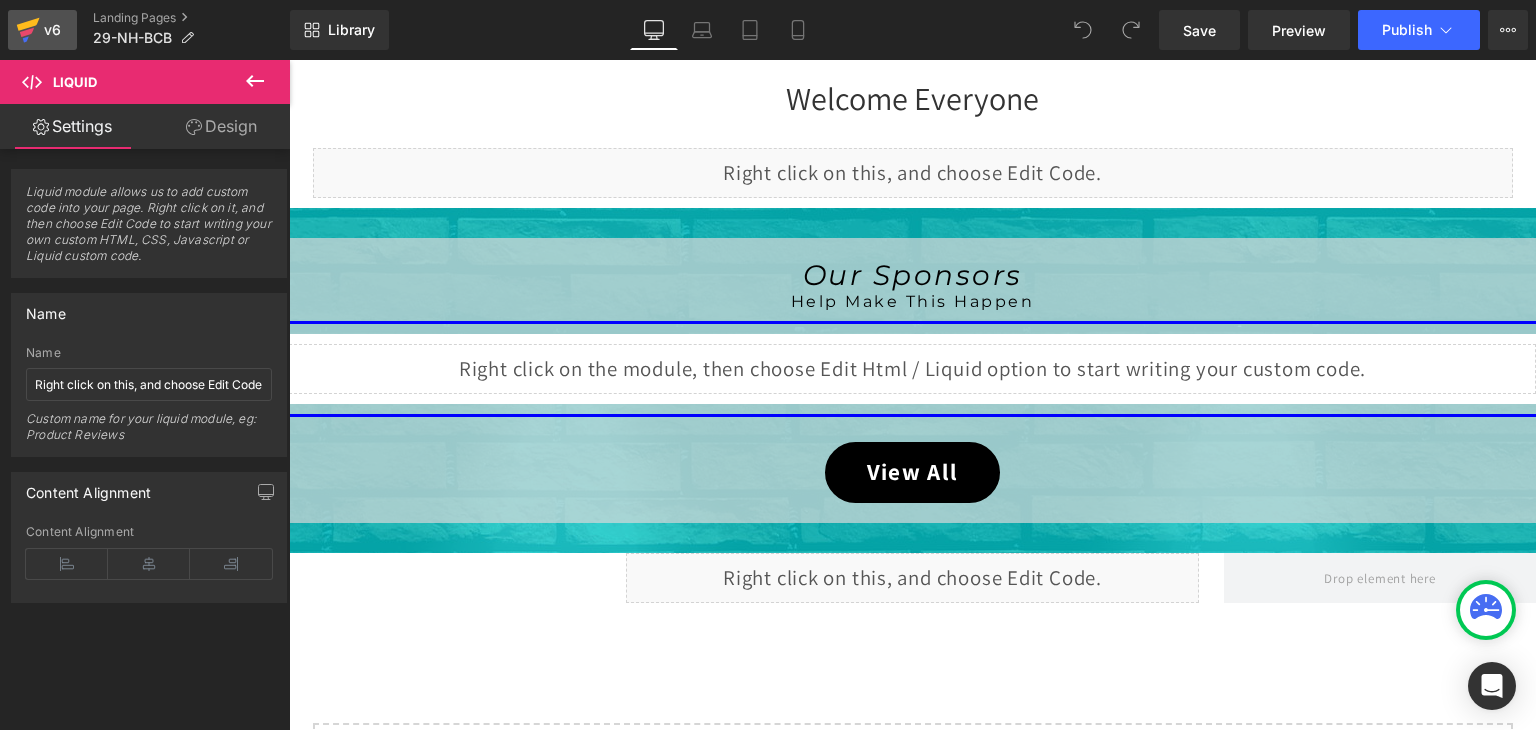 click 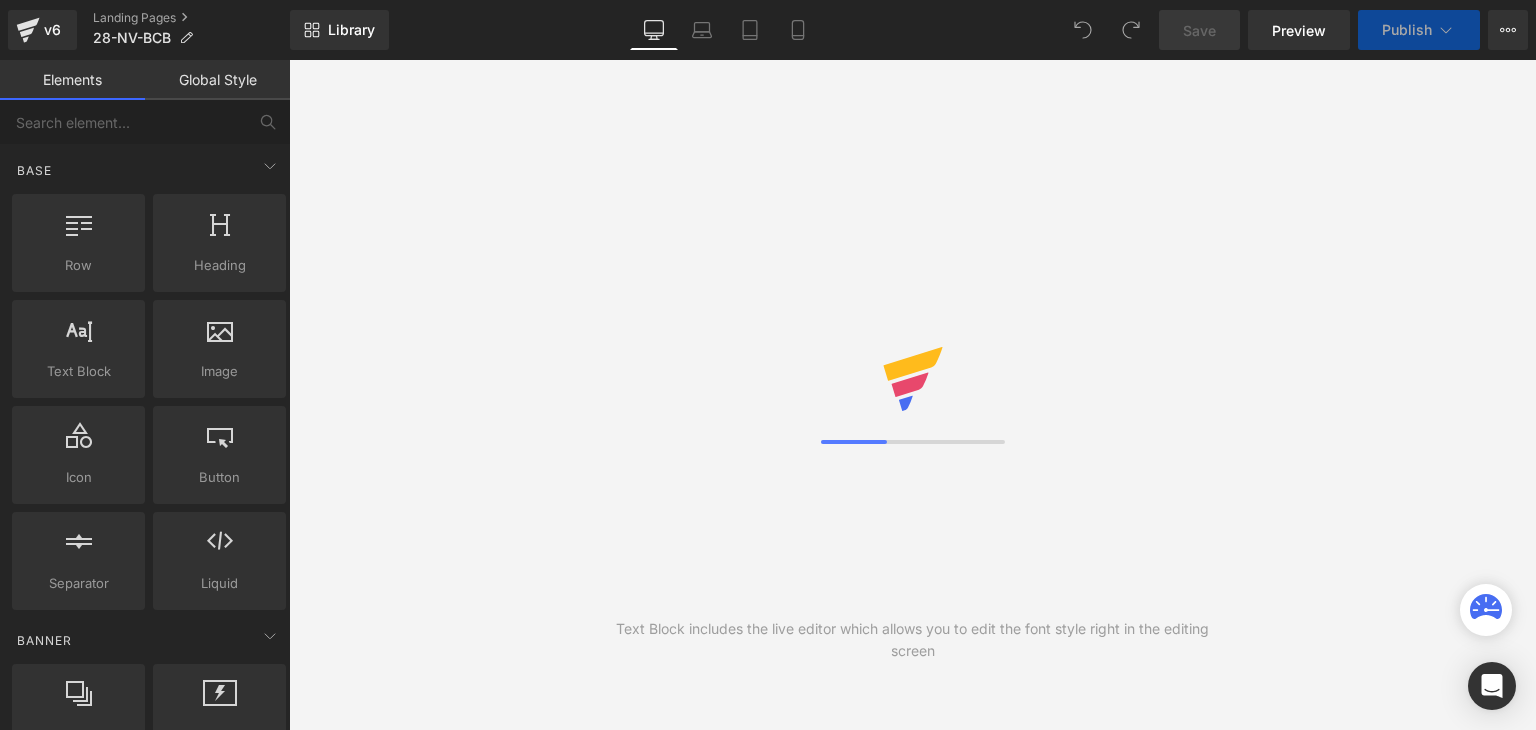 scroll, scrollTop: 0, scrollLeft: 0, axis: both 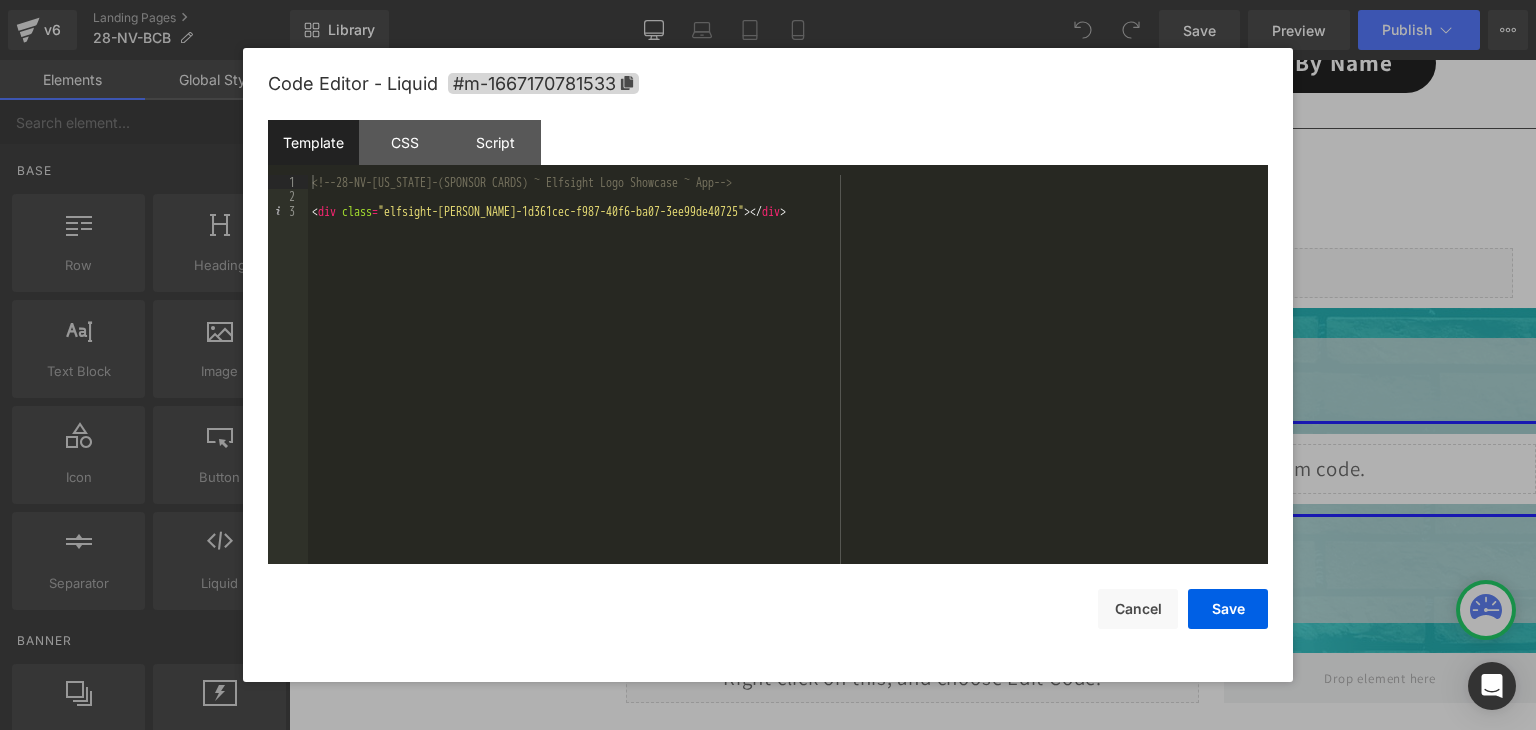 drag, startPoint x: 631, startPoint y: 397, endPoint x: 1413, endPoint y: 193, distance: 808.1708 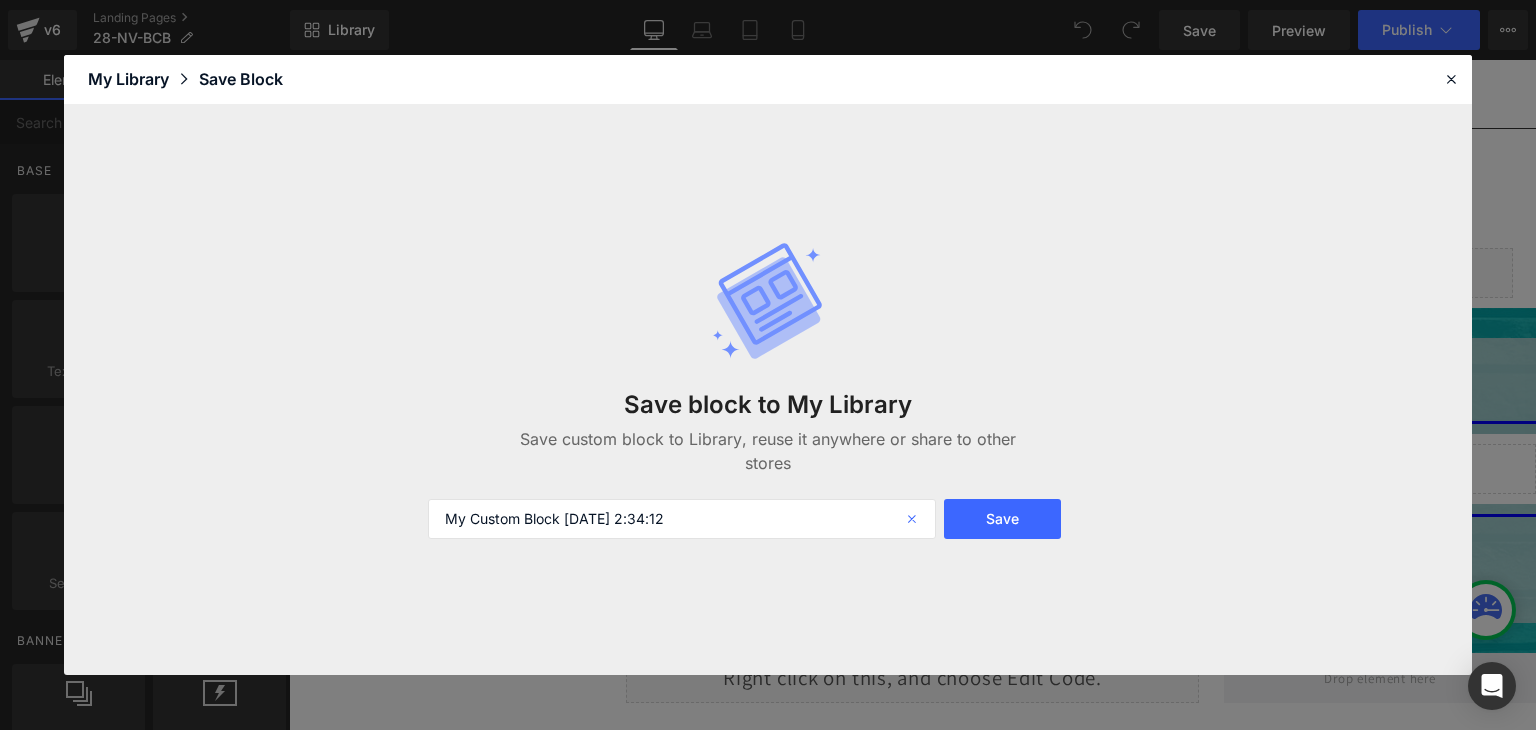 click at bounding box center (914, 519) 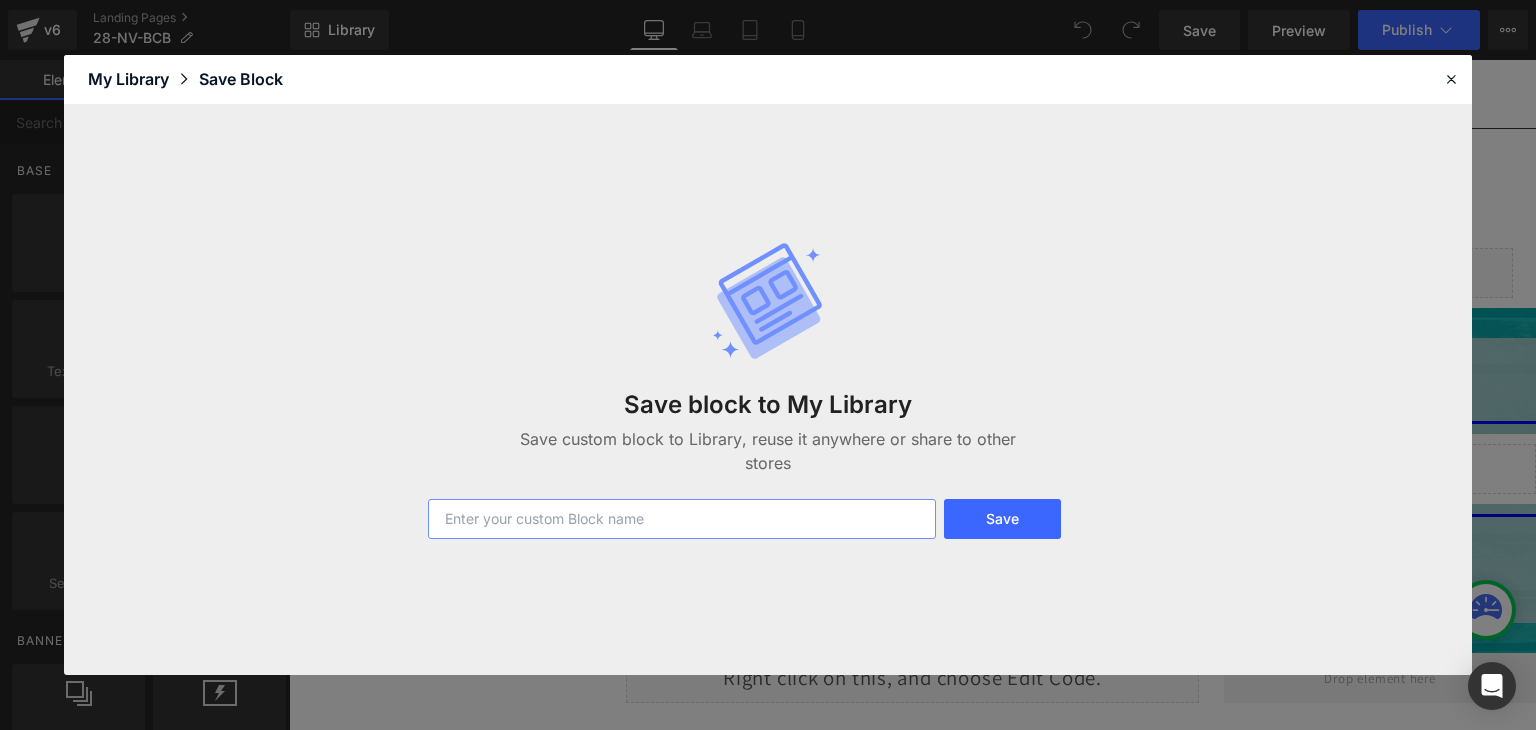 paste on "28-NV-BCB" 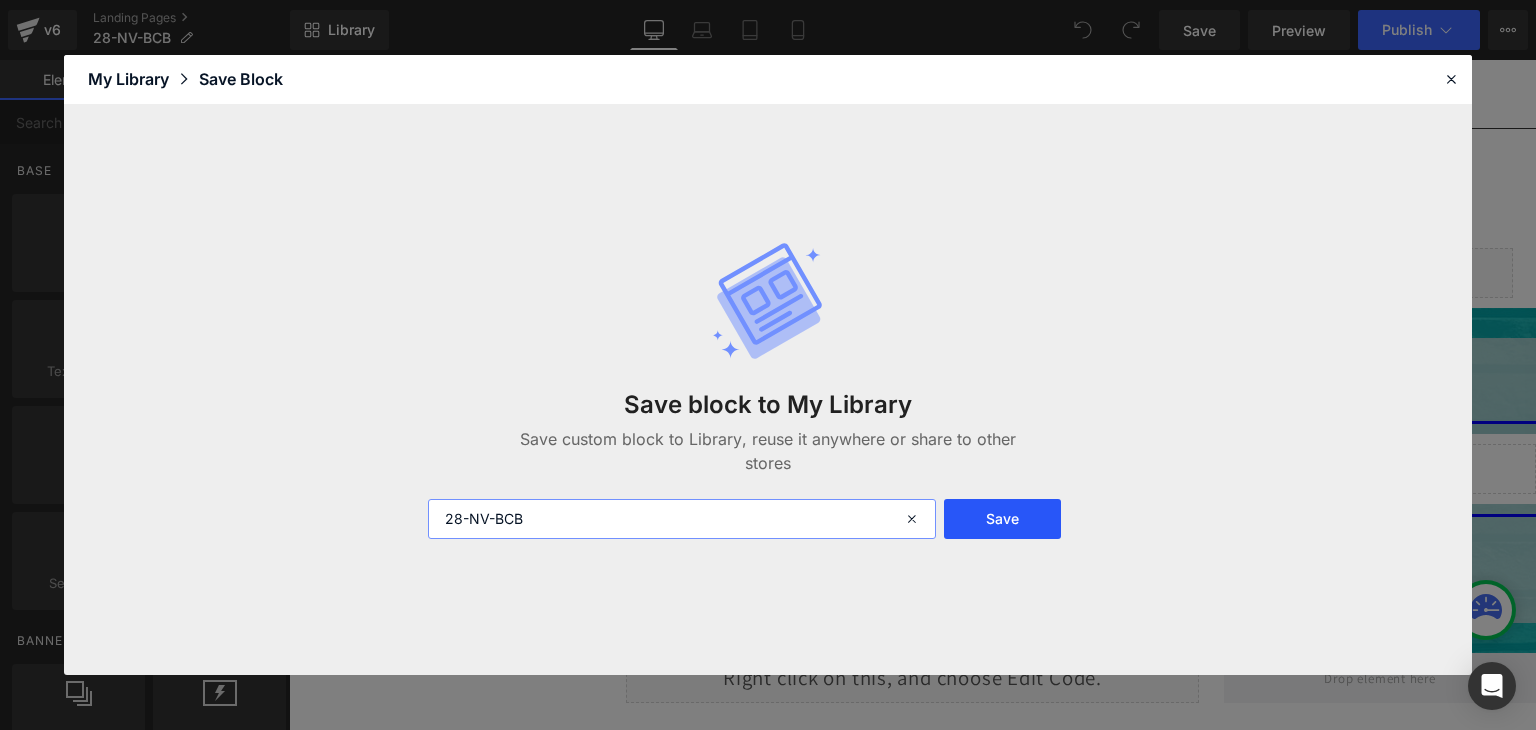 type on "28-NV-BCB" 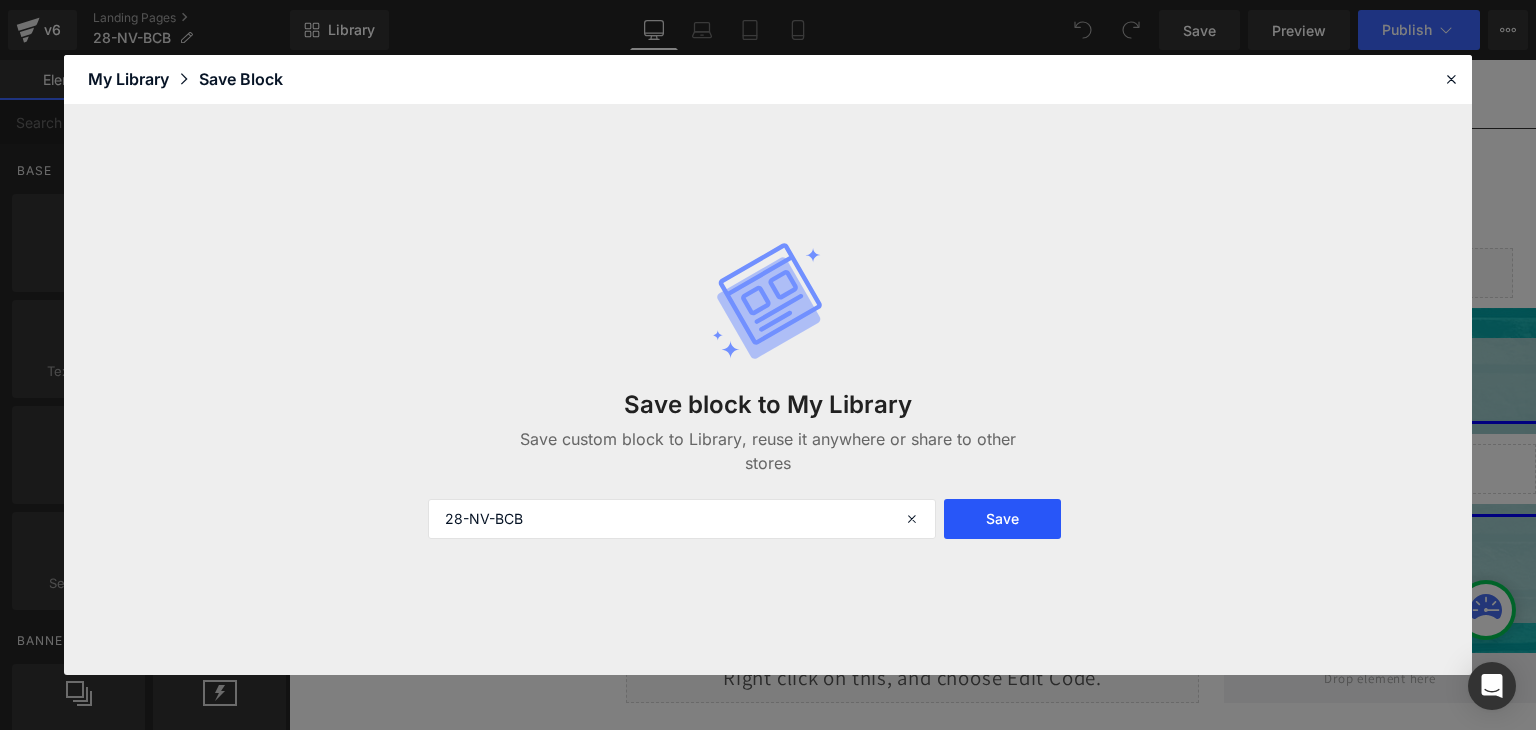 click on "Save" at bounding box center (1002, 519) 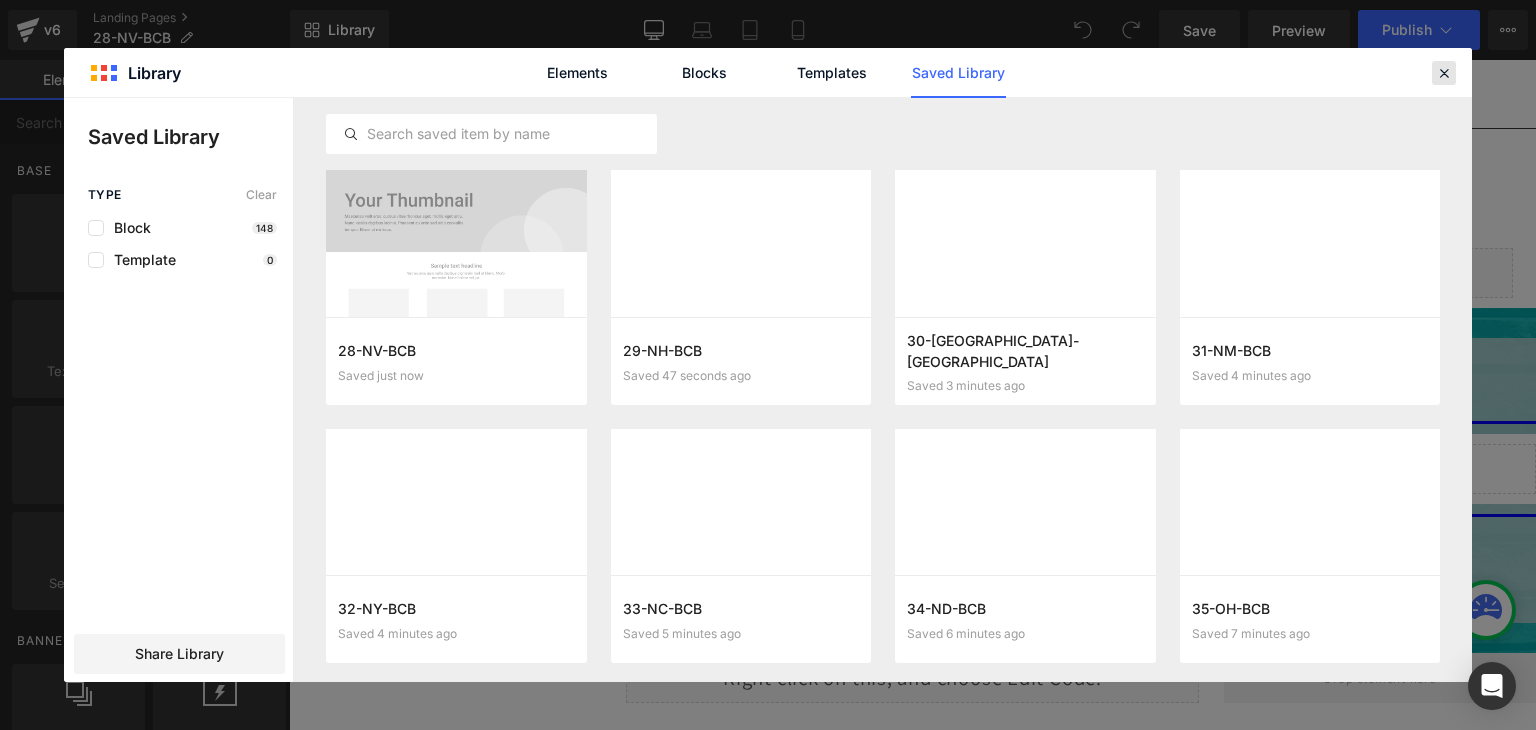 click at bounding box center [1444, 73] 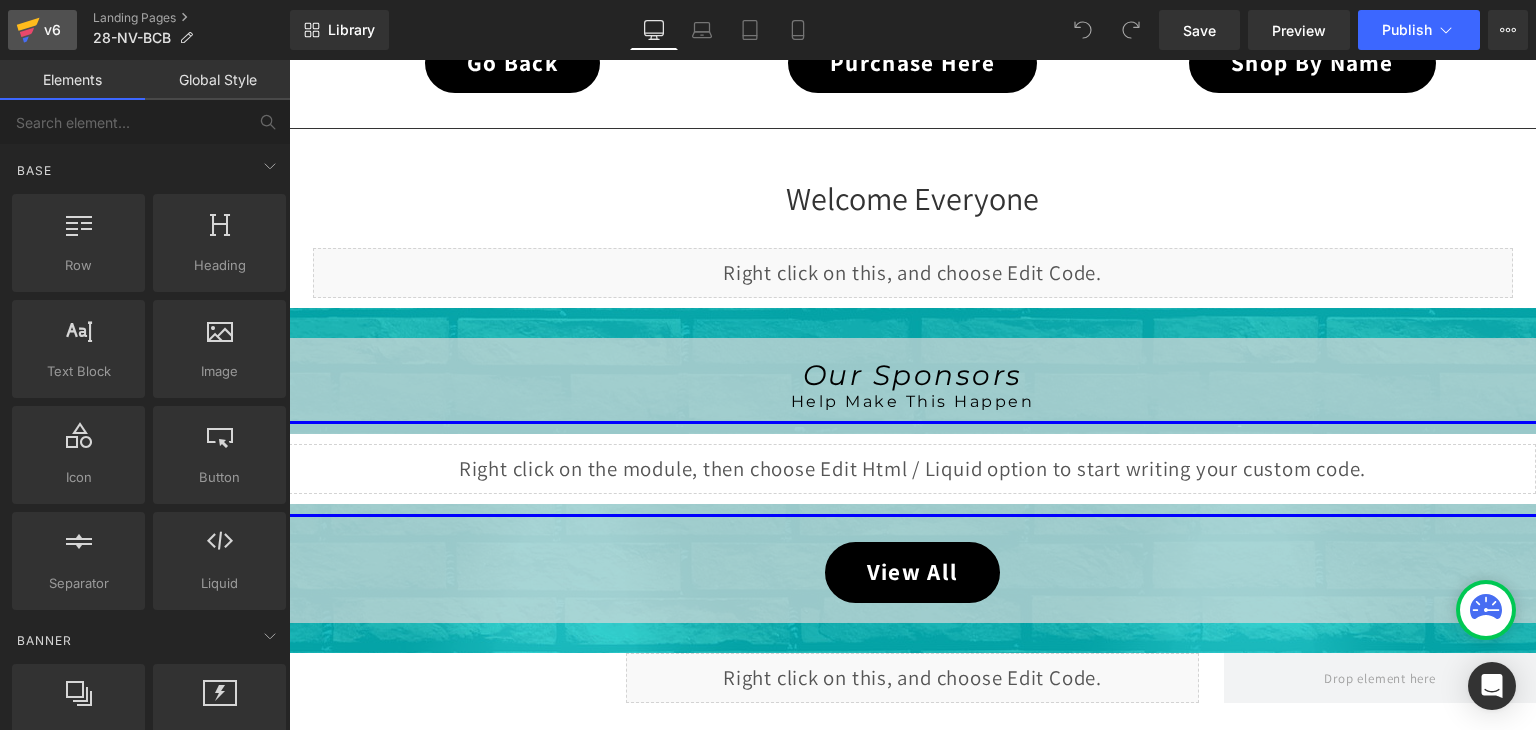 click 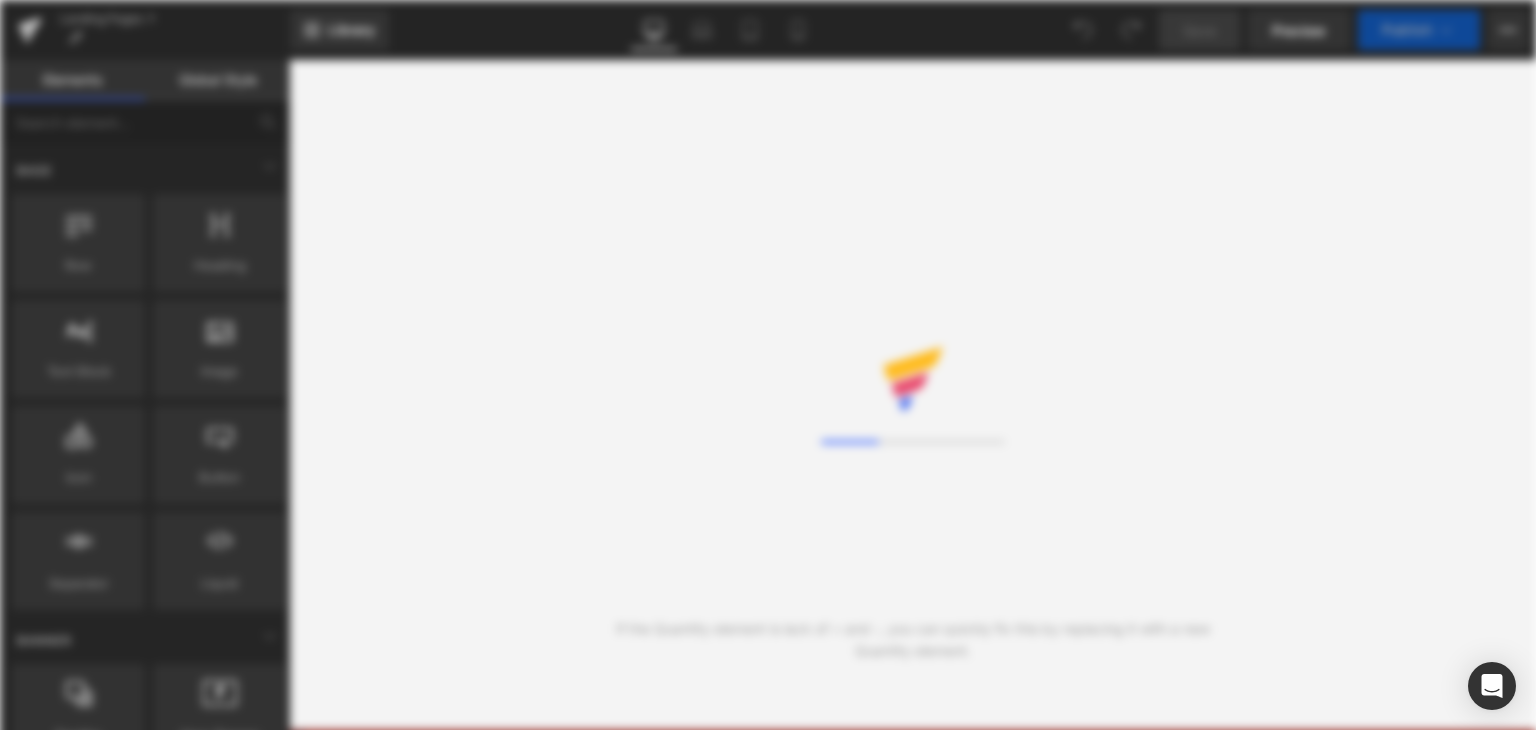 scroll, scrollTop: 0, scrollLeft: 0, axis: both 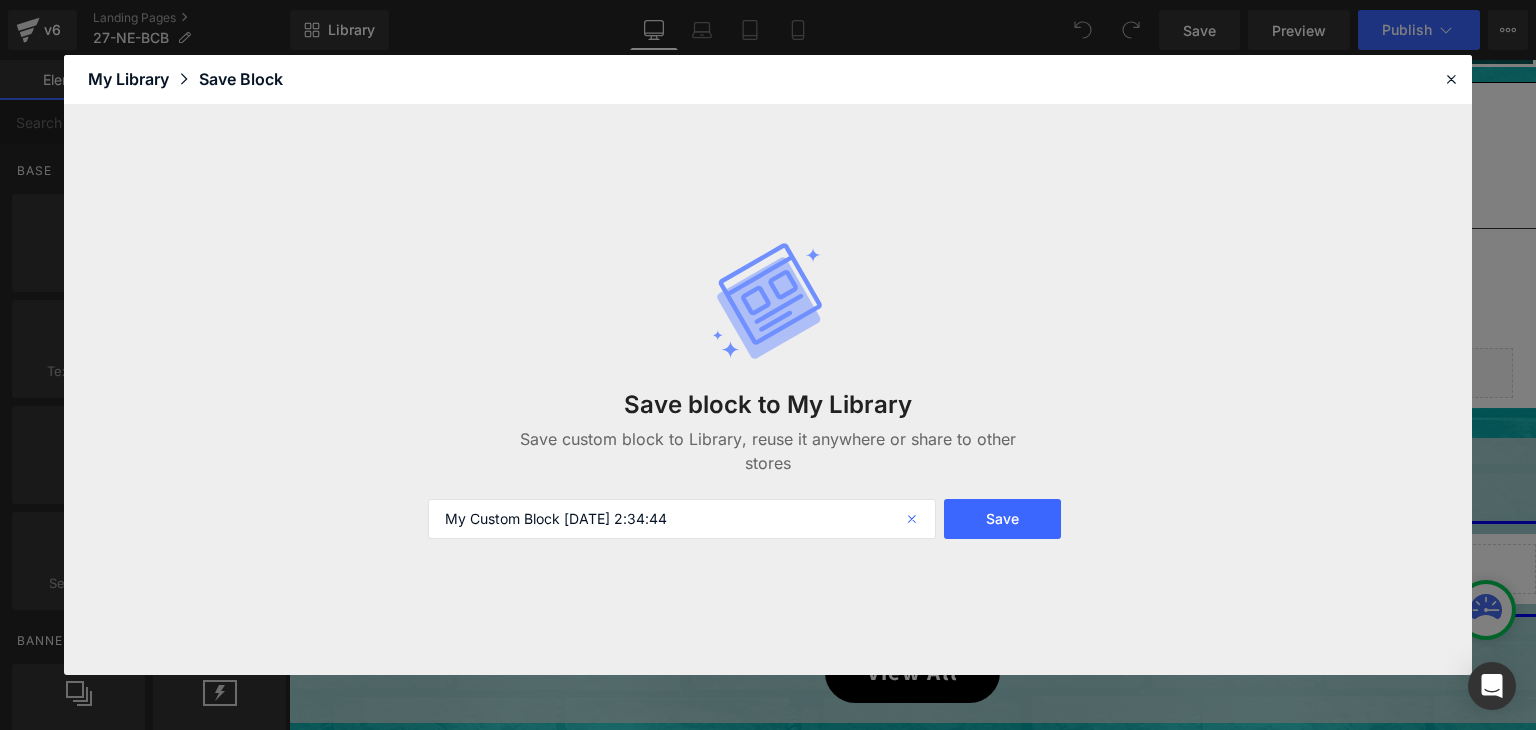 click at bounding box center [914, 519] 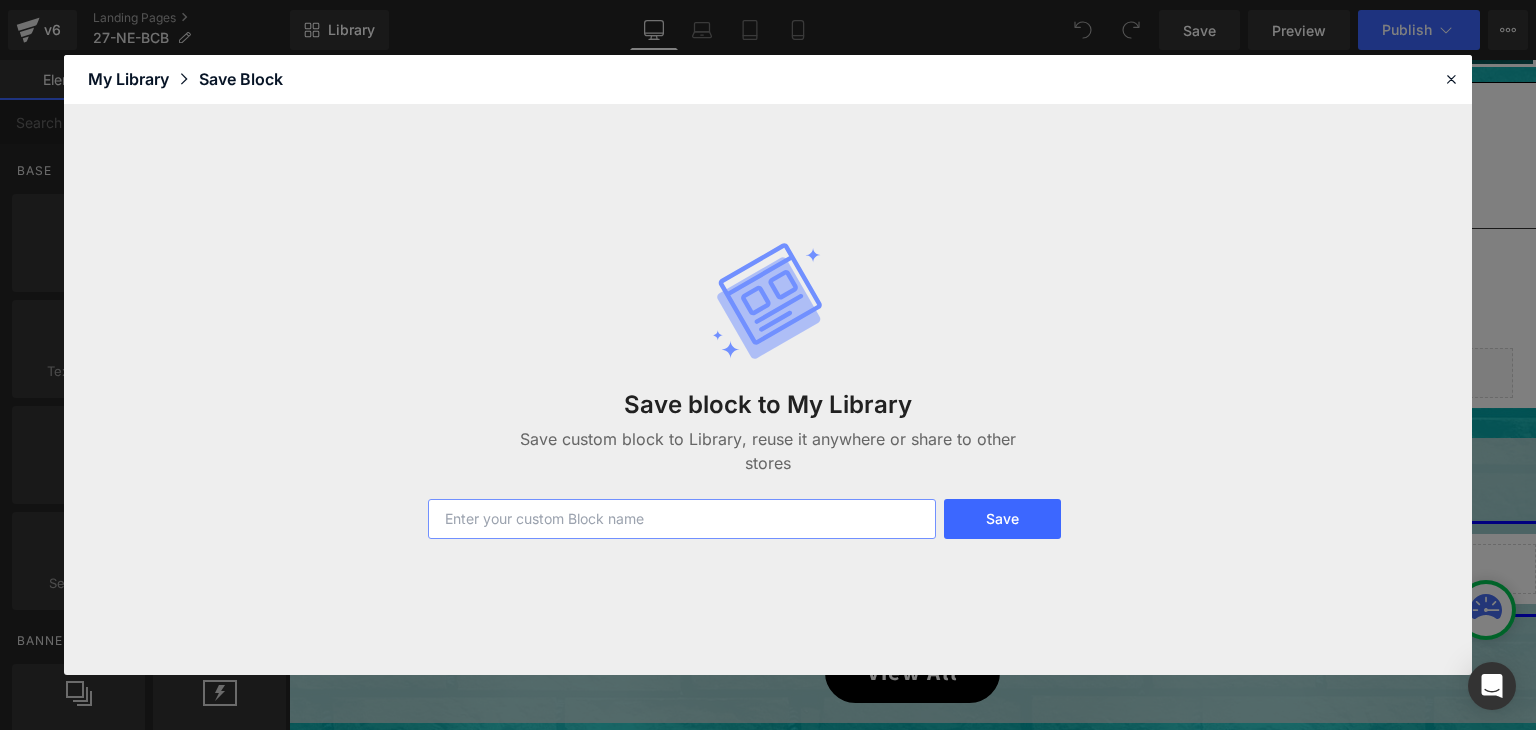 paste on "27-NE-BCB" 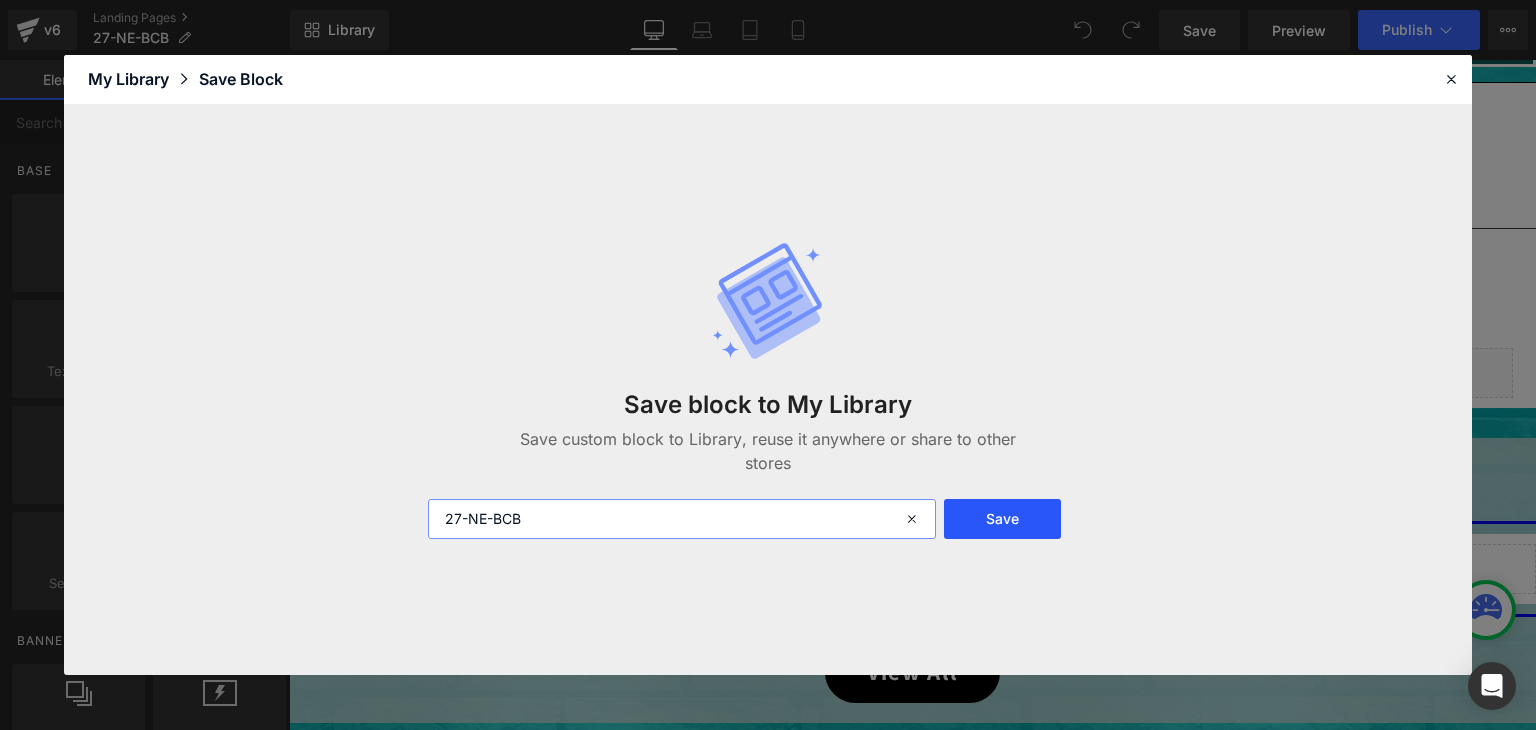 type on "27-NE-BCB" 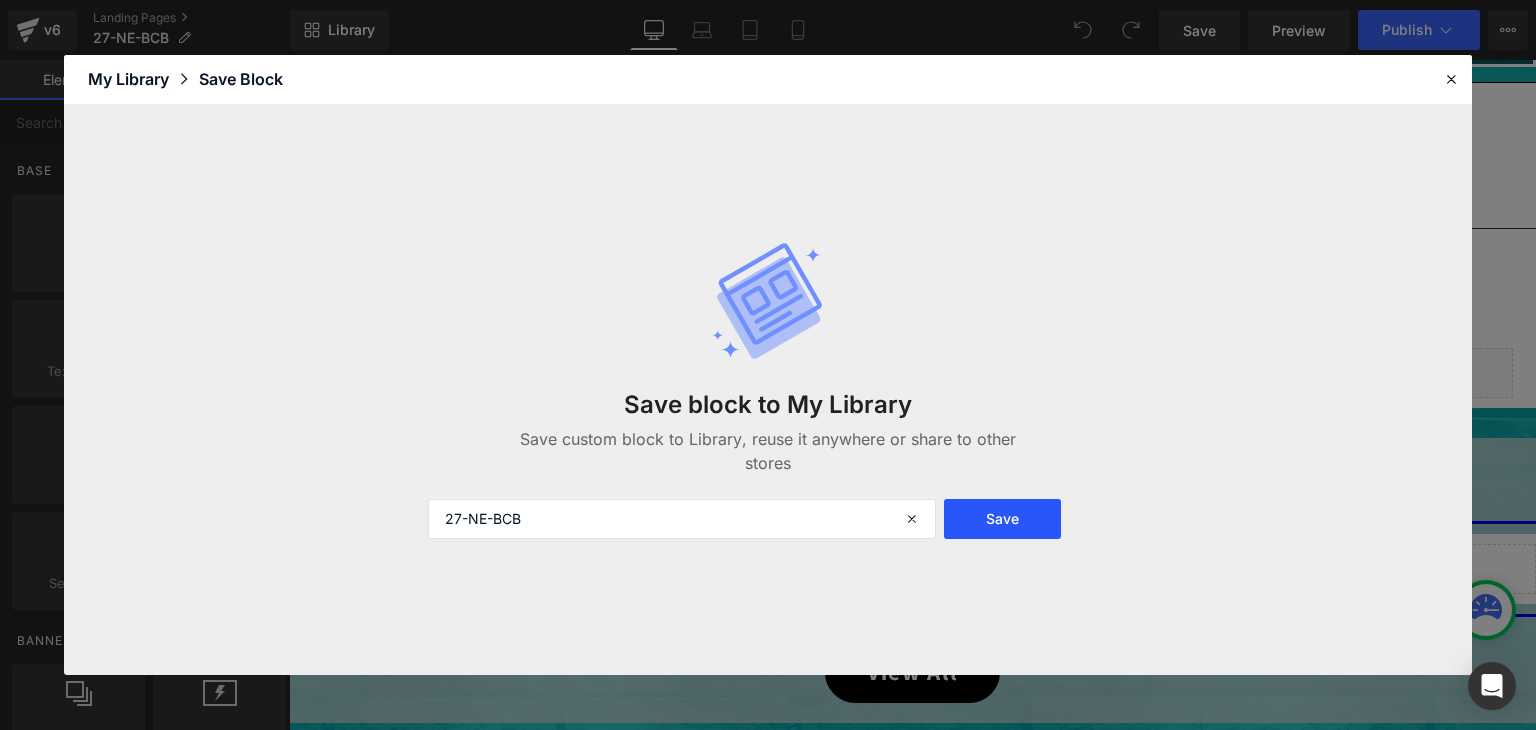click on "Save" at bounding box center [1002, 519] 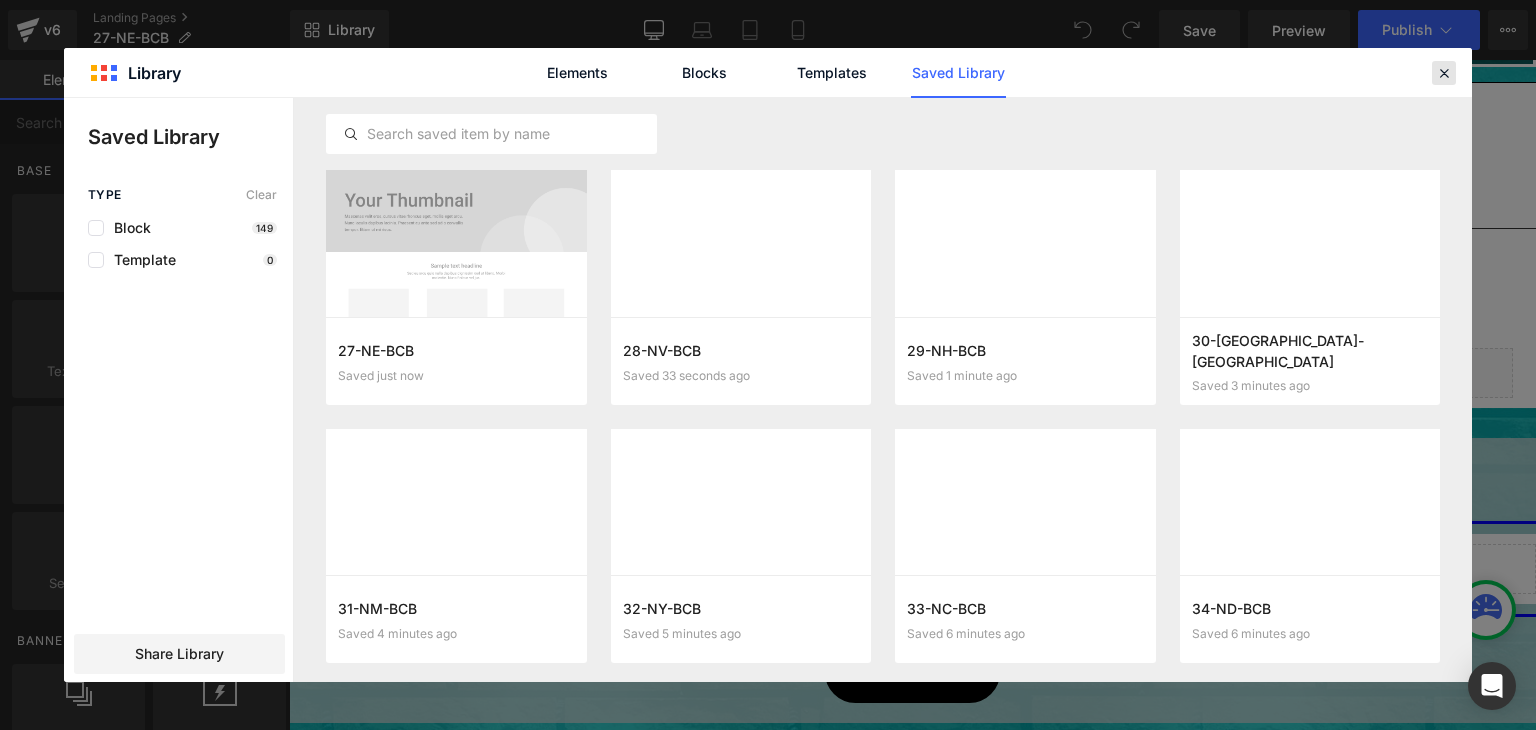 click at bounding box center (1444, 73) 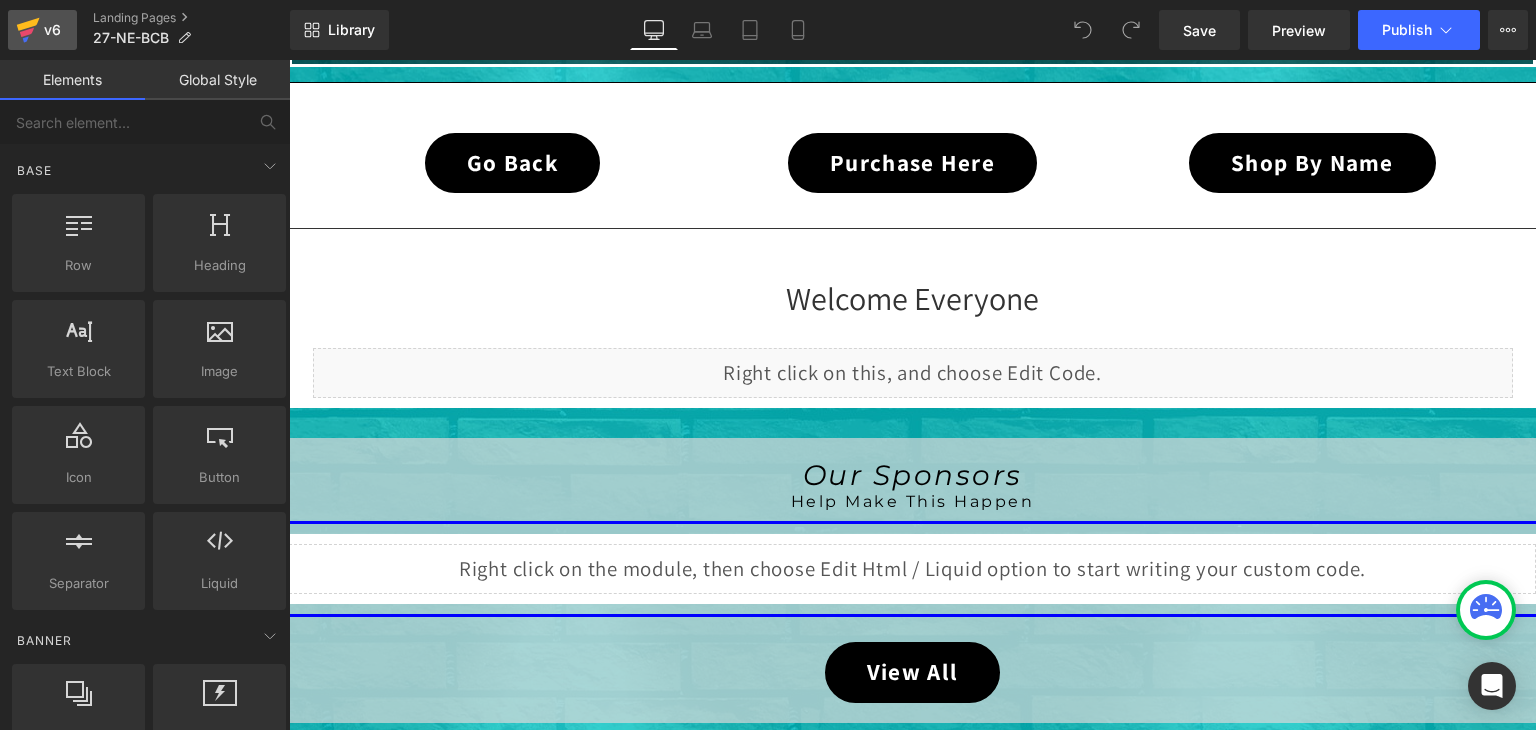 click 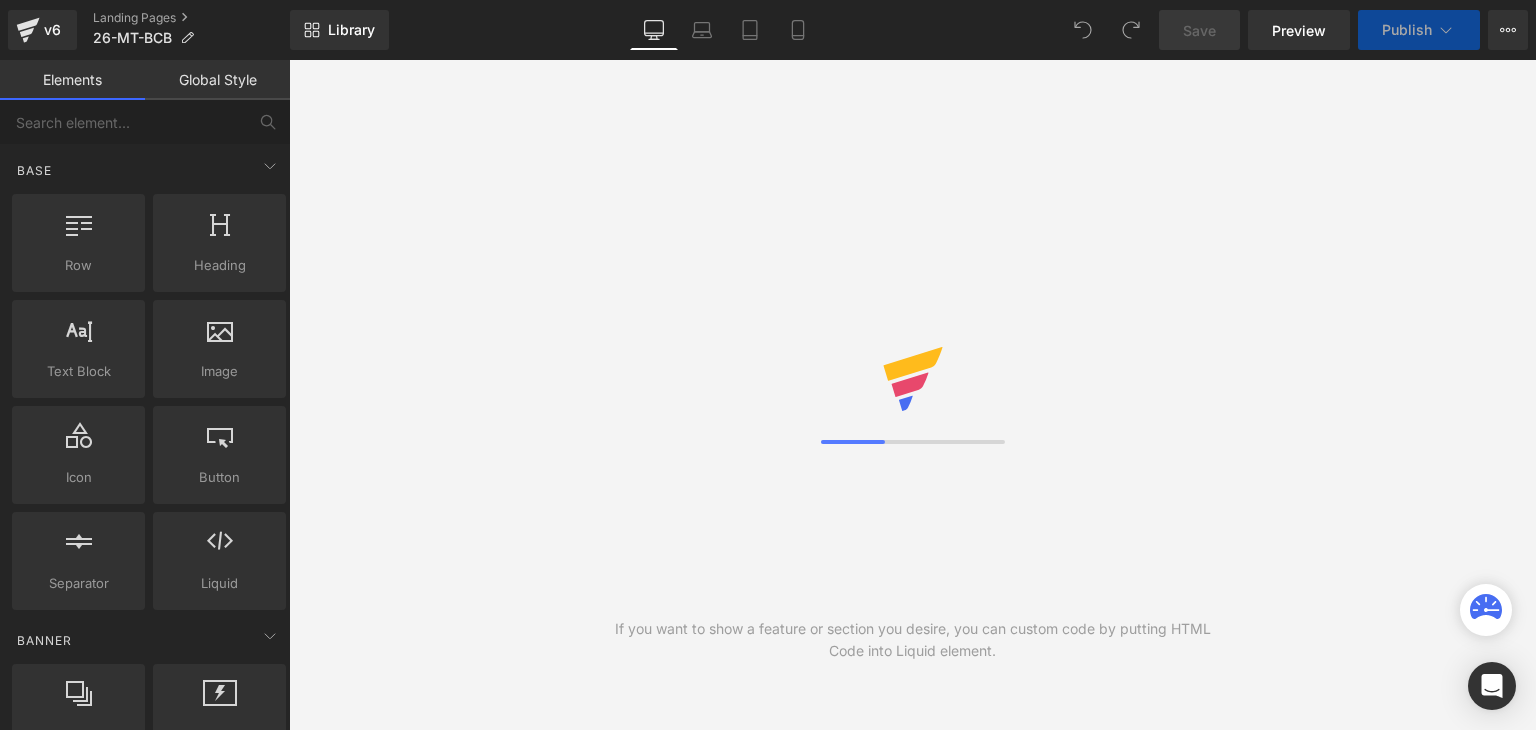 scroll, scrollTop: 0, scrollLeft: 0, axis: both 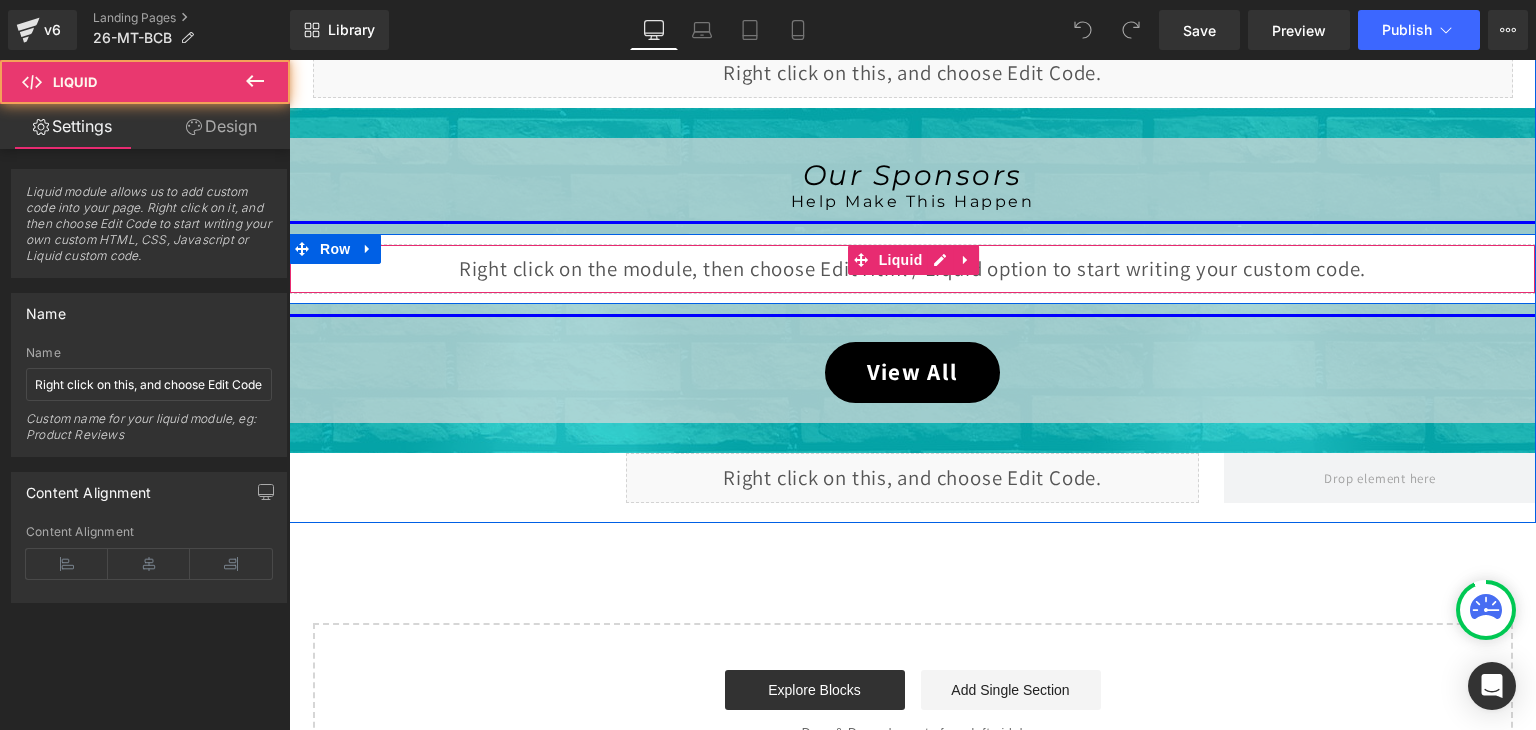 click on "Liquid" at bounding box center (912, 269) 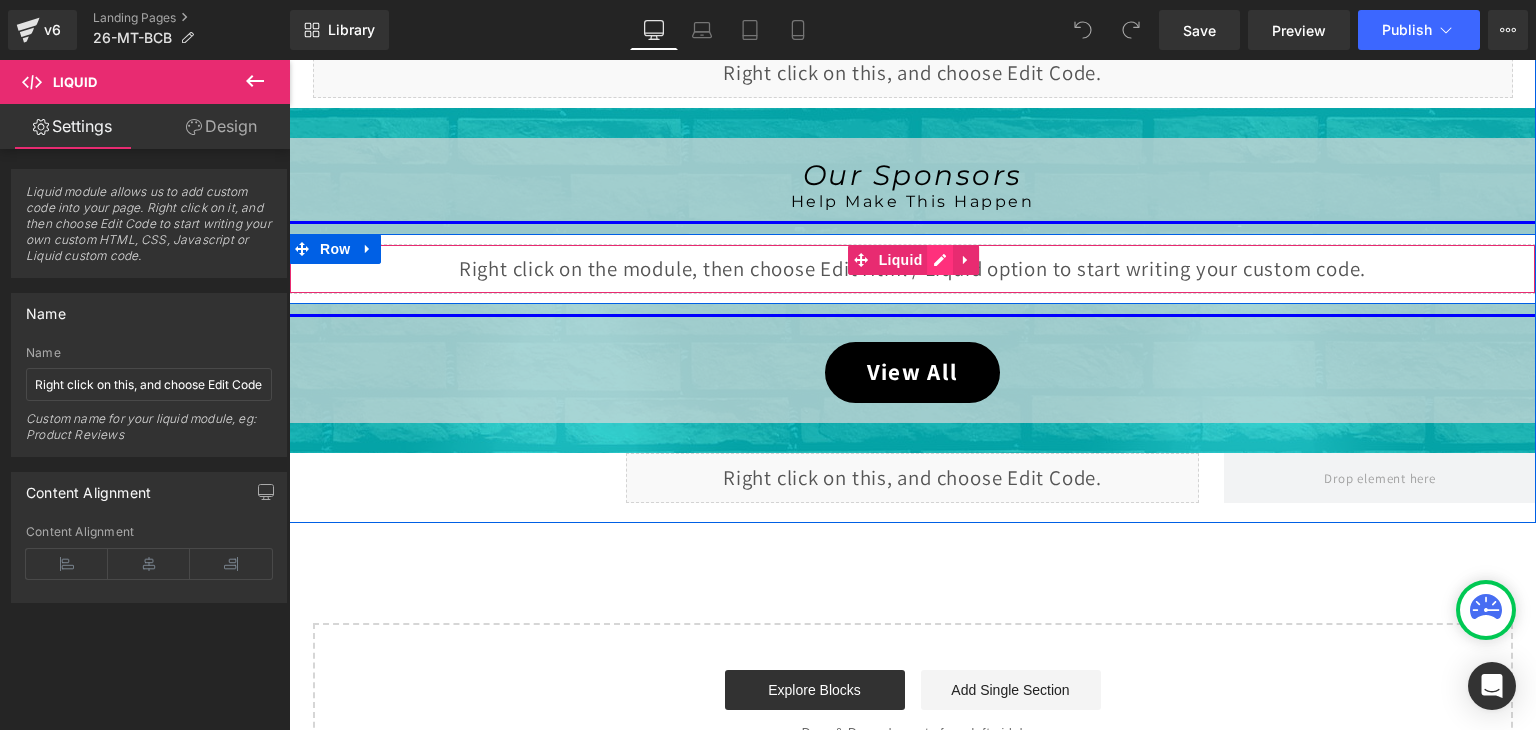 click on "Liquid" at bounding box center (912, 269) 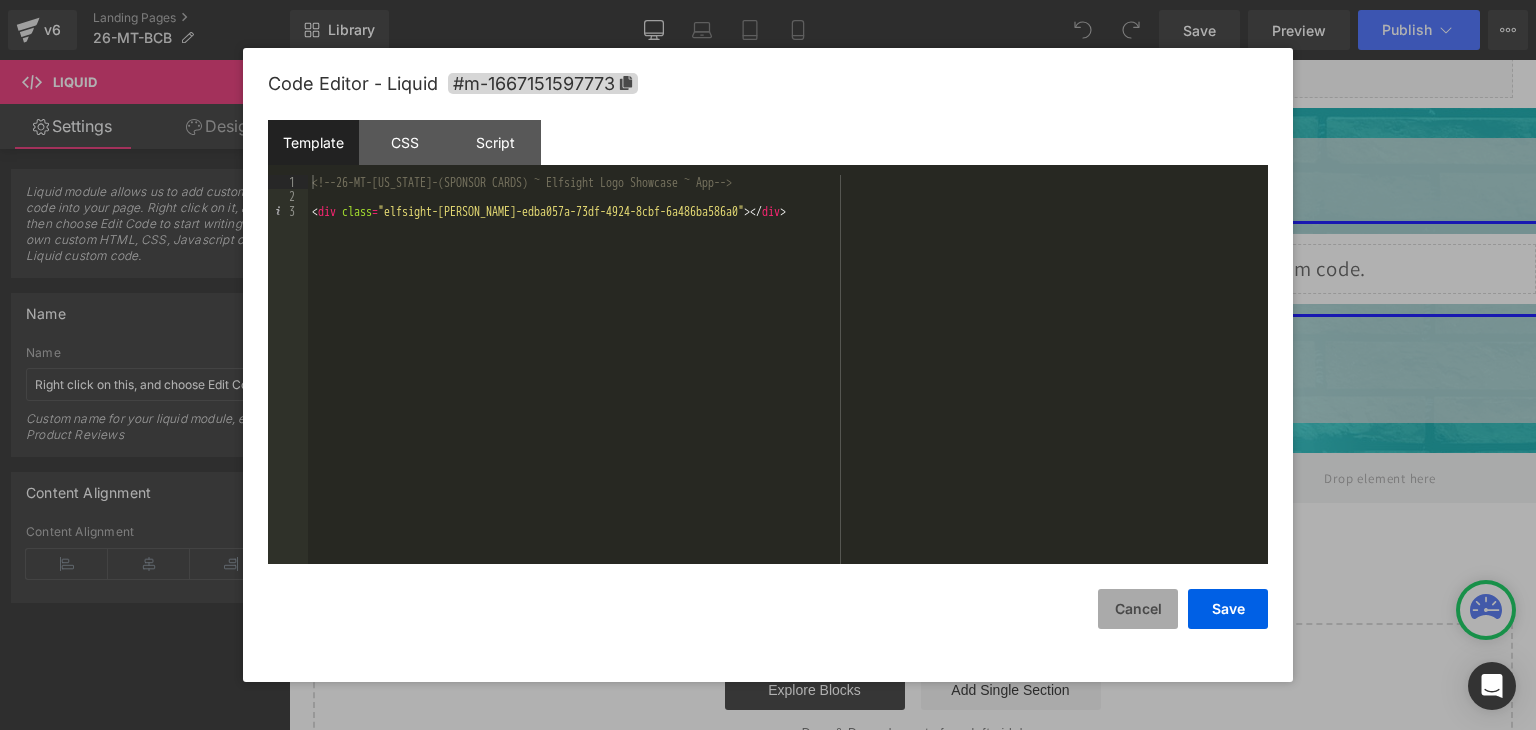 click on "Cancel" at bounding box center (1138, 609) 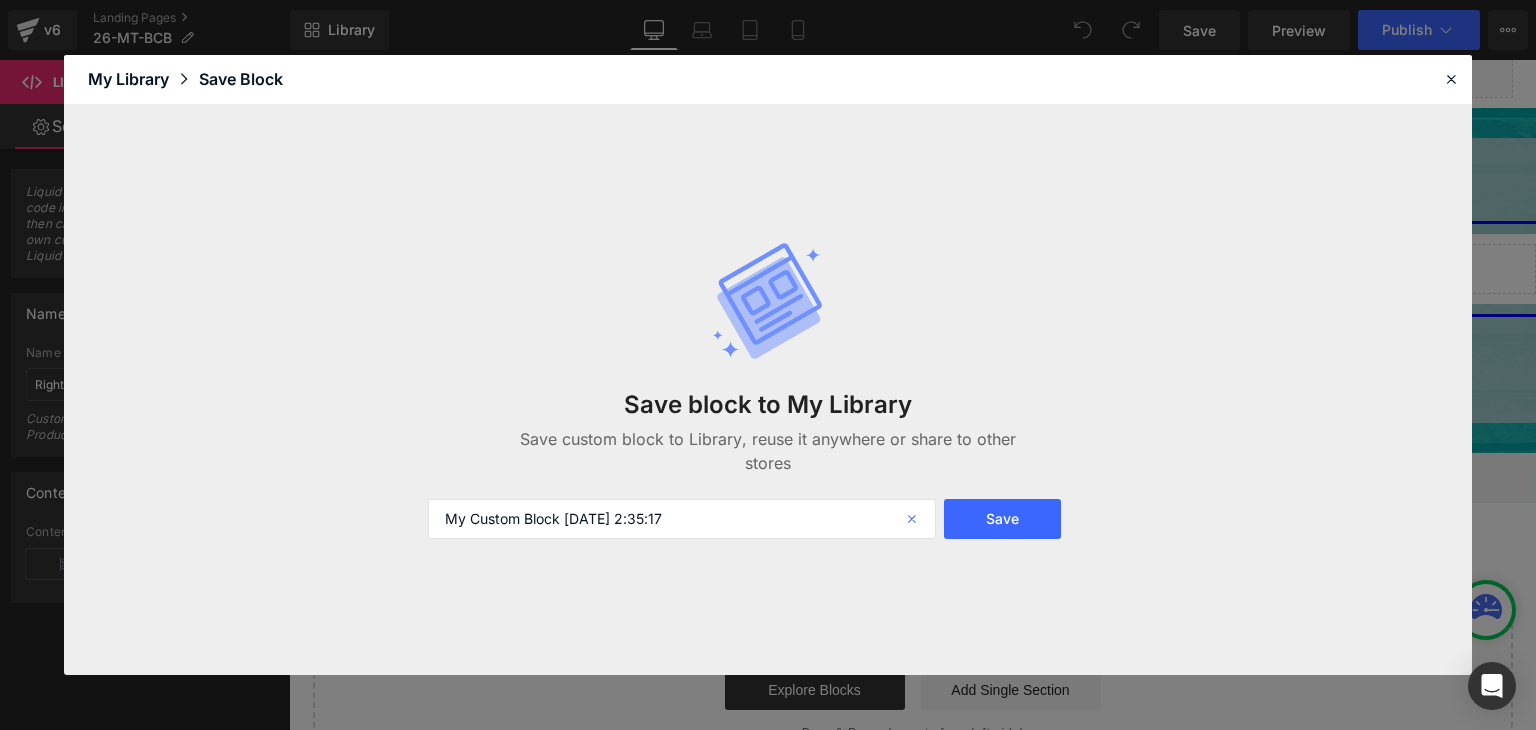click at bounding box center [914, 519] 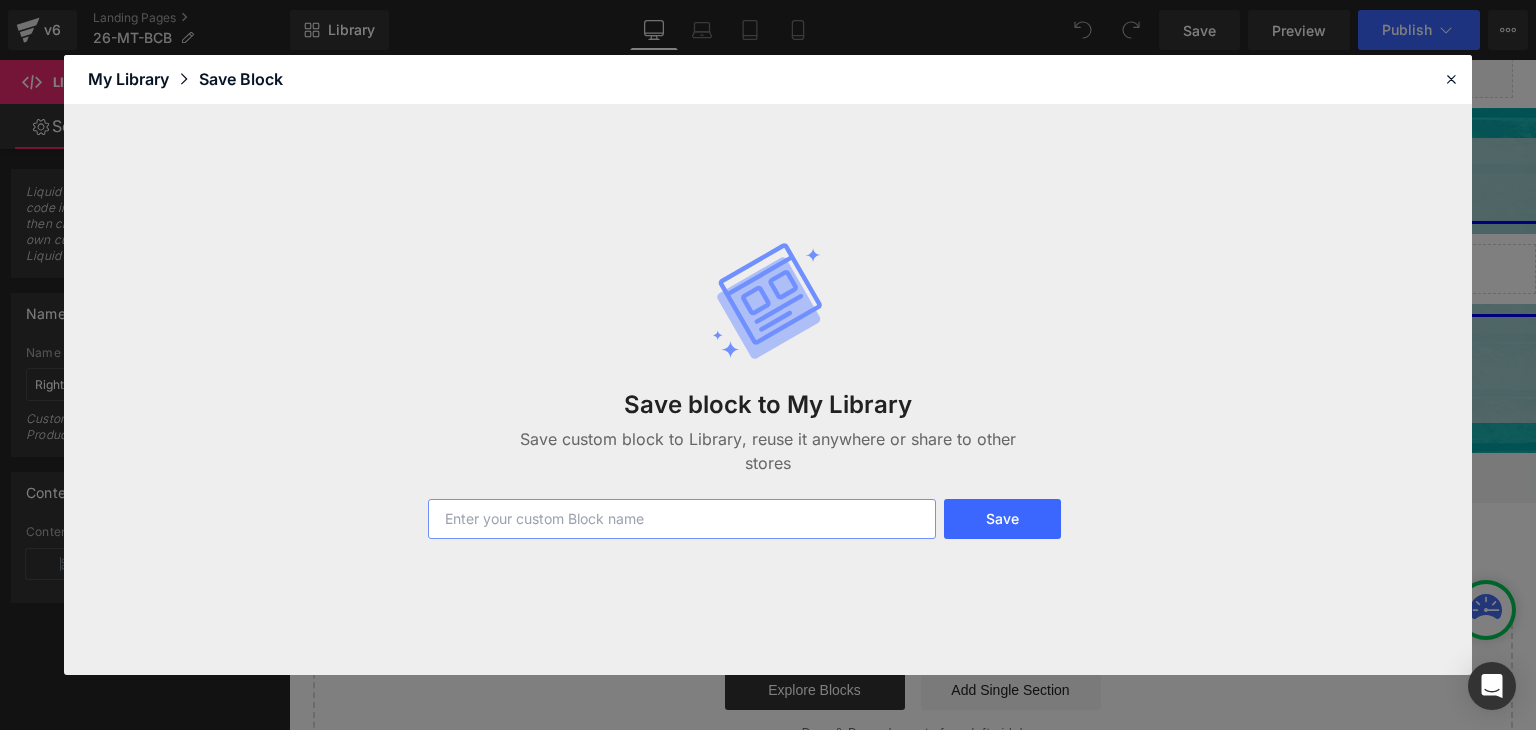 paste on "26-MT-BCB" 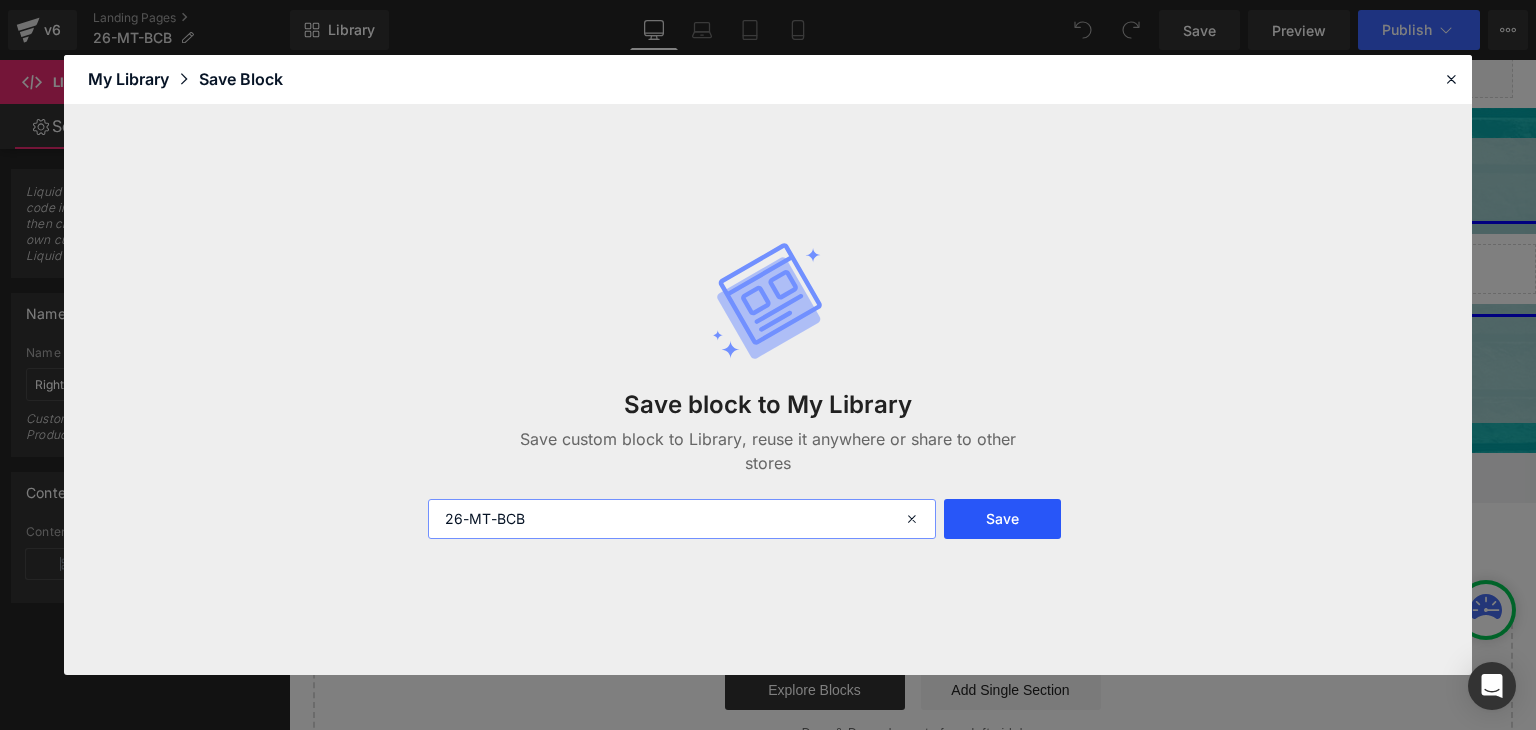type on "26-MT-BCB" 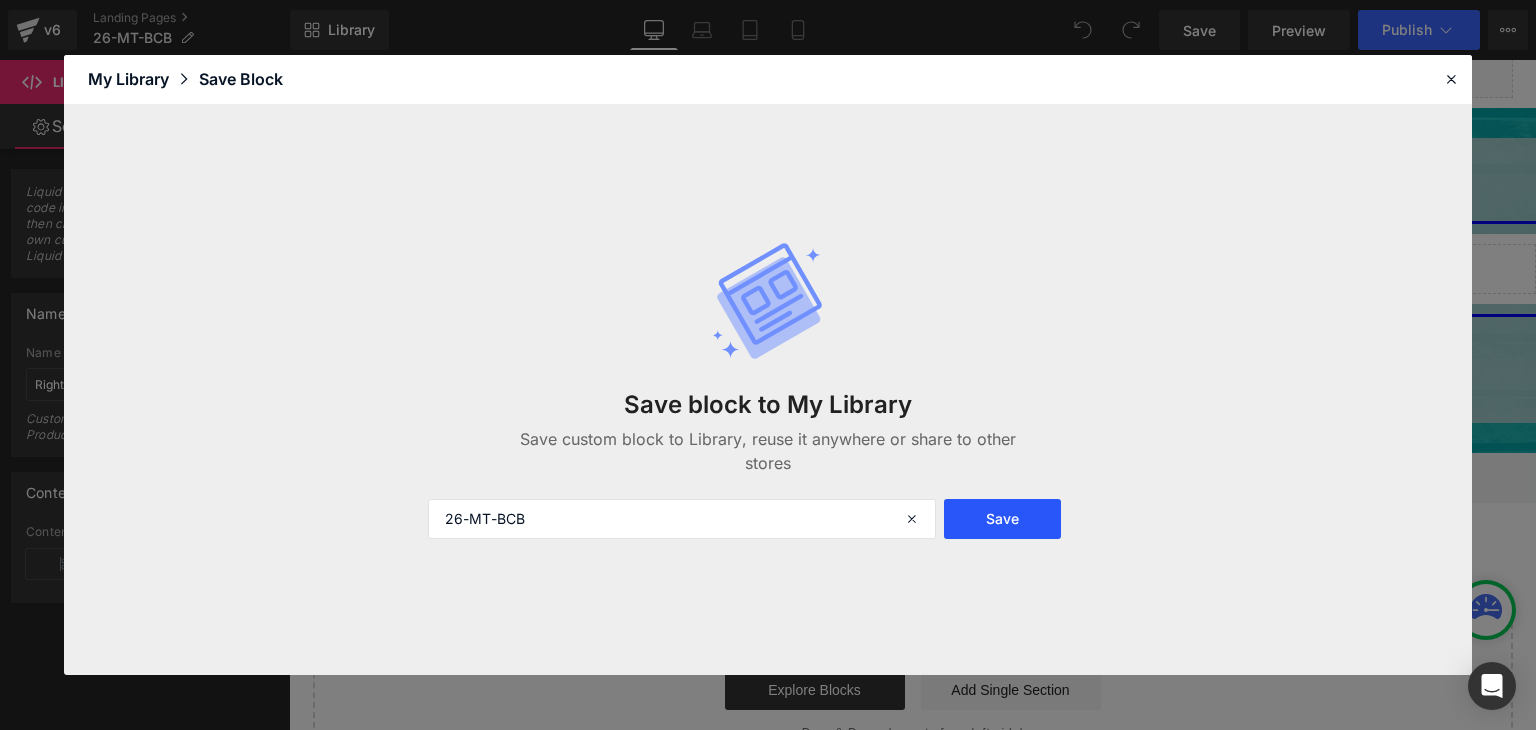 click on "Save" at bounding box center [1002, 519] 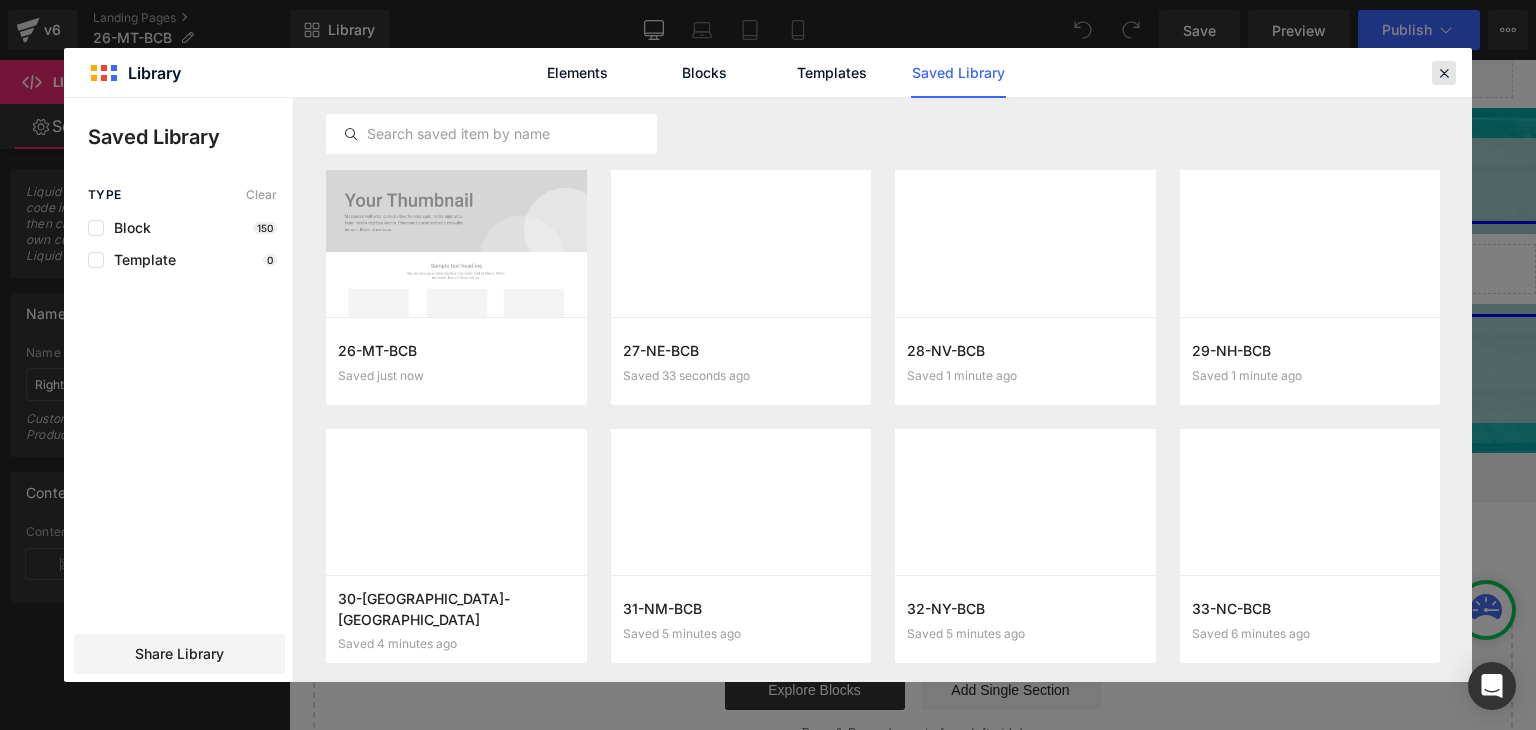 click at bounding box center (1444, 73) 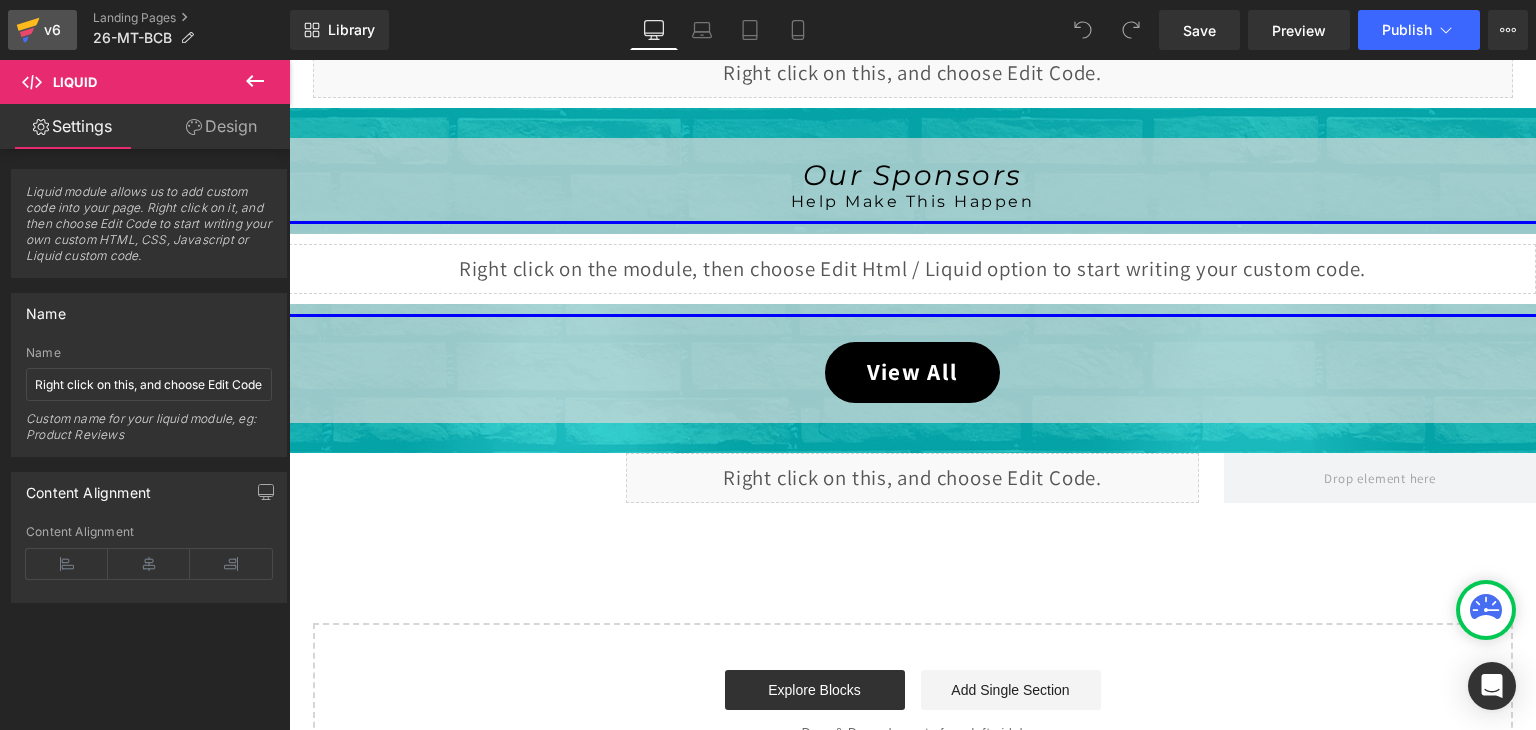 click on "v6" at bounding box center [42, 30] 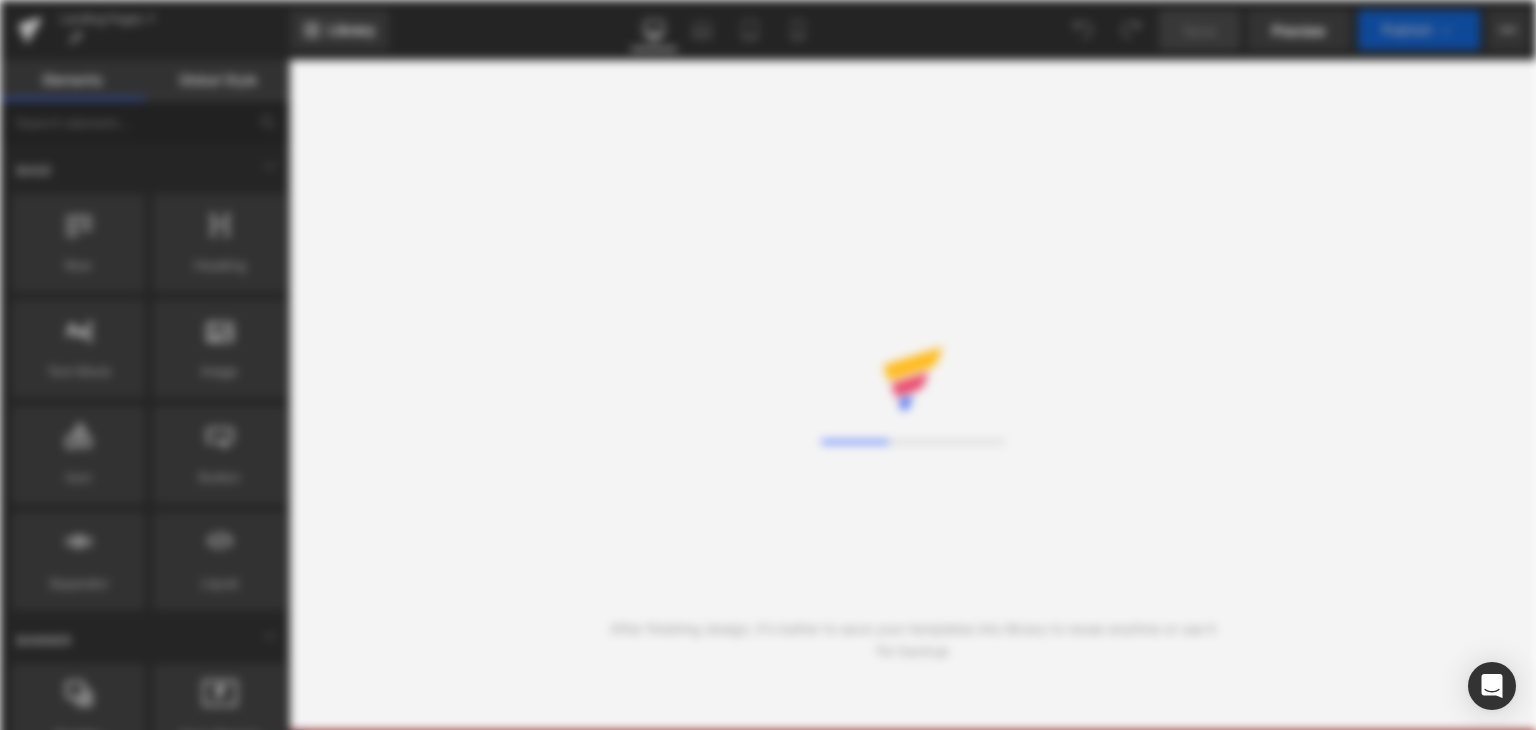 scroll, scrollTop: 0, scrollLeft: 0, axis: both 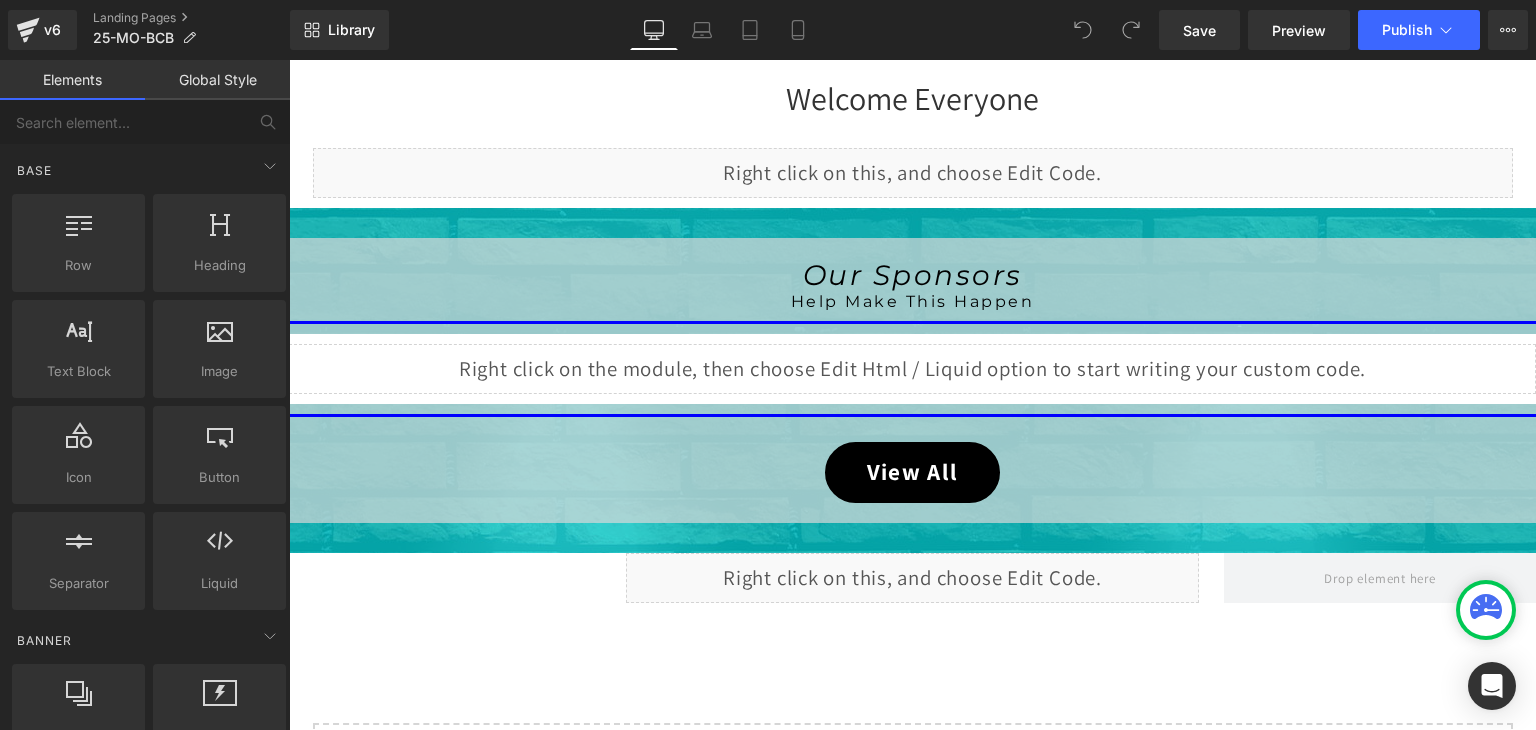 click on "Liquid" at bounding box center (912, 369) 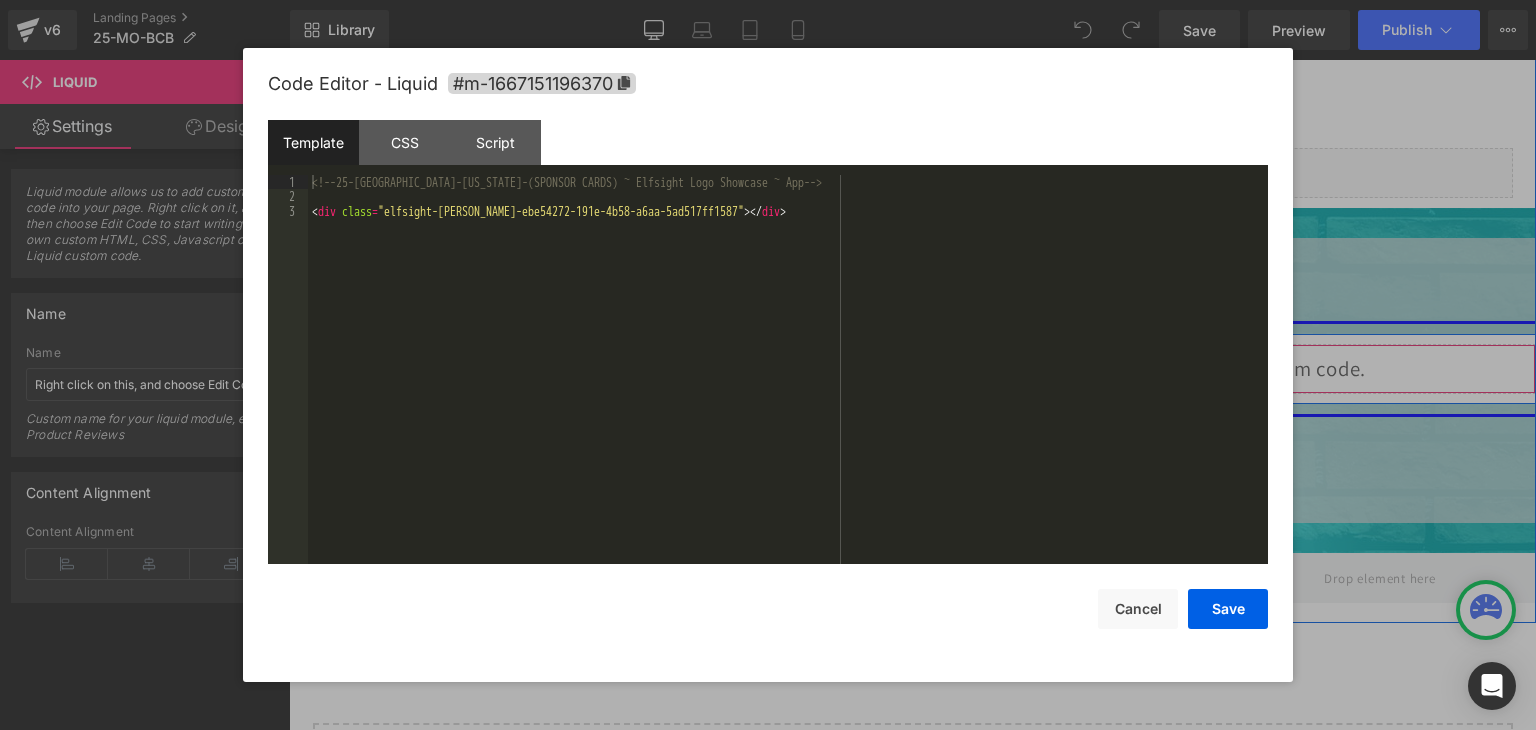 click on "Liquid" at bounding box center [912, 369] 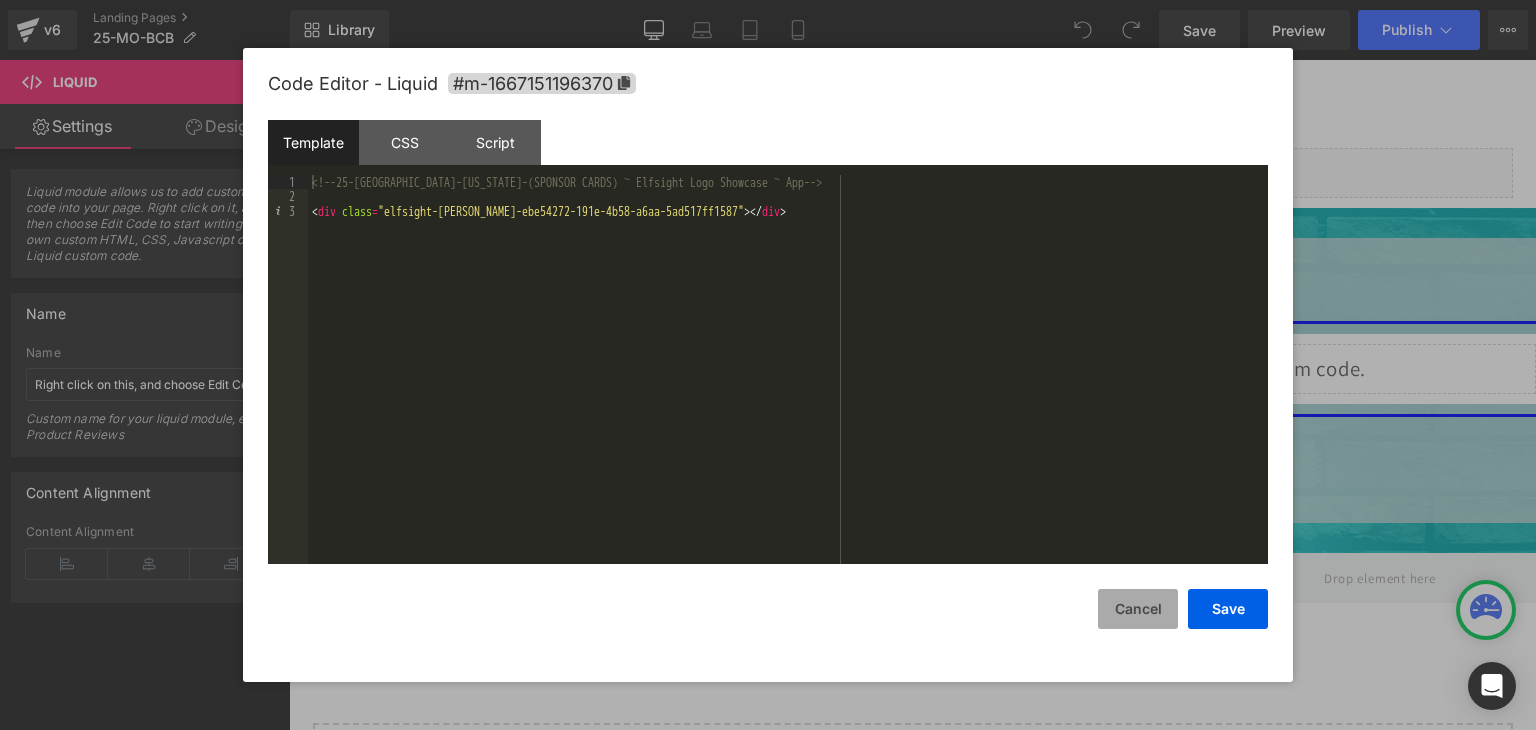 click on "Cancel" at bounding box center [1138, 609] 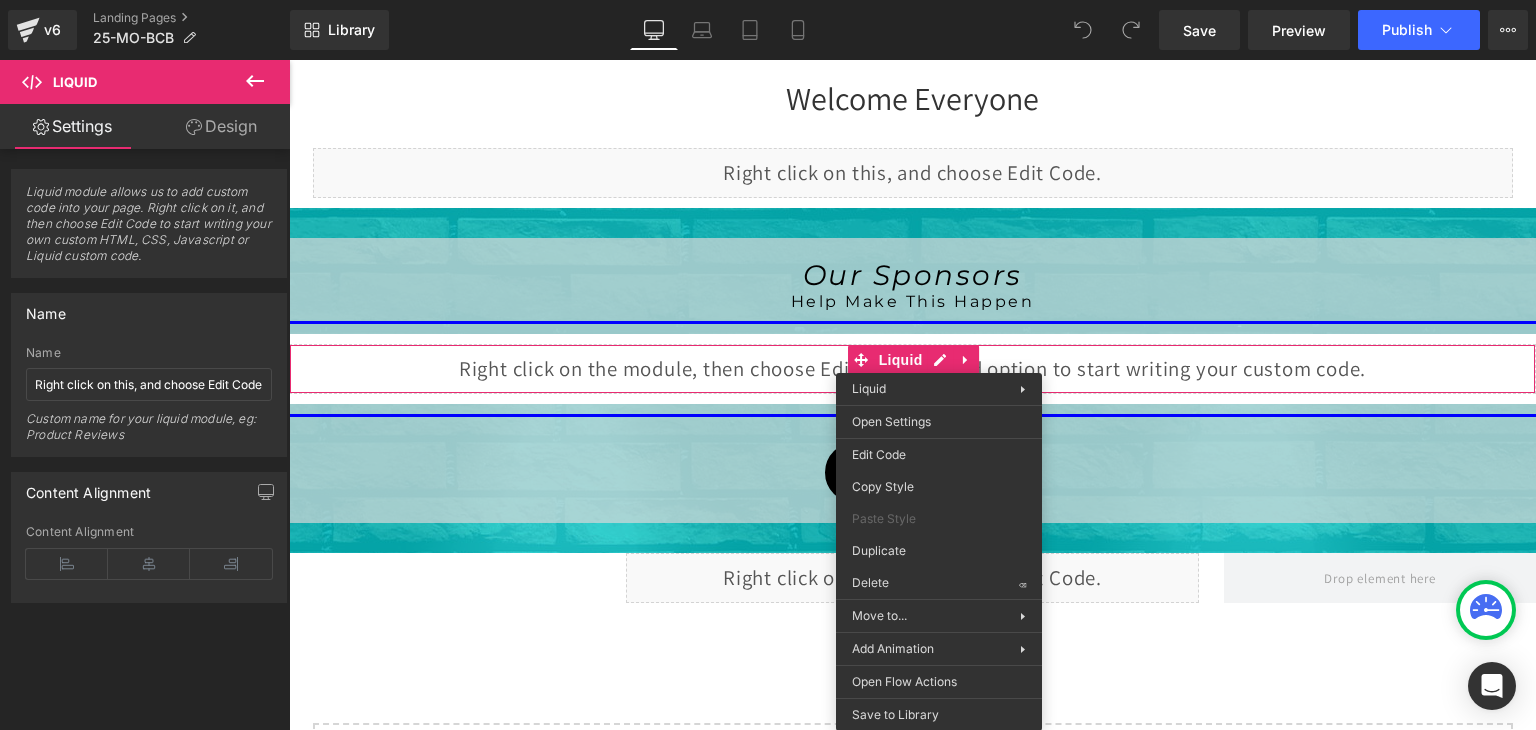 drag, startPoint x: 1197, startPoint y: 778, endPoint x: 908, endPoint y: 717, distance: 295.36755 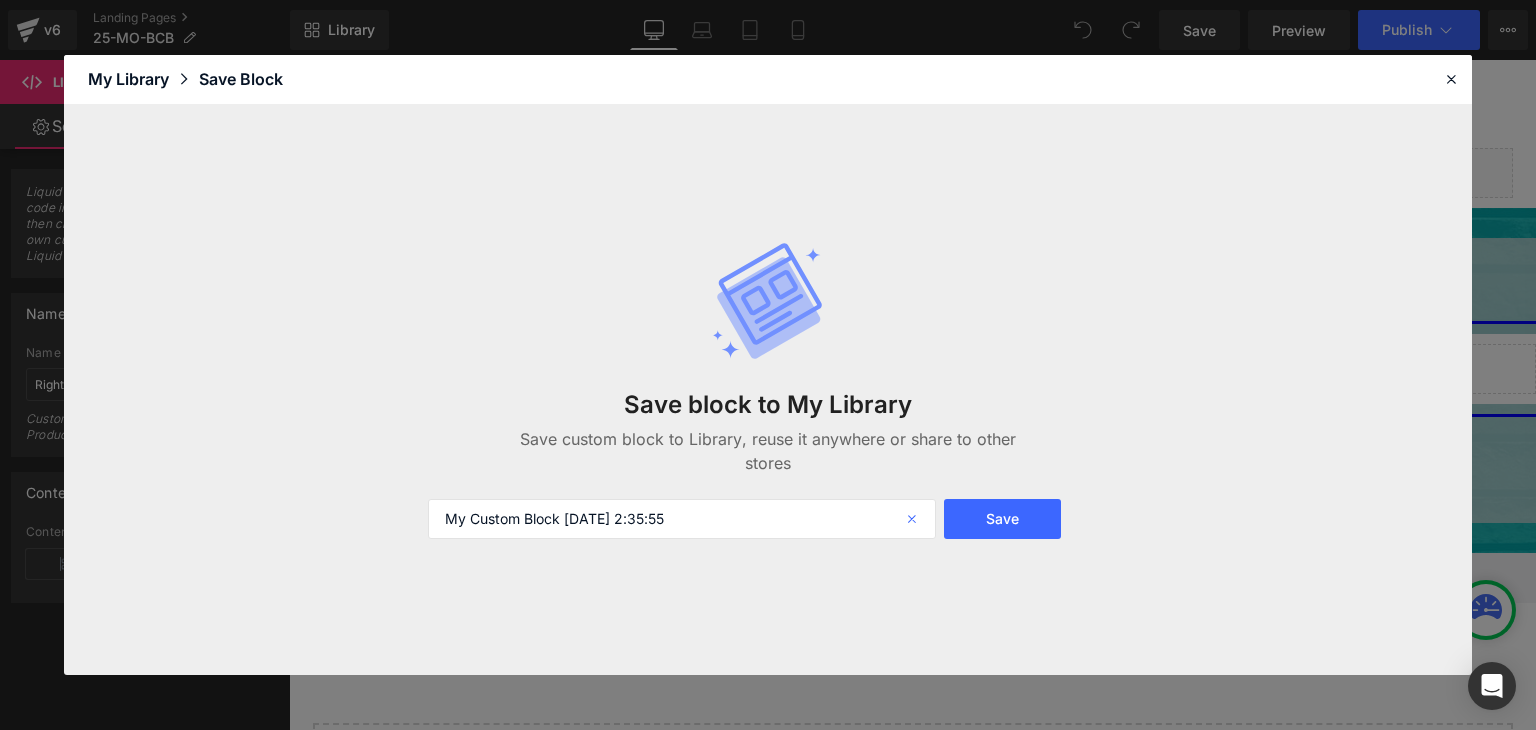click at bounding box center (914, 519) 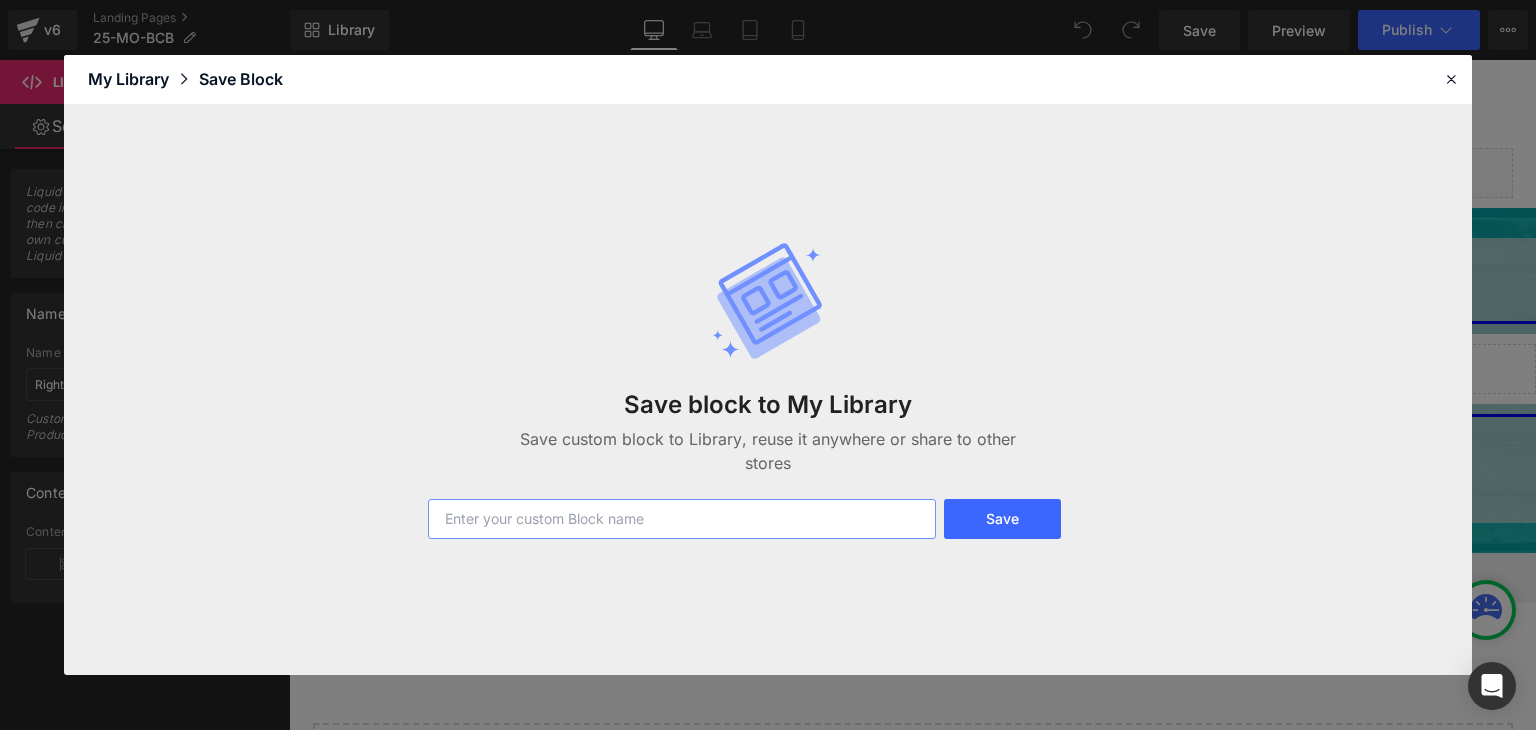 paste on "25-MO-BCB" 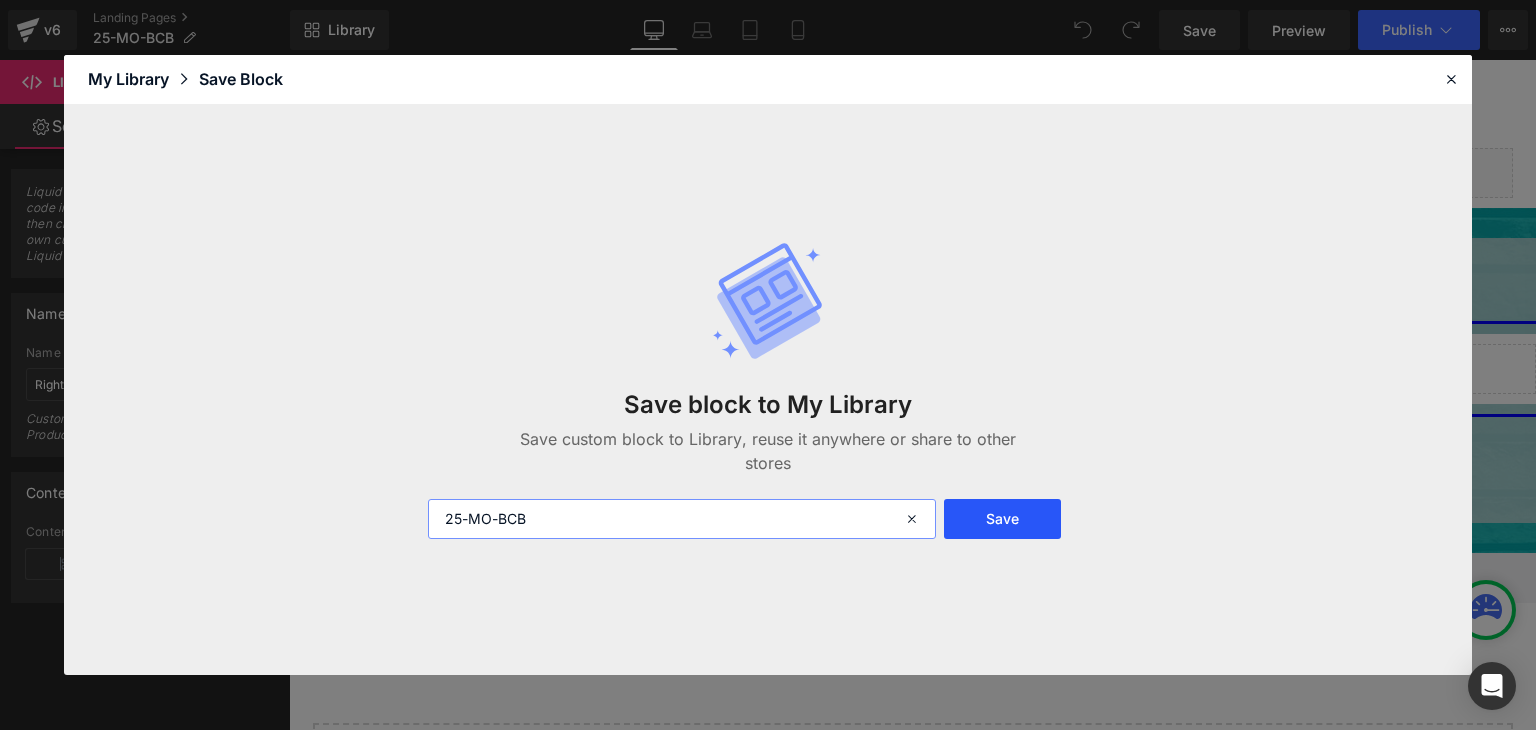 type on "25-MO-BCB" 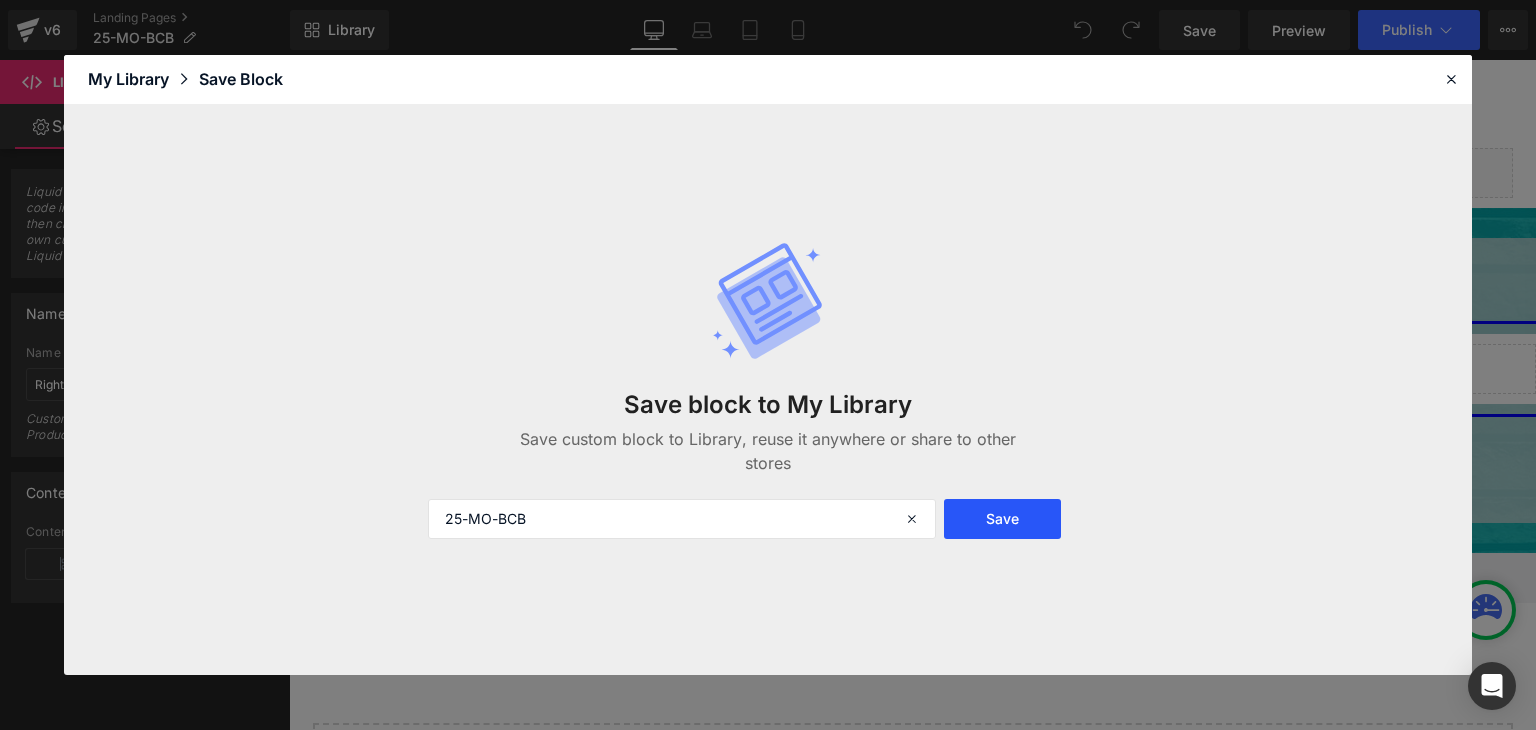 click on "Save" at bounding box center (1002, 519) 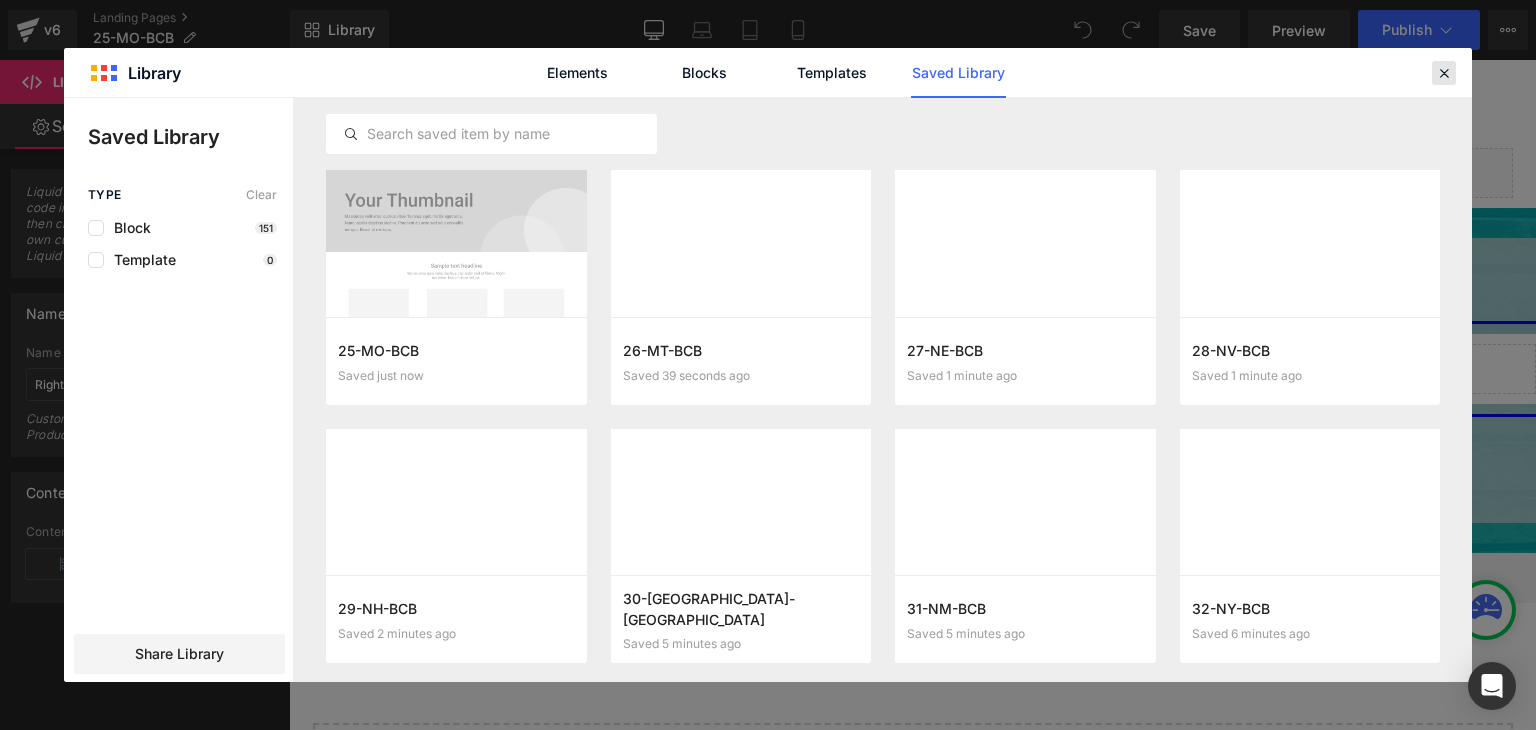 click at bounding box center (1444, 73) 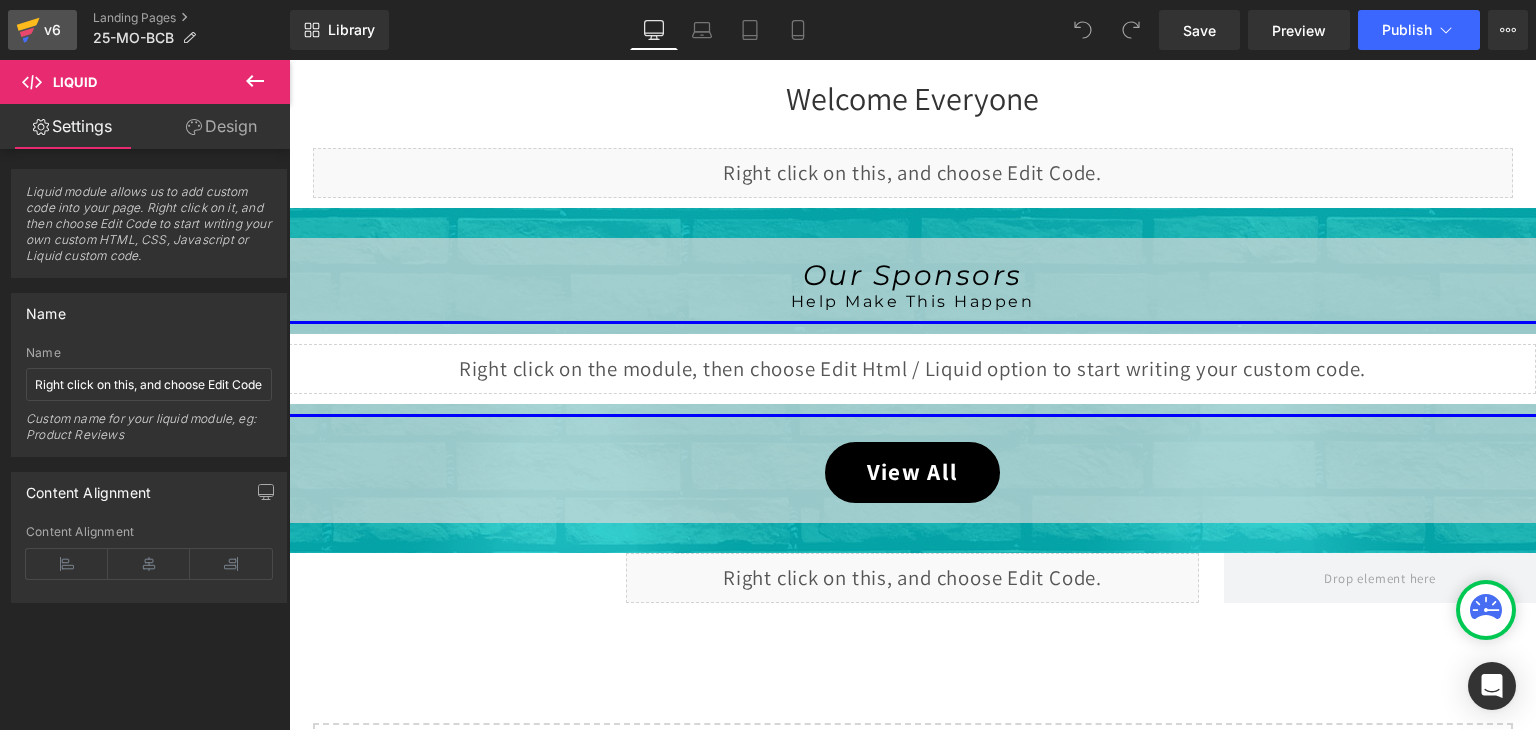 click 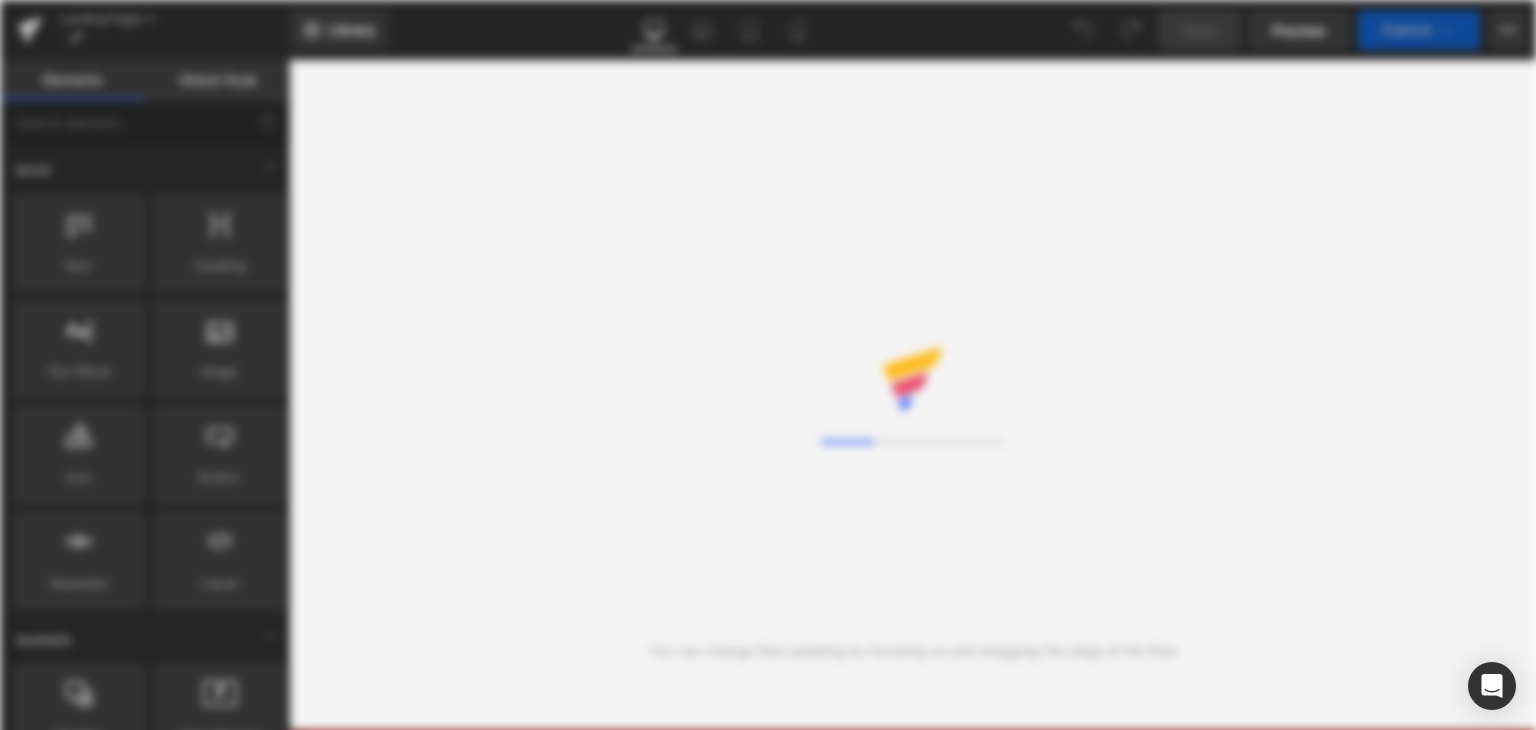 scroll, scrollTop: 0, scrollLeft: 0, axis: both 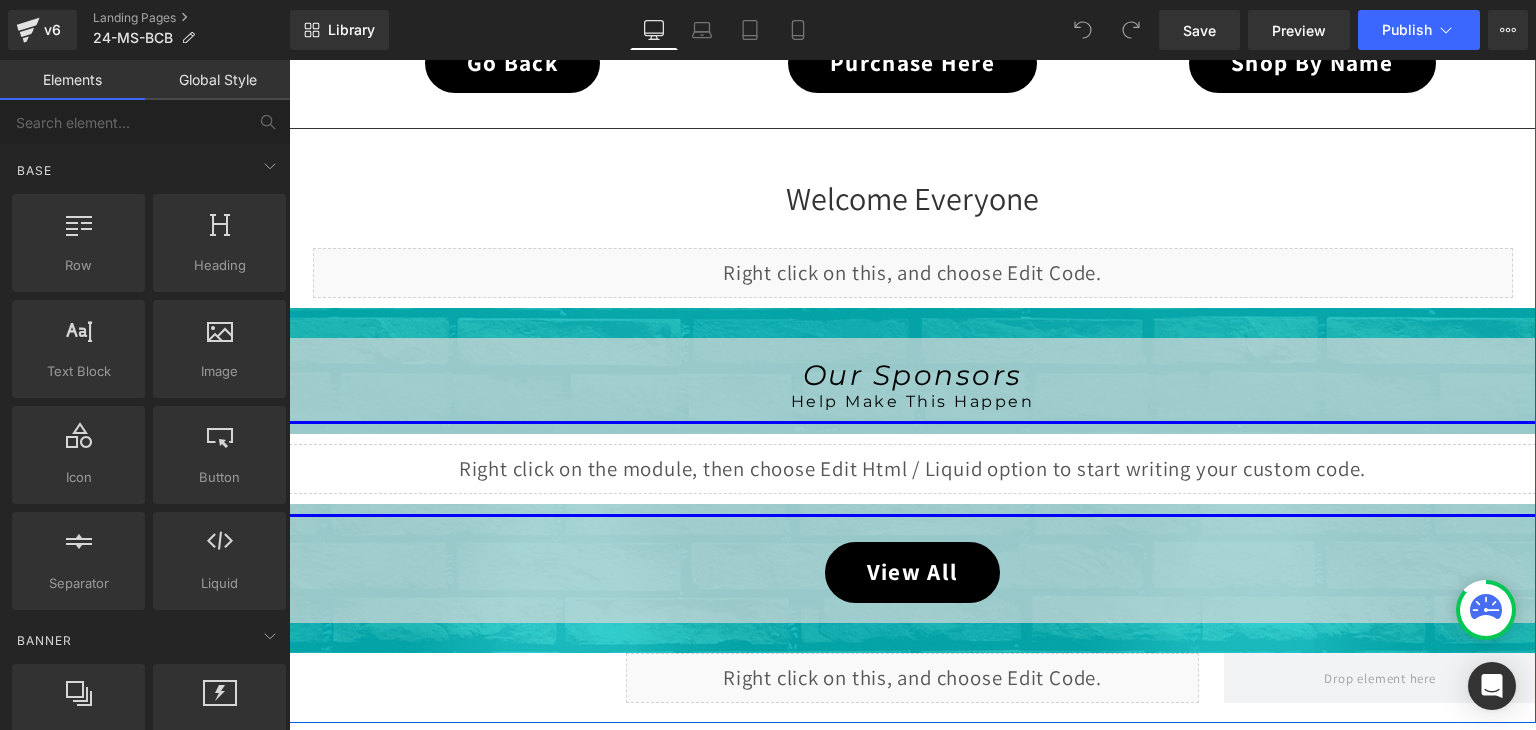 click on "Liquid" at bounding box center (912, 469) 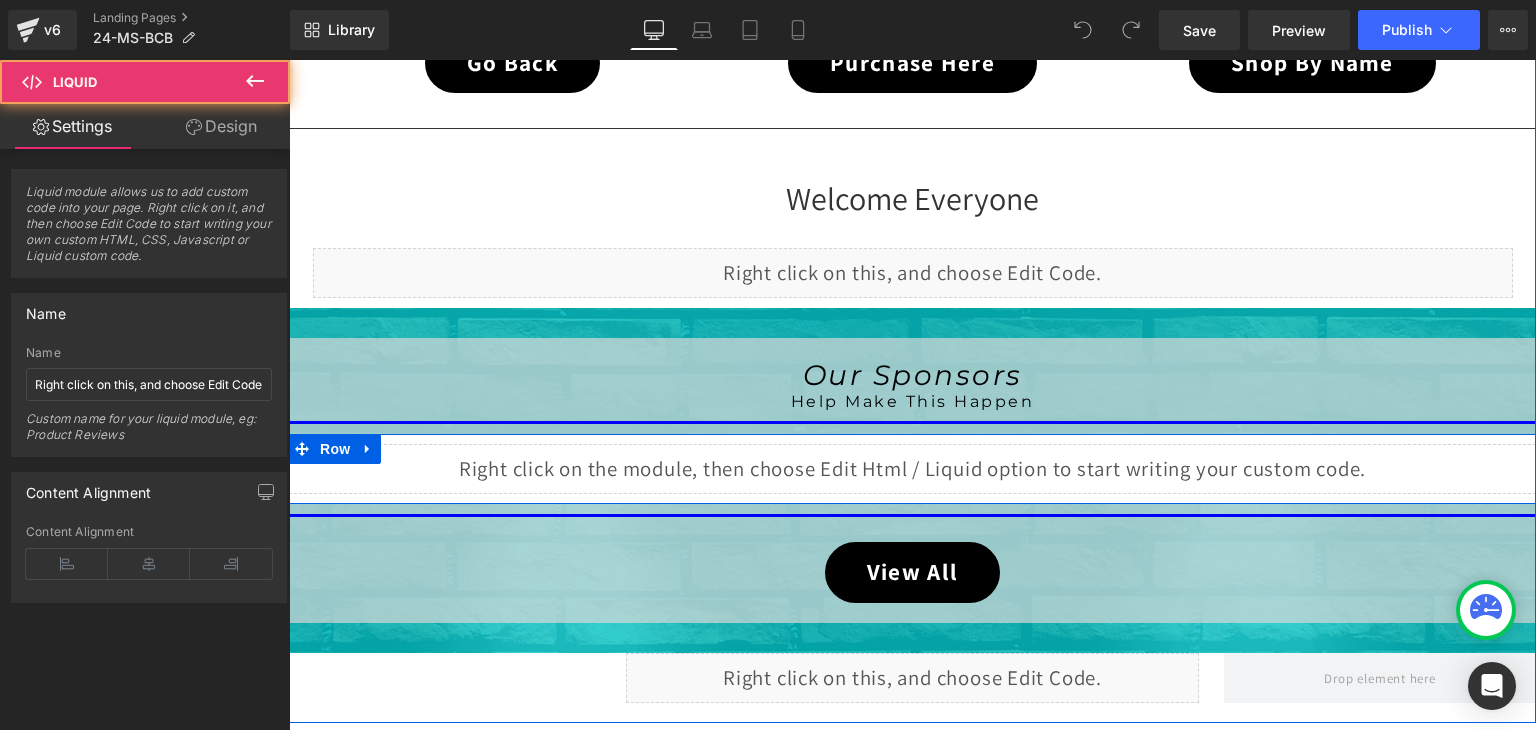 click on "Liquid" at bounding box center (912, 469) 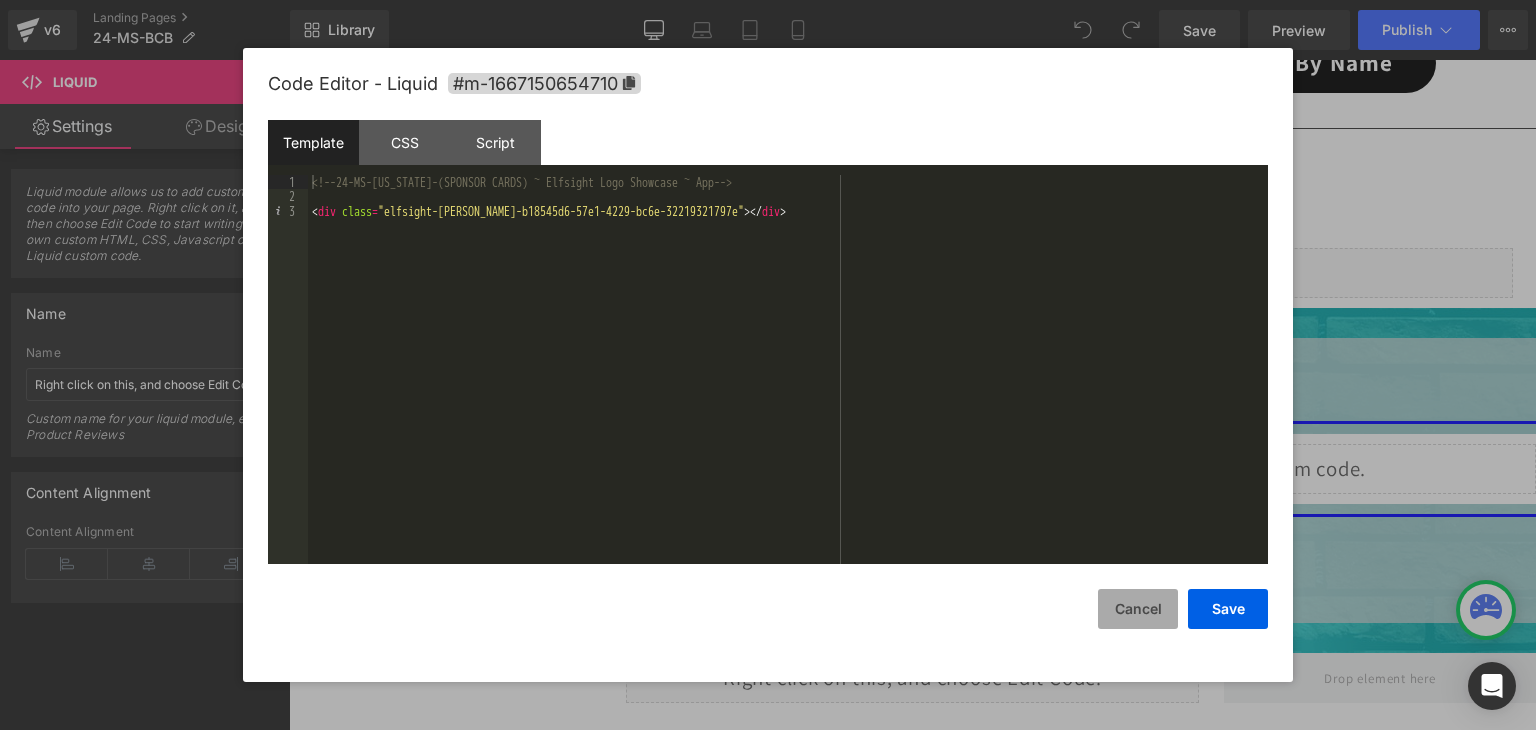click on "Cancel" at bounding box center [1138, 609] 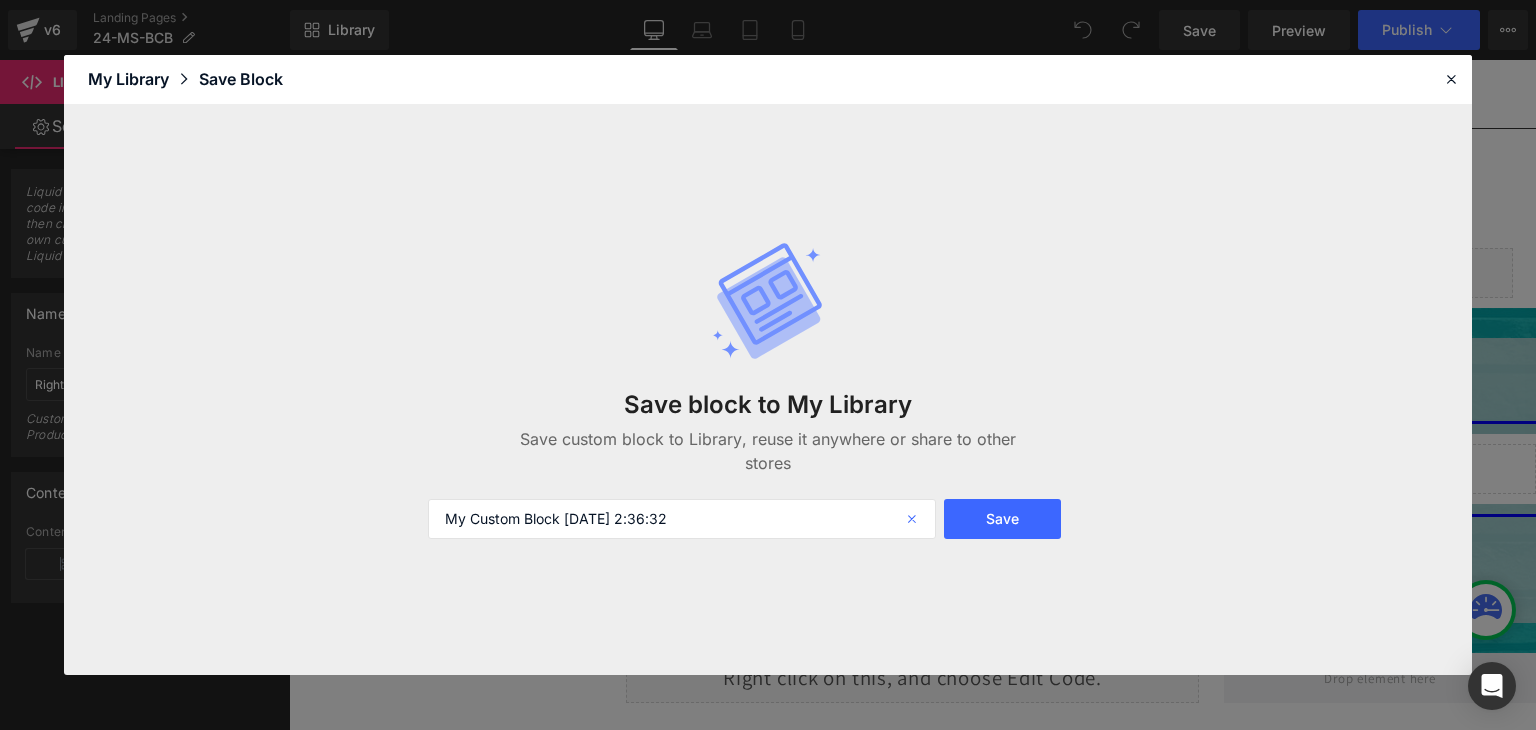 click at bounding box center (914, 519) 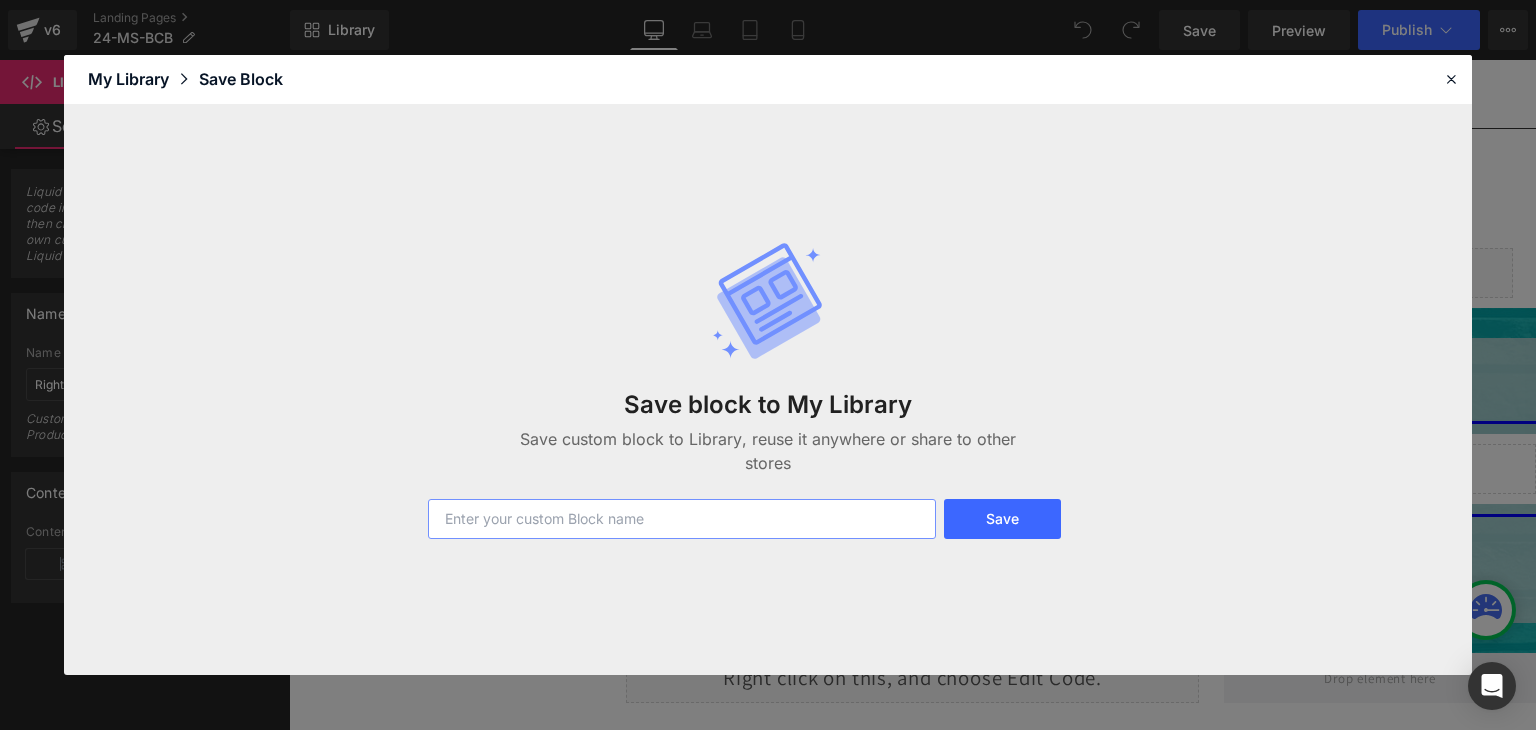 paste on "24-MS-BCB" 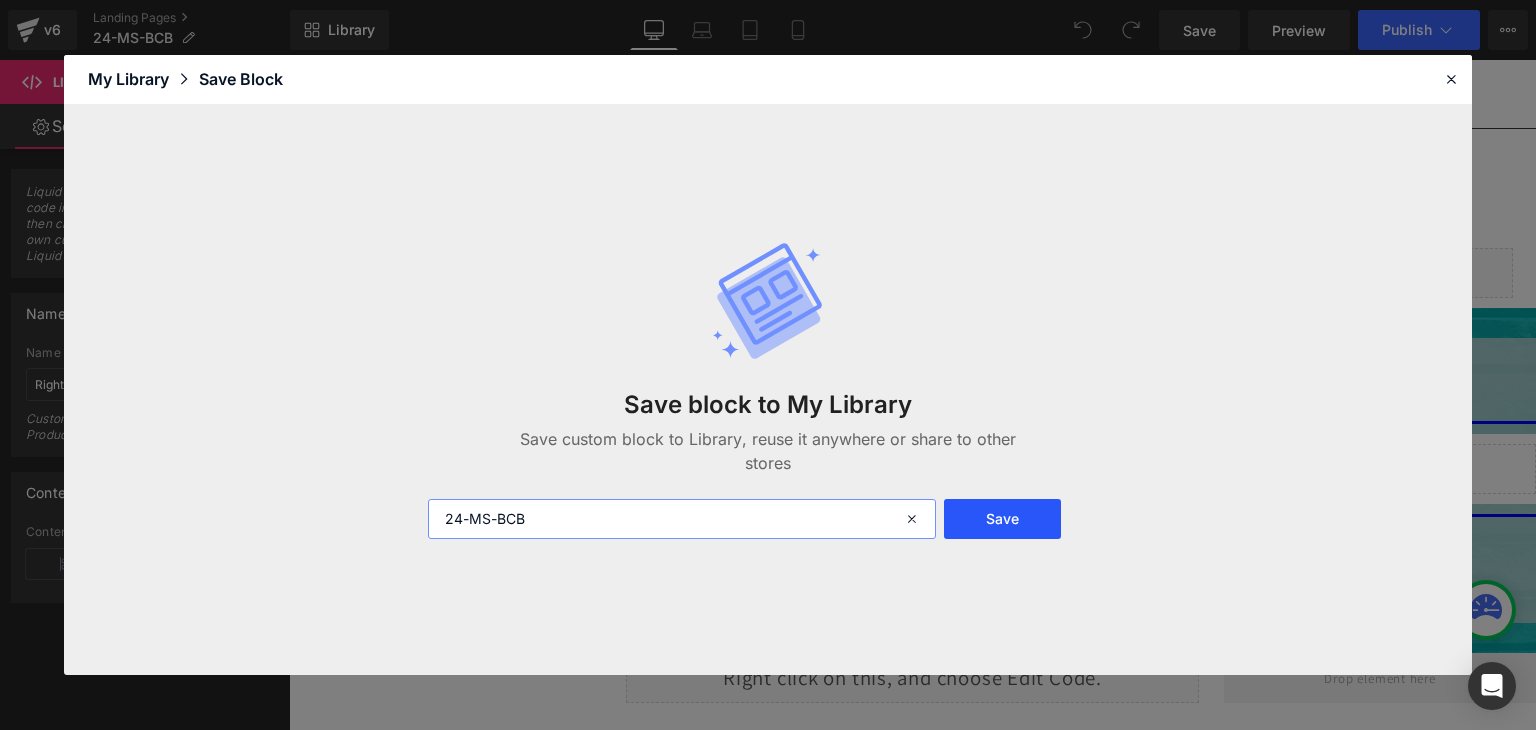 type on "24-MS-BCB" 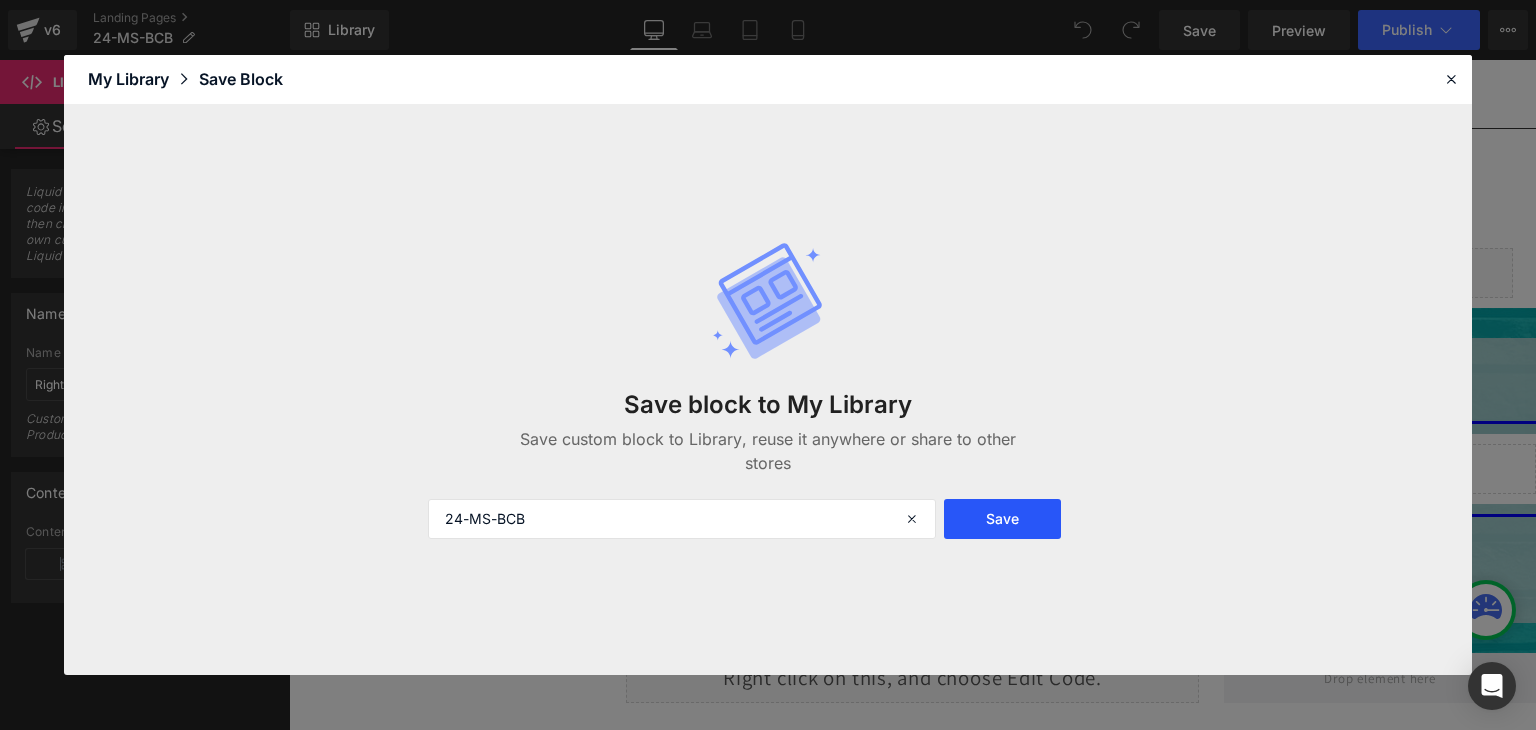 click on "Save" at bounding box center [1002, 519] 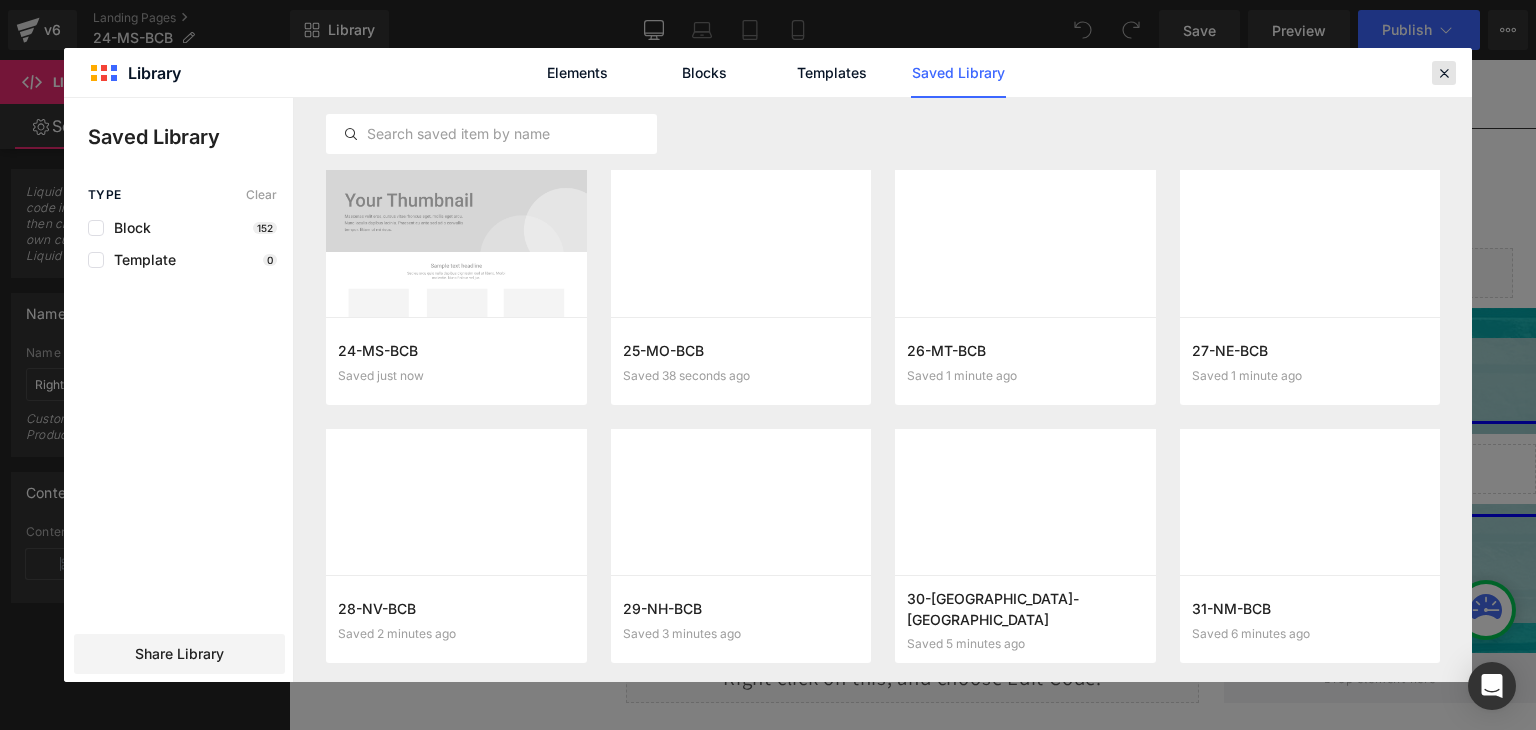 click at bounding box center [1444, 73] 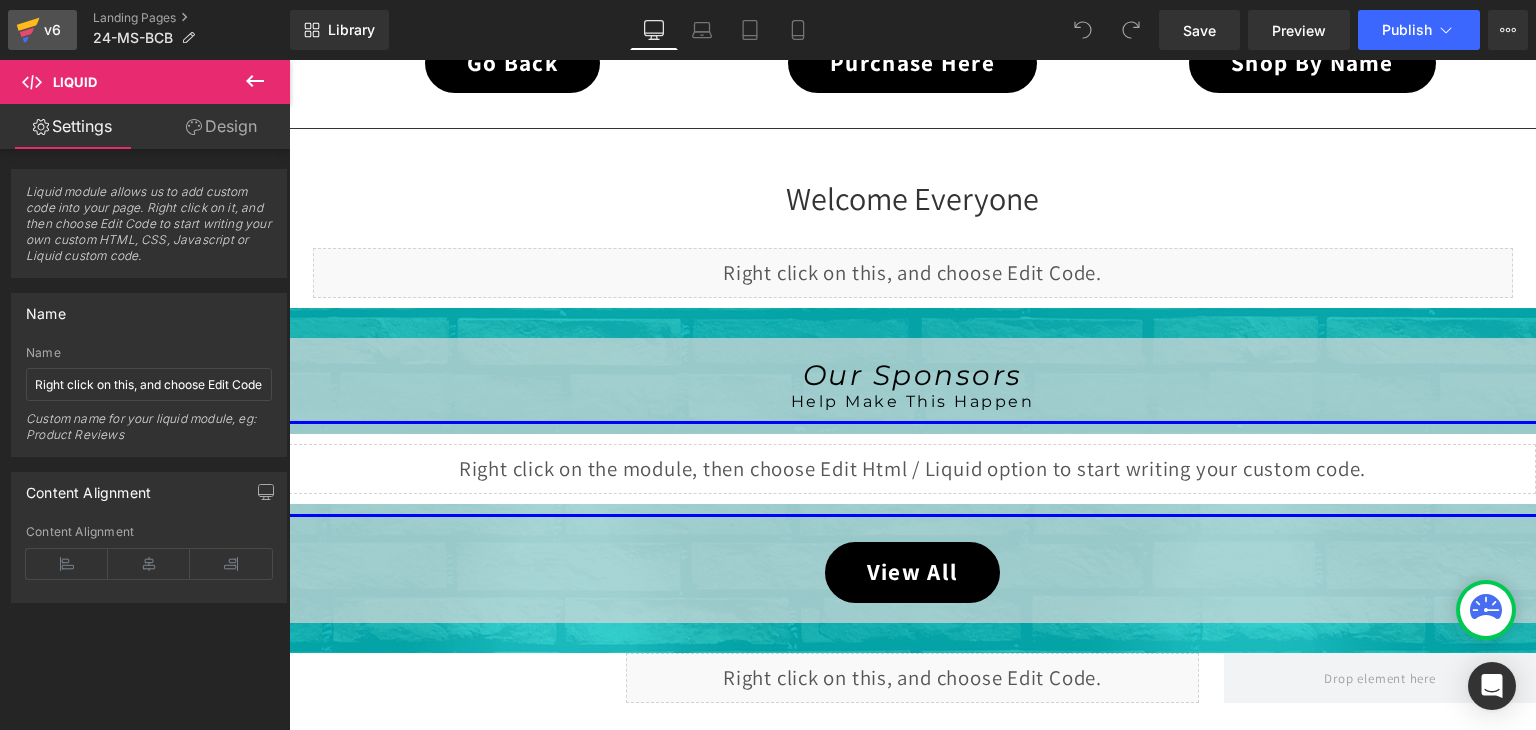 click 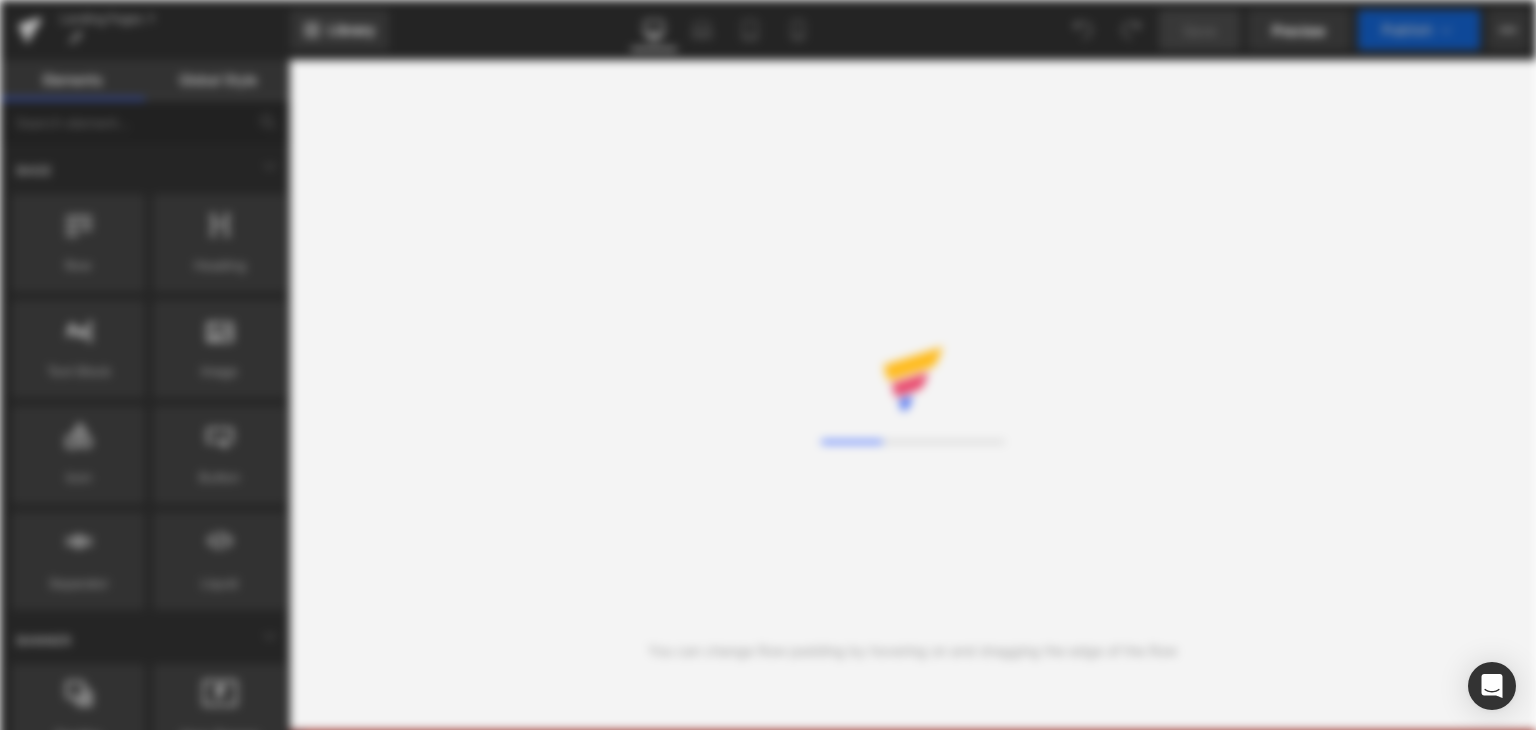 scroll, scrollTop: 0, scrollLeft: 0, axis: both 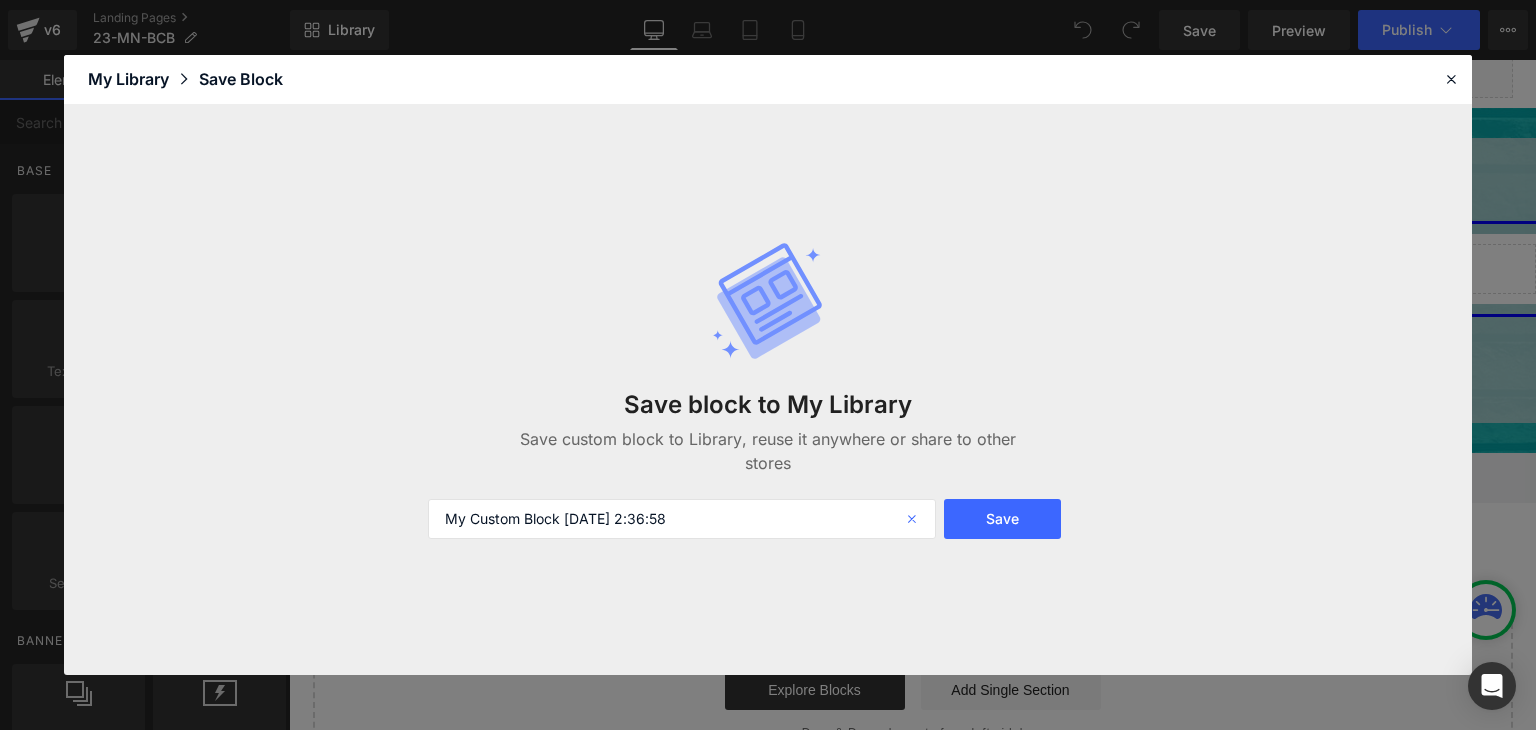 click at bounding box center [914, 519] 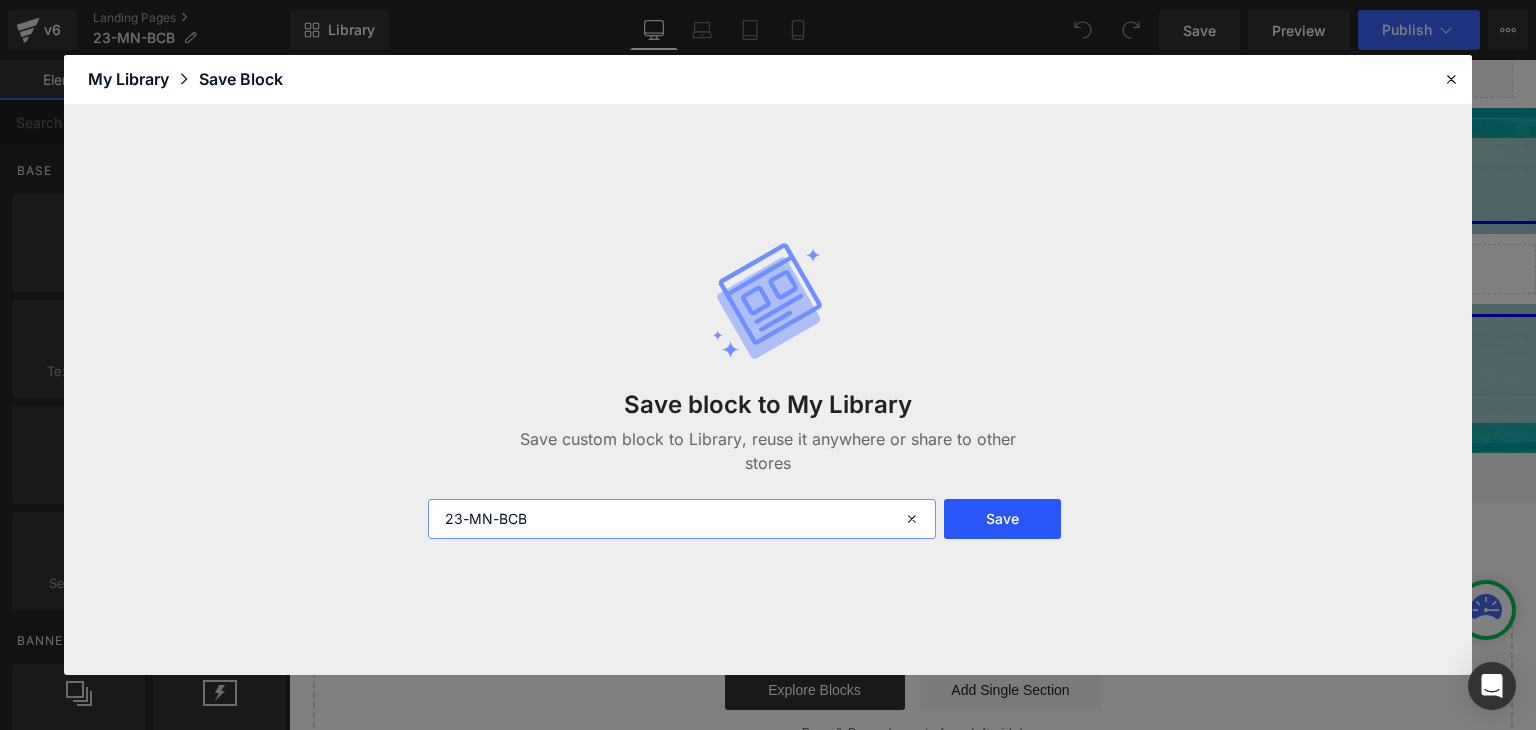 type on "23-MN-BCB" 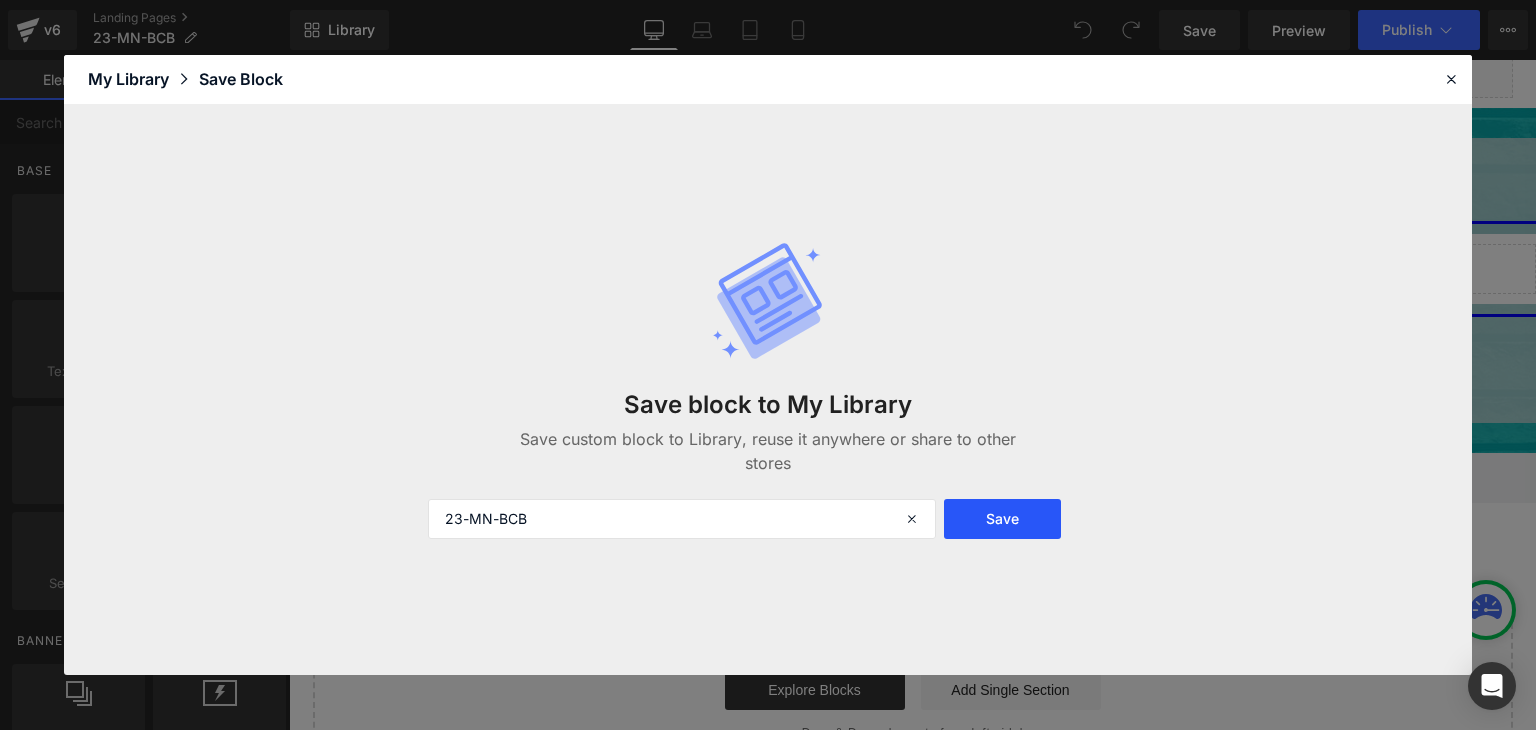 click on "Save" at bounding box center [1002, 519] 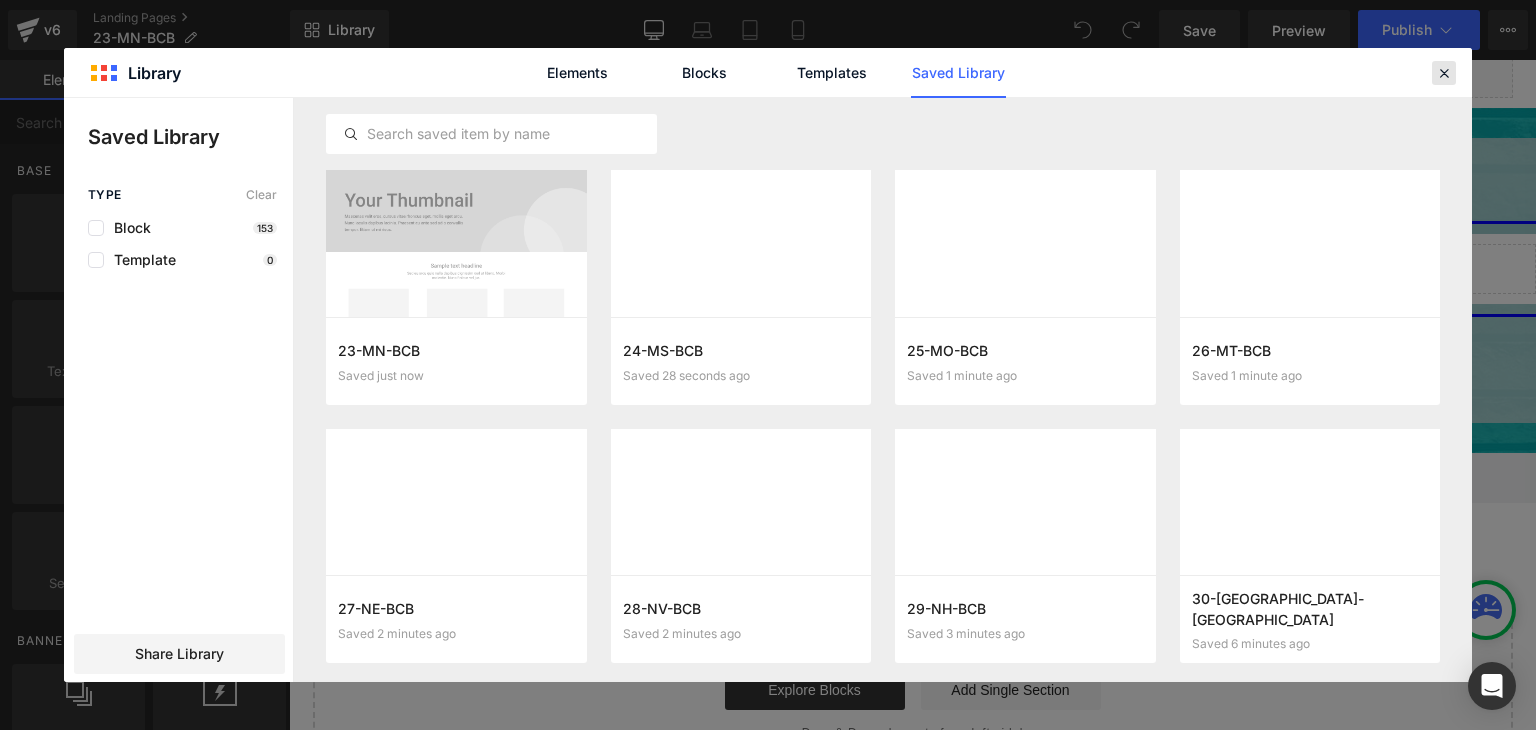 click at bounding box center [1444, 73] 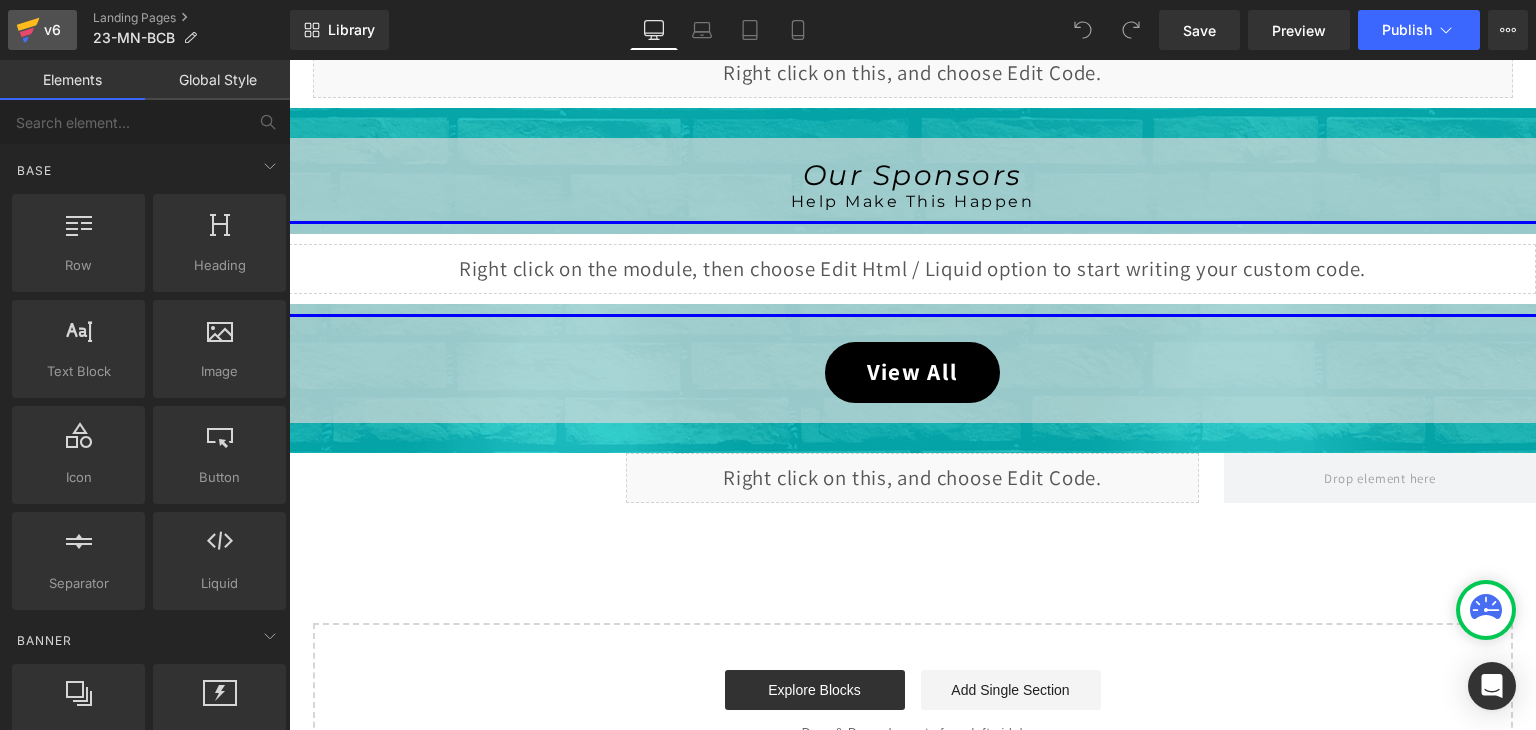 click 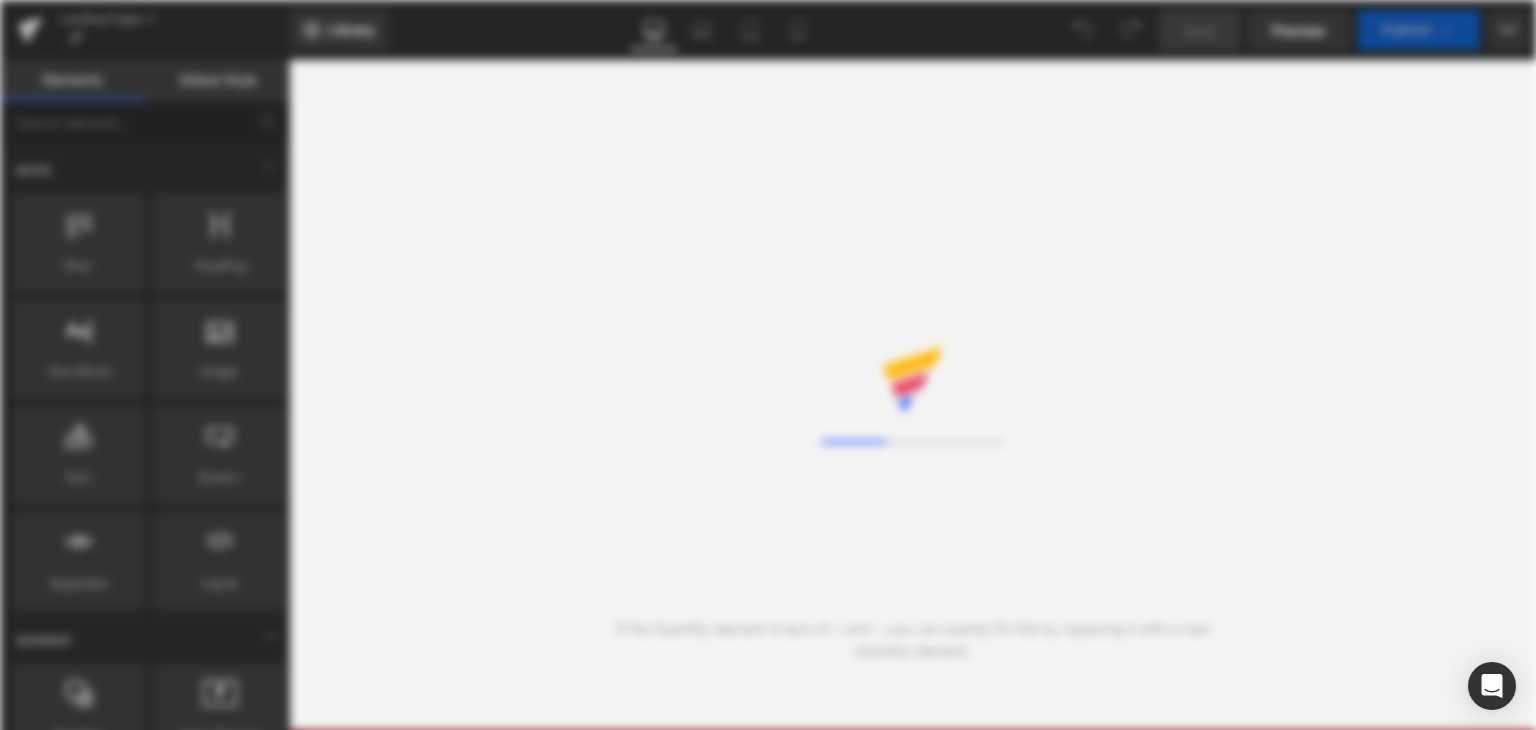 scroll, scrollTop: 0, scrollLeft: 0, axis: both 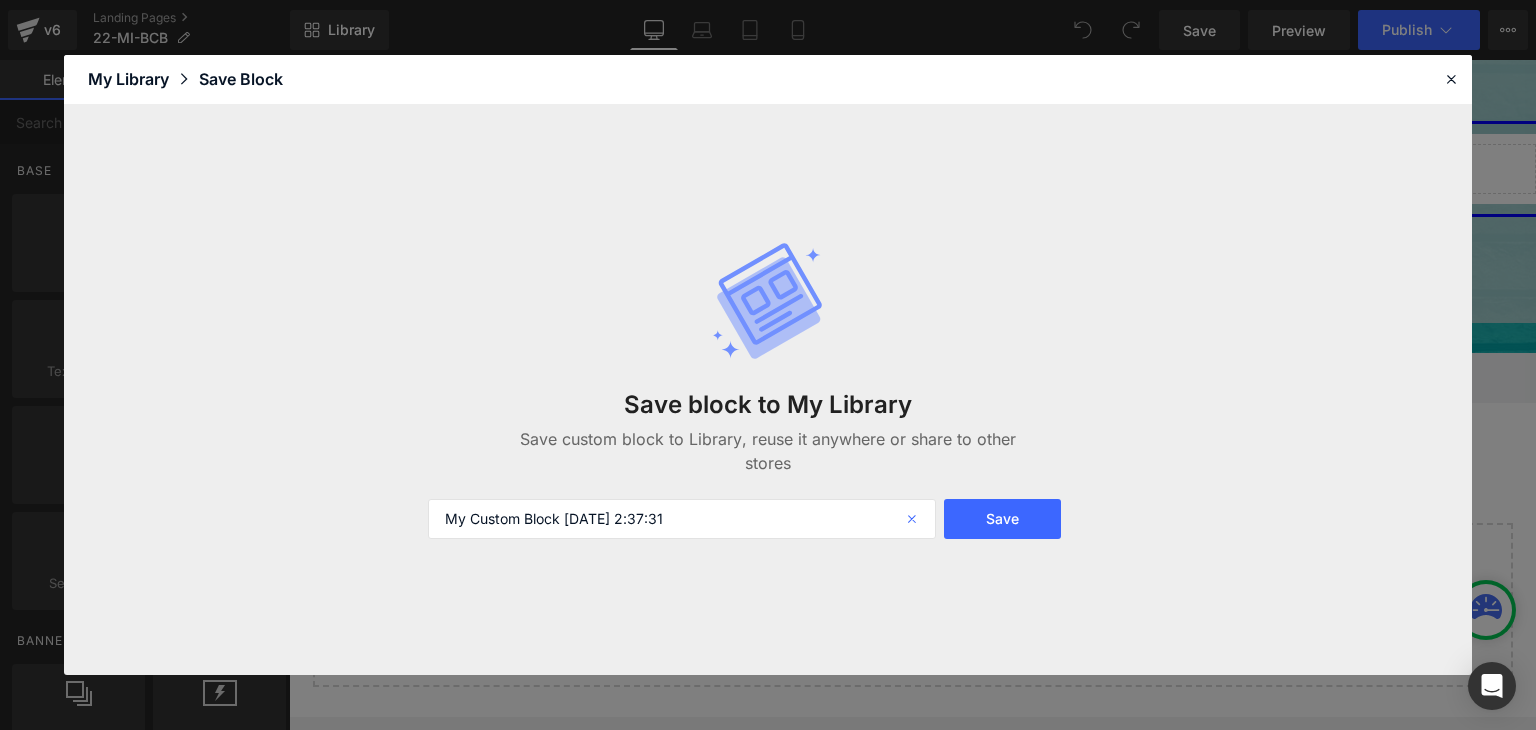 click at bounding box center [914, 519] 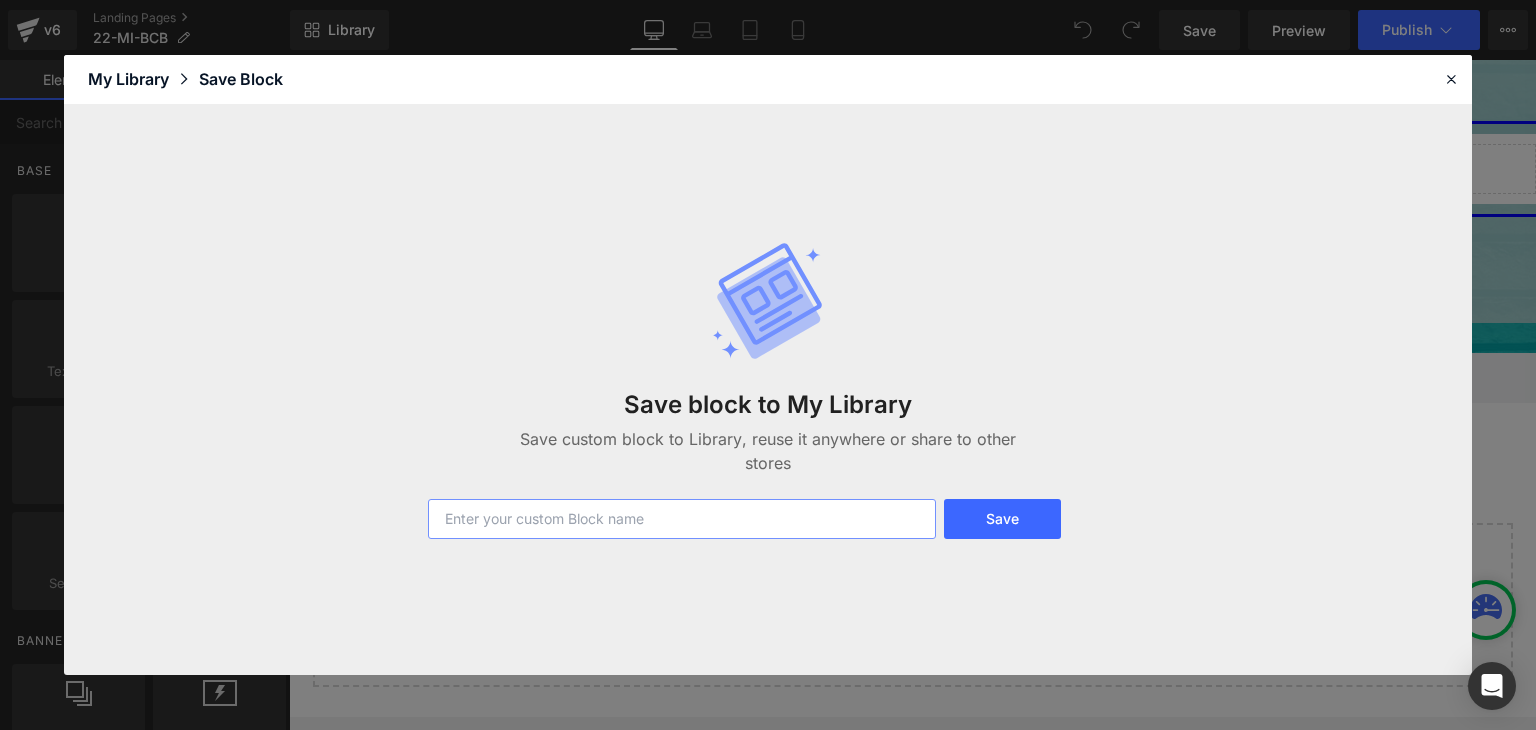 paste on "22-MI-BCB" 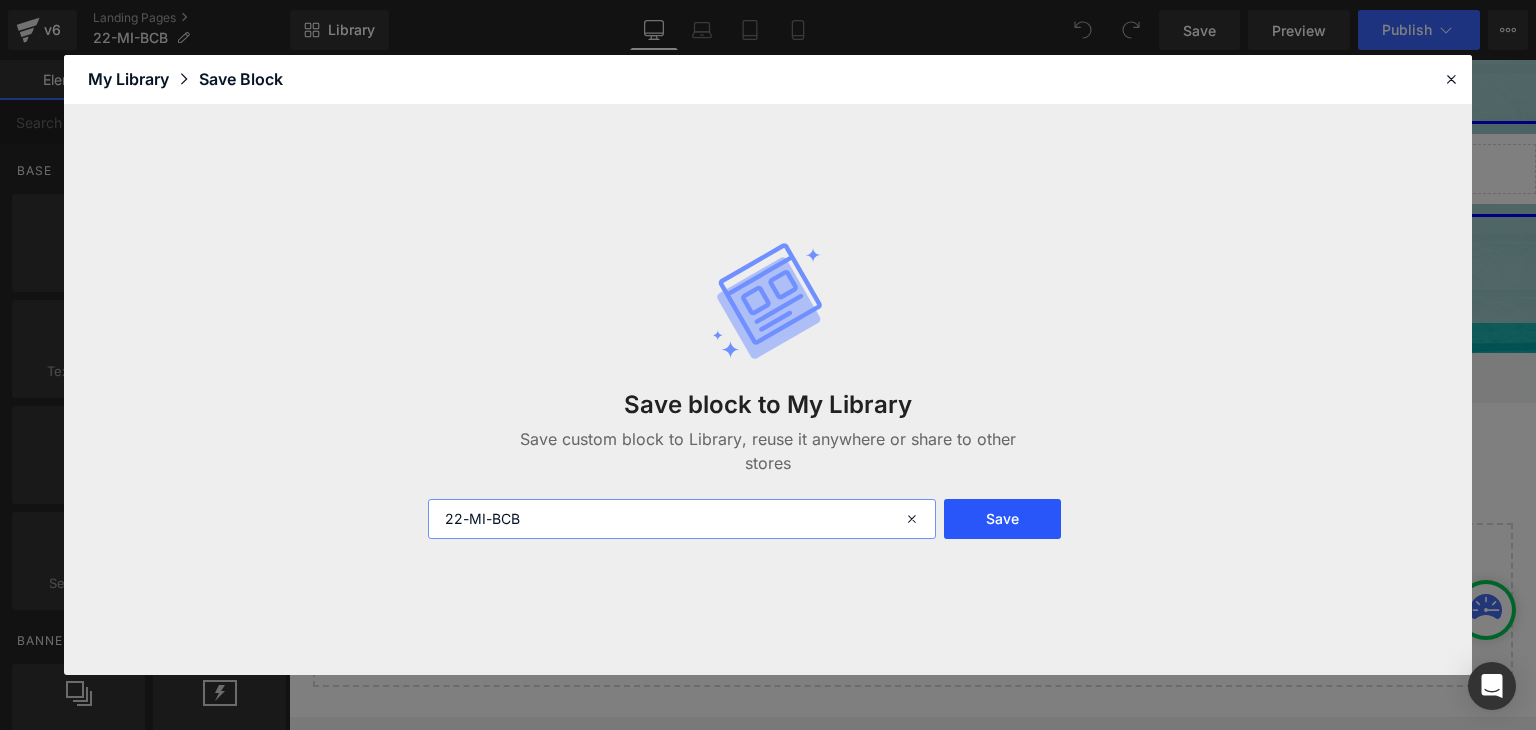 type on "22-MI-BCB" 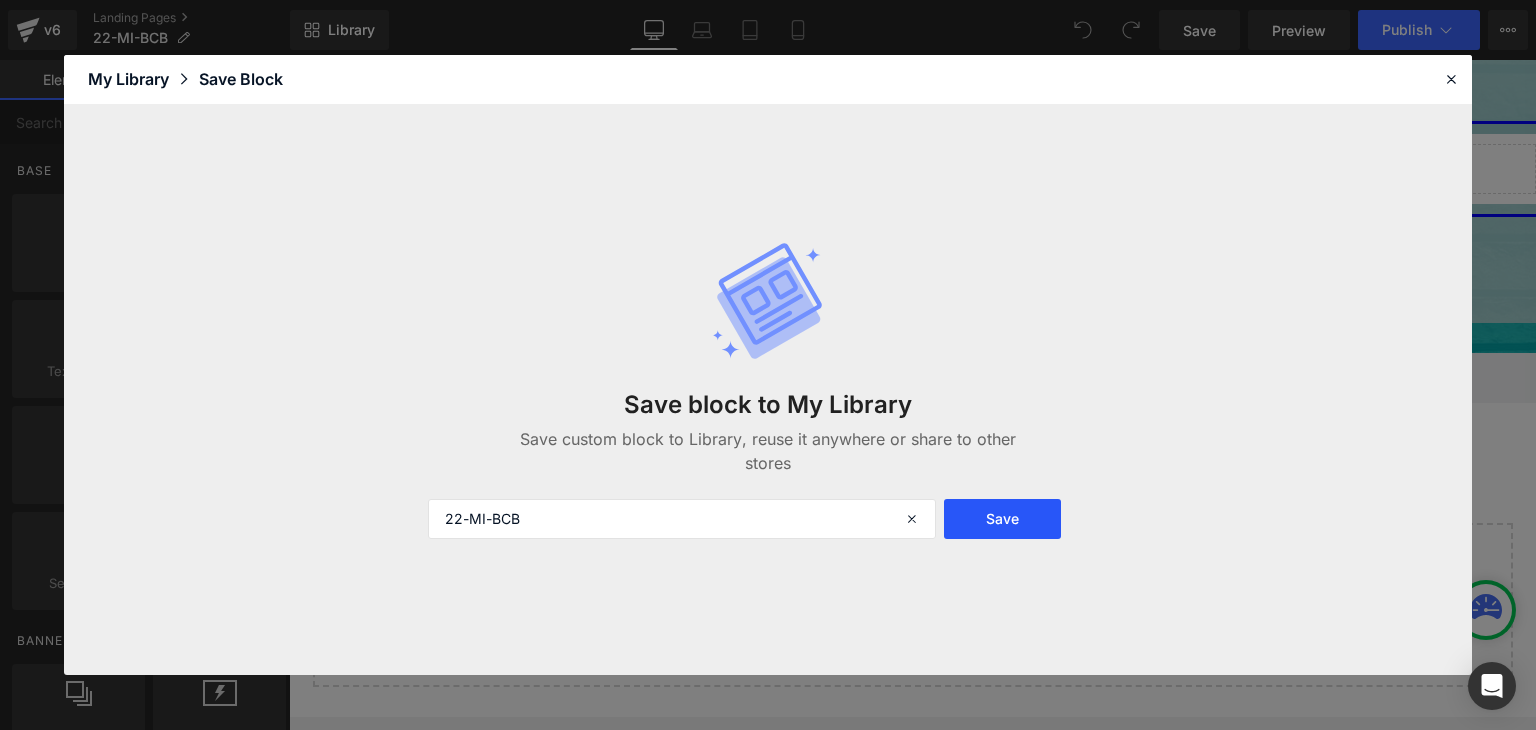 click on "Save" at bounding box center (1002, 519) 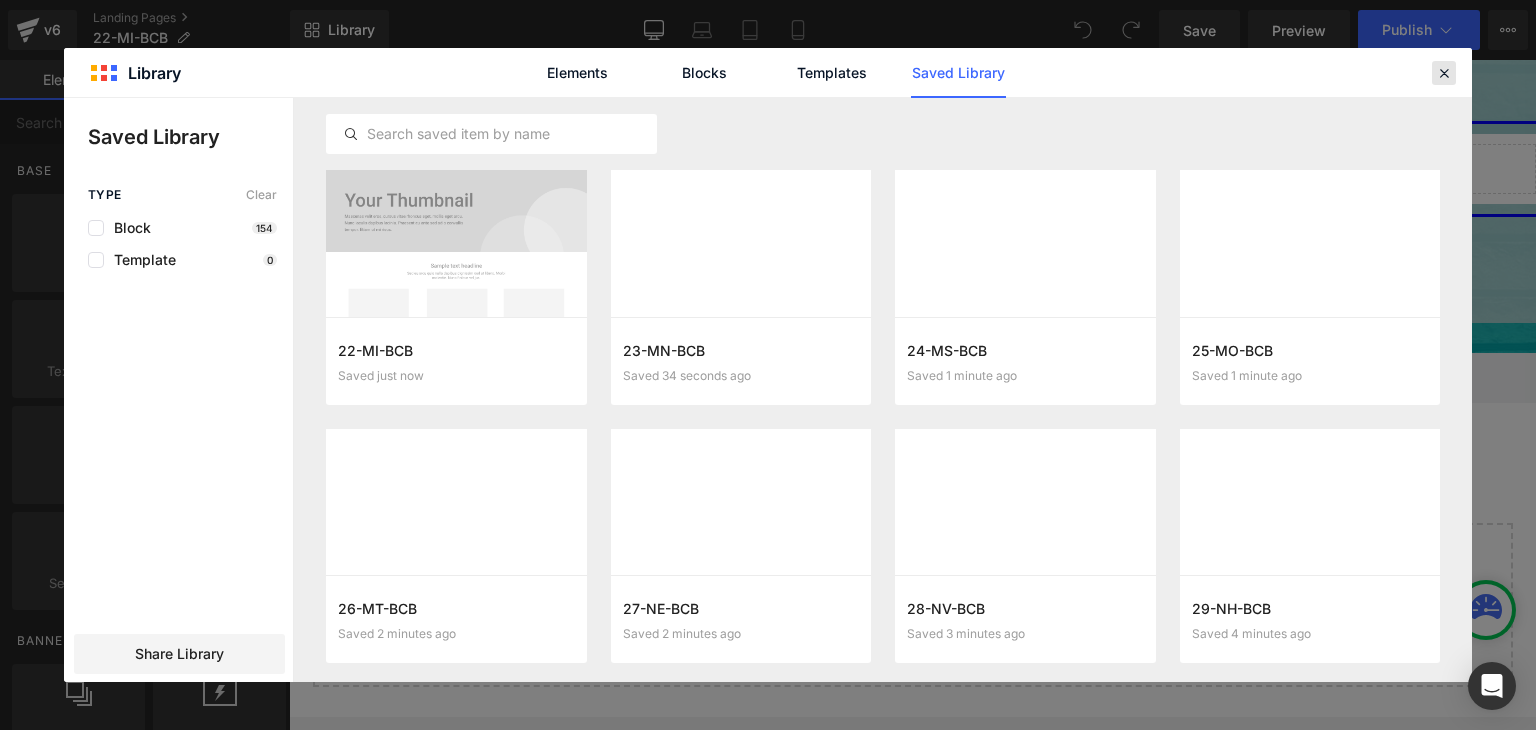 click at bounding box center [1444, 73] 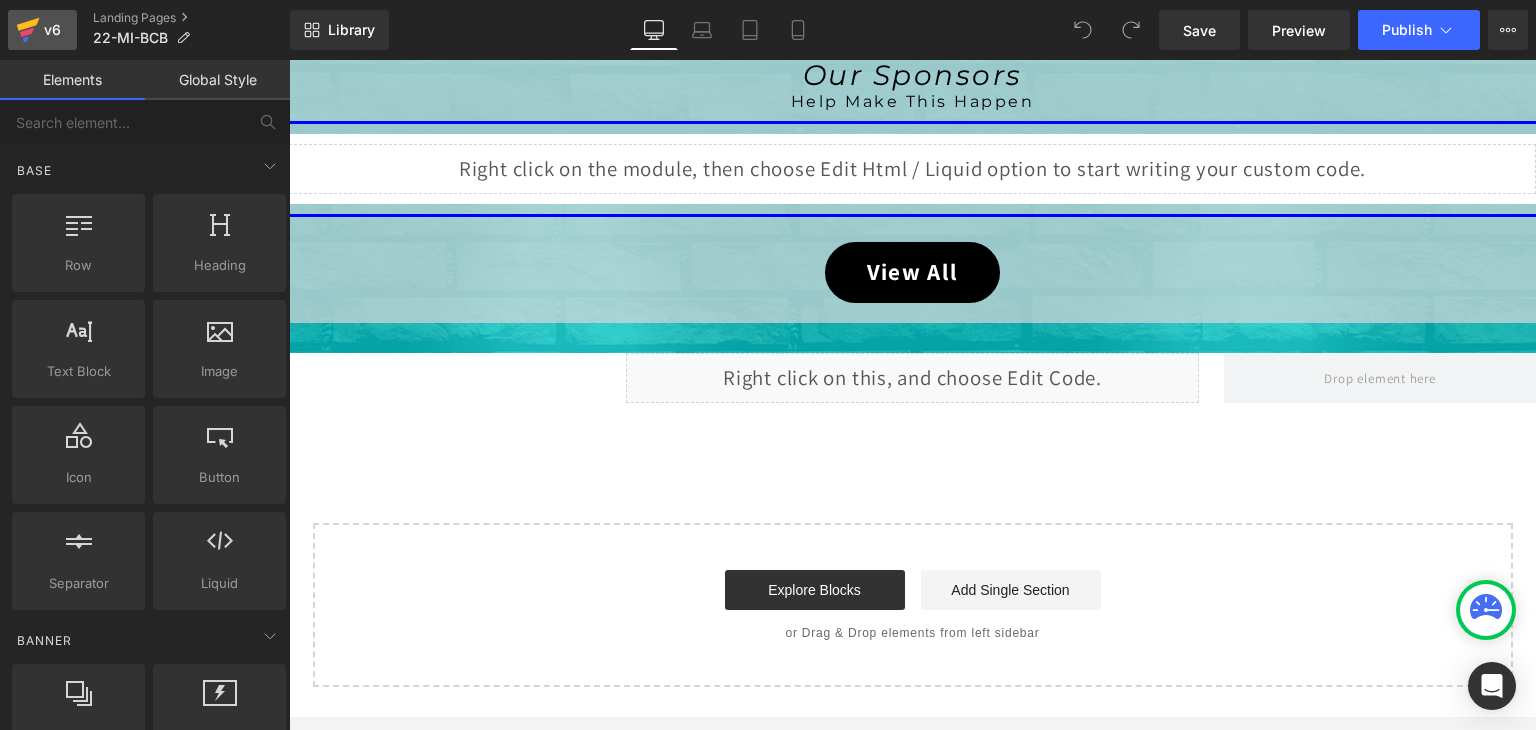 click 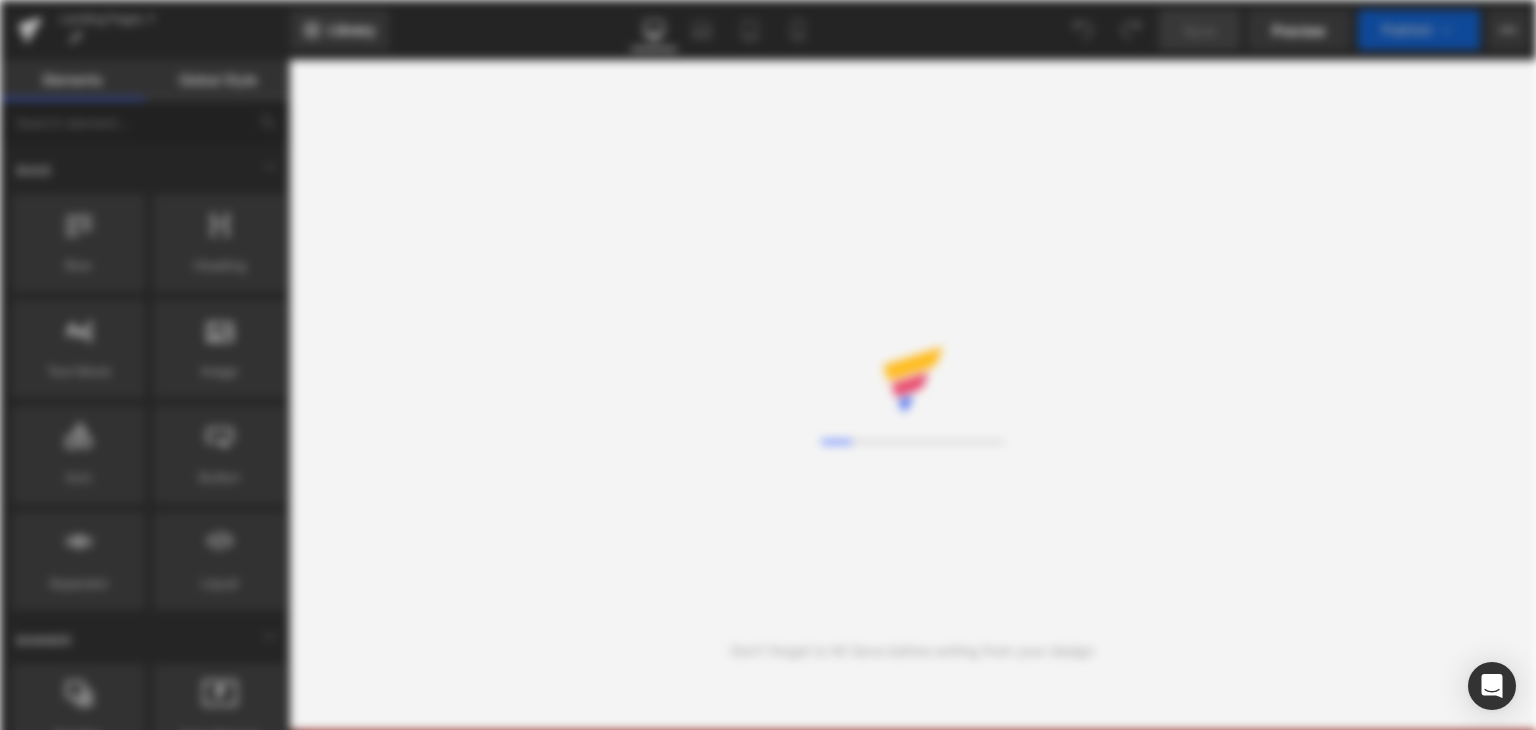 scroll, scrollTop: 0, scrollLeft: 0, axis: both 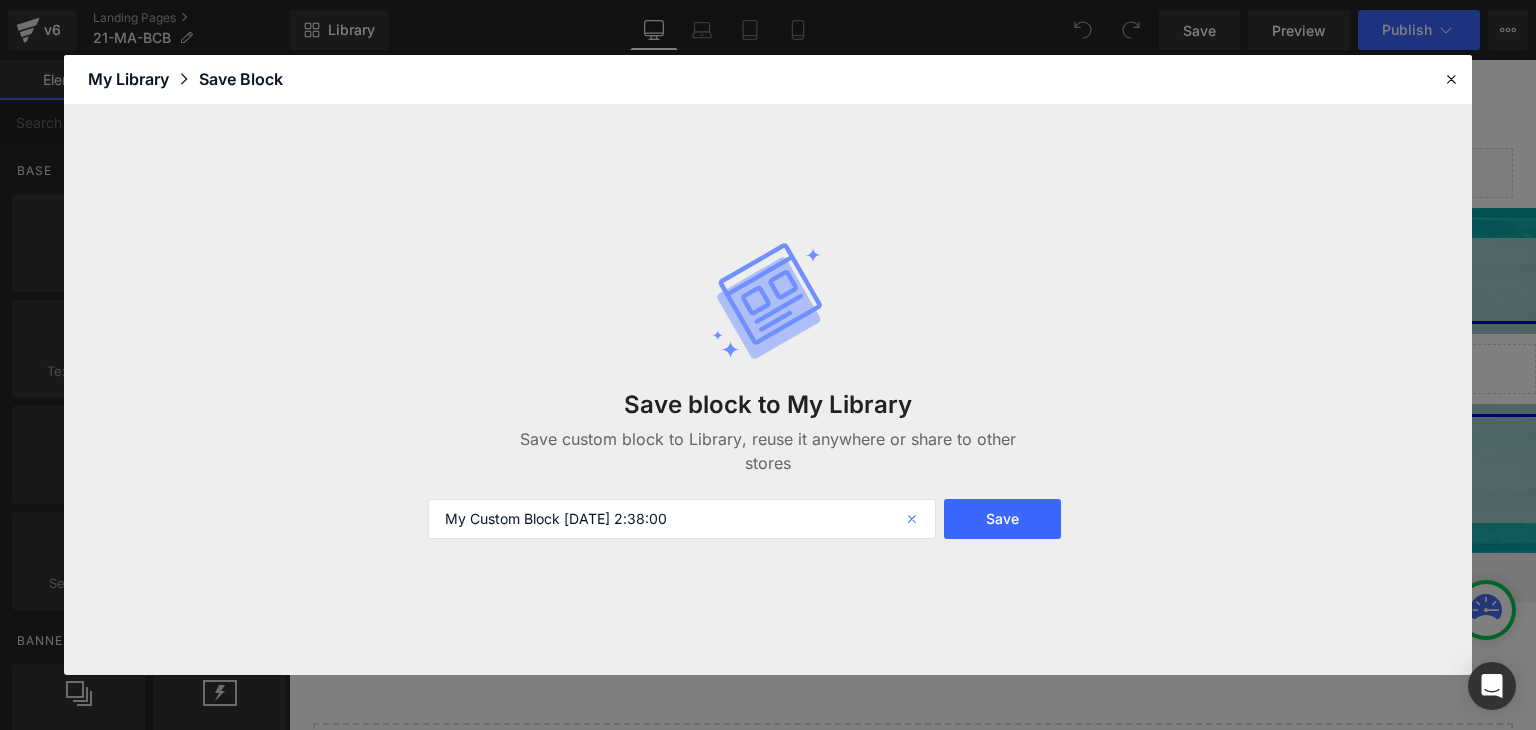 click at bounding box center (914, 519) 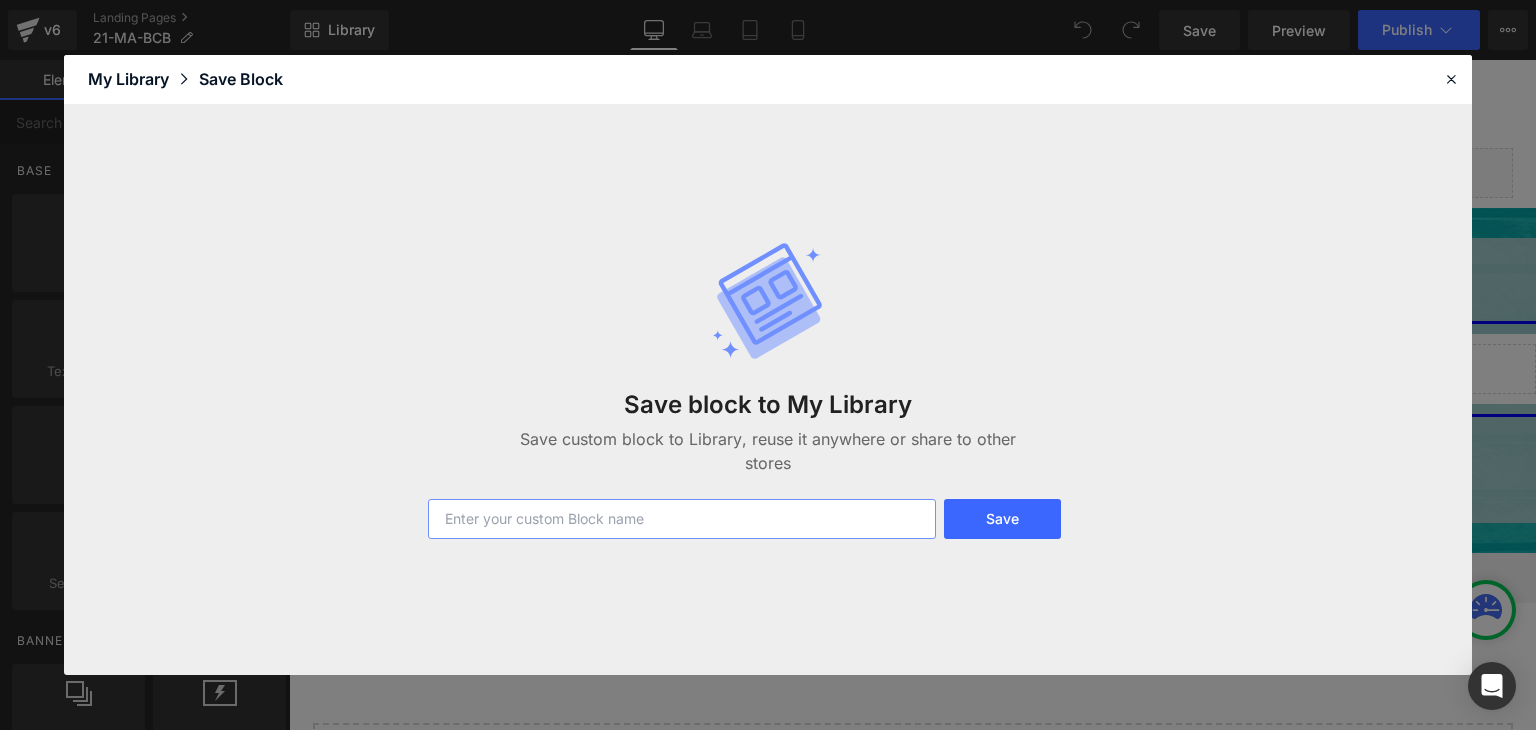 paste on "21-MA-BCB" 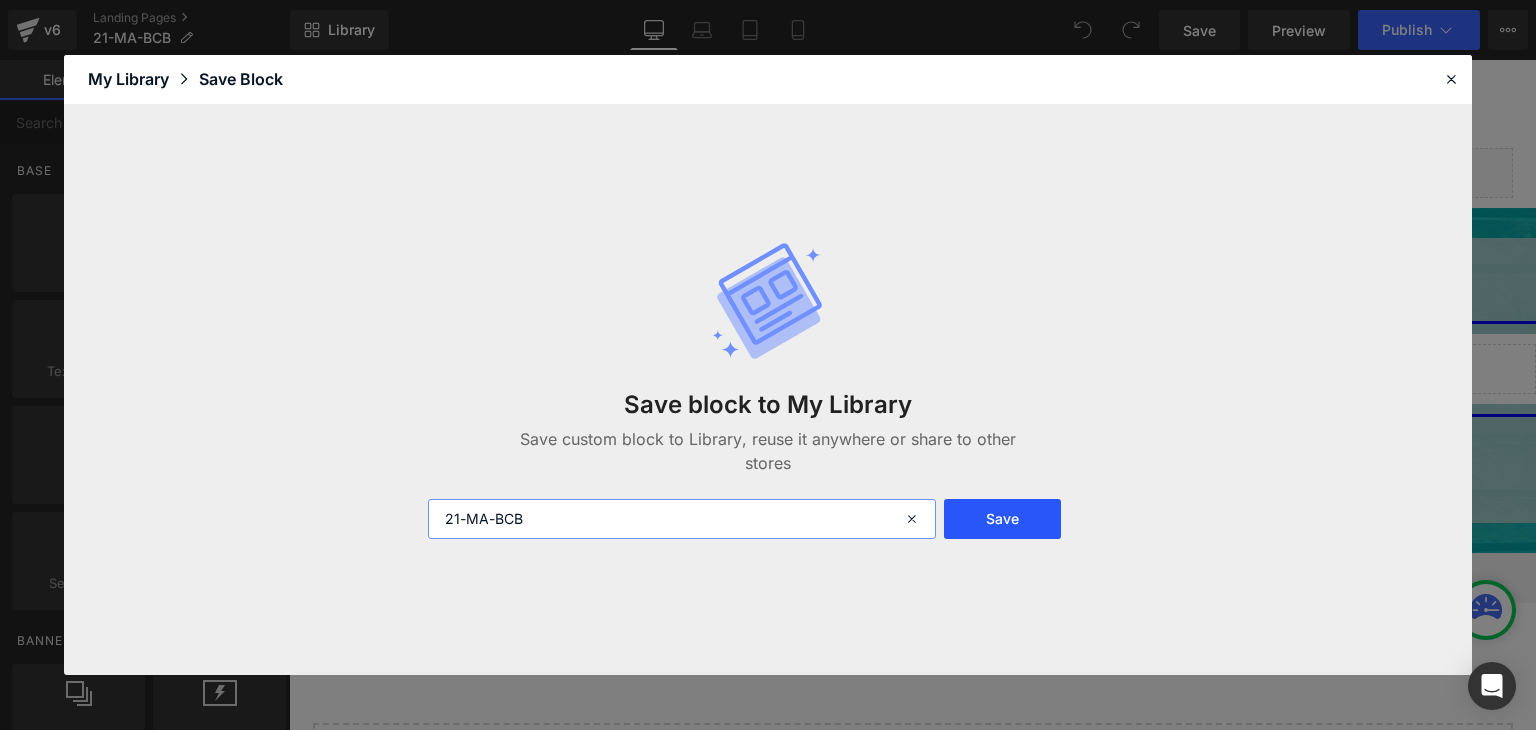 type on "21-MA-BCB" 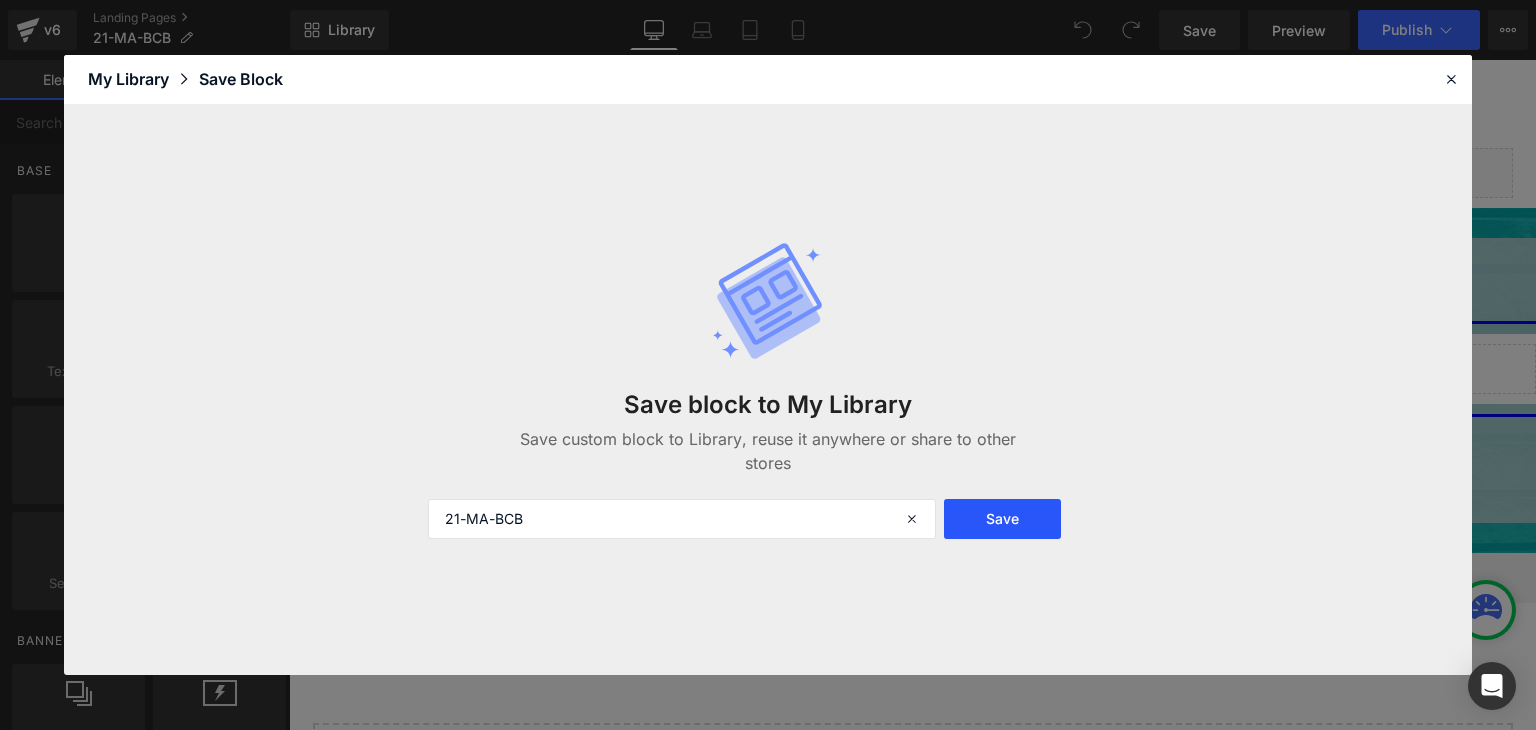 click on "Save" at bounding box center (1002, 519) 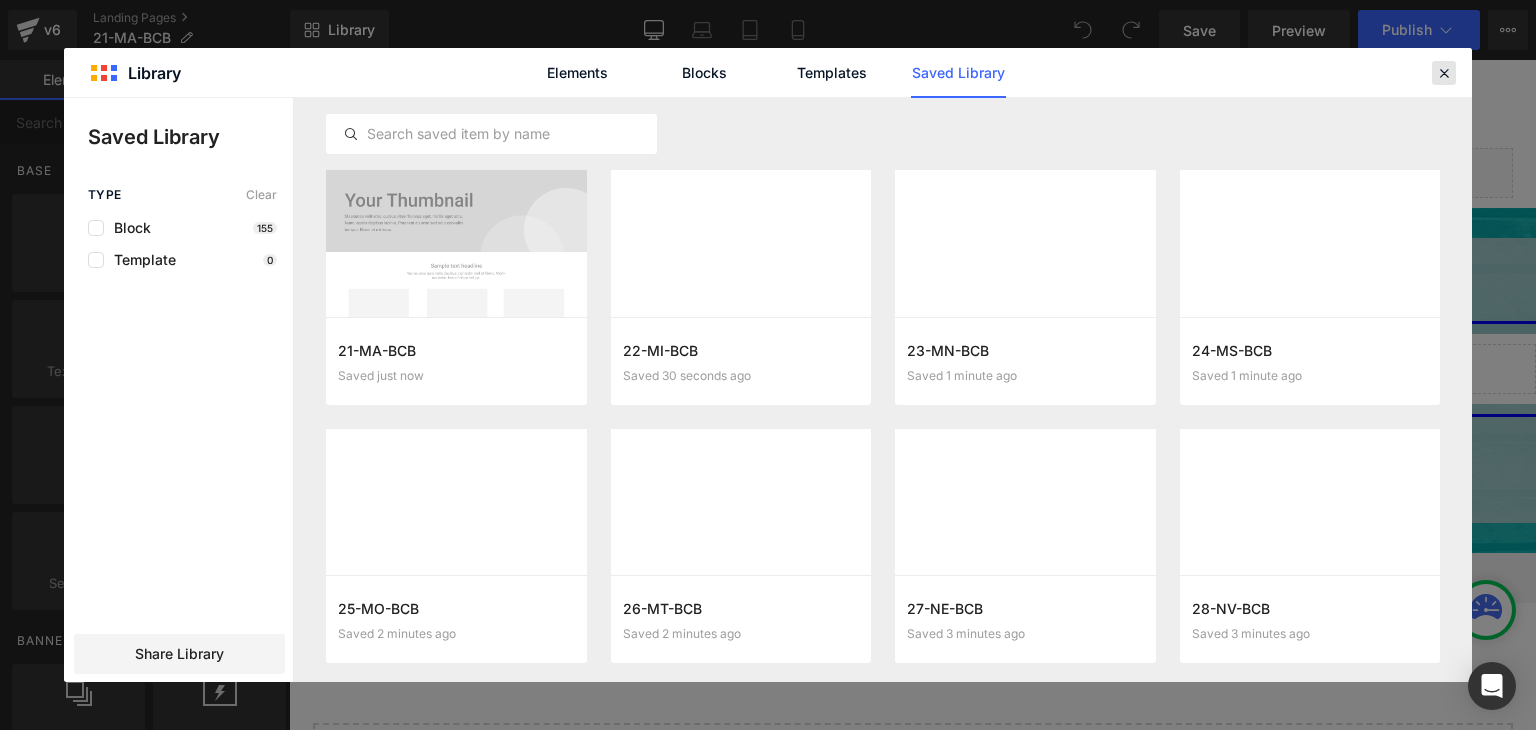 click at bounding box center (1444, 73) 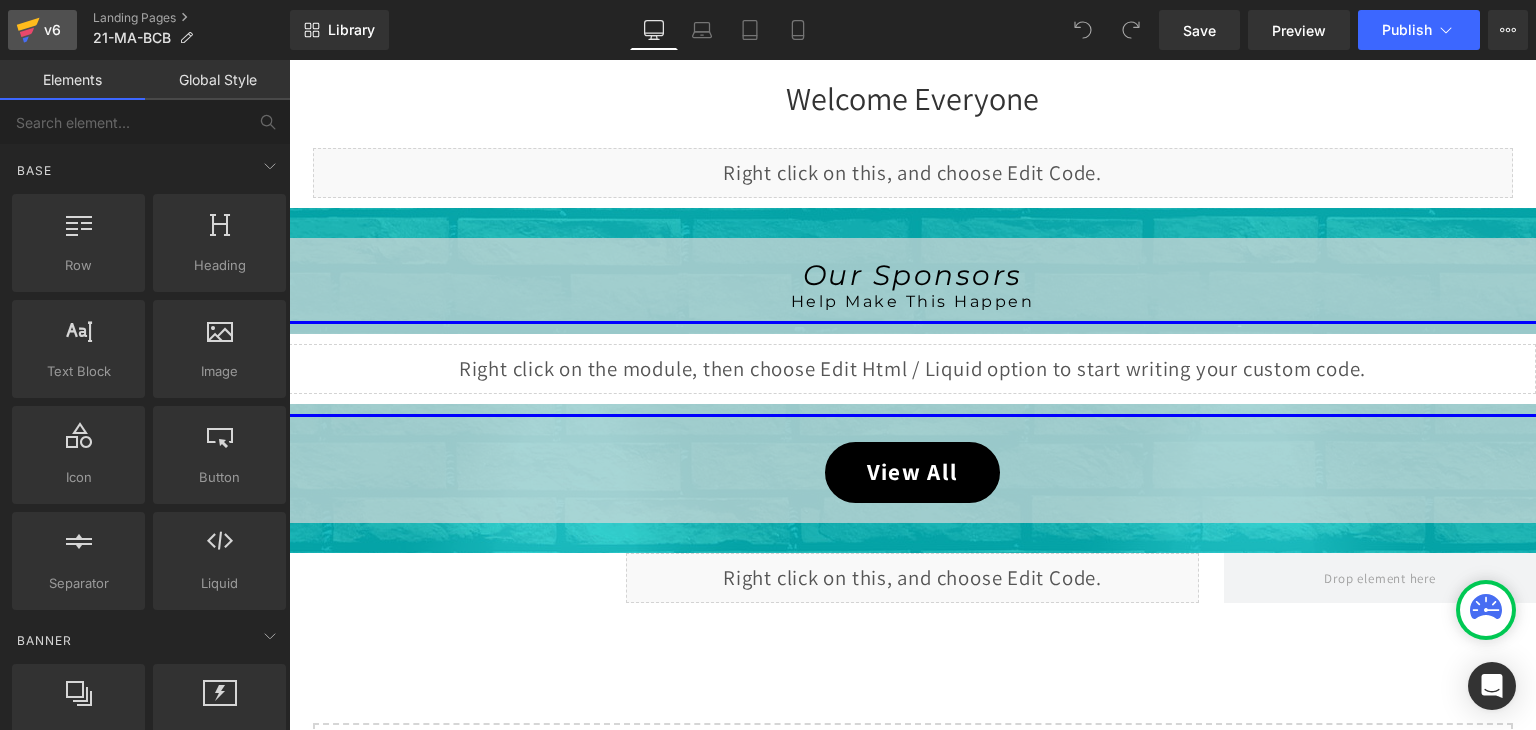 click 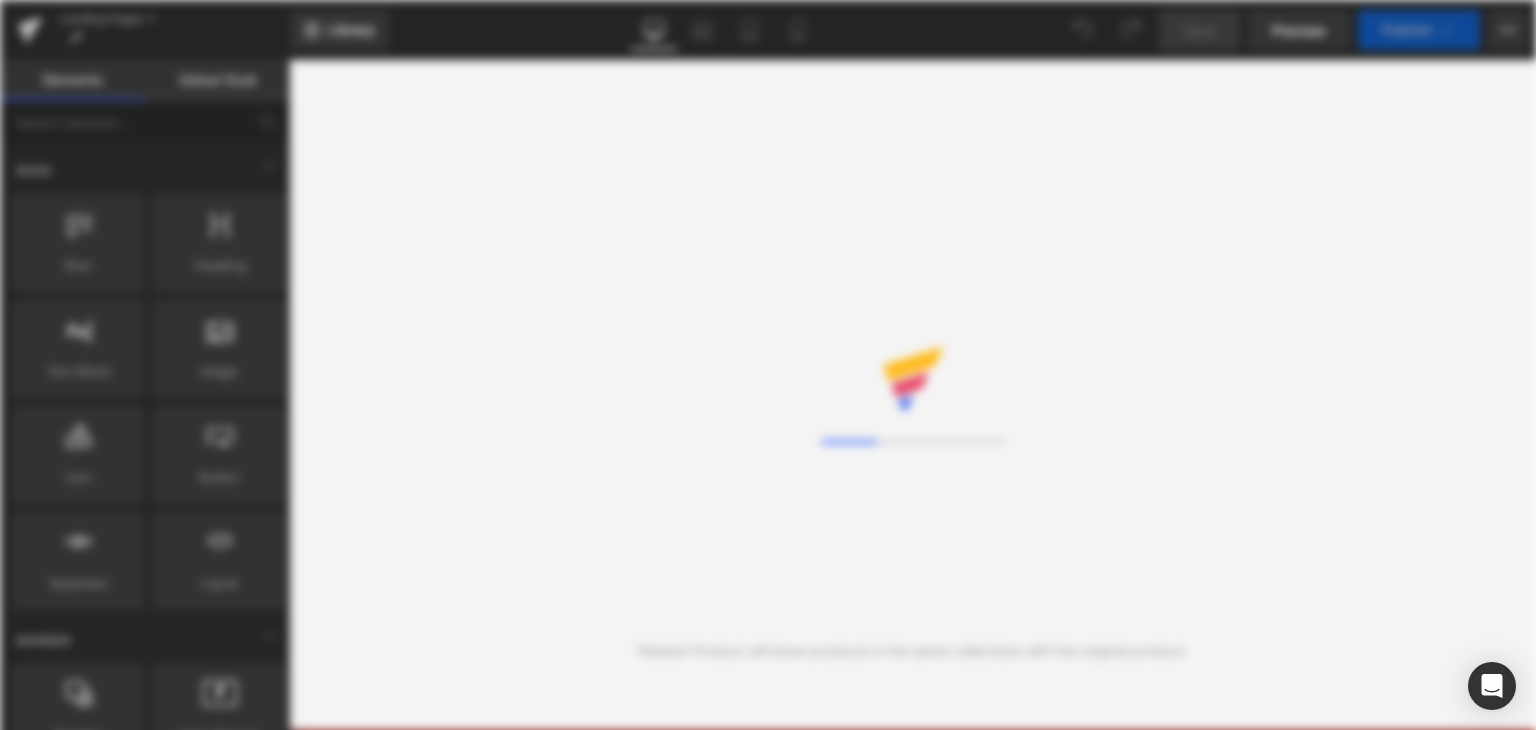 scroll, scrollTop: 0, scrollLeft: 0, axis: both 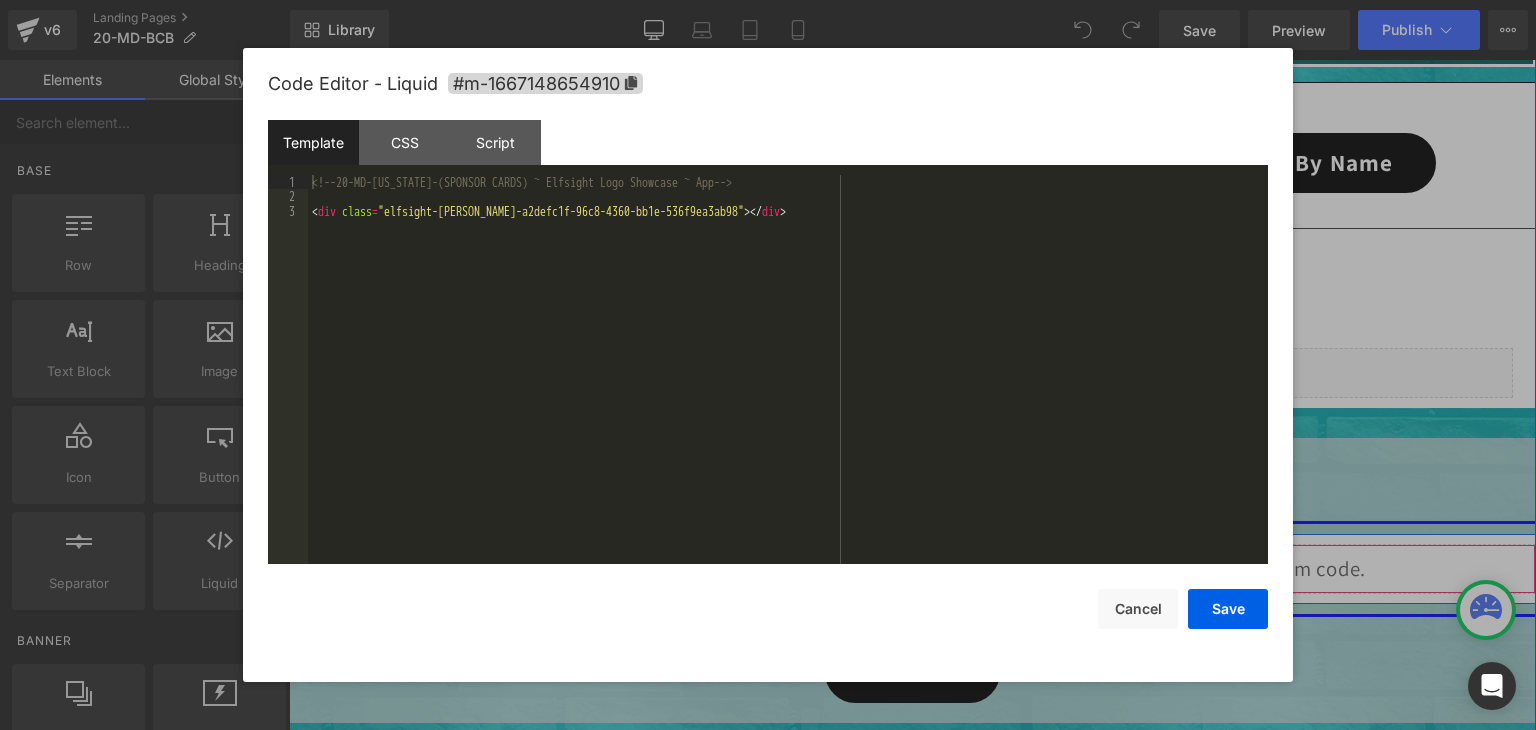 click on "Liquid" at bounding box center (912, 569) 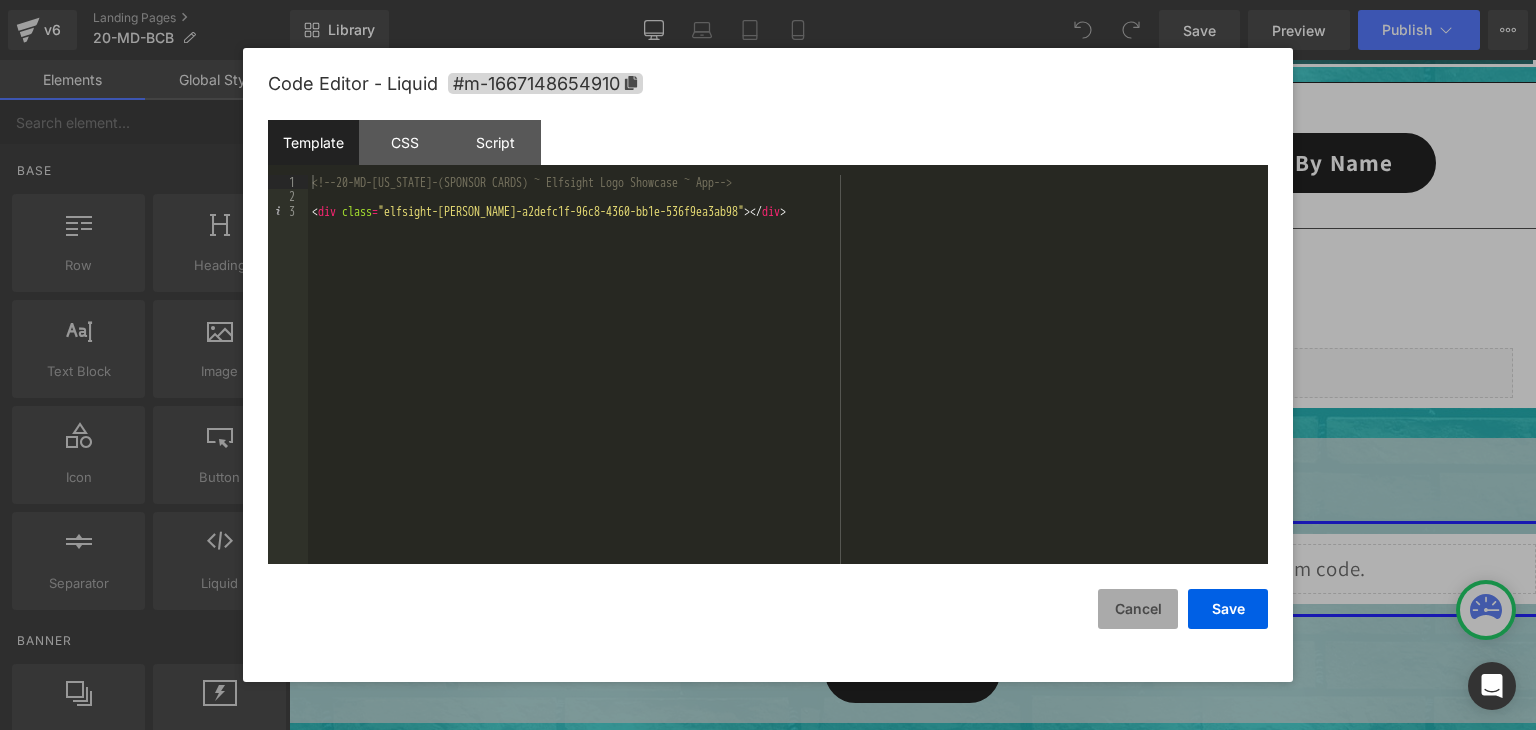 click on "Cancel" at bounding box center [1138, 609] 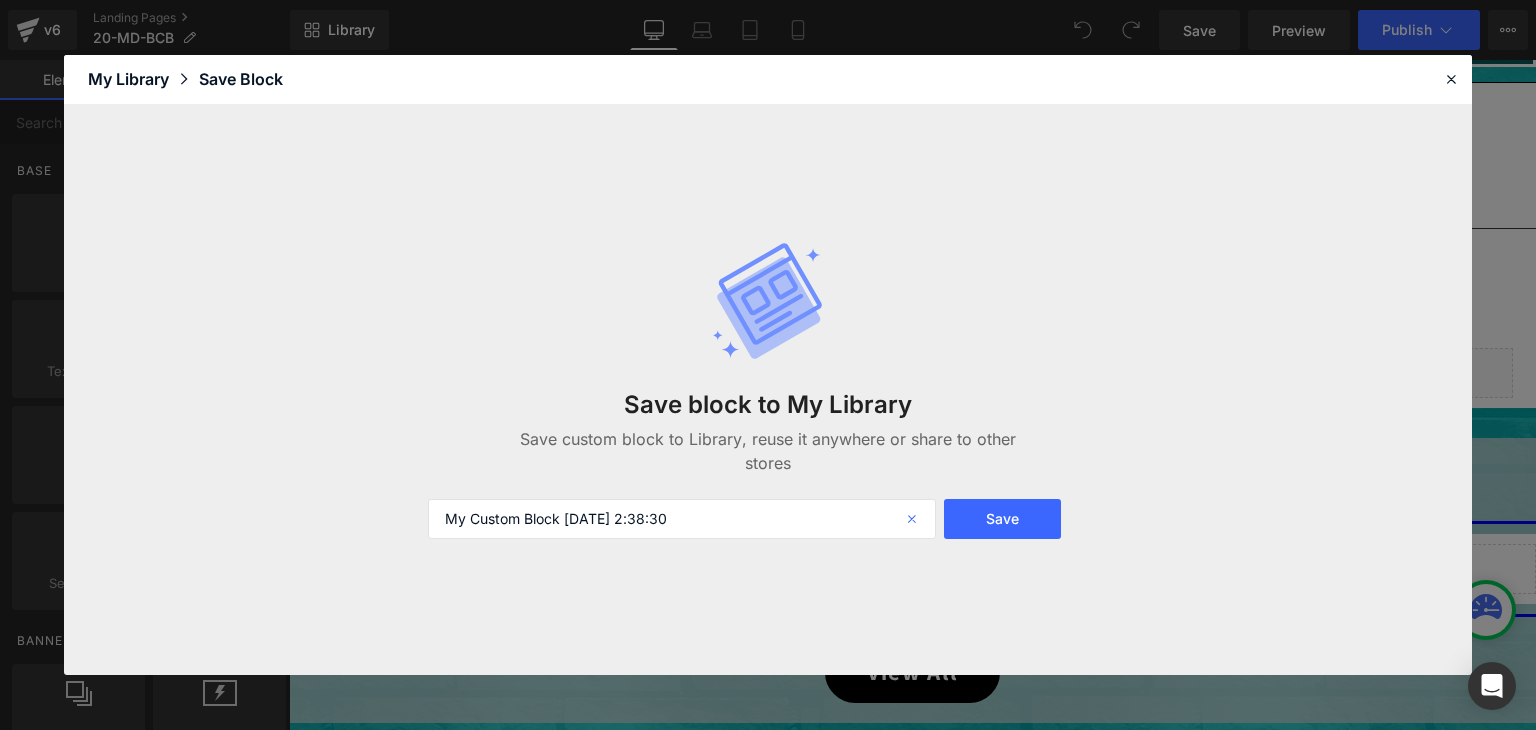 click at bounding box center [914, 519] 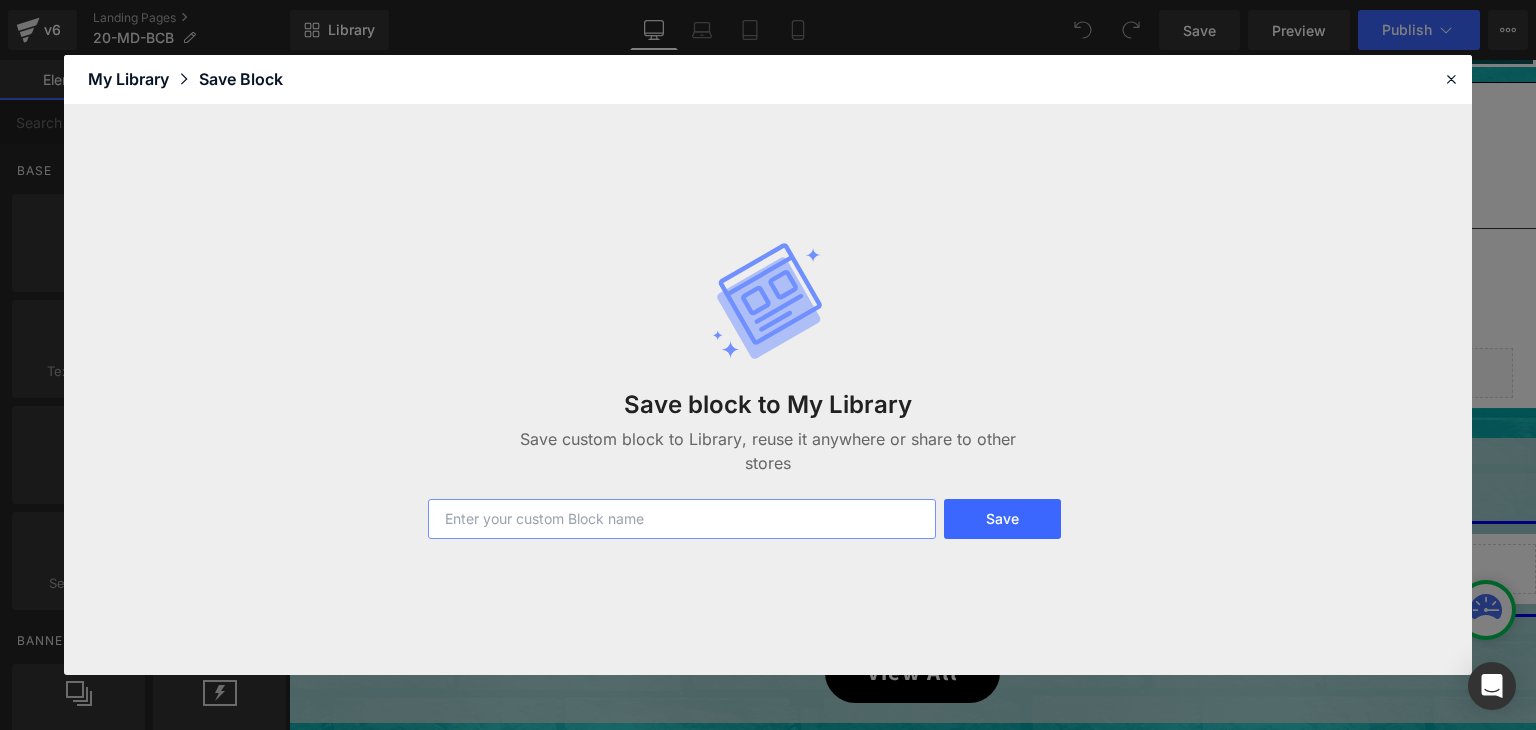 paste on "20-MD-BCB" 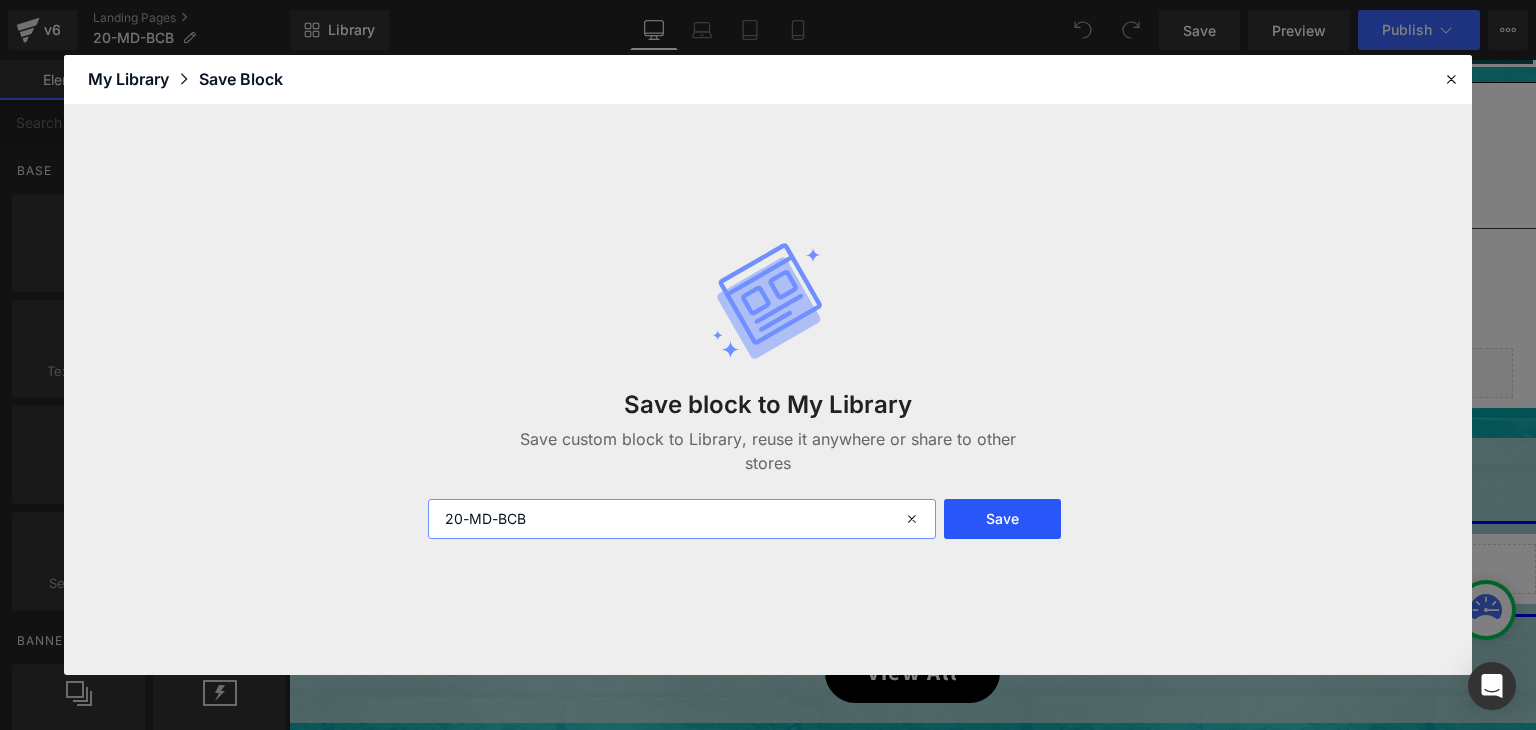 type on "20-MD-BCB" 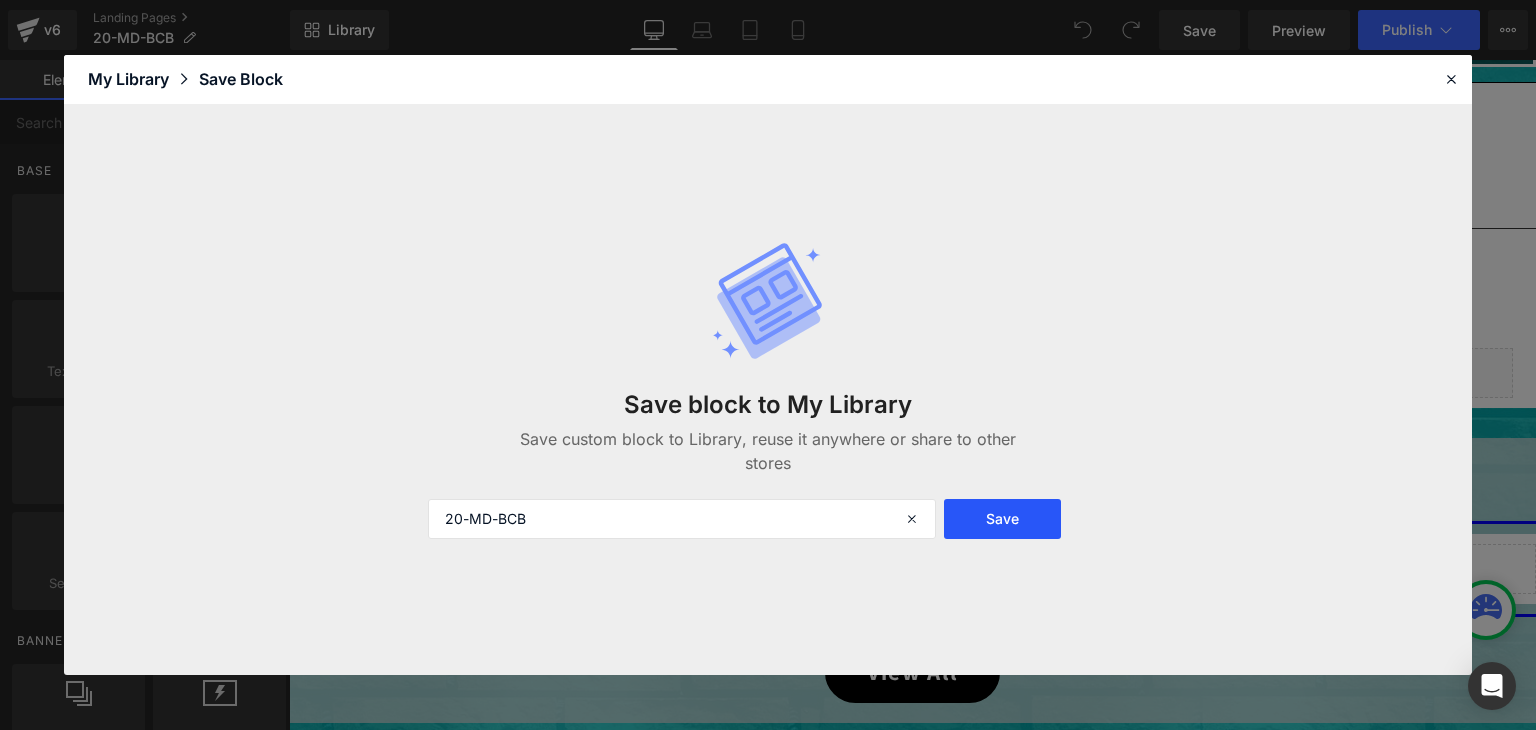 click on "Save" at bounding box center (1002, 519) 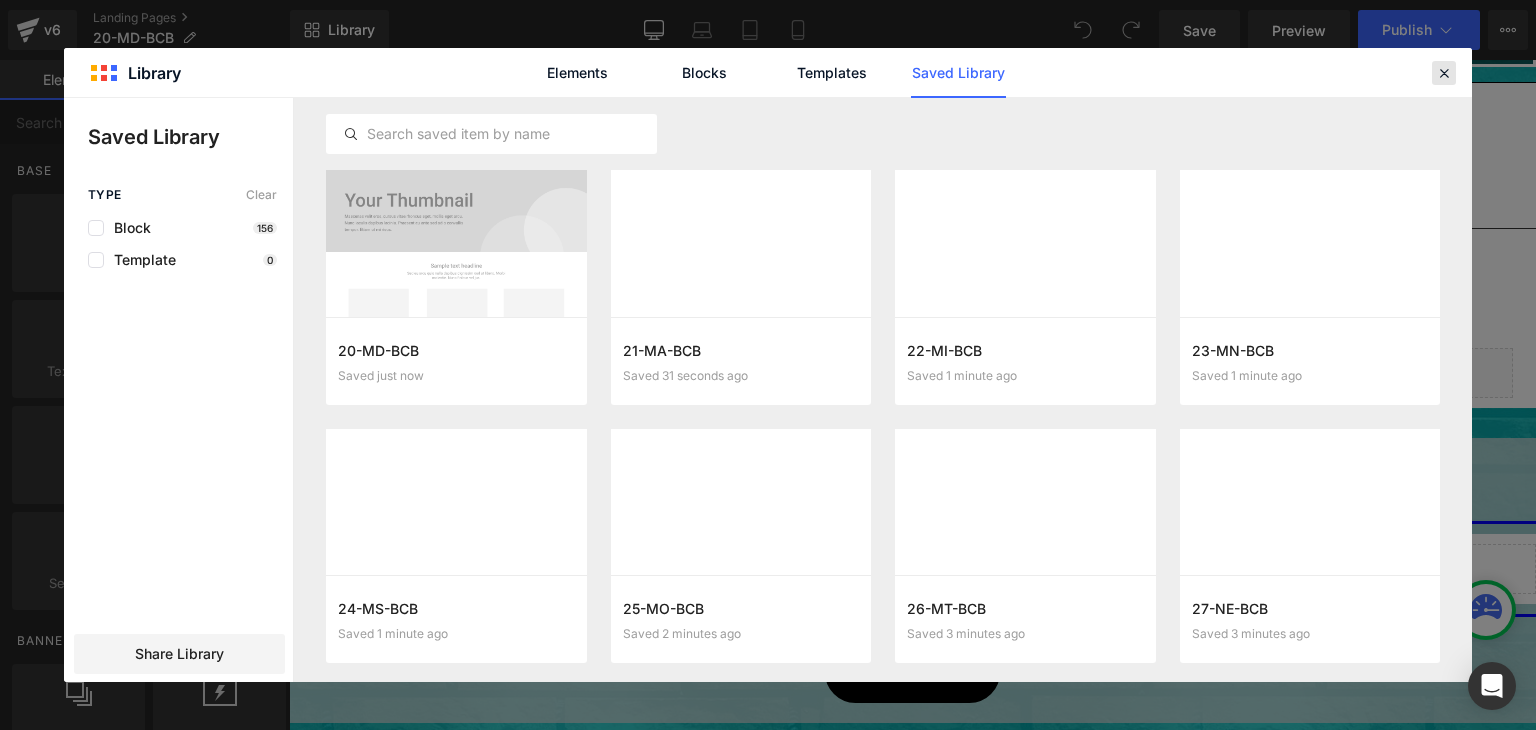 click 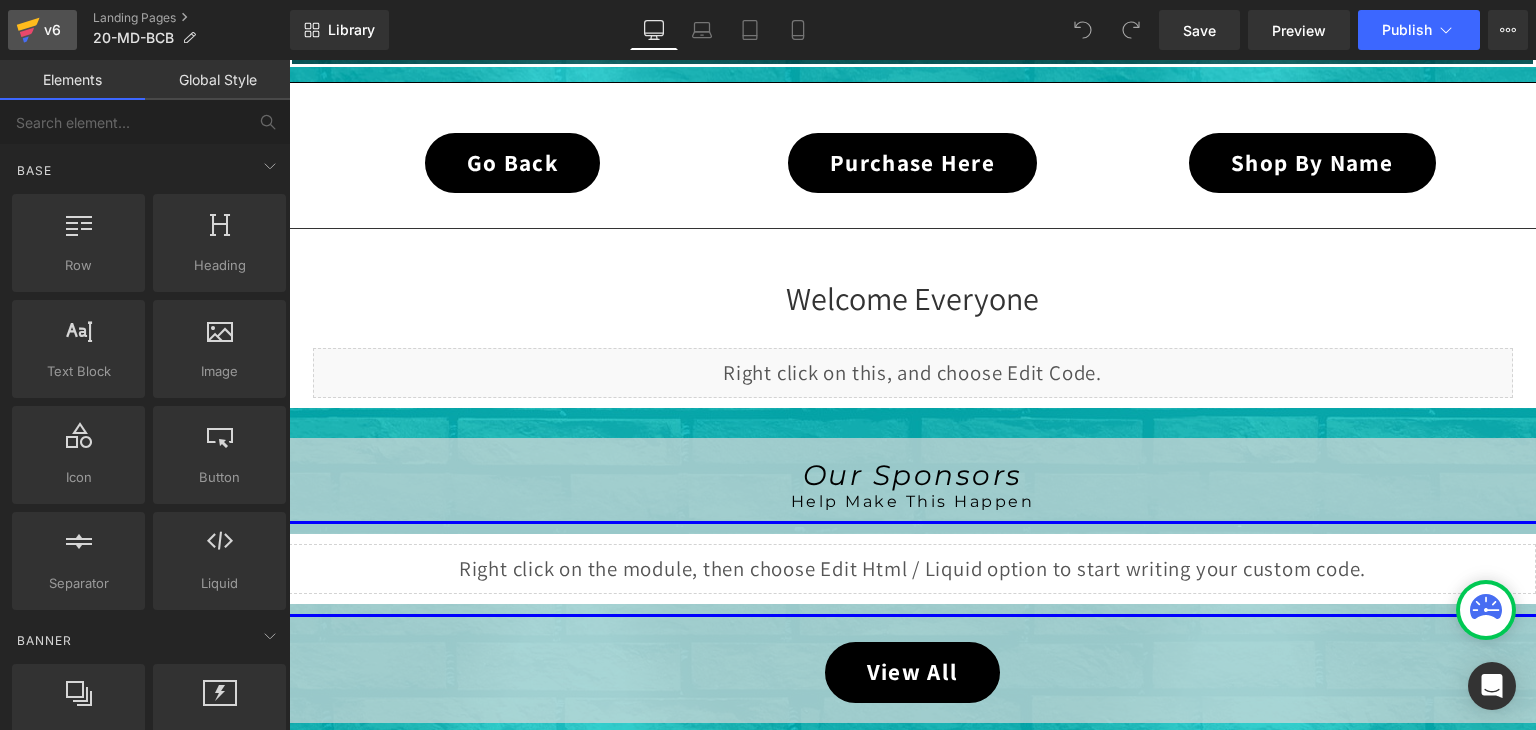 click 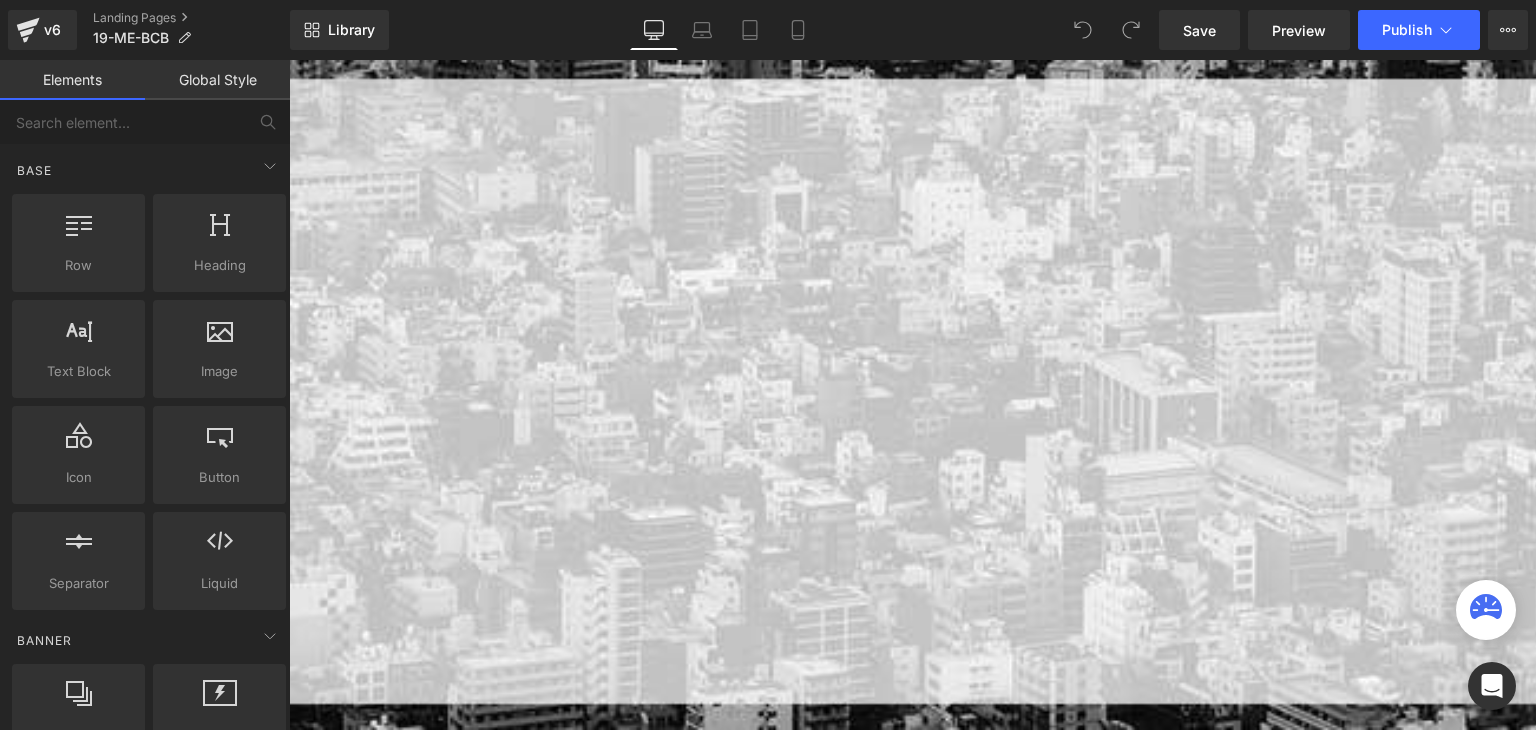 scroll, scrollTop: 0, scrollLeft: 0, axis: both 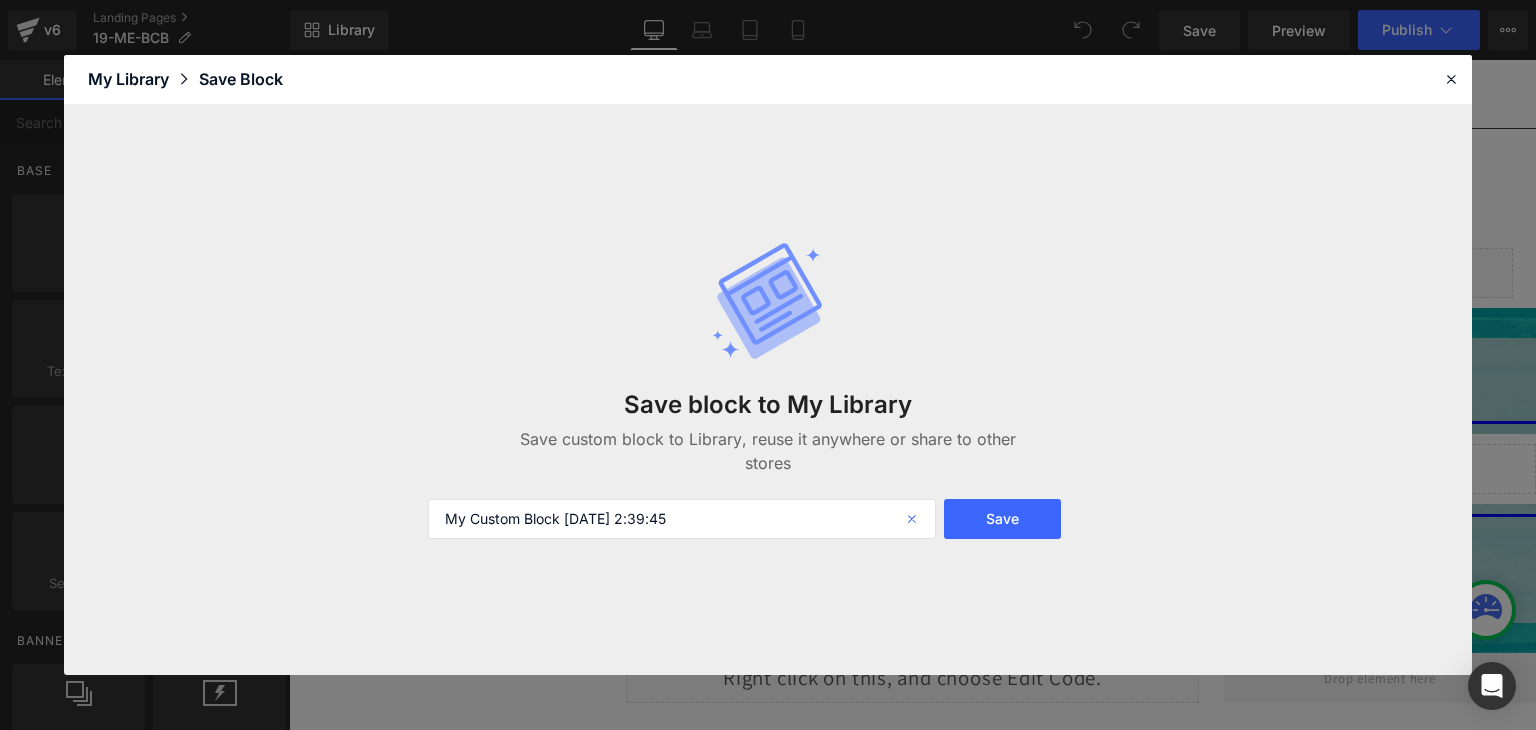 click at bounding box center (914, 519) 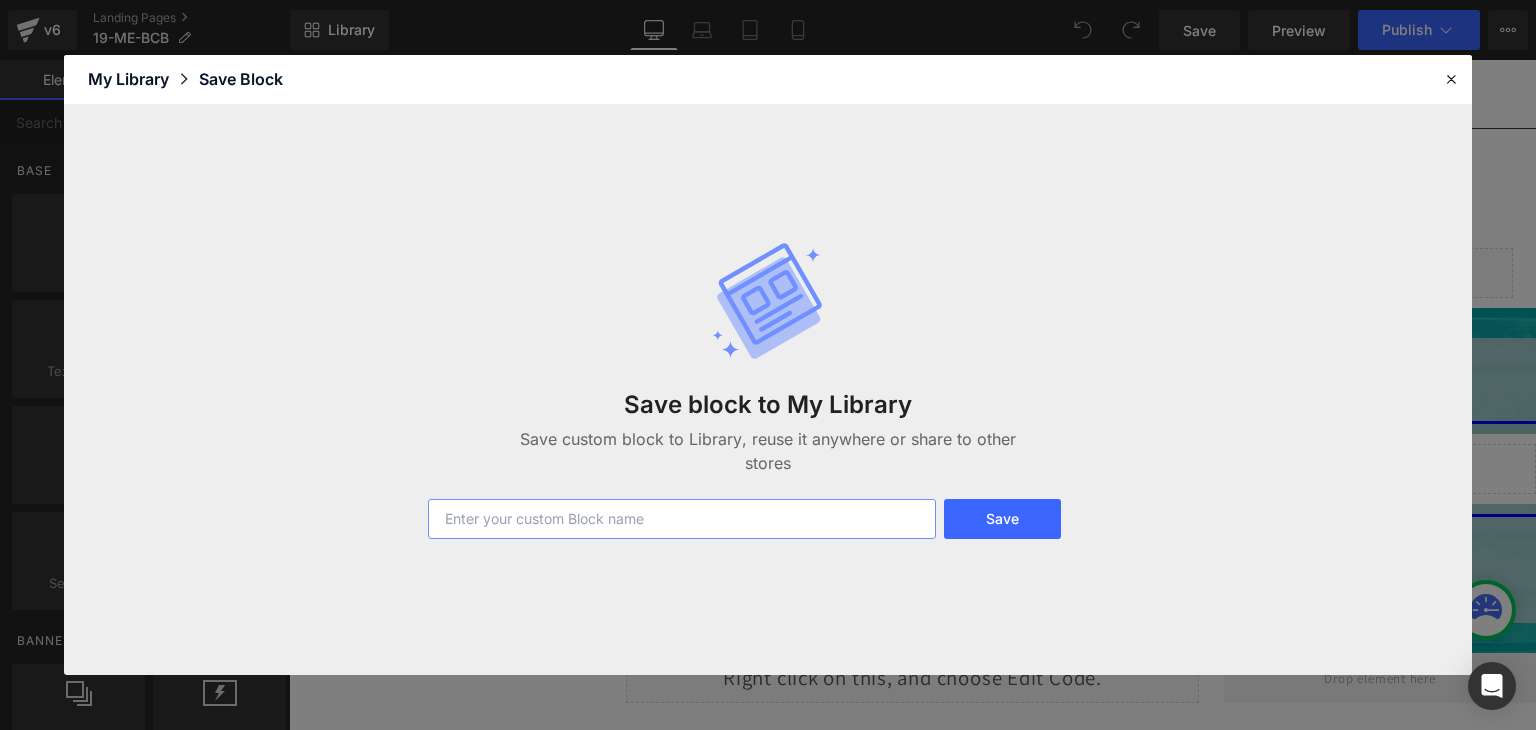 paste on "19-ME-BCB" 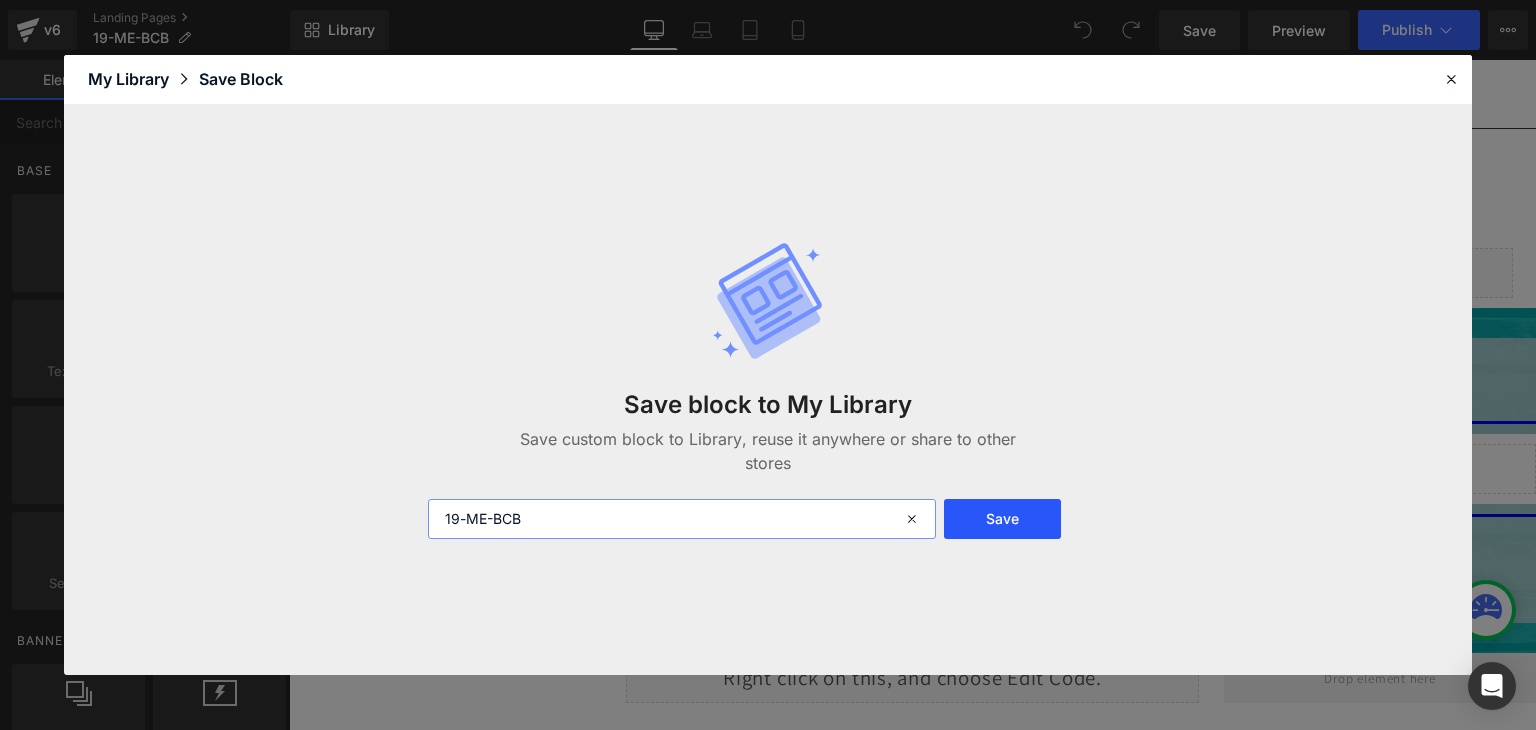 type on "19-ME-BCB" 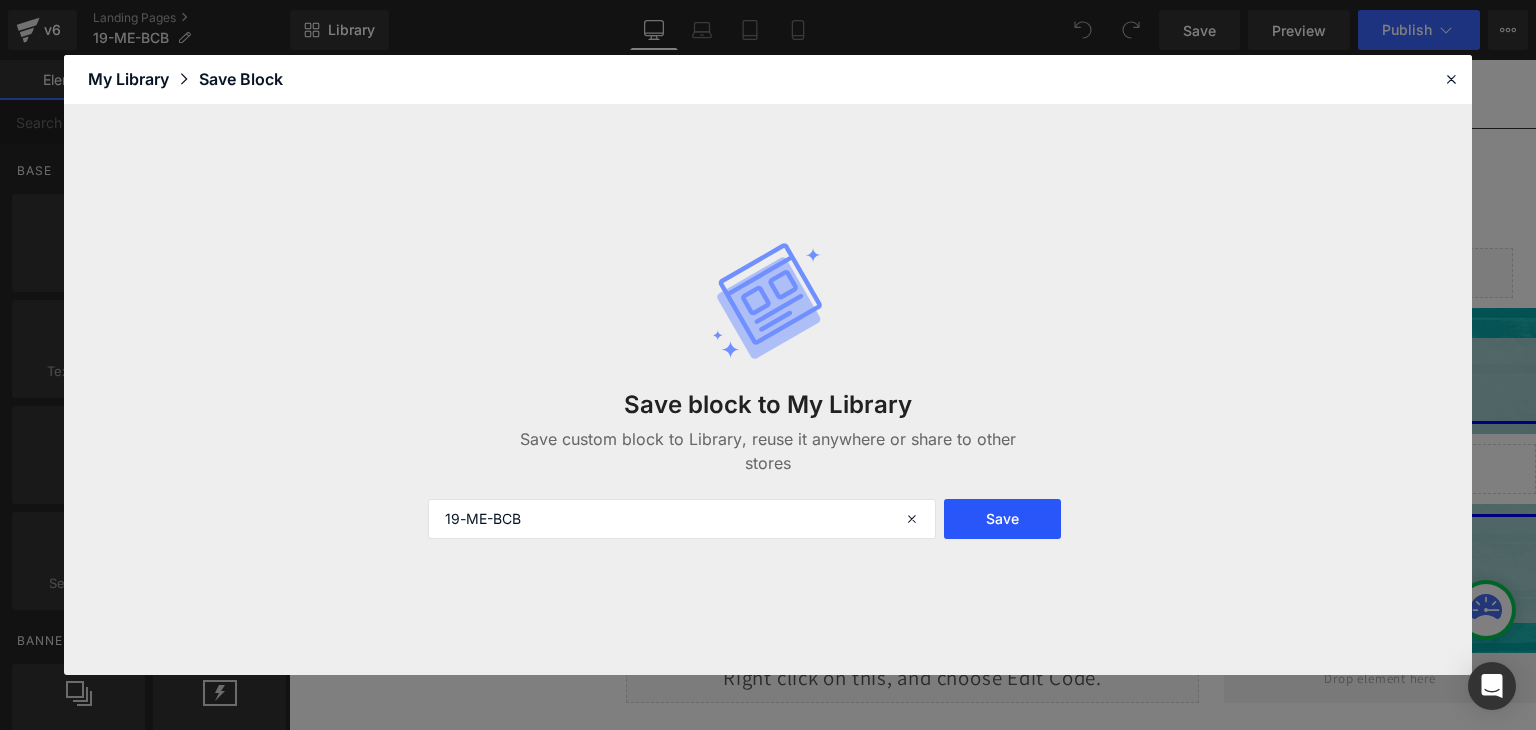 click on "Save" at bounding box center (1002, 519) 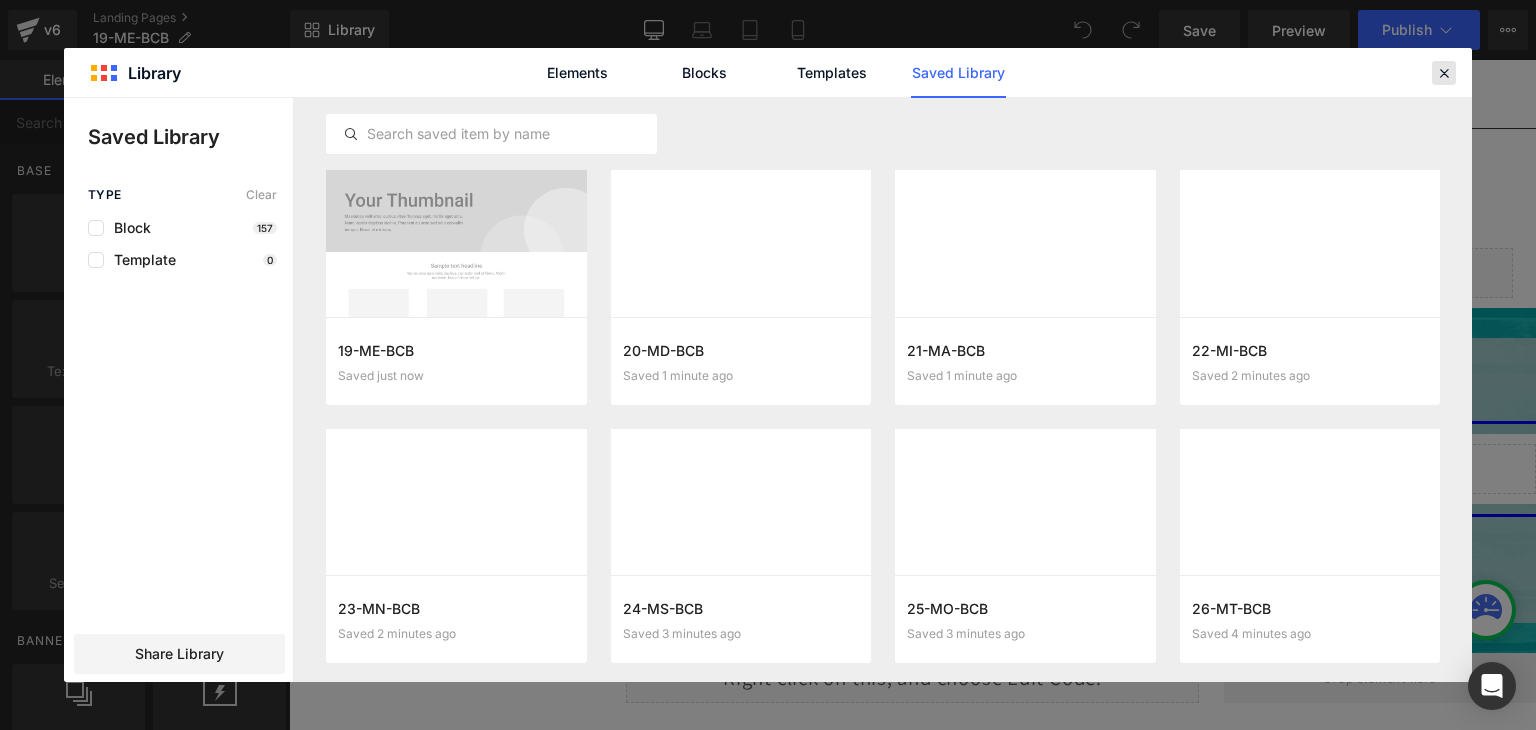 click at bounding box center [1444, 73] 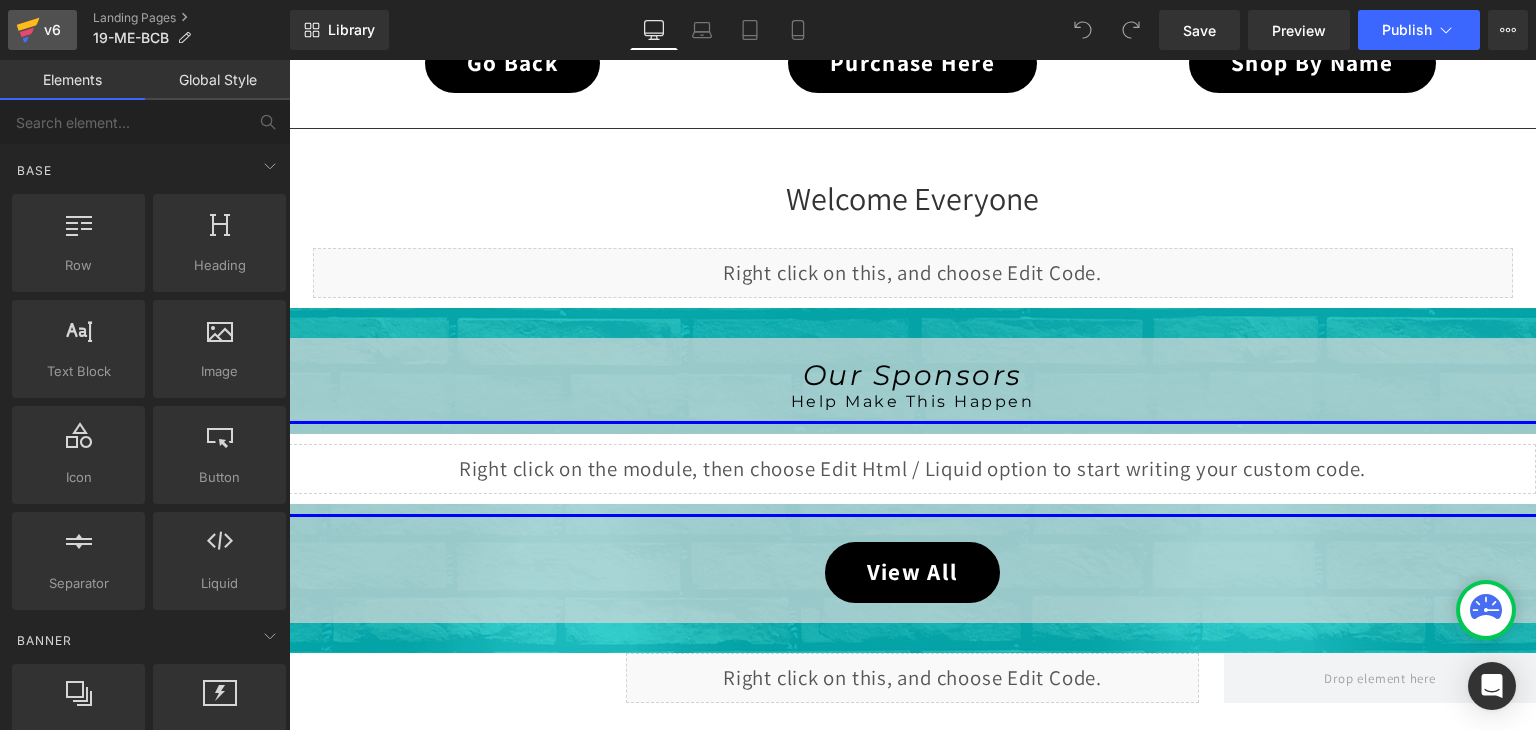 click on "v6" at bounding box center [52, 30] 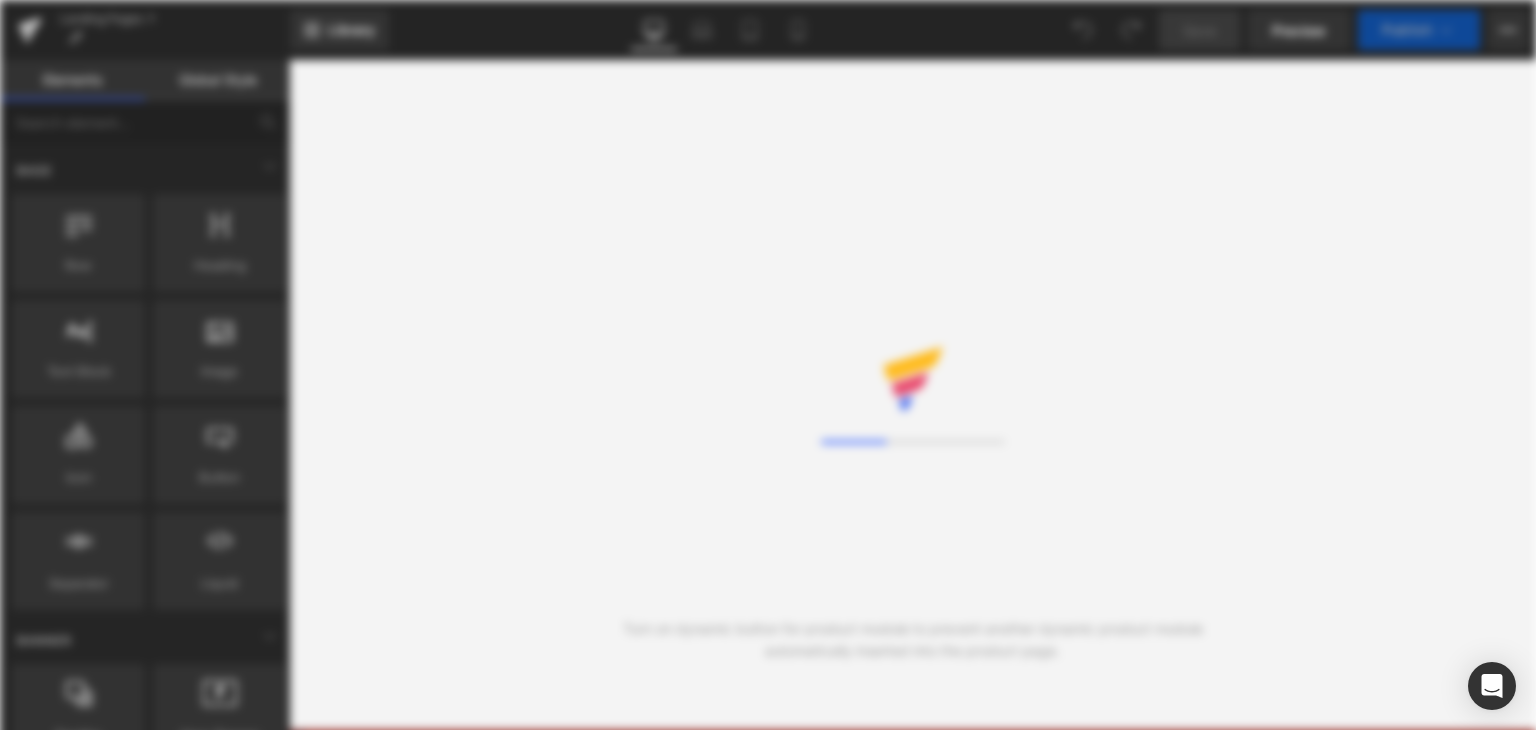 scroll, scrollTop: 0, scrollLeft: 0, axis: both 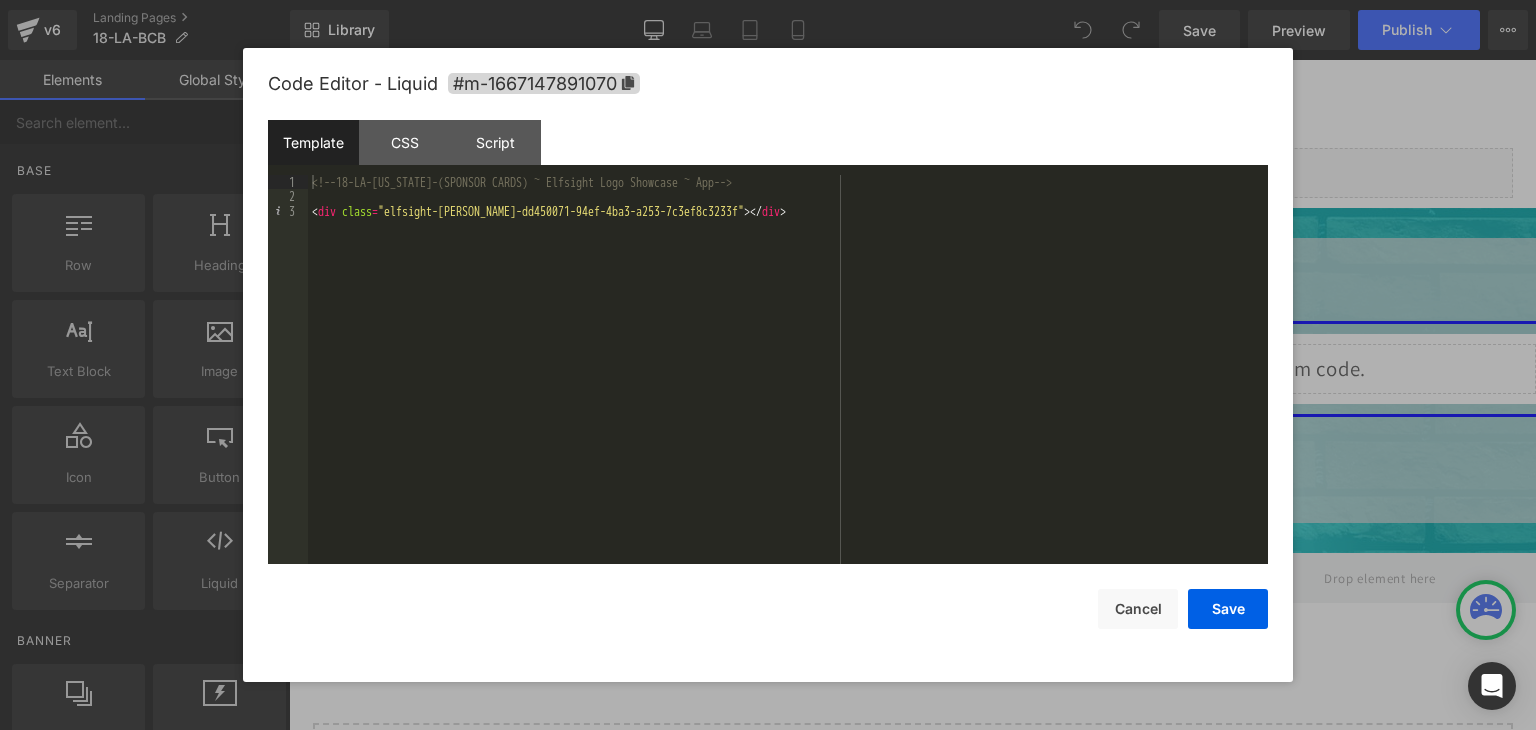 drag, startPoint x: 634, startPoint y: 306, endPoint x: 1370, endPoint y: 284, distance: 736.32874 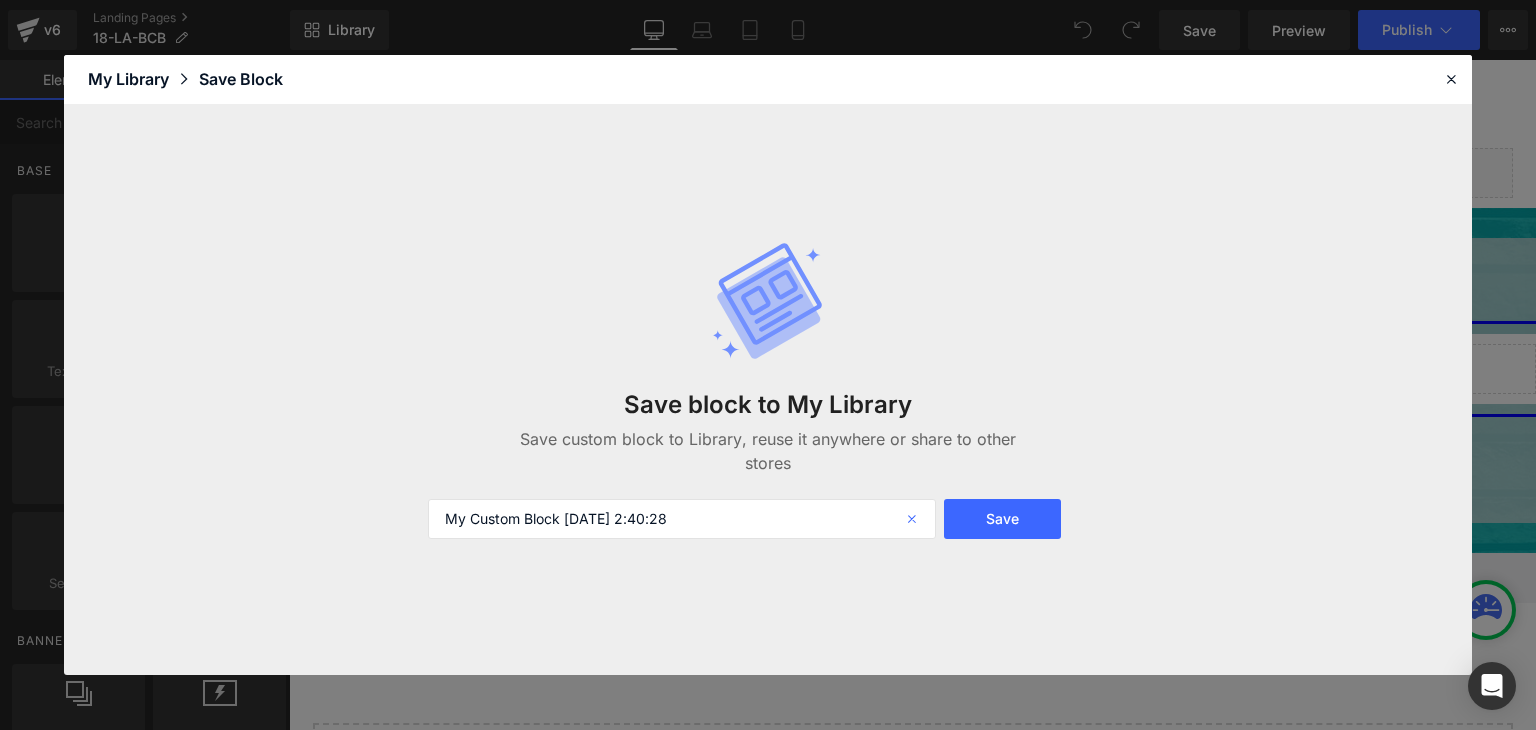 click at bounding box center (914, 519) 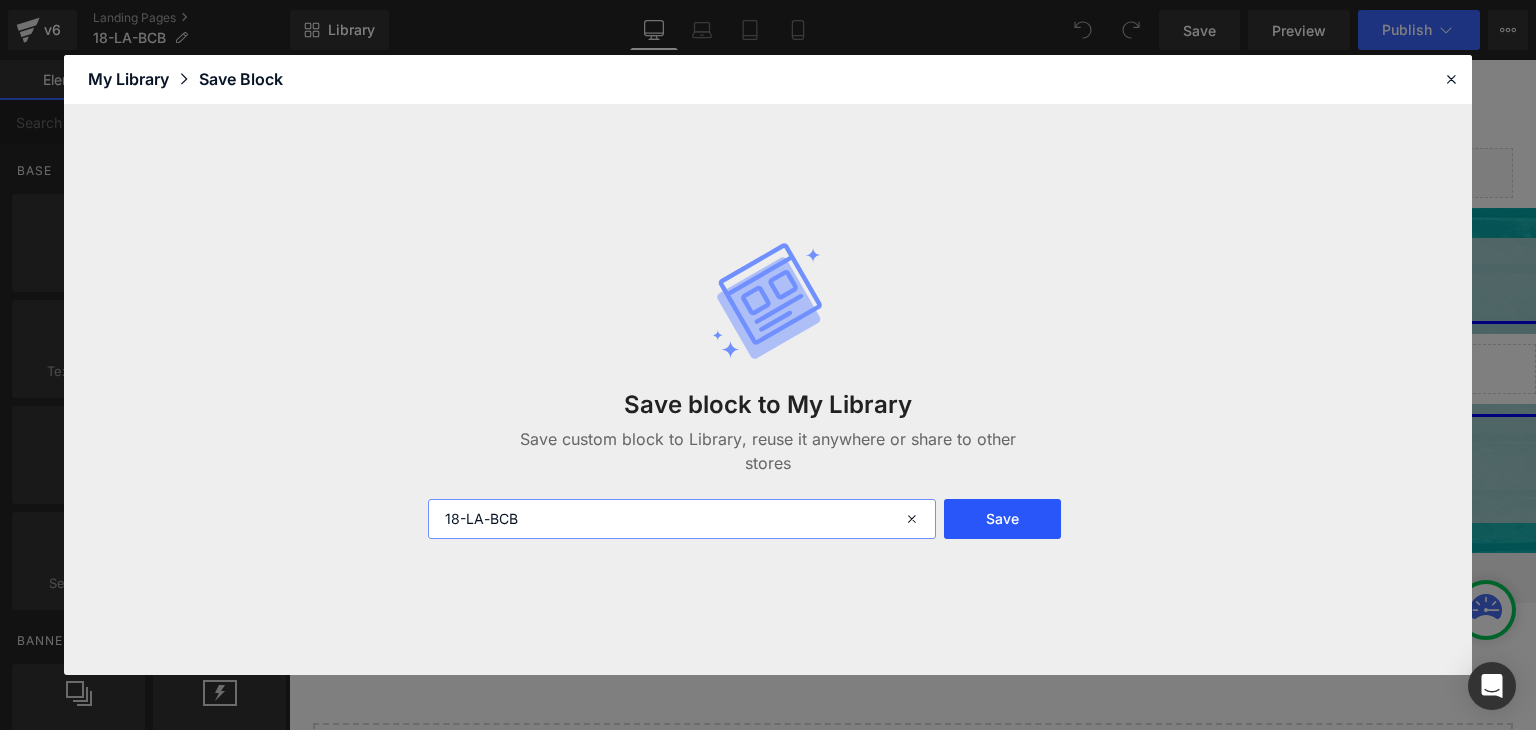 type on "18-LA-BCB" 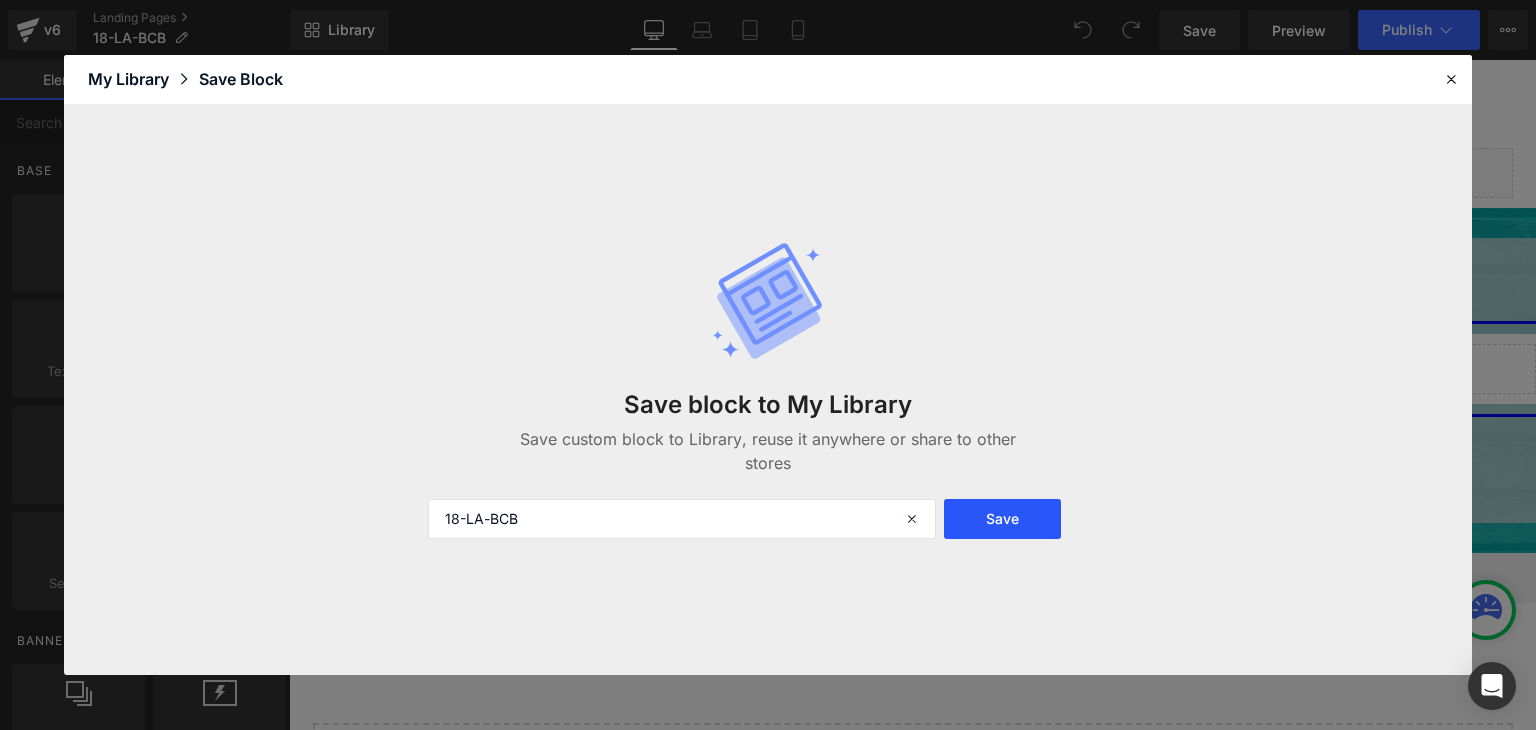 click on "Save" at bounding box center (1002, 519) 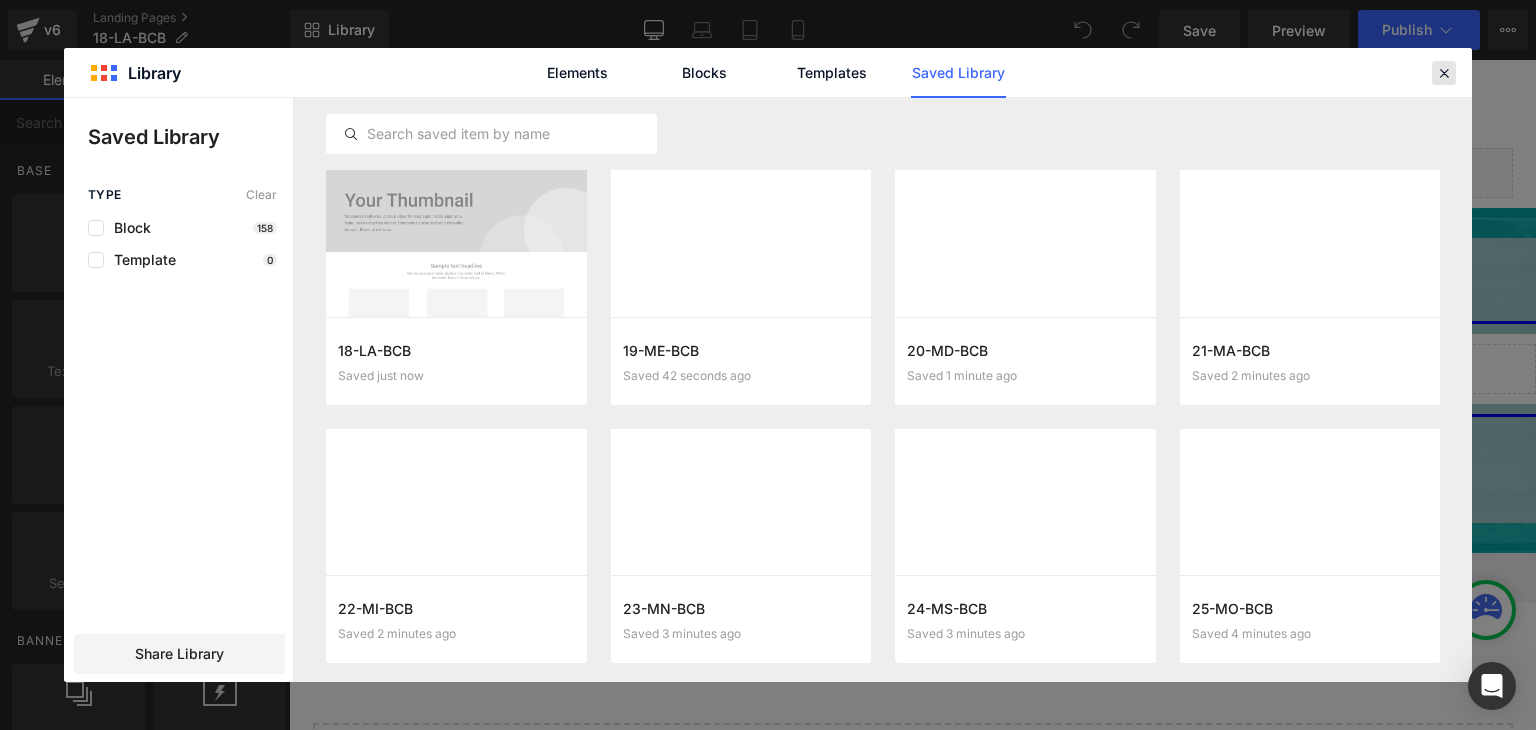 click at bounding box center [1444, 73] 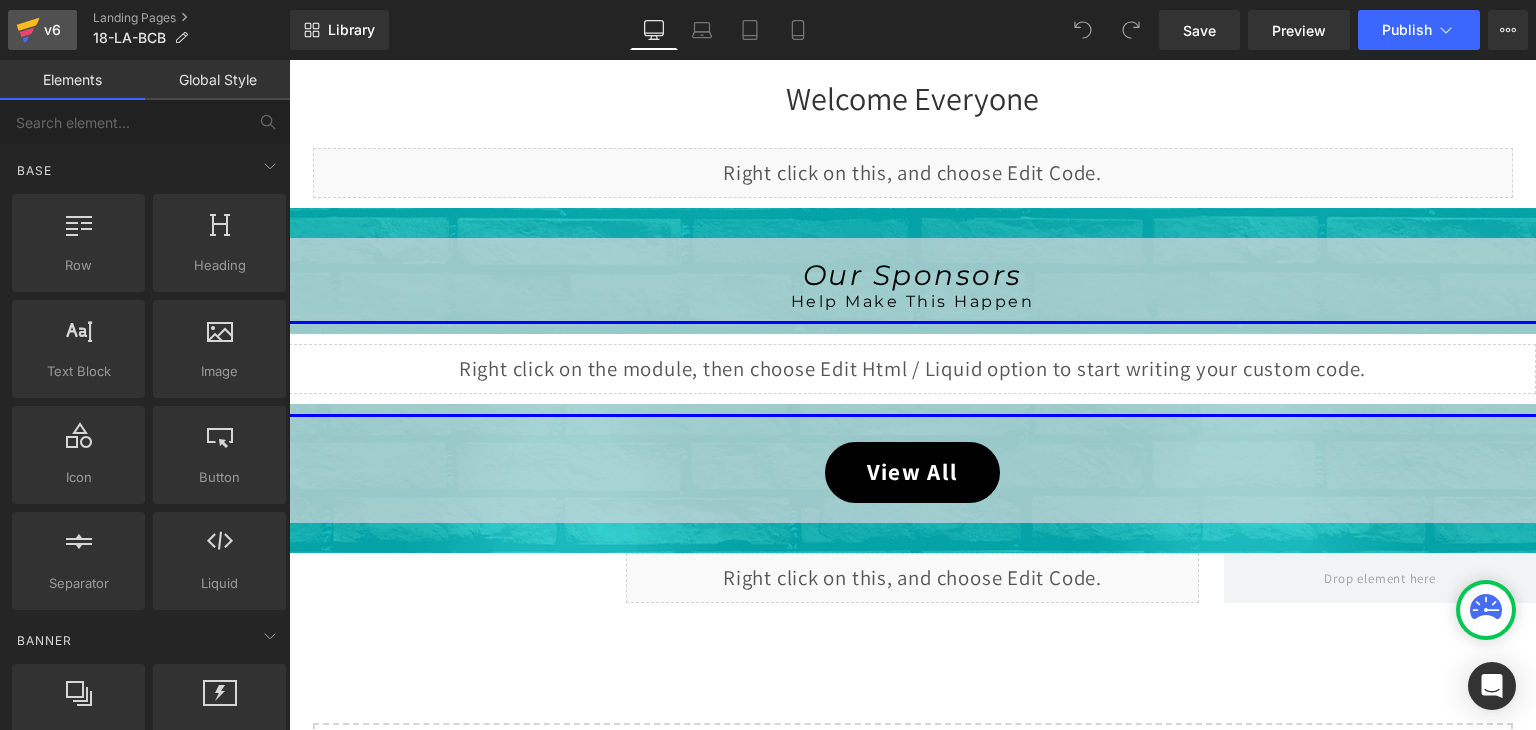 click 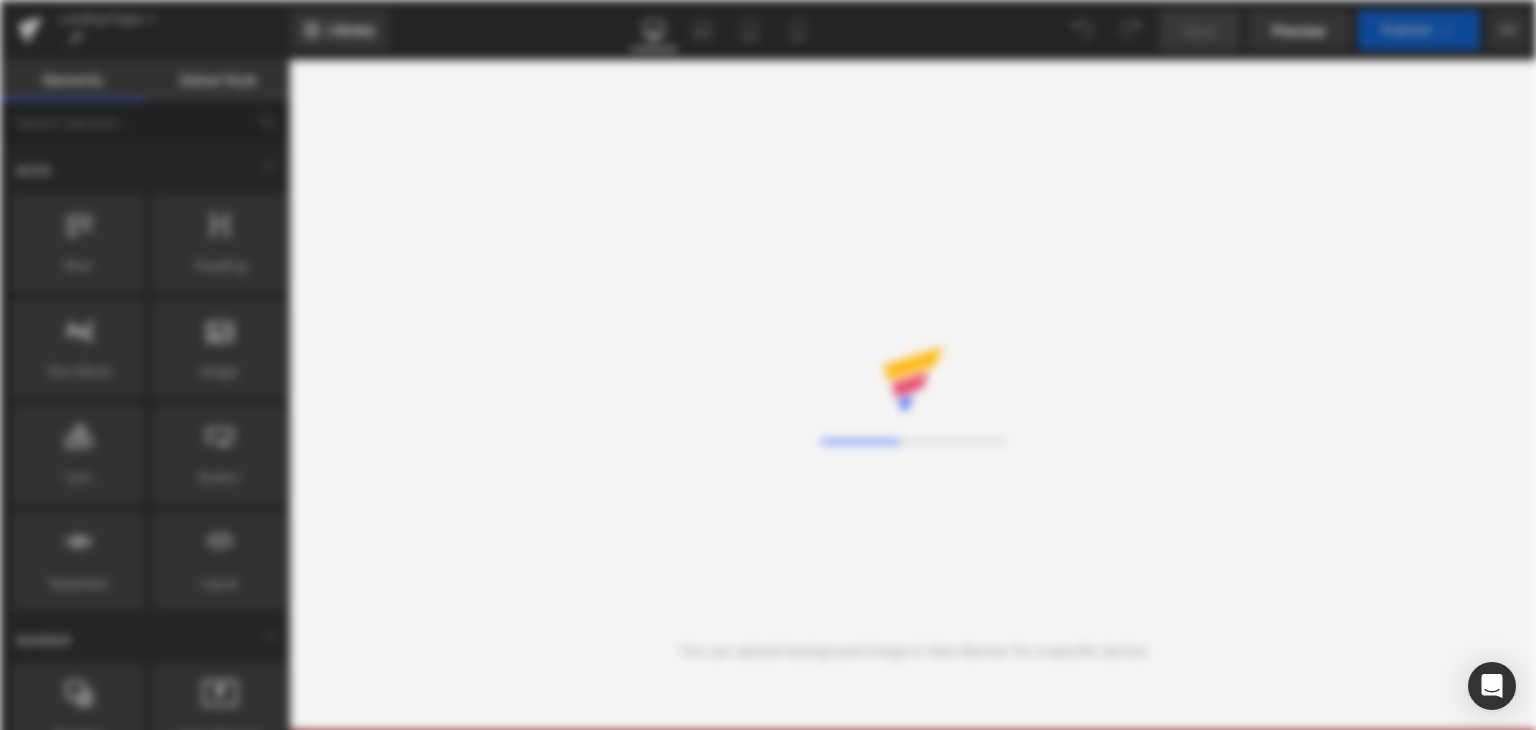 scroll, scrollTop: 0, scrollLeft: 0, axis: both 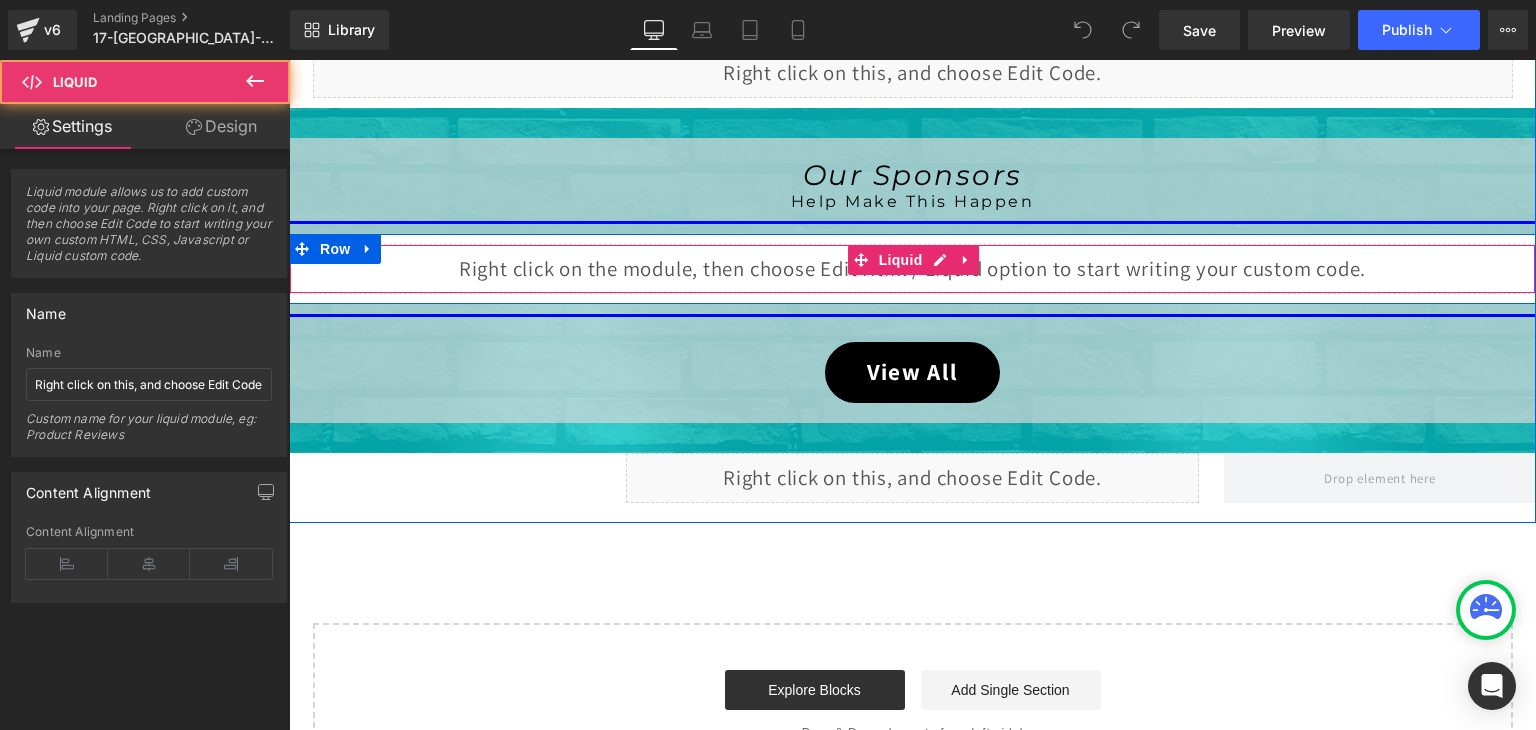 click on "Liquid" at bounding box center (912, 269) 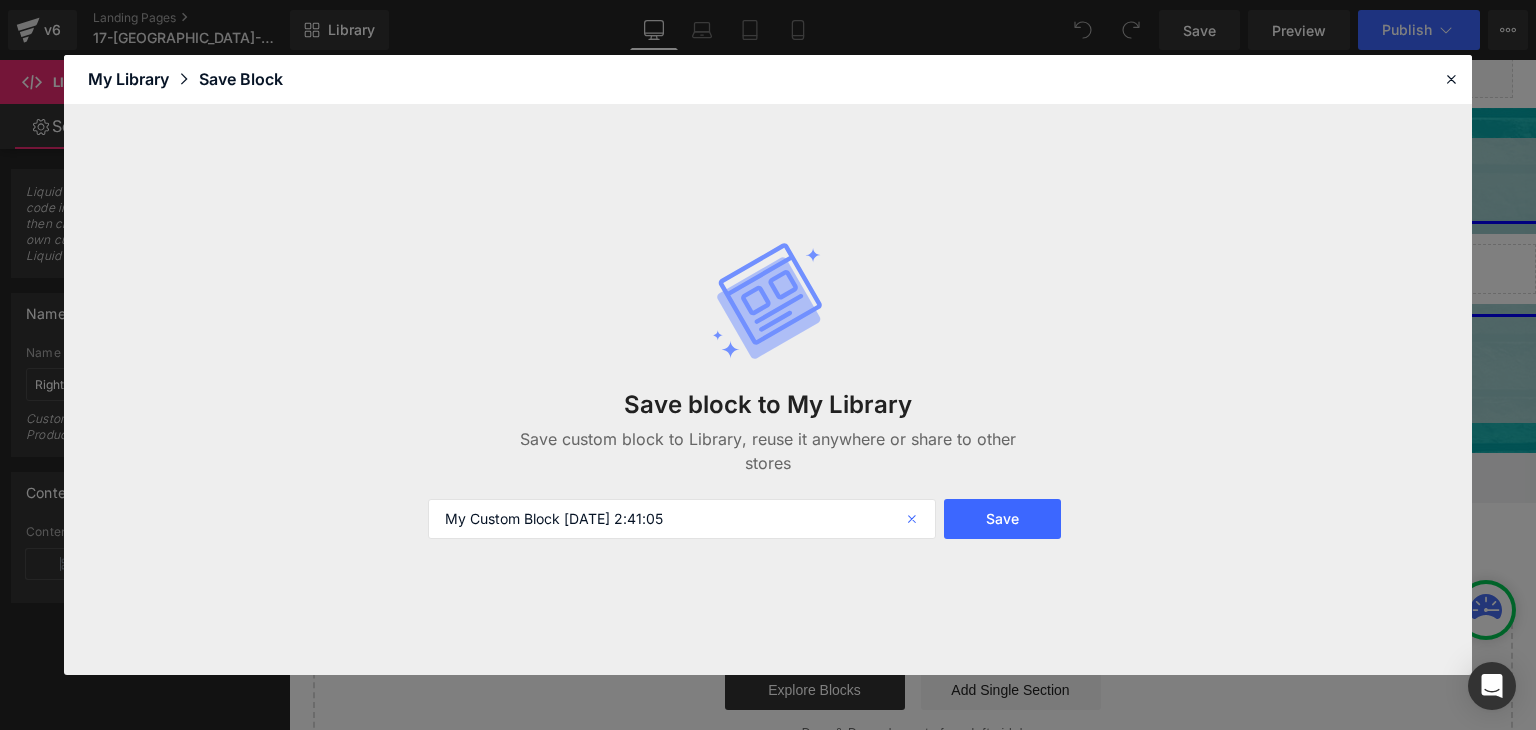 click at bounding box center (914, 519) 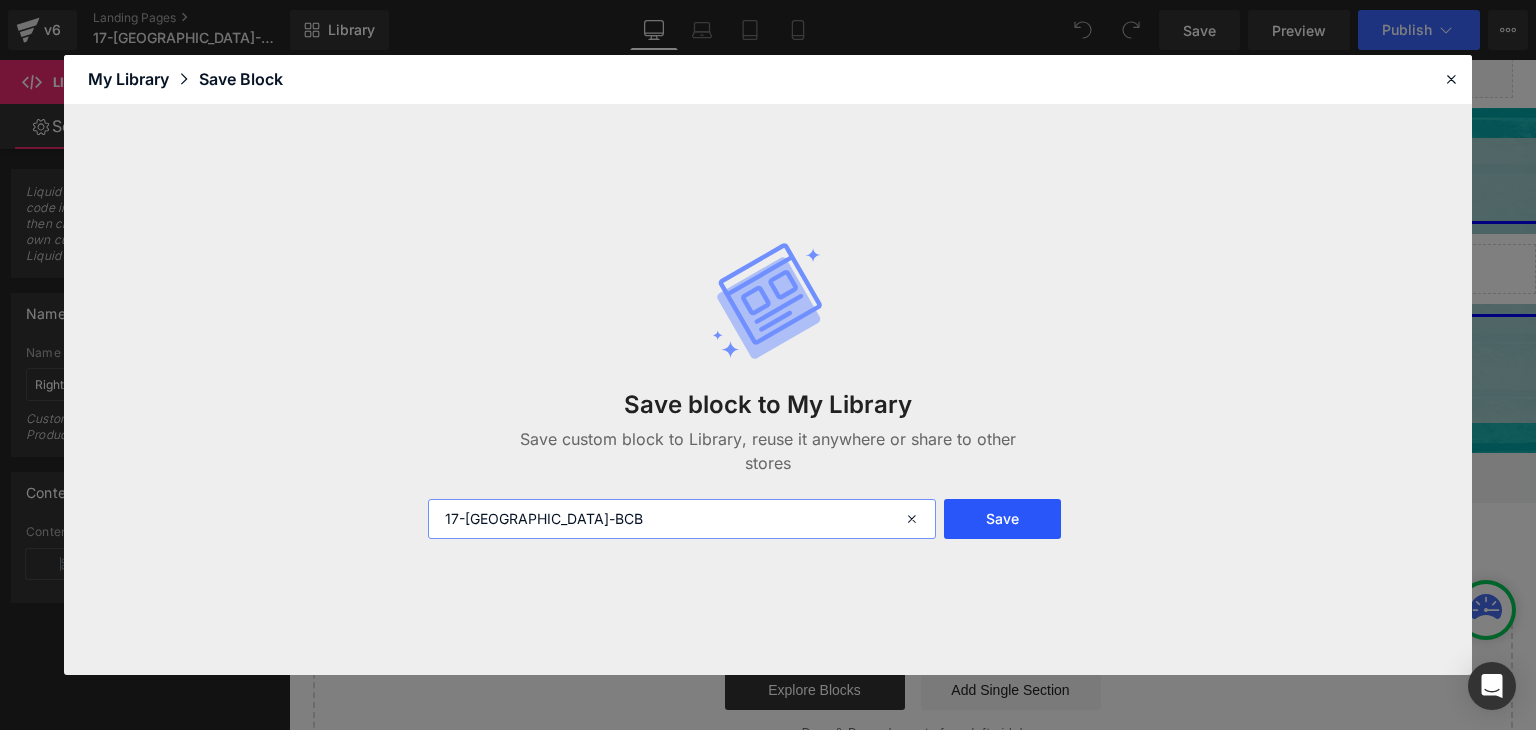 type on "17-[GEOGRAPHIC_DATA]-BCB" 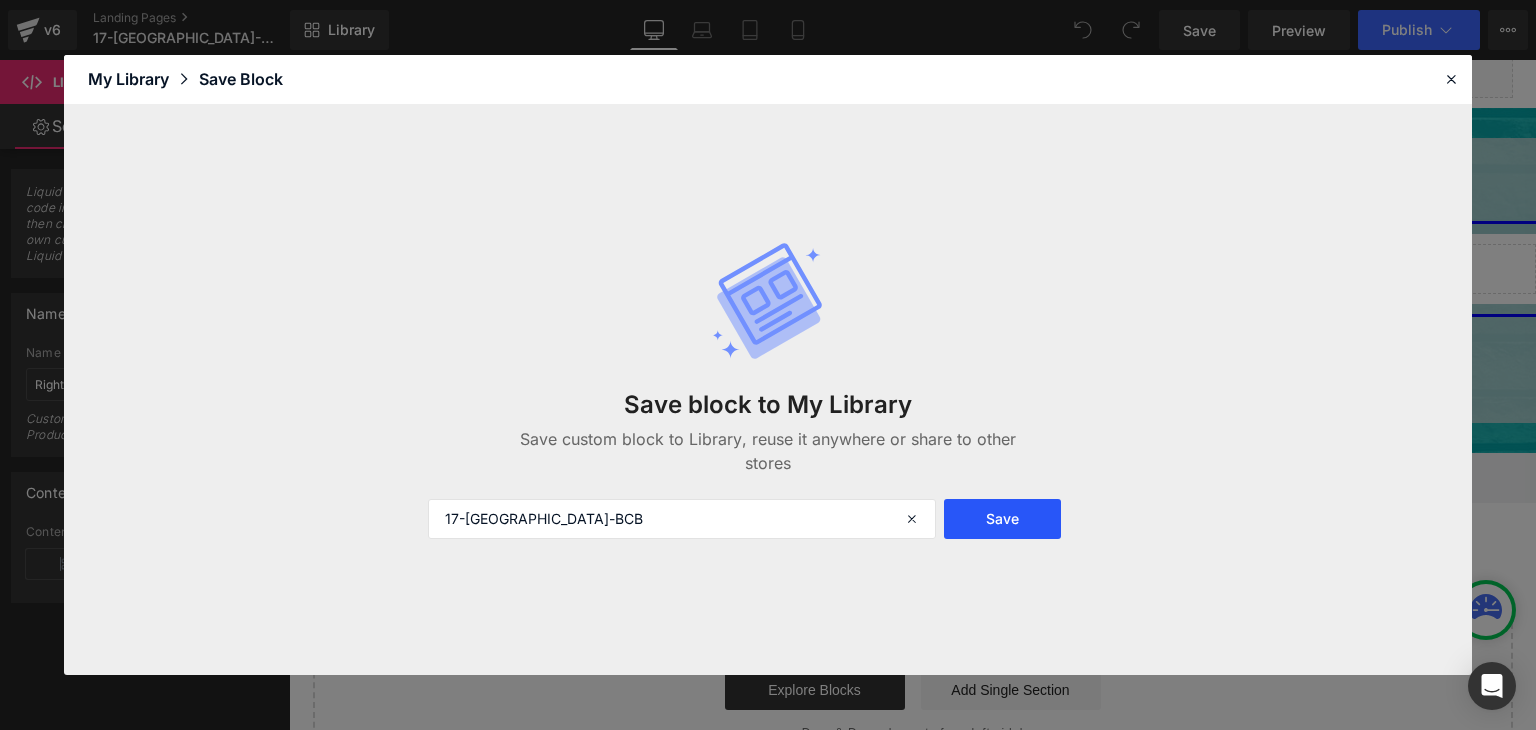 click on "Save" at bounding box center [1002, 519] 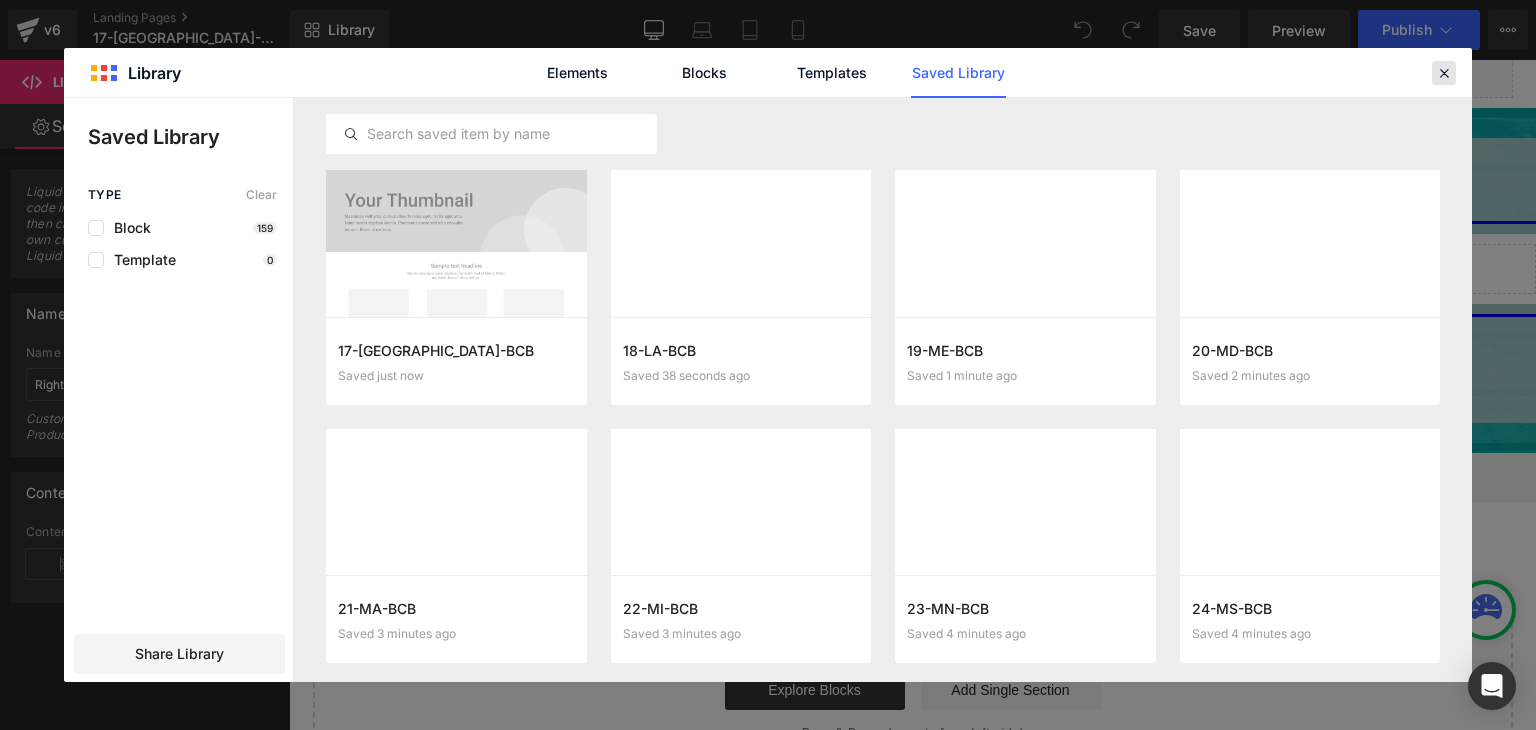click at bounding box center (1444, 73) 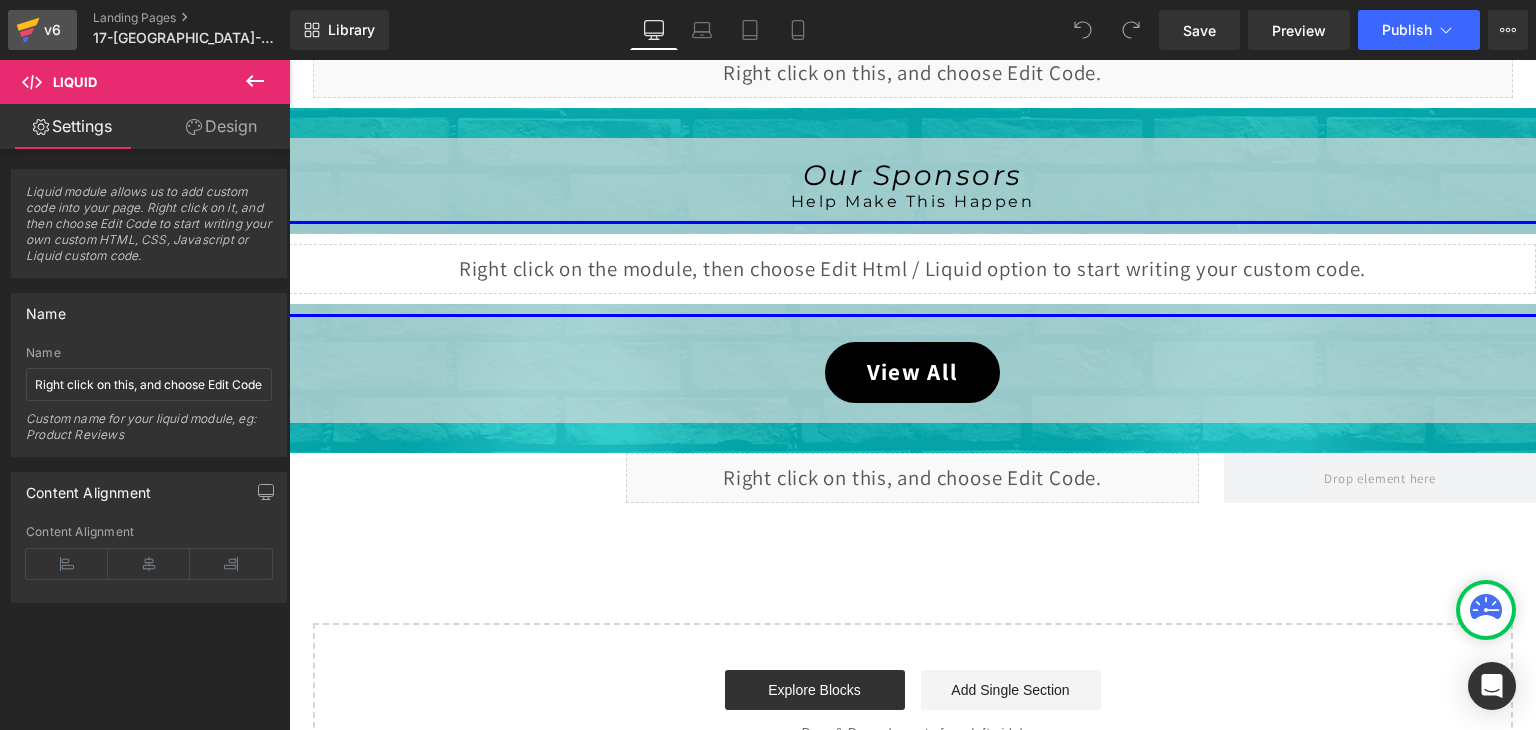 click on "v6" at bounding box center (52, 30) 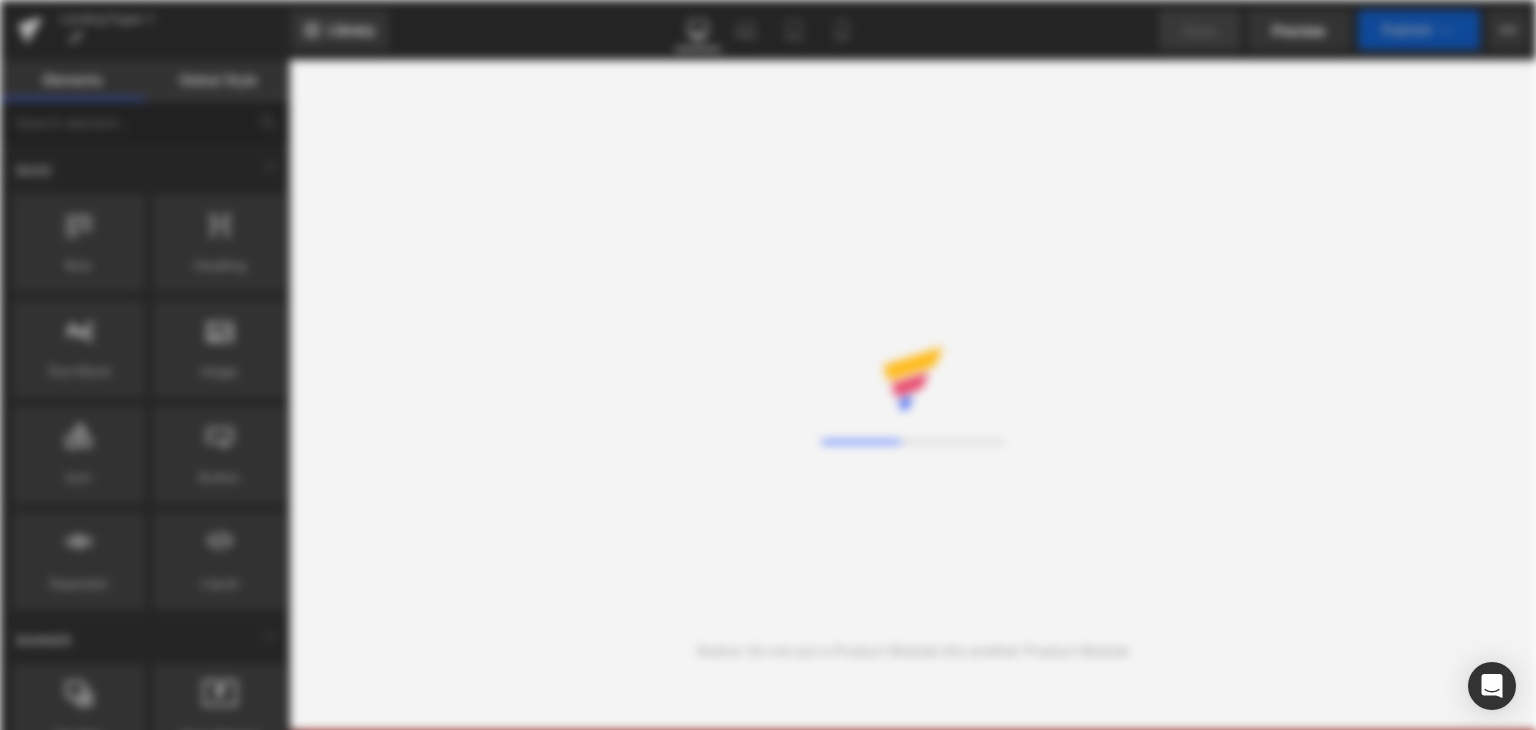 scroll, scrollTop: 0, scrollLeft: 0, axis: both 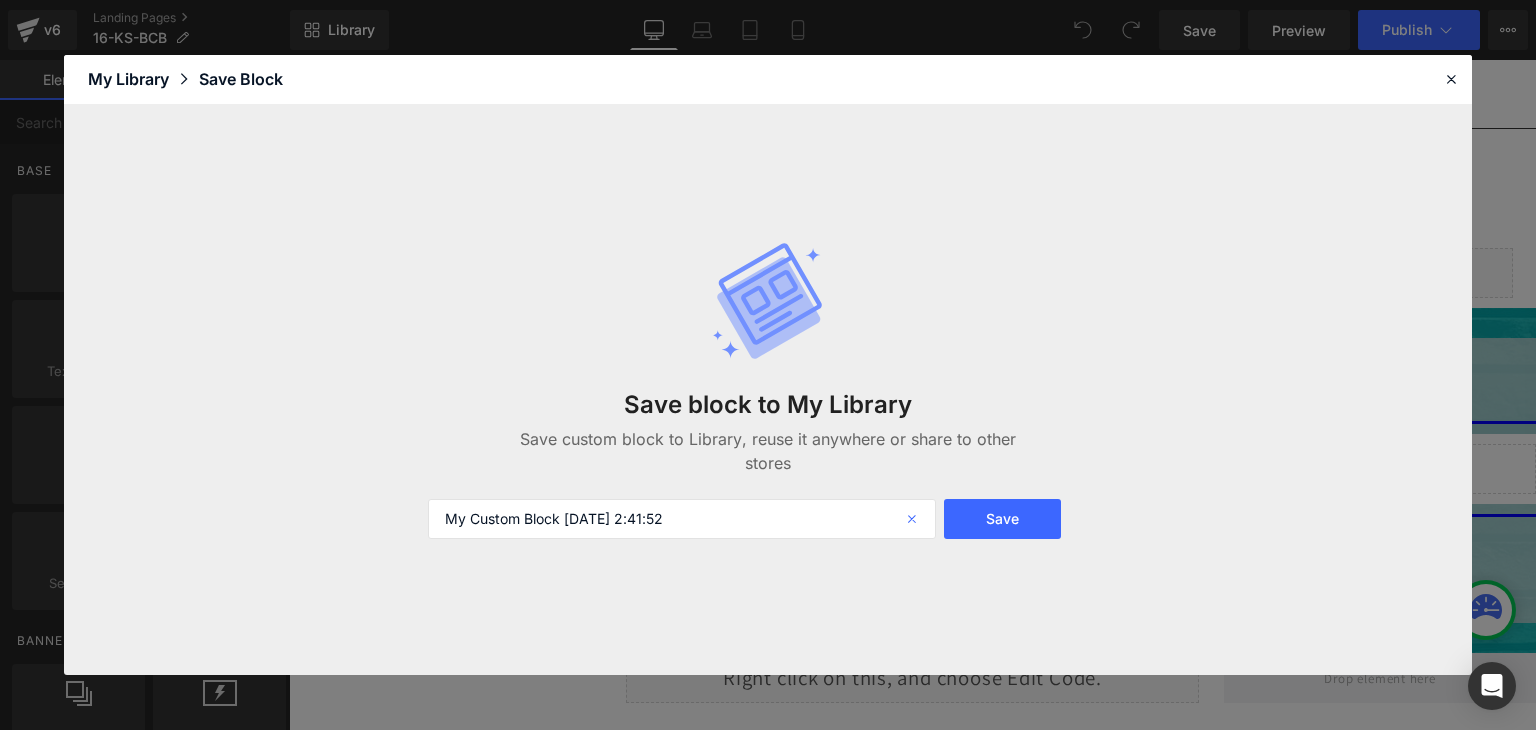 click at bounding box center (914, 519) 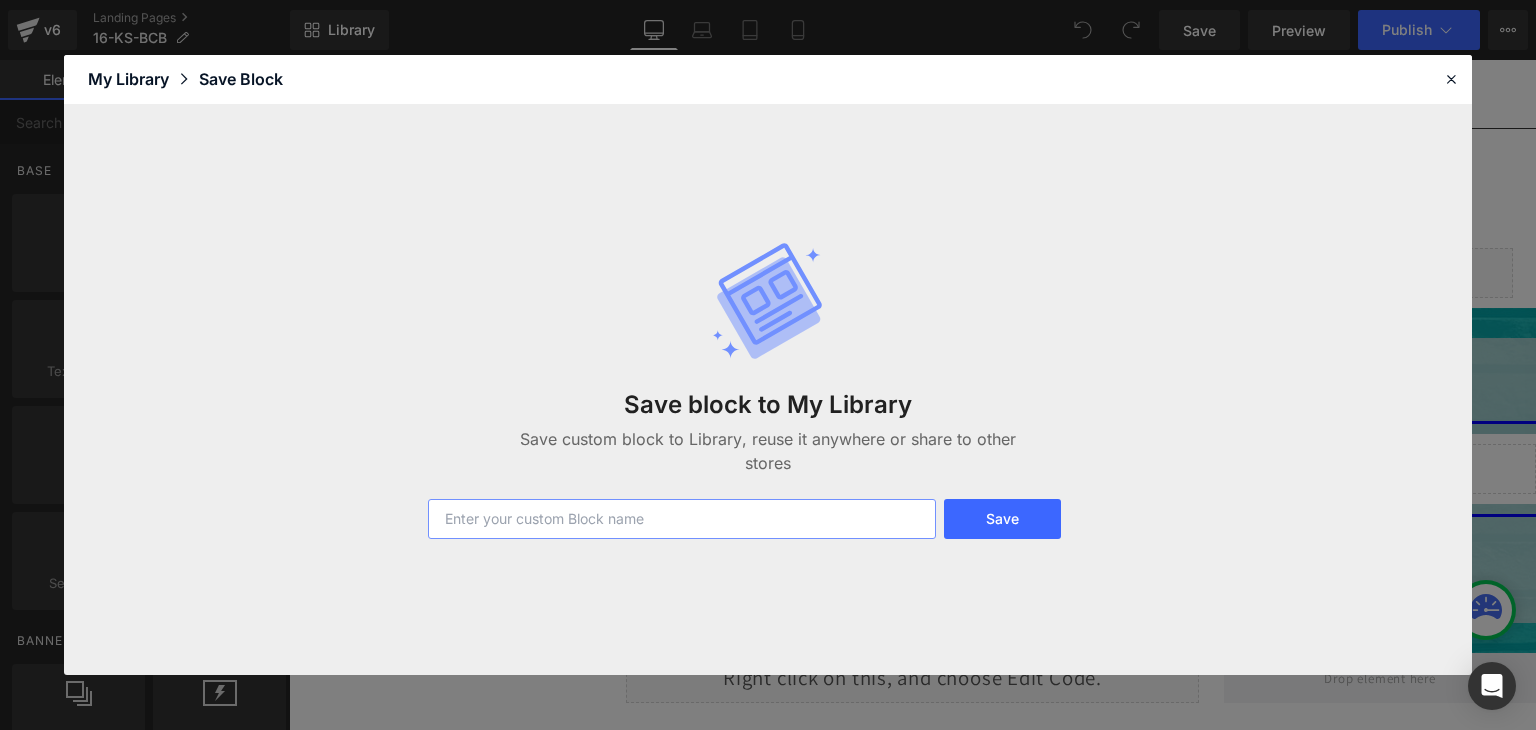 paste on "16-KS-BCB" 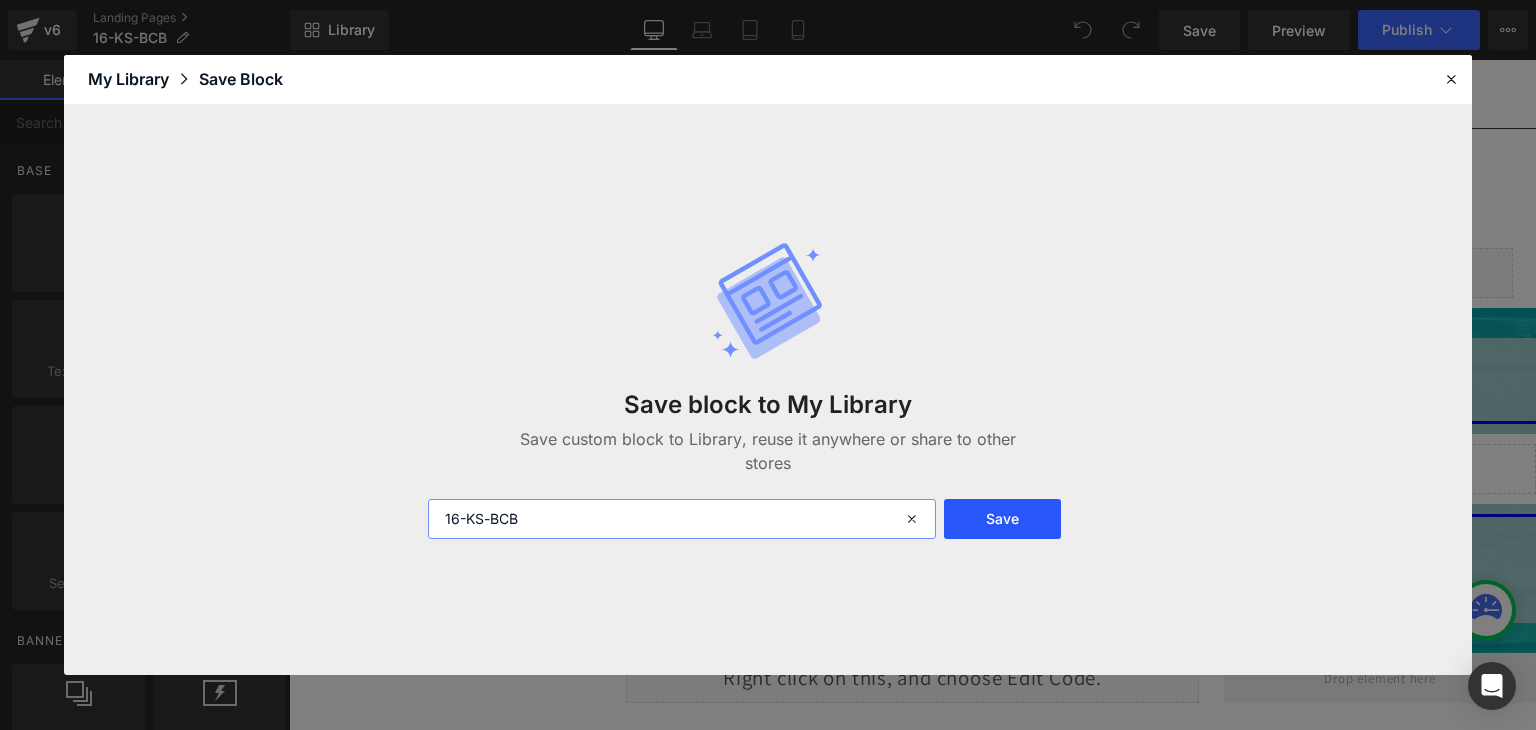 type on "16-KS-BCB" 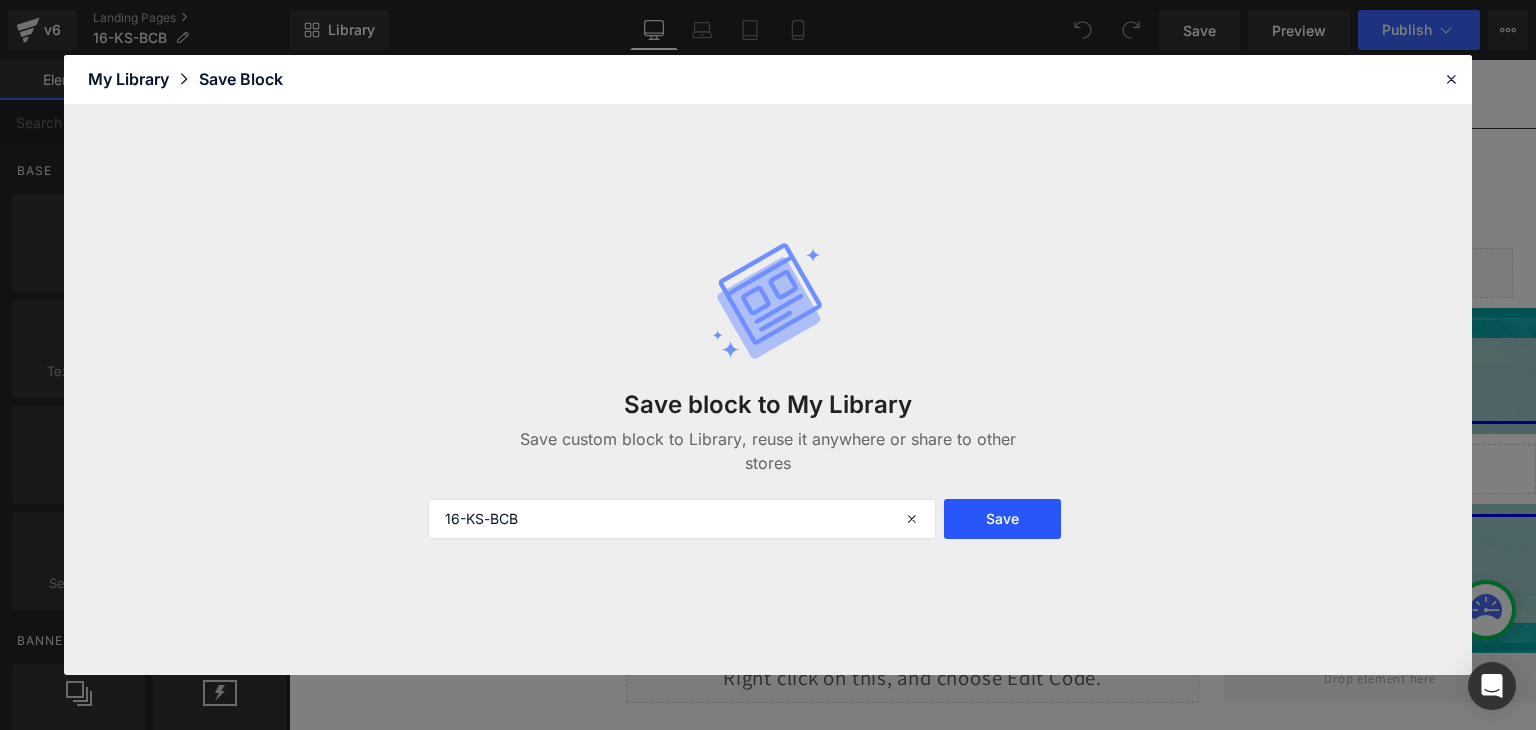 click on "Save" at bounding box center (1002, 519) 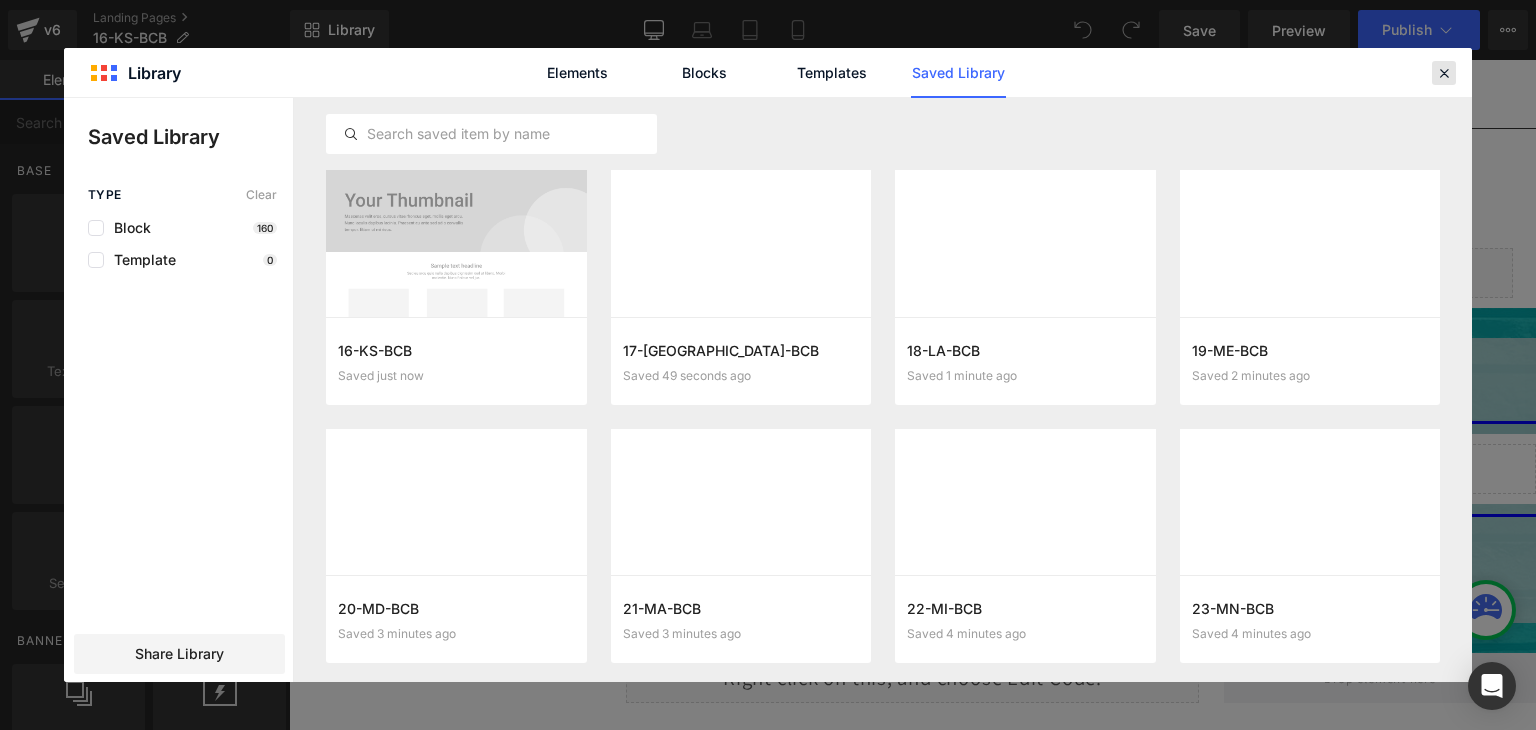 click at bounding box center (1444, 73) 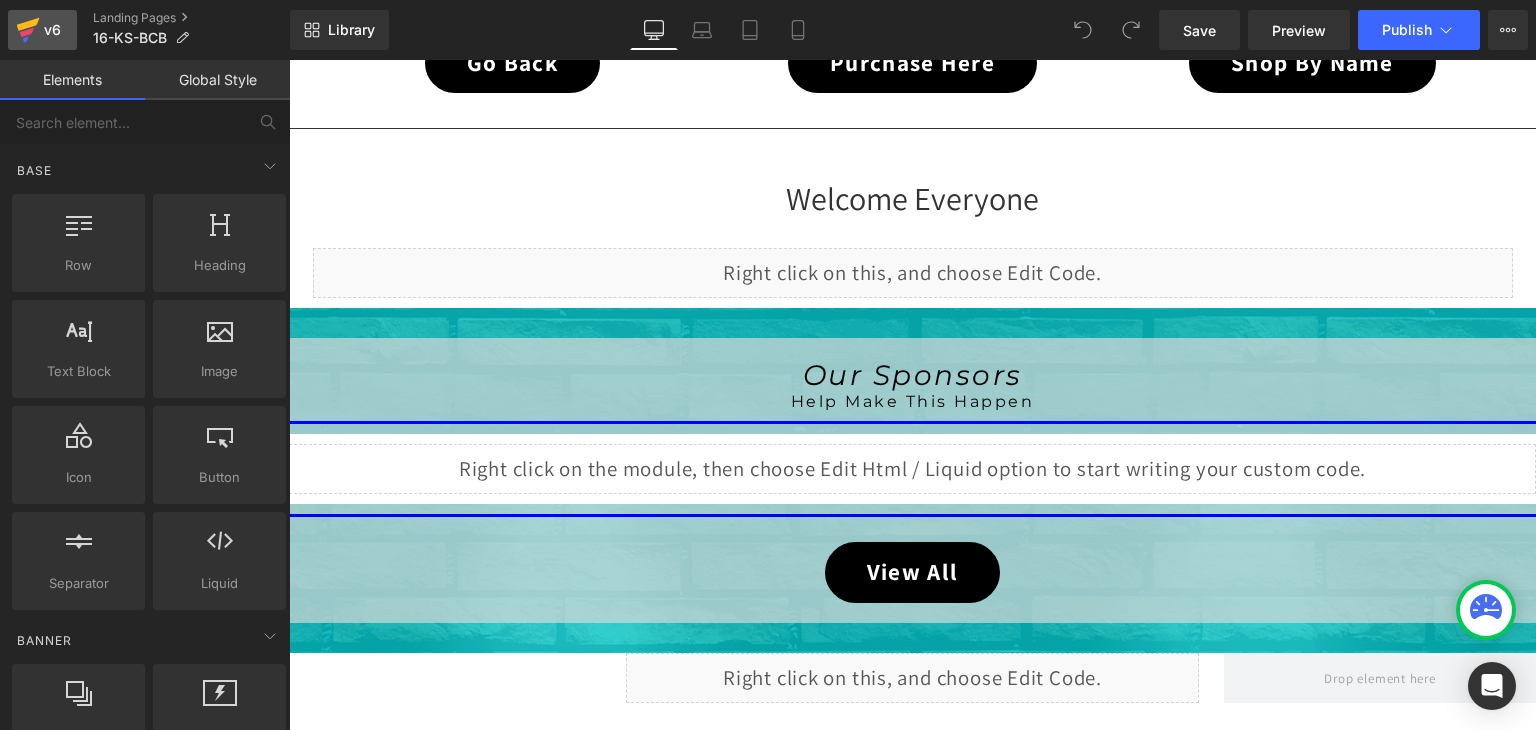 click 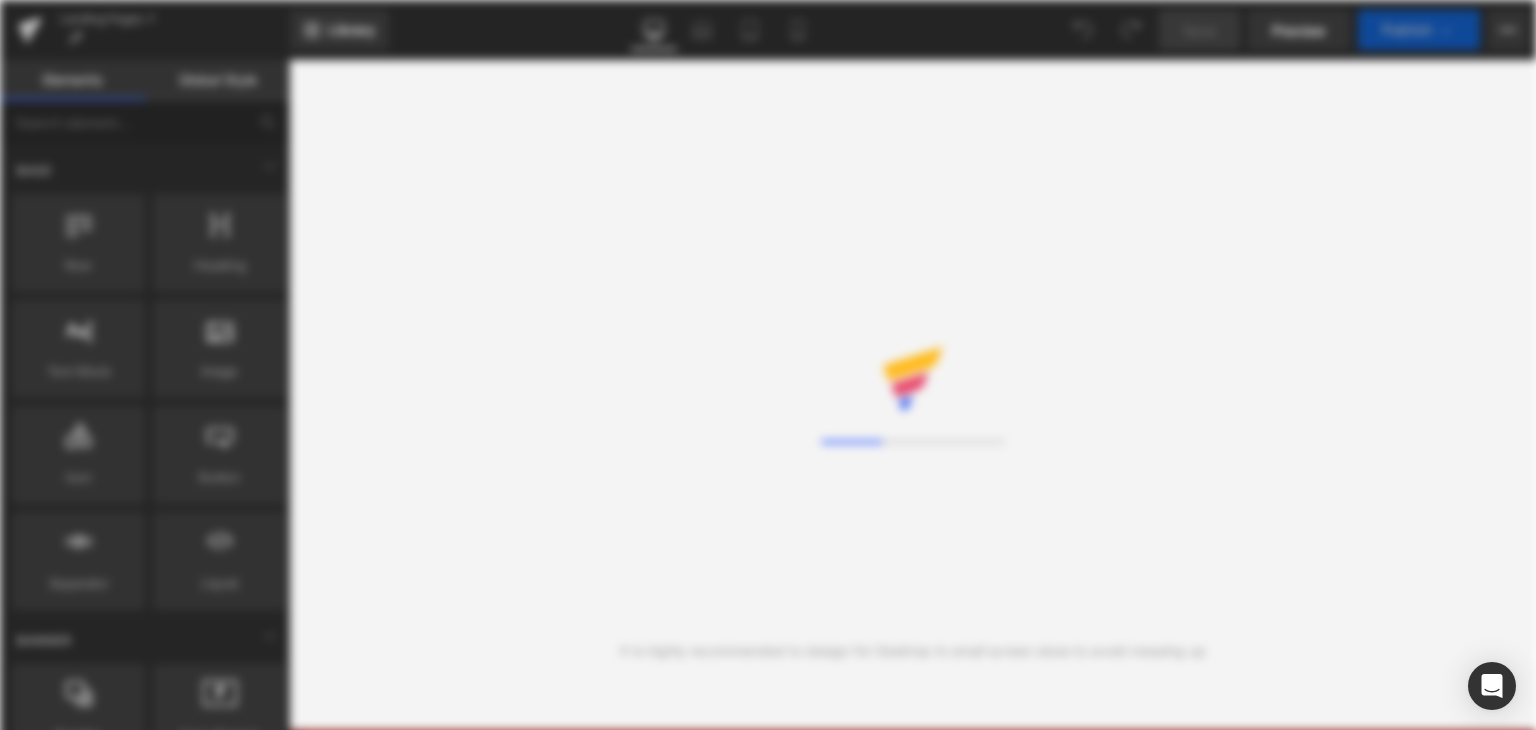 scroll, scrollTop: 0, scrollLeft: 0, axis: both 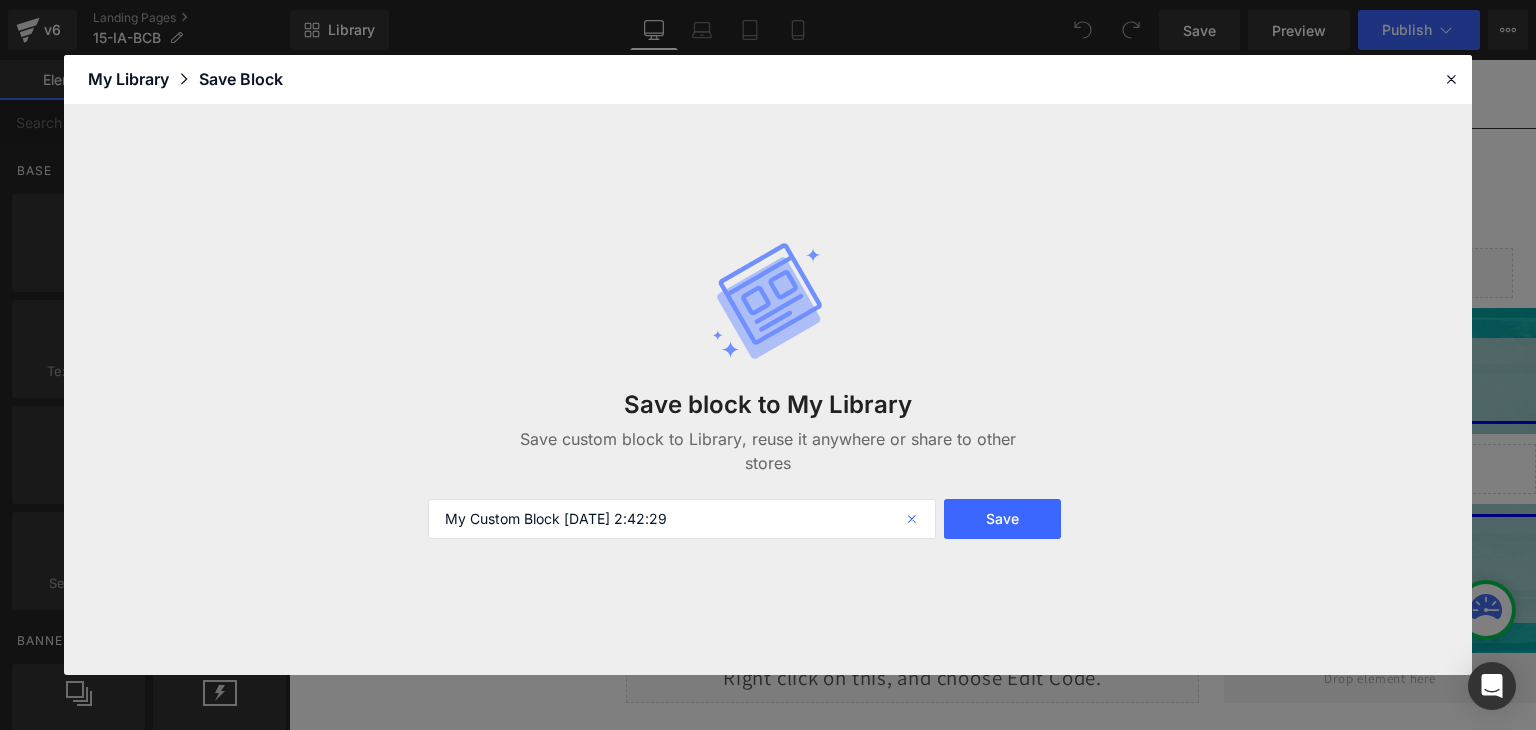 click at bounding box center [914, 519] 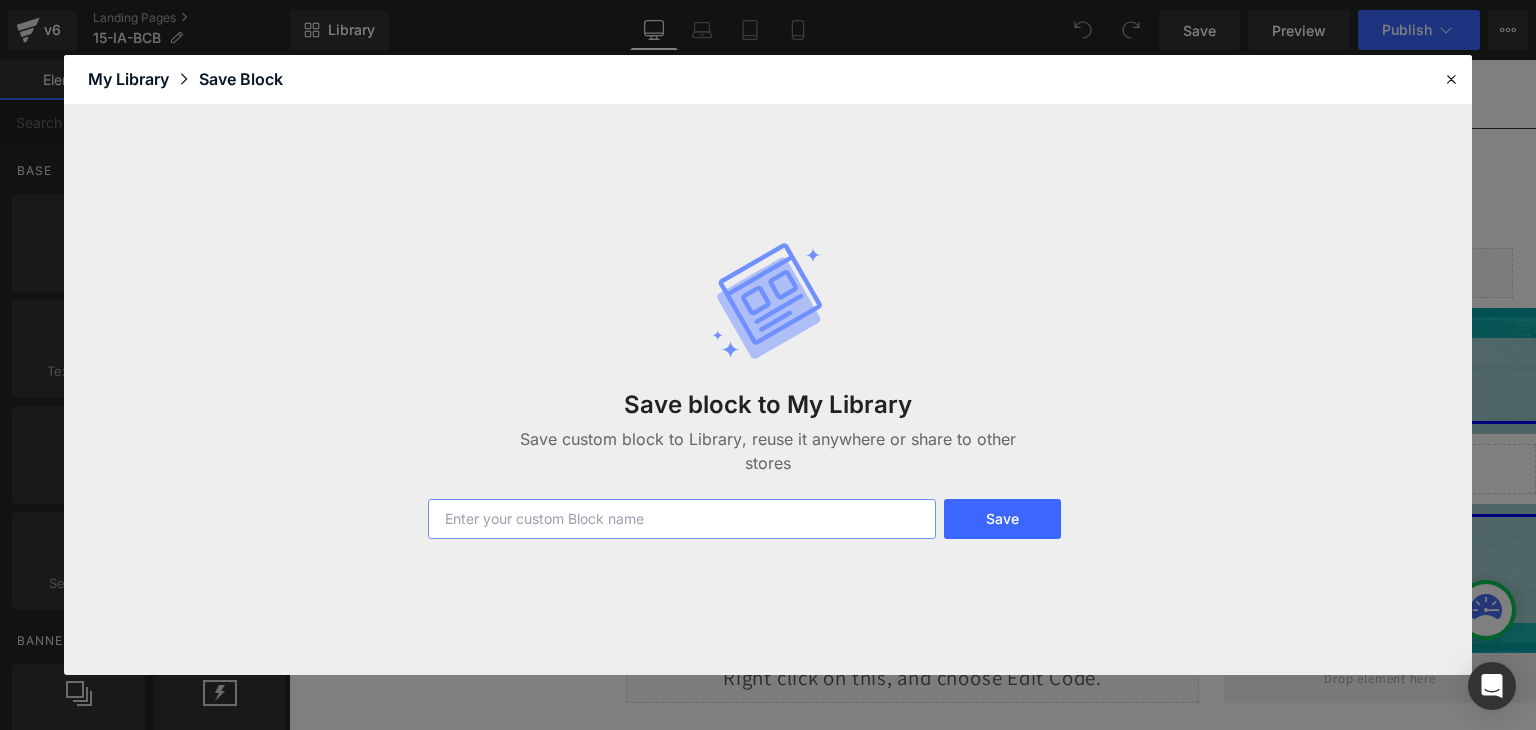 paste on "15-IA-BCB" 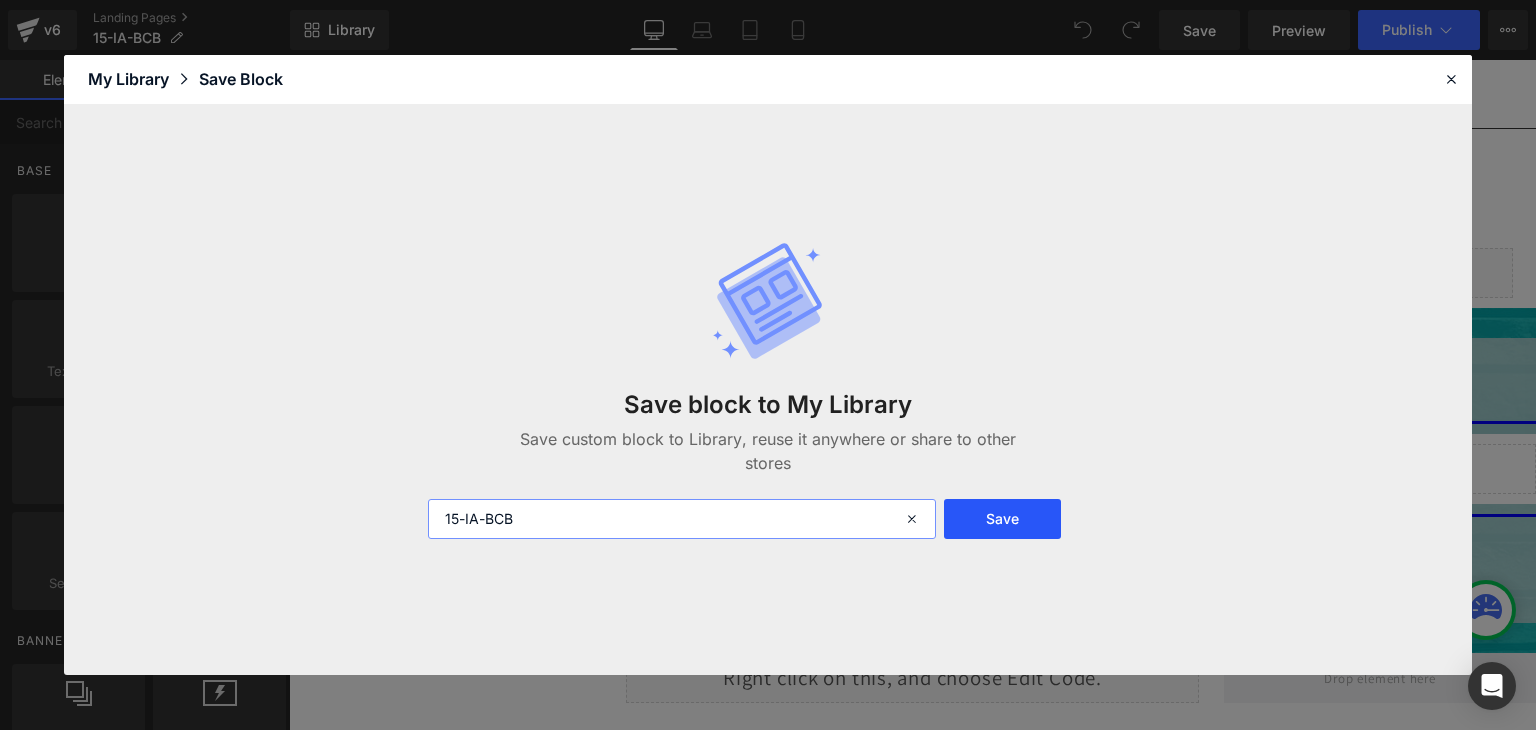 type on "15-IA-BCB" 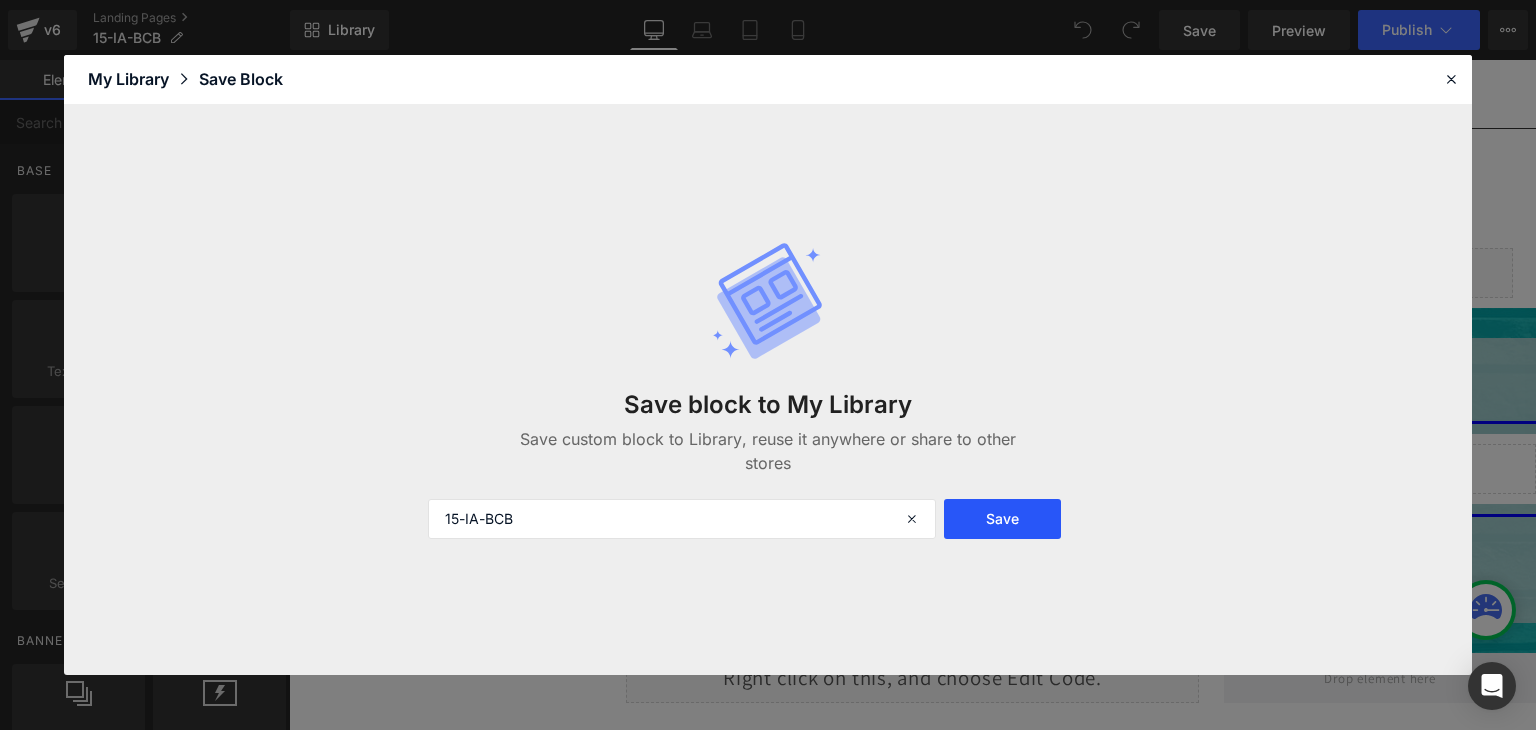 click on "Save" at bounding box center [1002, 519] 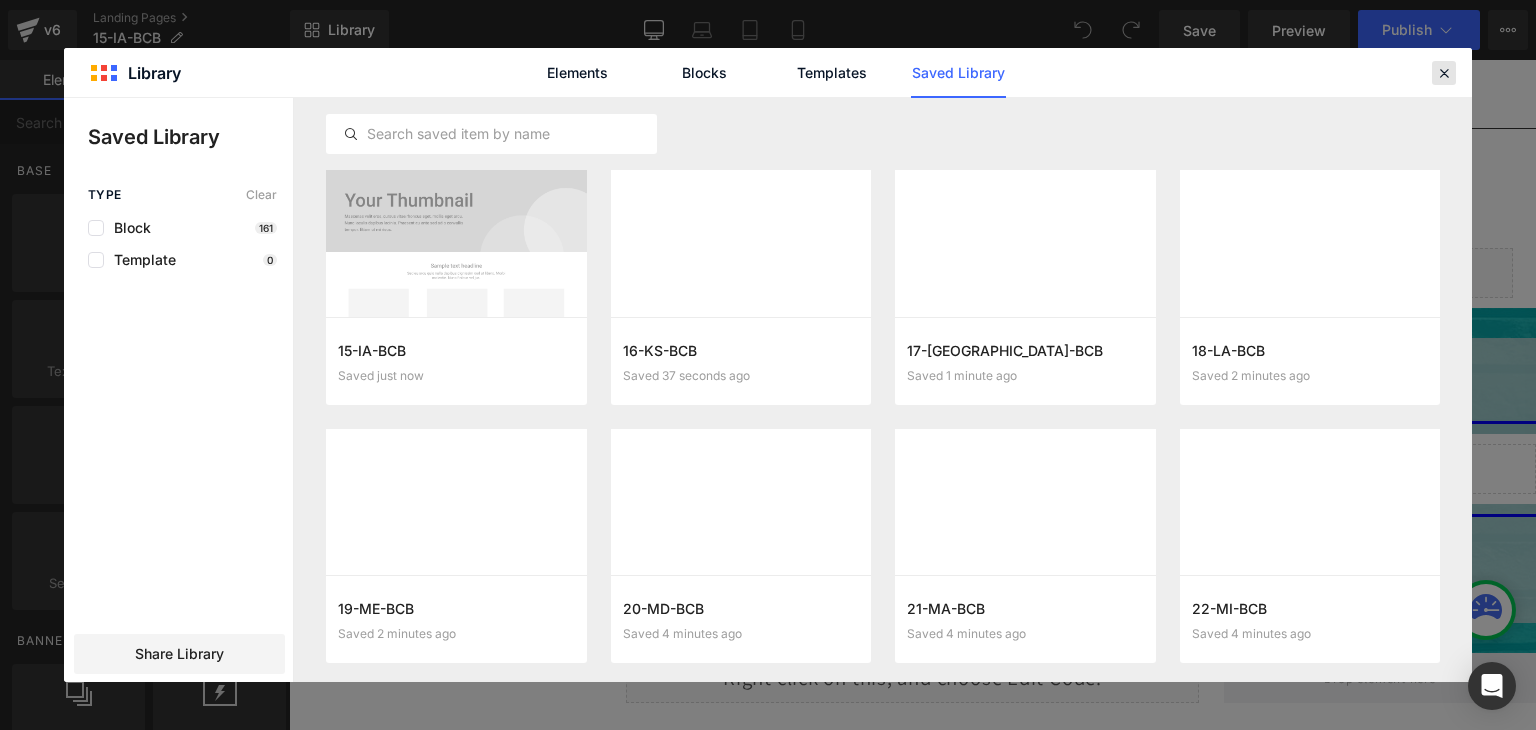 click at bounding box center [1444, 73] 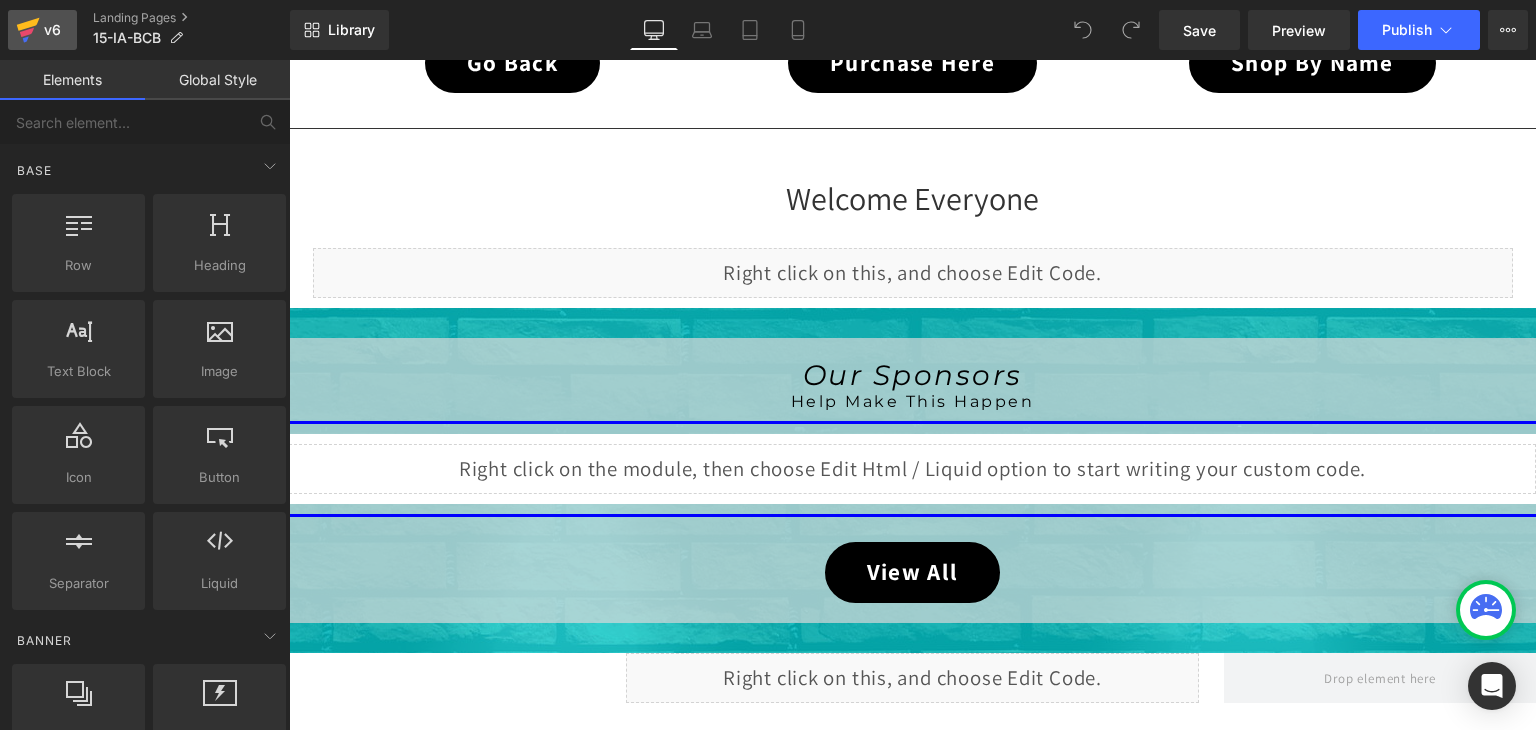 click 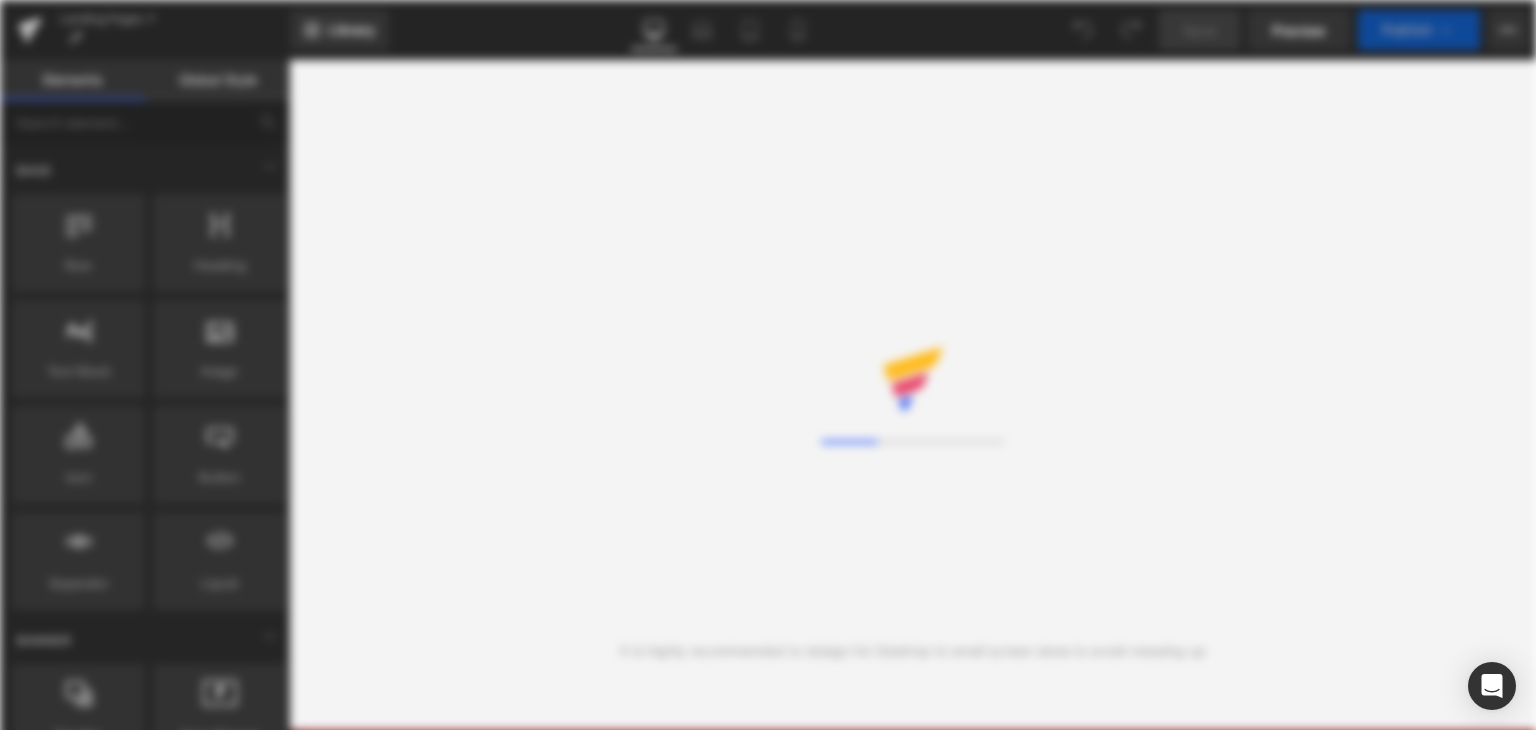scroll, scrollTop: 0, scrollLeft: 0, axis: both 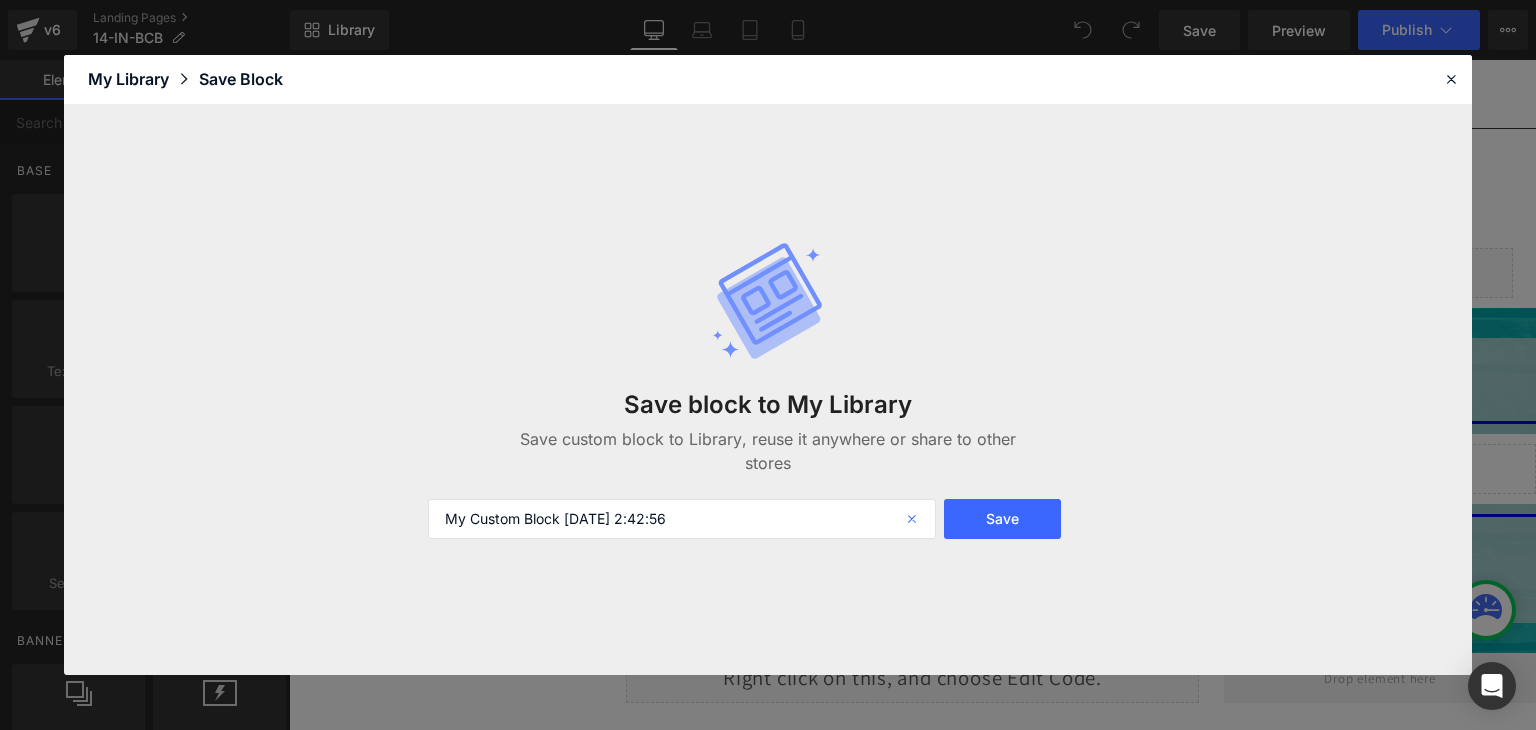 click at bounding box center [914, 519] 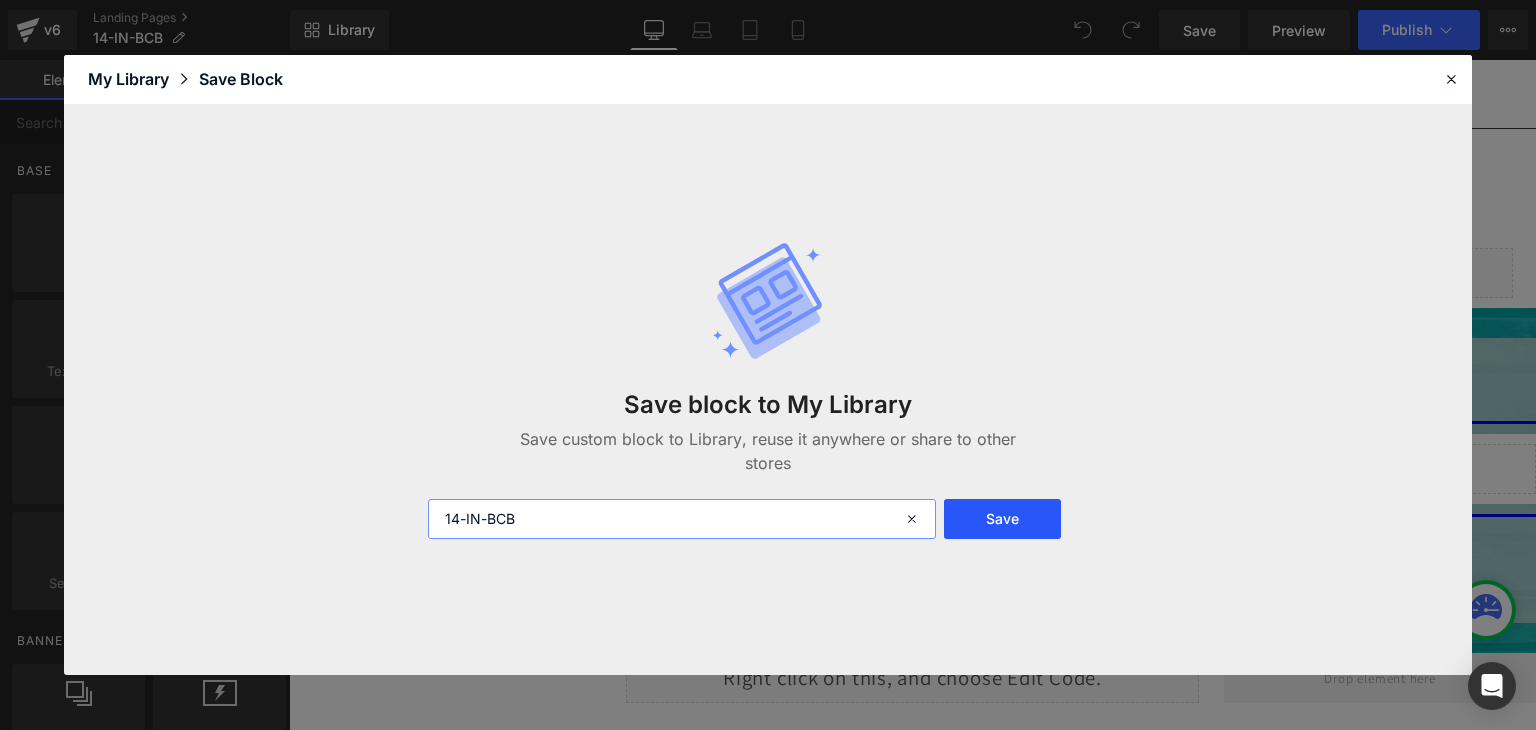 type on "14-IN-BCB" 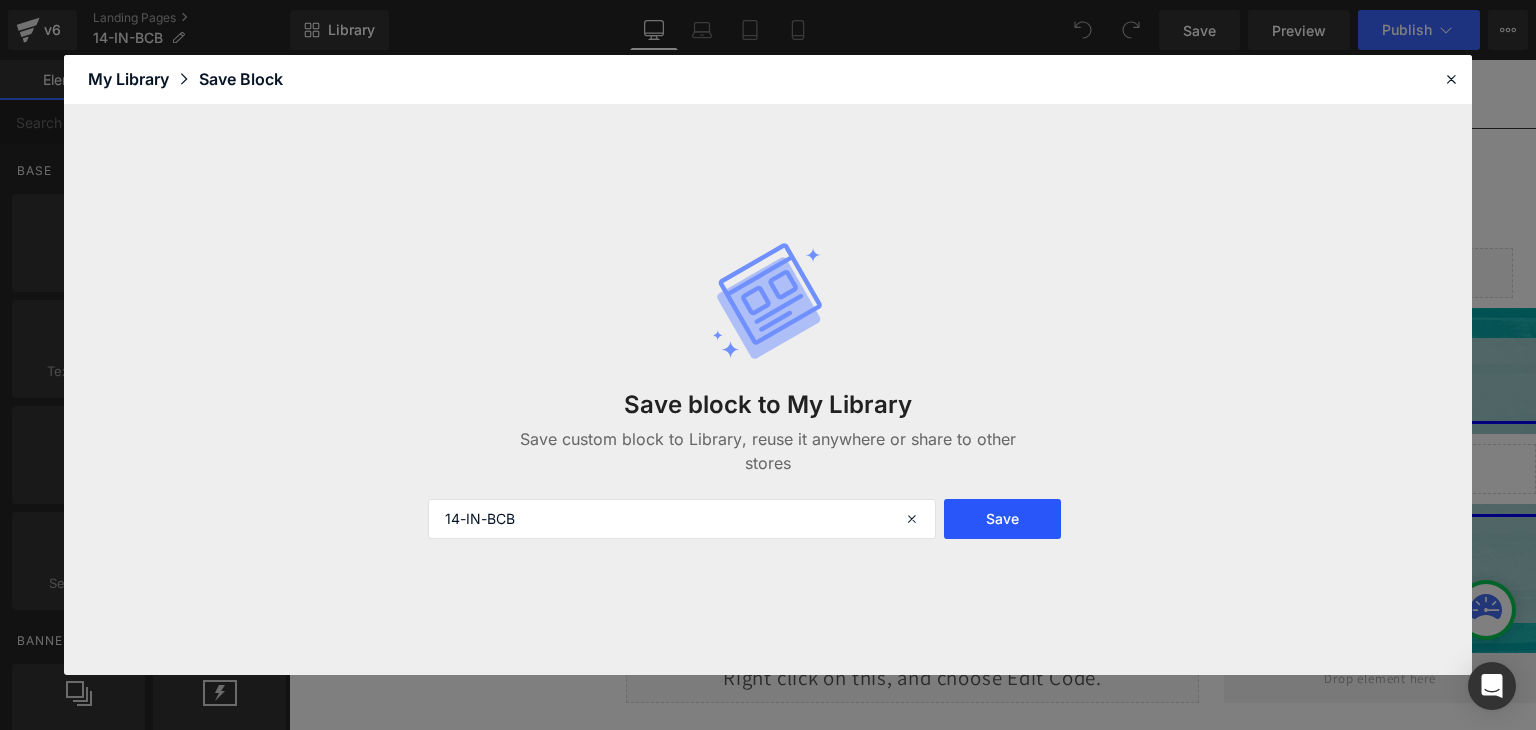 click on "Save" at bounding box center [1002, 519] 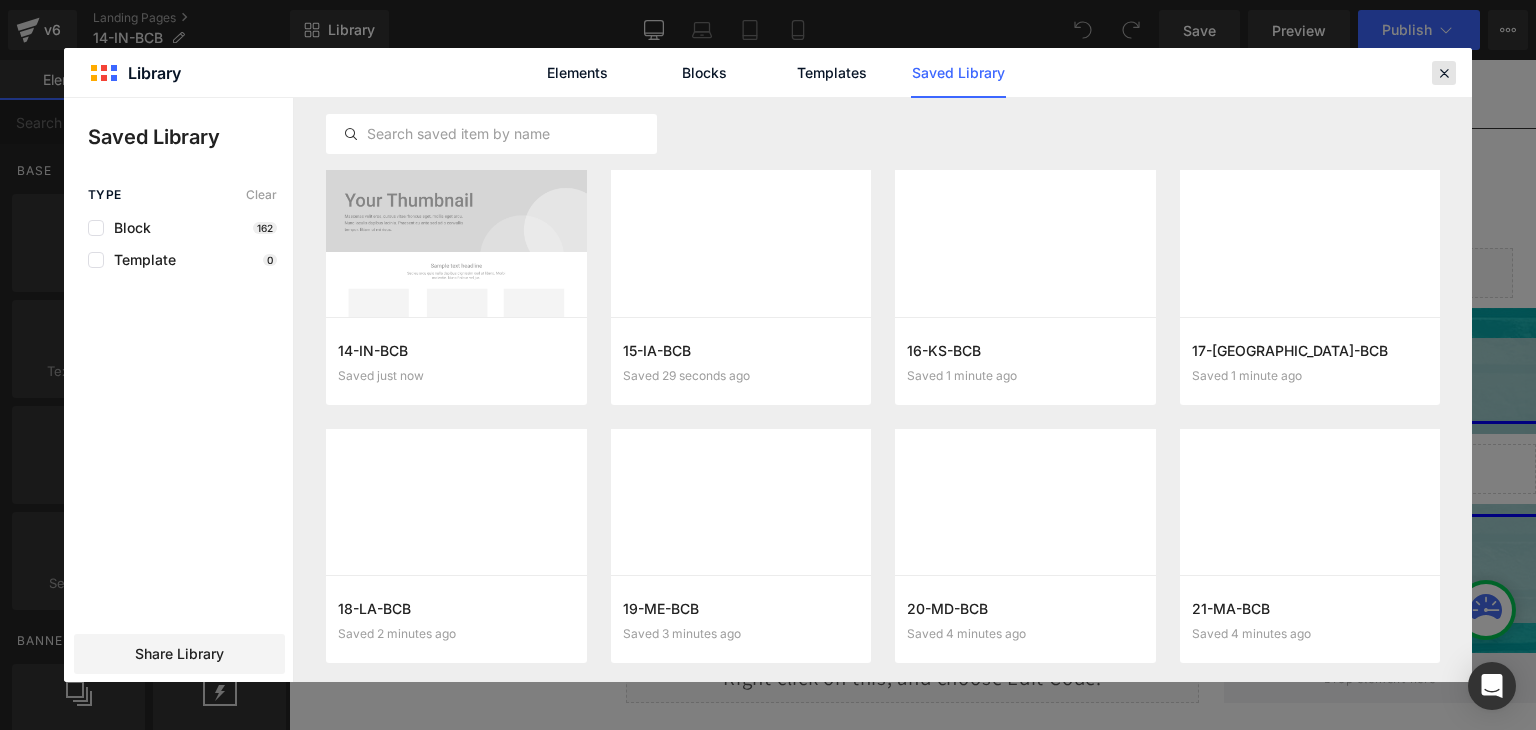 click at bounding box center (1444, 73) 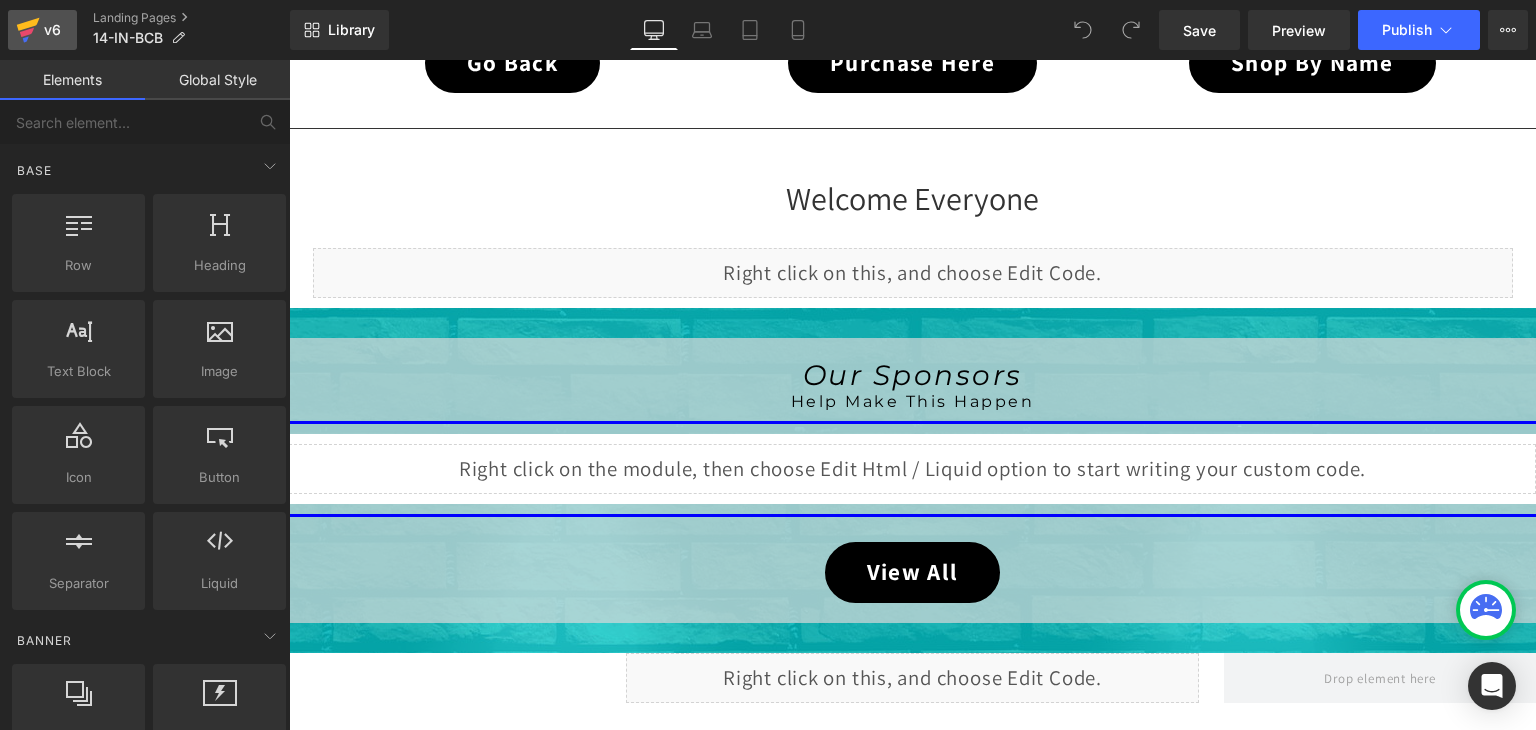 click 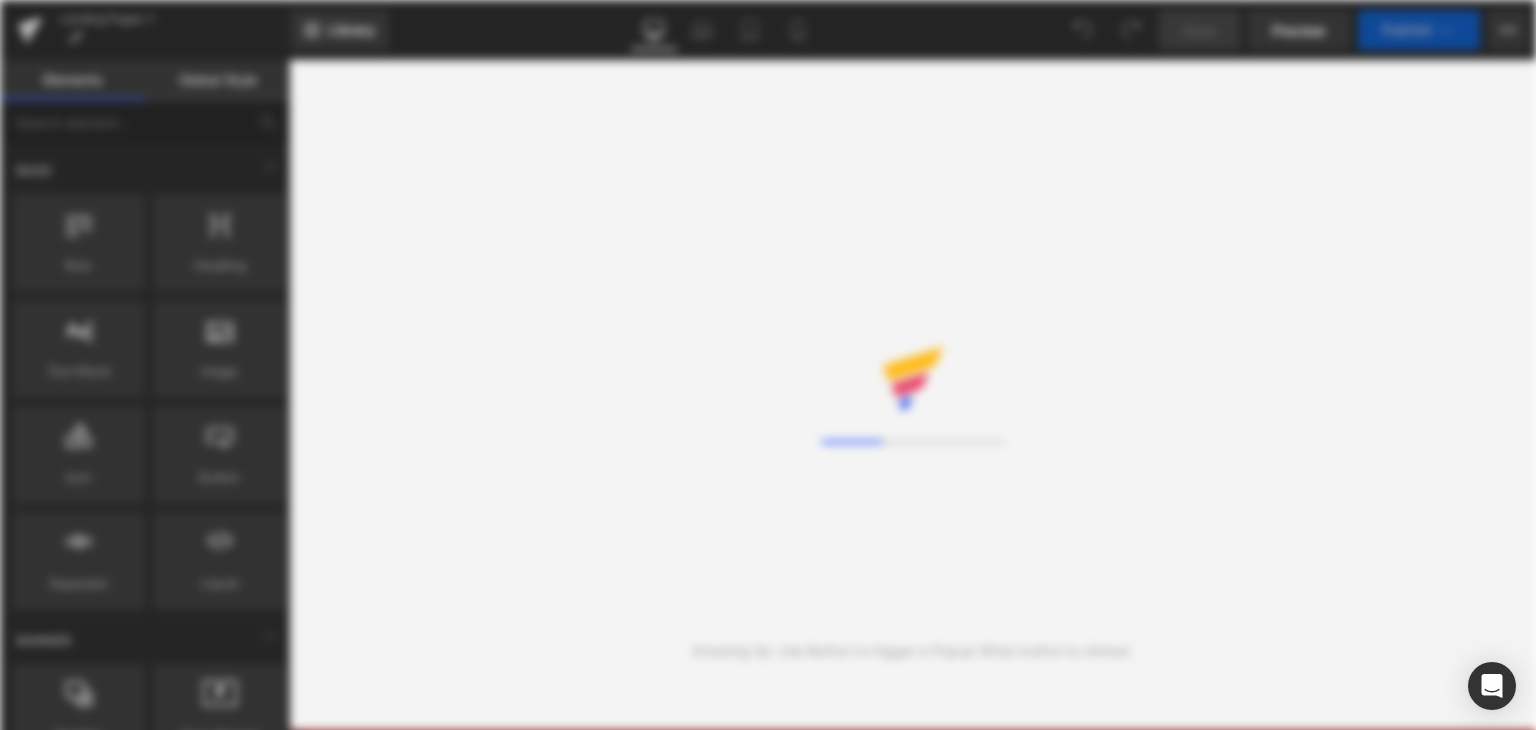 scroll, scrollTop: 0, scrollLeft: 0, axis: both 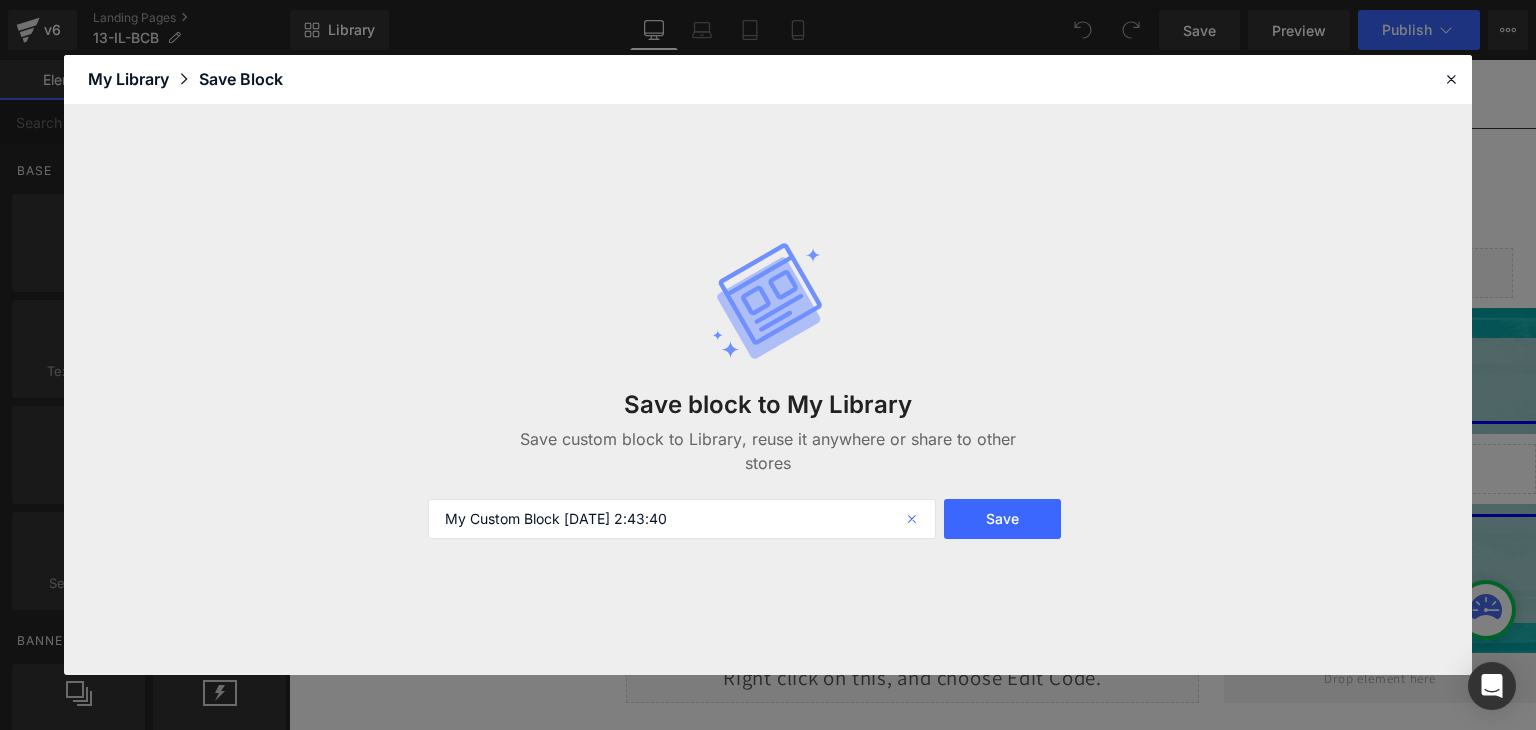 click at bounding box center [914, 519] 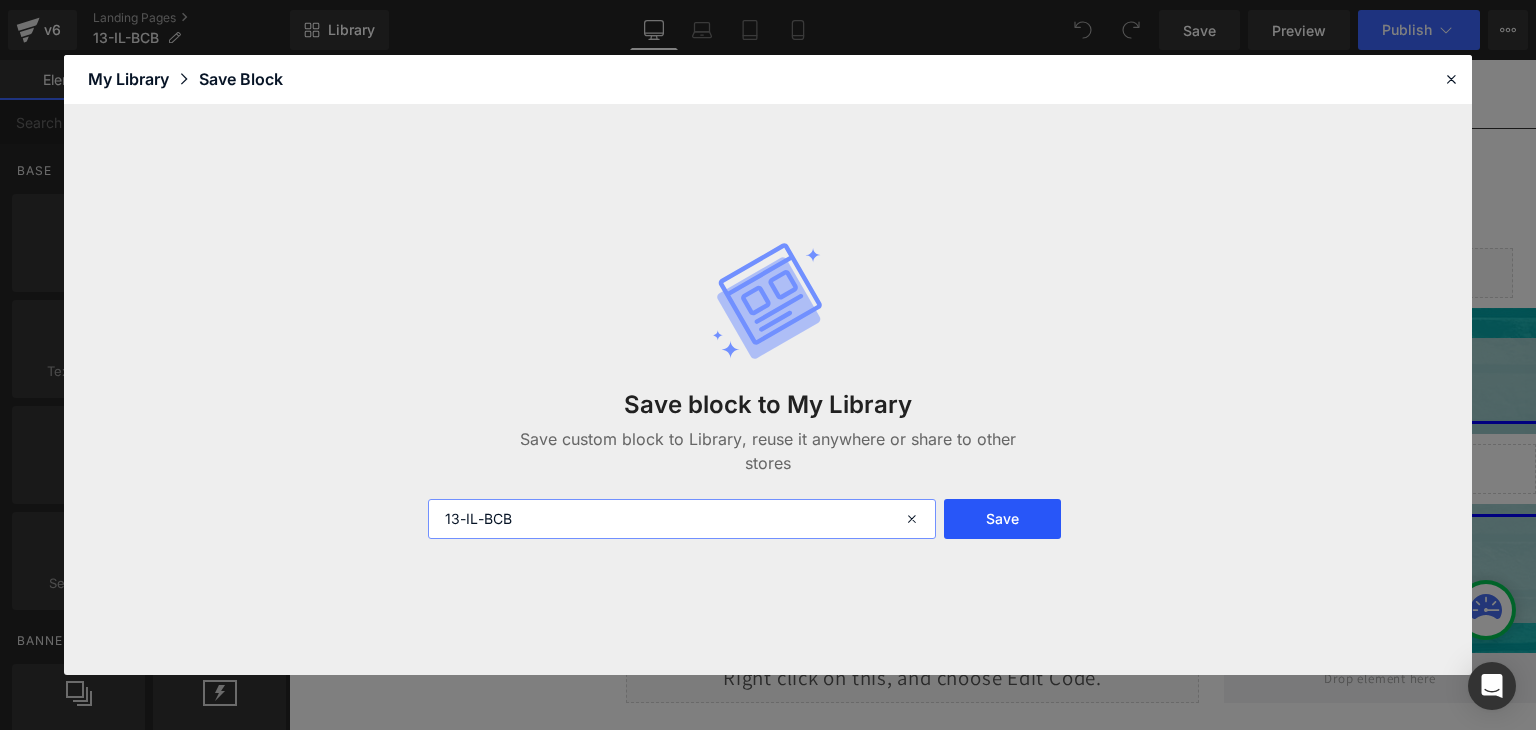 type on "13-IL-BCB" 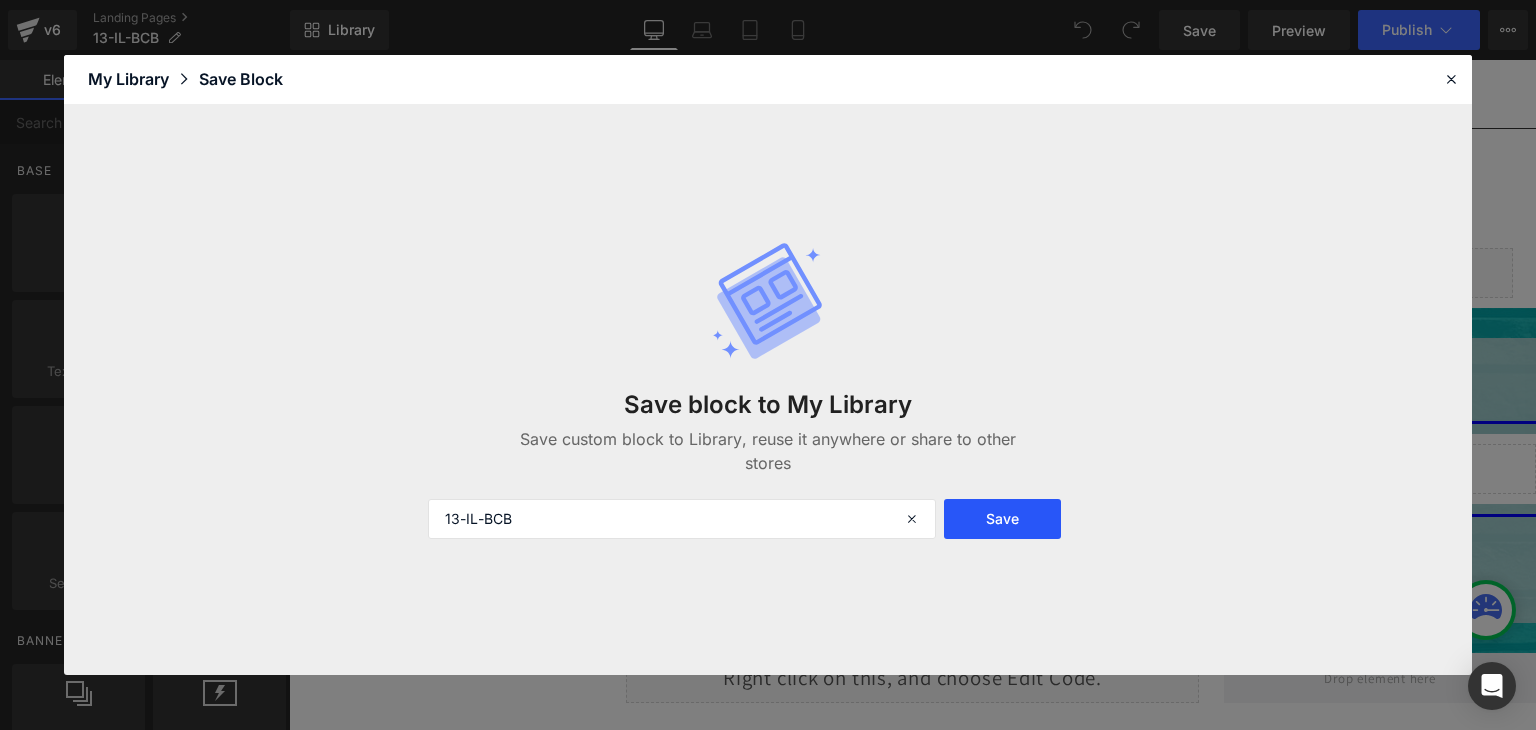 click on "Save" at bounding box center [1002, 519] 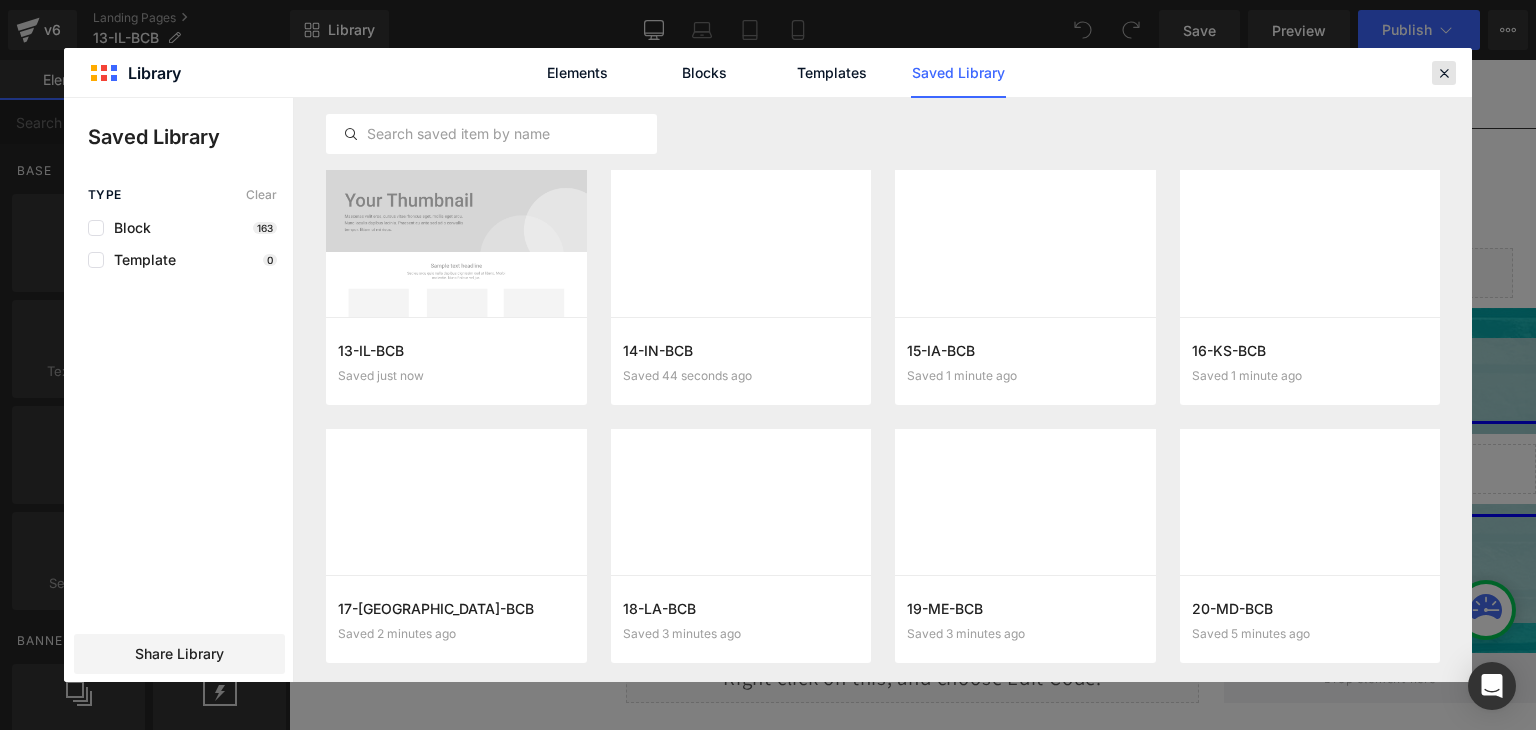 click at bounding box center (1444, 73) 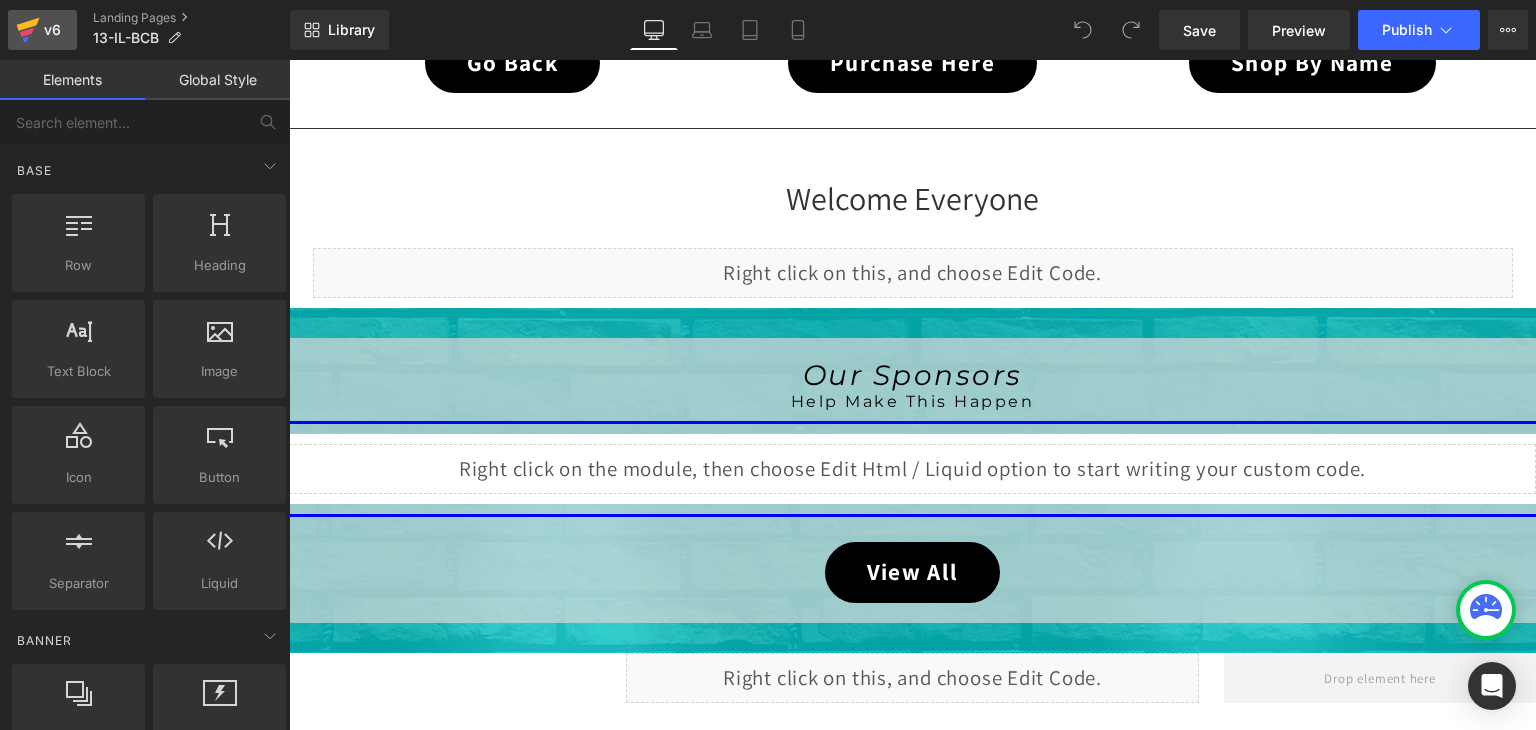 click 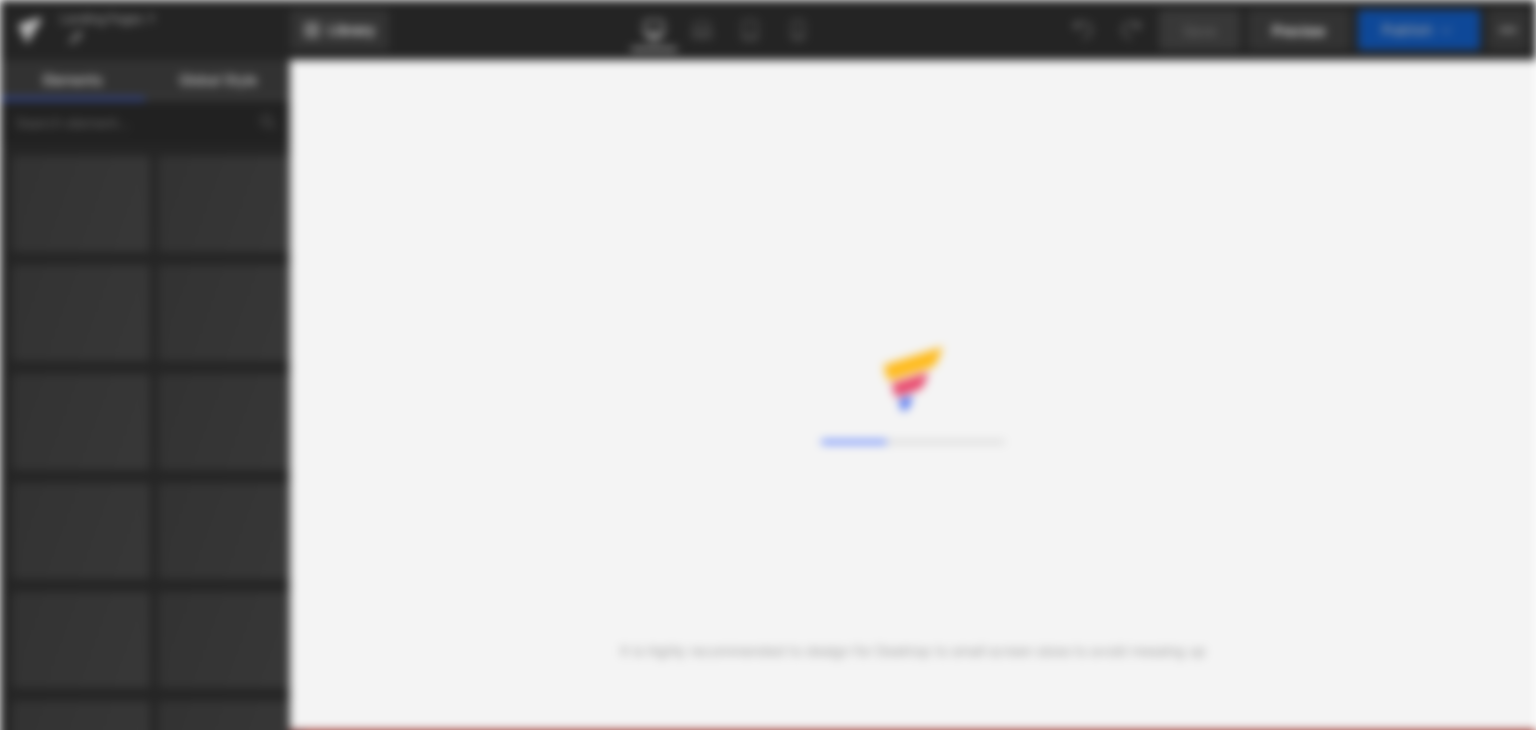 scroll, scrollTop: 0, scrollLeft: 0, axis: both 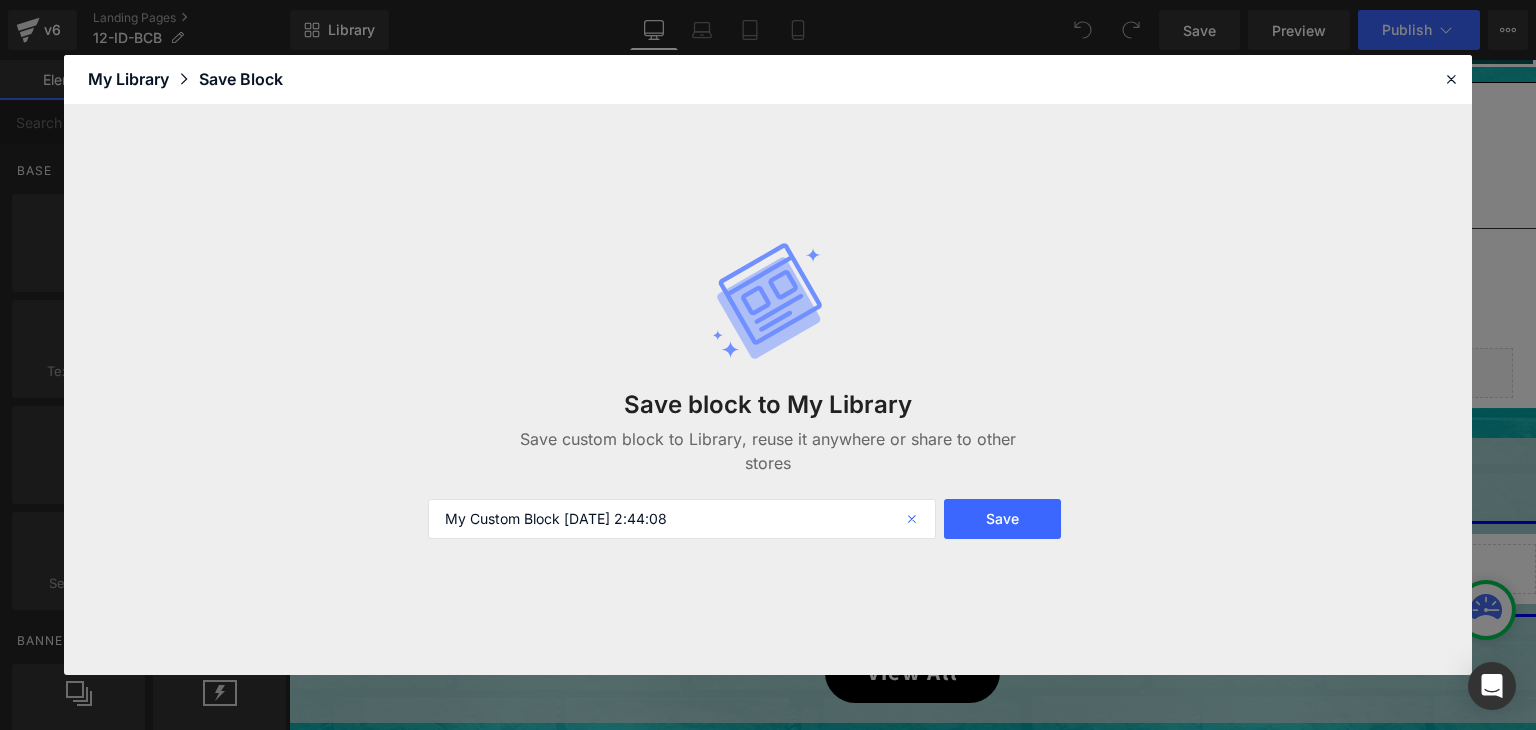 click at bounding box center (914, 519) 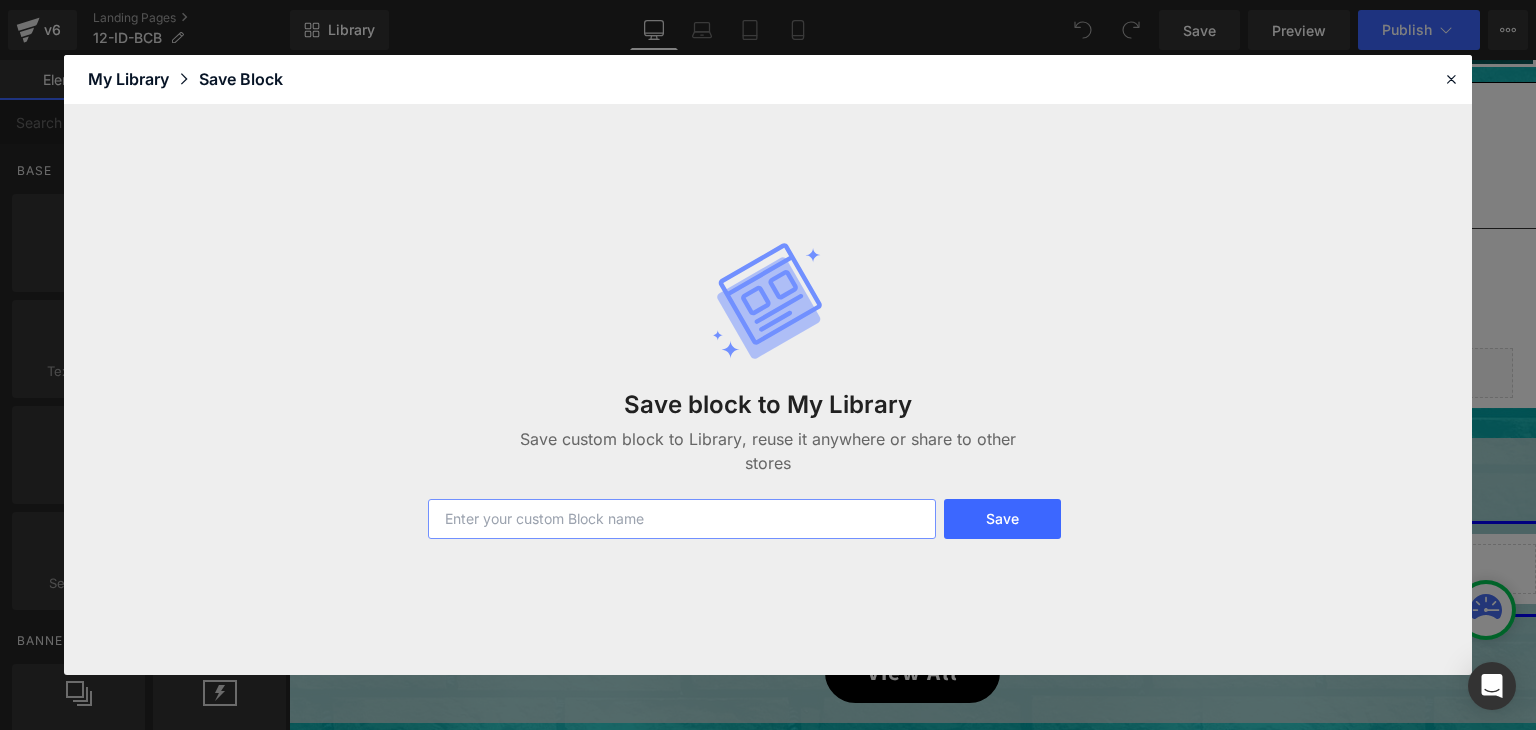 paste on "12-ID-BCB" 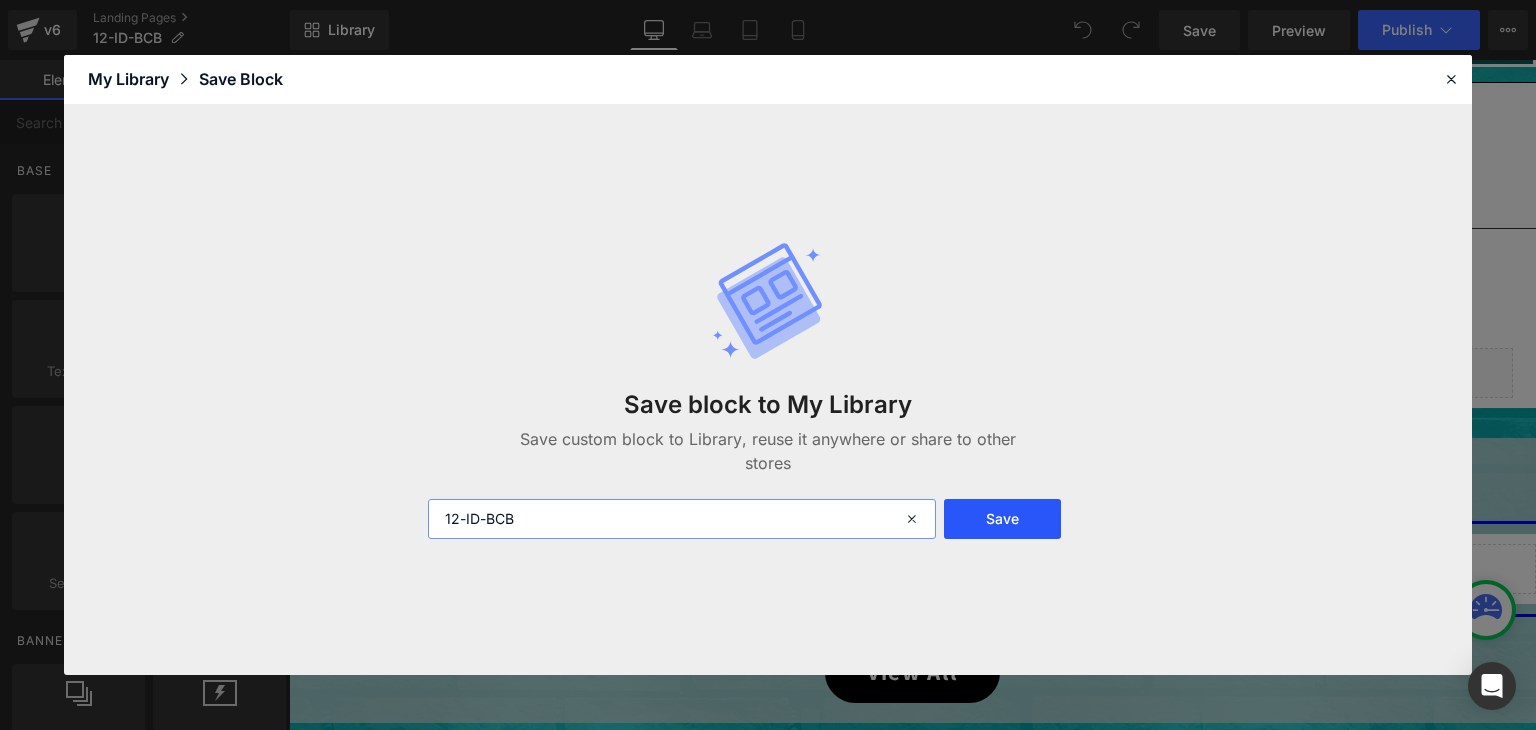 type on "12-ID-BCB" 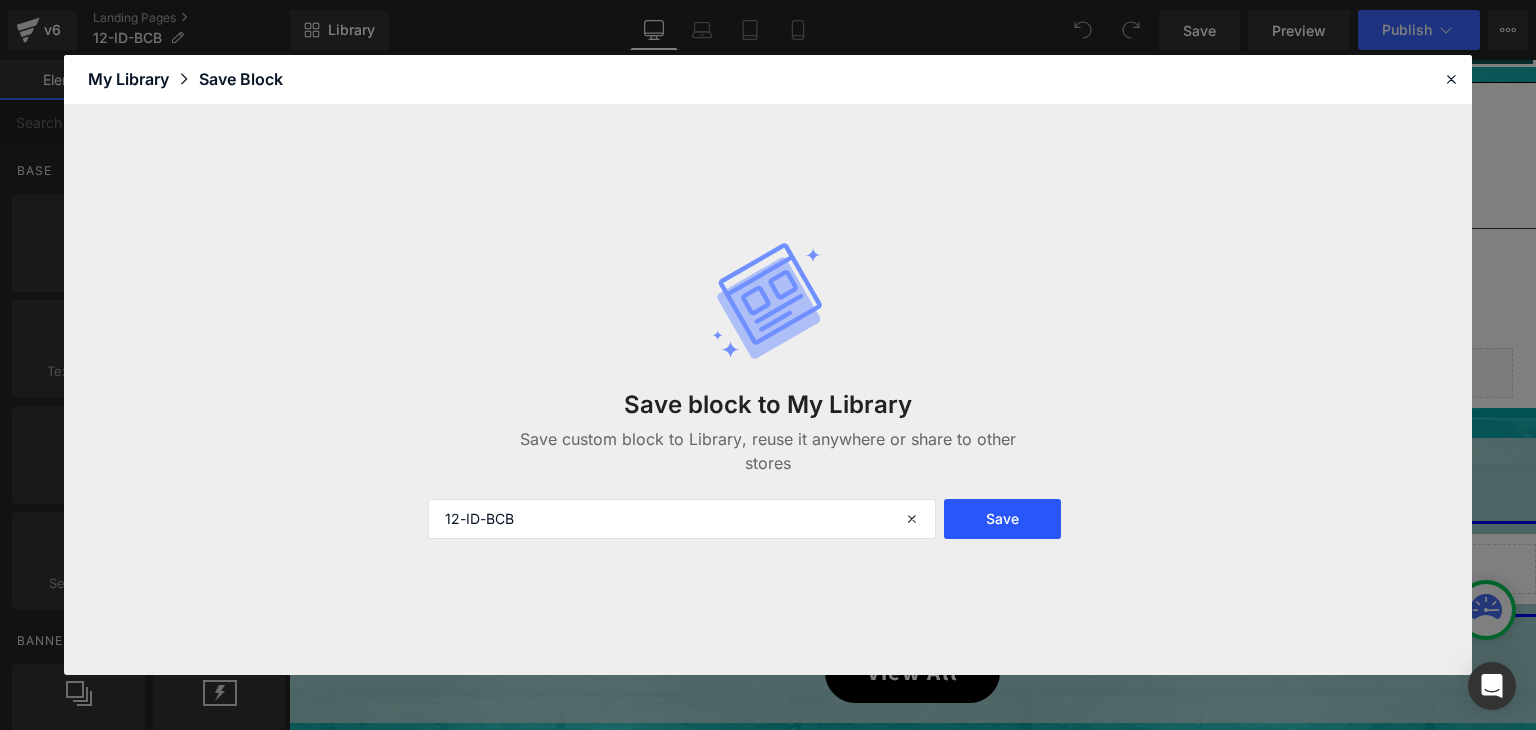 click on "Save" at bounding box center [1002, 519] 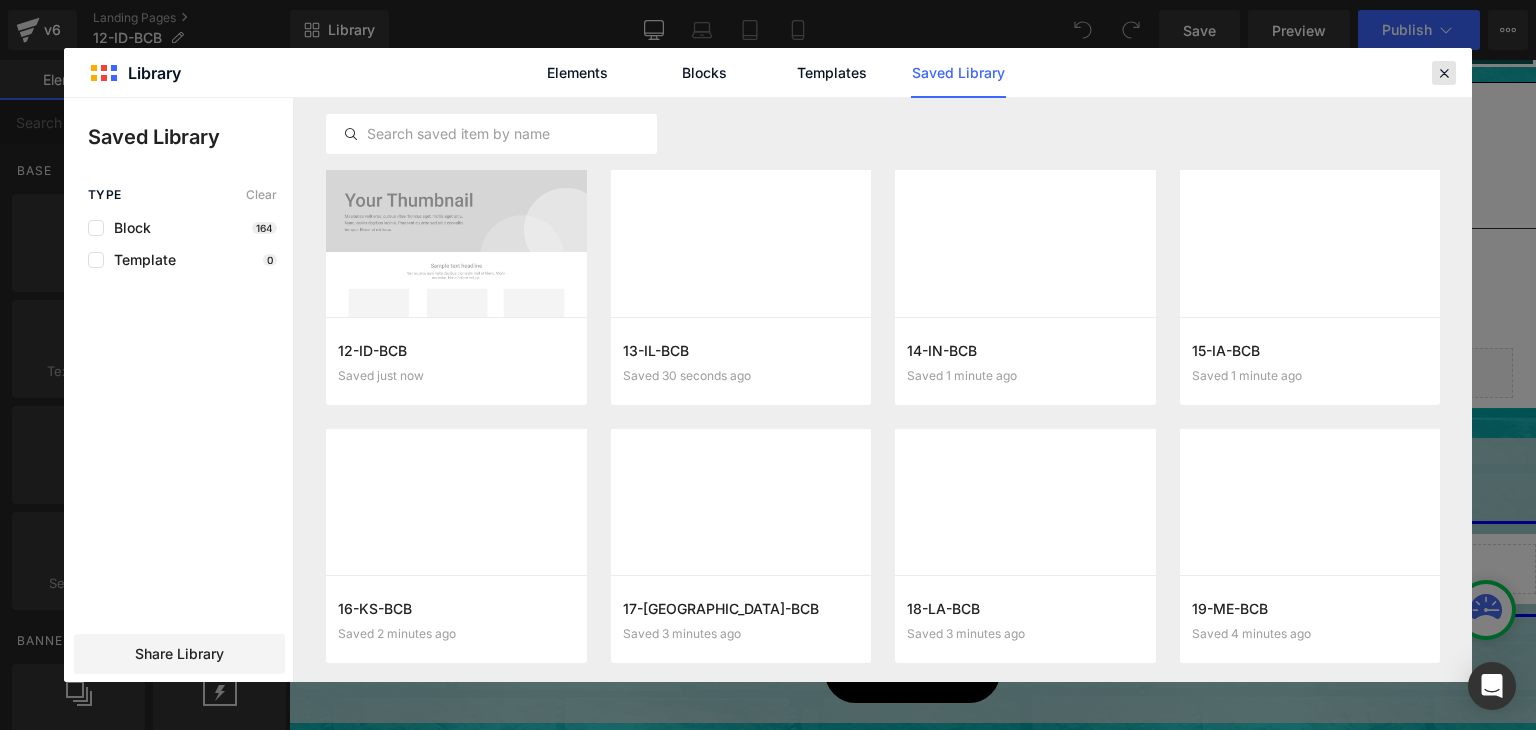 click 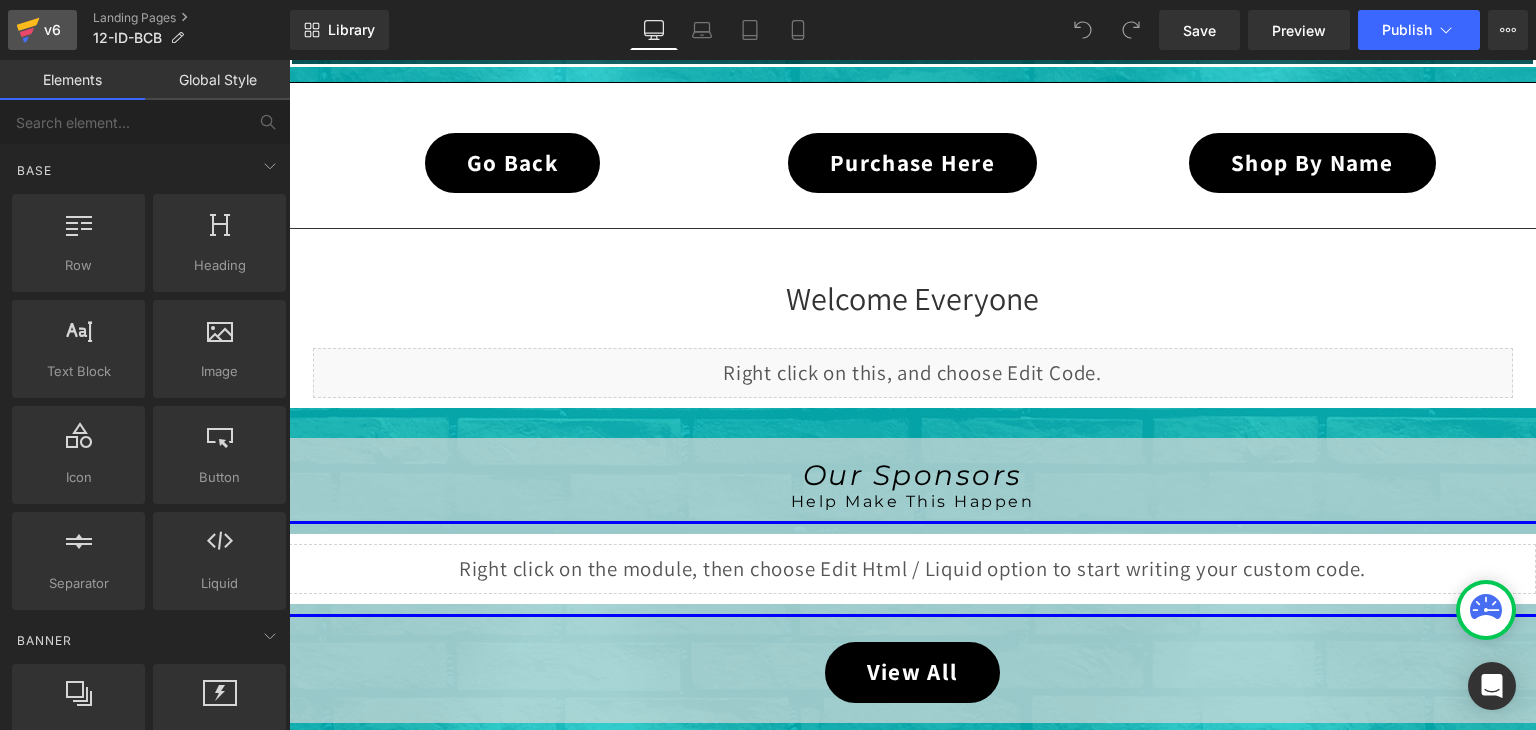 click 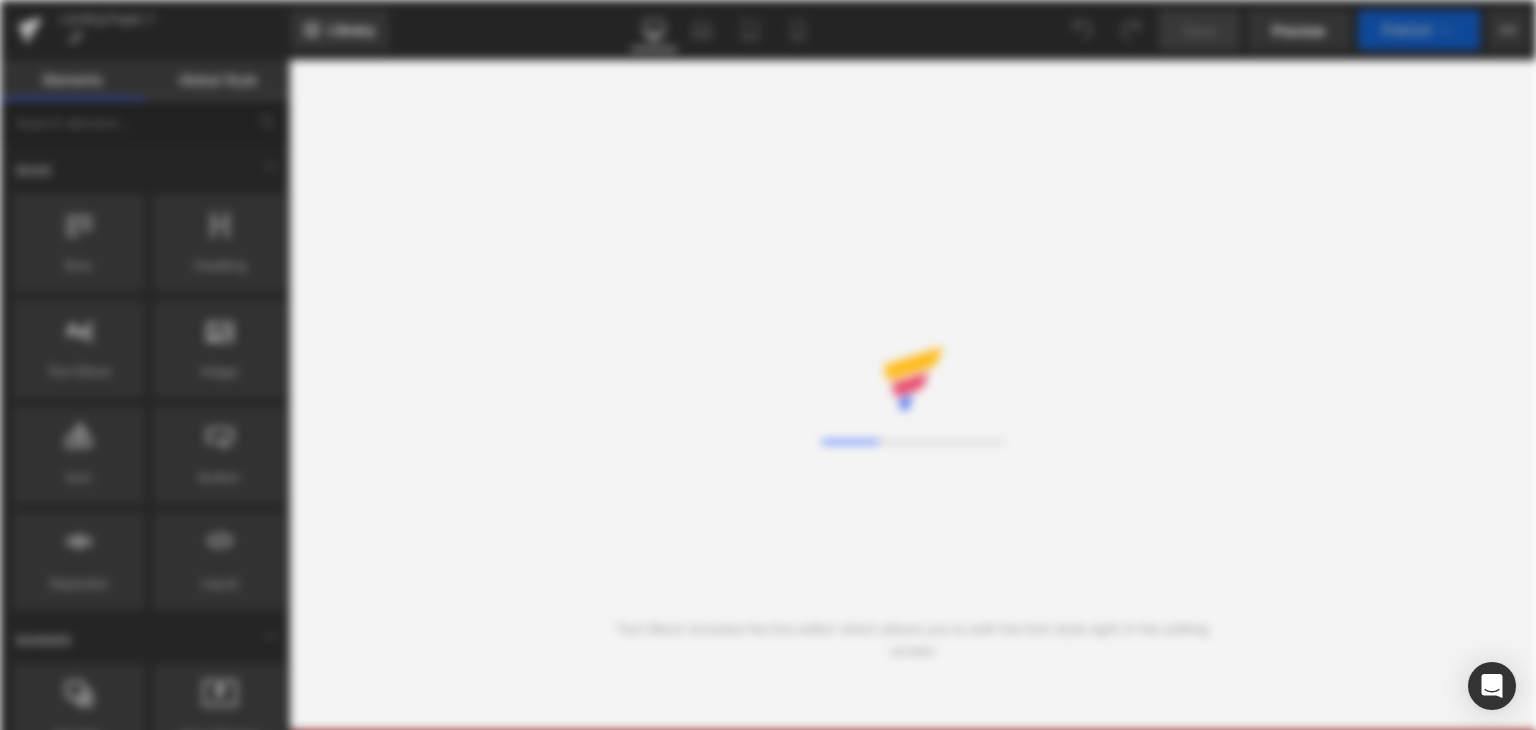 scroll, scrollTop: 0, scrollLeft: 0, axis: both 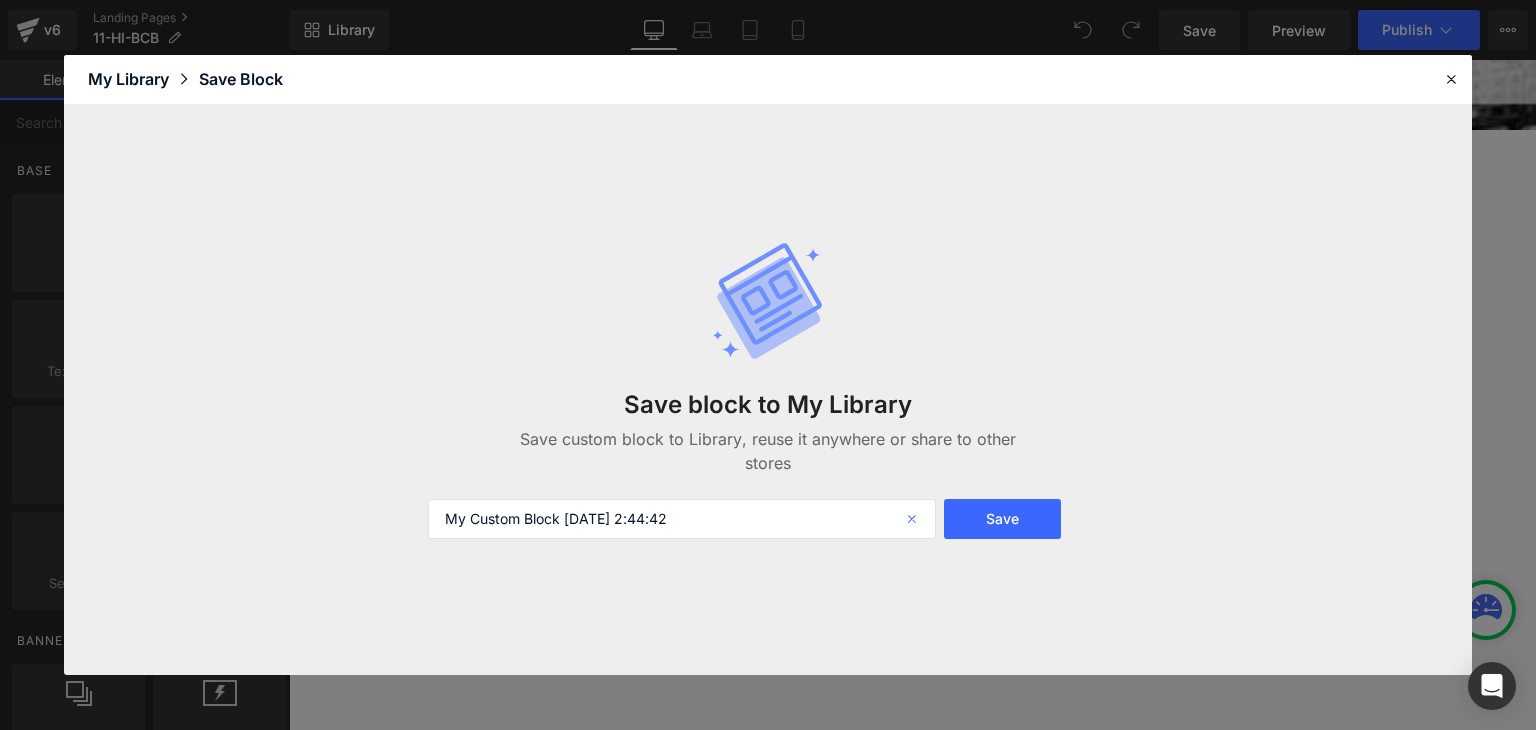 click at bounding box center [914, 519] 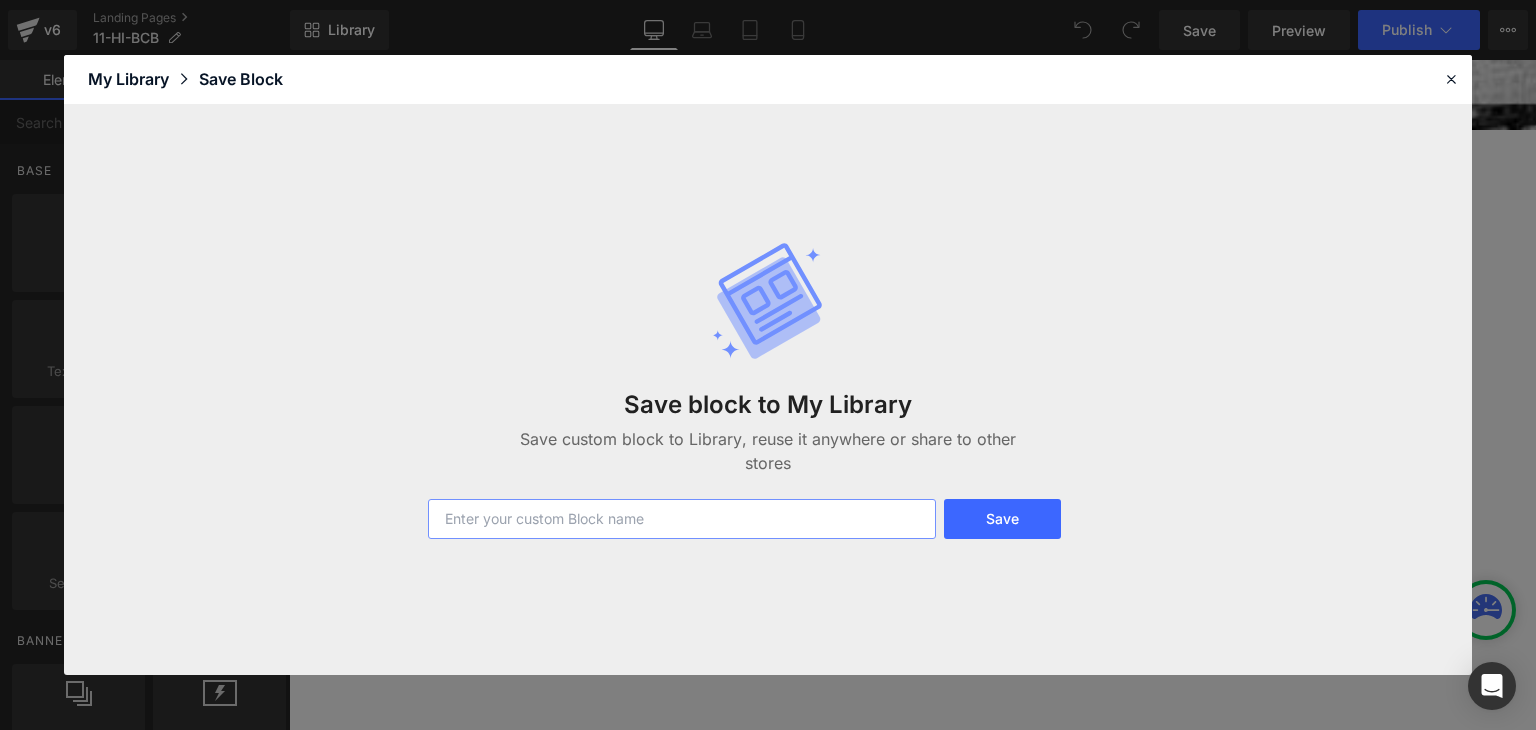 paste on "11-HI-BCB" 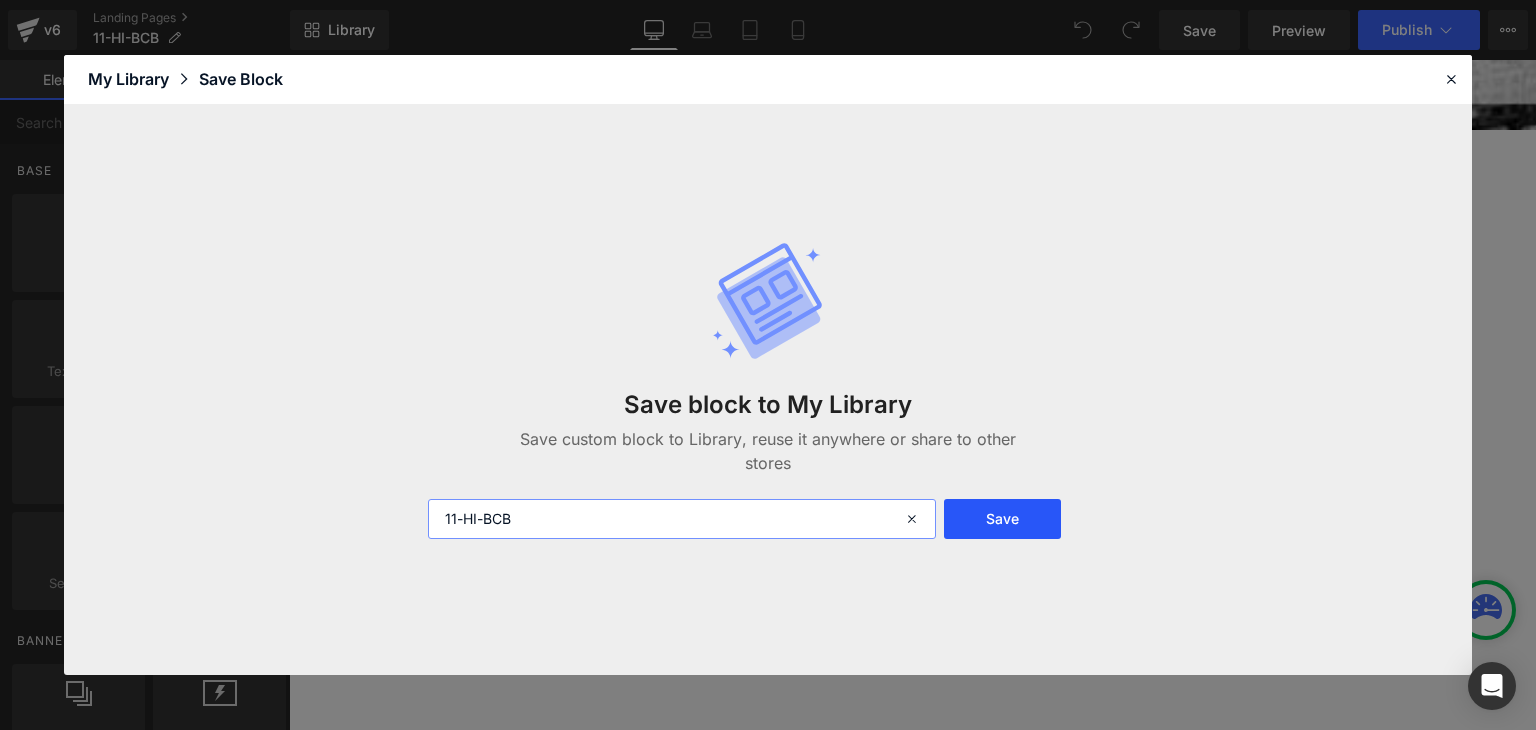 type on "11-HI-BCB" 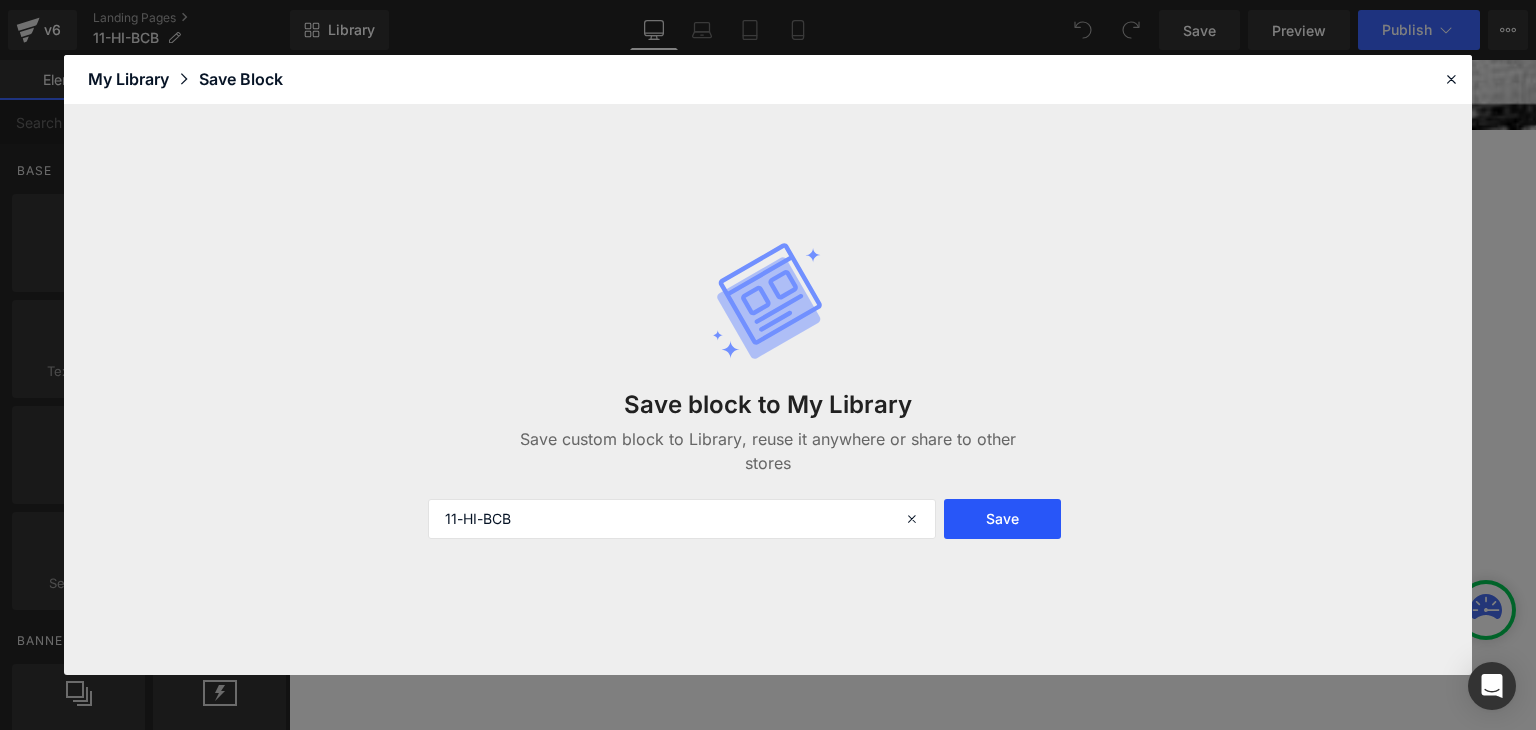 click on "Save" at bounding box center [1002, 519] 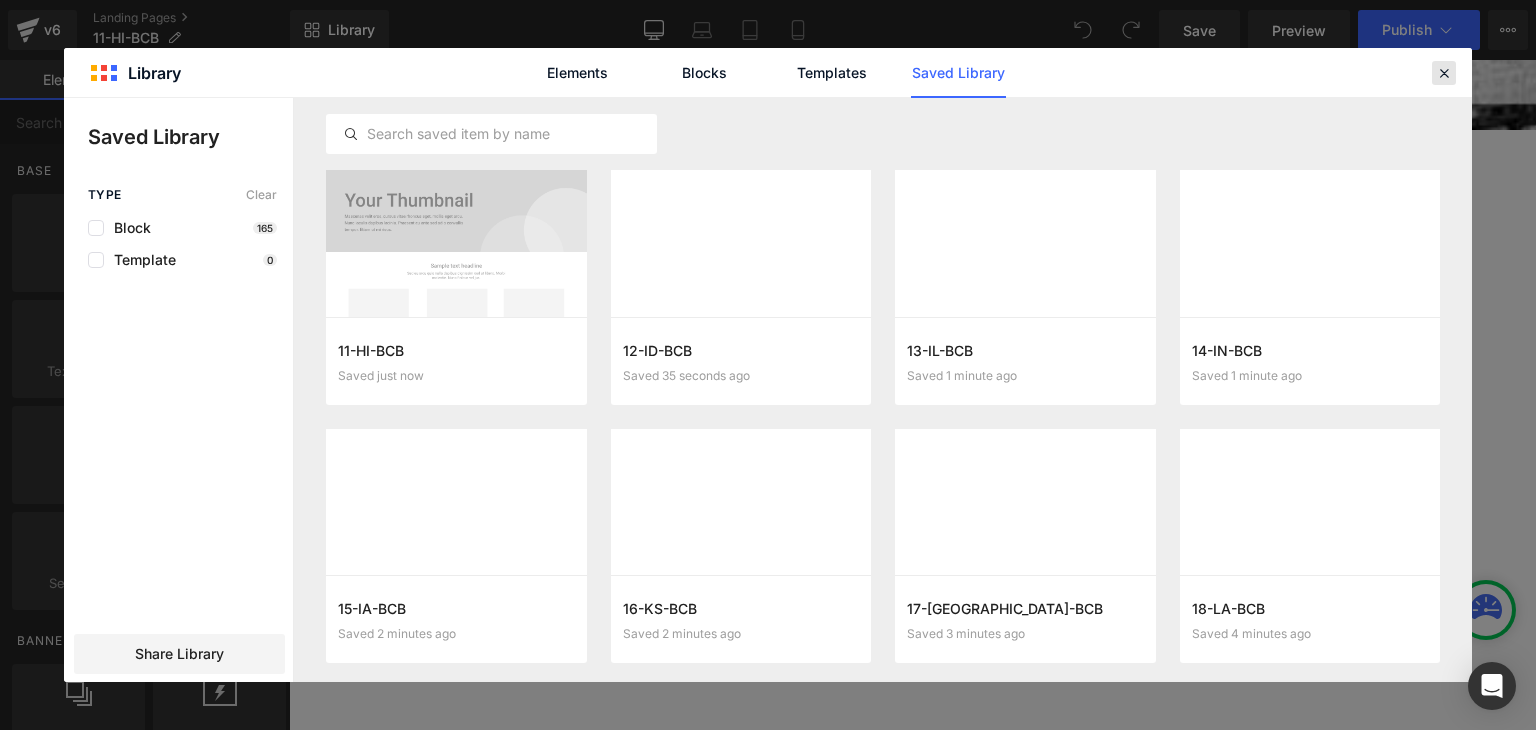 click at bounding box center (1444, 73) 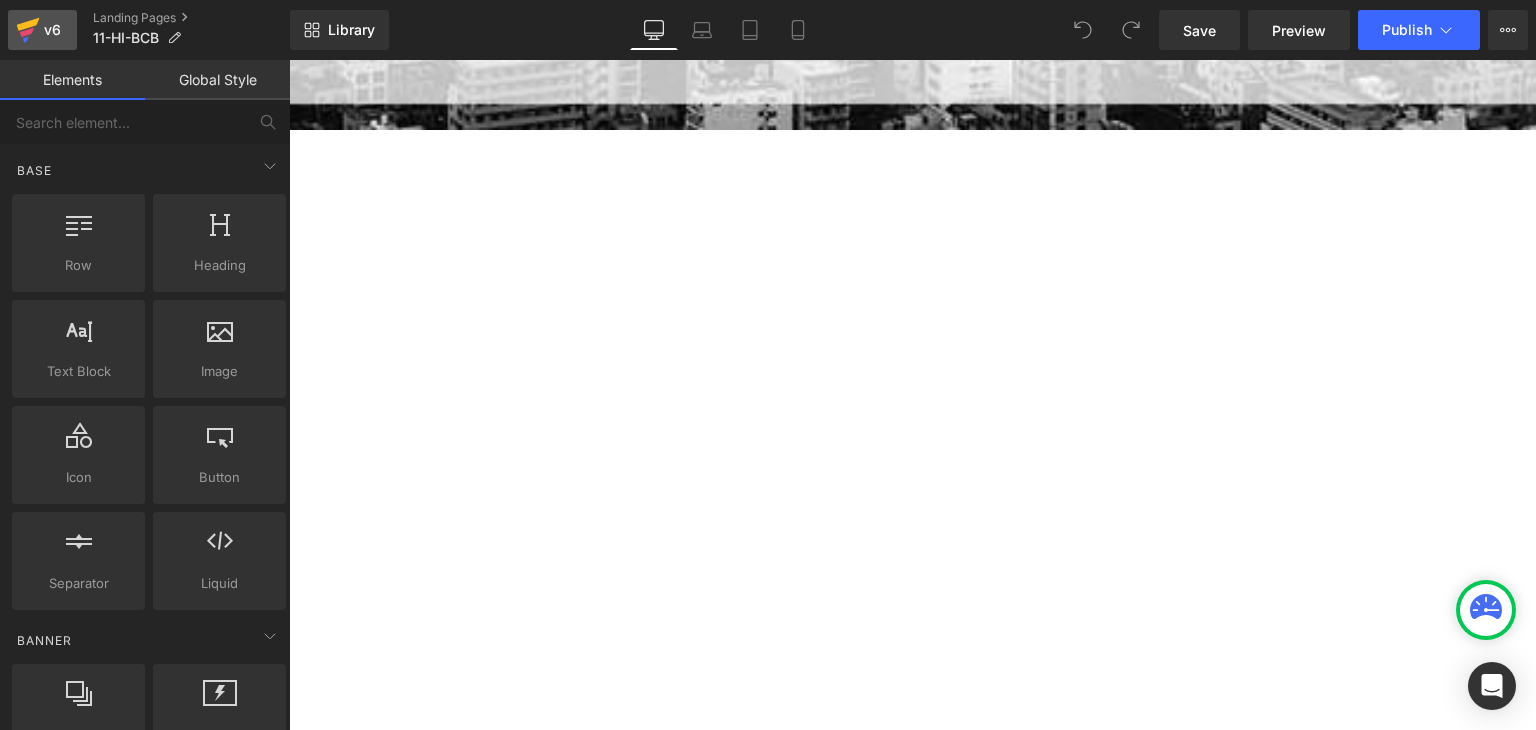 click 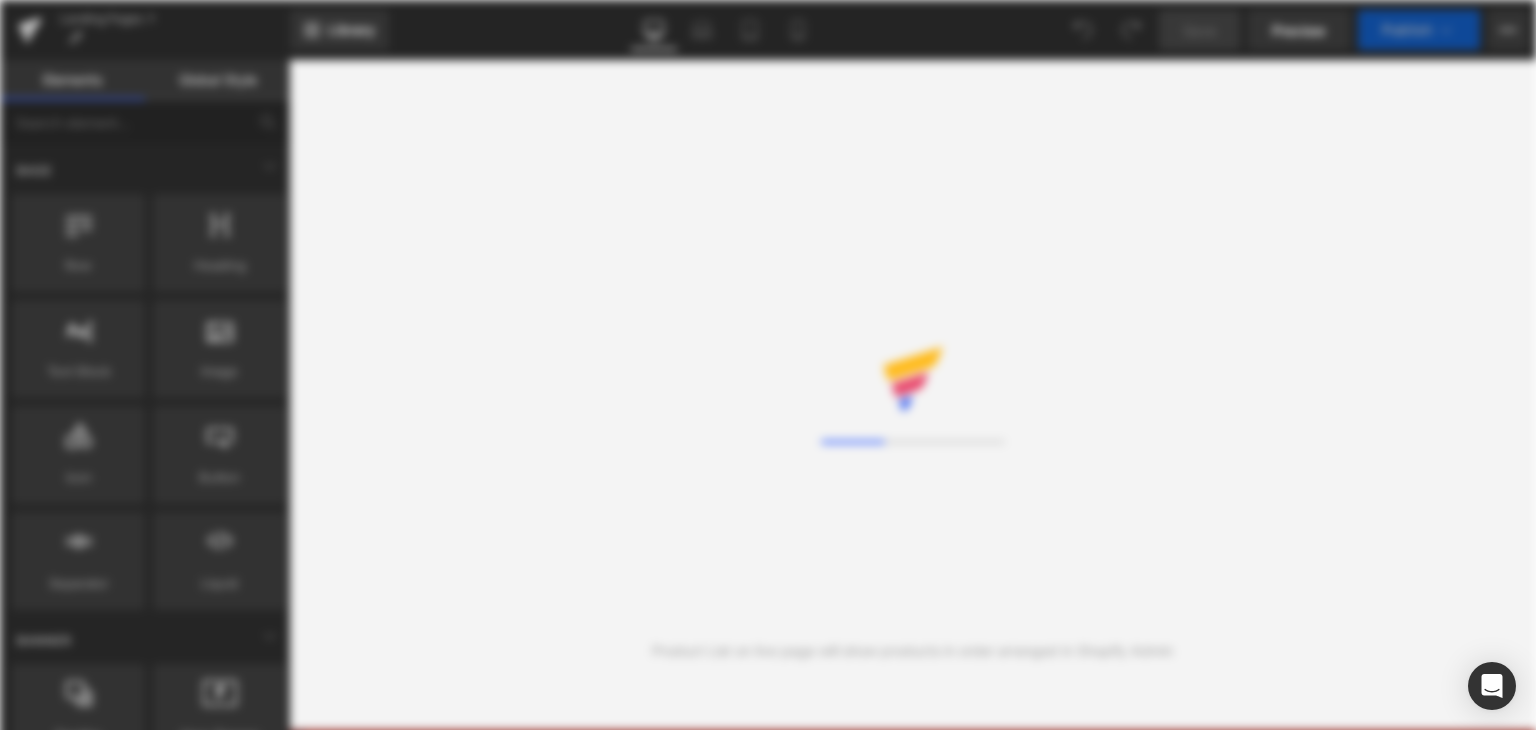 scroll, scrollTop: 0, scrollLeft: 0, axis: both 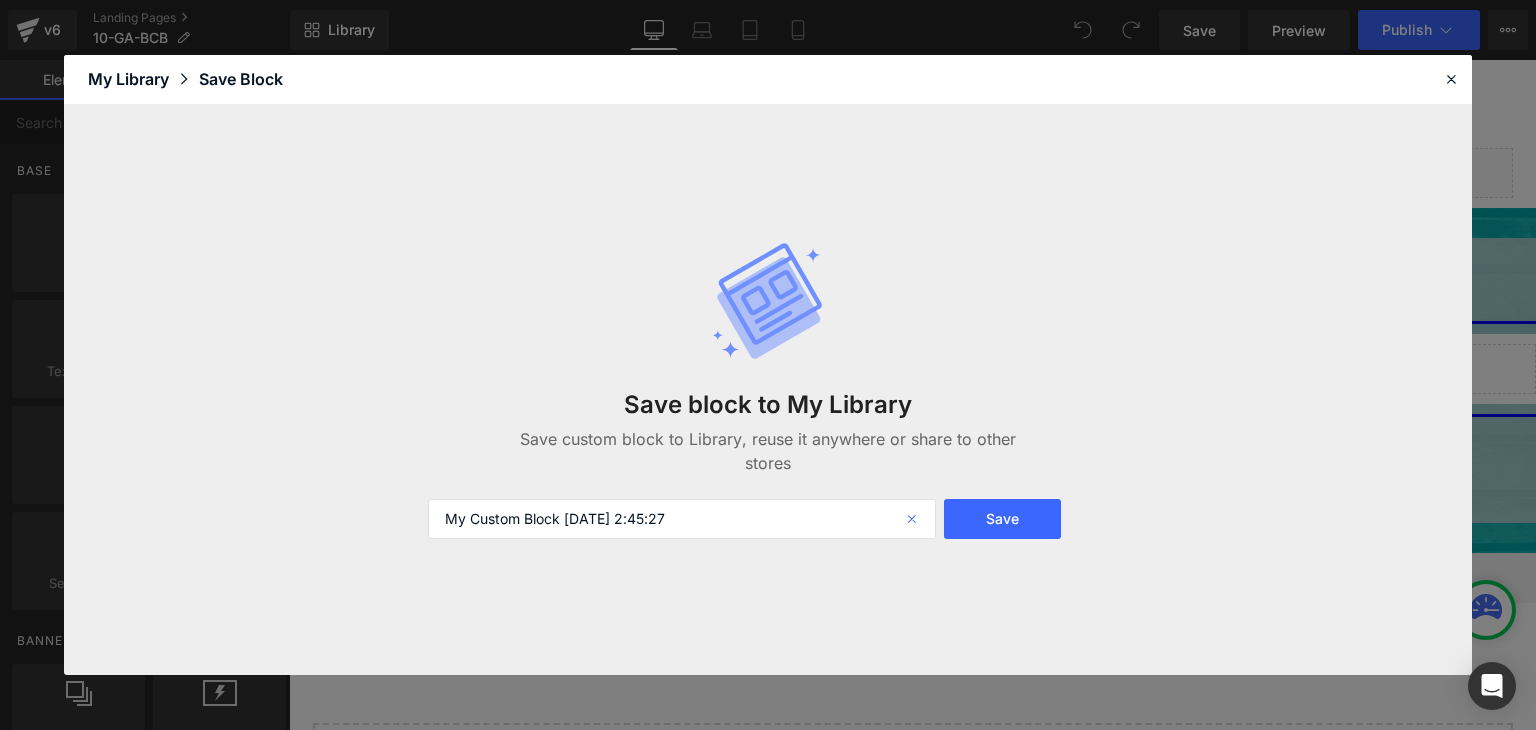 click at bounding box center [914, 519] 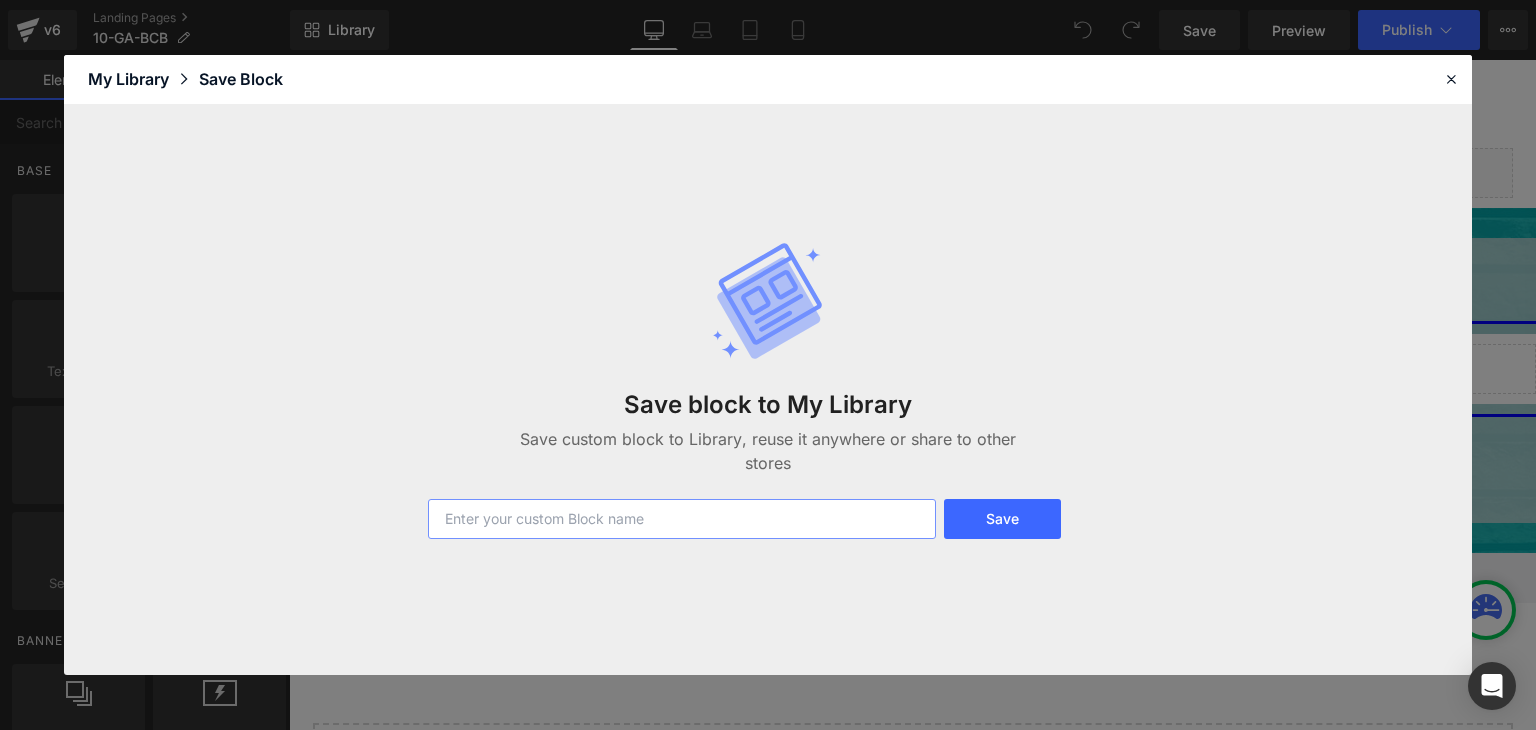 paste on "10-GA-BCB" 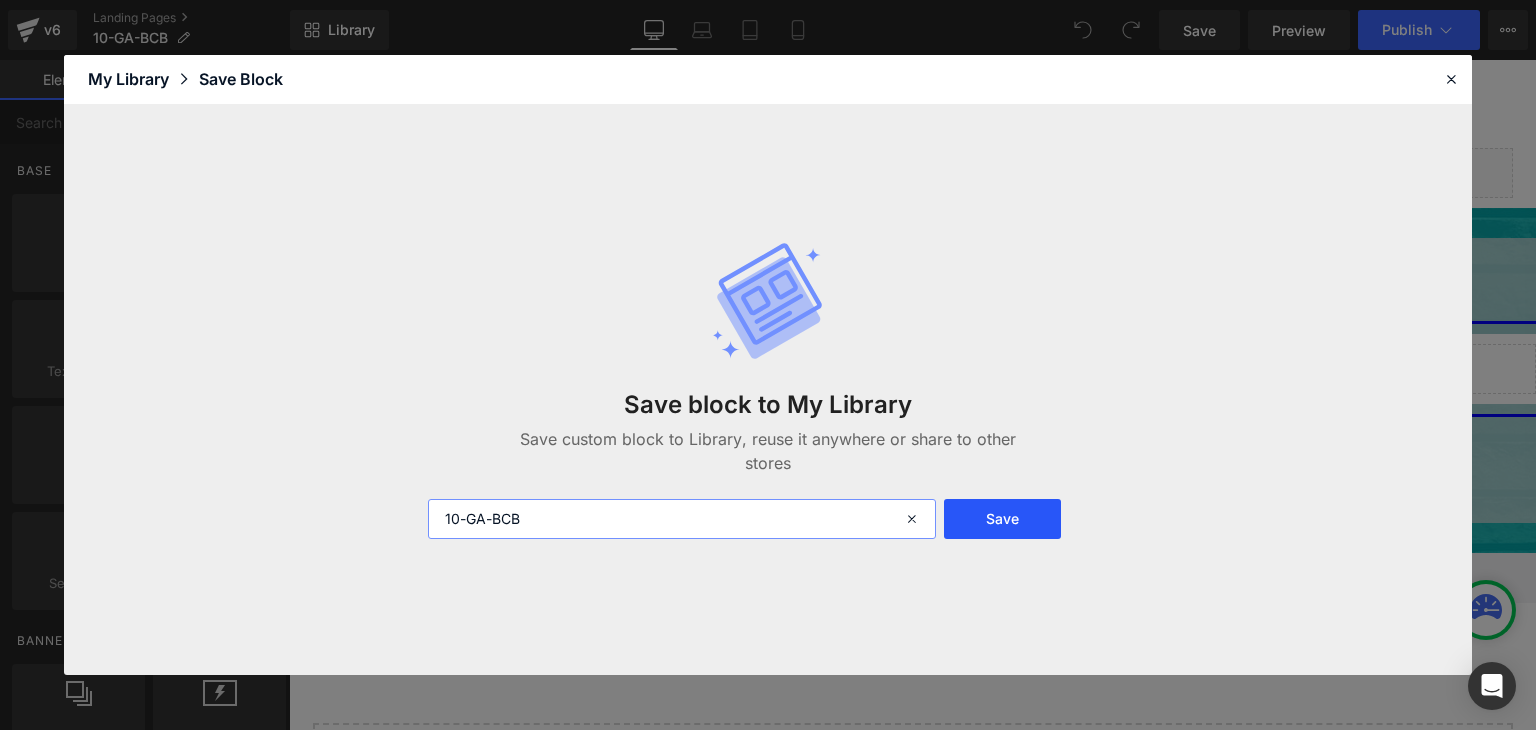 type on "10-GA-BCB" 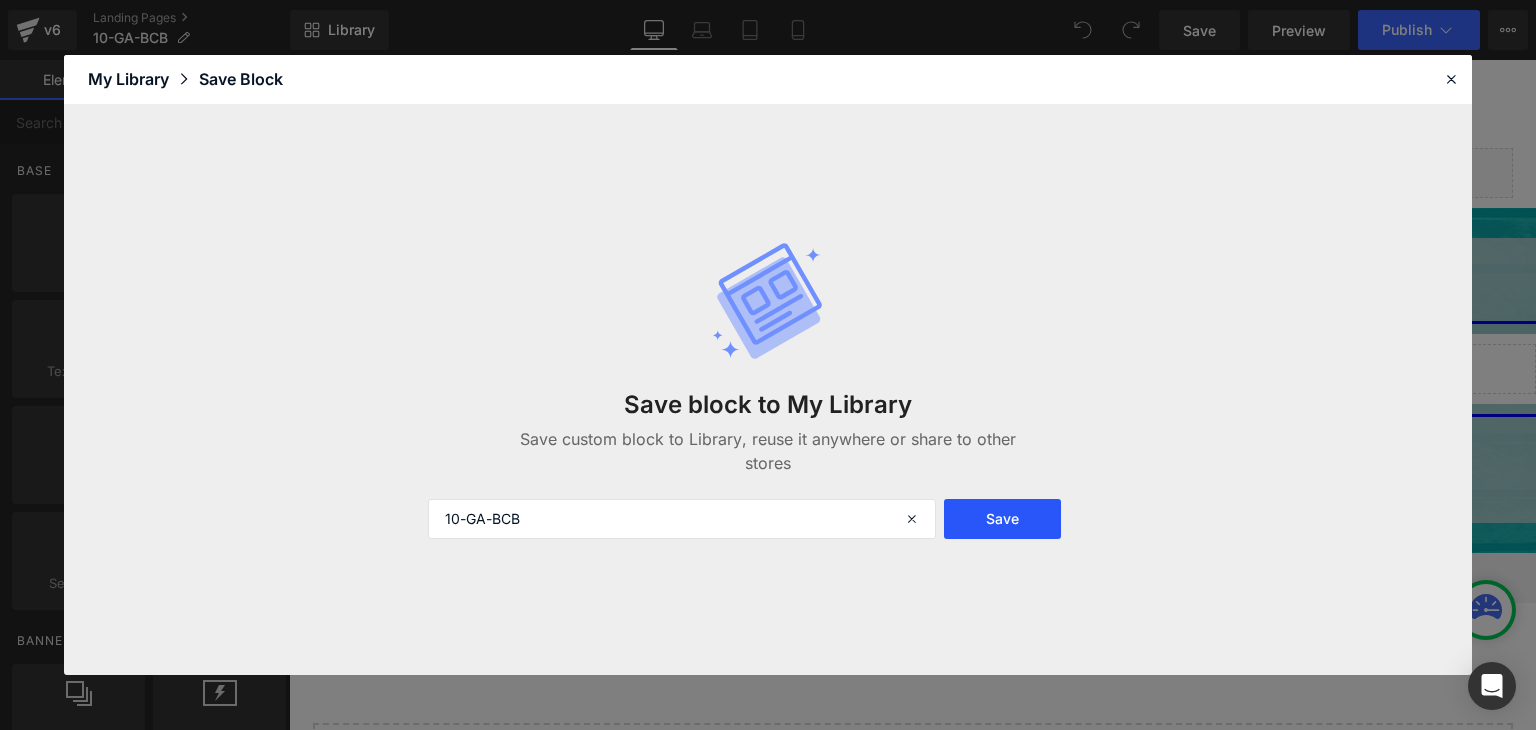 click on "Save" at bounding box center [1002, 519] 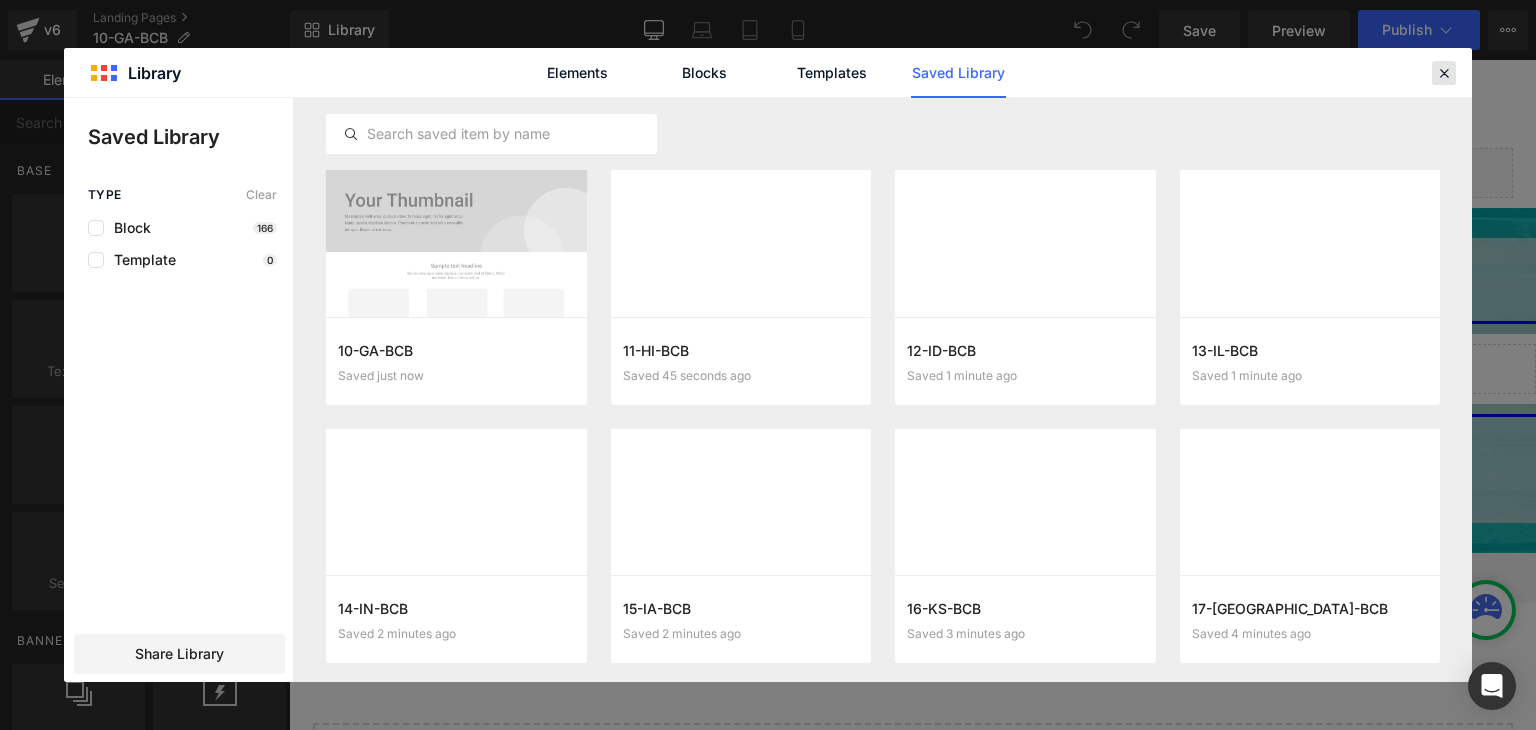 click at bounding box center [1444, 73] 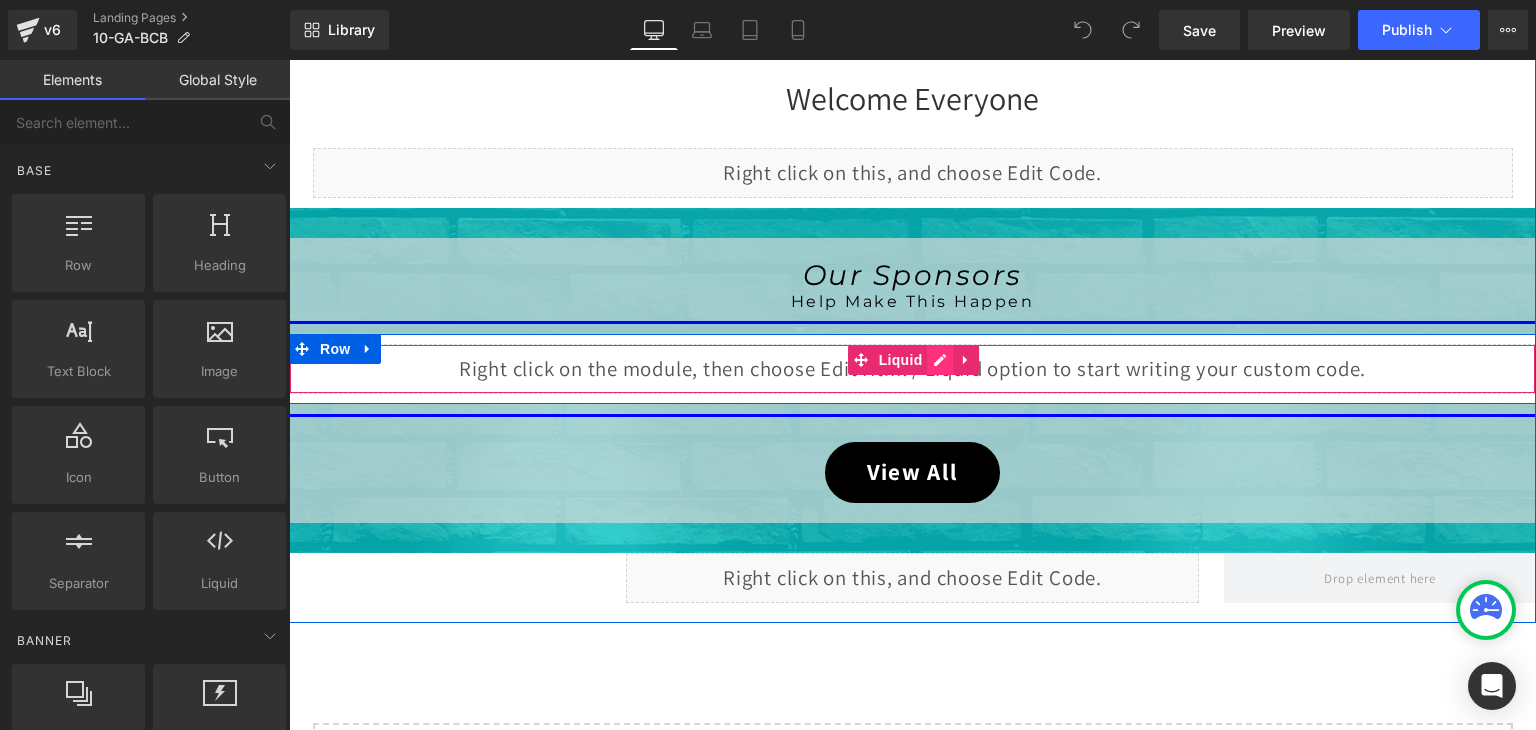click on "Liquid" at bounding box center (912, 369) 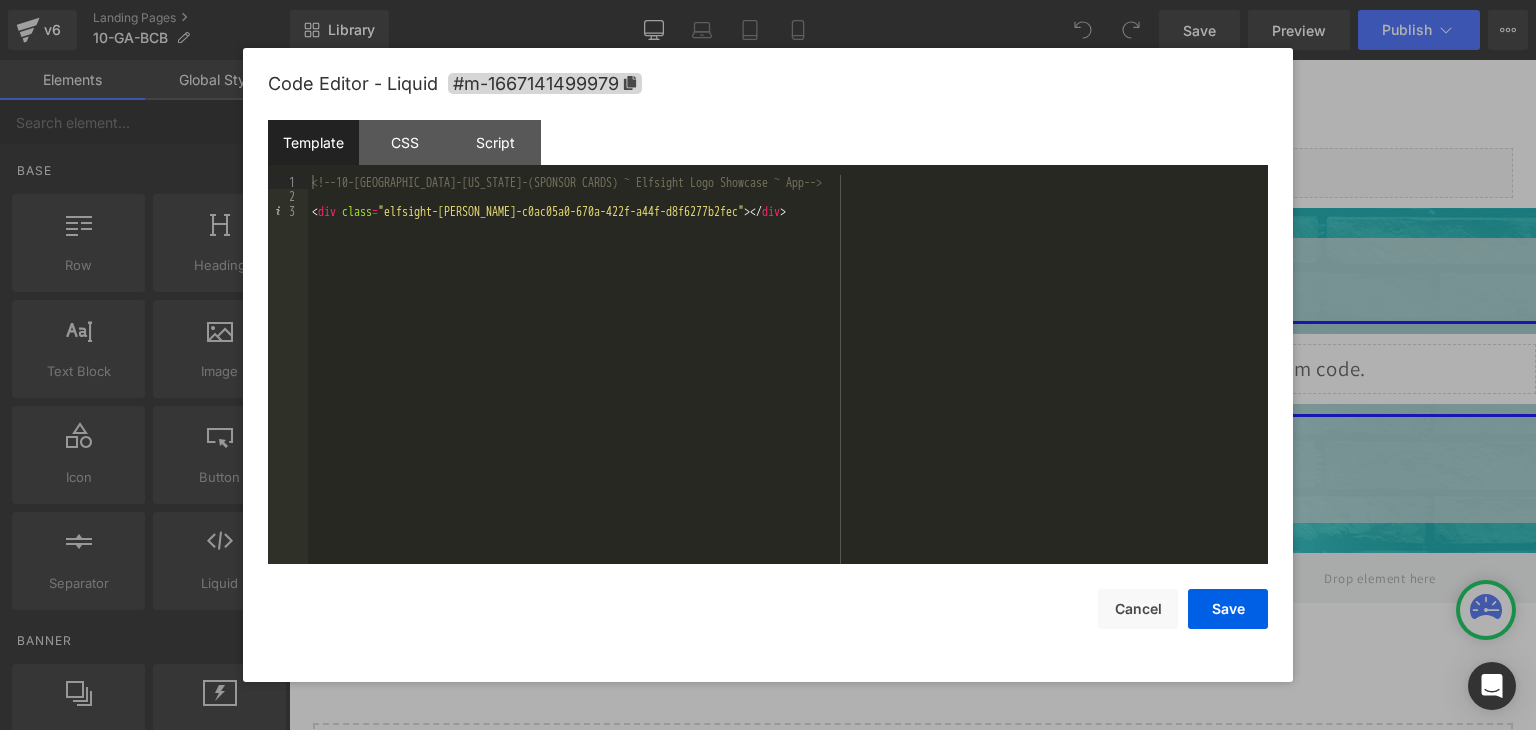 click at bounding box center (768, 365) 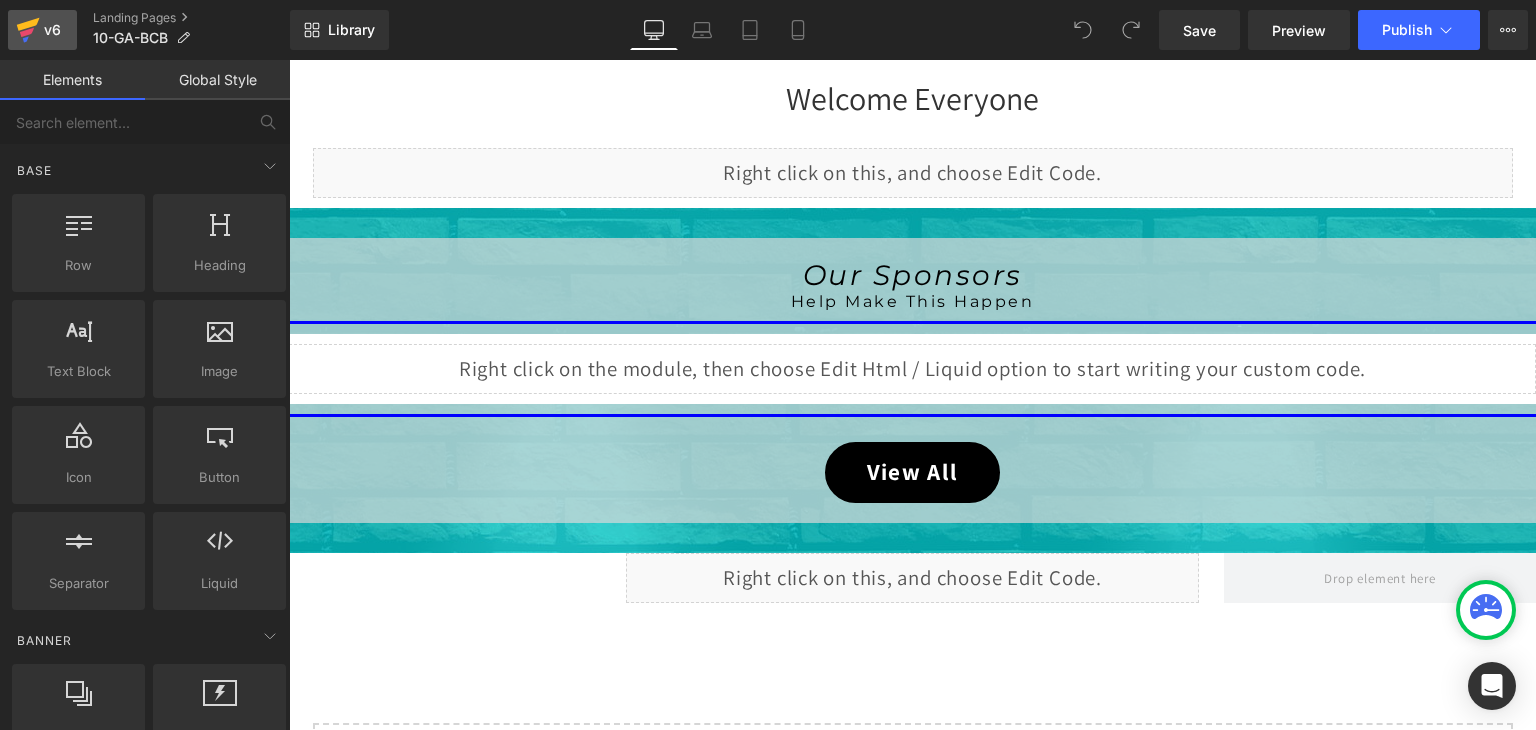 click 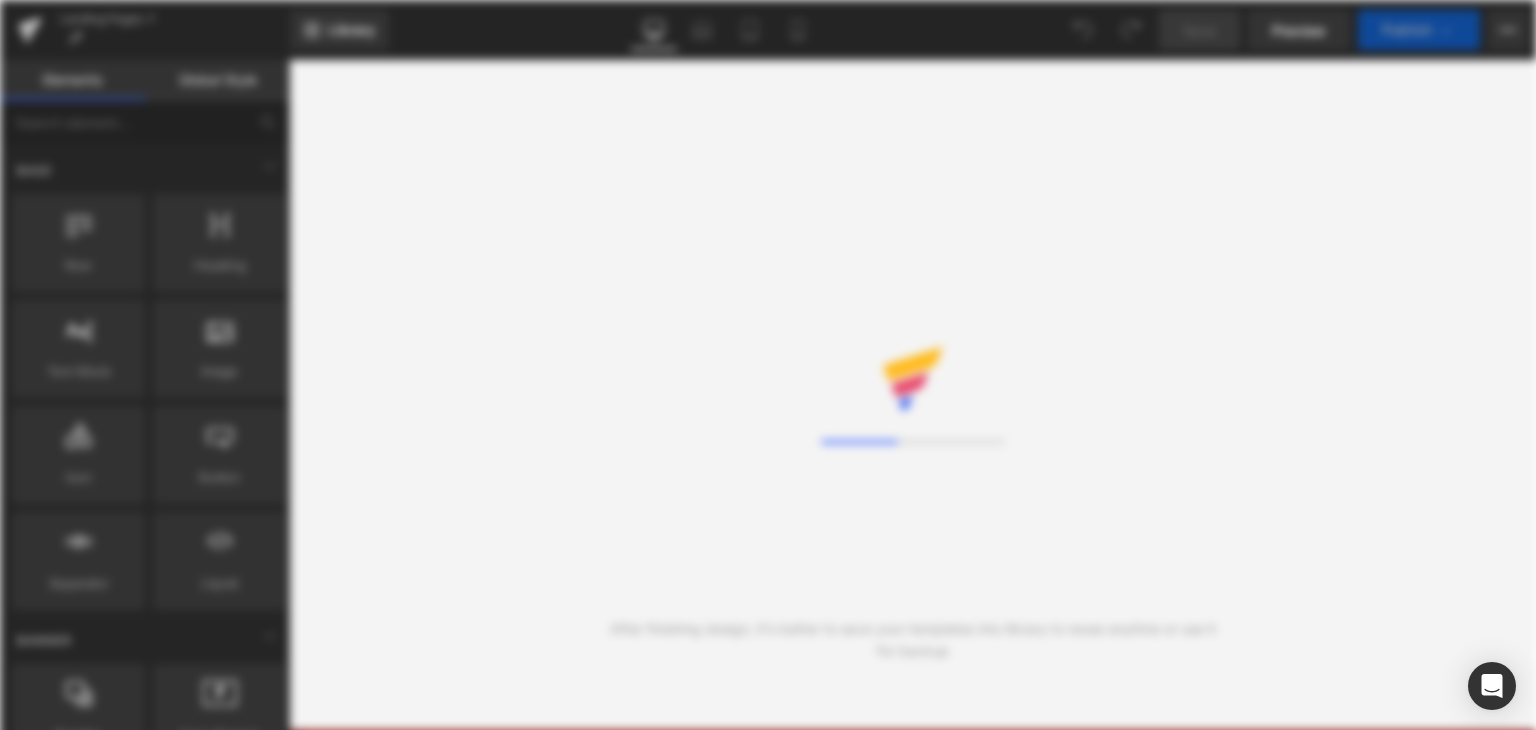 scroll, scrollTop: 0, scrollLeft: 0, axis: both 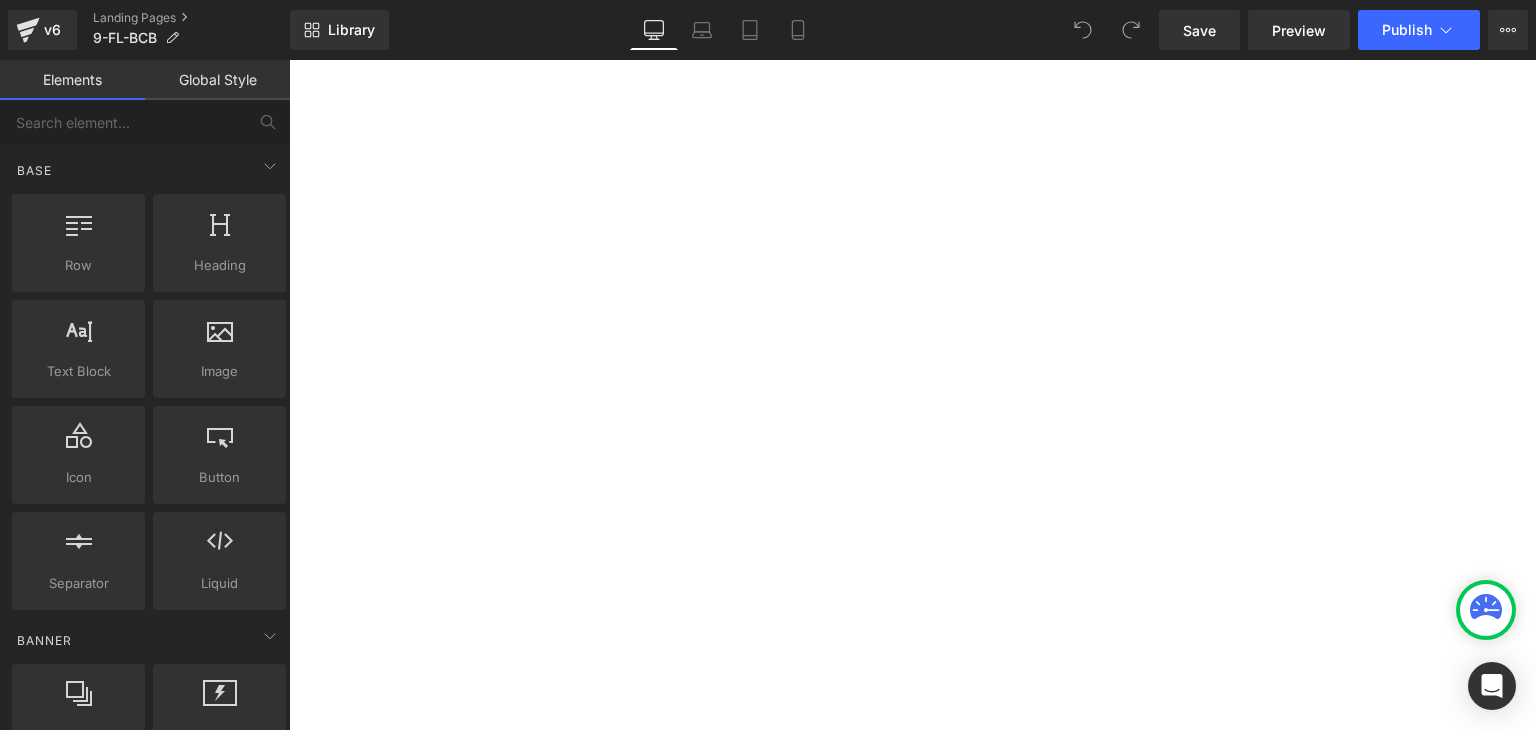 click on "Liquid" at bounding box center [-2829, 1553] 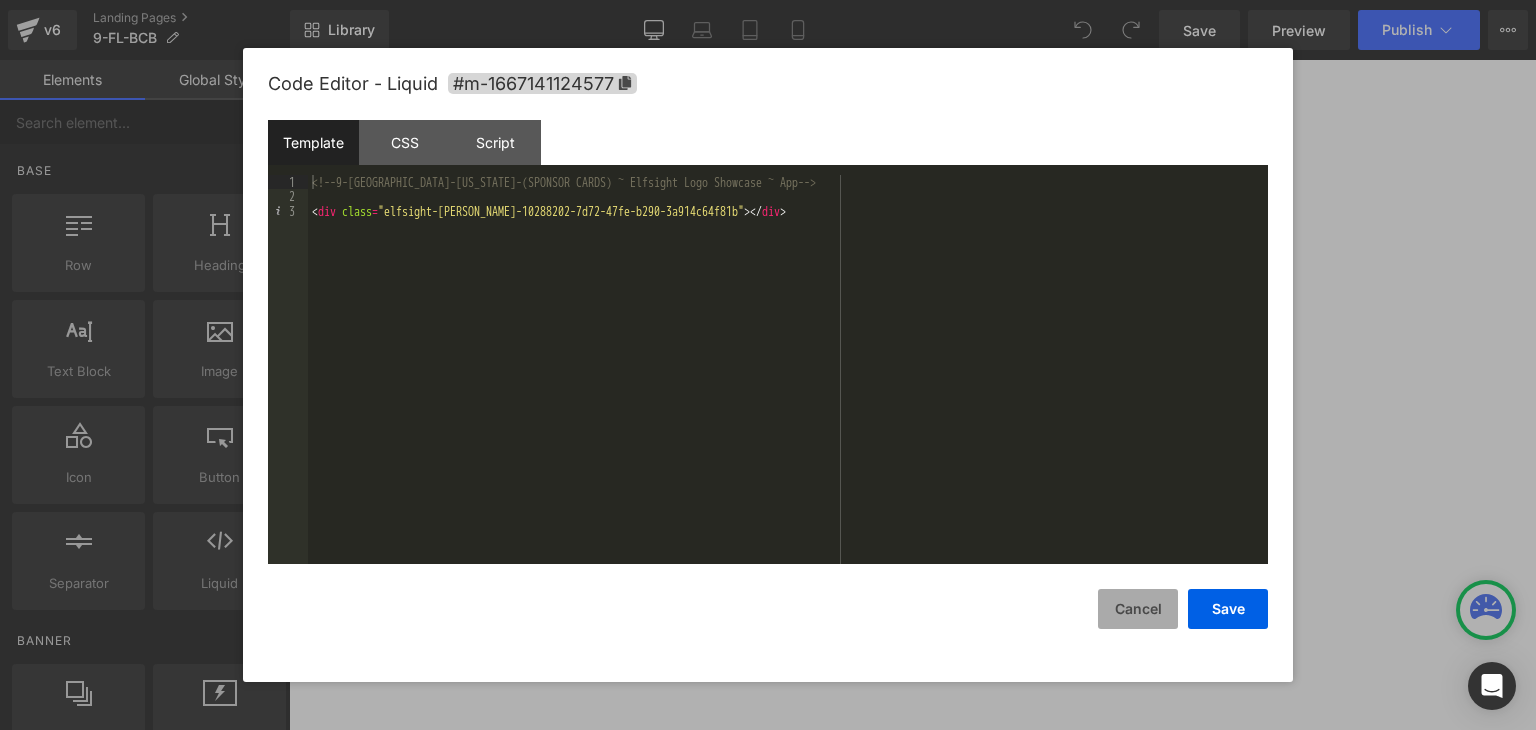 click on "Cancel" at bounding box center (1138, 609) 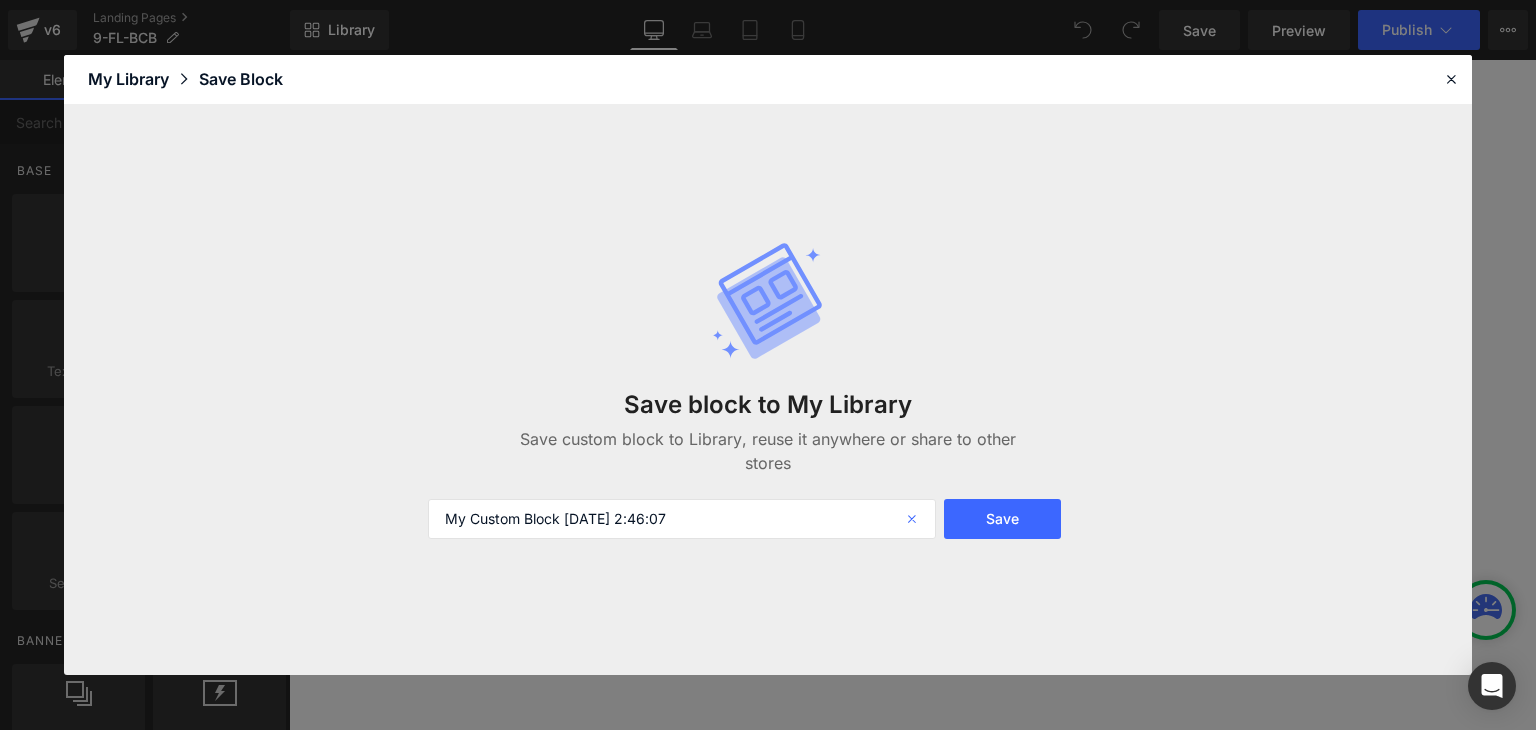 click at bounding box center [914, 519] 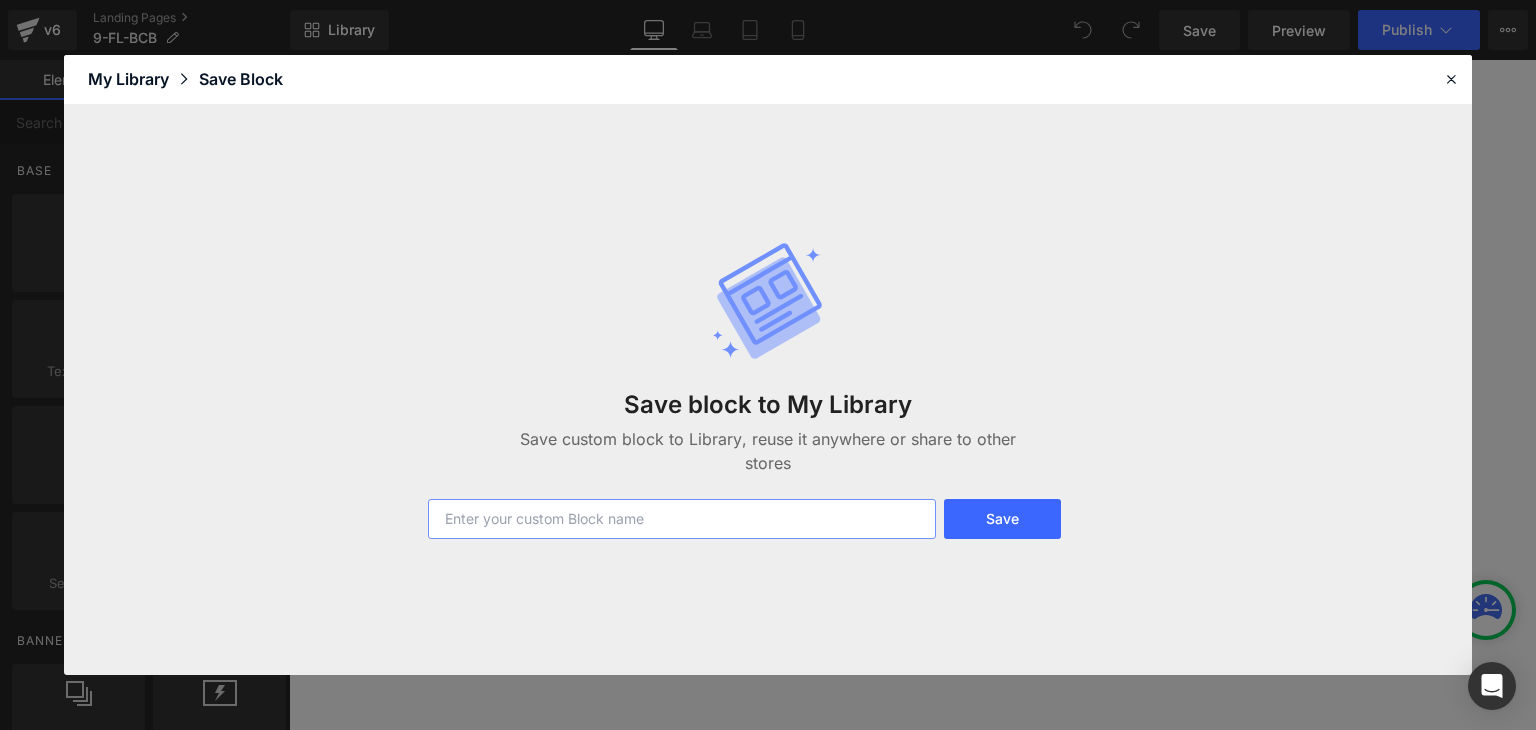 paste on "9-FL-BCB" 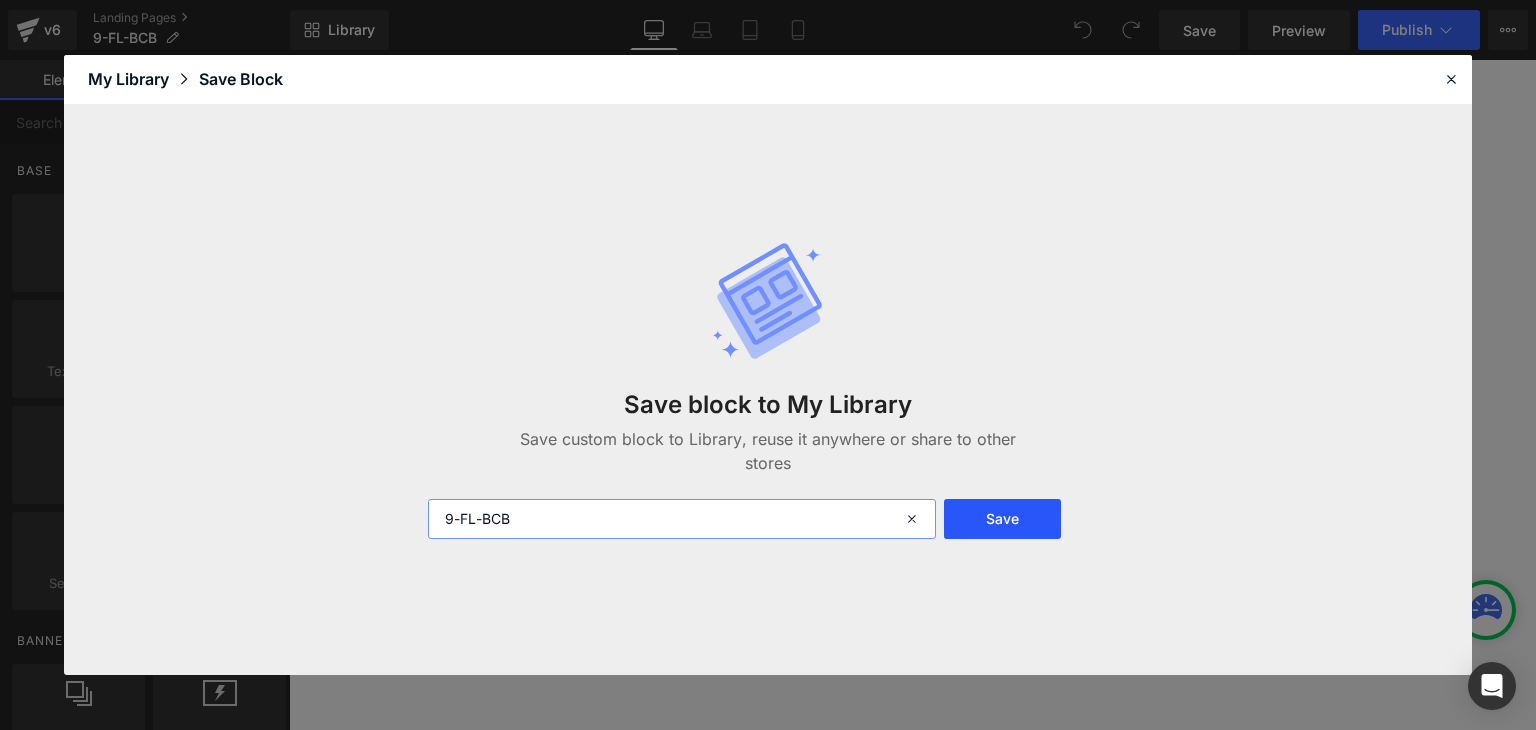 type on "9-FL-BCB" 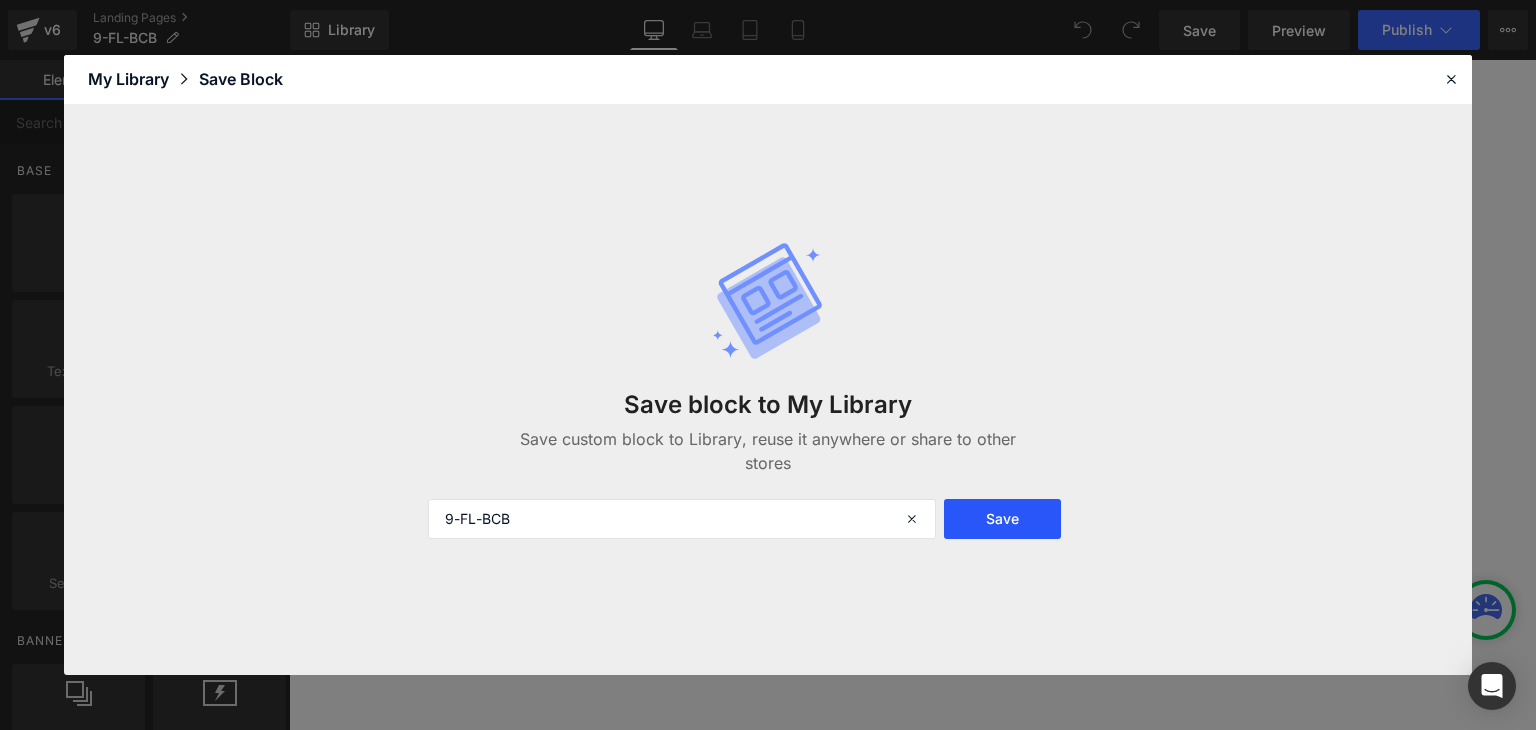 click on "Save" at bounding box center (1002, 519) 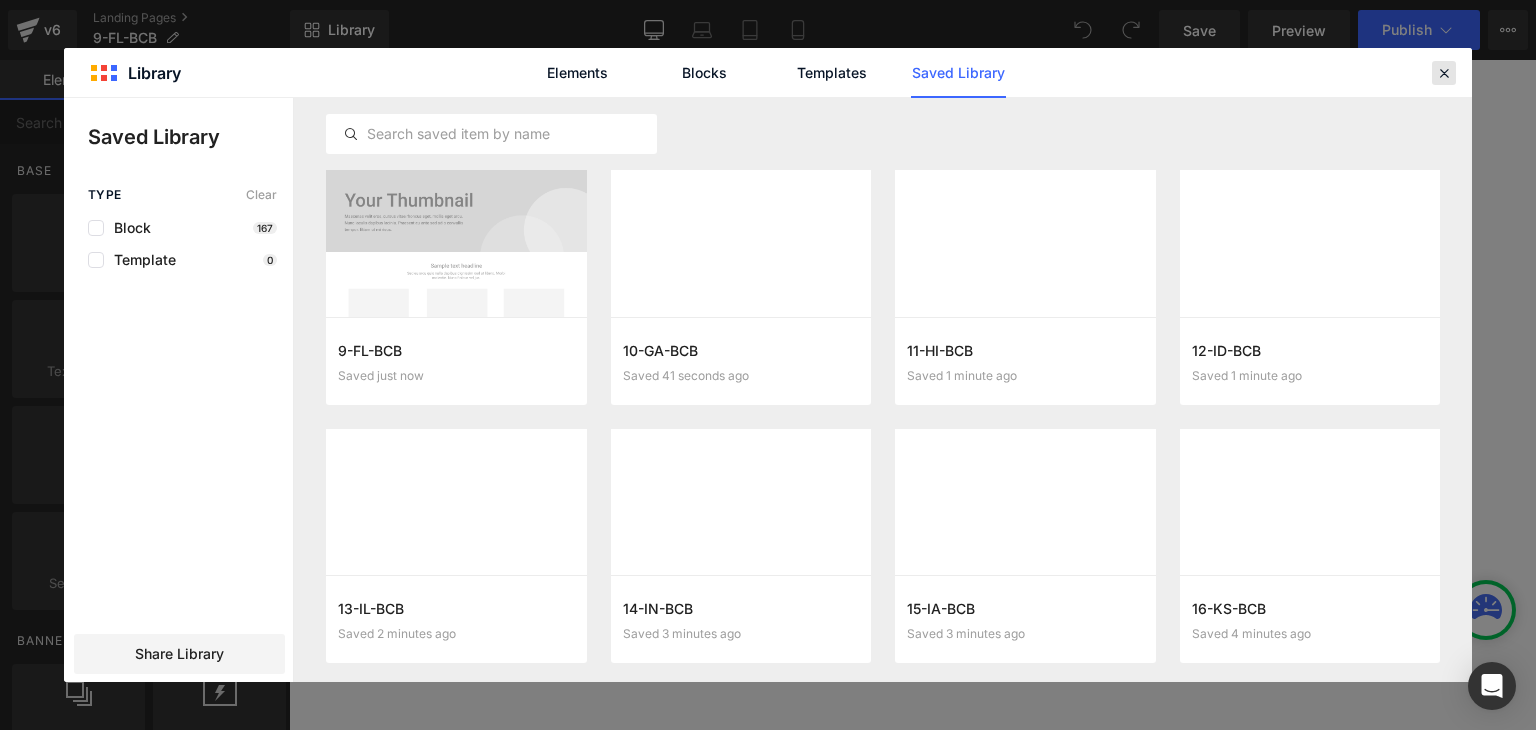click at bounding box center (1444, 73) 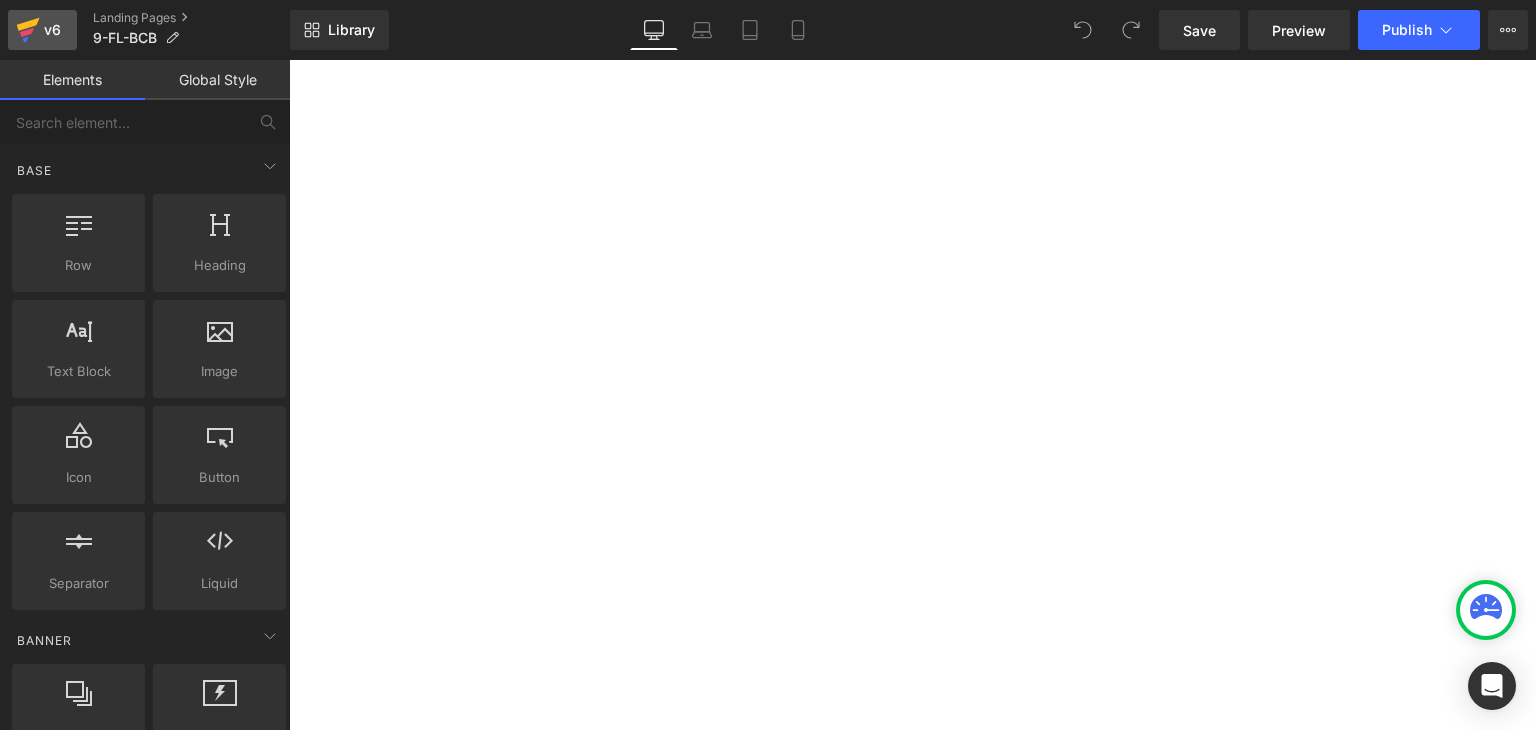click 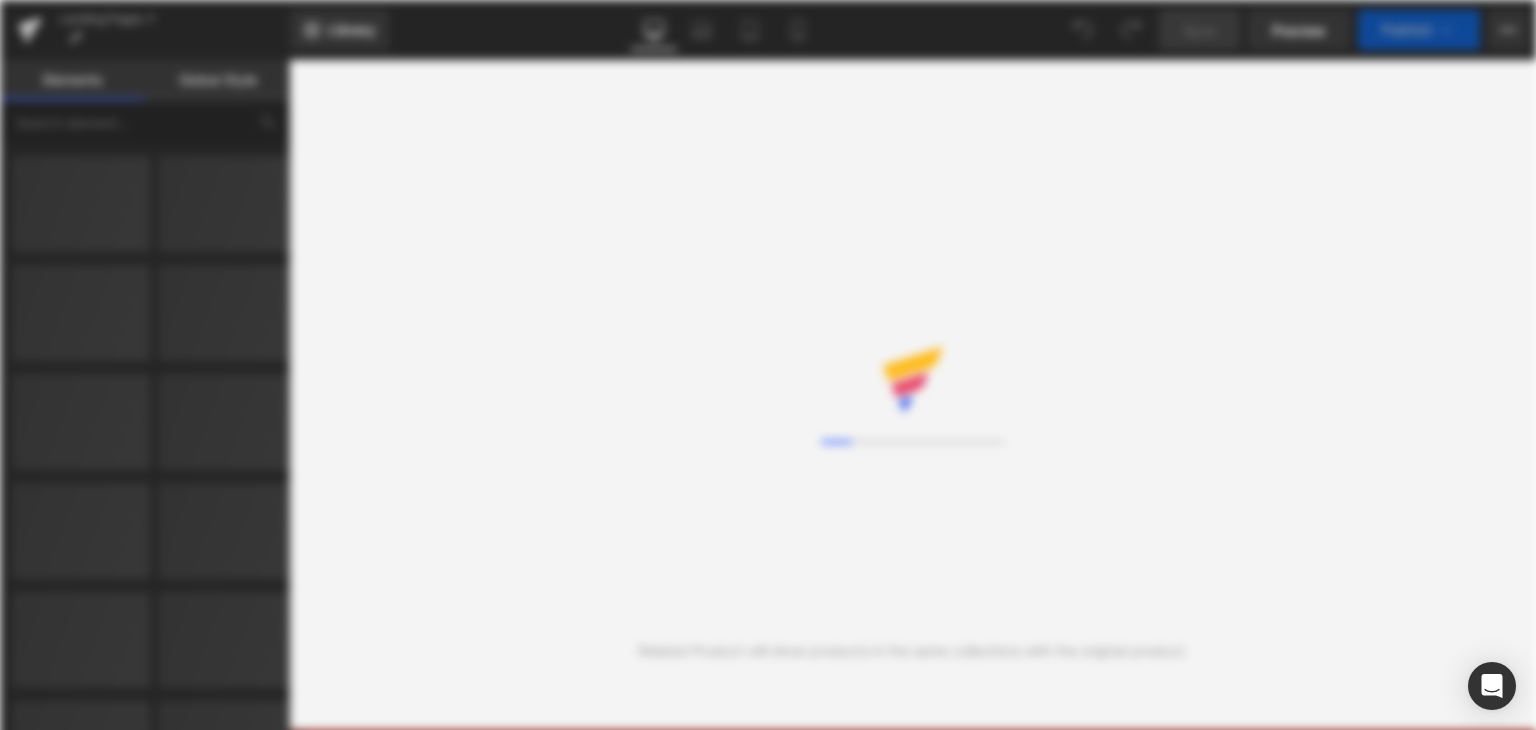 scroll, scrollTop: 0, scrollLeft: 0, axis: both 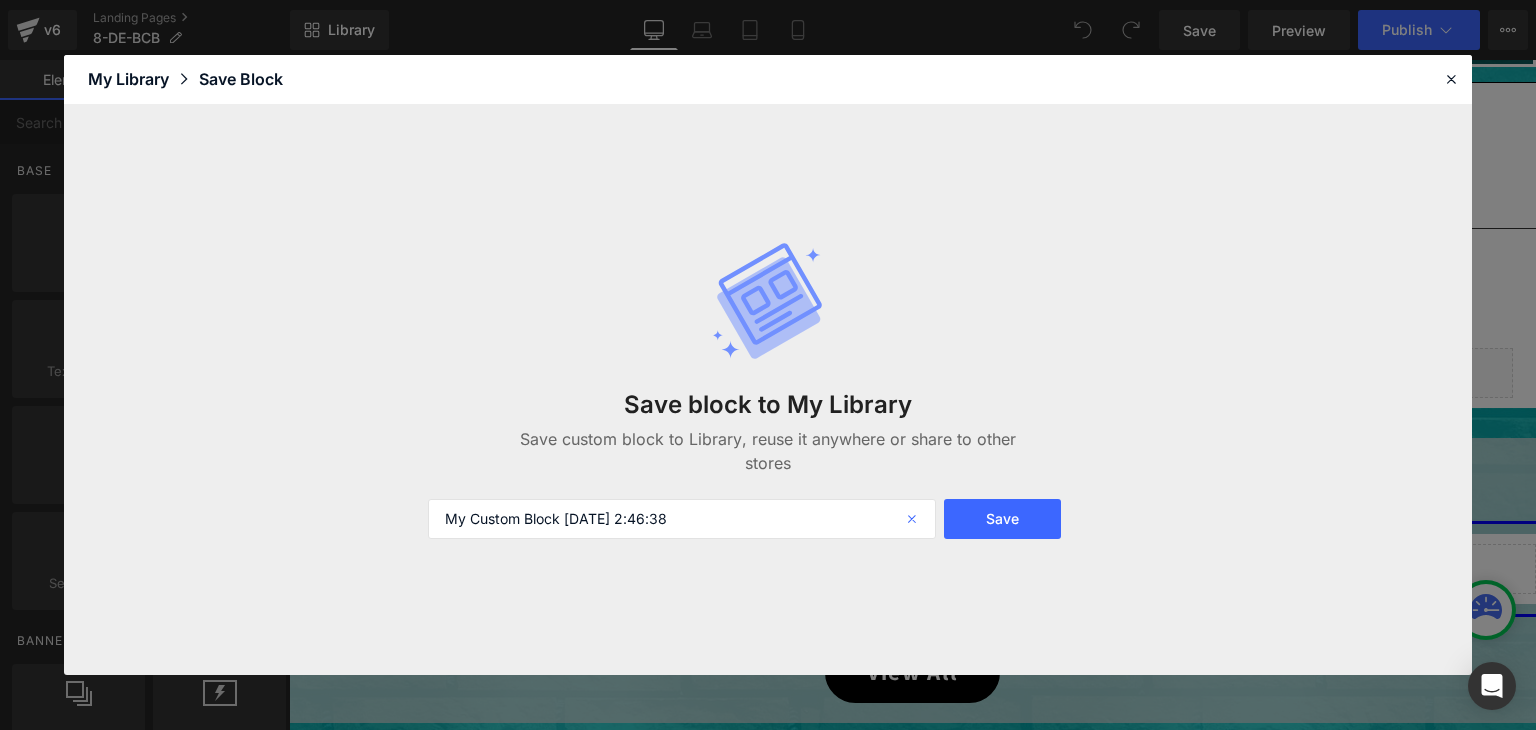 click at bounding box center (914, 519) 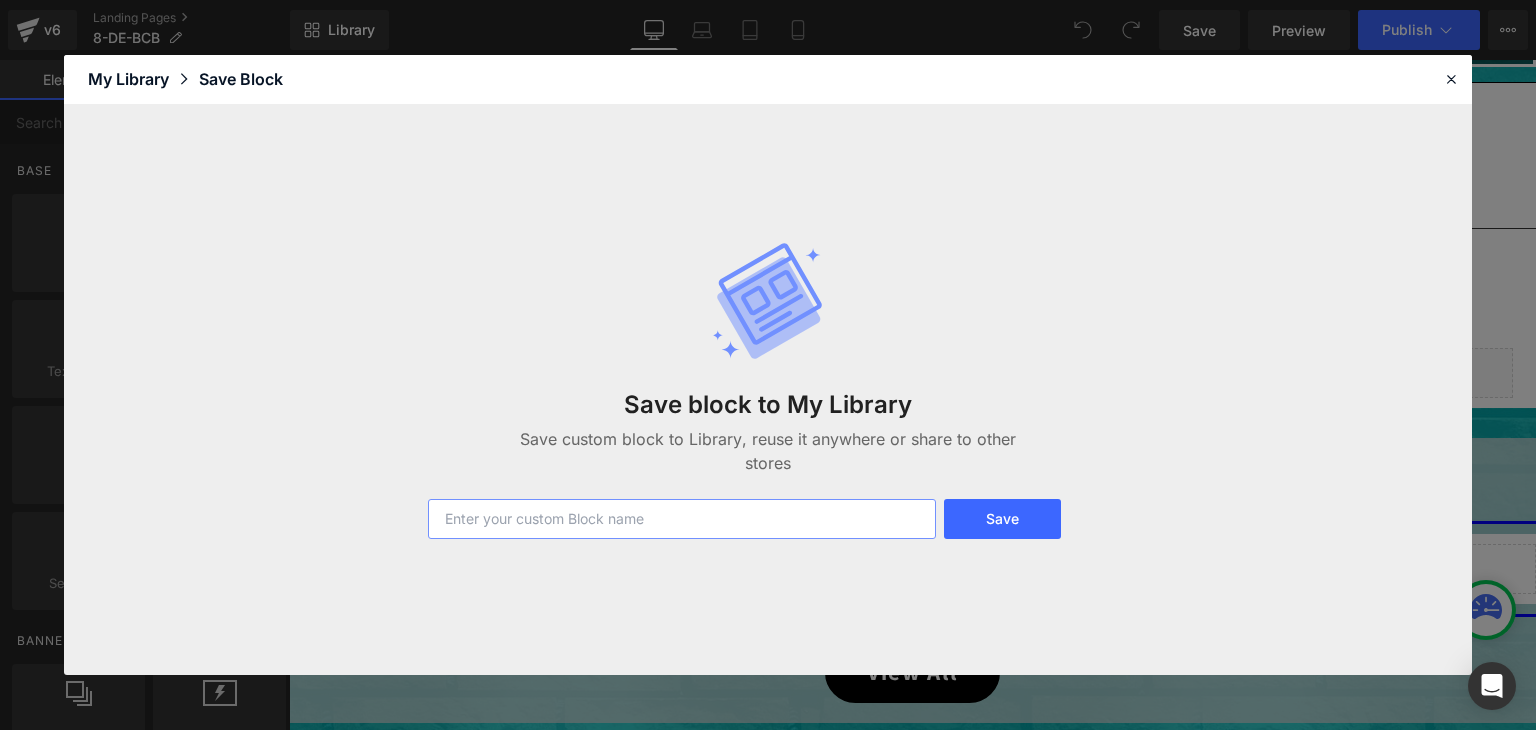 paste on "8-DE-BCB" 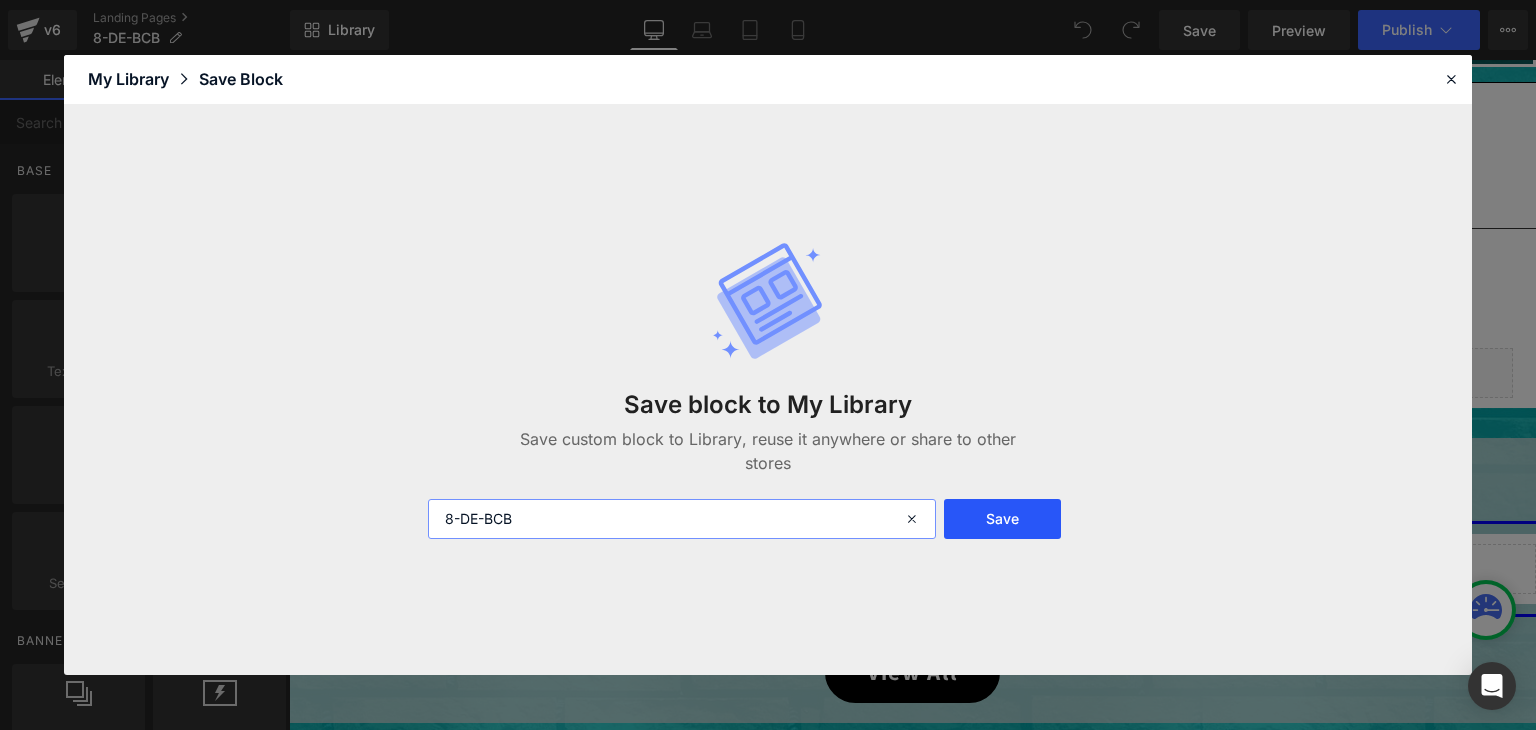type on "8-DE-BCB" 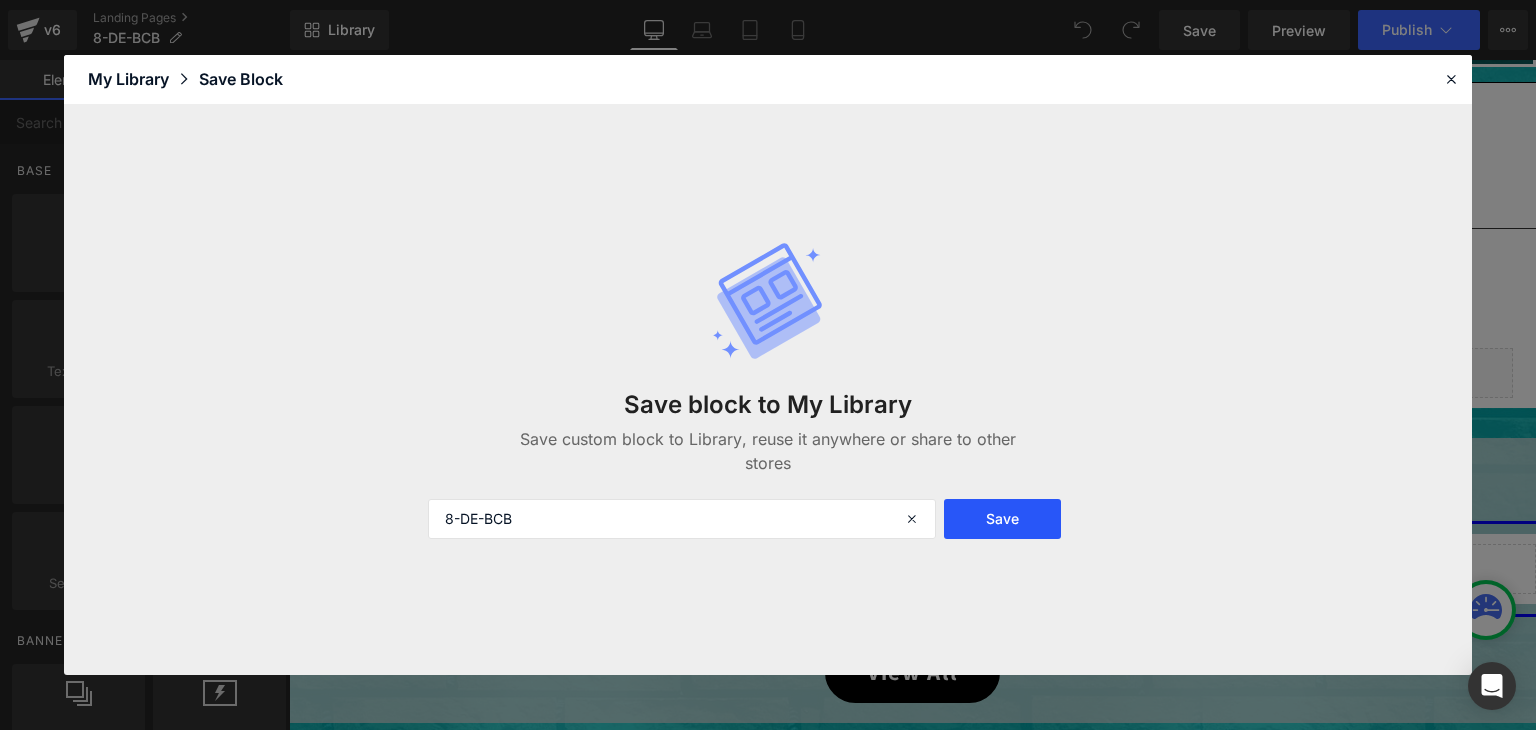 click on "Save" at bounding box center (1002, 519) 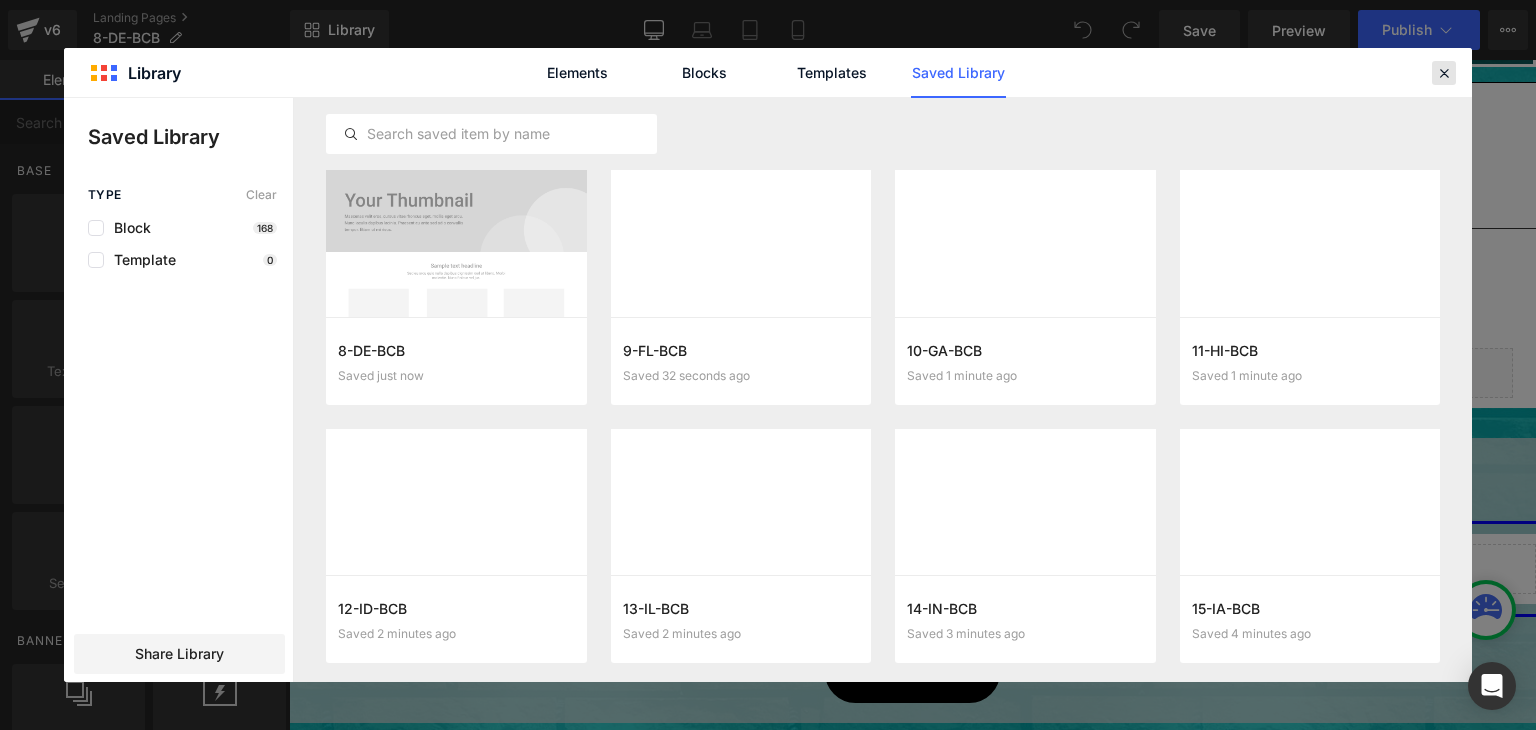 click at bounding box center [1444, 73] 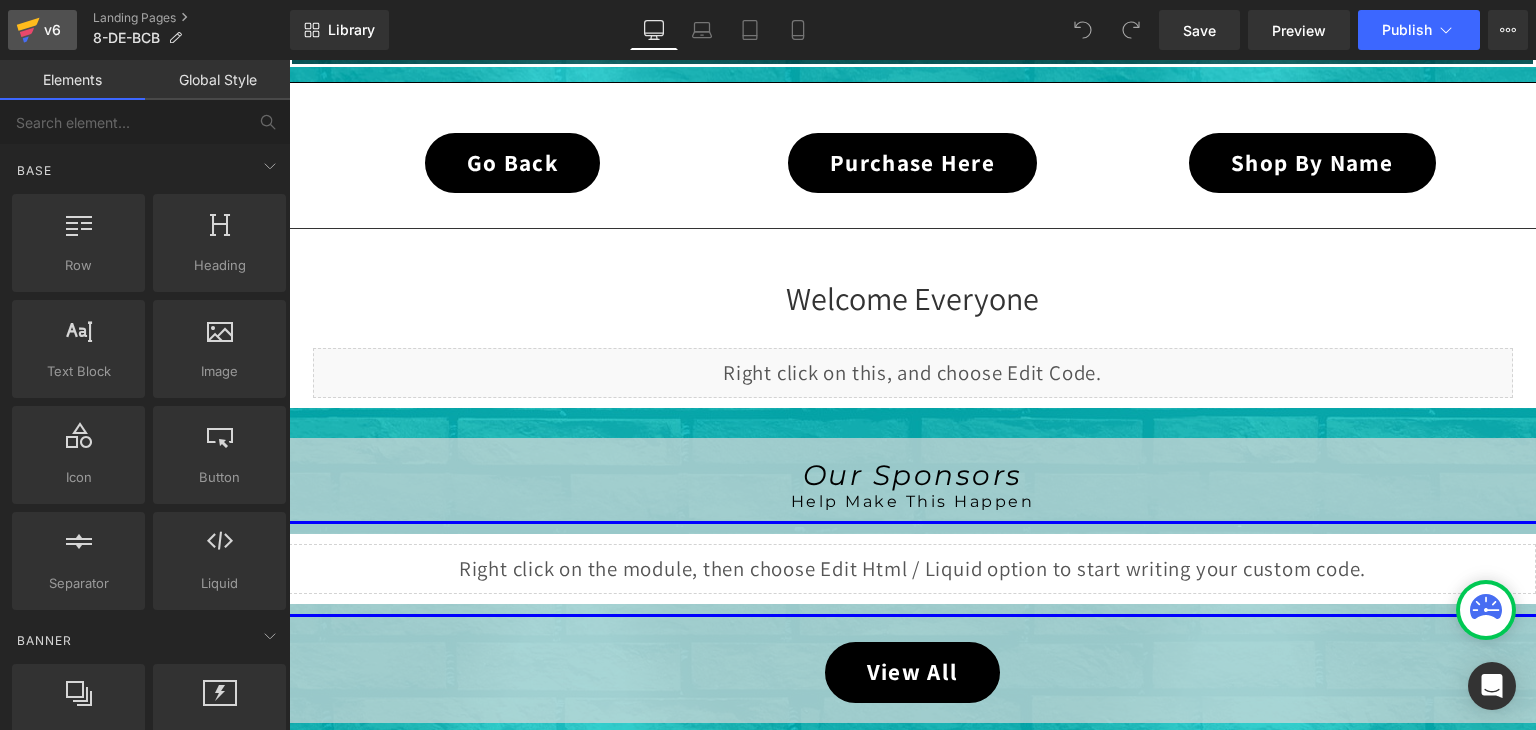 click 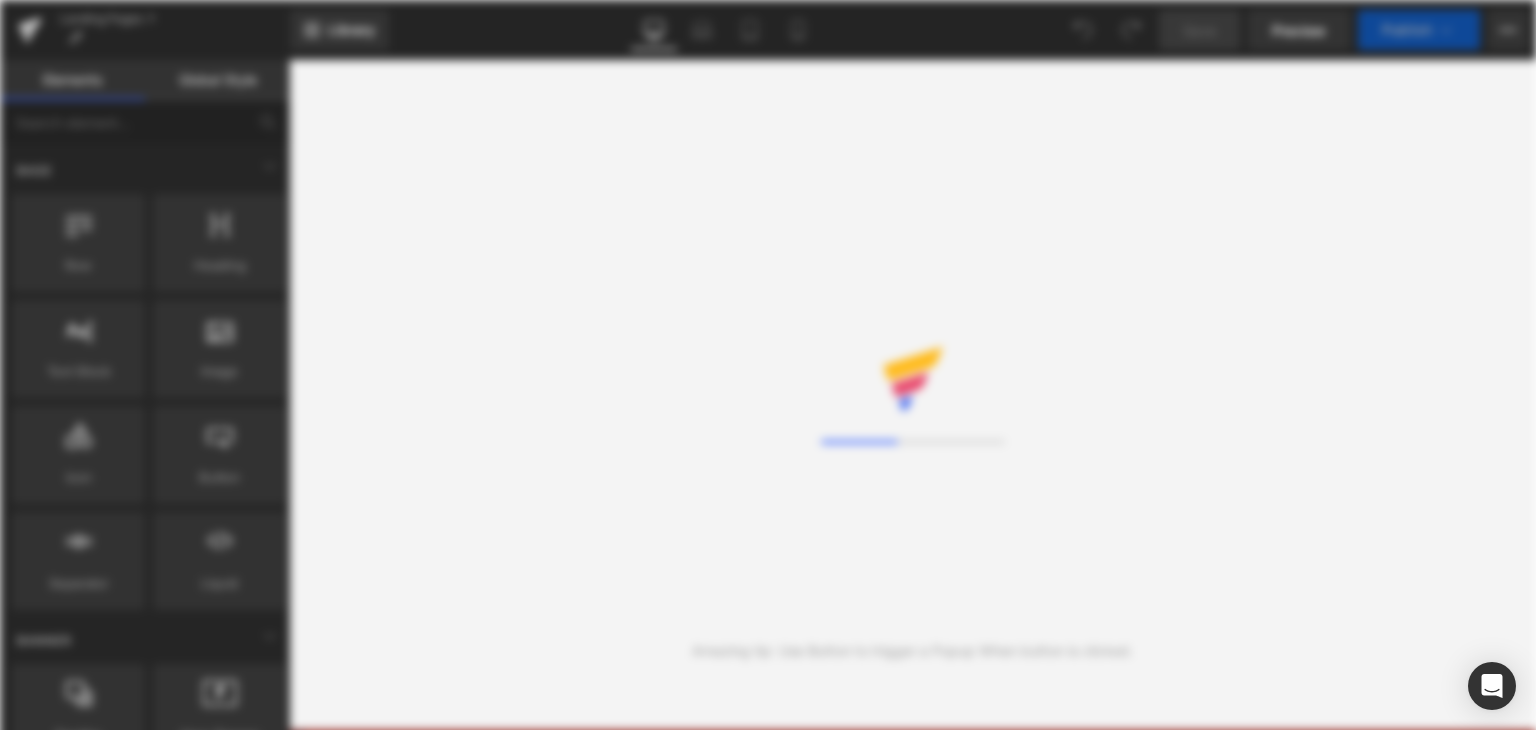 scroll, scrollTop: 0, scrollLeft: 0, axis: both 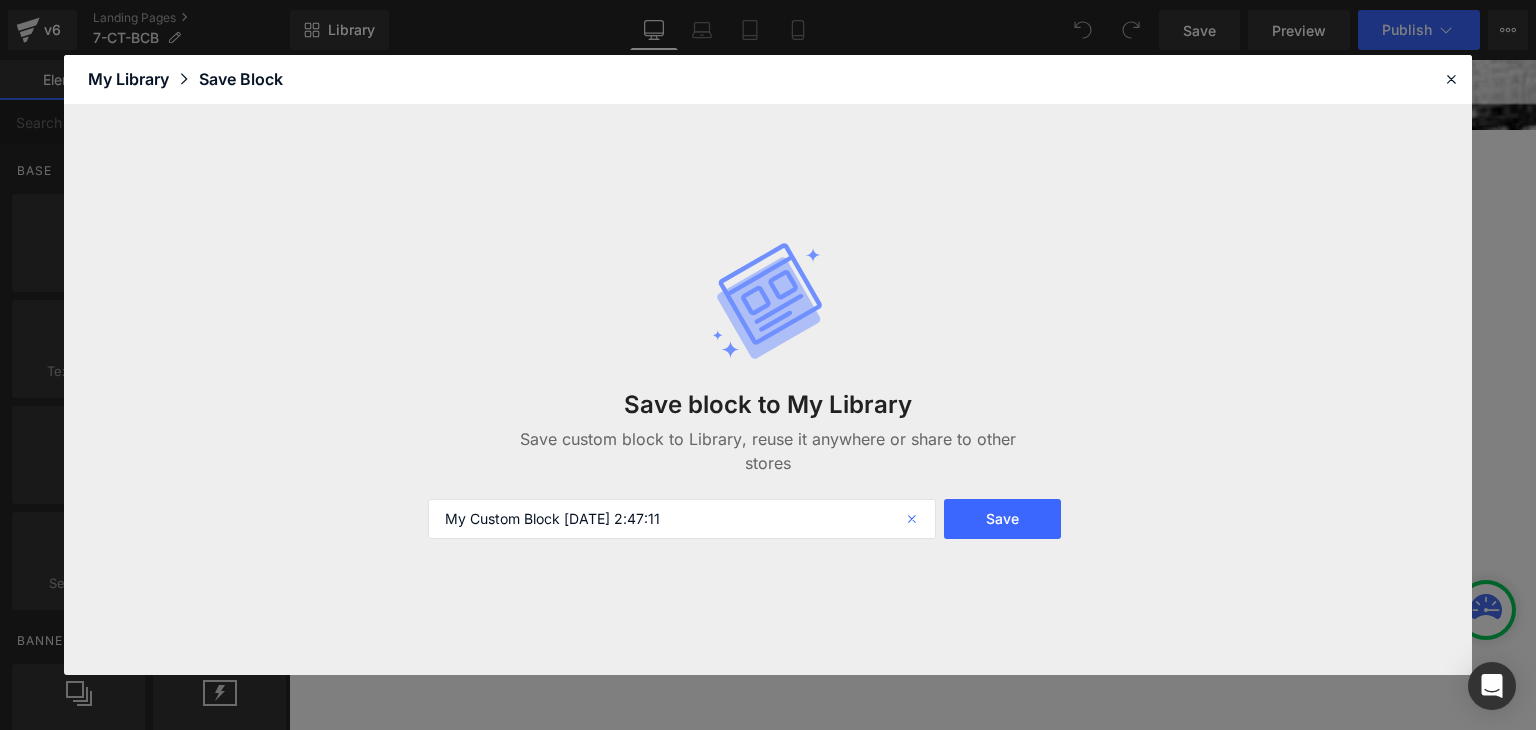 click at bounding box center (914, 519) 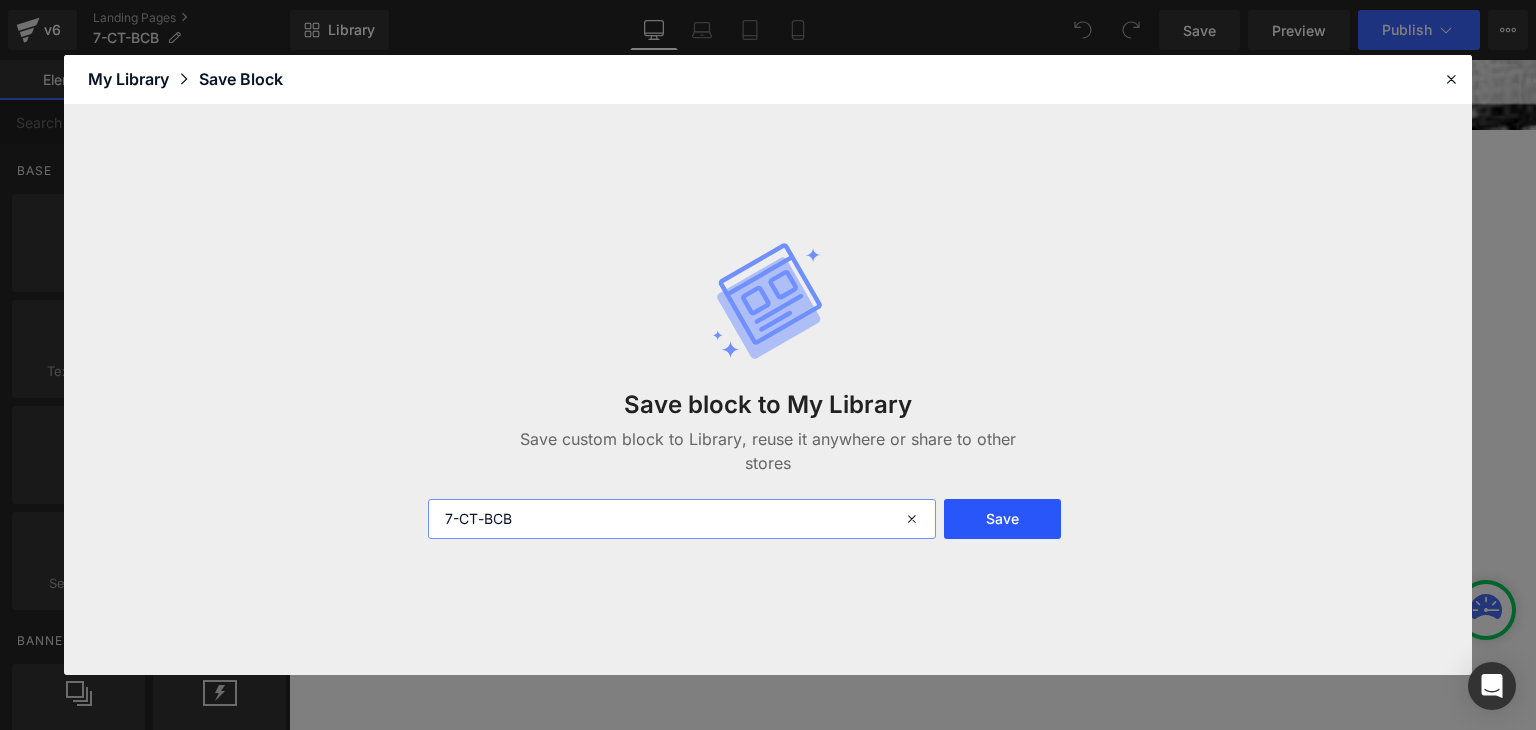 type on "7-CT-BCB" 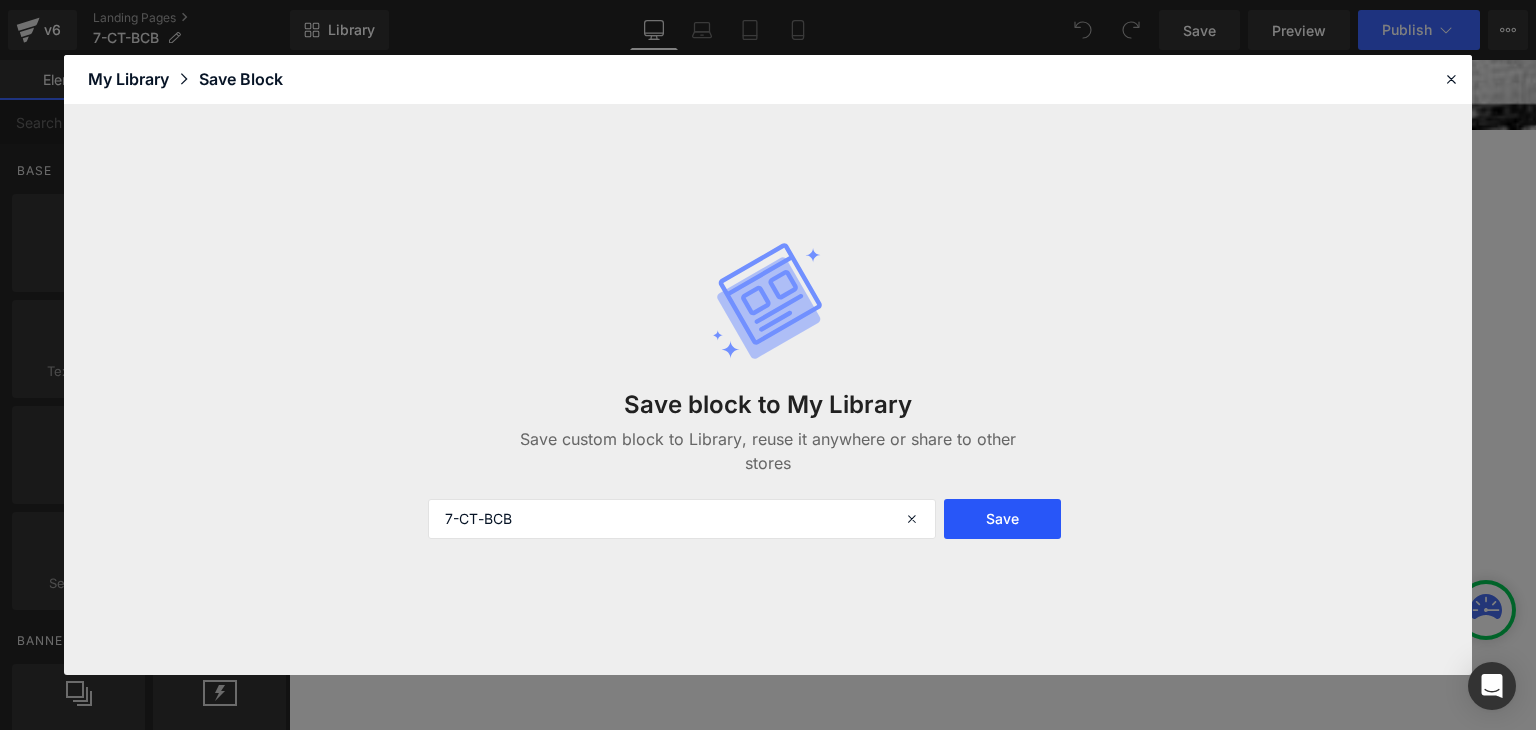 click on "Save" at bounding box center (1002, 519) 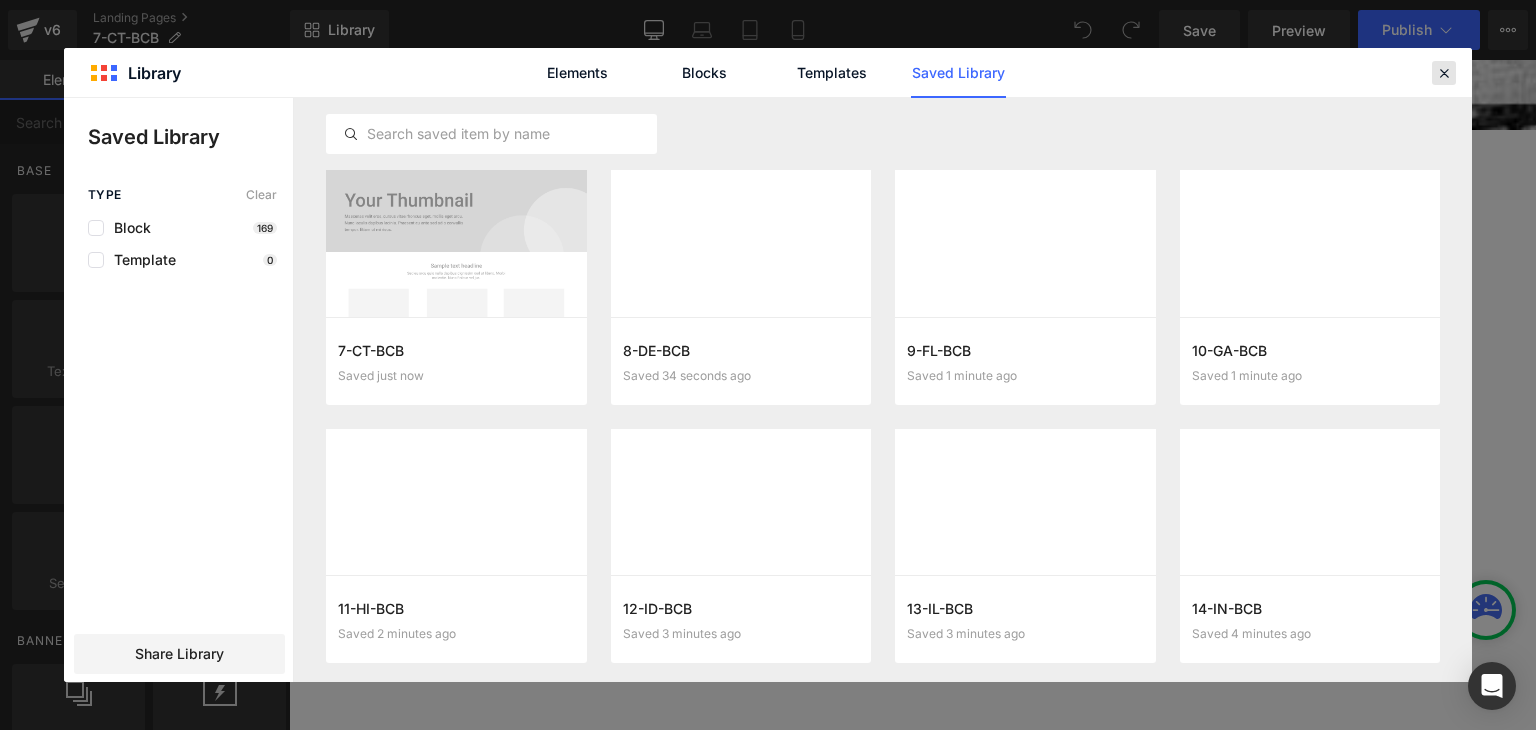 click at bounding box center [1444, 73] 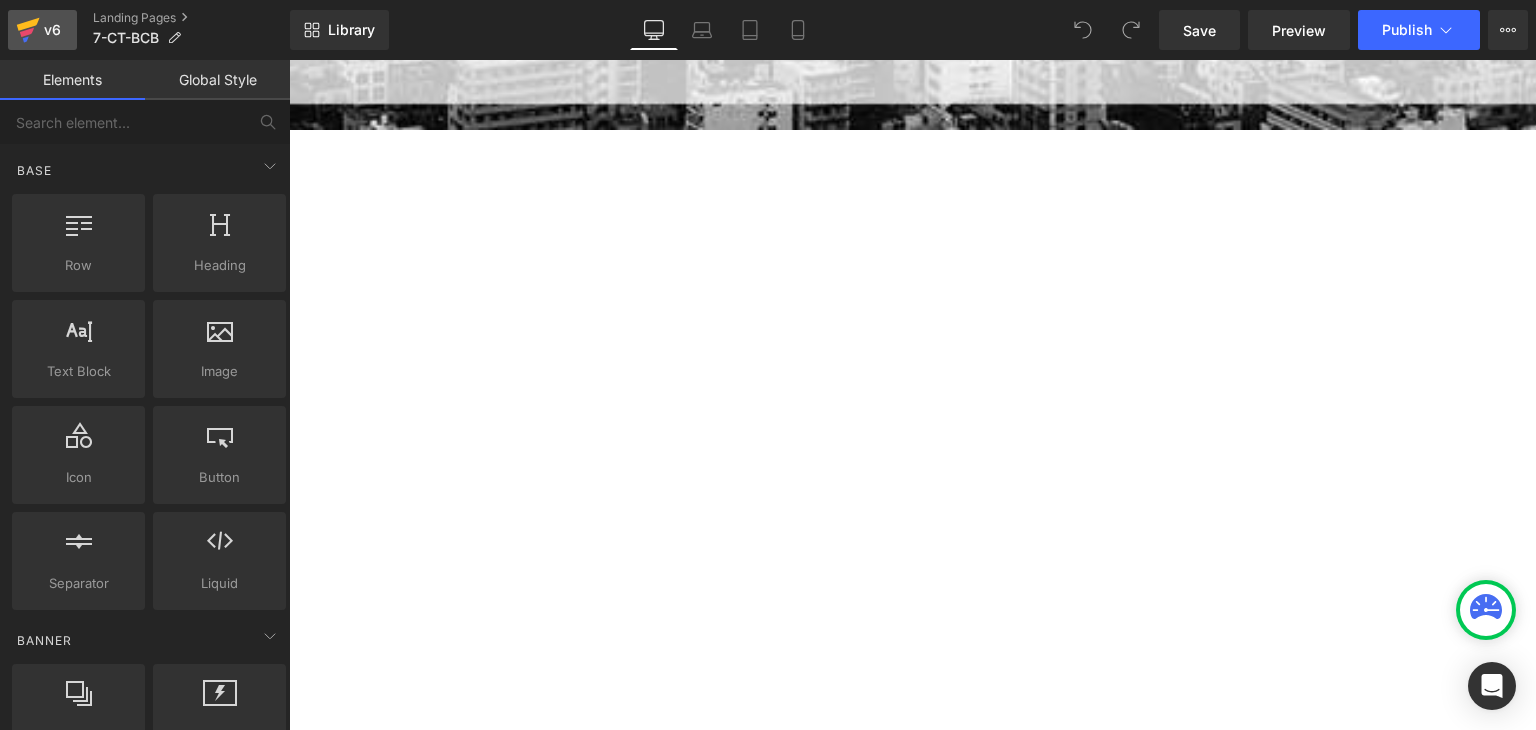 click 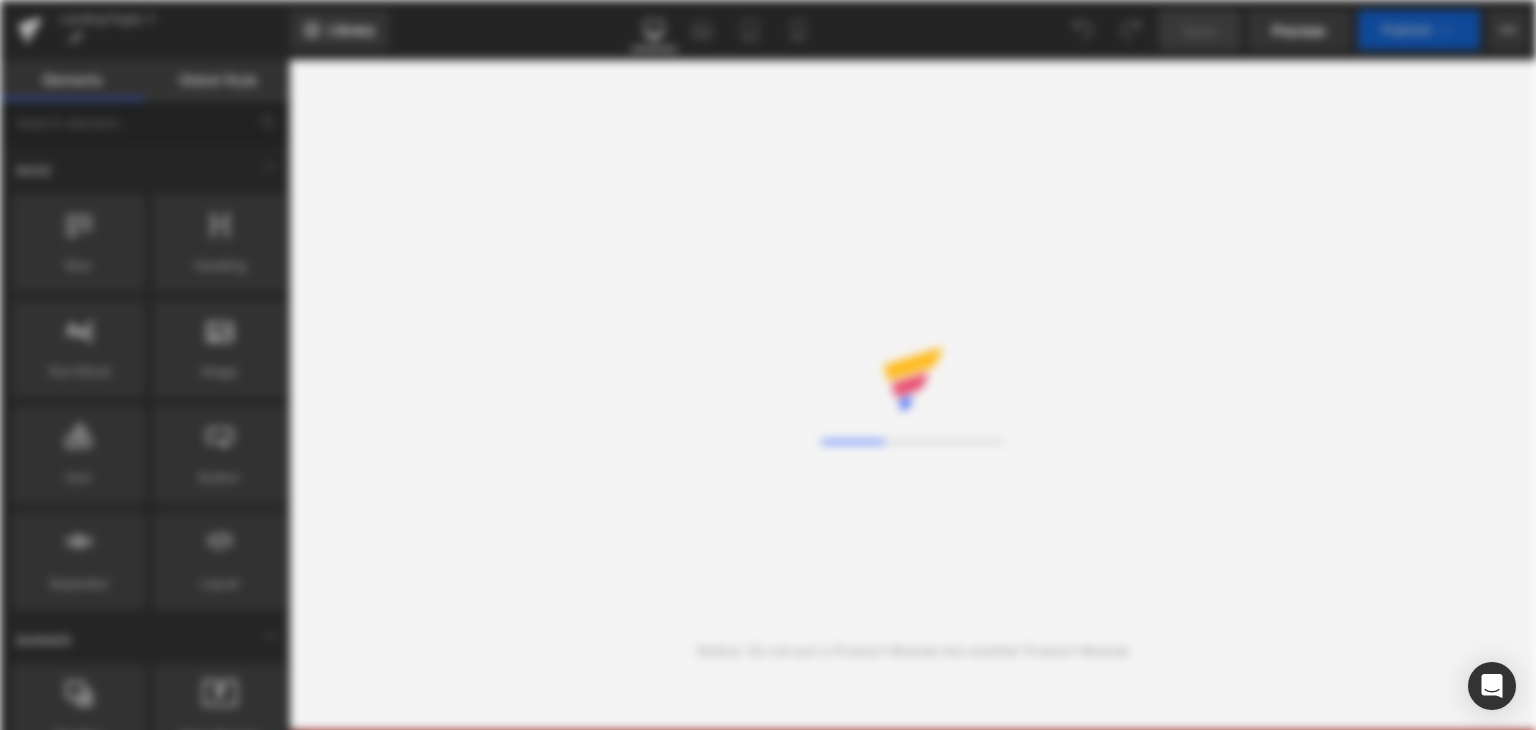 scroll, scrollTop: 0, scrollLeft: 0, axis: both 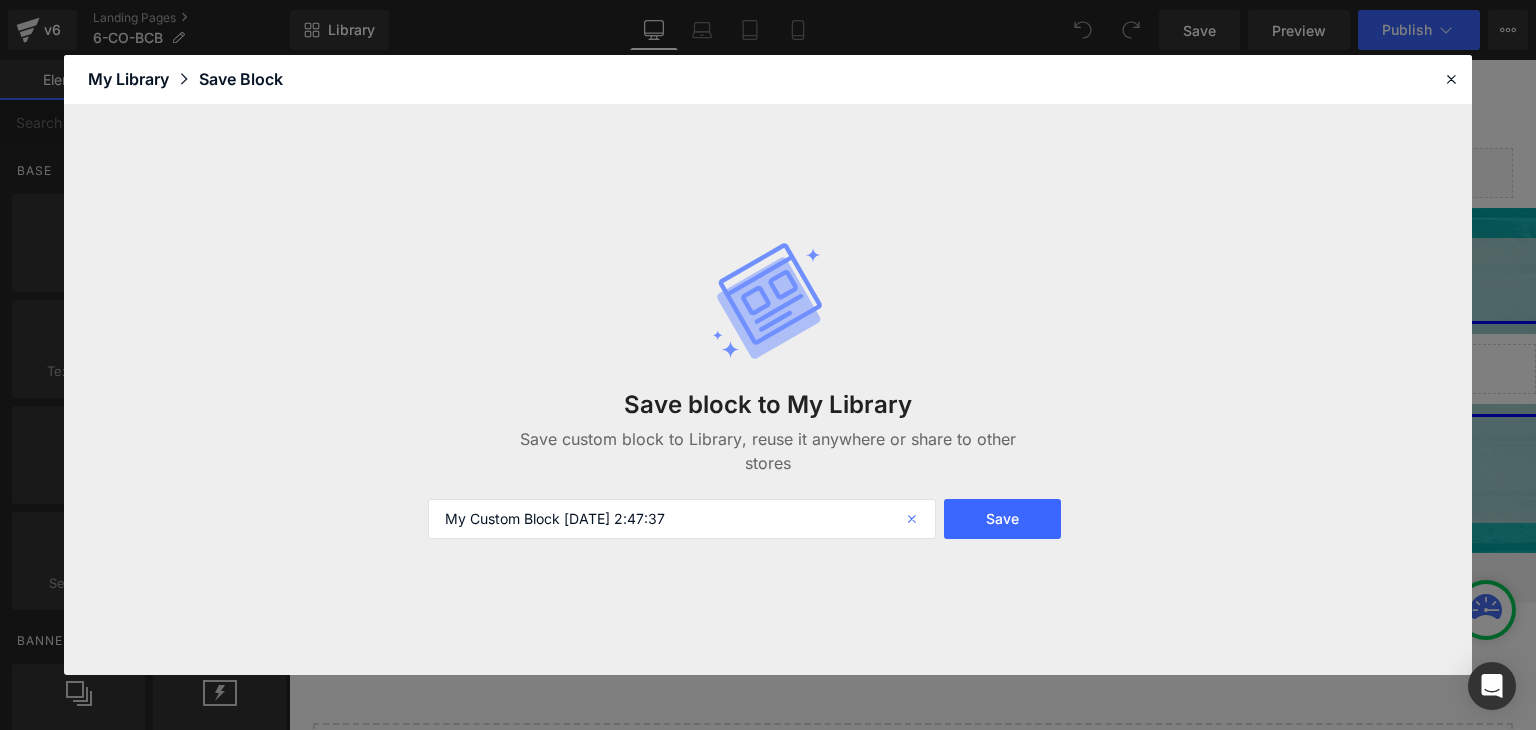click at bounding box center [914, 519] 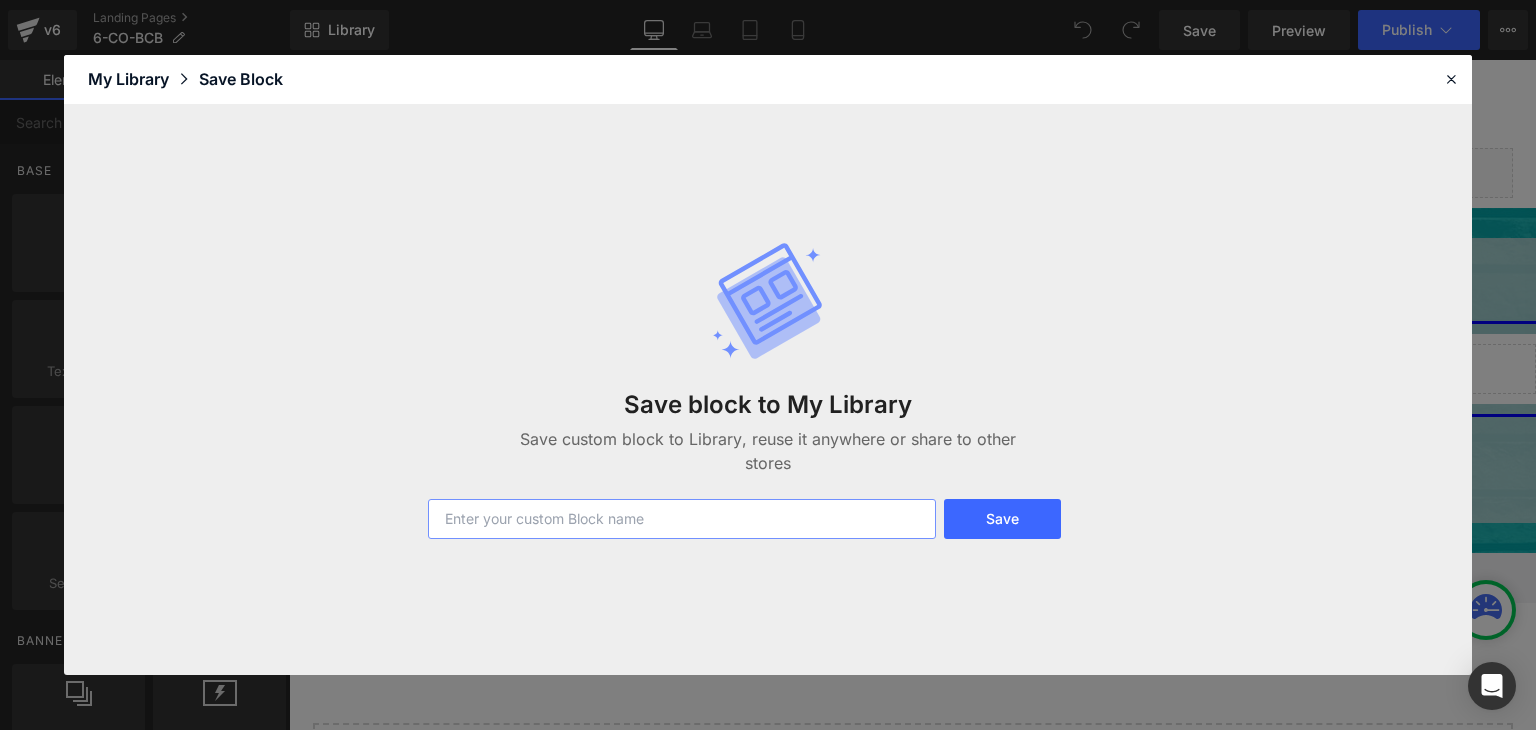 paste on "6-CO-BCB" 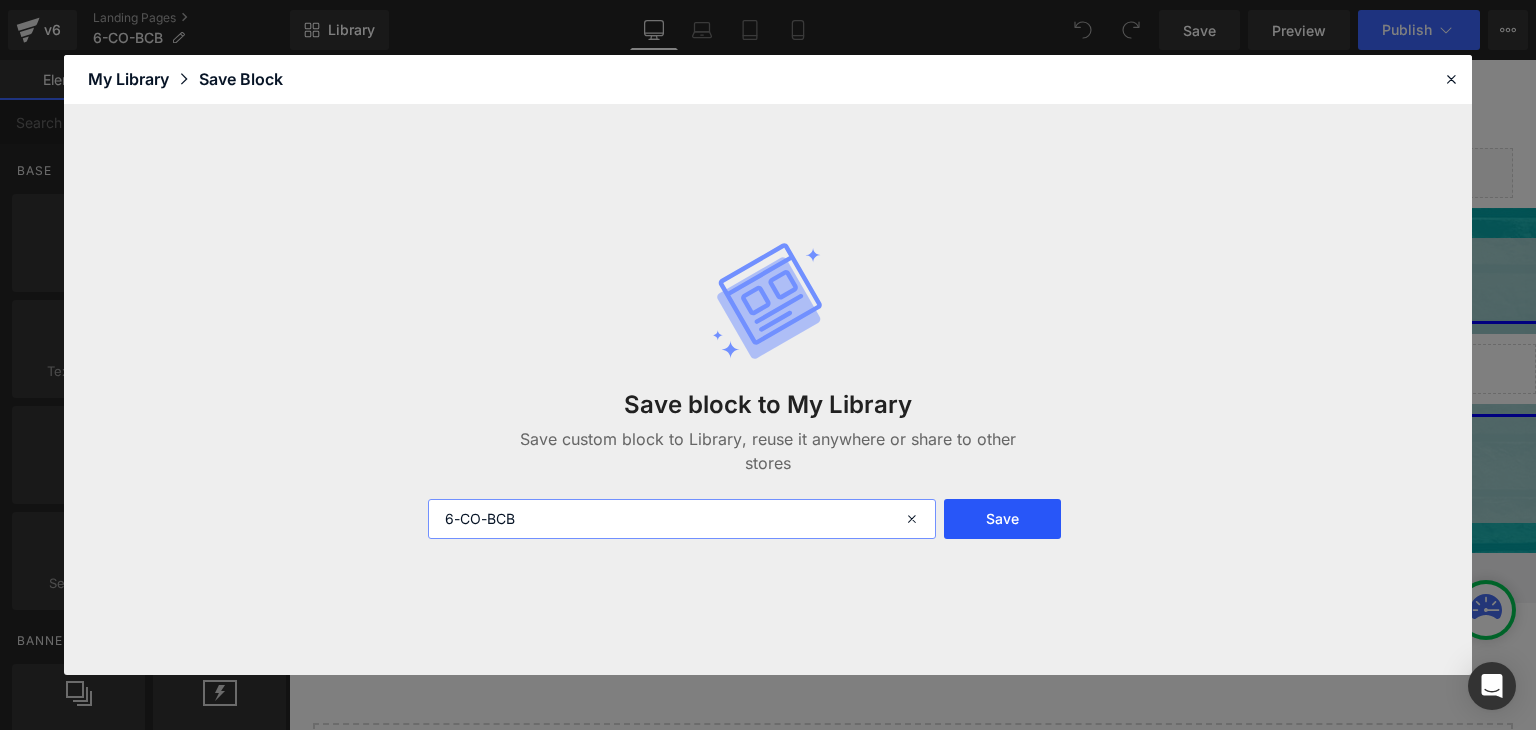 type on "6-CO-BCB" 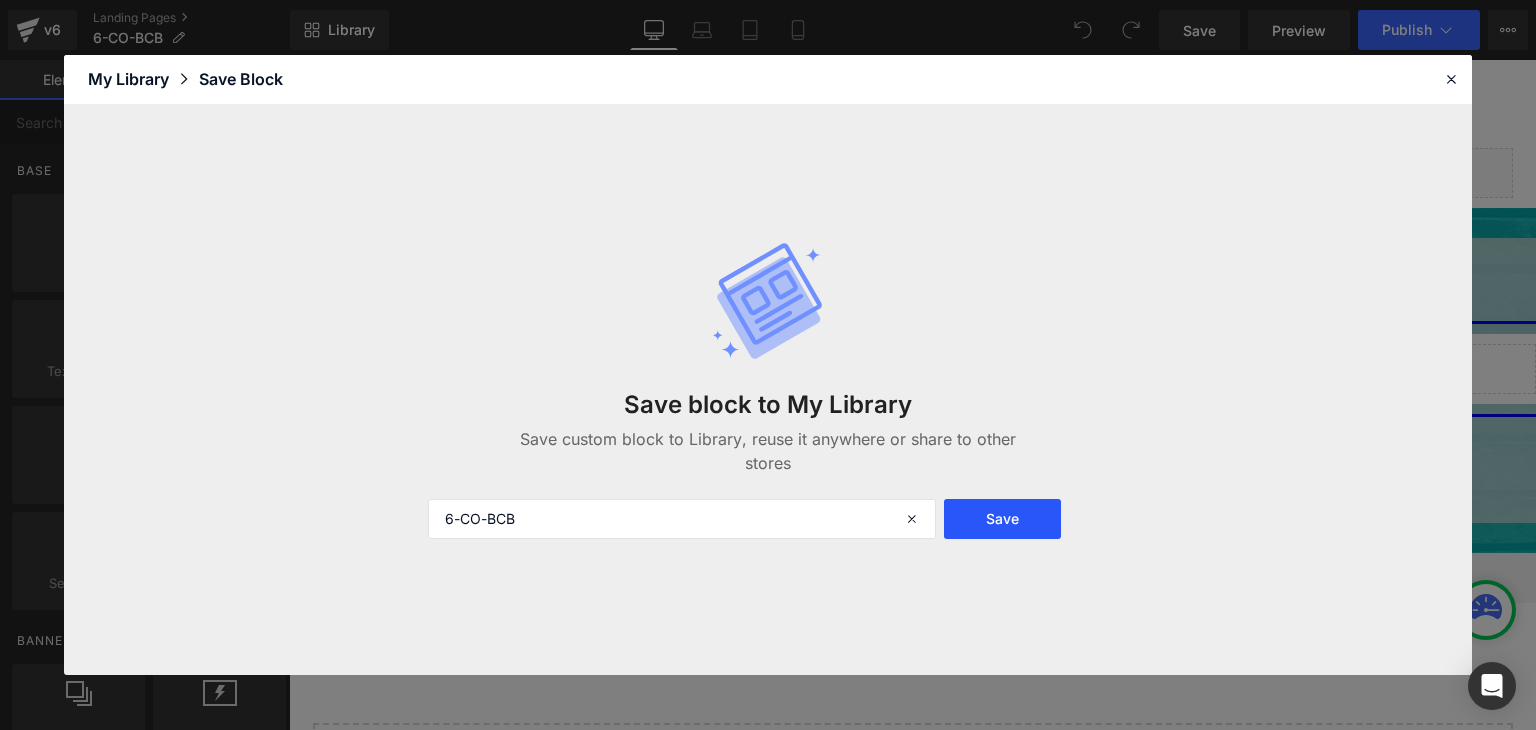 click on "Save" at bounding box center [1002, 519] 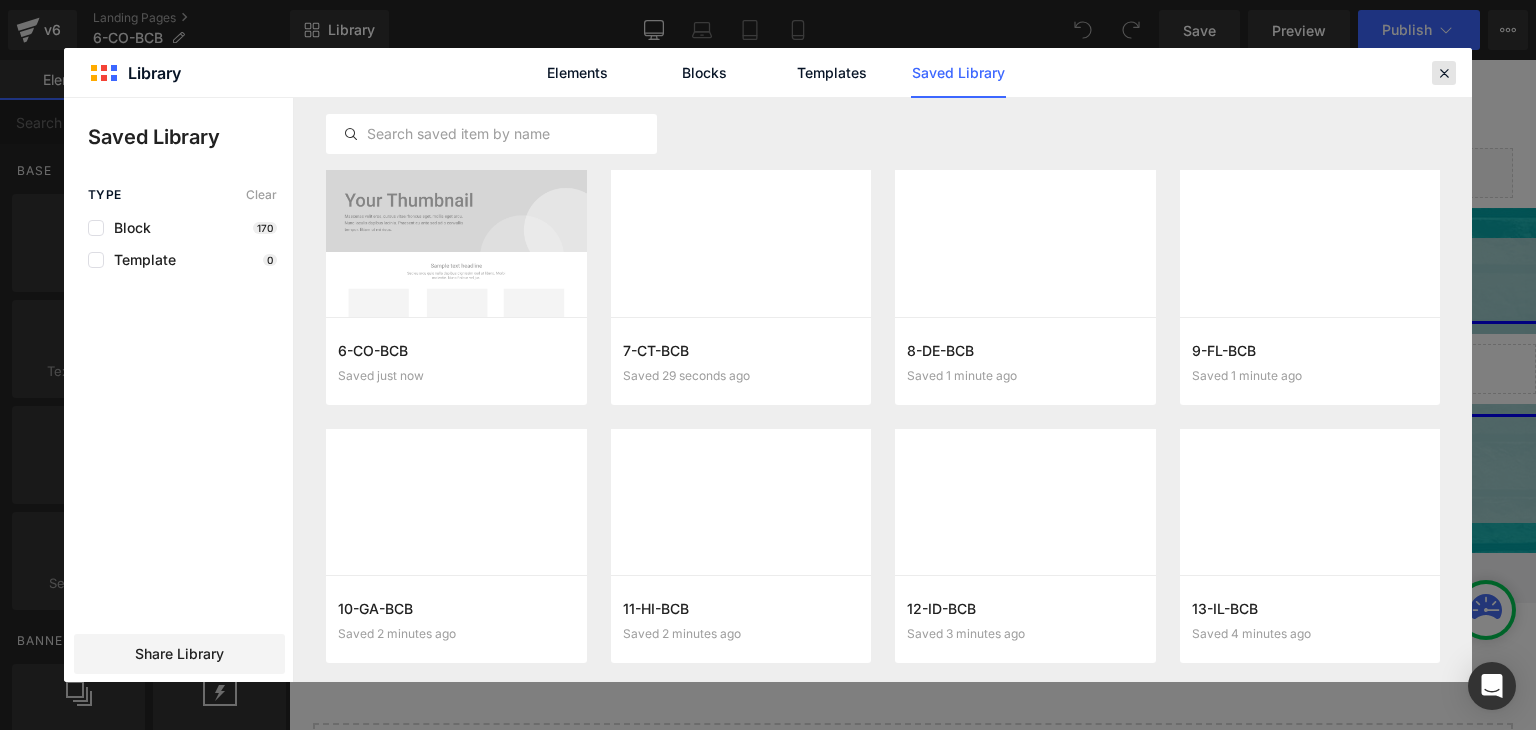 click at bounding box center (1444, 73) 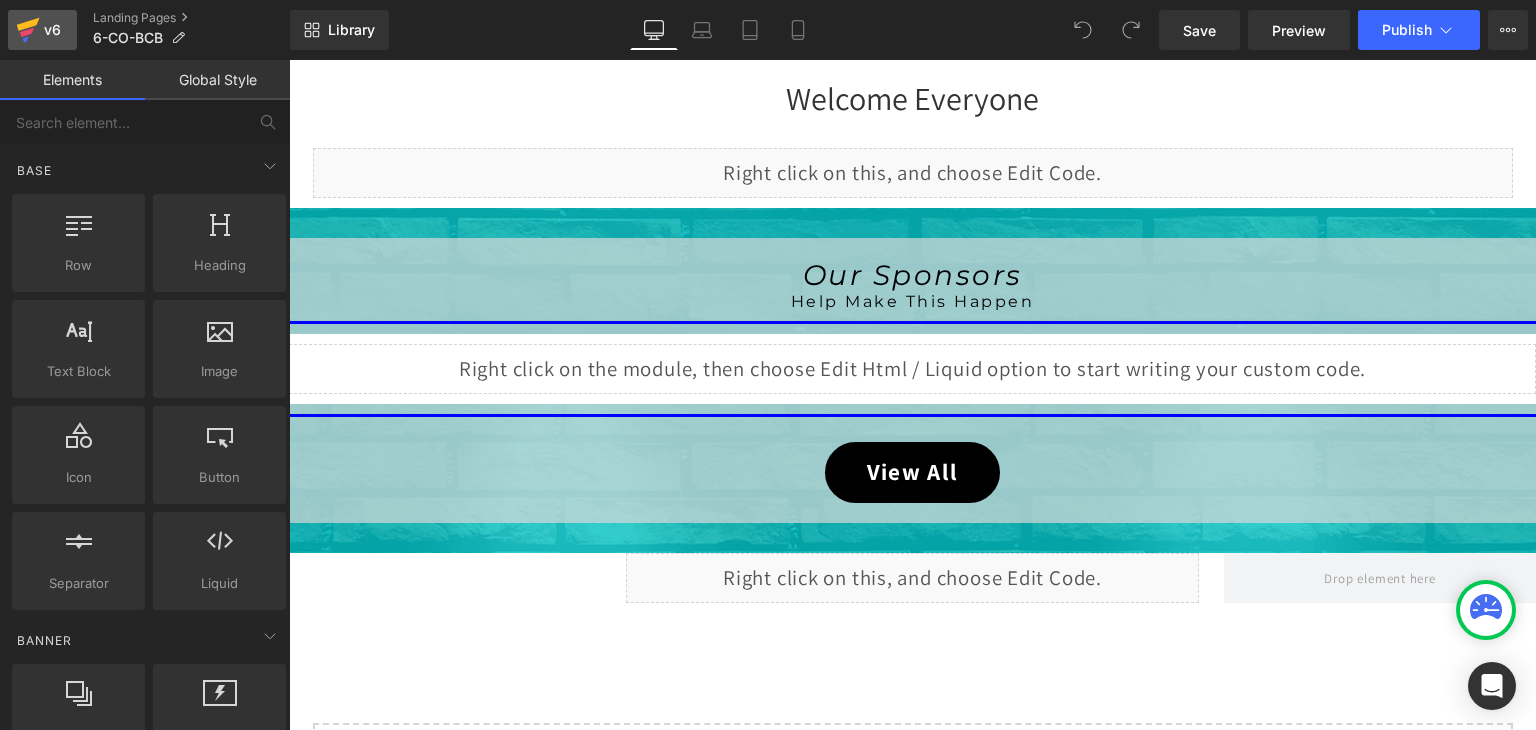 click 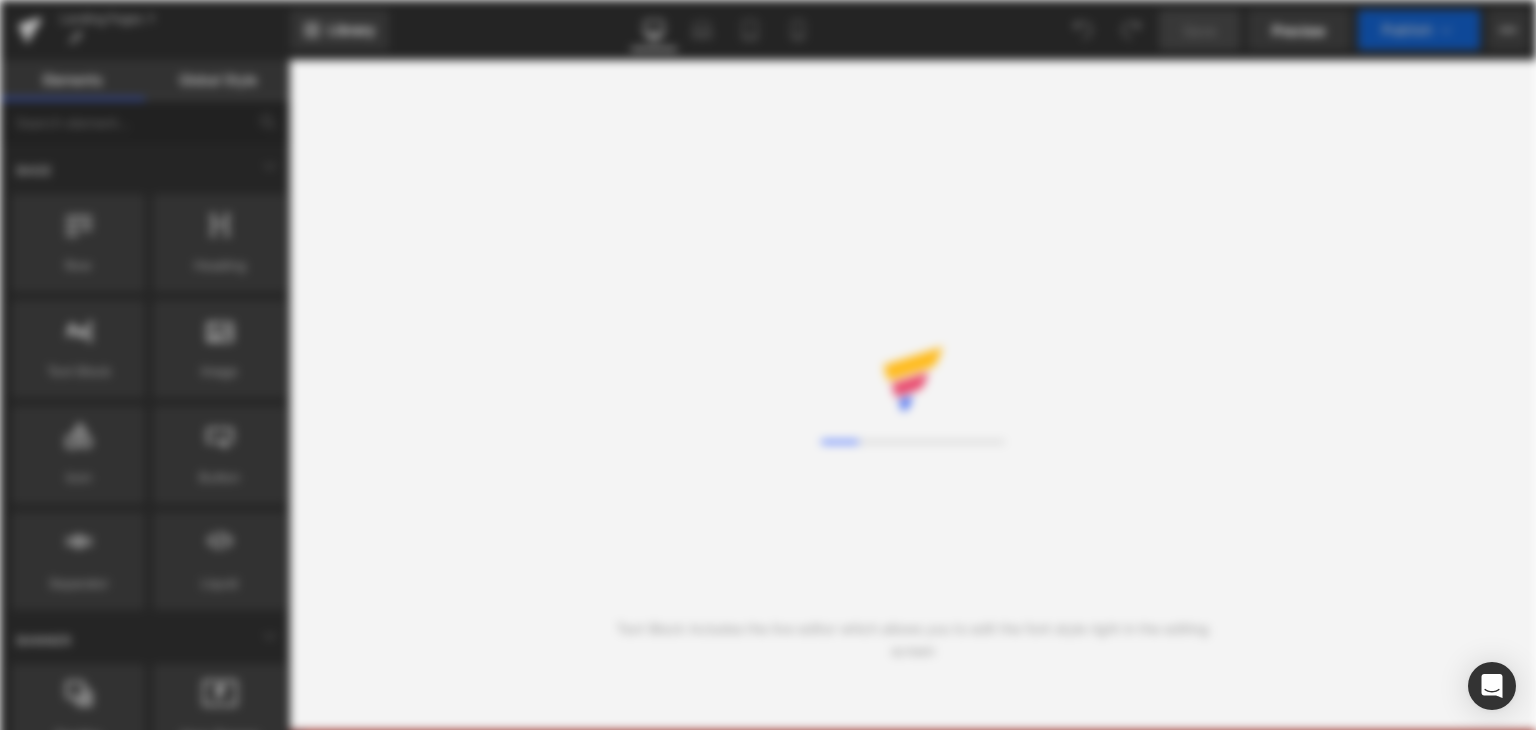 scroll, scrollTop: 0, scrollLeft: 0, axis: both 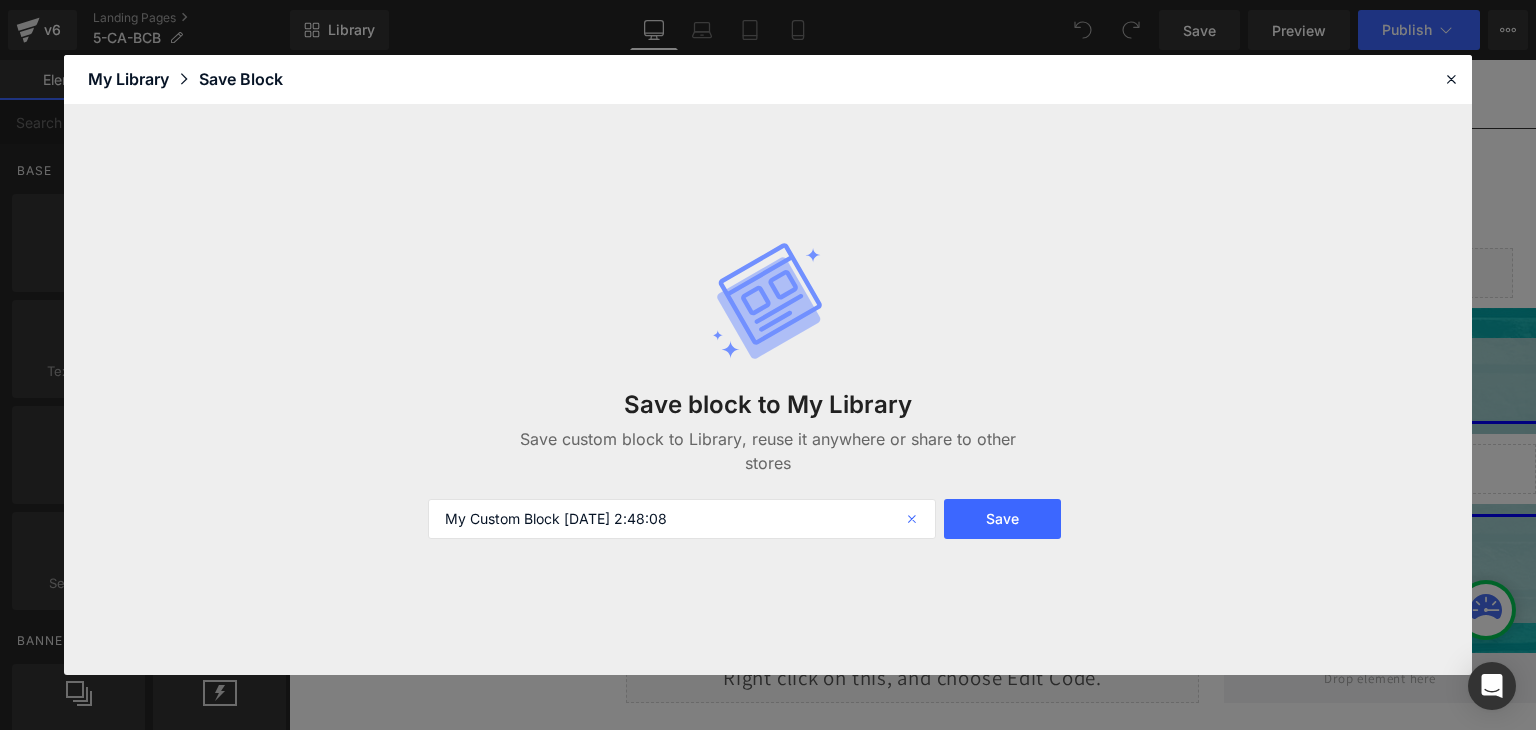 click at bounding box center (914, 519) 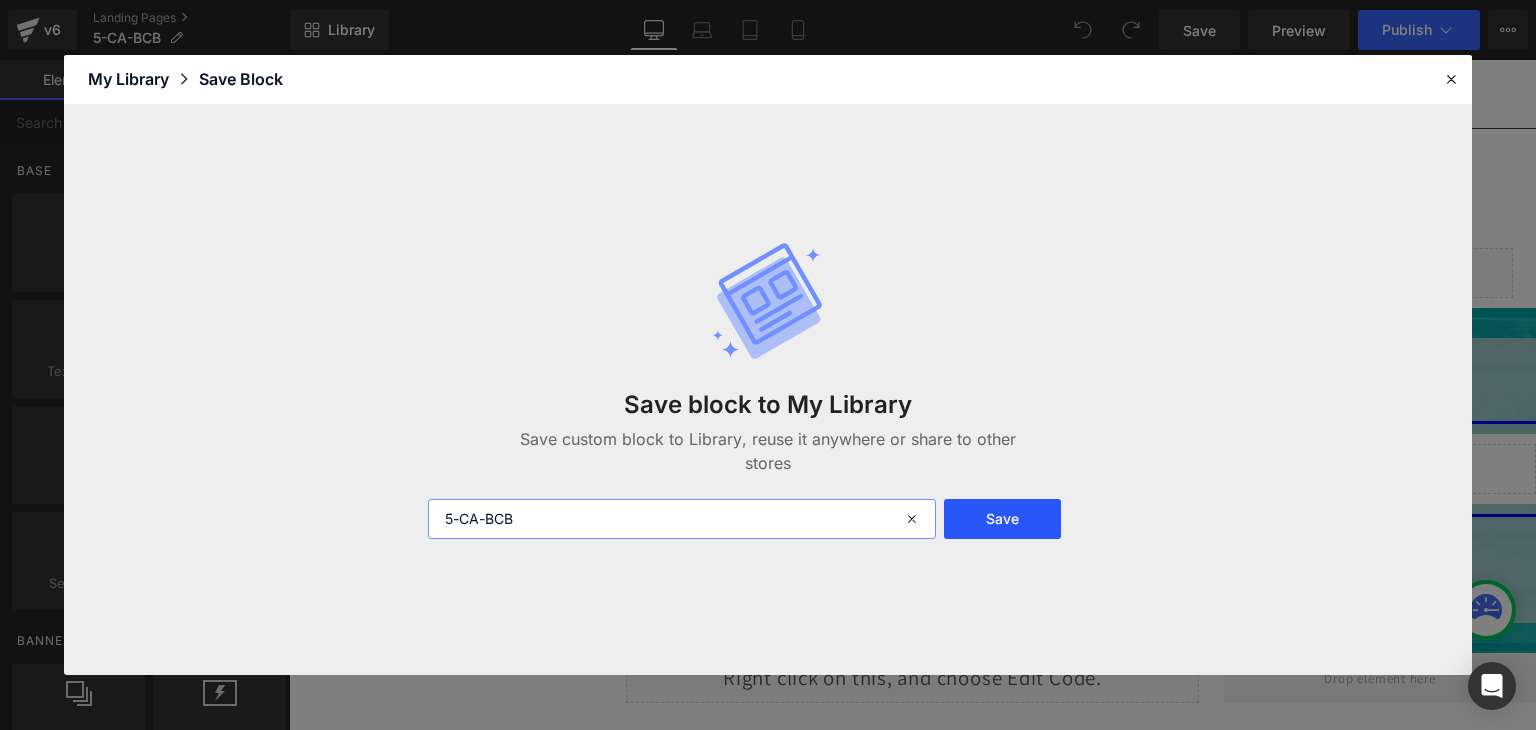 type on "5-CA-BCB" 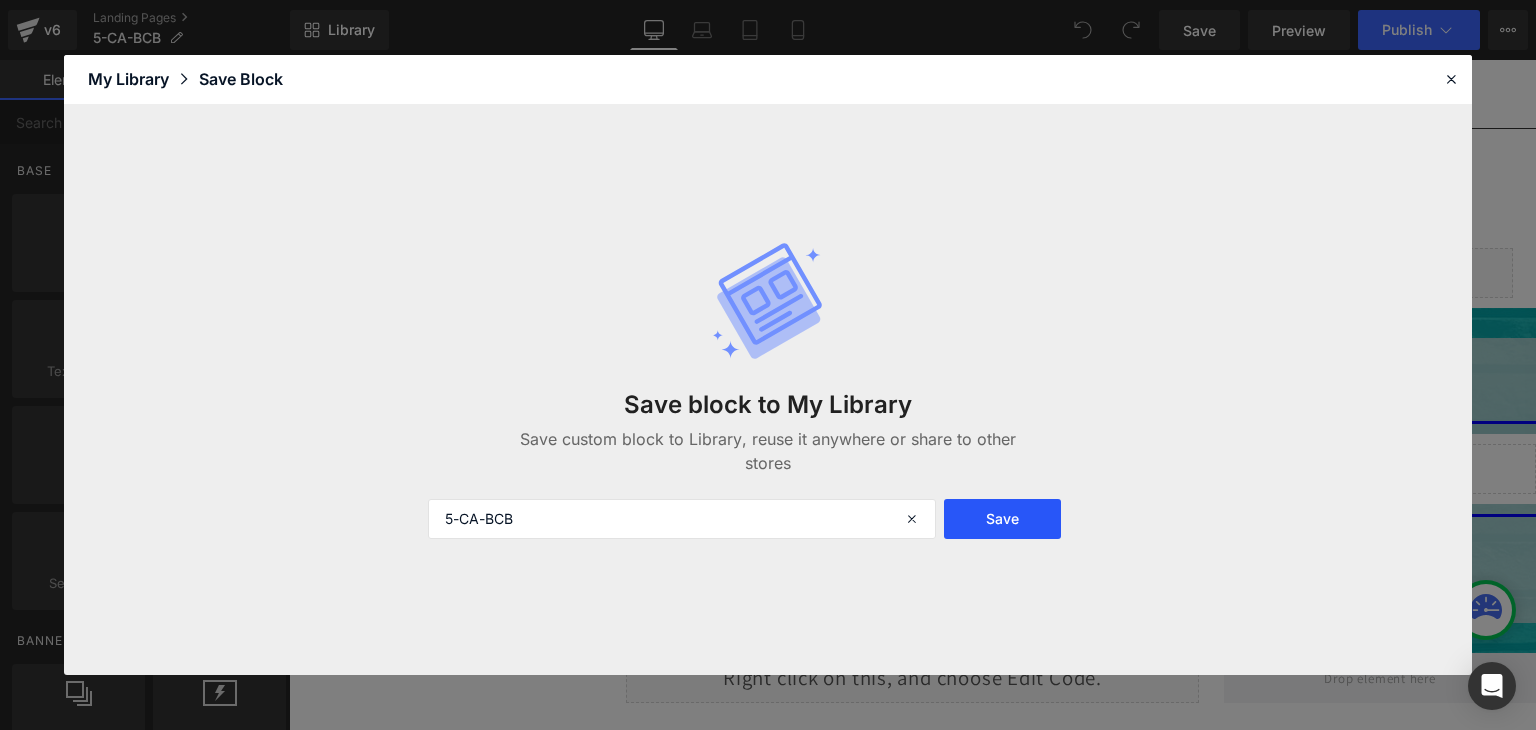 click on "Save" at bounding box center (1002, 519) 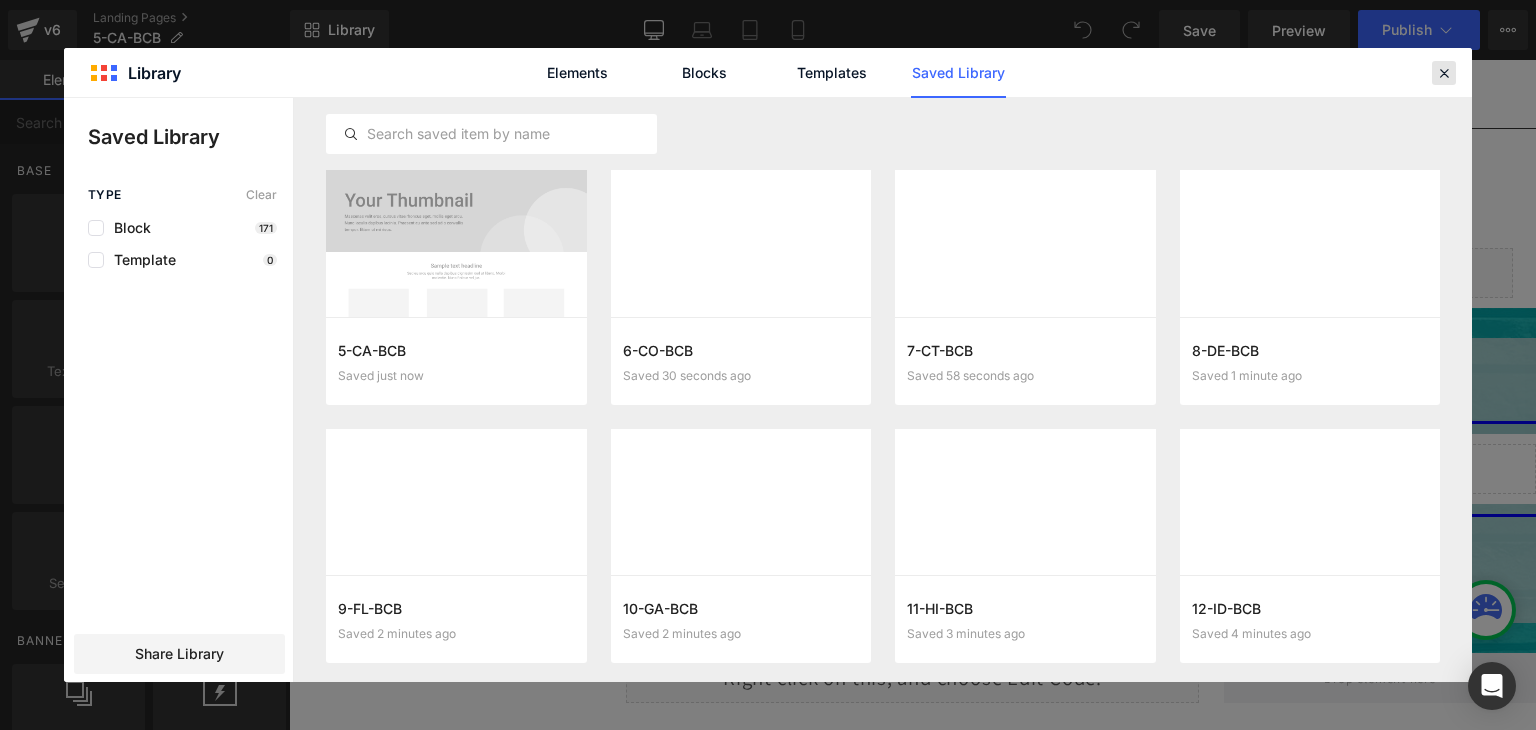 click at bounding box center (1444, 73) 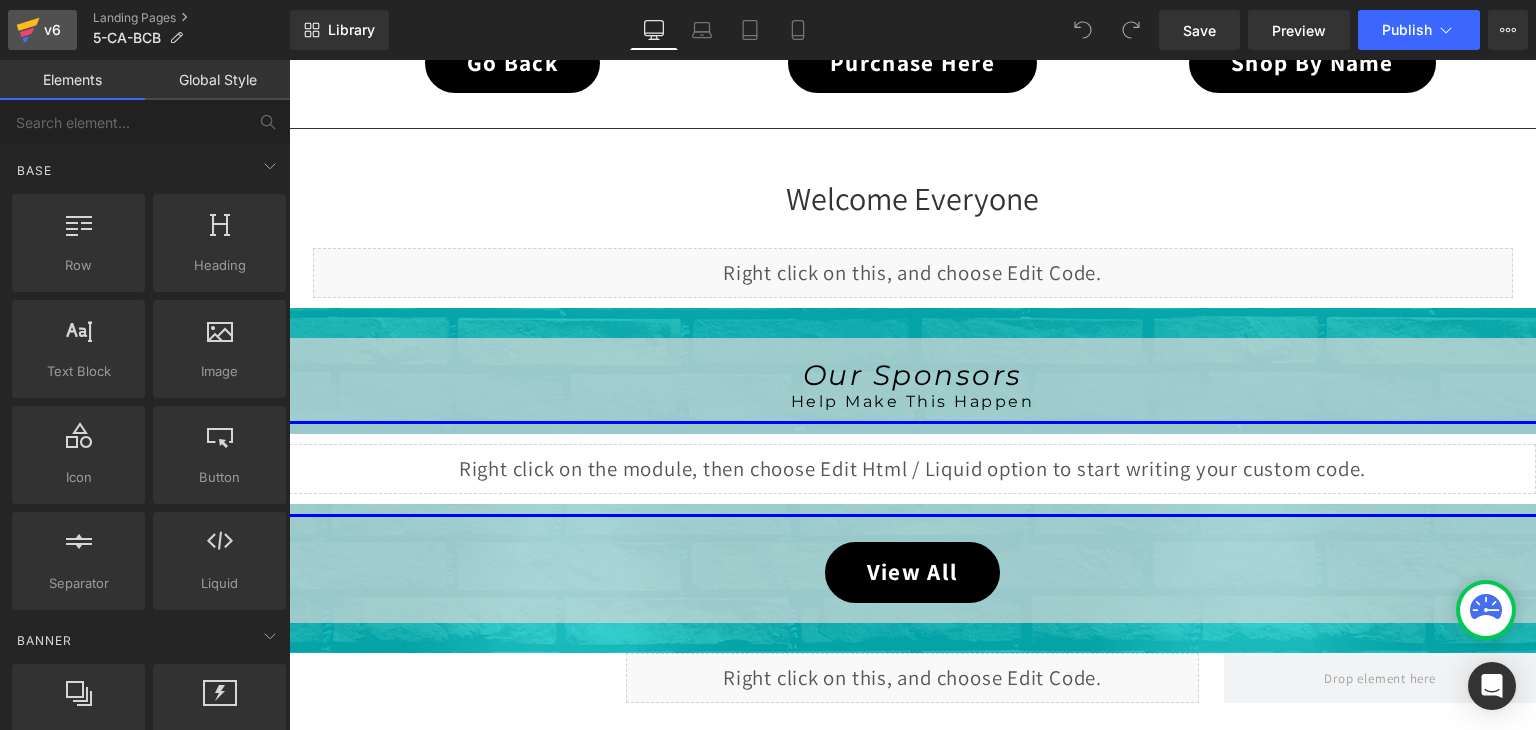 click 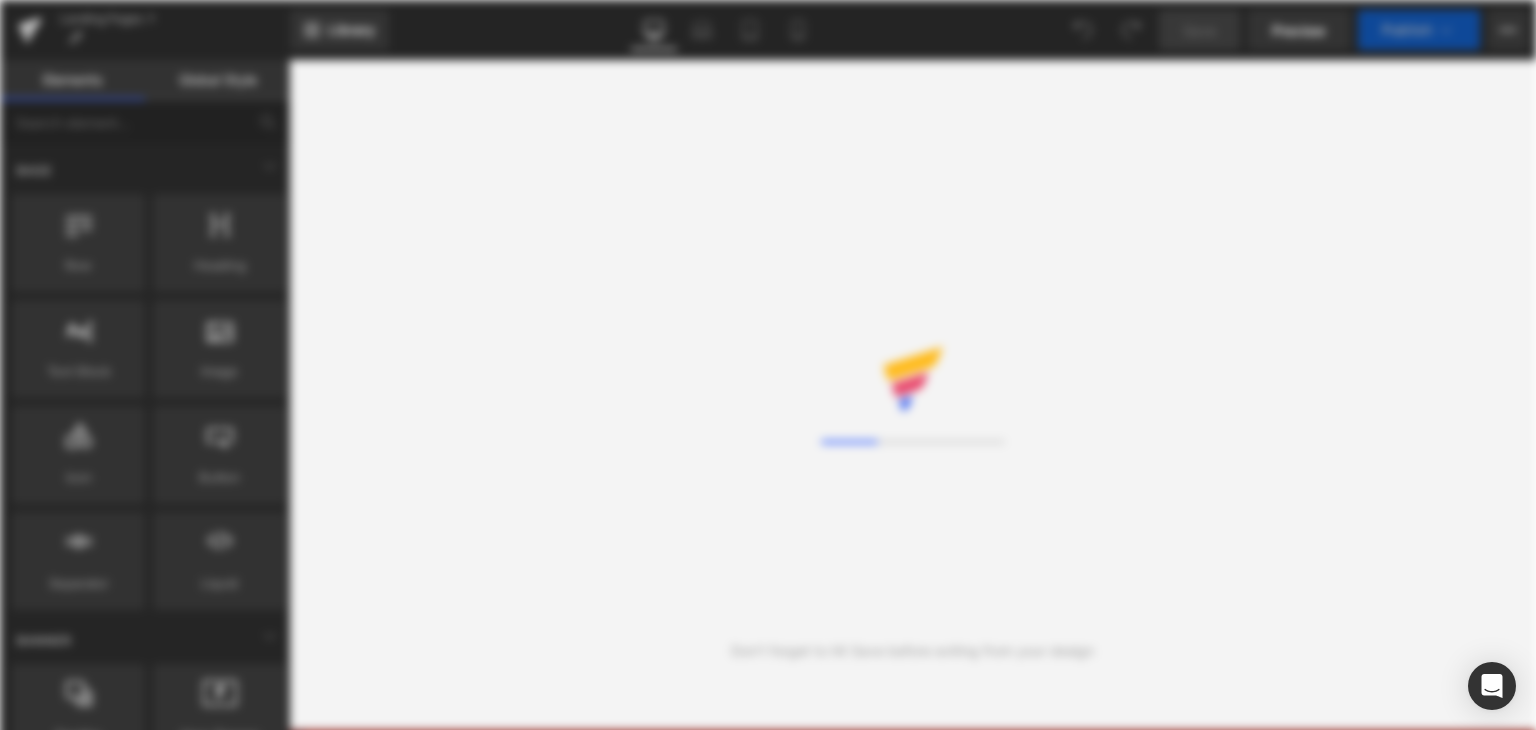 scroll, scrollTop: 0, scrollLeft: 0, axis: both 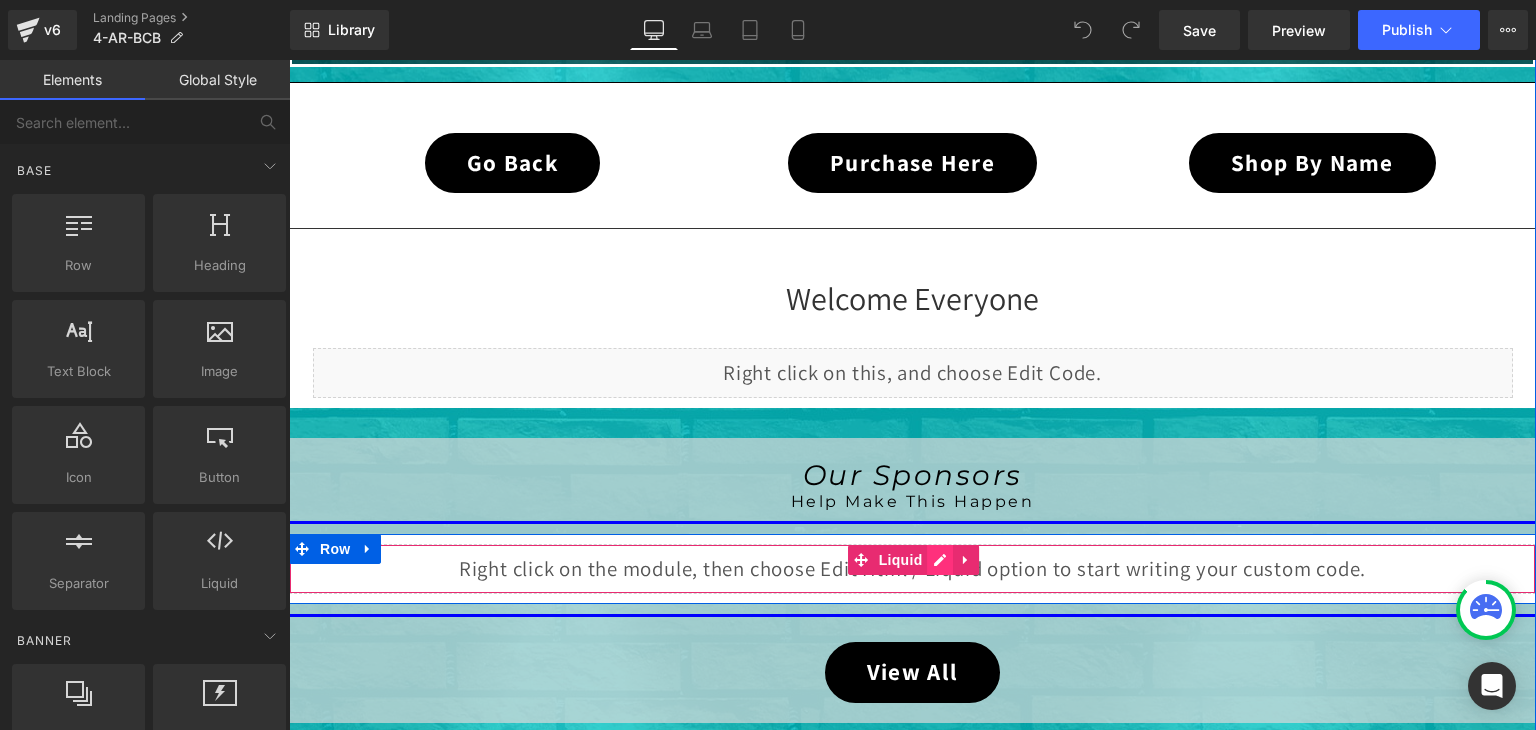 click on "Liquid" at bounding box center [912, 569] 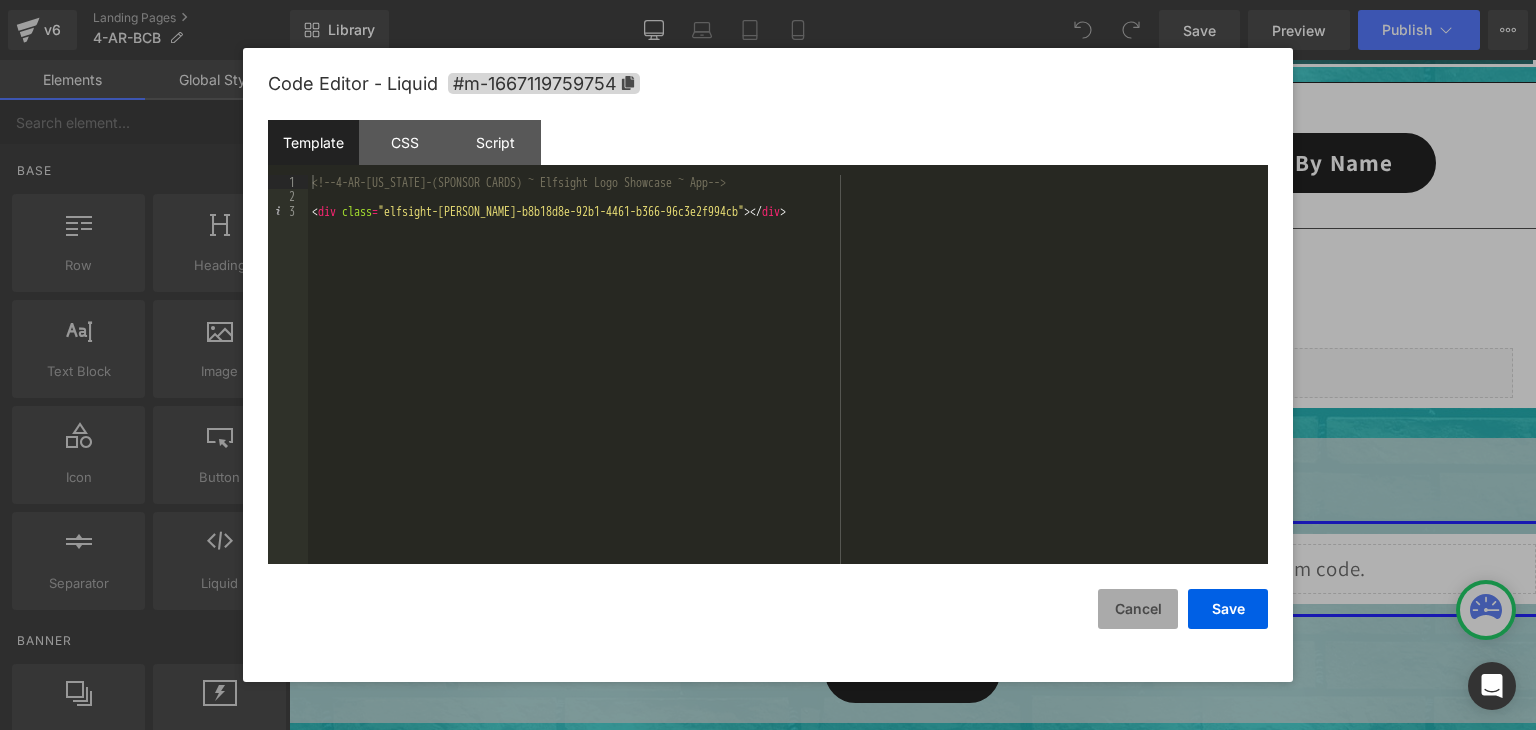 click on "Cancel" at bounding box center (1138, 609) 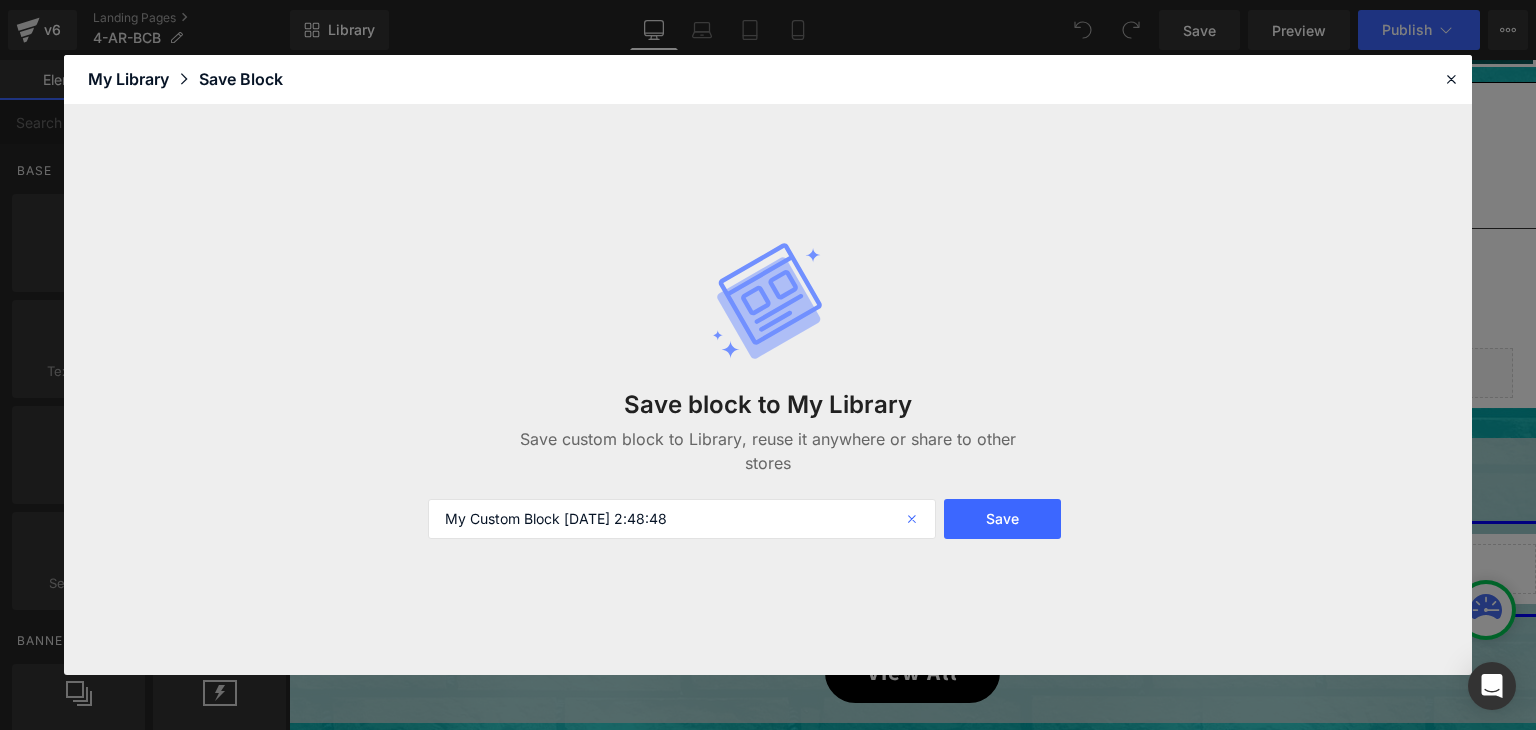 click at bounding box center (914, 519) 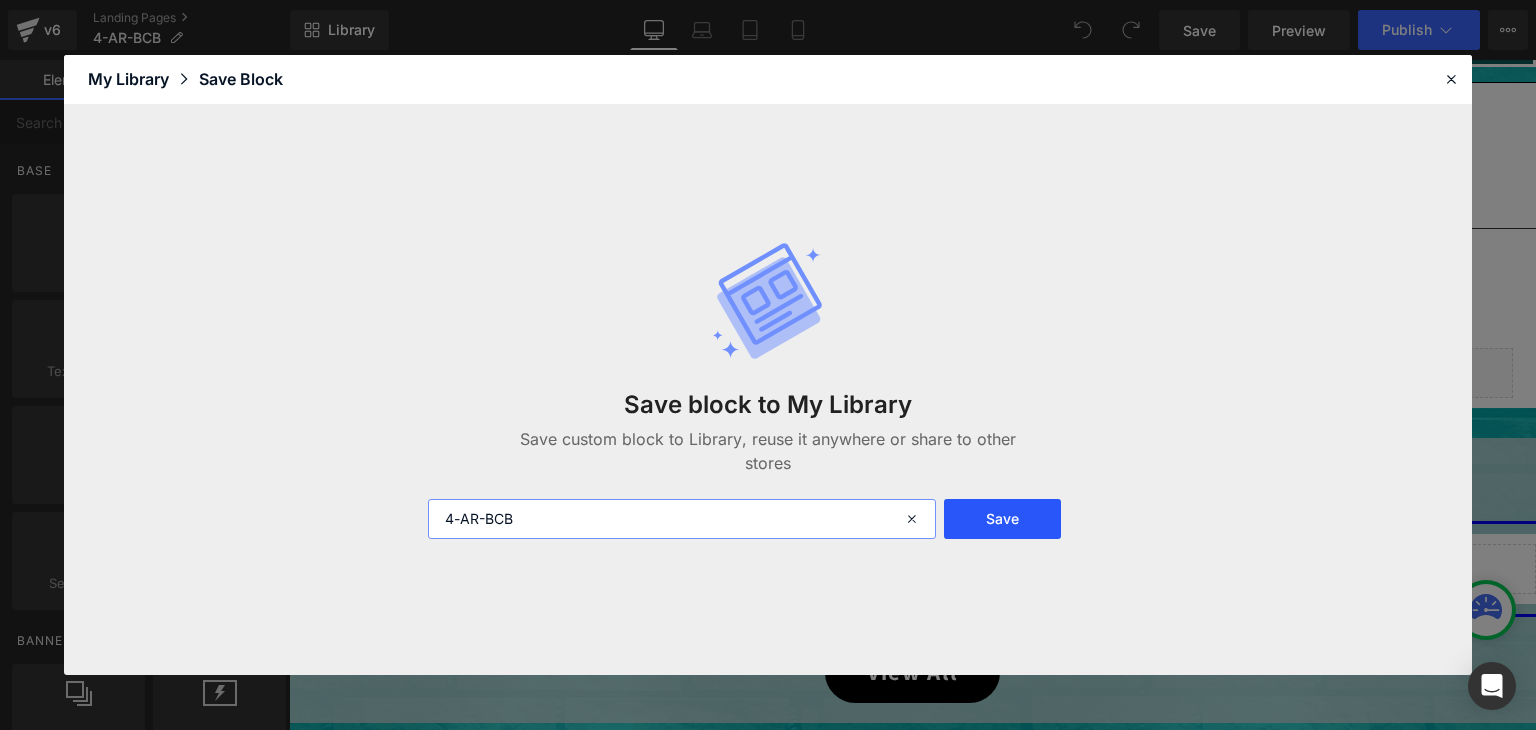 type on "4-AR-BCB" 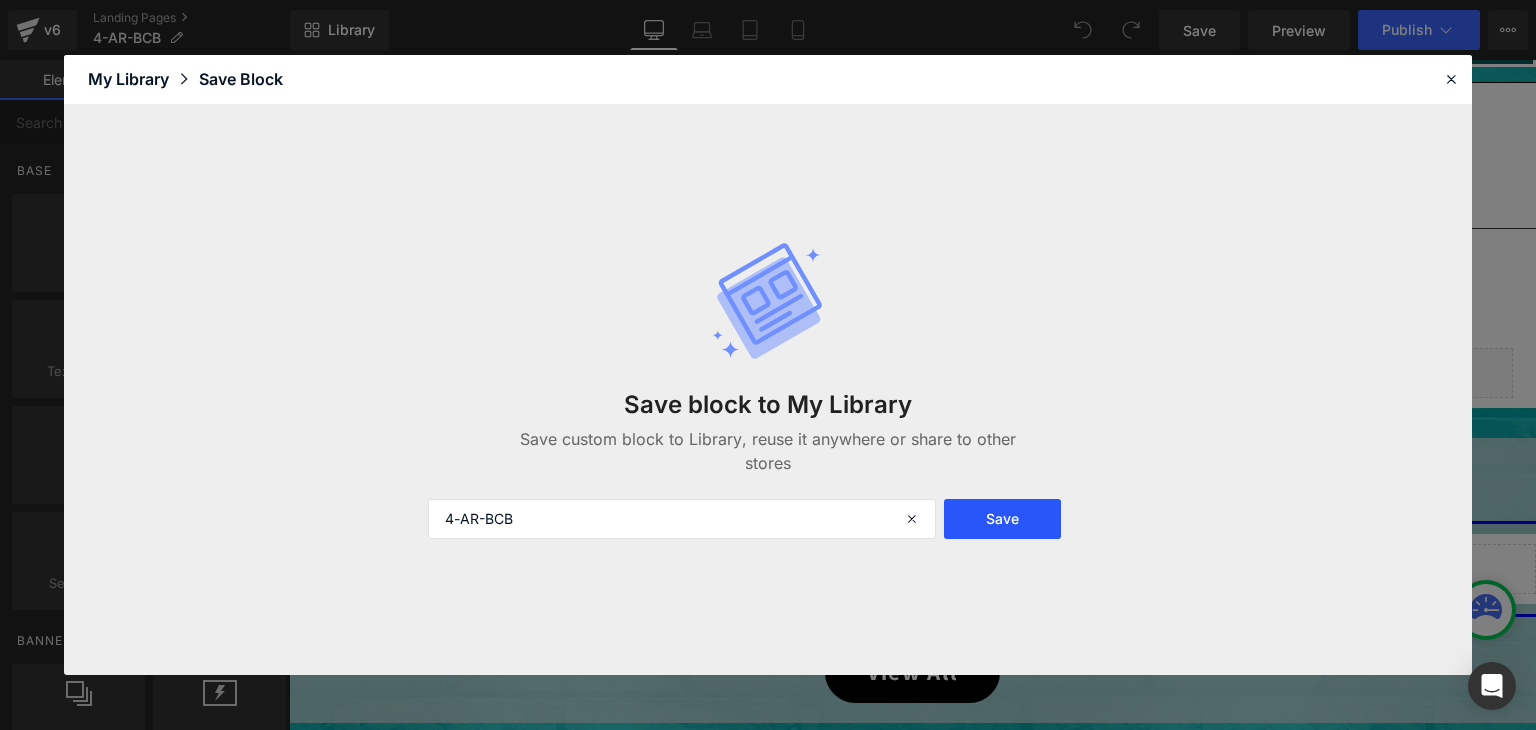 click on "Save" at bounding box center [1002, 519] 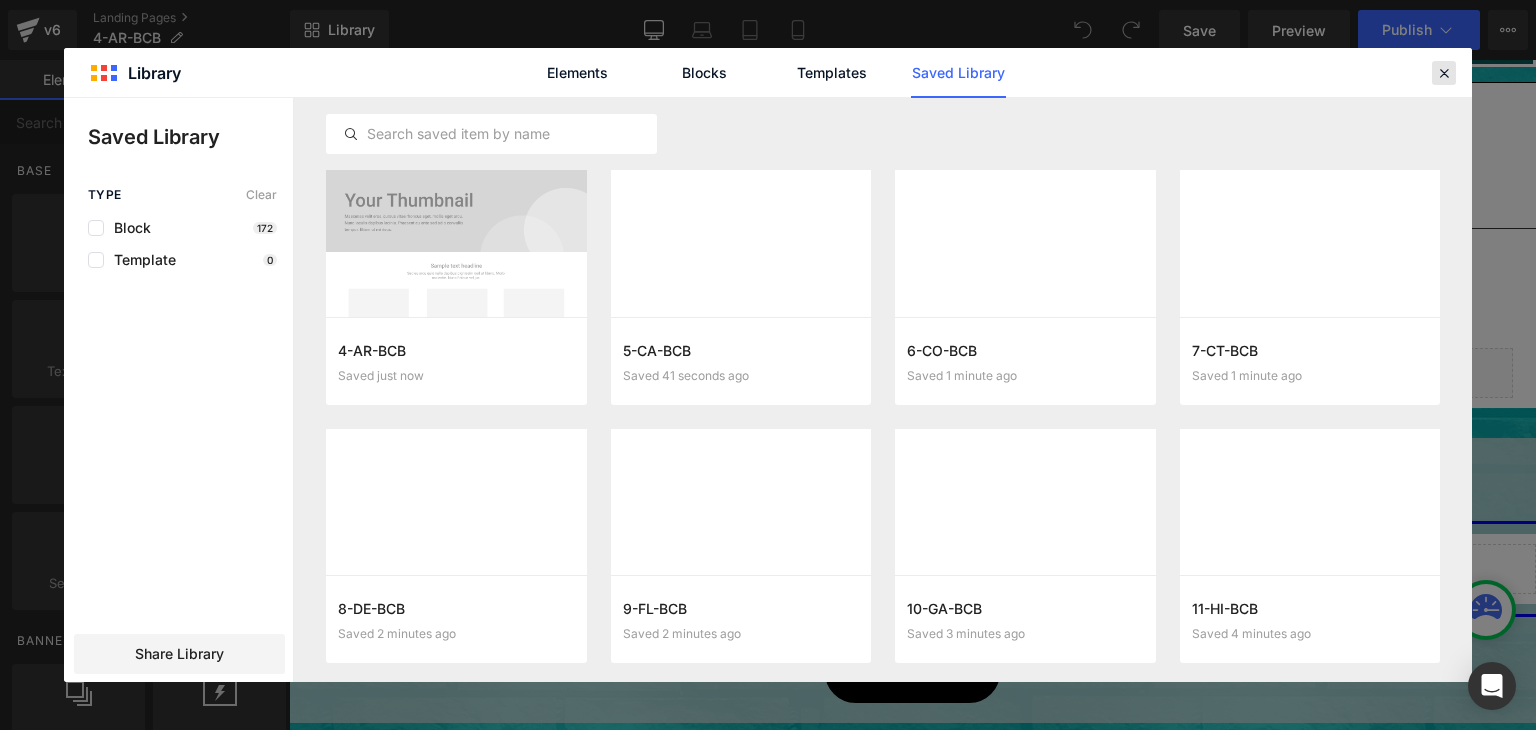 click at bounding box center (1444, 73) 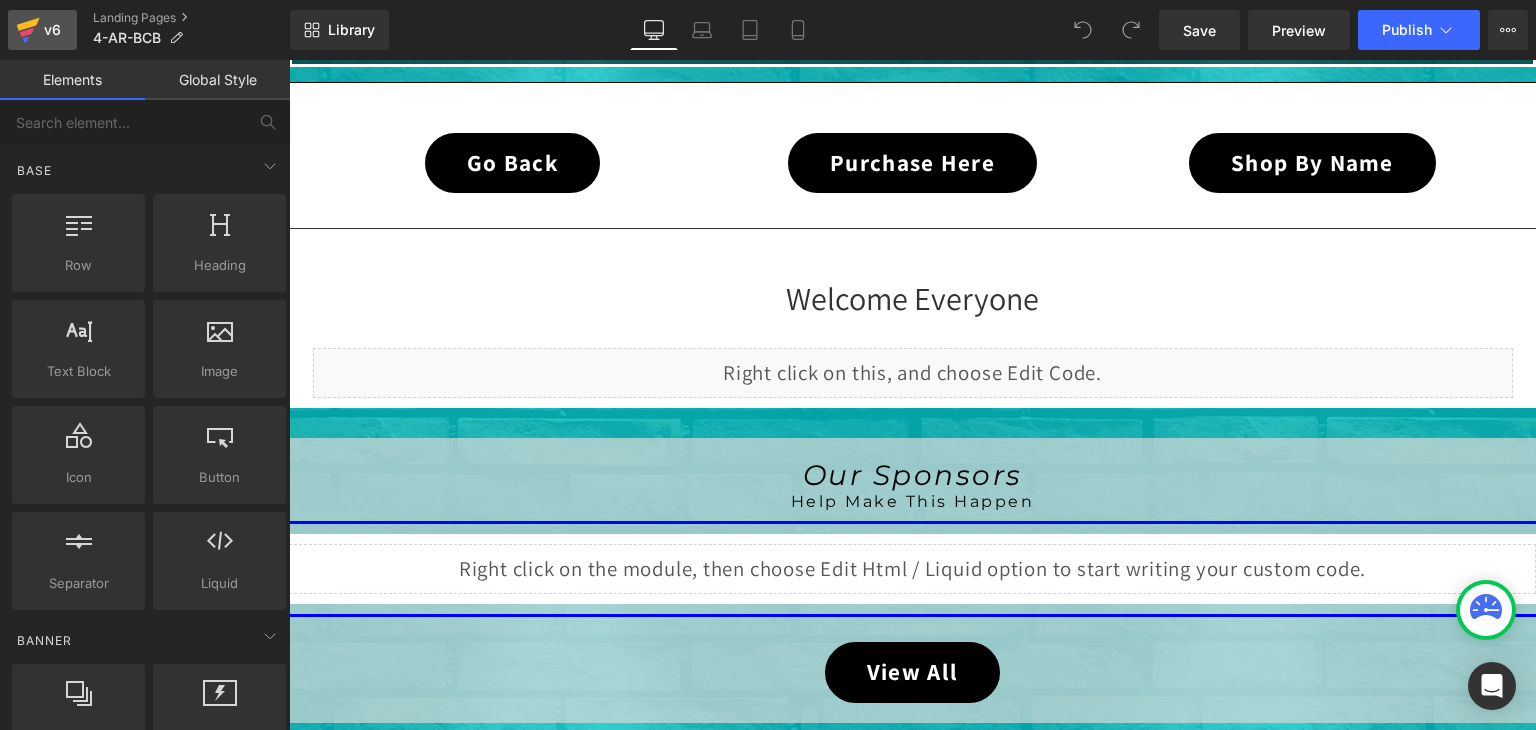 click 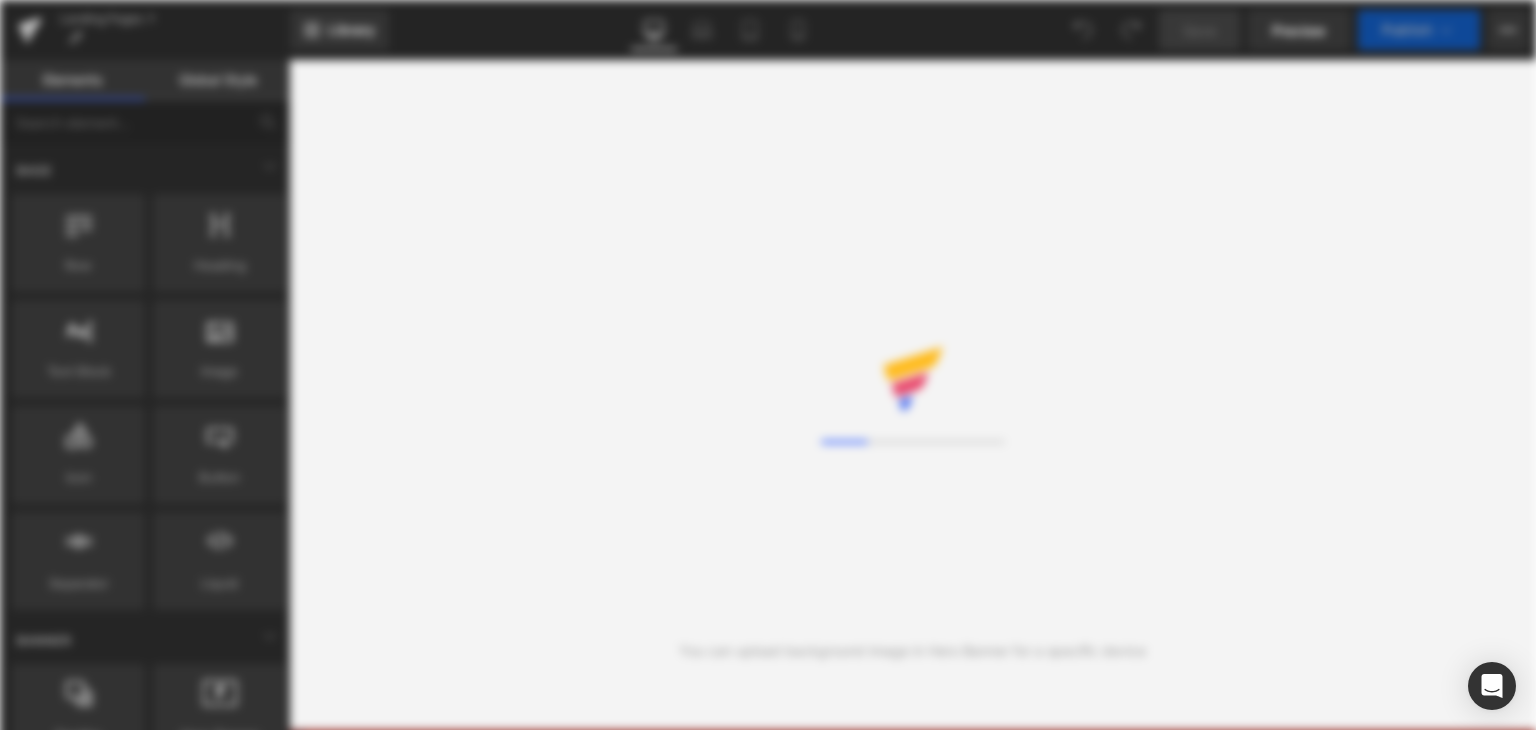 scroll, scrollTop: 0, scrollLeft: 0, axis: both 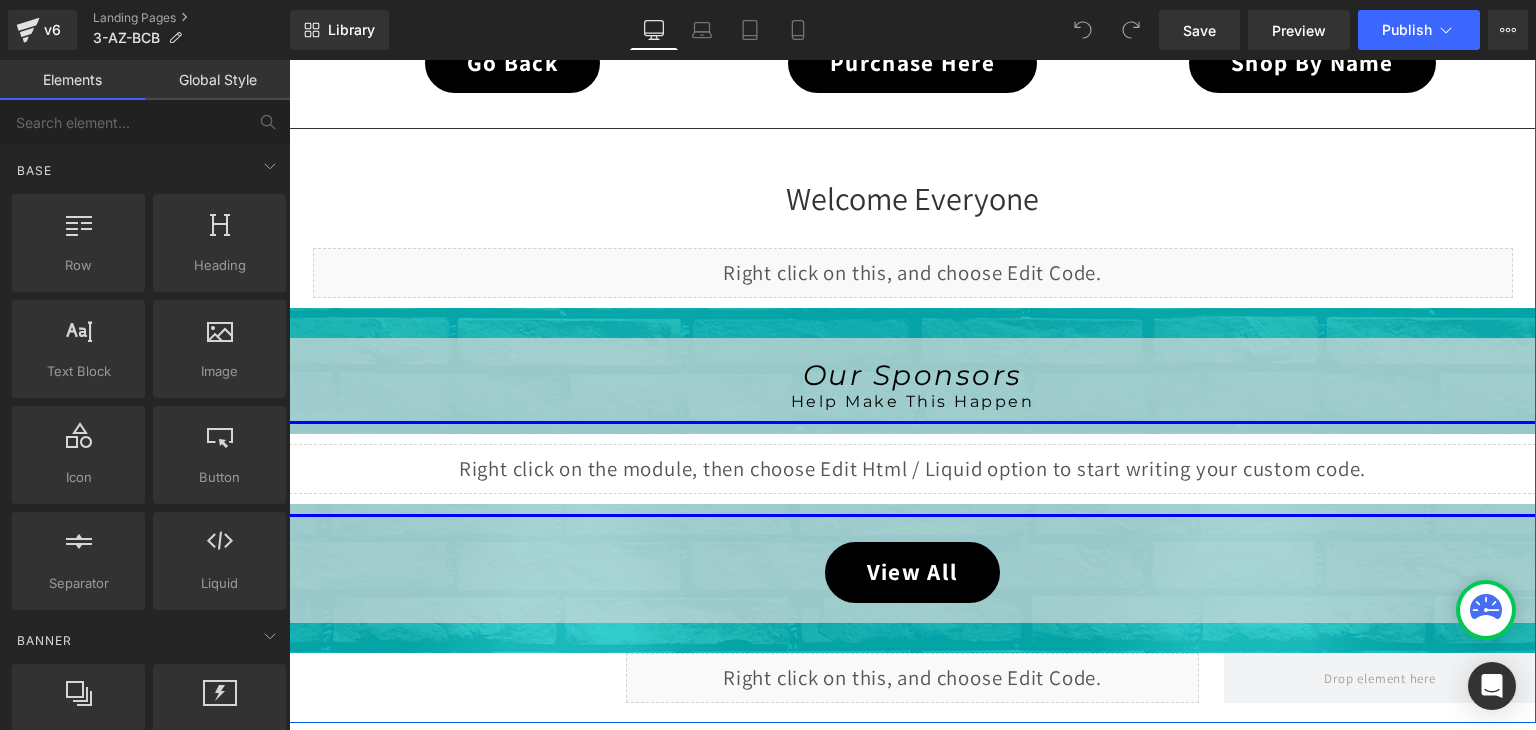 click on "Liquid" at bounding box center [912, 469] 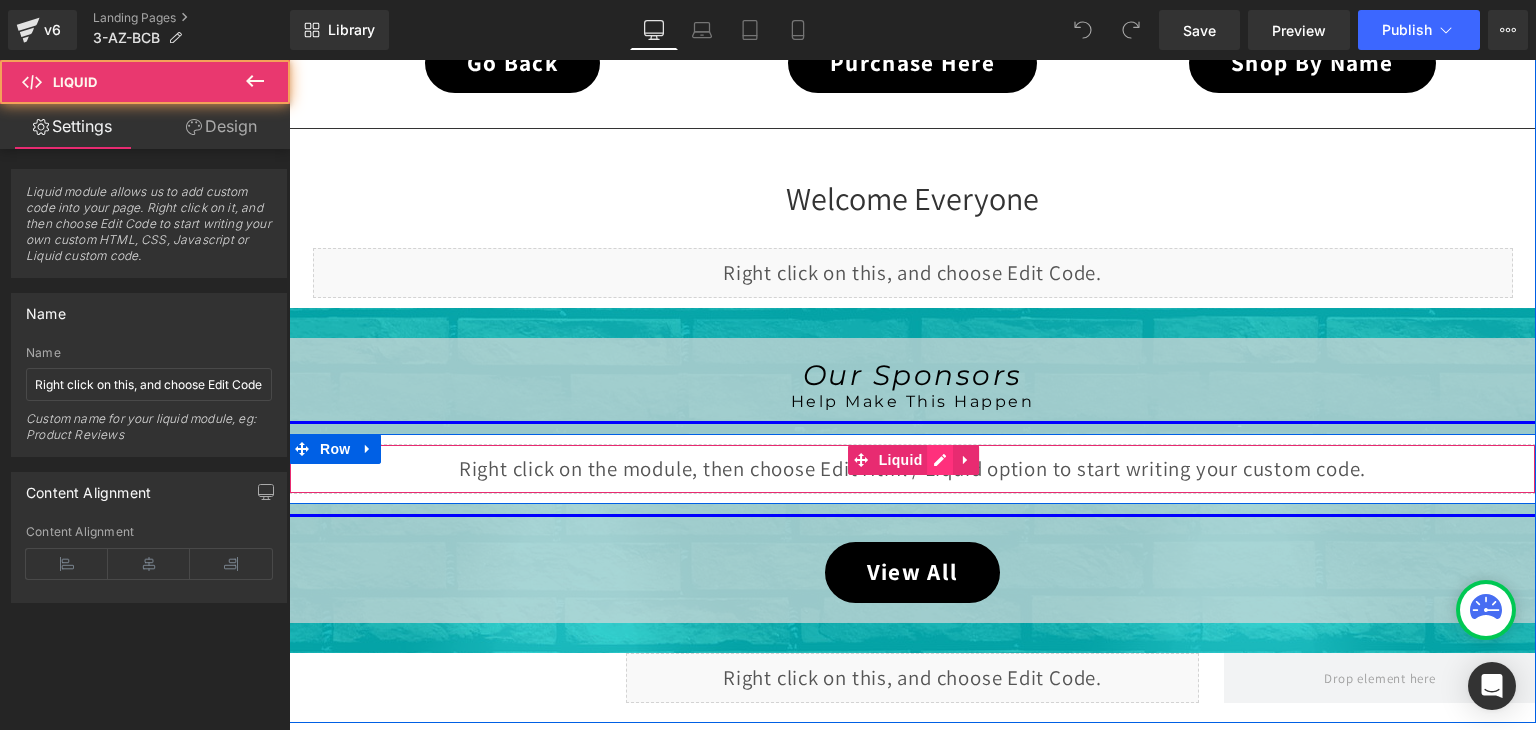 click on "Liquid" at bounding box center [912, 469] 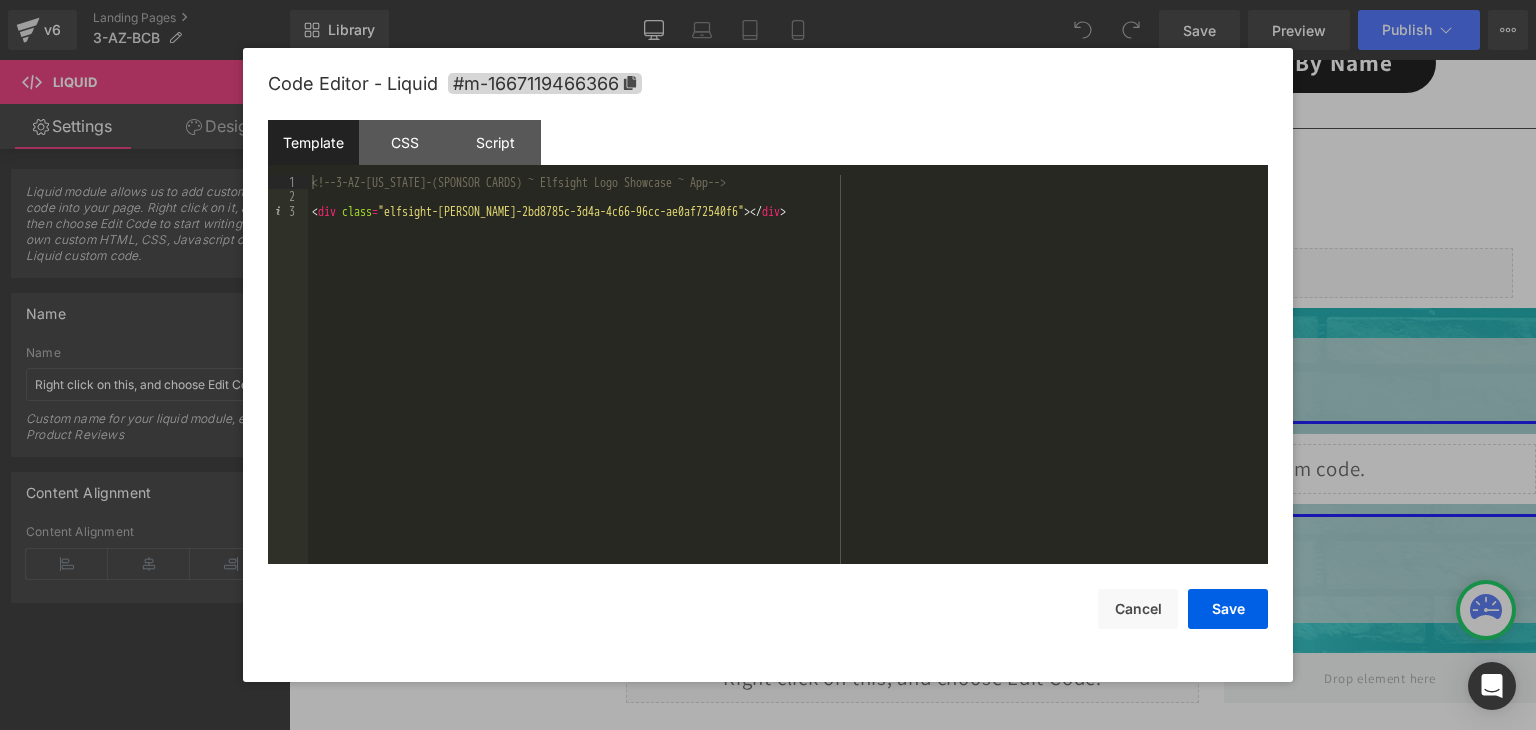 click at bounding box center (768, 365) 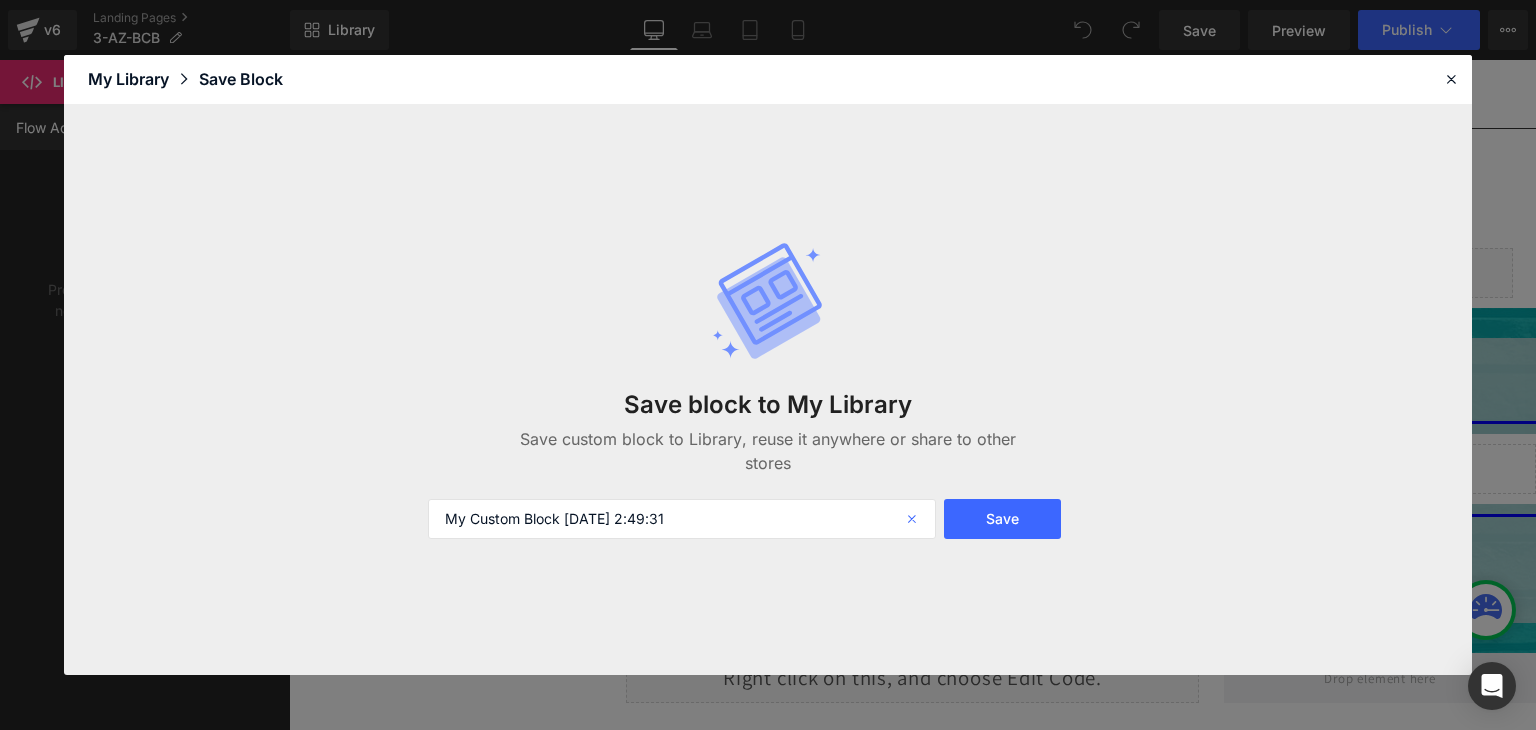 click at bounding box center [914, 519] 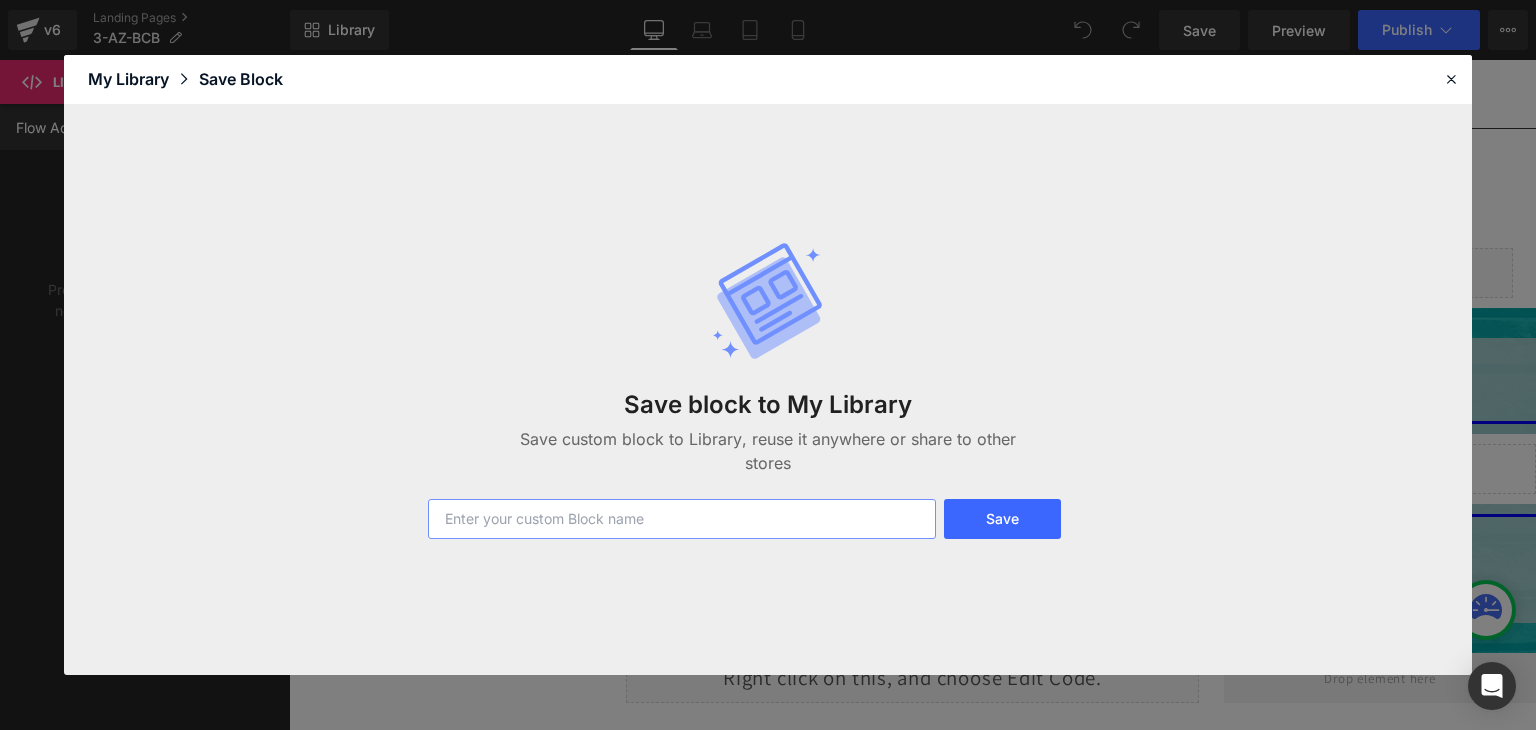 paste on "3-AZ-BCB" 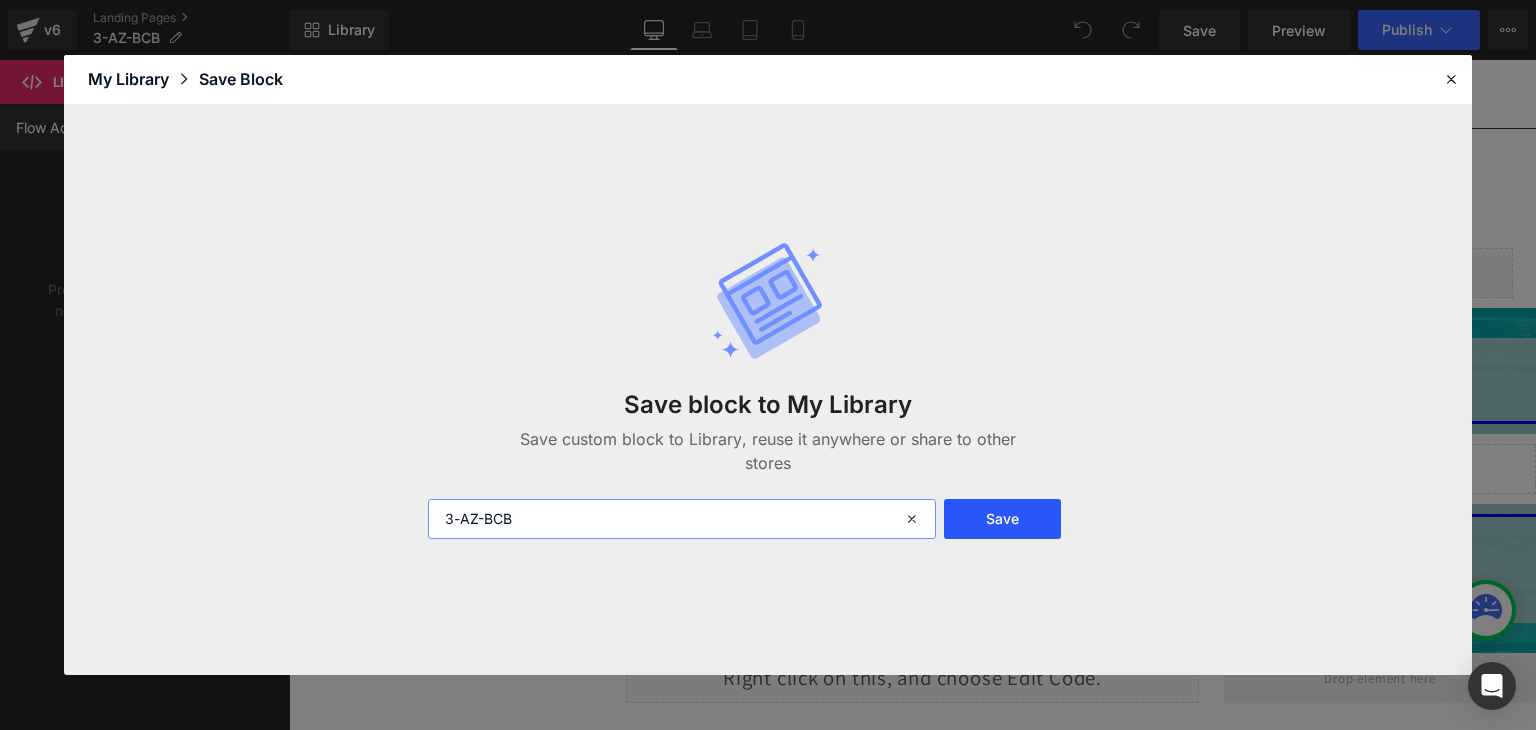 type on "3-AZ-BCB" 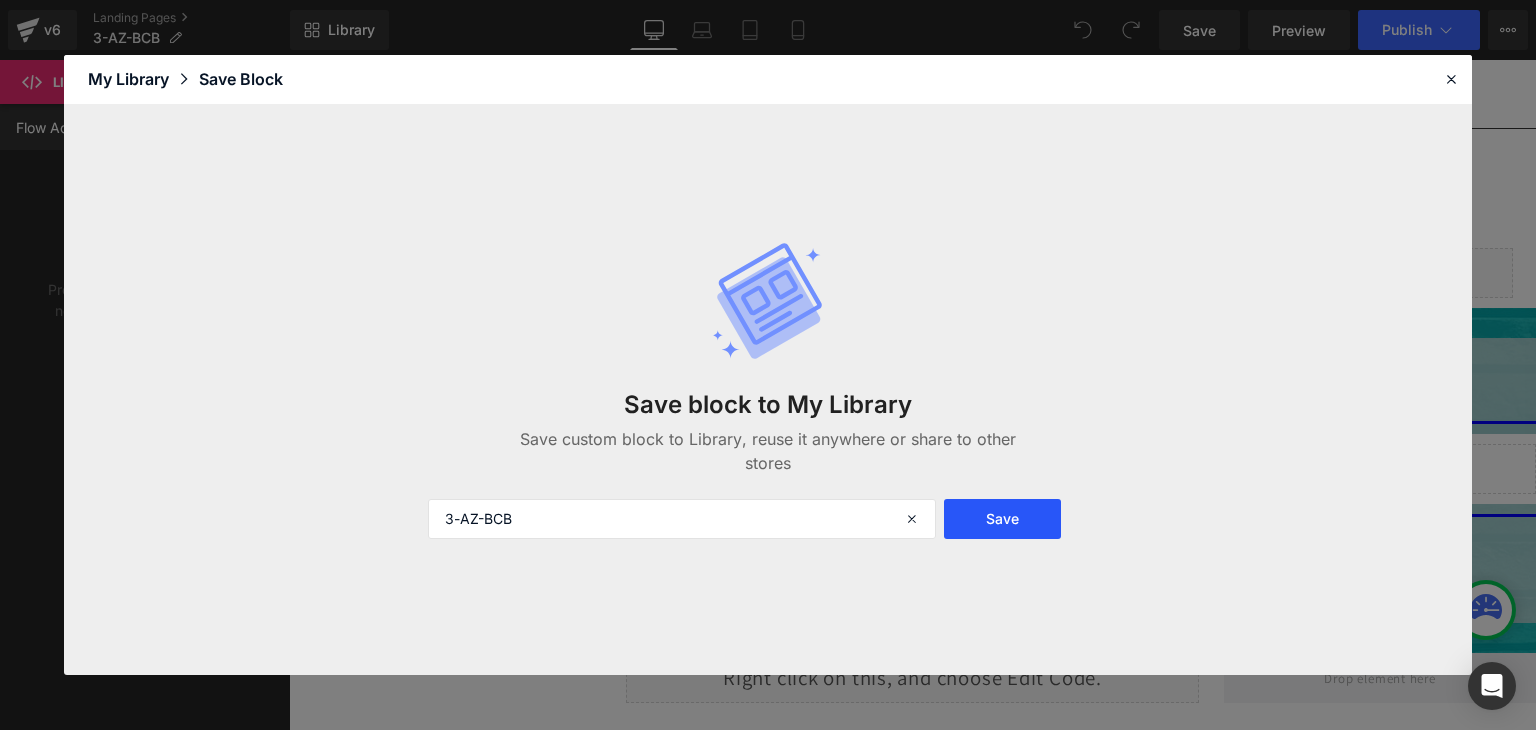 click on "Save" at bounding box center [1002, 519] 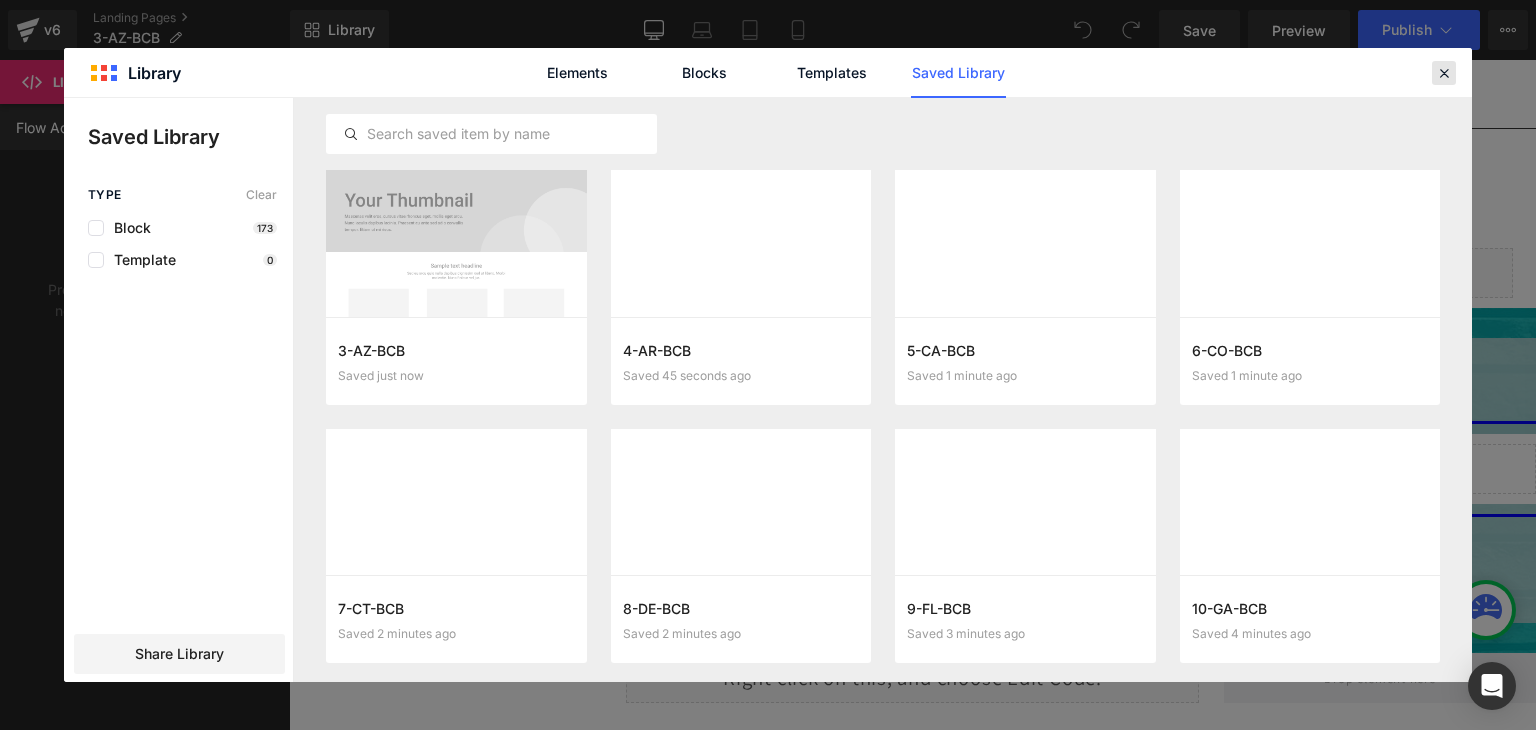 click at bounding box center (1444, 73) 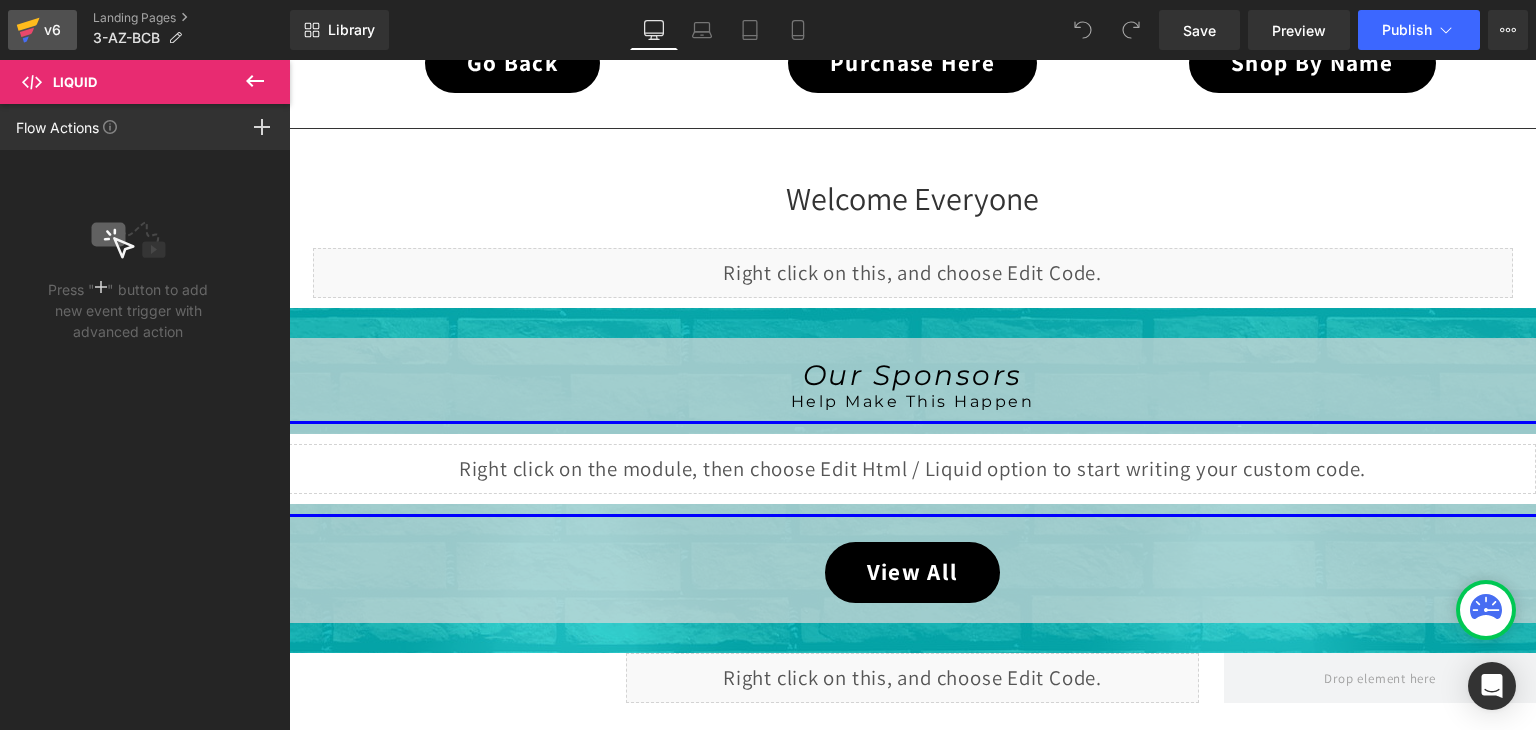 click 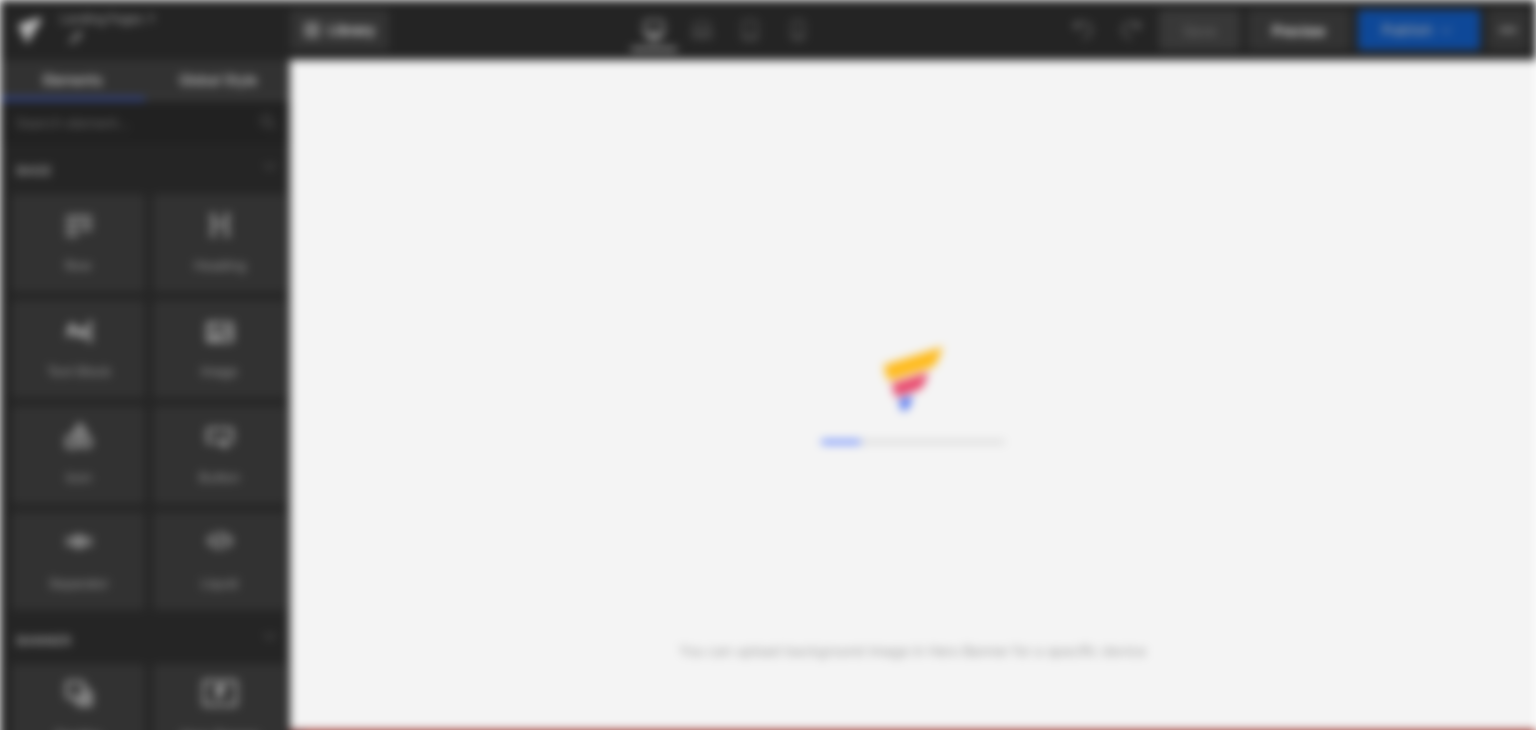 scroll, scrollTop: 0, scrollLeft: 0, axis: both 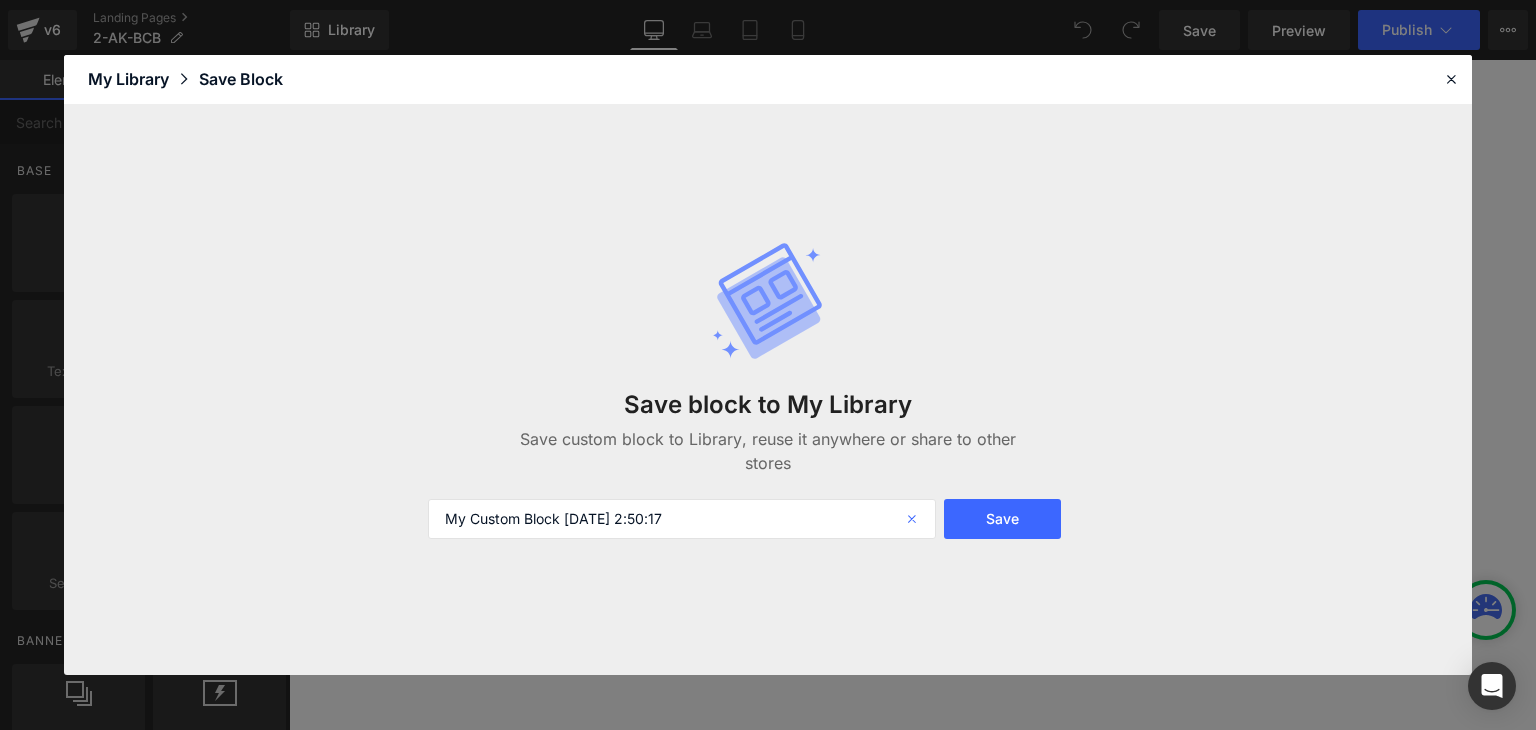 click at bounding box center [914, 519] 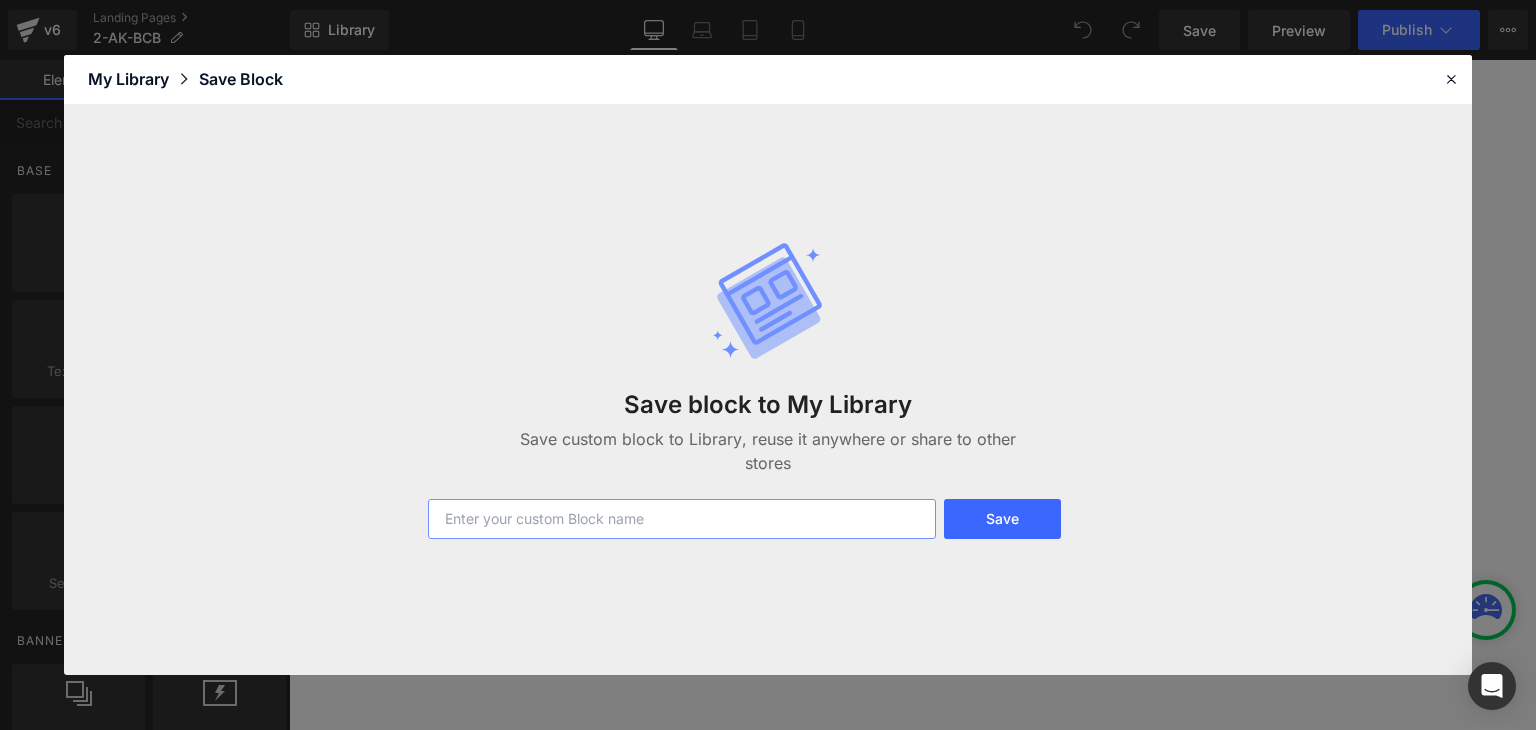 paste on "2-AK-BCB" 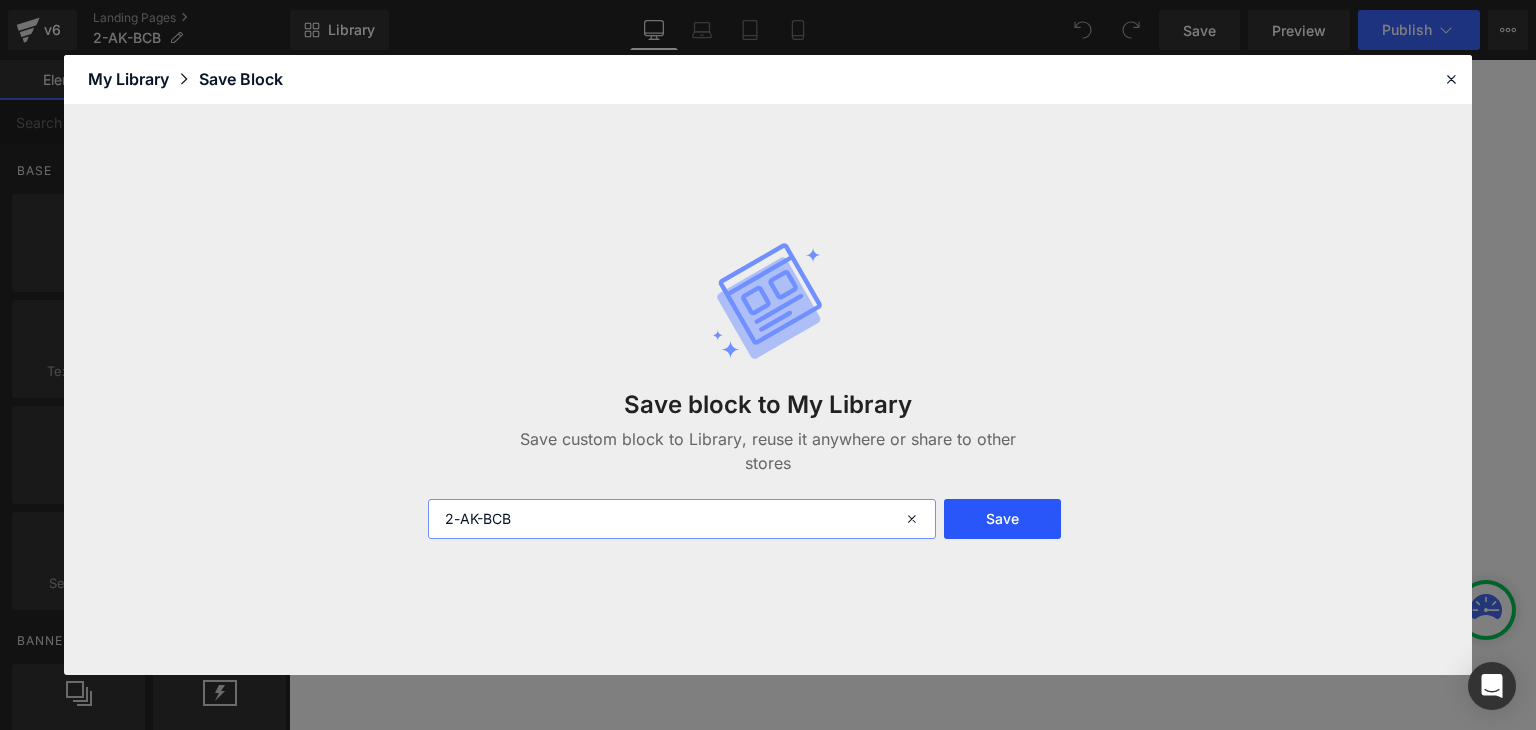 type on "2-AK-BCB" 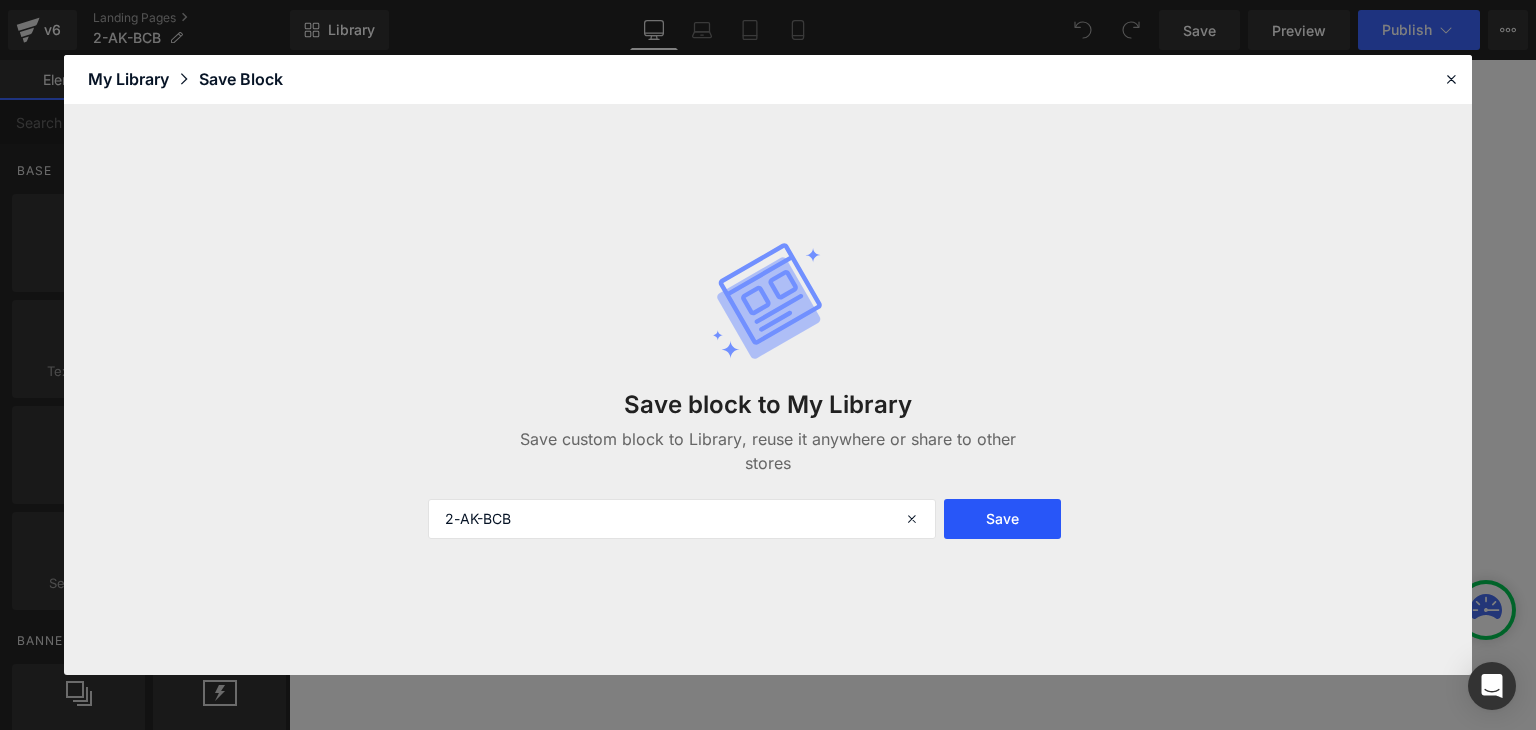 click on "Save" at bounding box center [1002, 519] 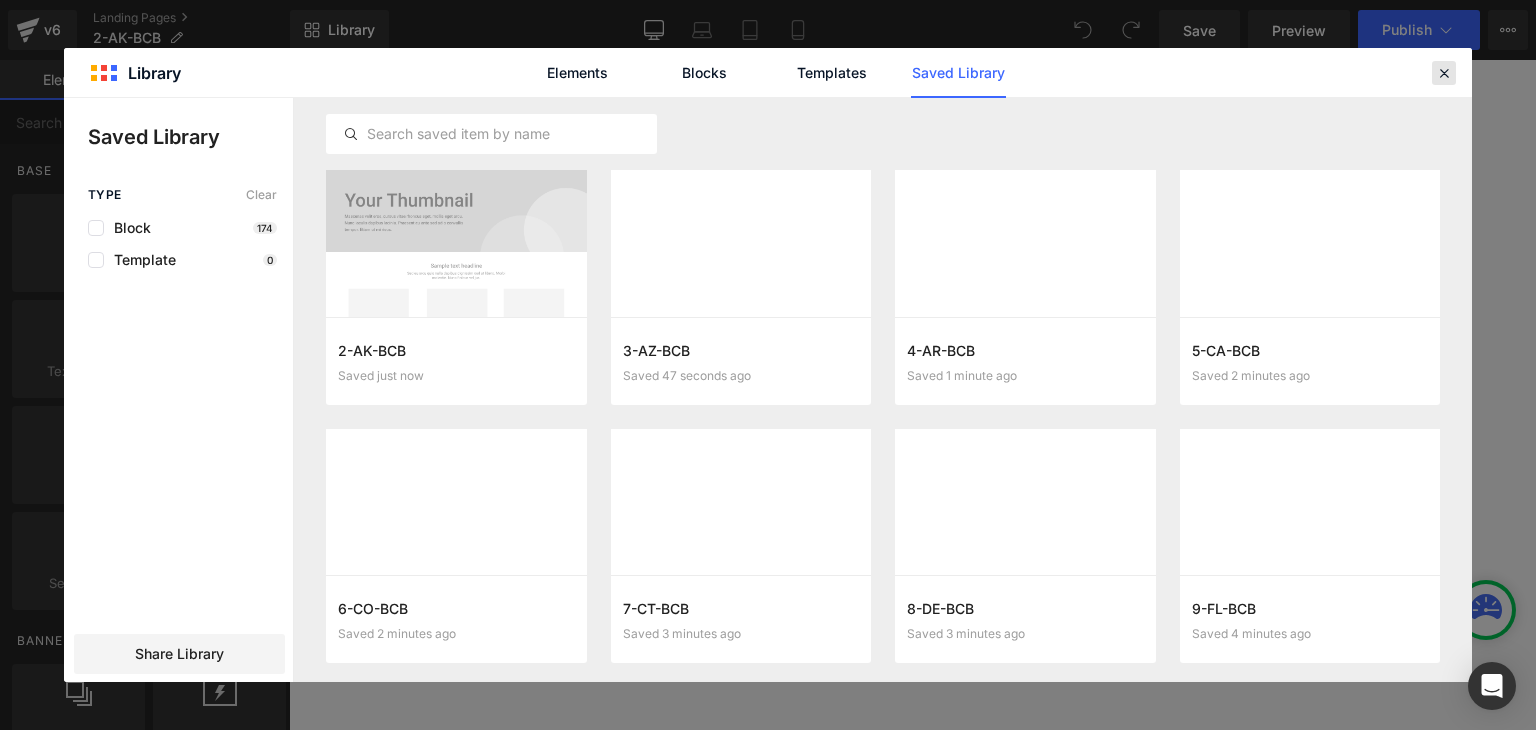 click at bounding box center [1444, 73] 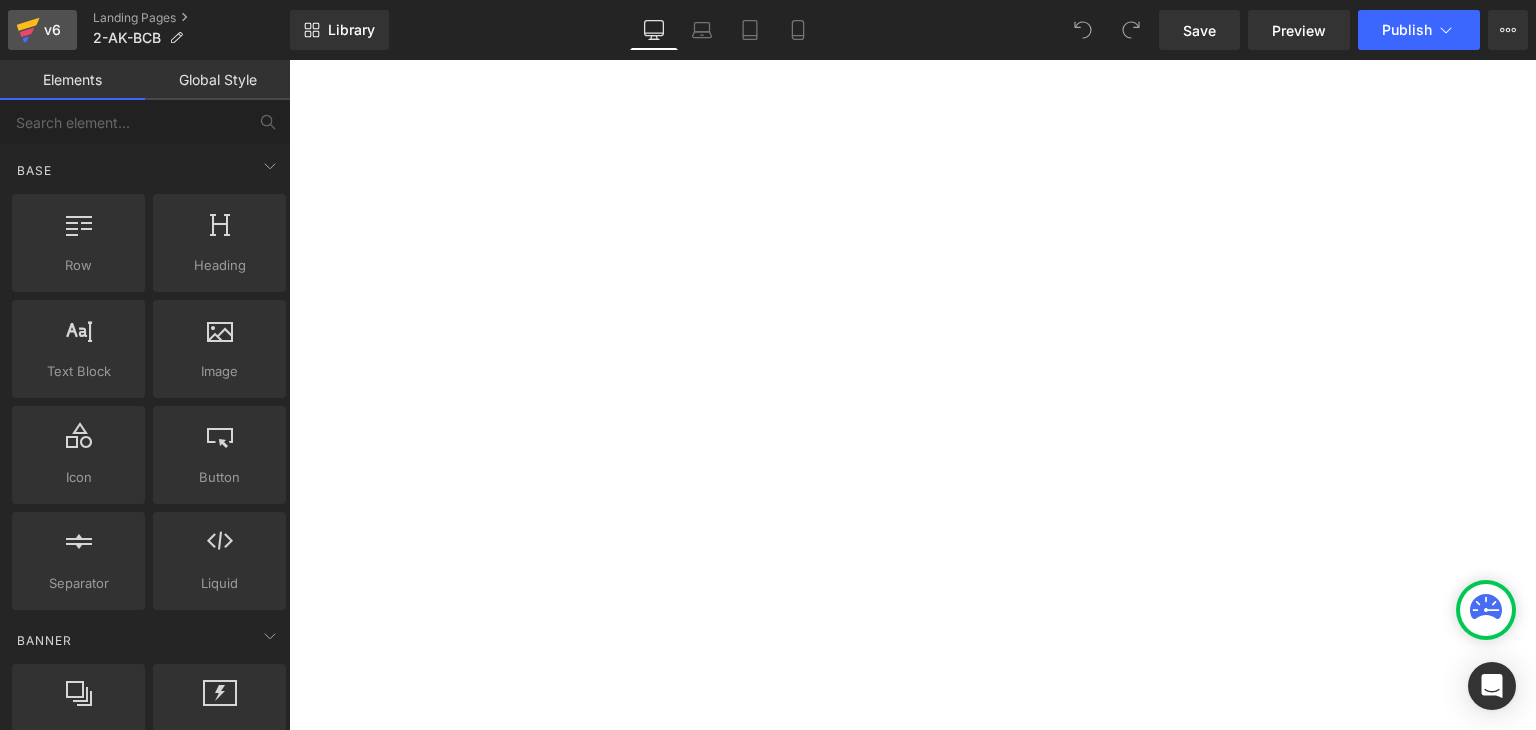 click 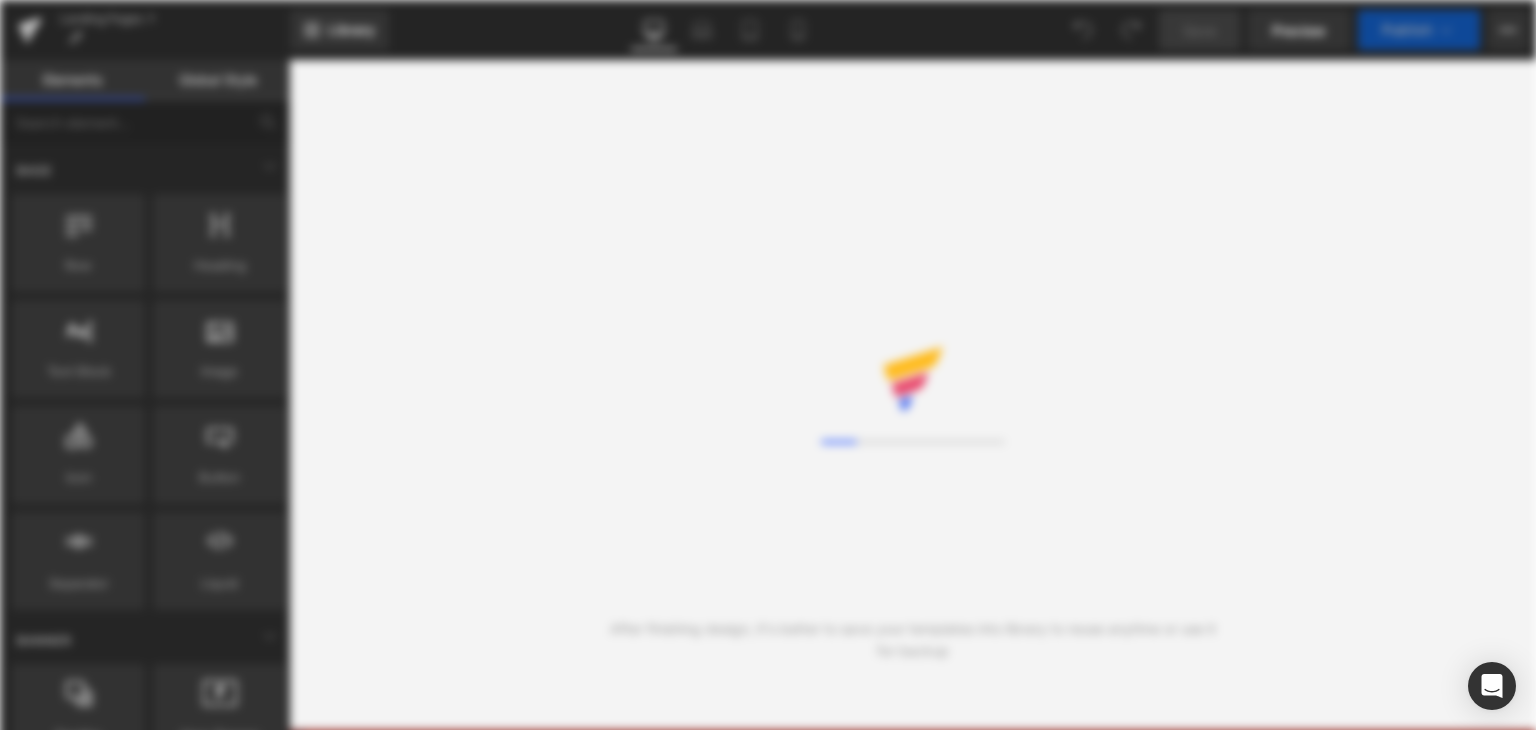 scroll, scrollTop: 0, scrollLeft: 0, axis: both 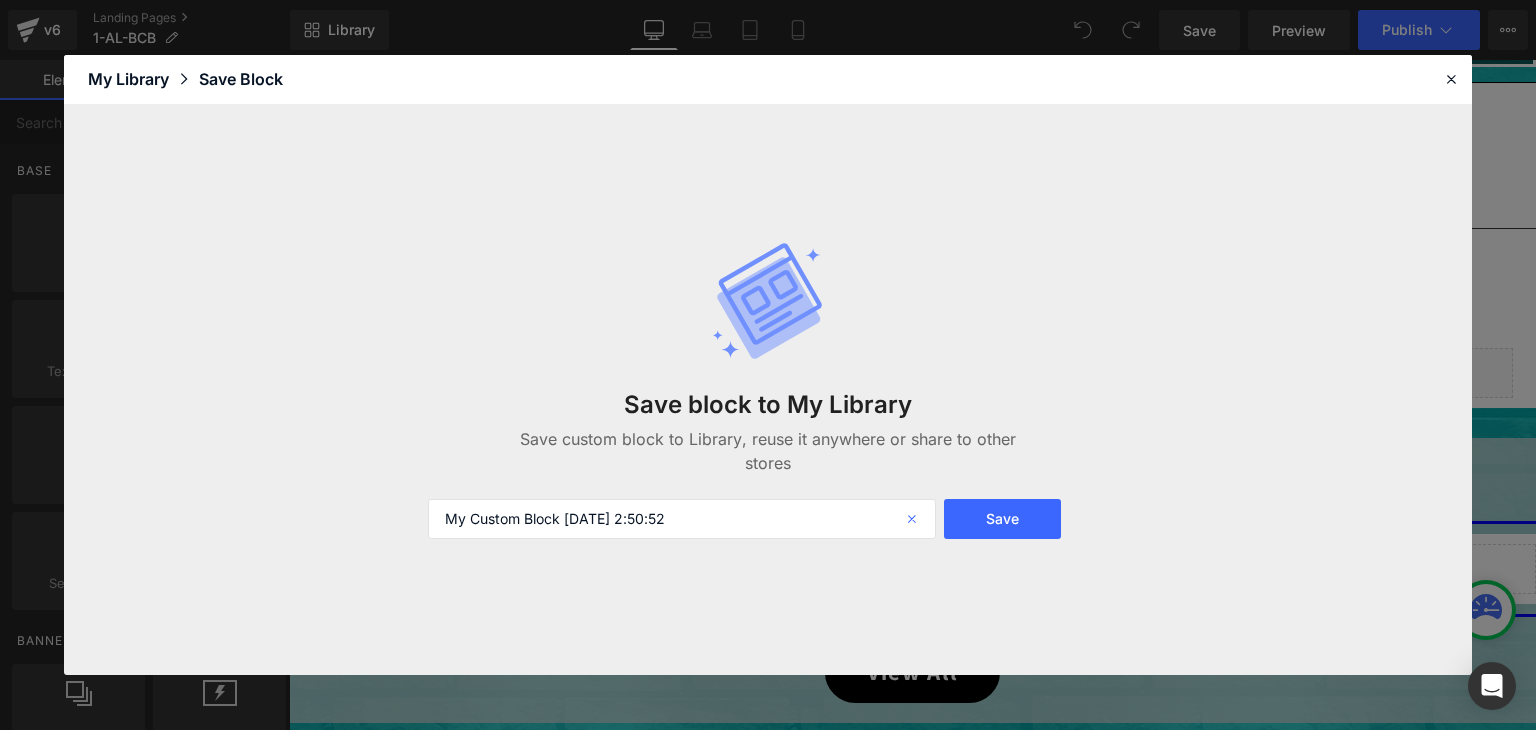 click at bounding box center (914, 519) 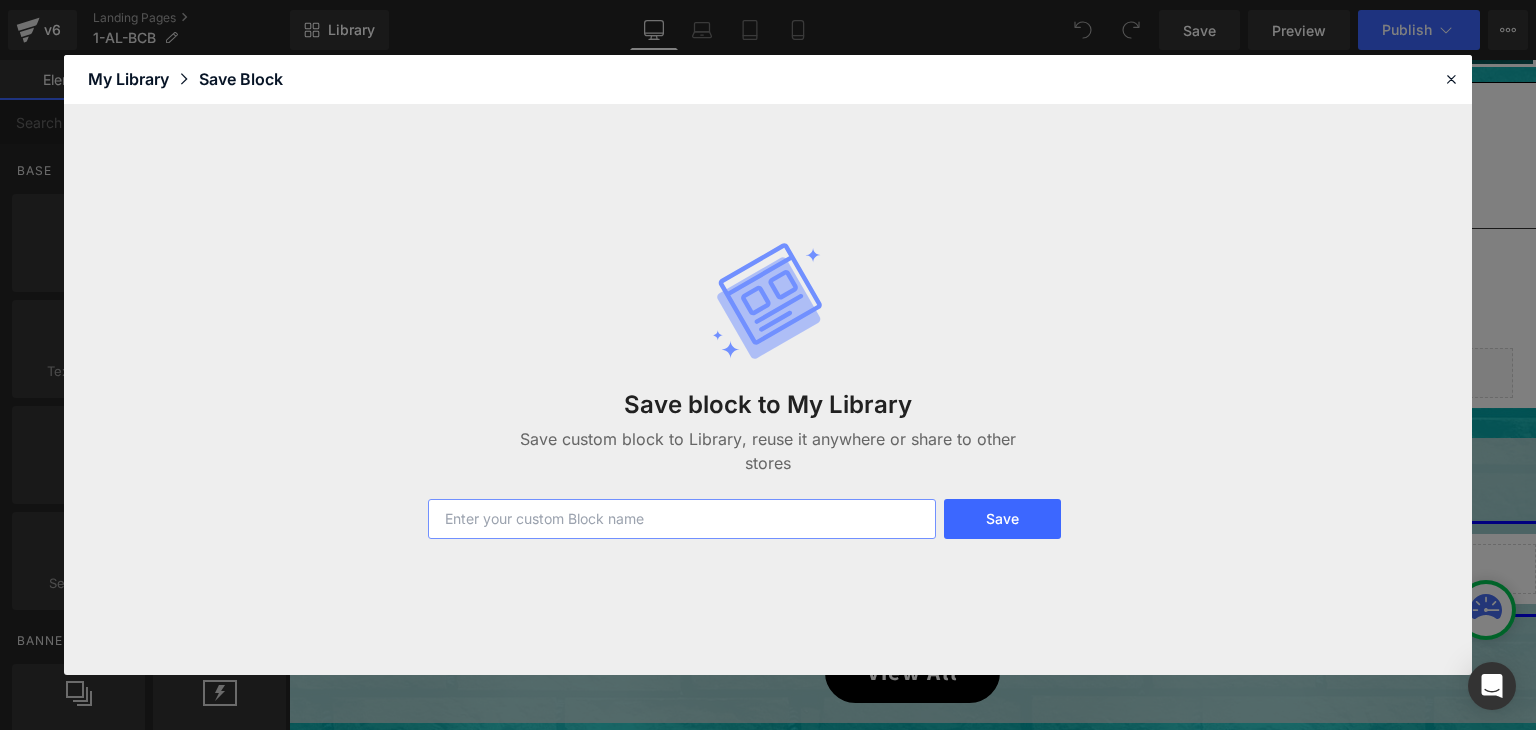paste on "1-AL-BCB" 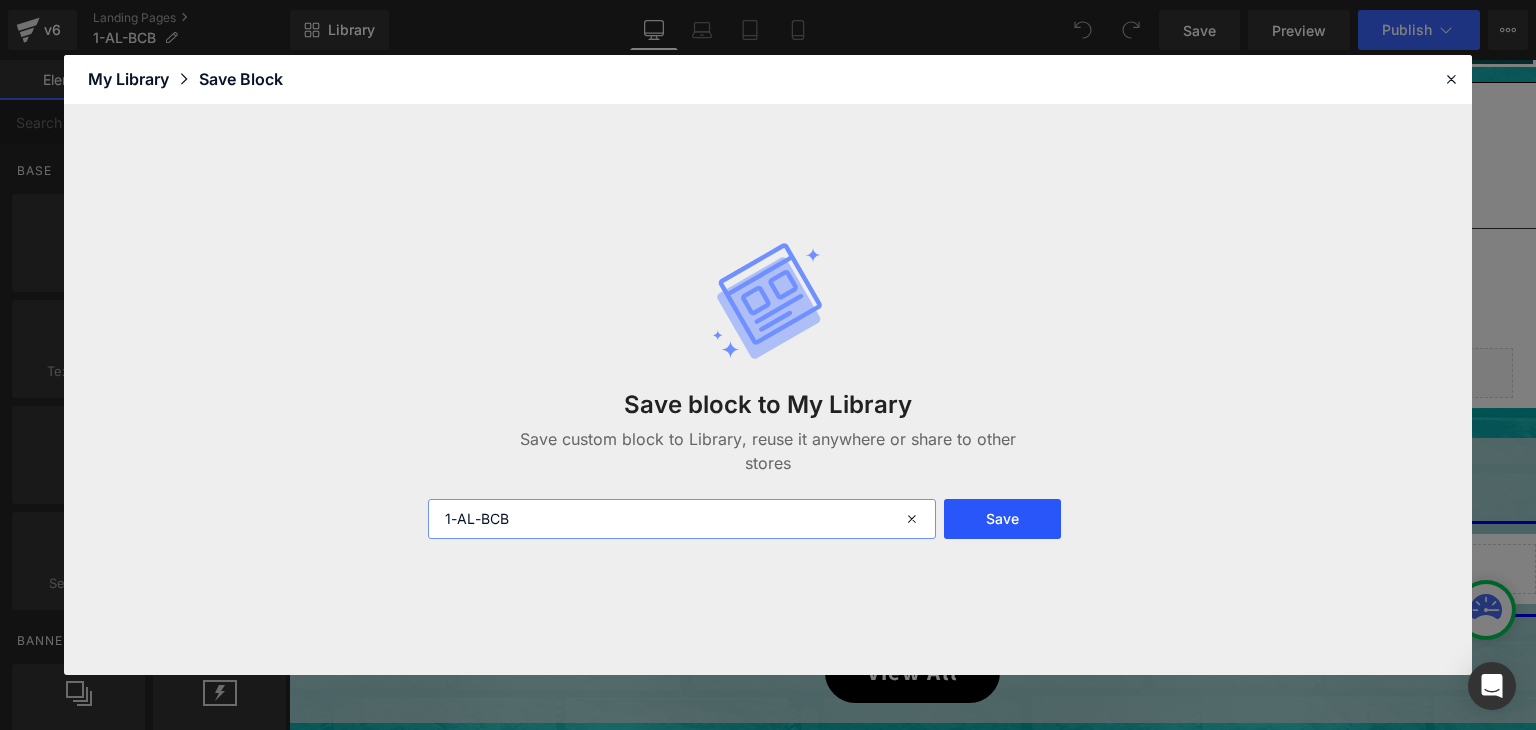 type on "1-AL-BCB" 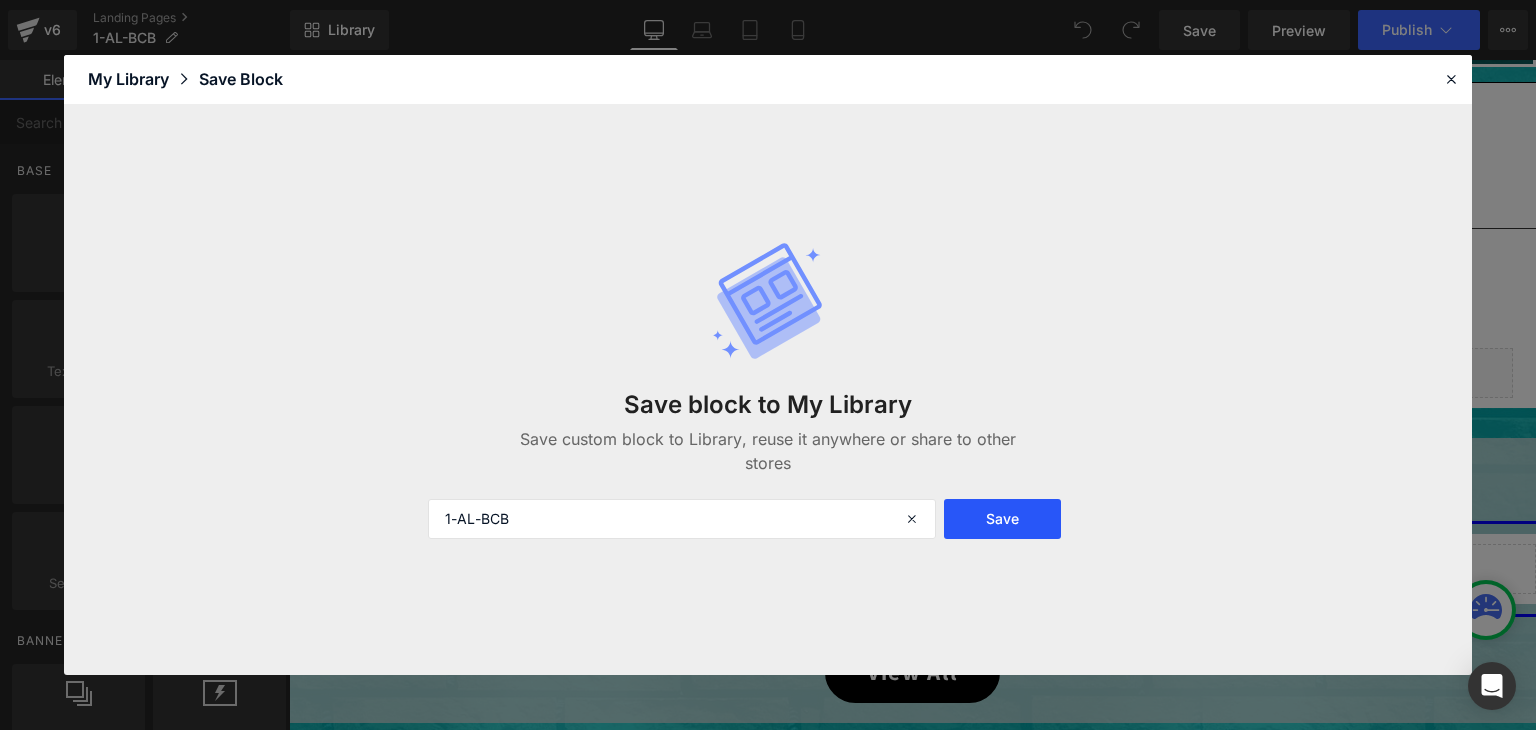 click on "Save" at bounding box center (1002, 519) 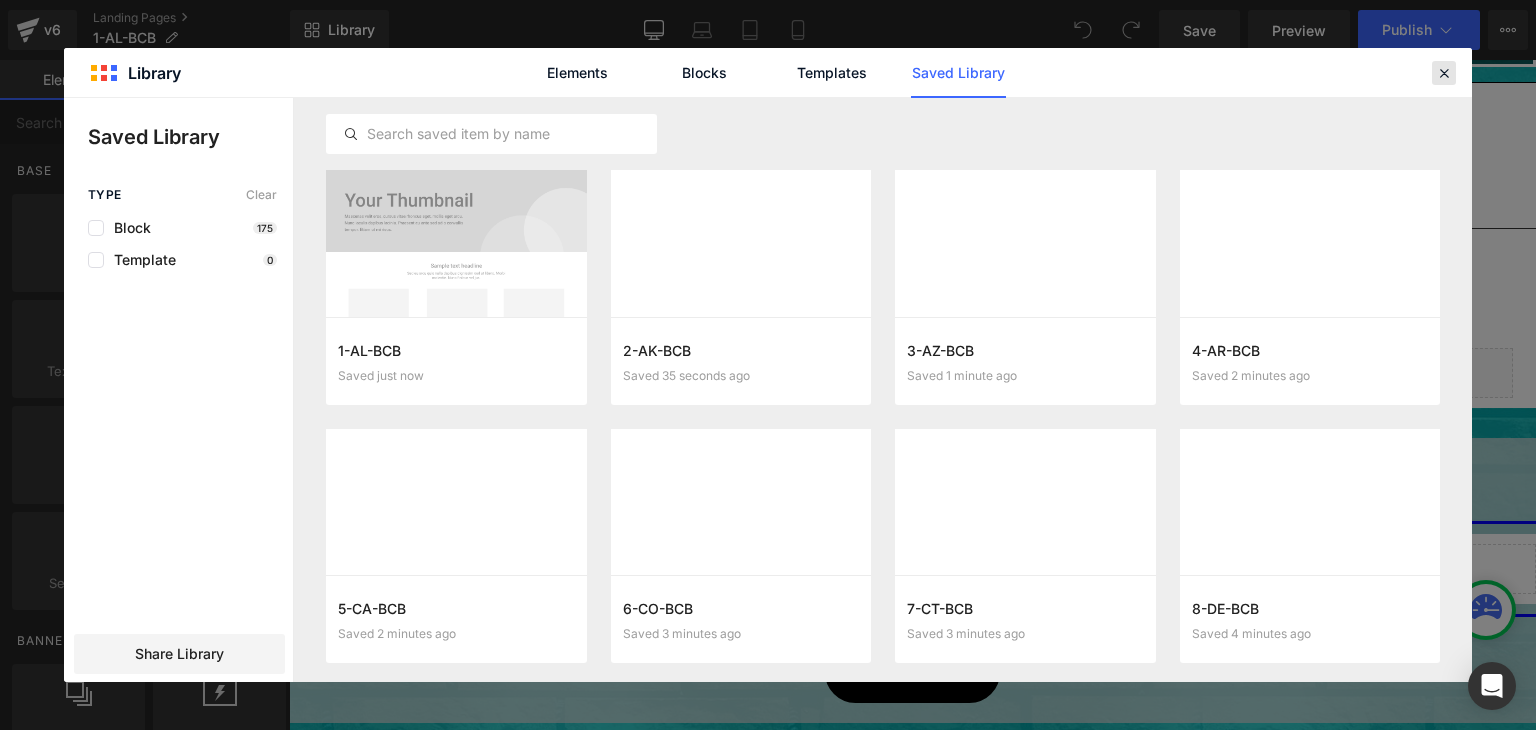 click at bounding box center [1444, 73] 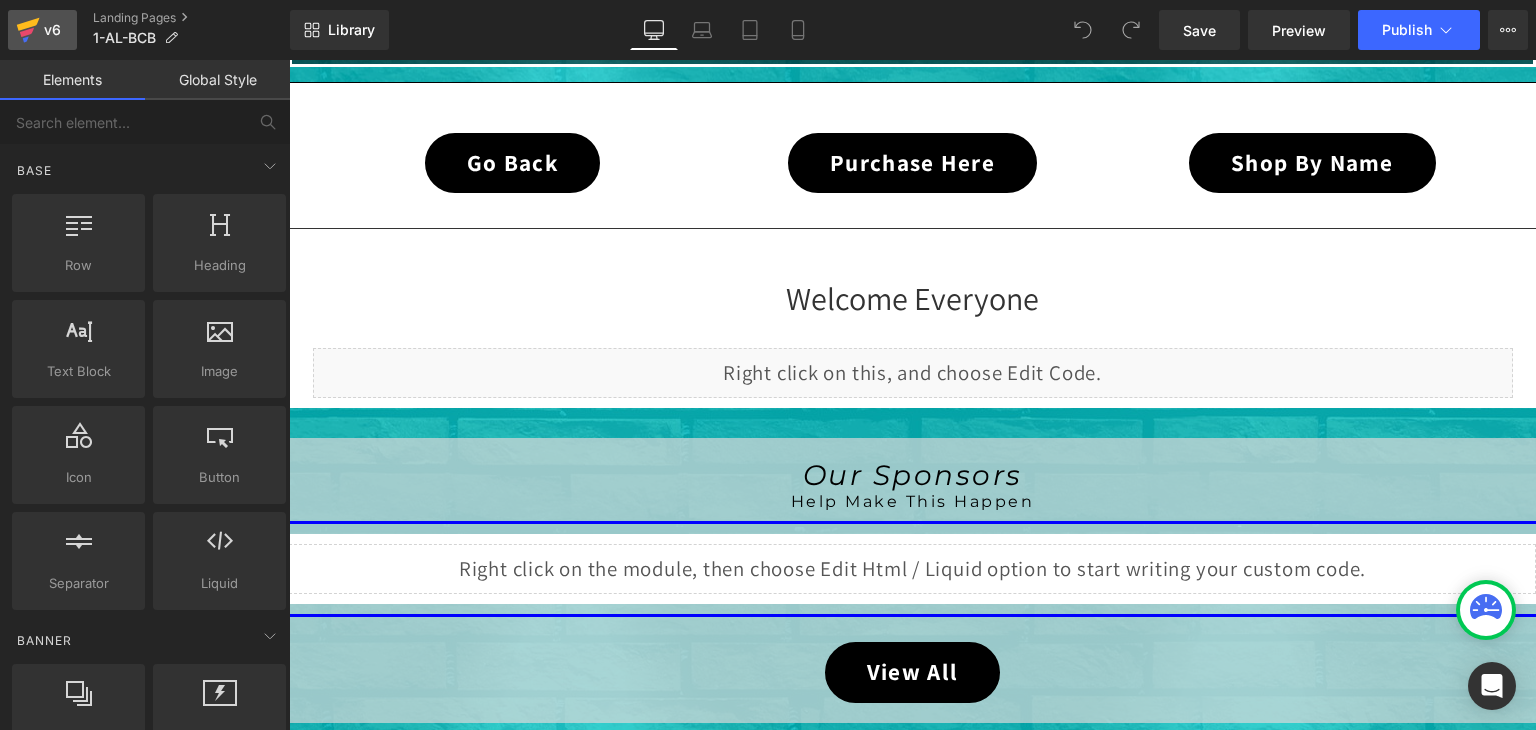 click on "v6" at bounding box center [52, 30] 